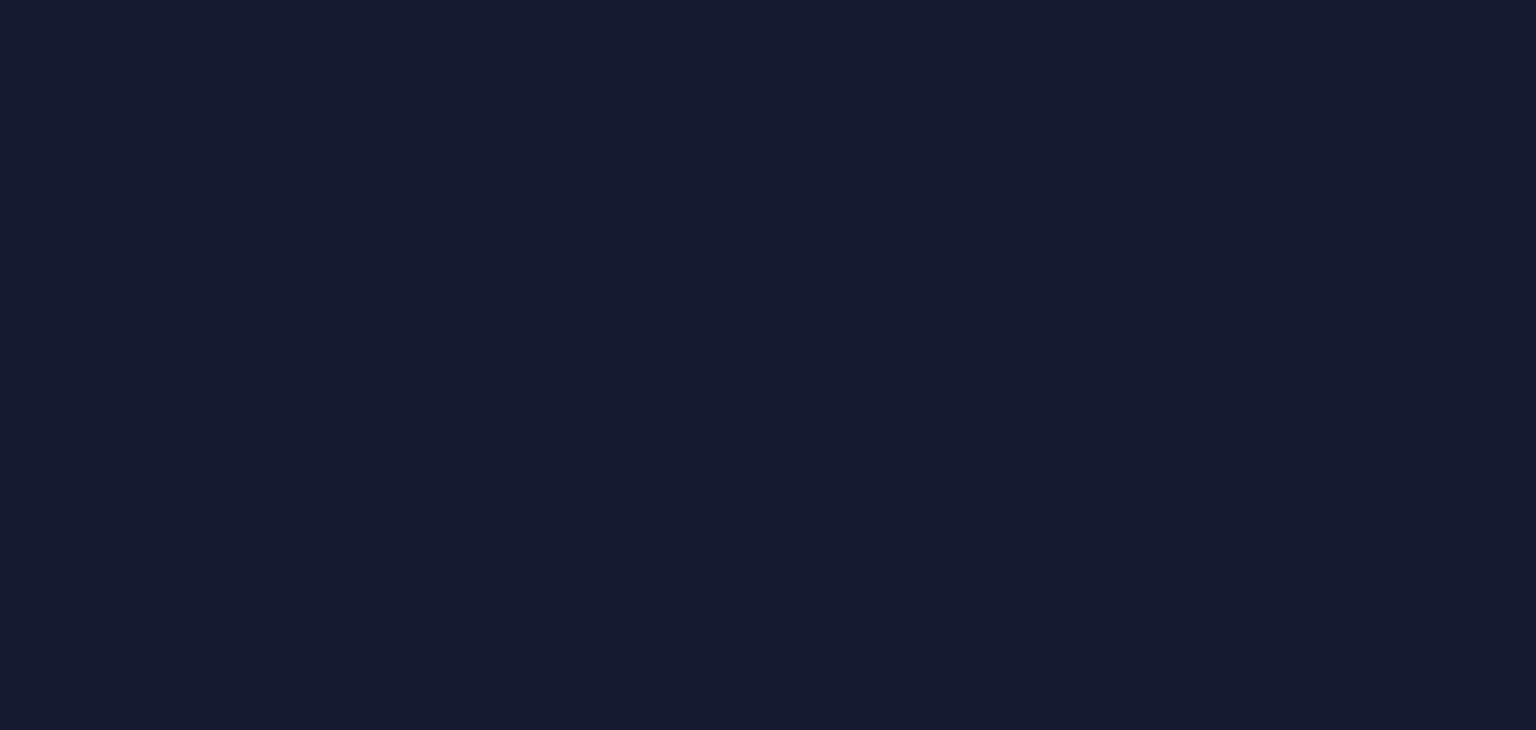 scroll, scrollTop: 0, scrollLeft: 0, axis: both 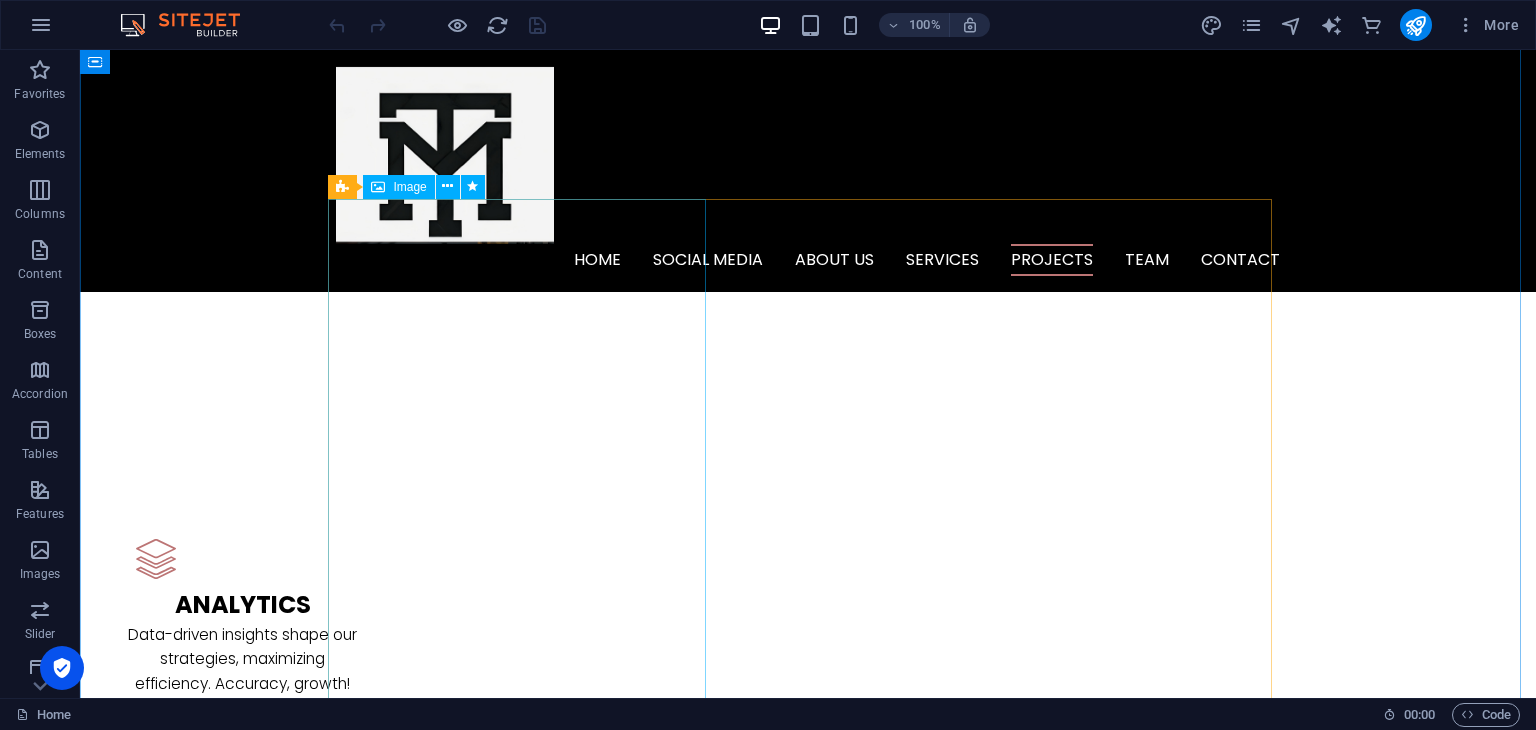 click at bounding box center (477, 6373) 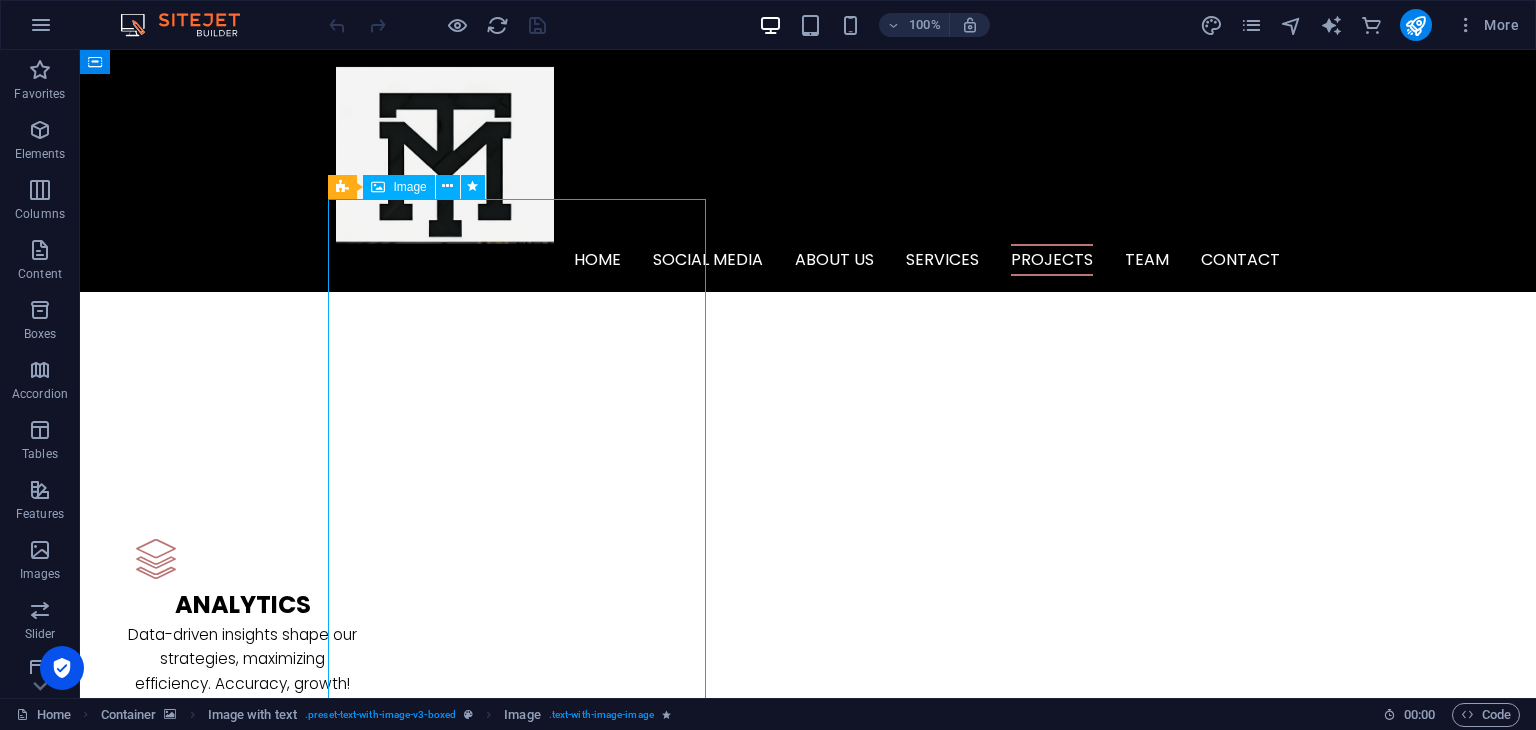 click at bounding box center [477, 6373] 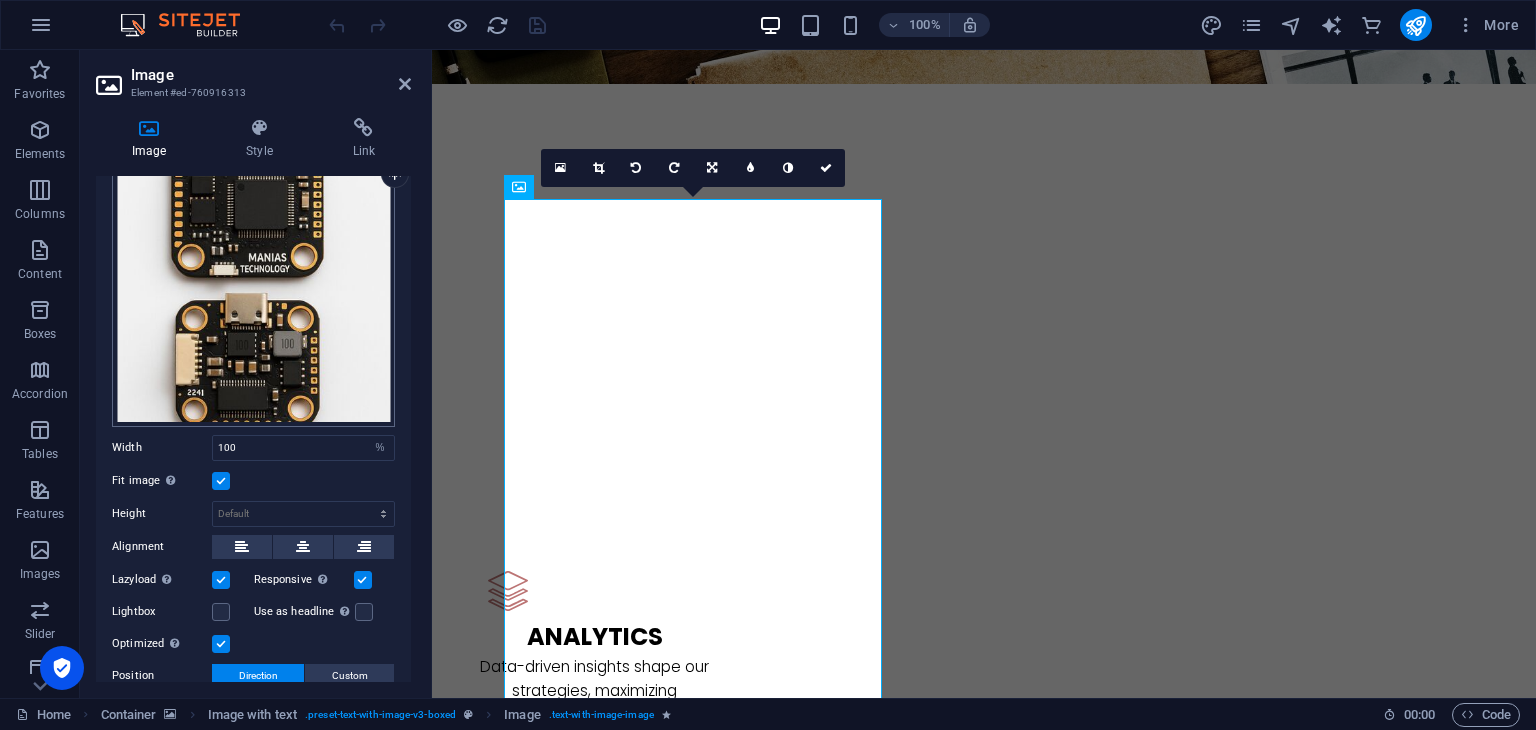 scroll, scrollTop: 222, scrollLeft: 0, axis: vertical 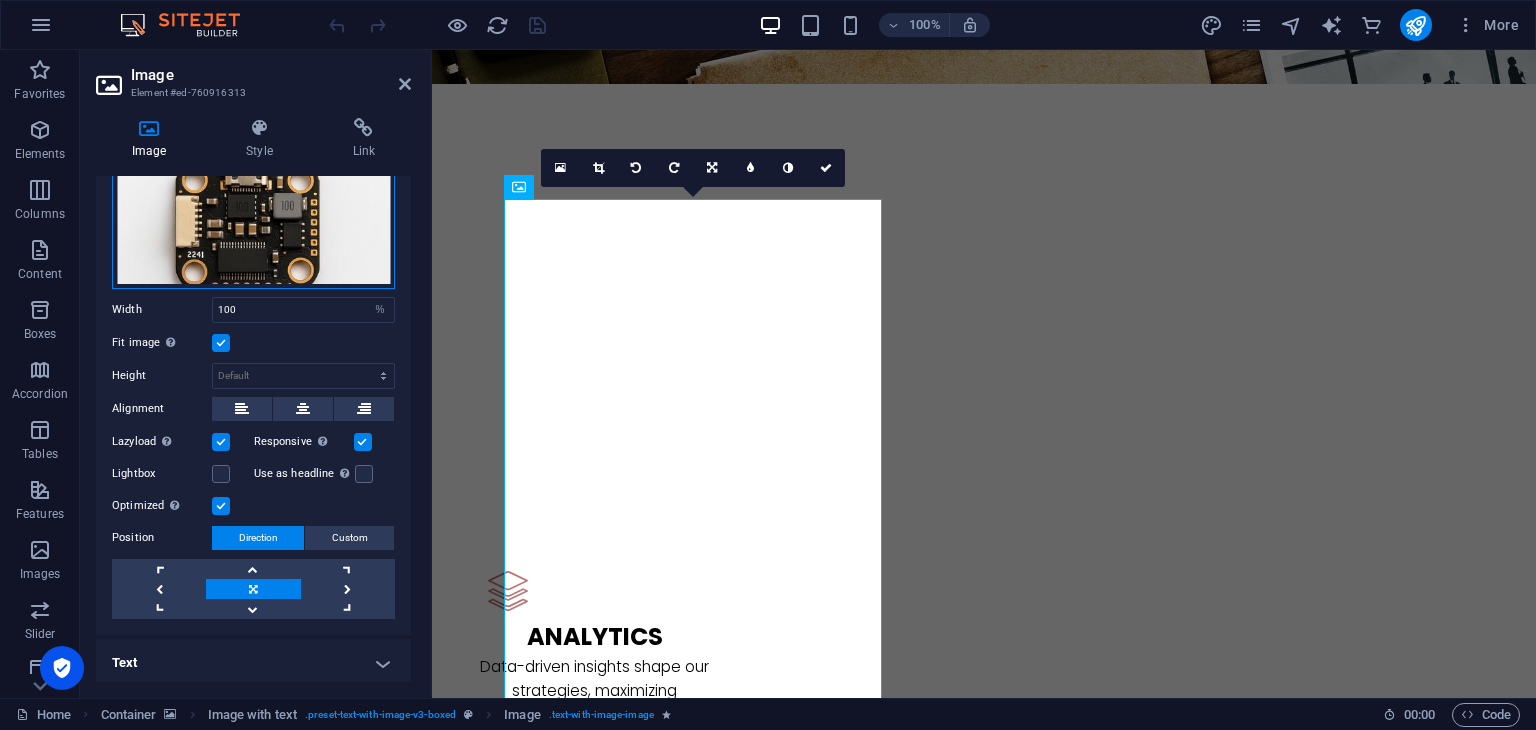 click on "Drag files here, click to choose files or select files from Files or our free stock photos & videos" at bounding box center [253, 147] 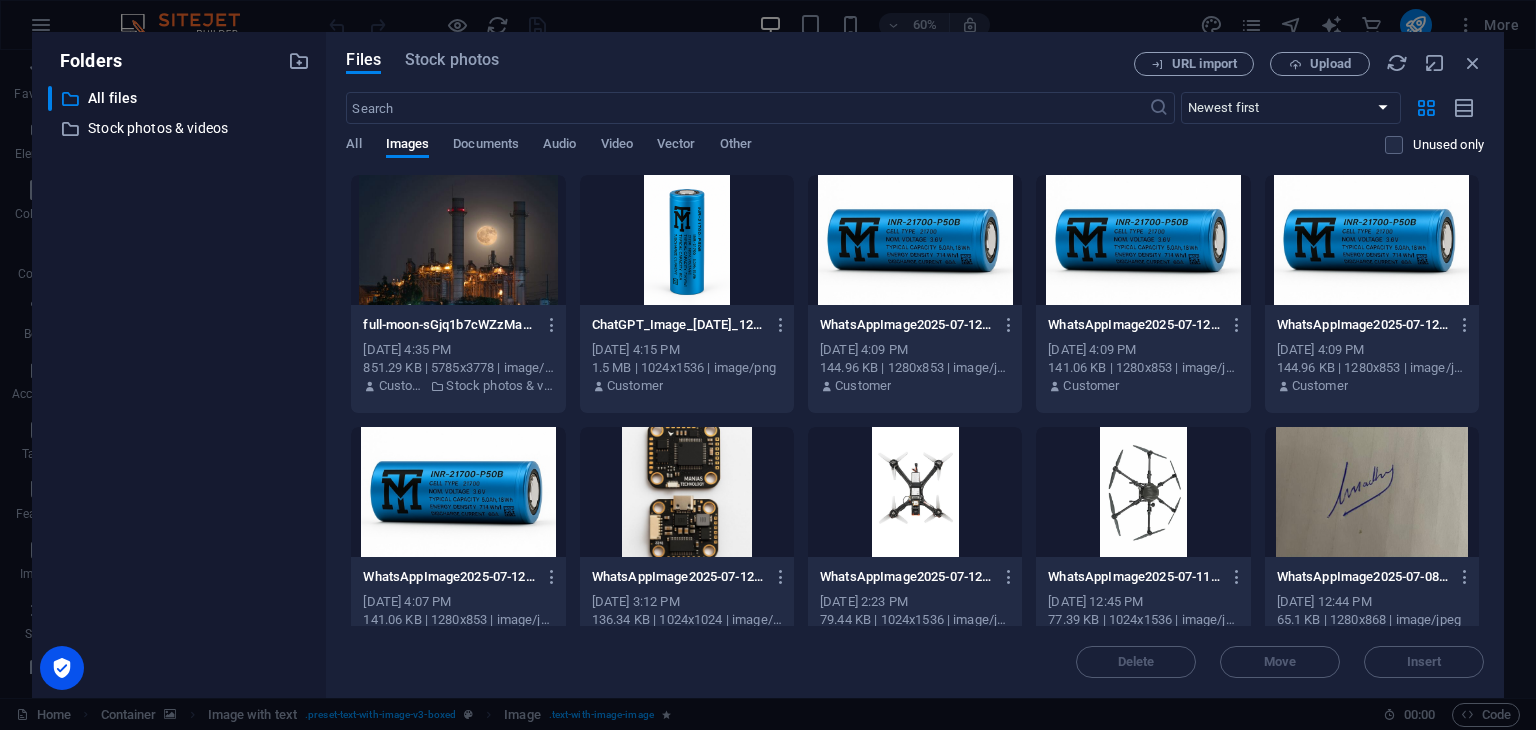 scroll, scrollTop: 3631, scrollLeft: 0, axis: vertical 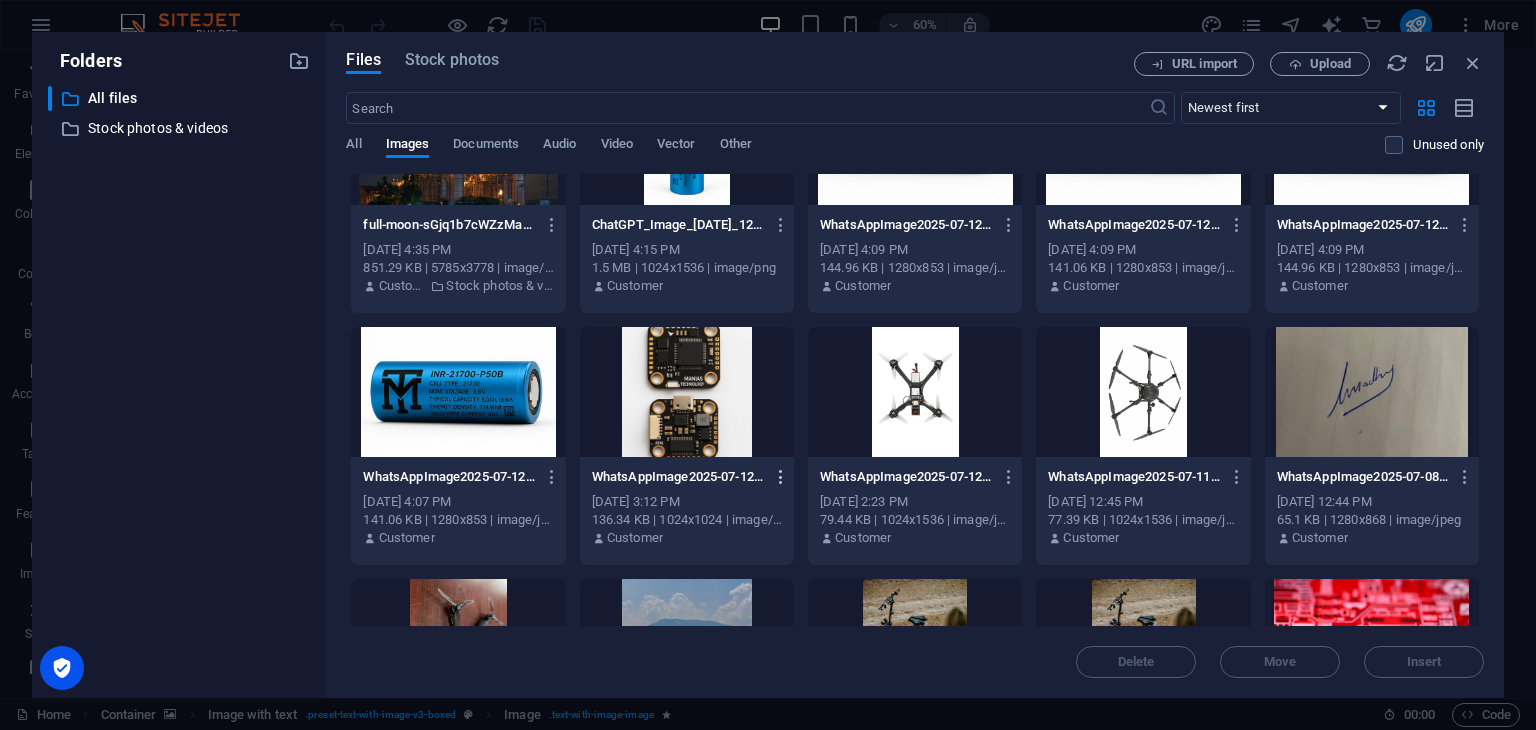 click at bounding box center [781, 477] 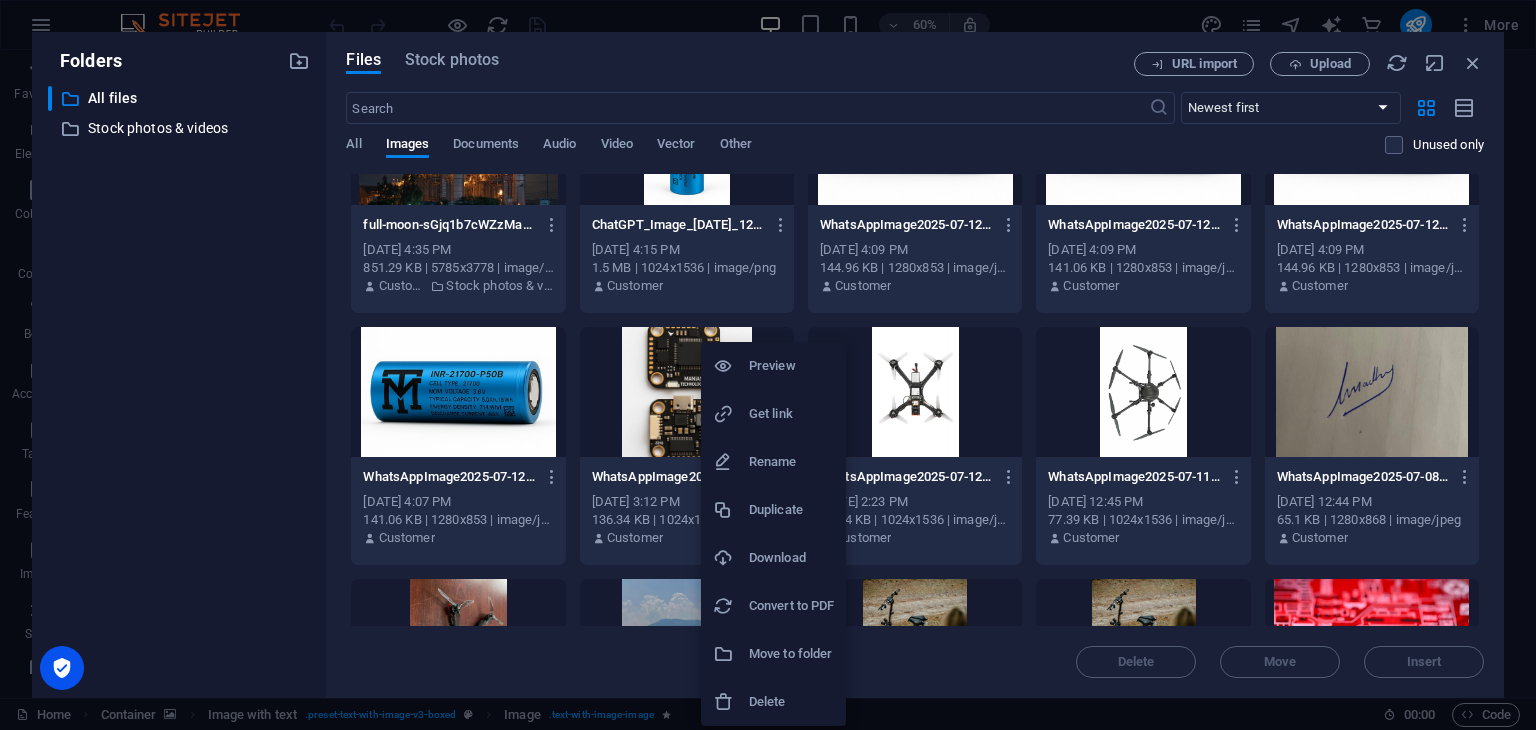 click at bounding box center (768, 365) 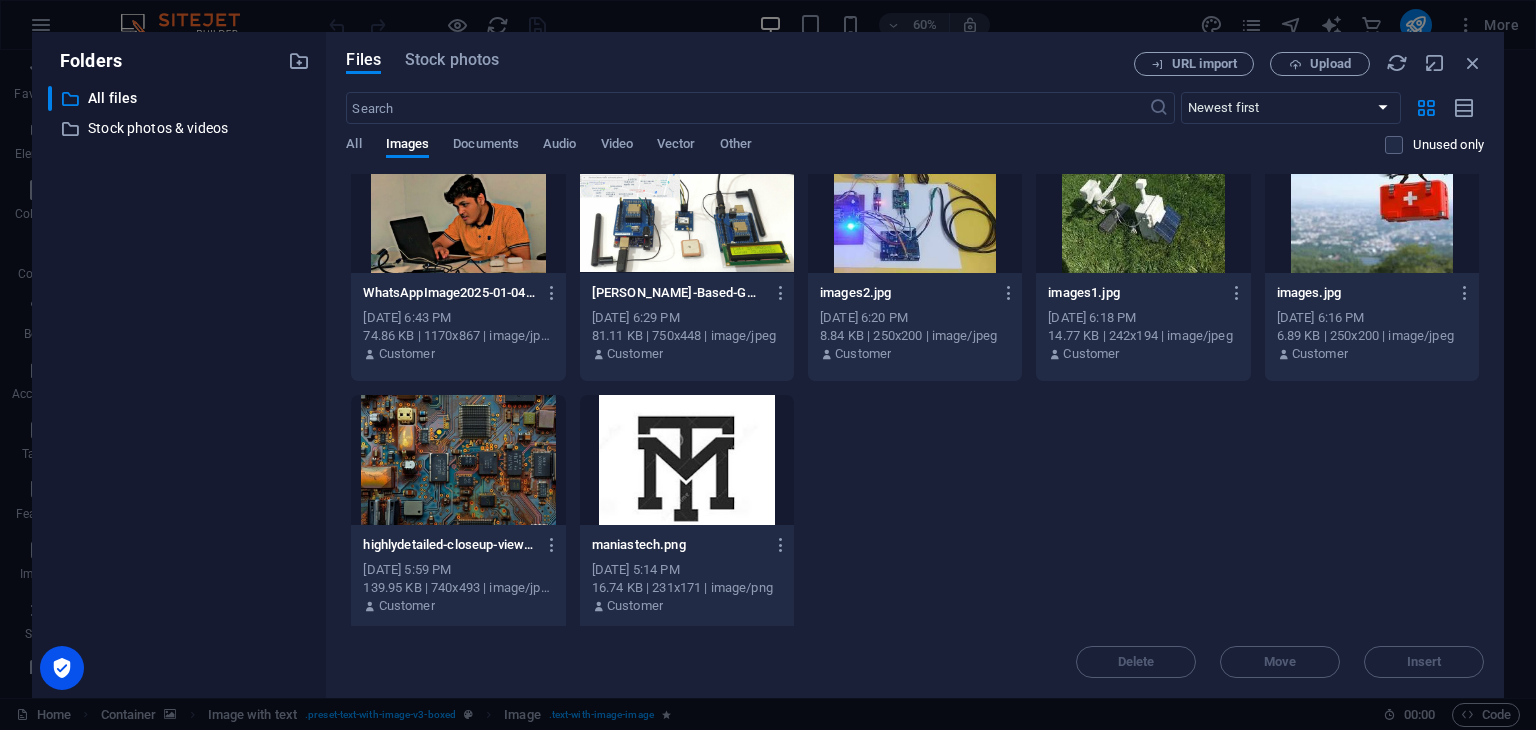scroll, scrollTop: 2056, scrollLeft: 0, axis: vertical 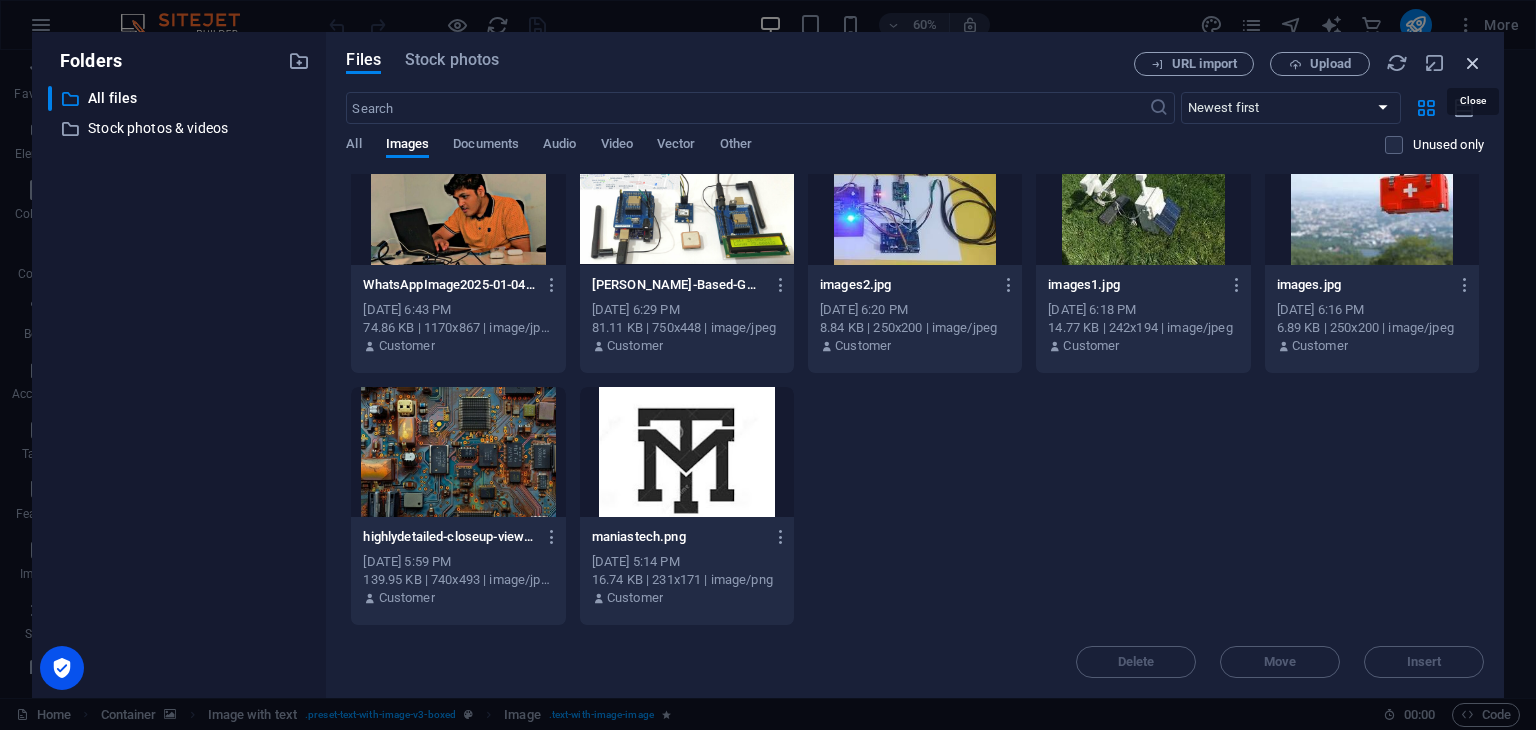 drag, startPoint x: 1482, startPoint y: 69, endPoint x: 1017, endPoint y: 46, distance: 465.56848 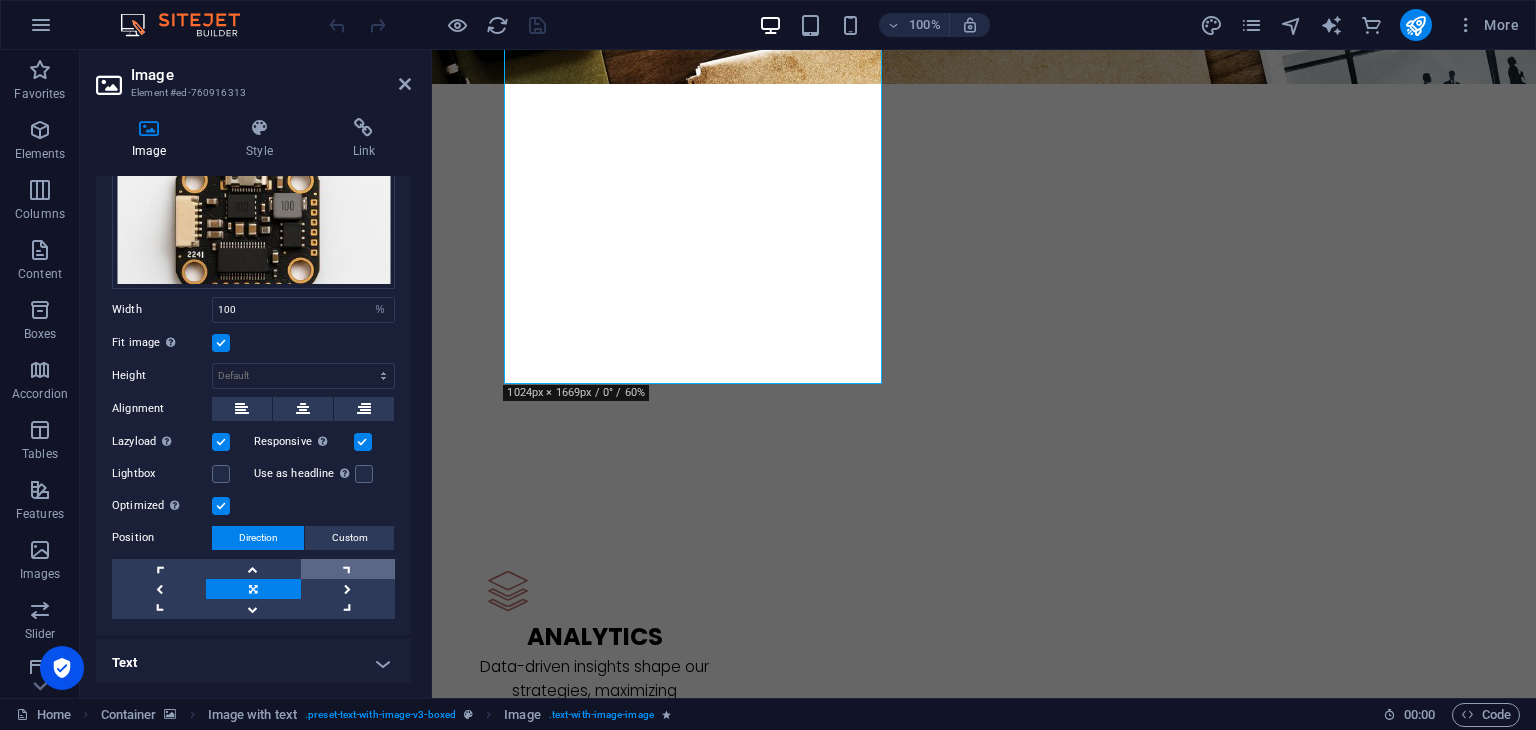 click at bounding box center (348, 569) 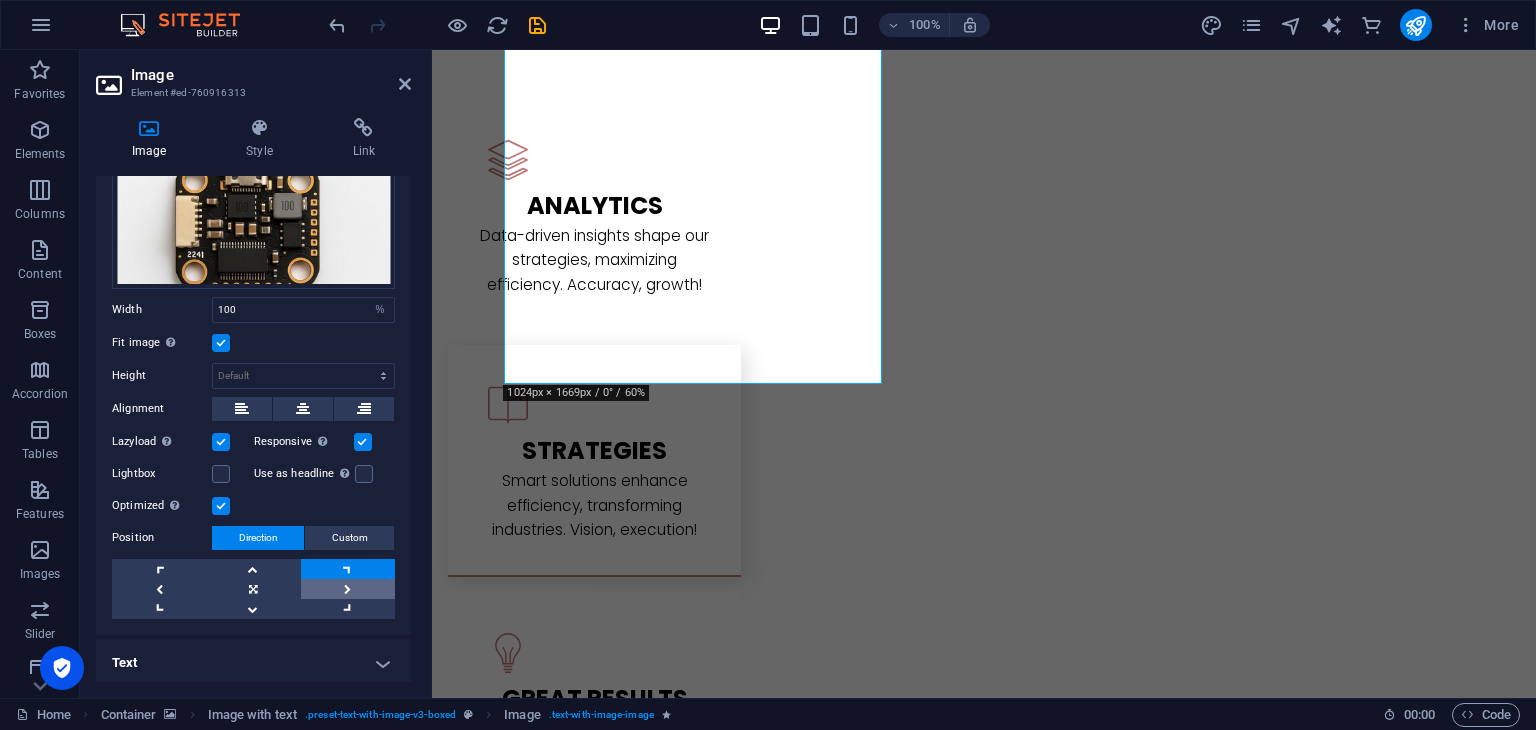 click at bounding box center [348, 589] 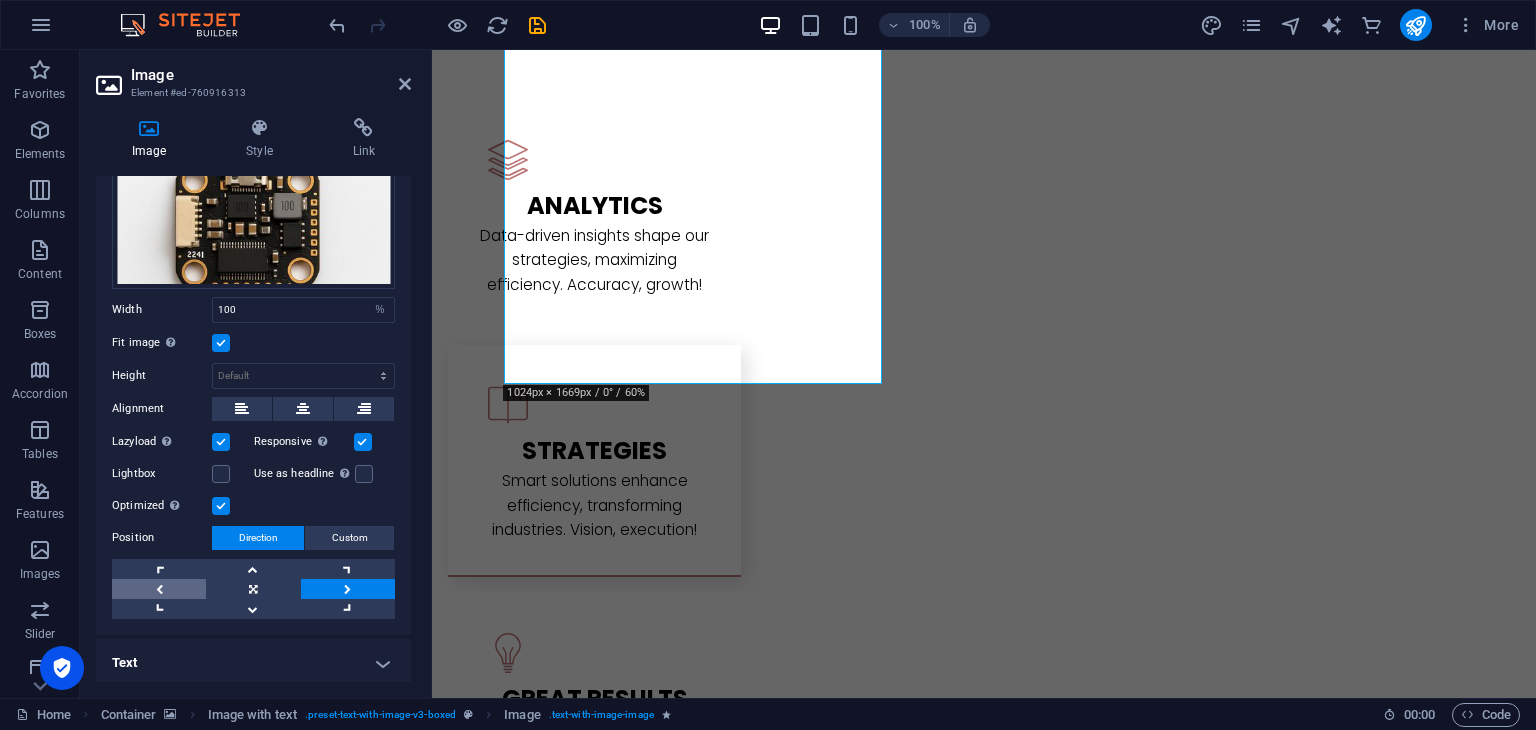 click at bounding box center (159, 589) 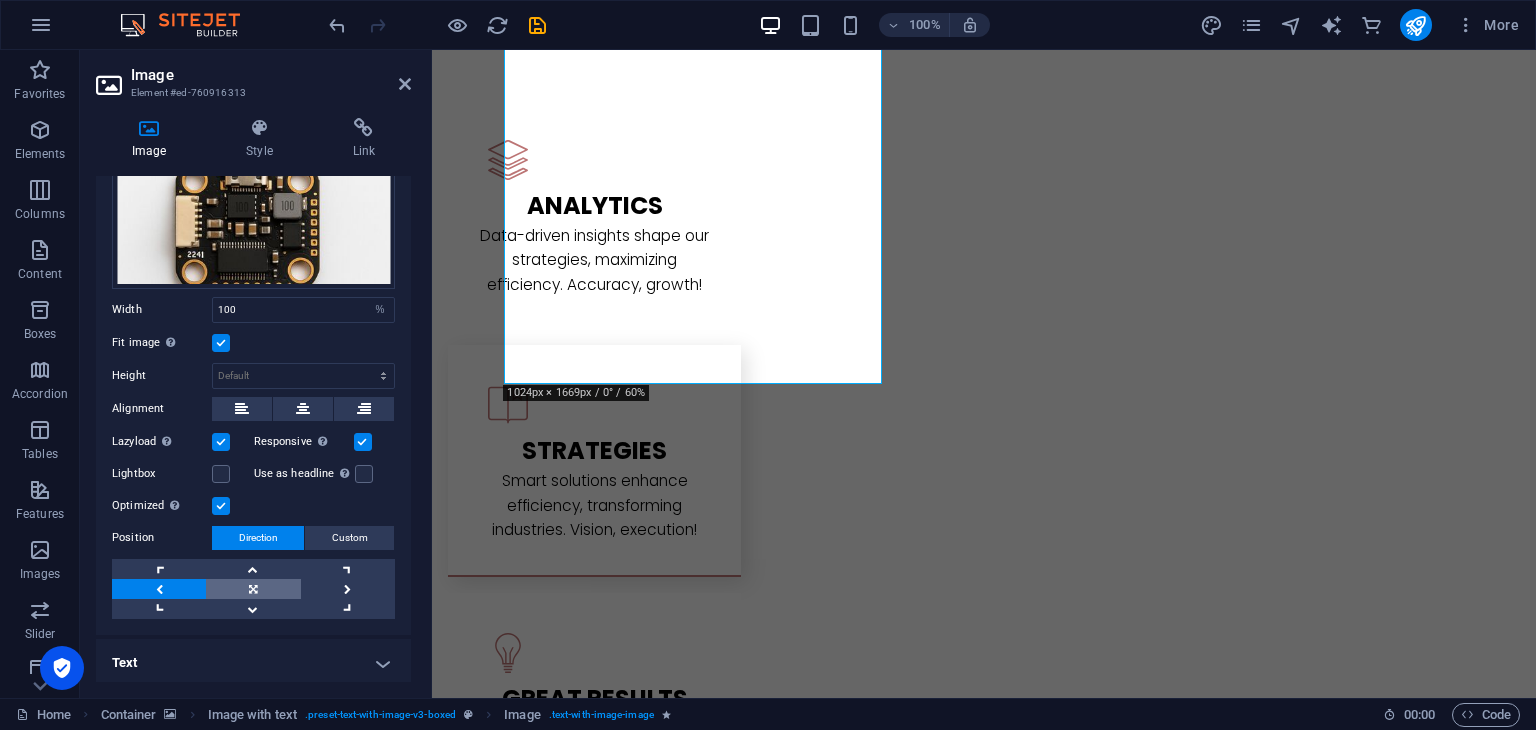 click at bounding box center (253, 589) 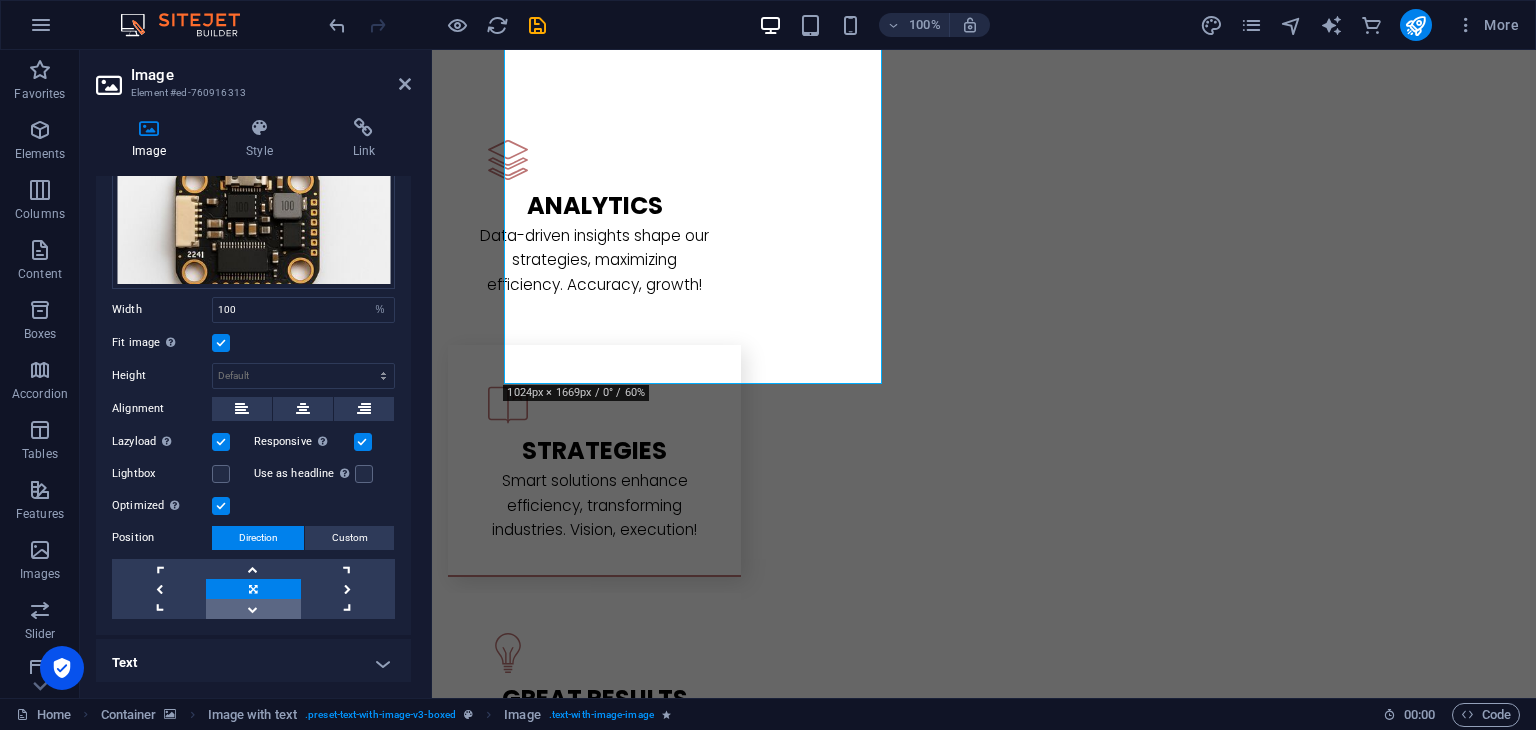 click at bounding box center [253, 609] 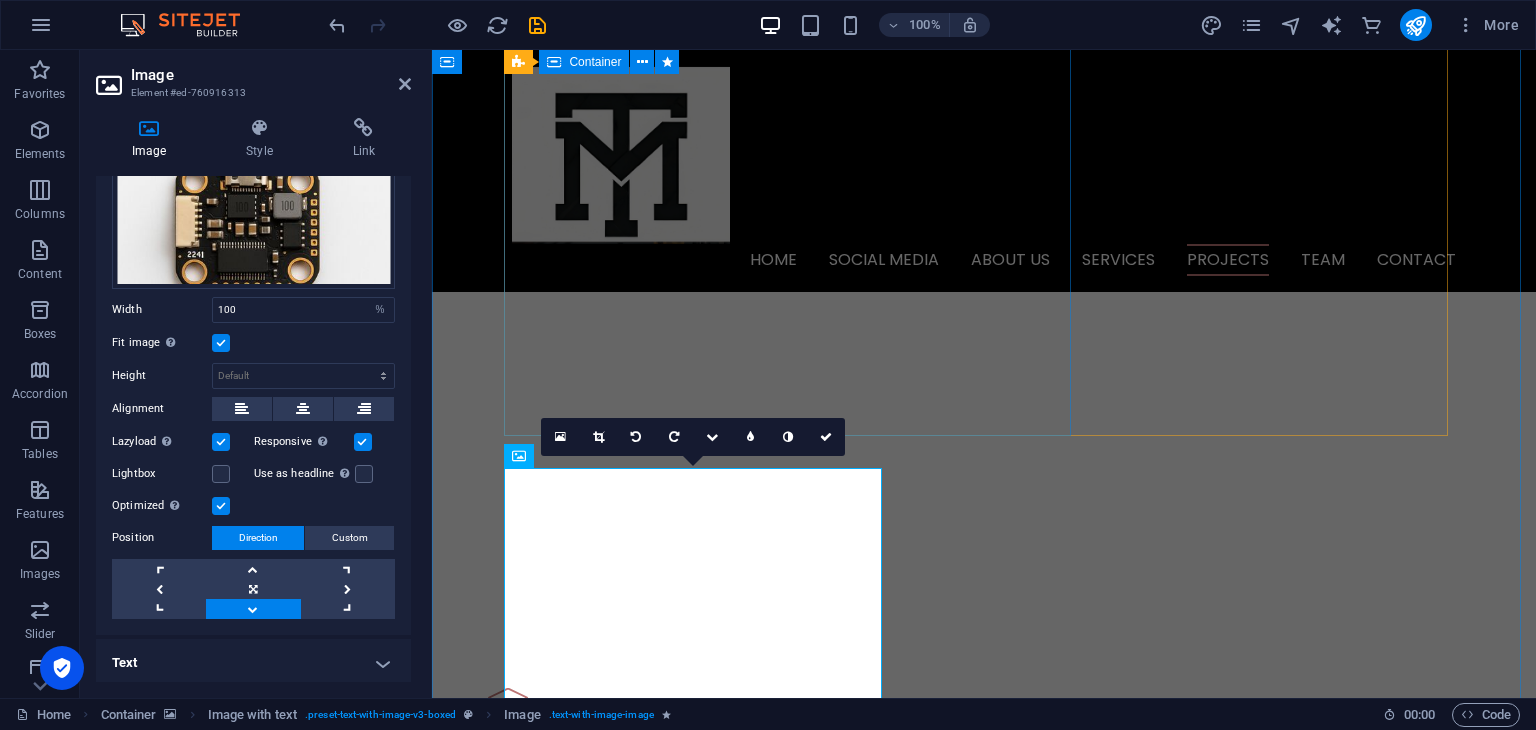 scroll, scrollTop: 3231, scrollLeft: 0, axis: vertical 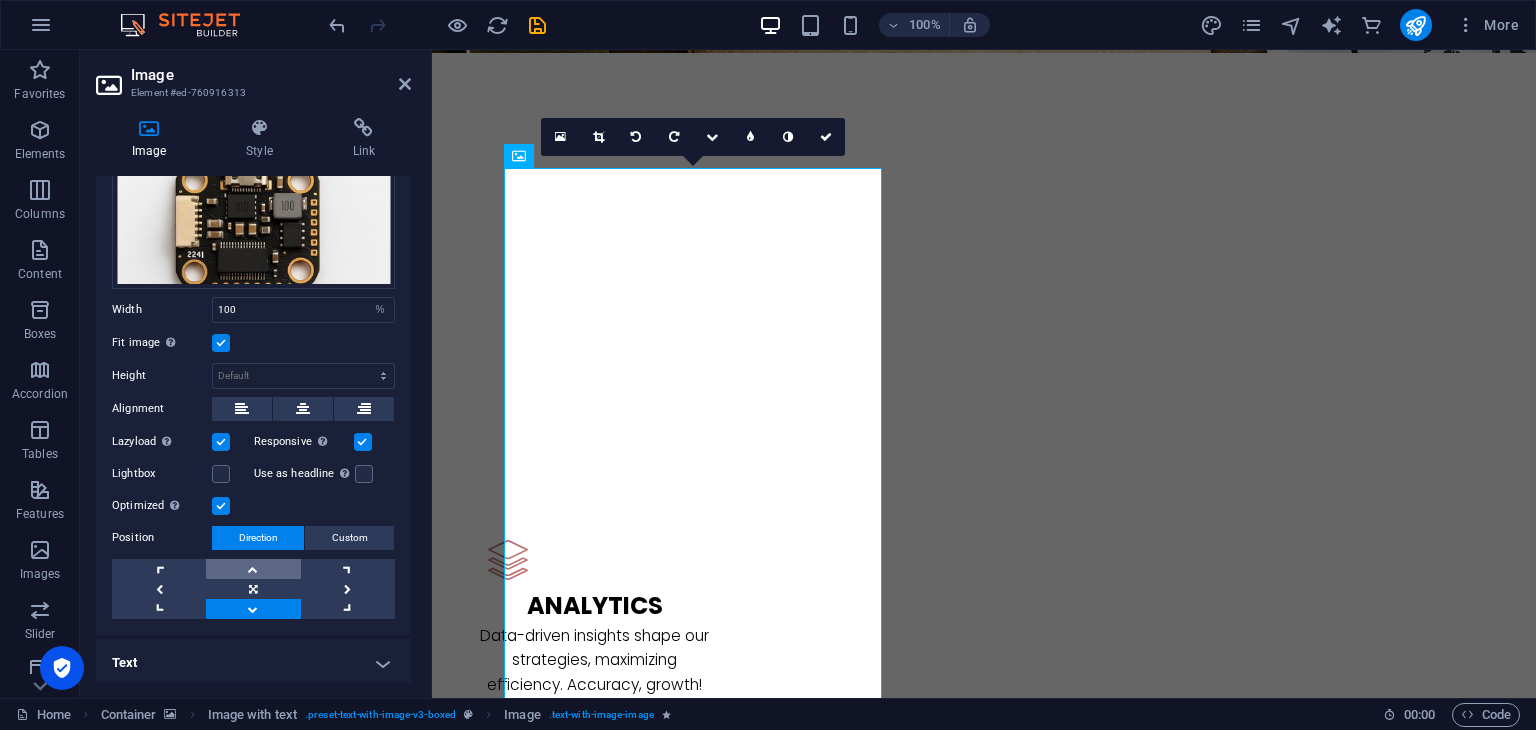 click at bounding box center (253, 569) 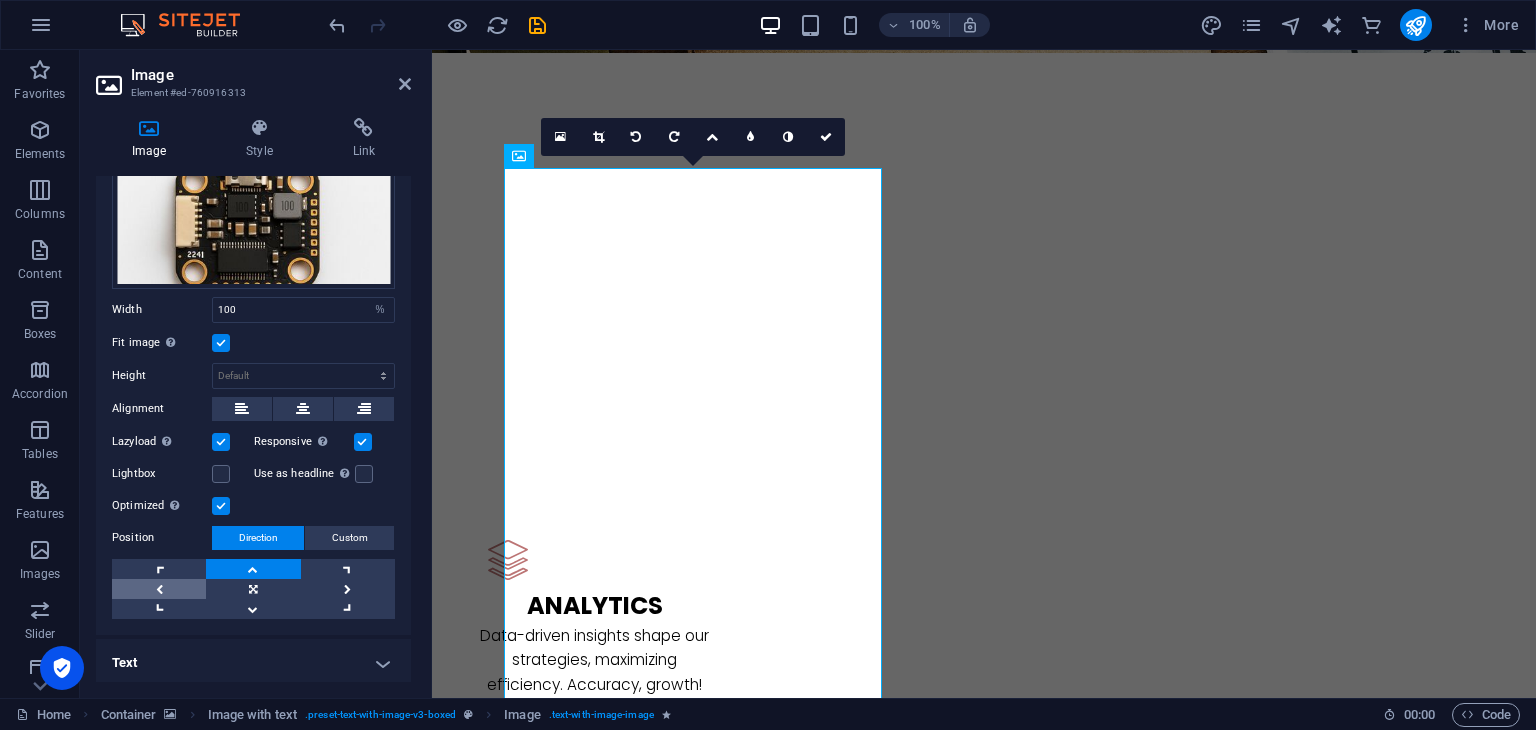 click at bounding box center (159, 589) 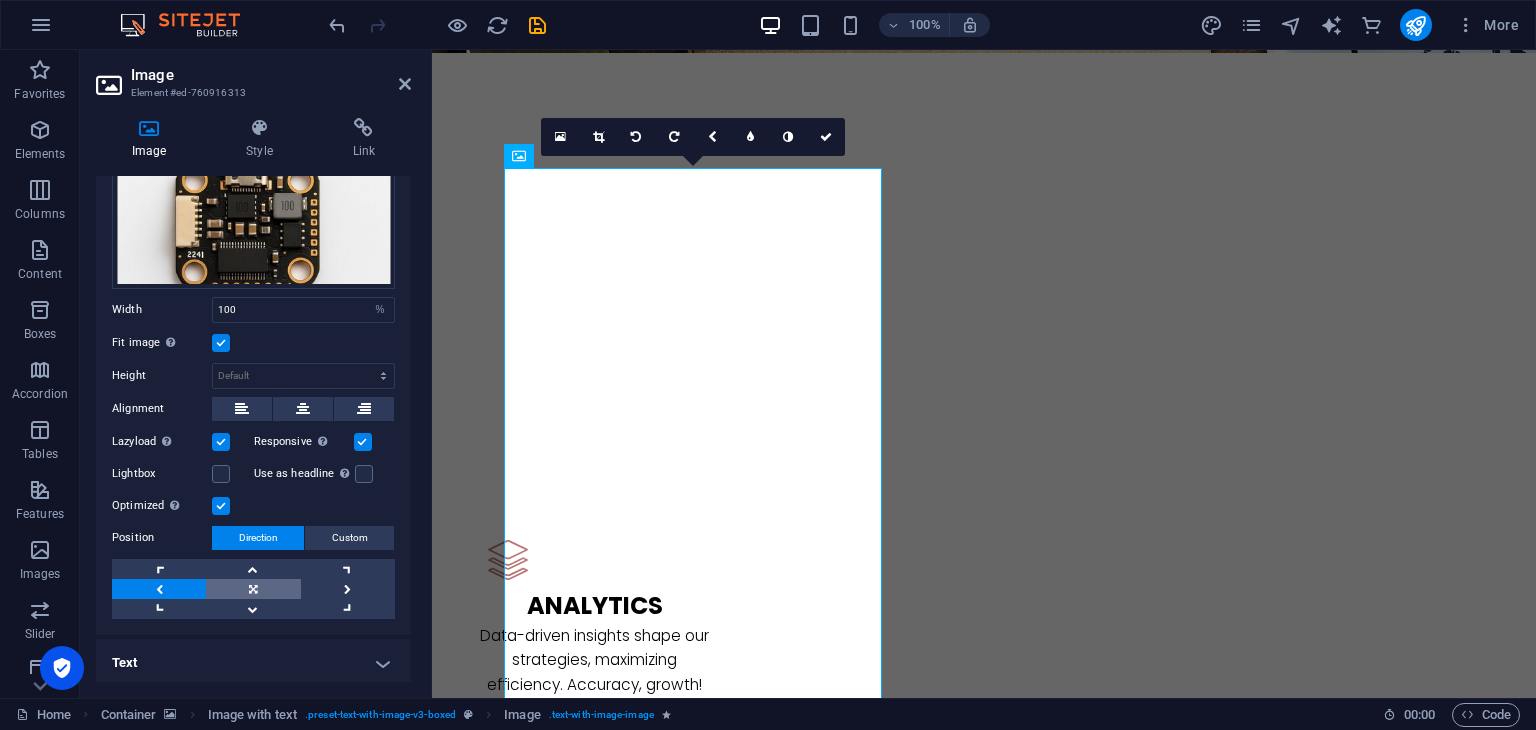 click at bounding box center [253, 589] 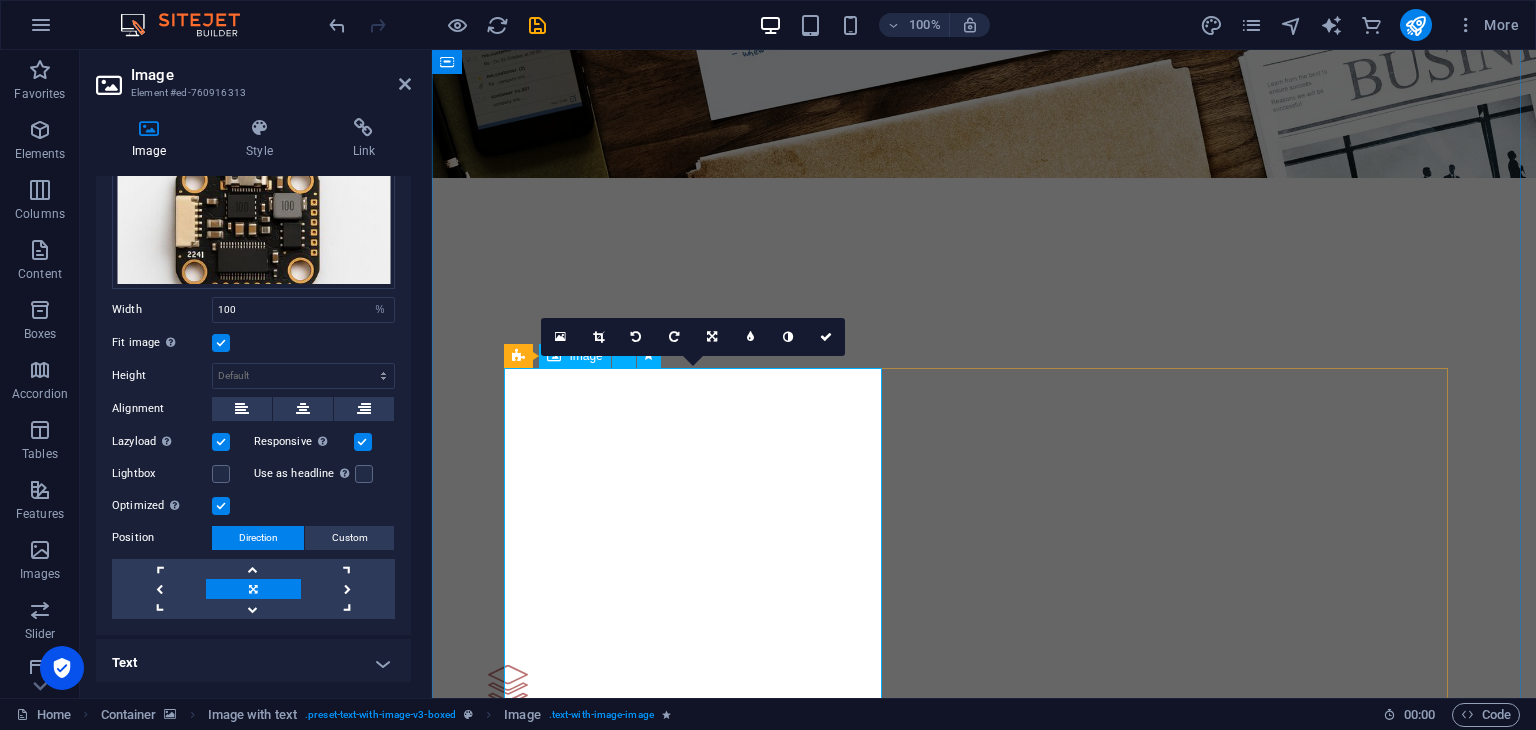 scroll, scrollTop: 3231, scrollLeft: 0, axis: vertical 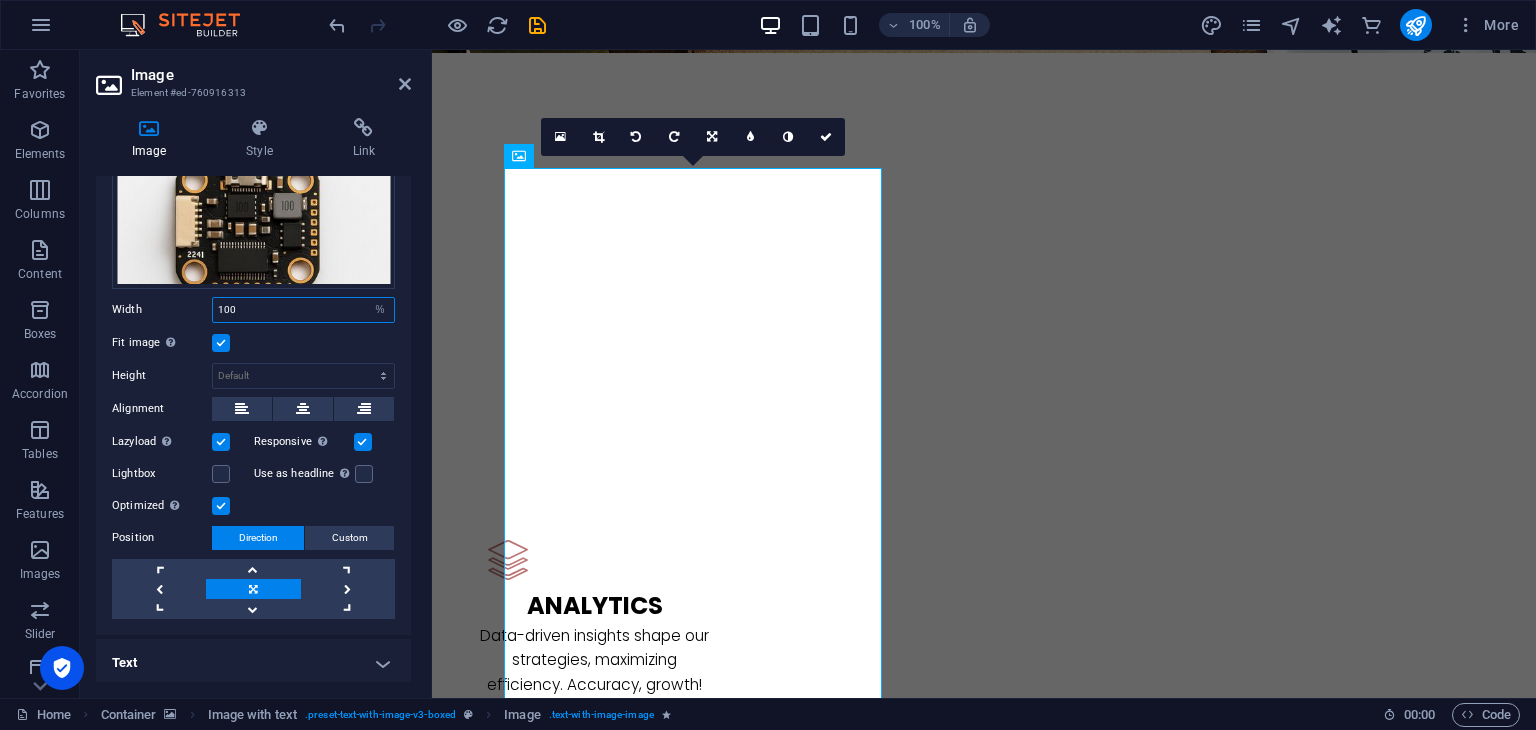 click on "100" at bounding box center (303, 310) 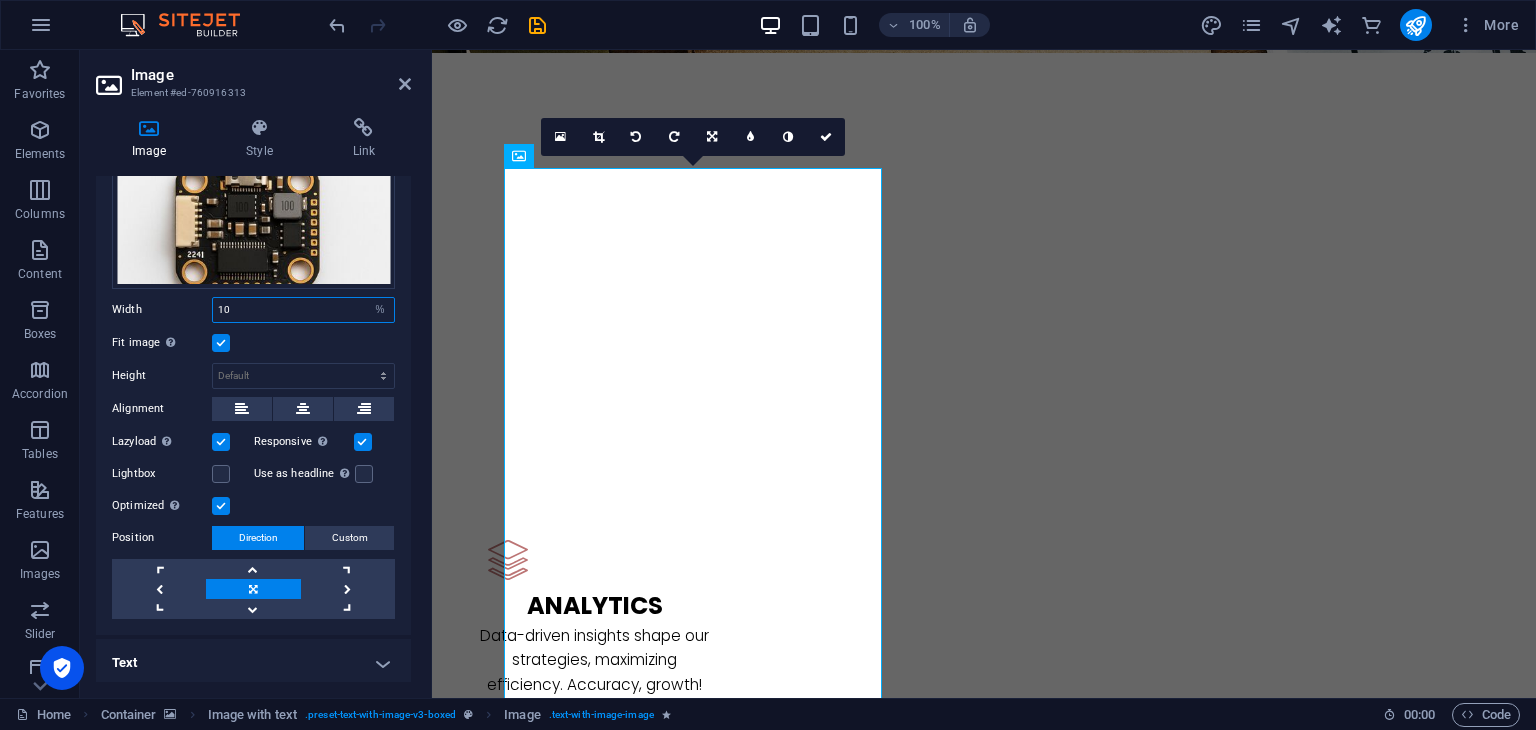 type on "1" 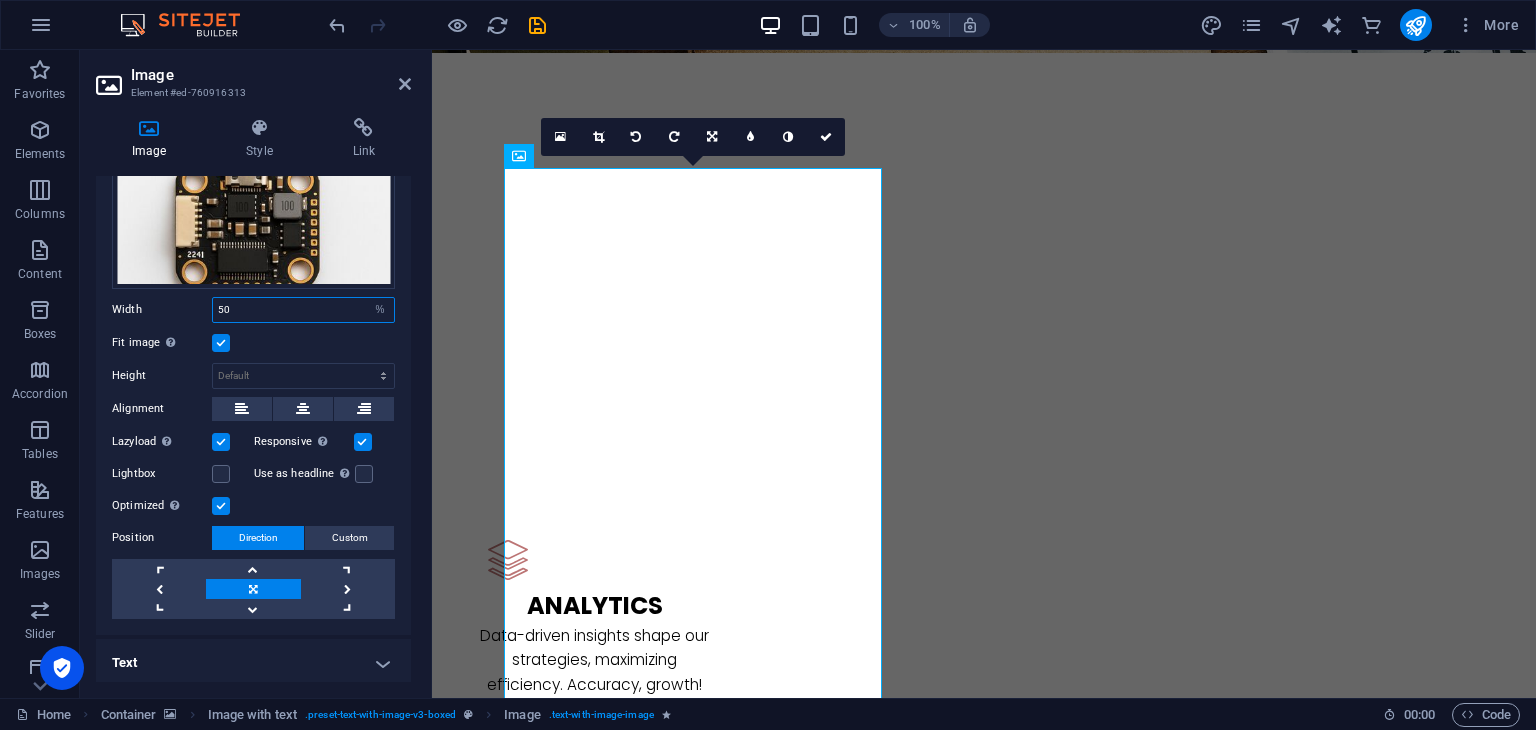type on "50" 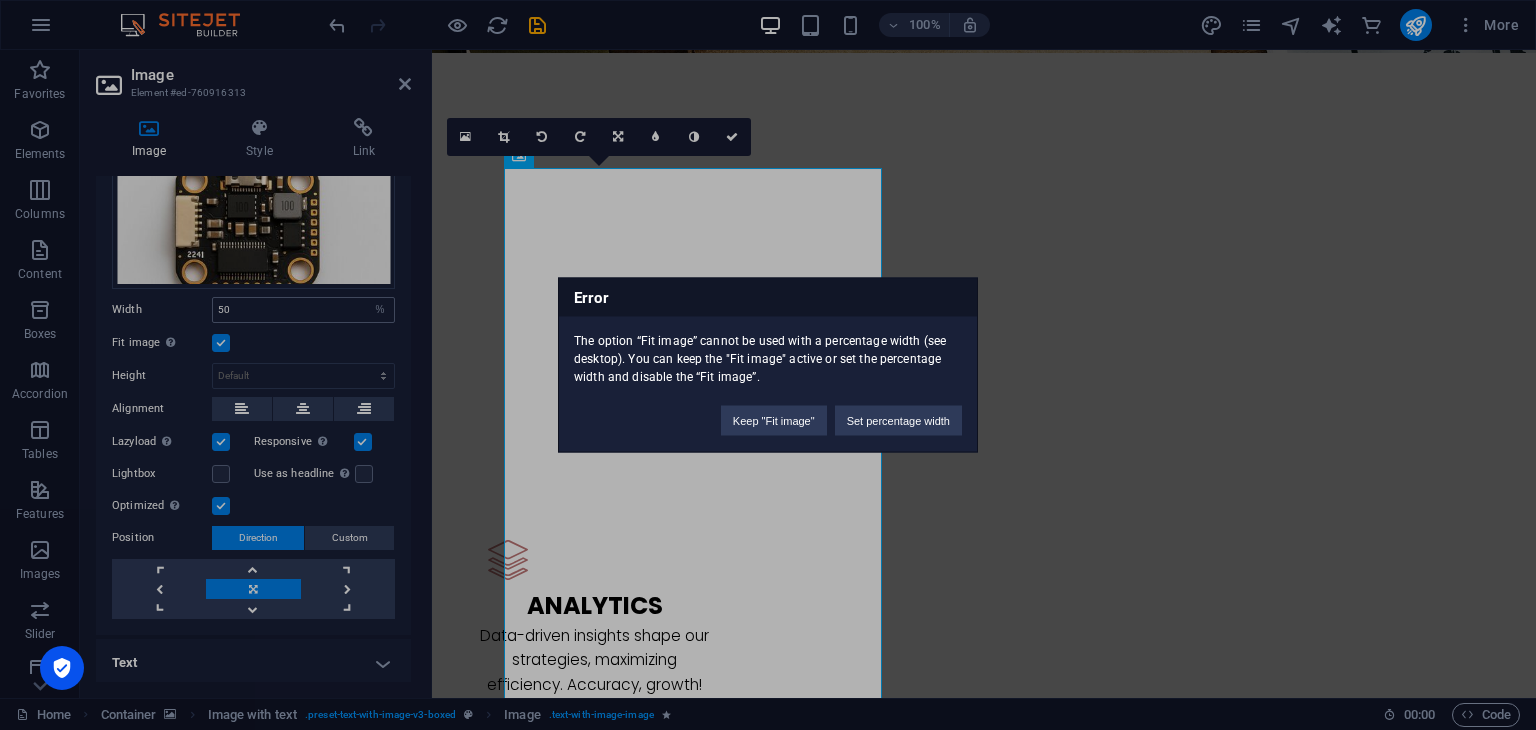 type 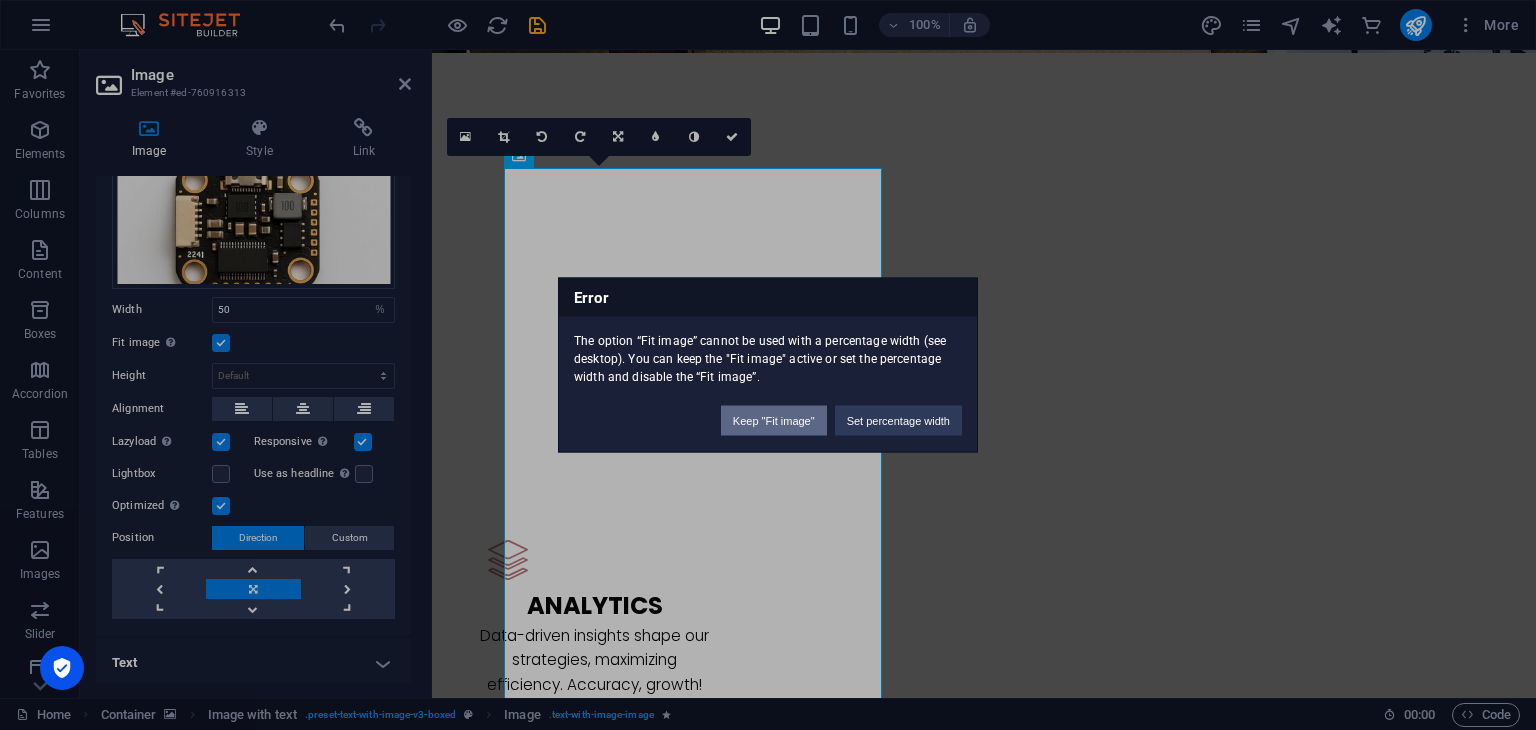 click on "Keep "Fit image"" at bounding box center (774, 421) 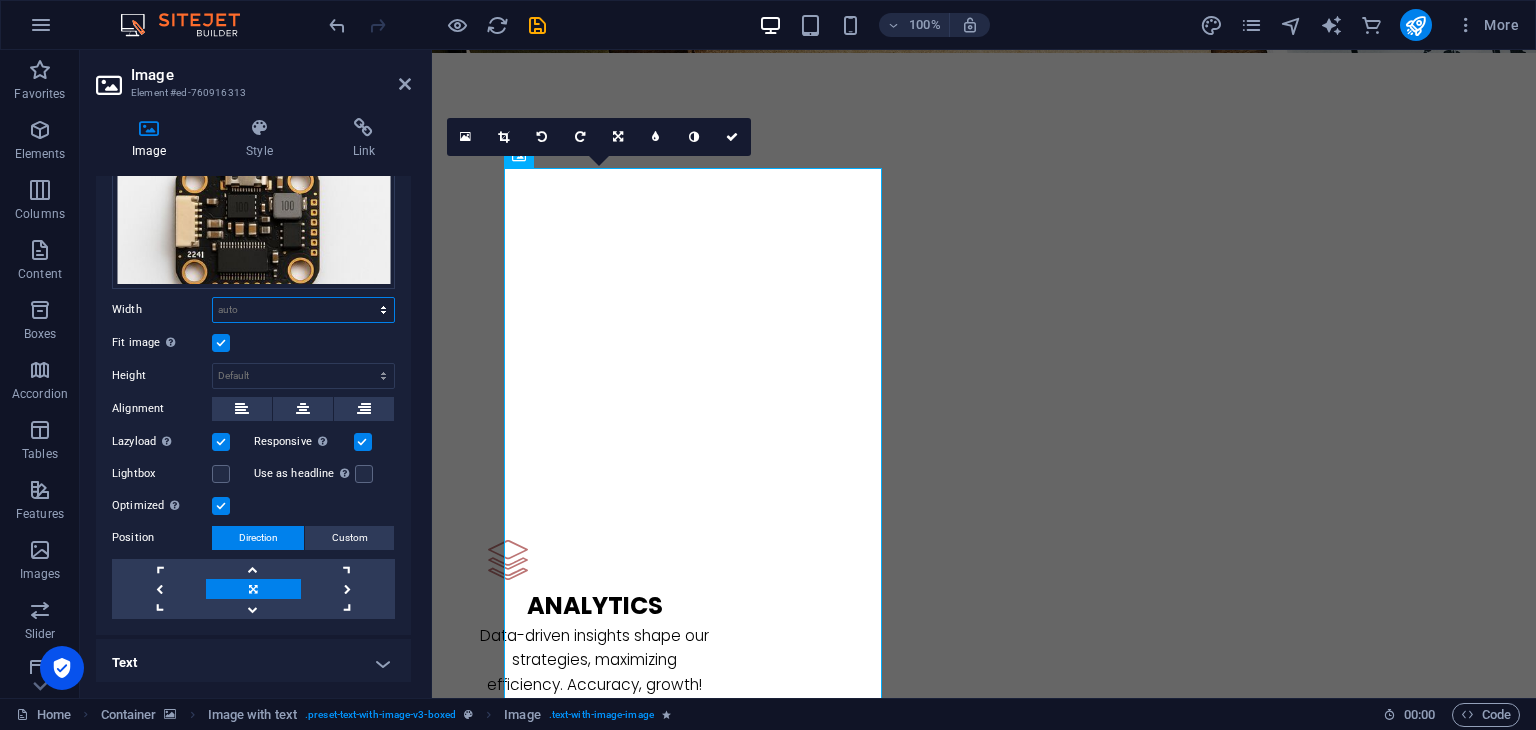 click on "Default auto px rem % em vh vw" at bounding box center (303, 310) 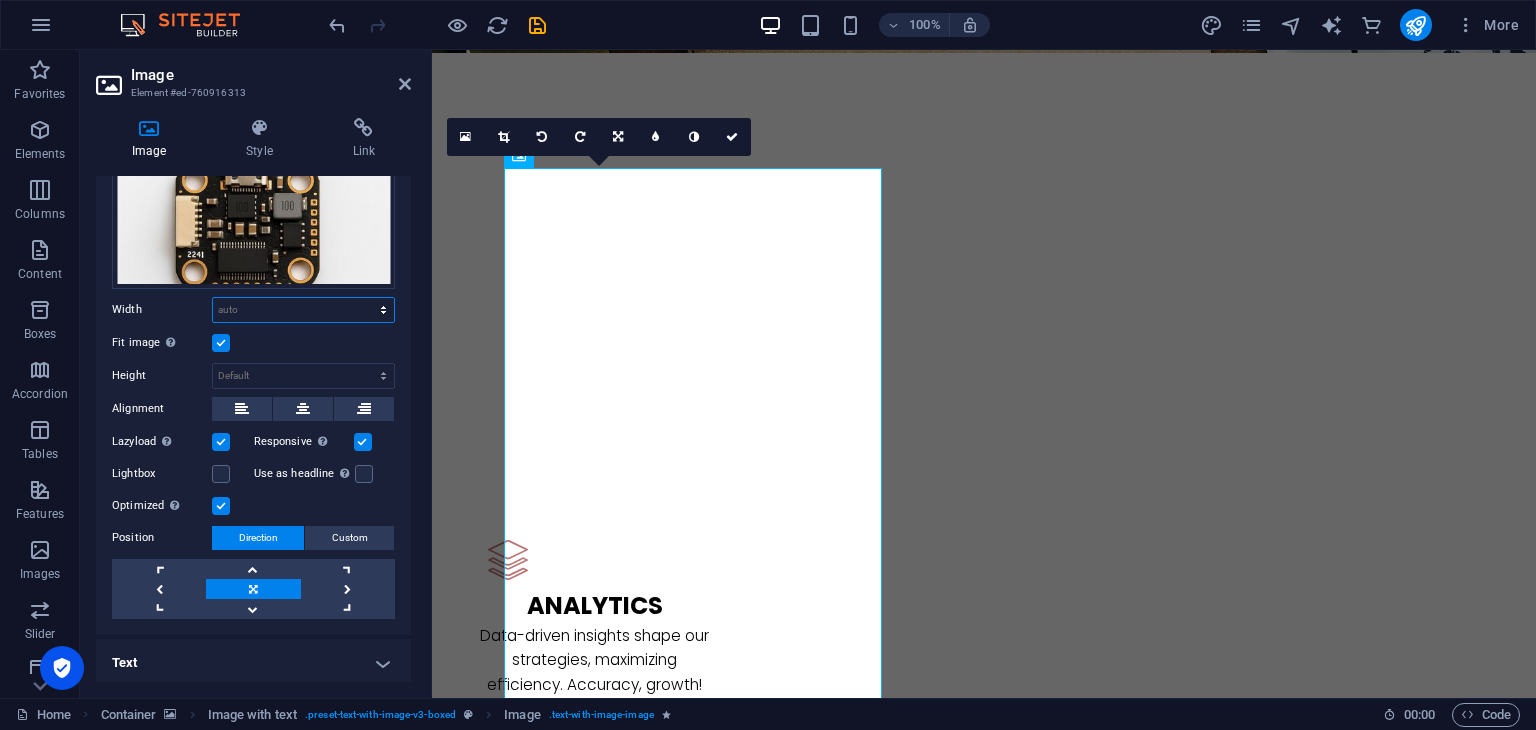 select on "%" 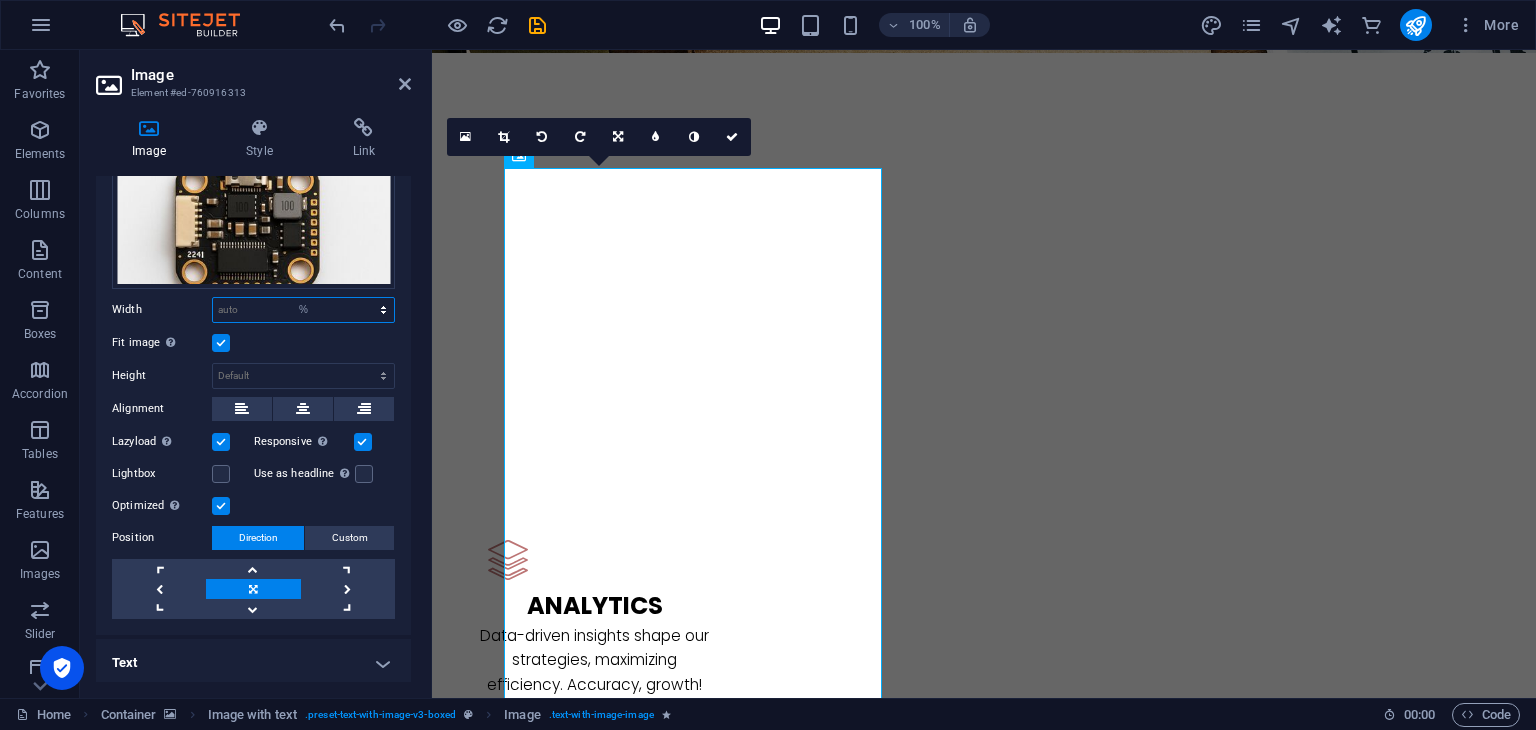 click on "Default auto px rem % em vh vw" at bounding box center (303, 310) 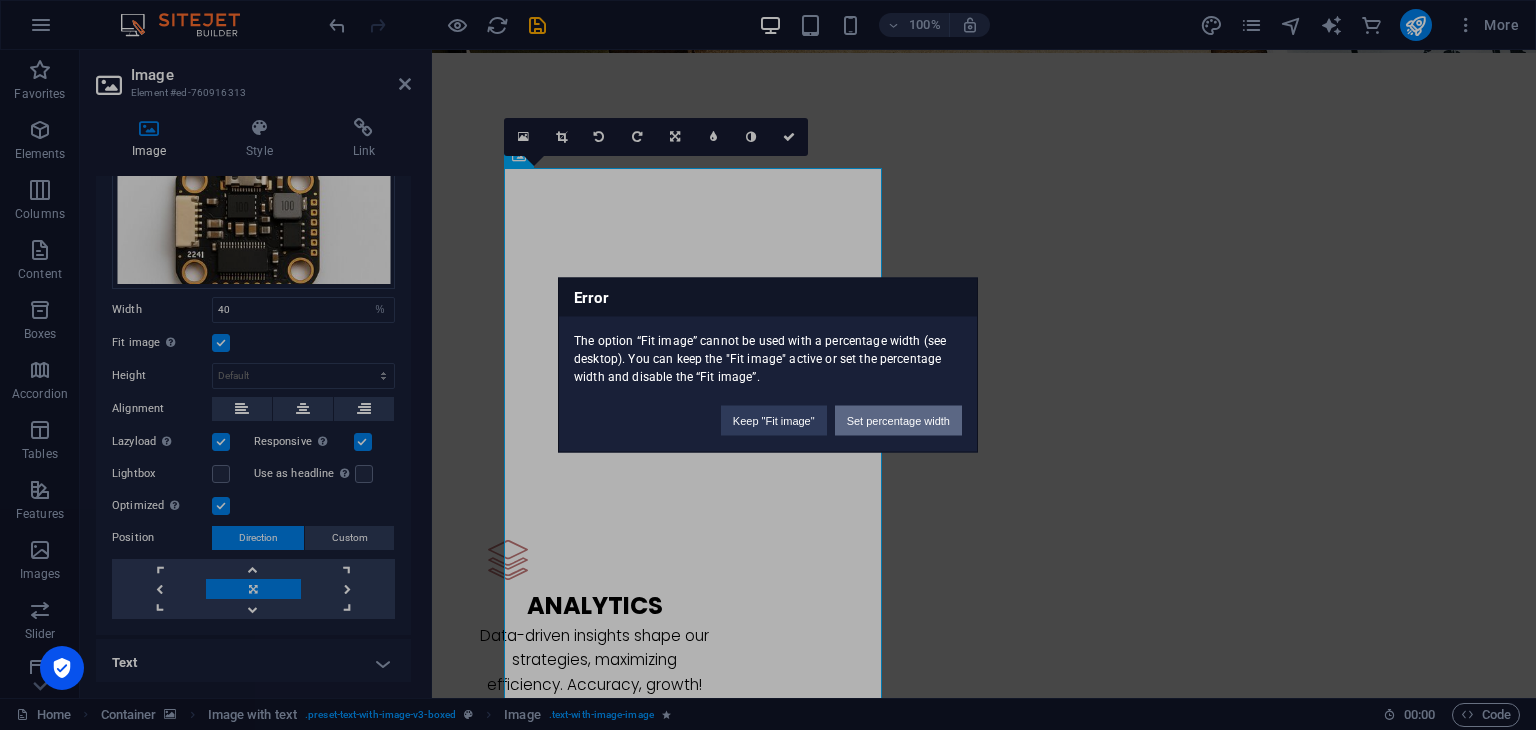 click on "Set percentage width" at bounding box center (898, 421) 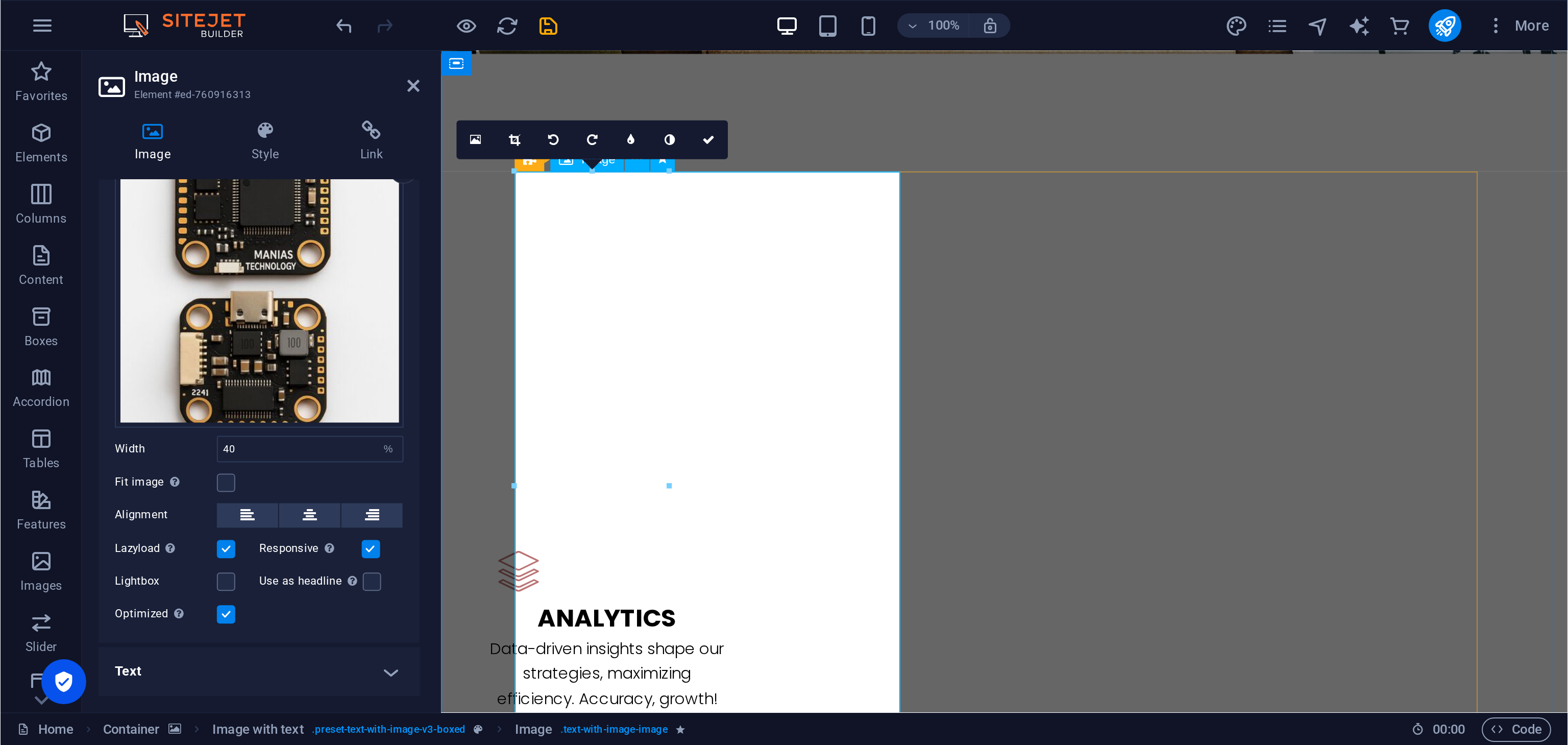 scroll, scrollTop: 44, scrollLeft: 0, axis: vertical 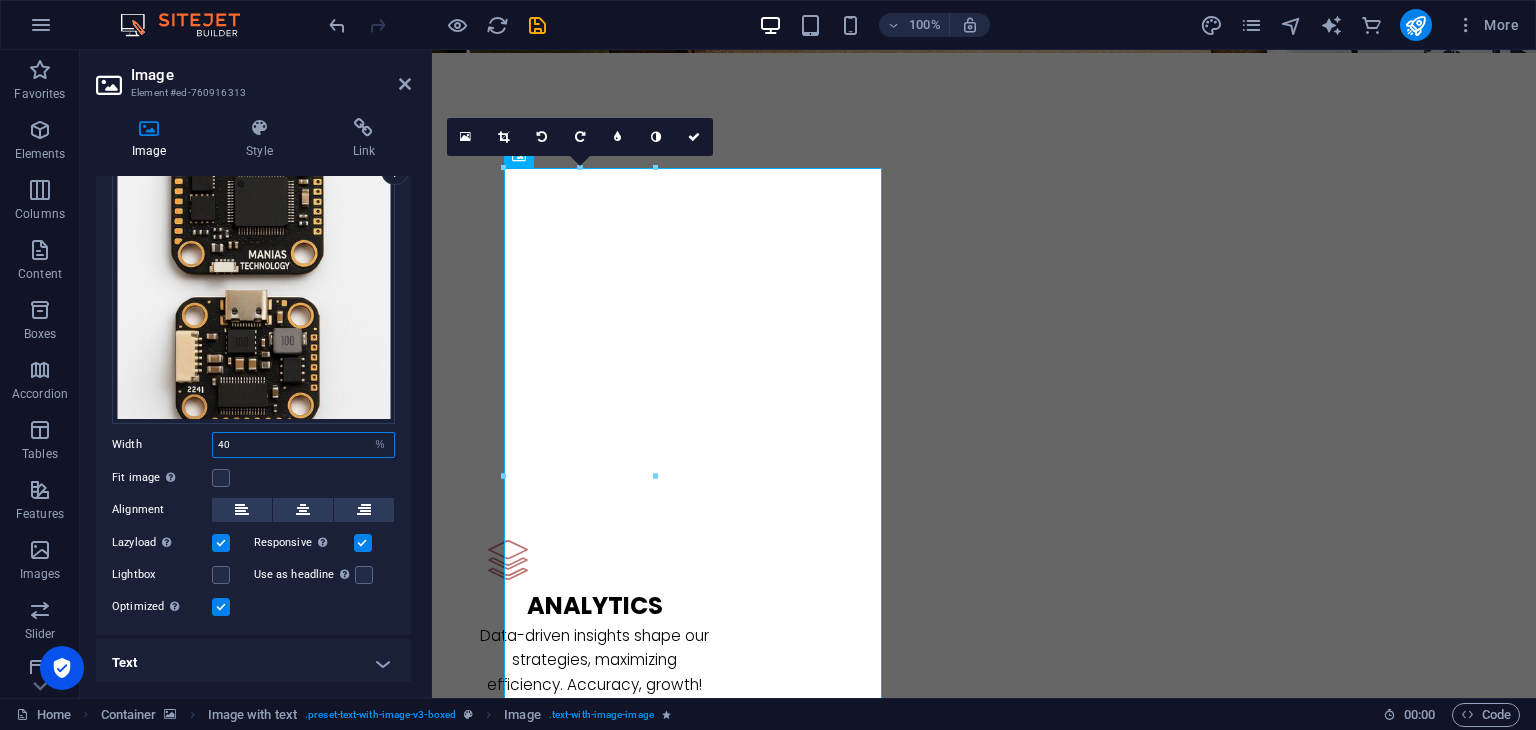 click on "40" at bounding box center [303, 445] 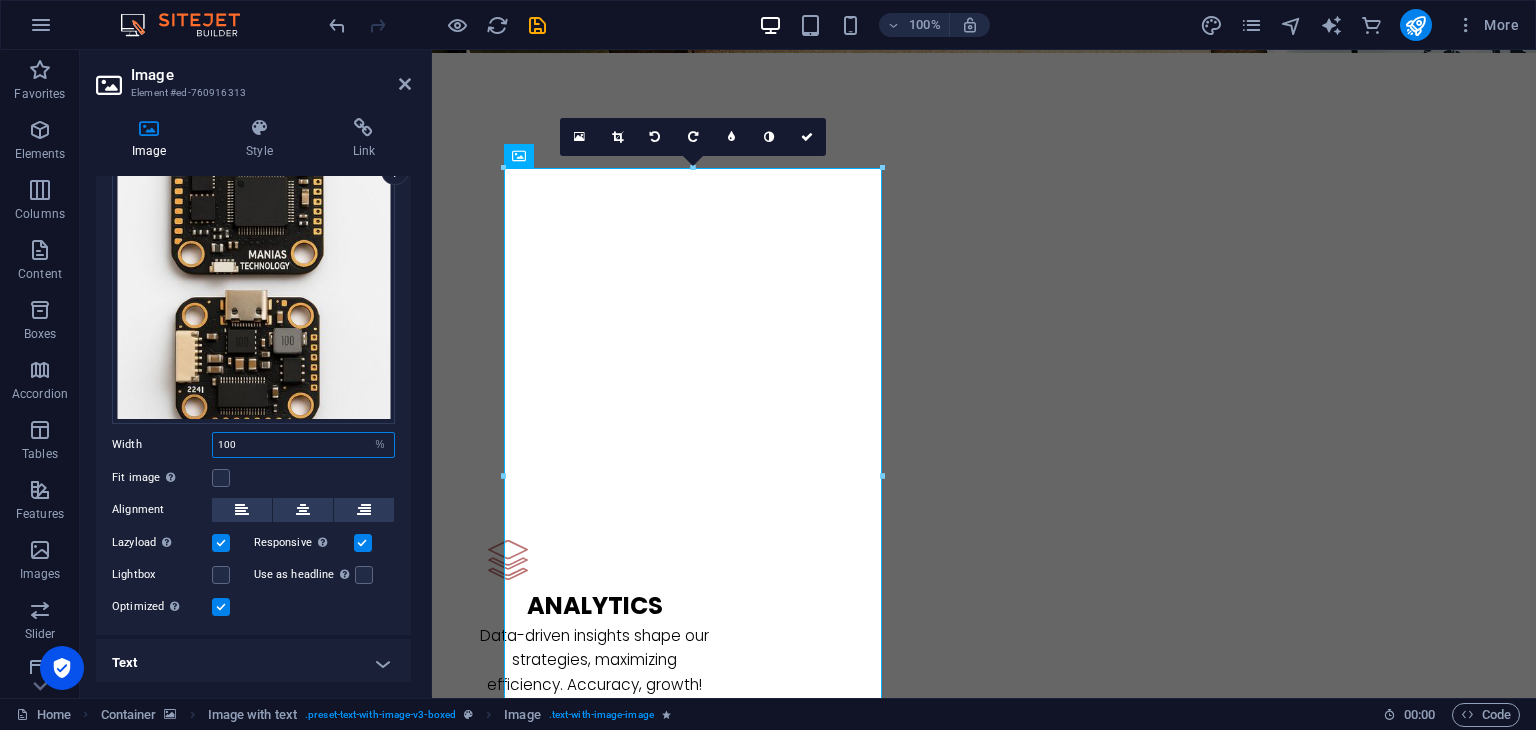 click on "100" at bounding box center (303, 445) 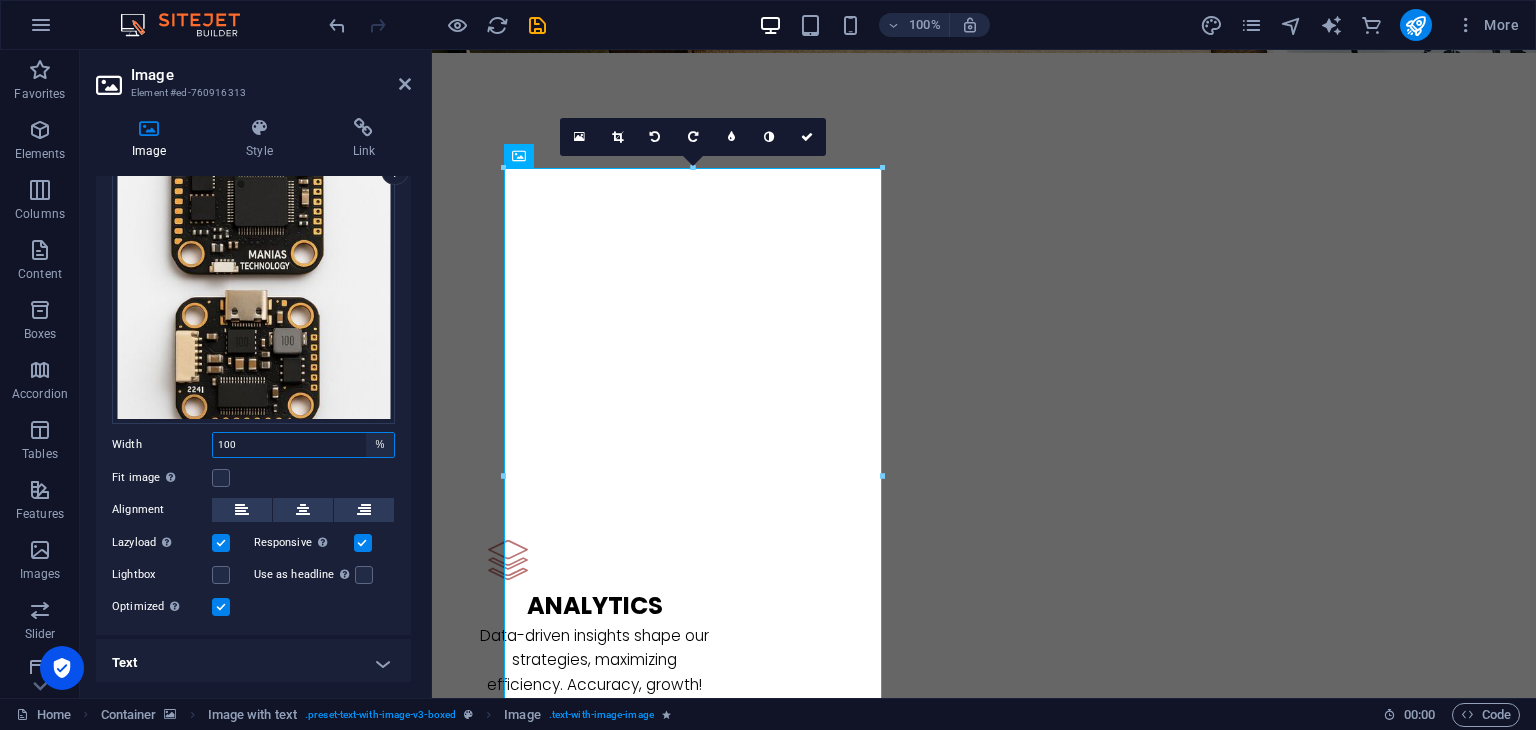 type on "100" 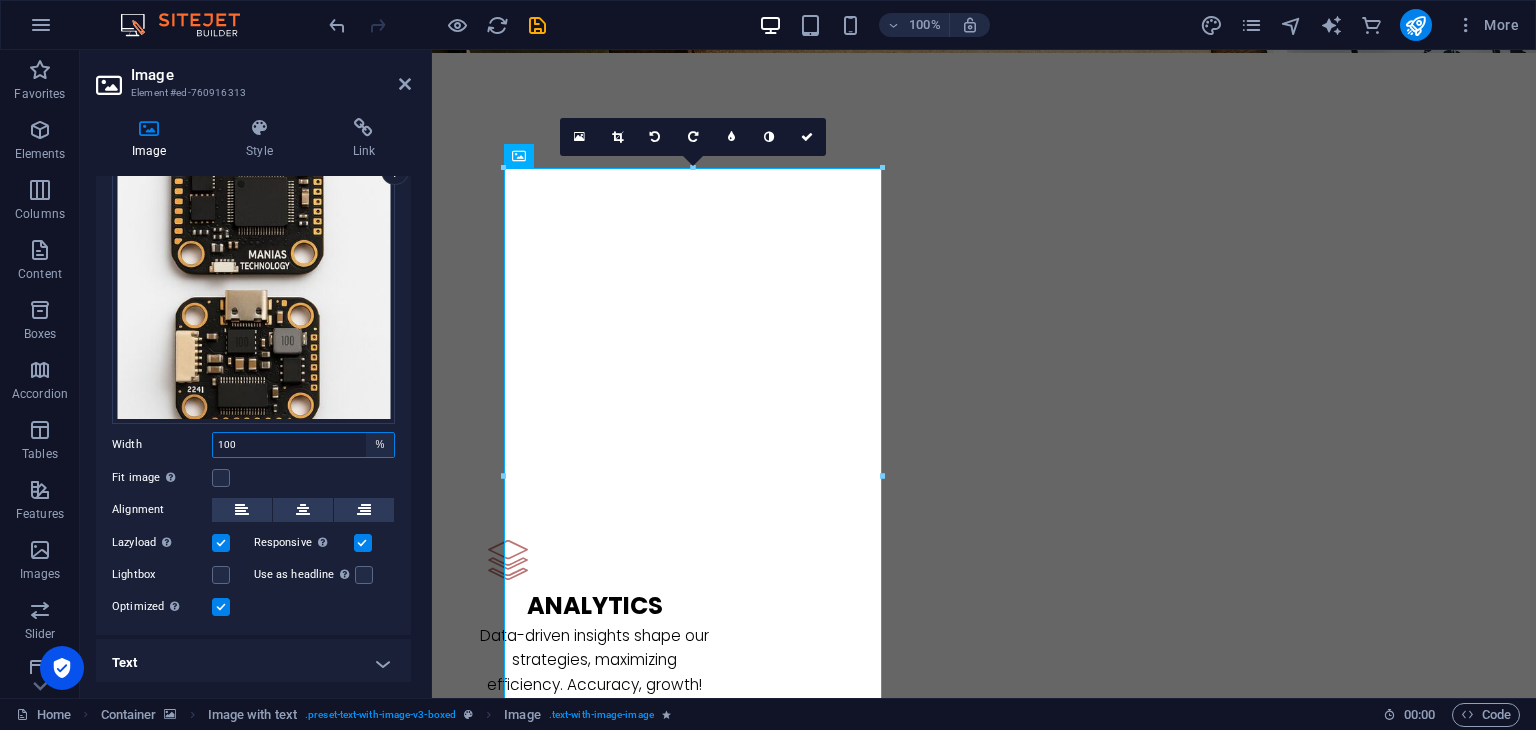 click on "Default auto px rem % em vh vw" at bounding box center (380, 445) 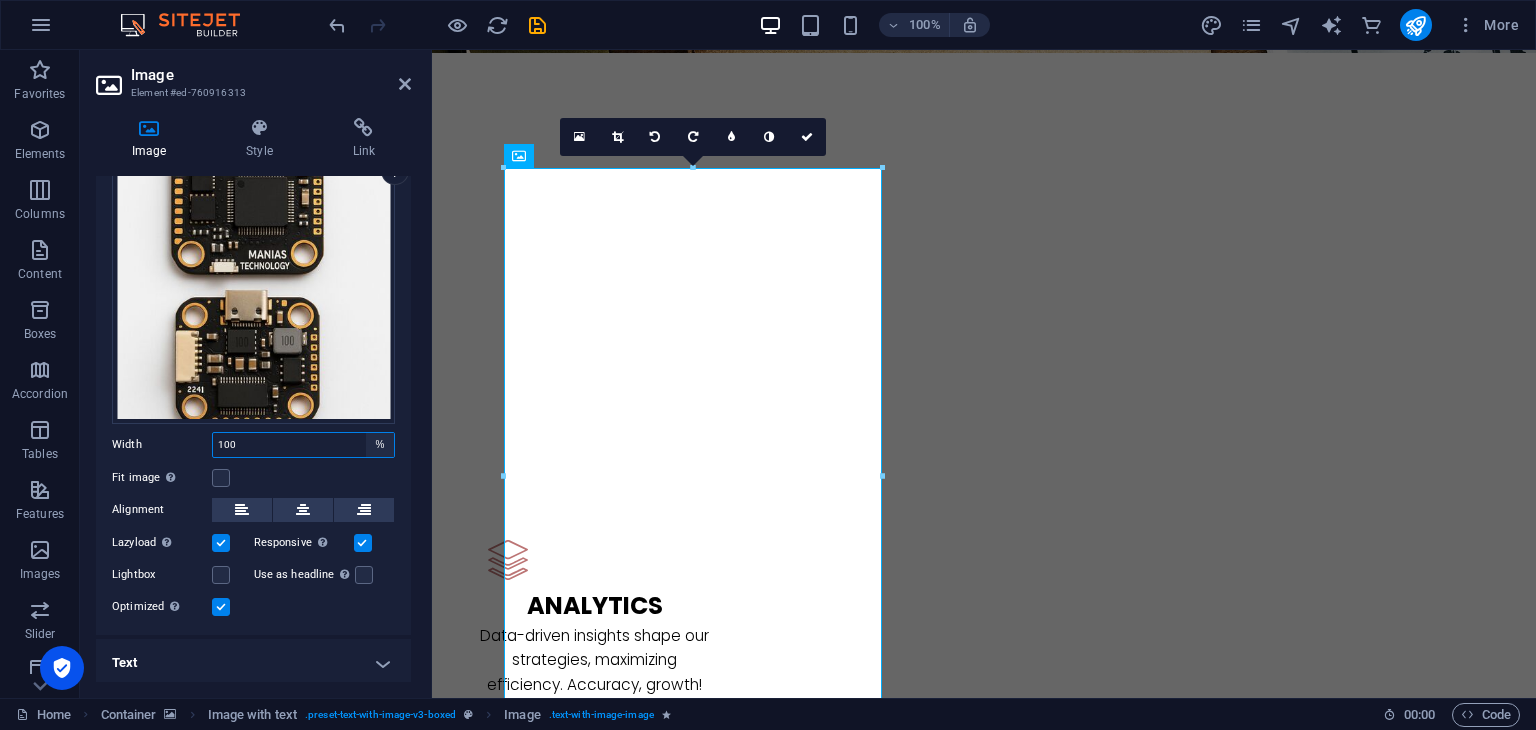 select on "default" 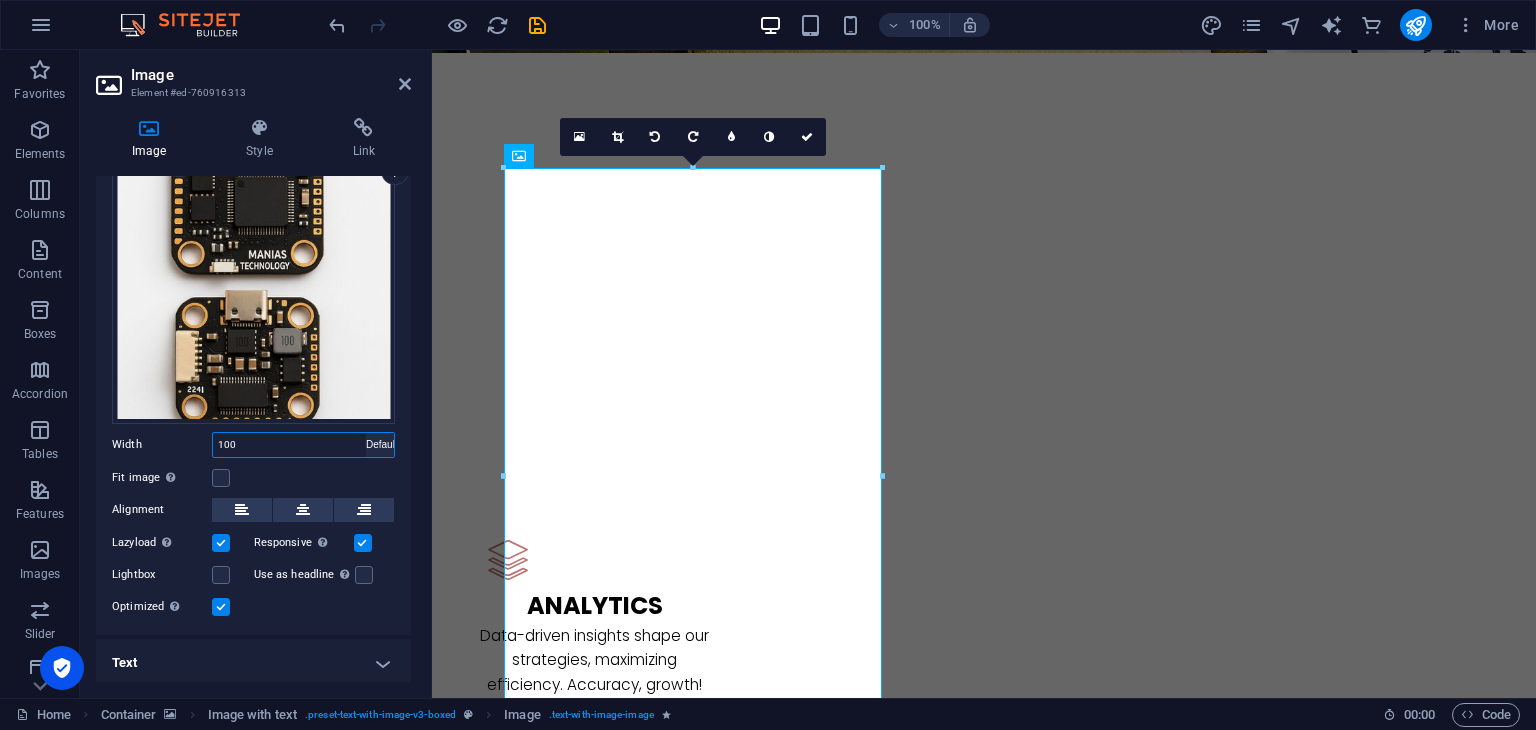 click on "Default auto px rem % em vh vw" at bounding box center (380, 445) 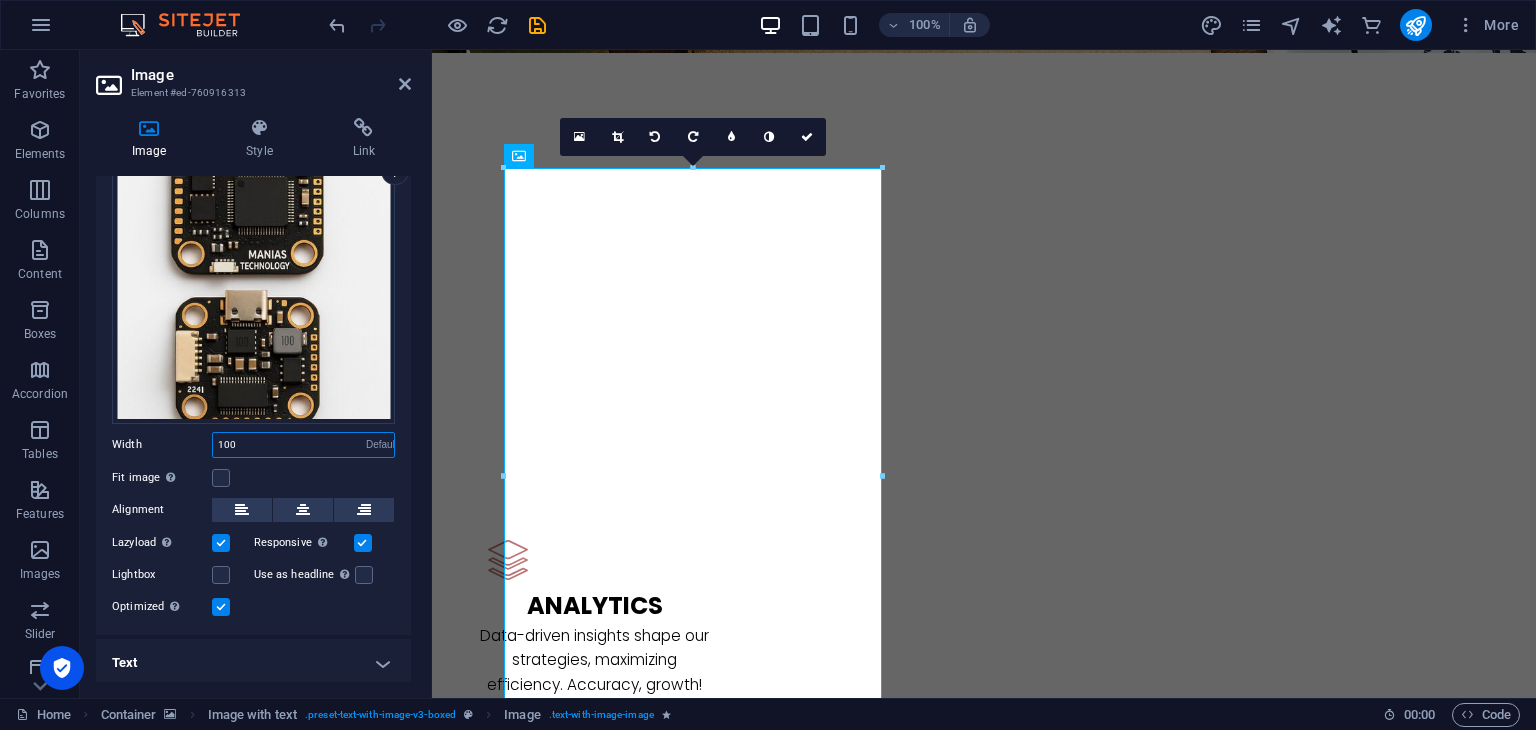 type 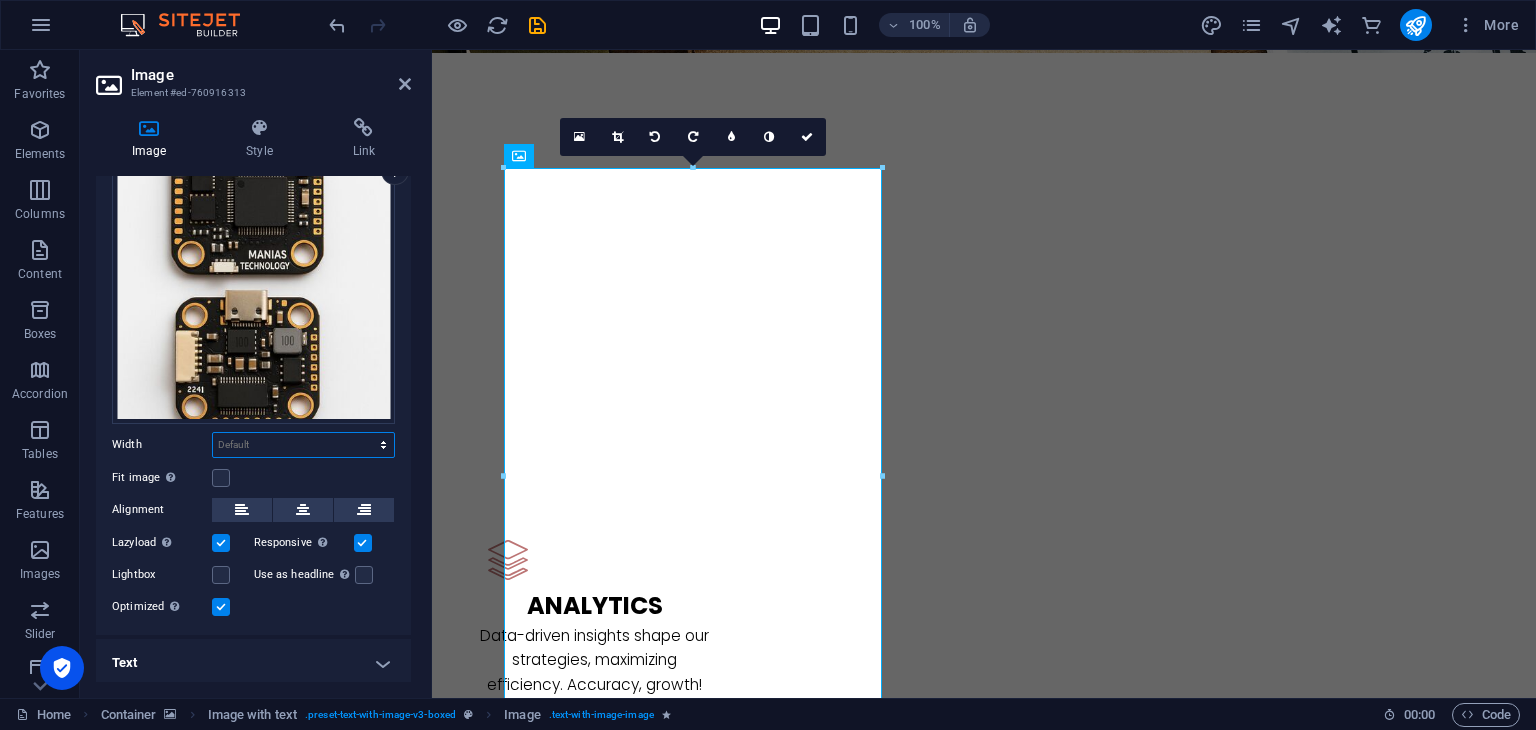 click on "Default auto px rem % em vh vw" at bounding box center (303, 445) 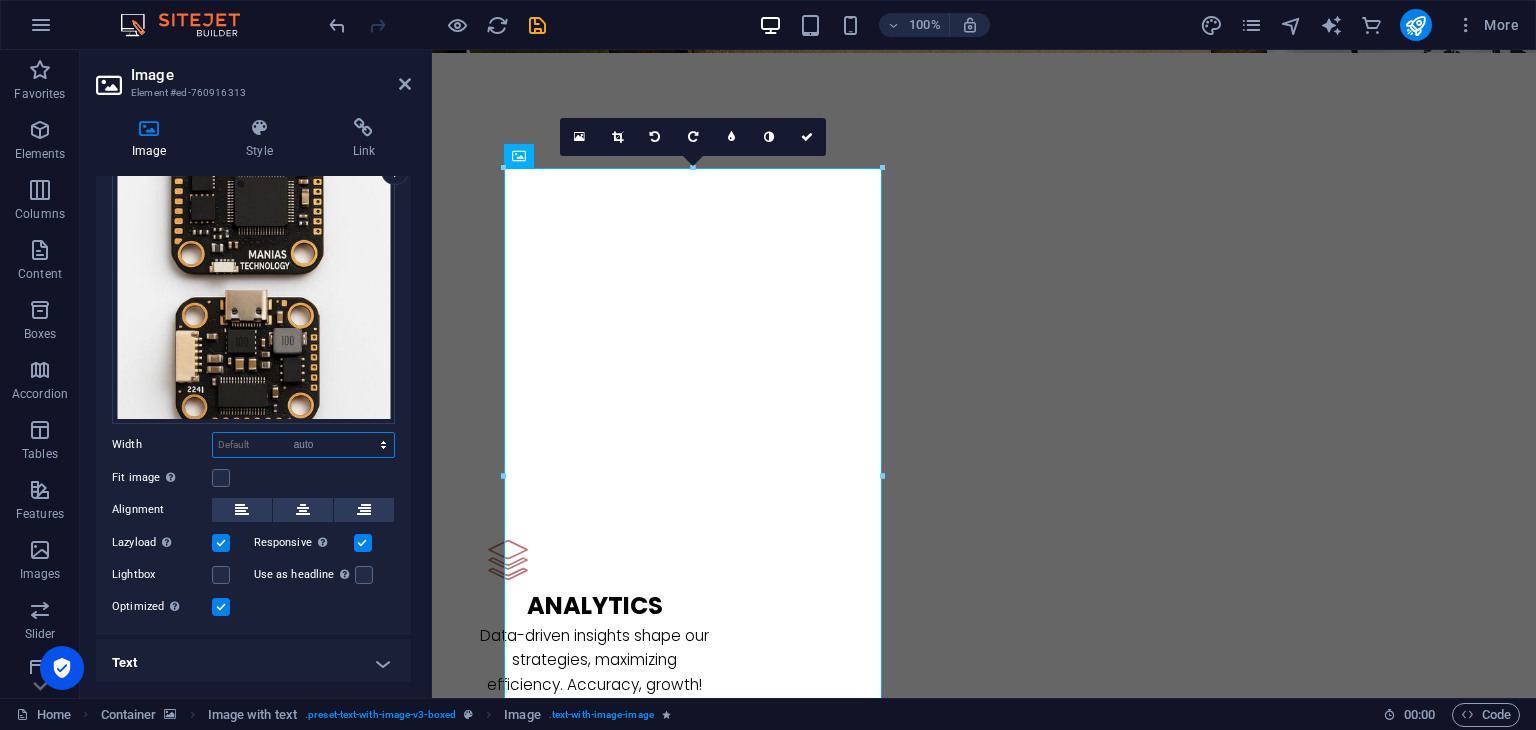 click on "Default auto px rem % em vh vw" at bounding box center [303, 445] 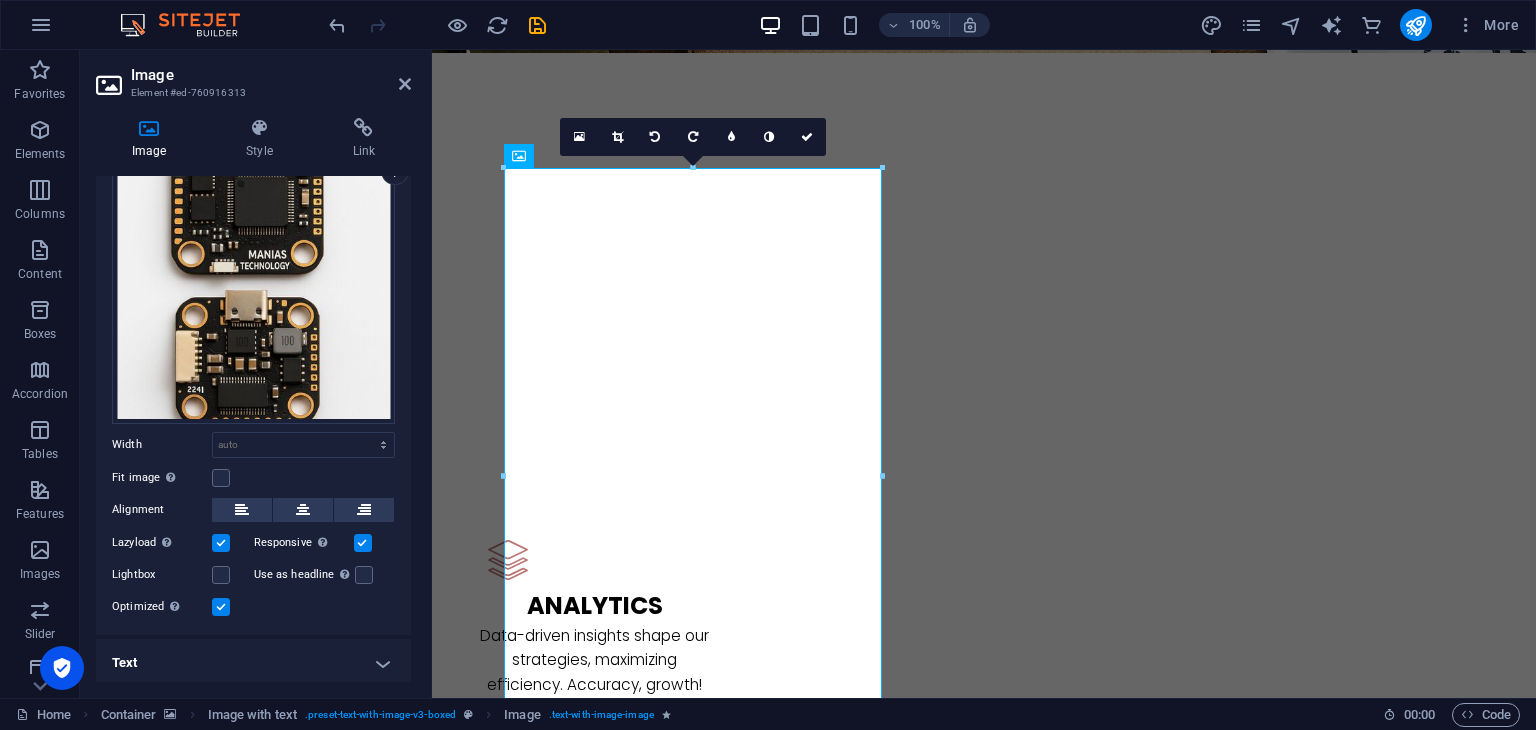 click on "Fit image Automatically fit image to a fixed width and height" at bounding box center [253, 478] 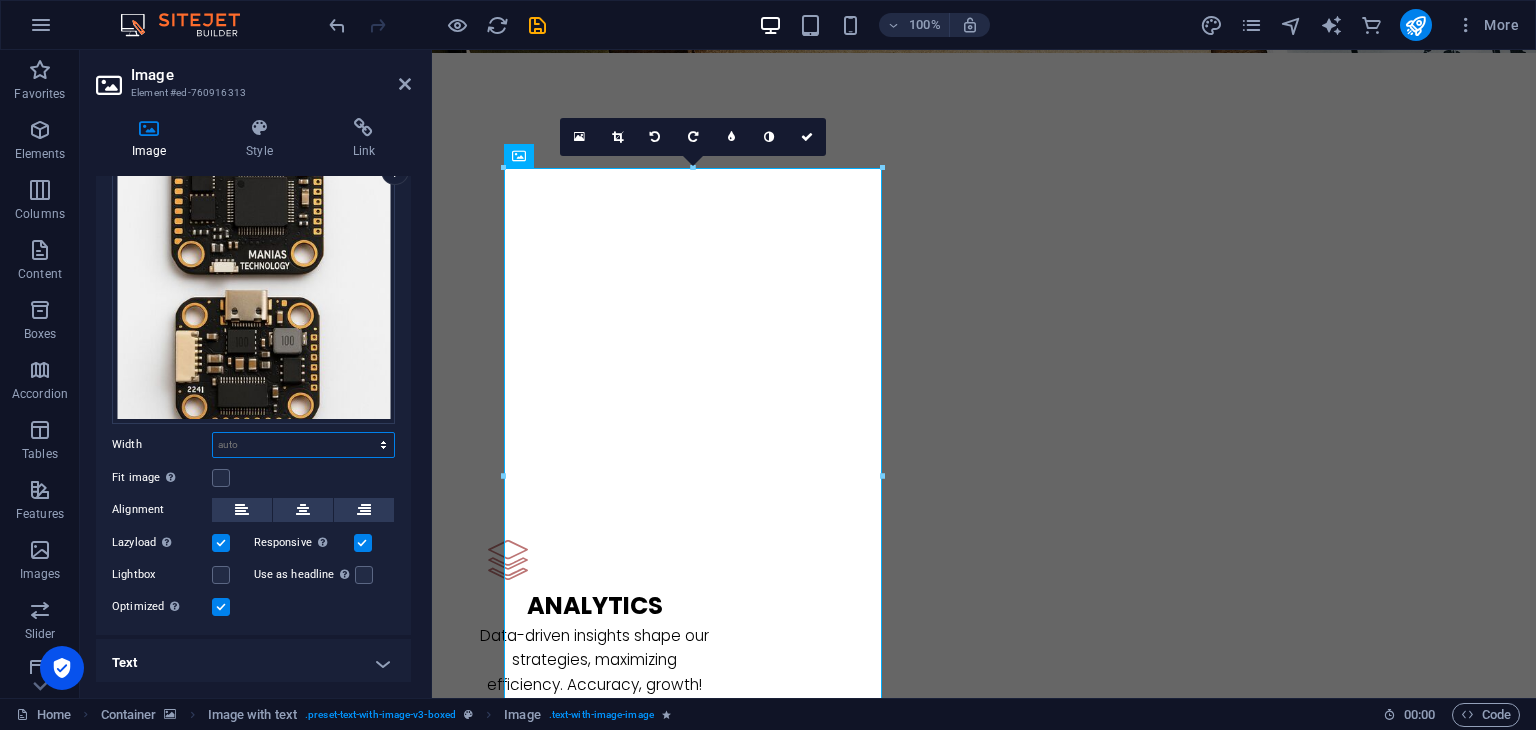 click on "Default auto px rem % em vh vw" at bounding box center (303, 445) 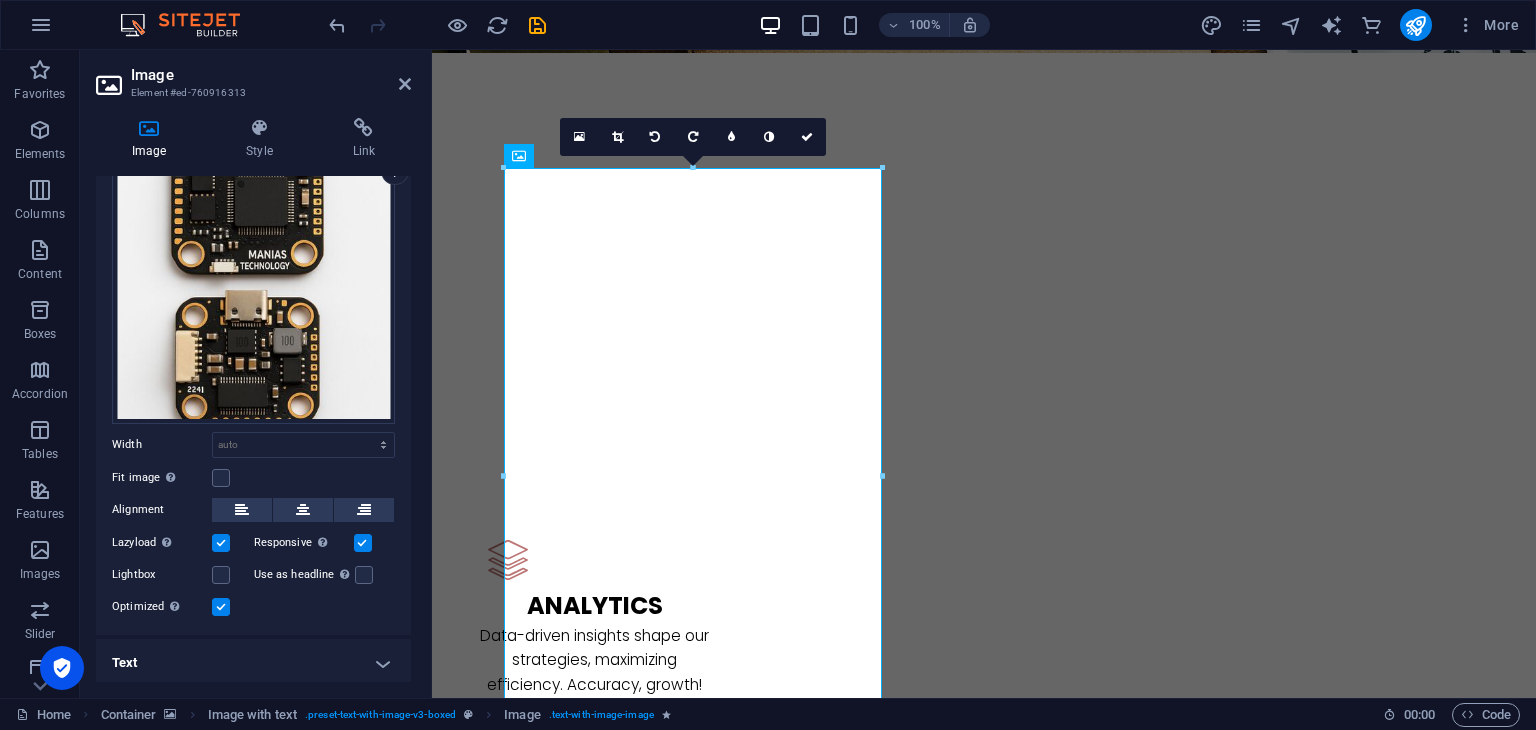 click at bounding box center [984, 3219] 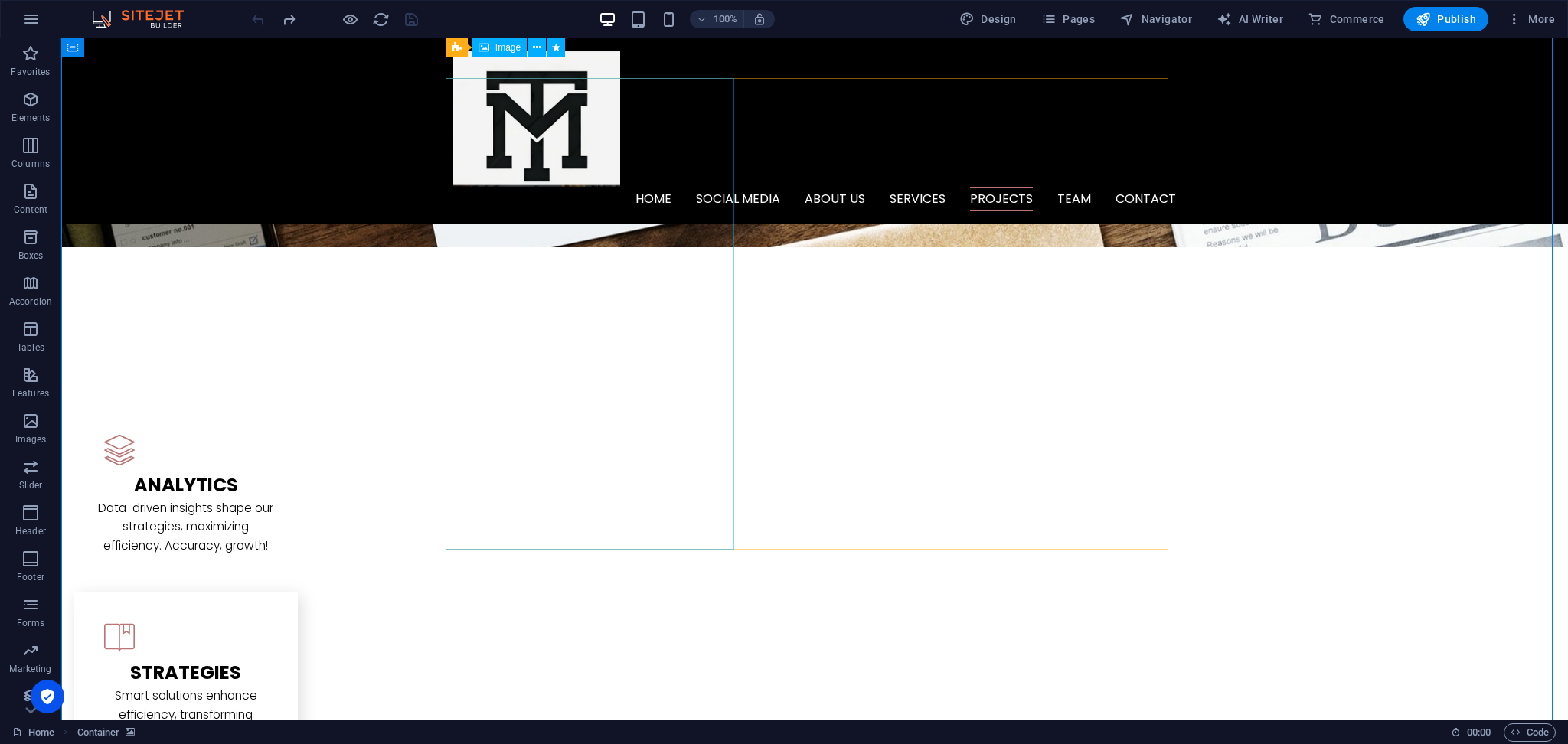 scroll, scrollTop: 2574, scrollLeft: 0, axis: vertical 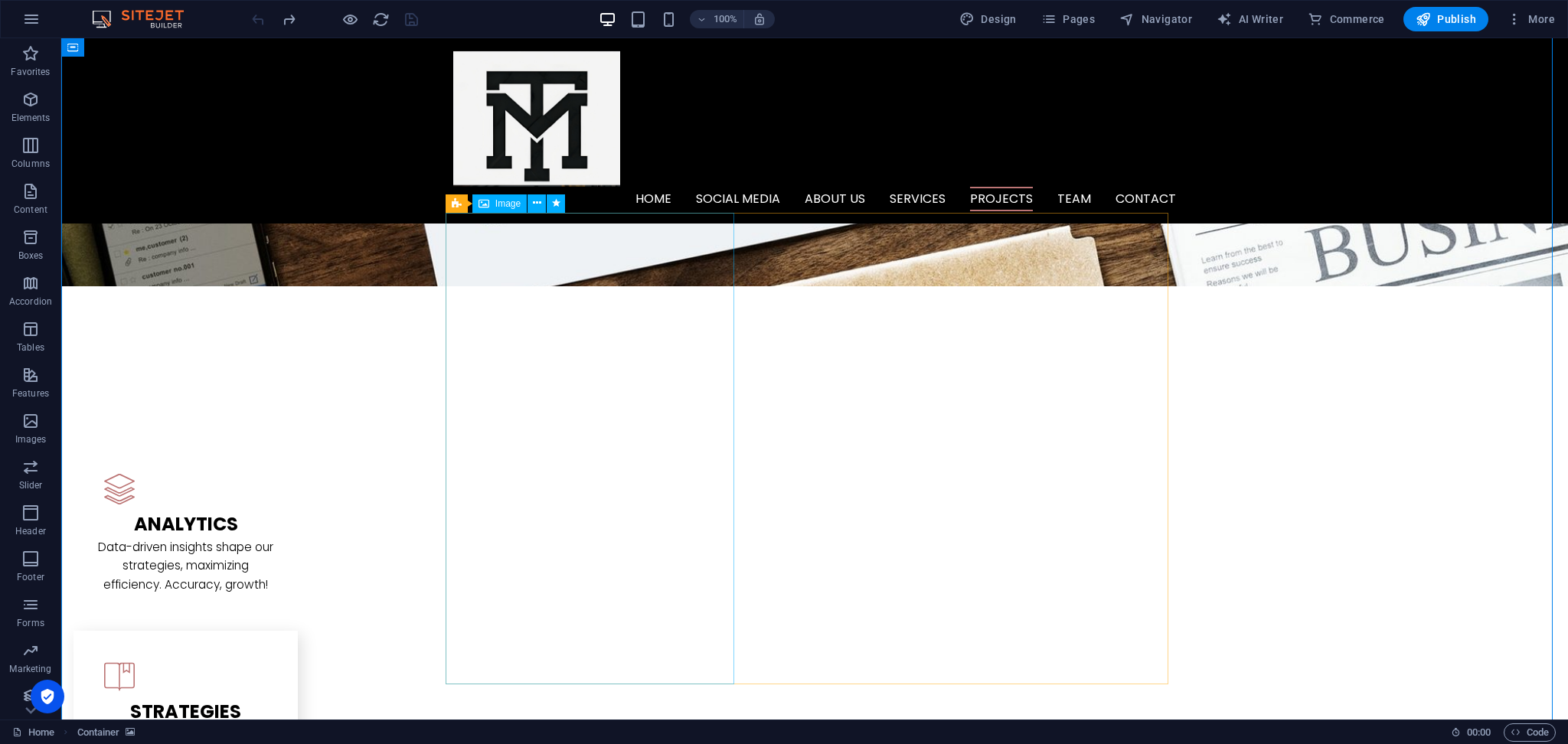 click at bounding box center (561, 4939) 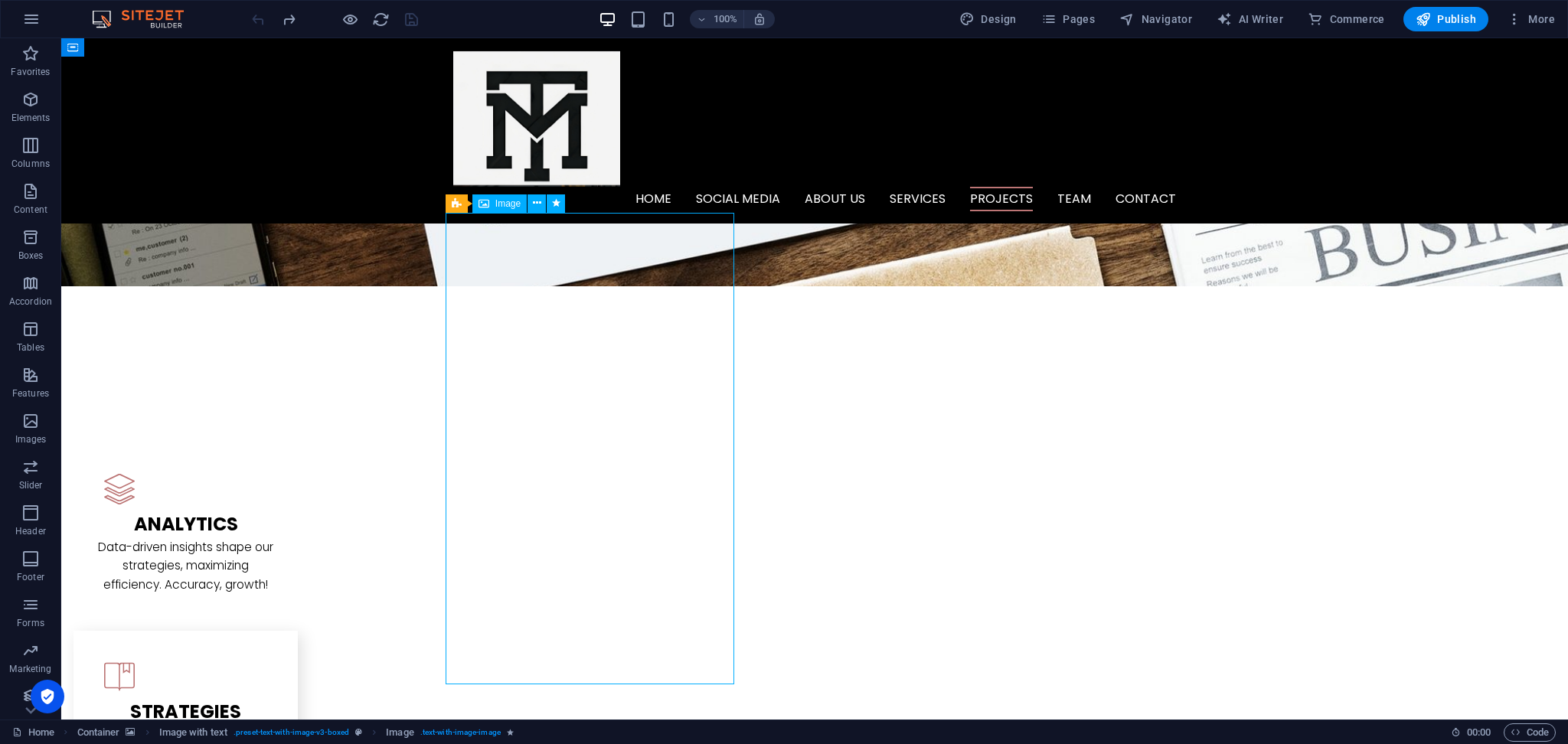 click at bounding box center [561, 4939] 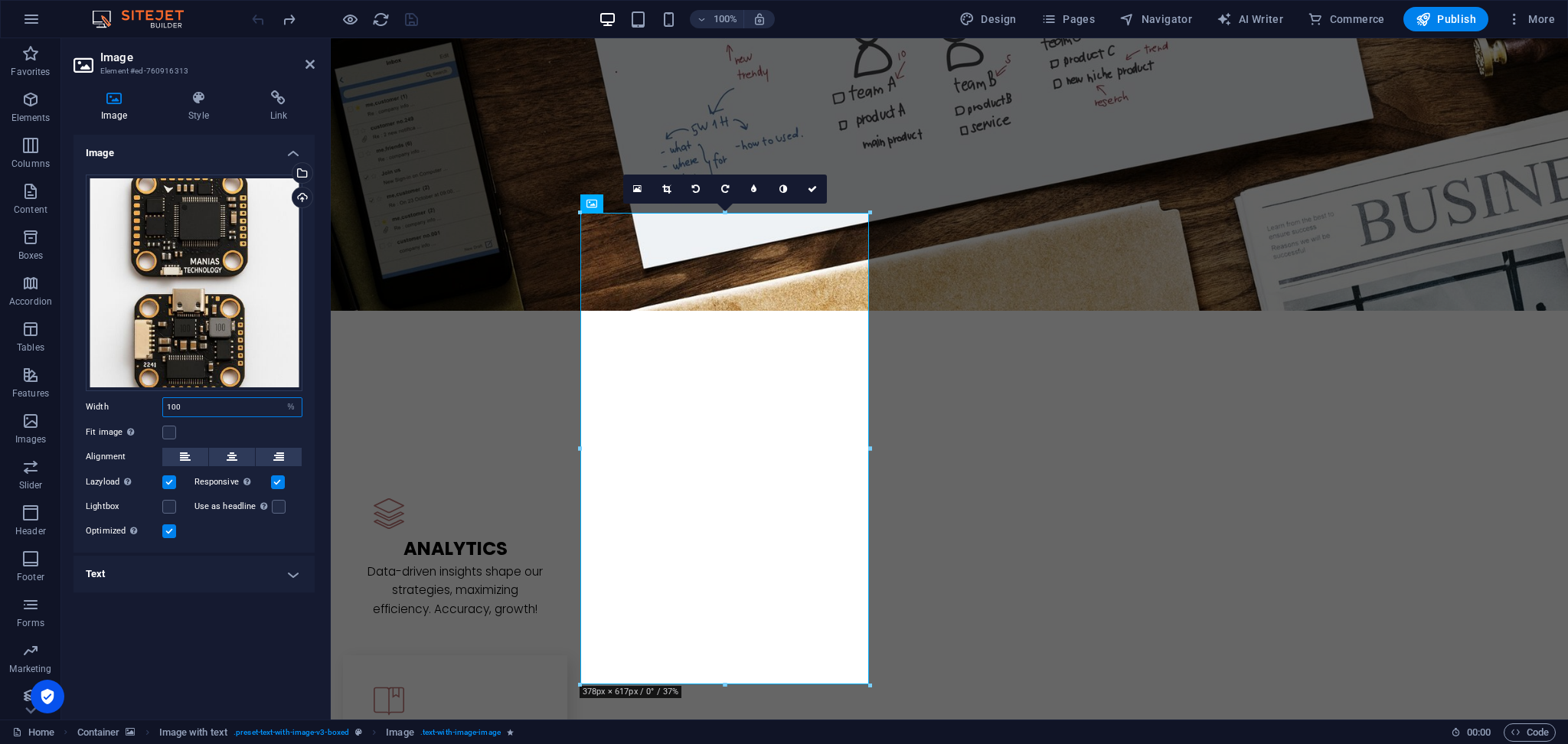 click on "100" at bounding box center (232, 407) 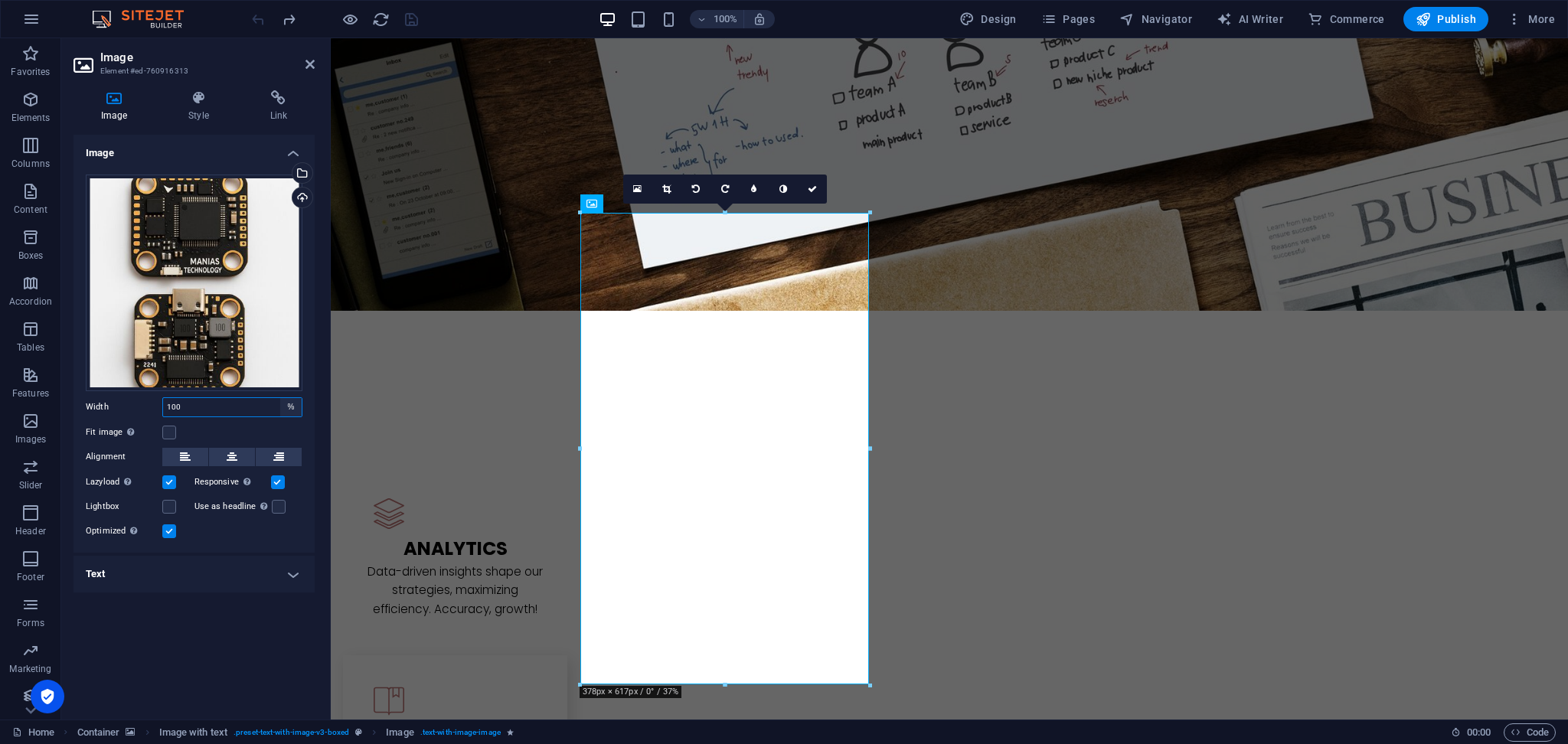 click on "Default auto px rem % em vh vw" at bounding box center [291, 407] 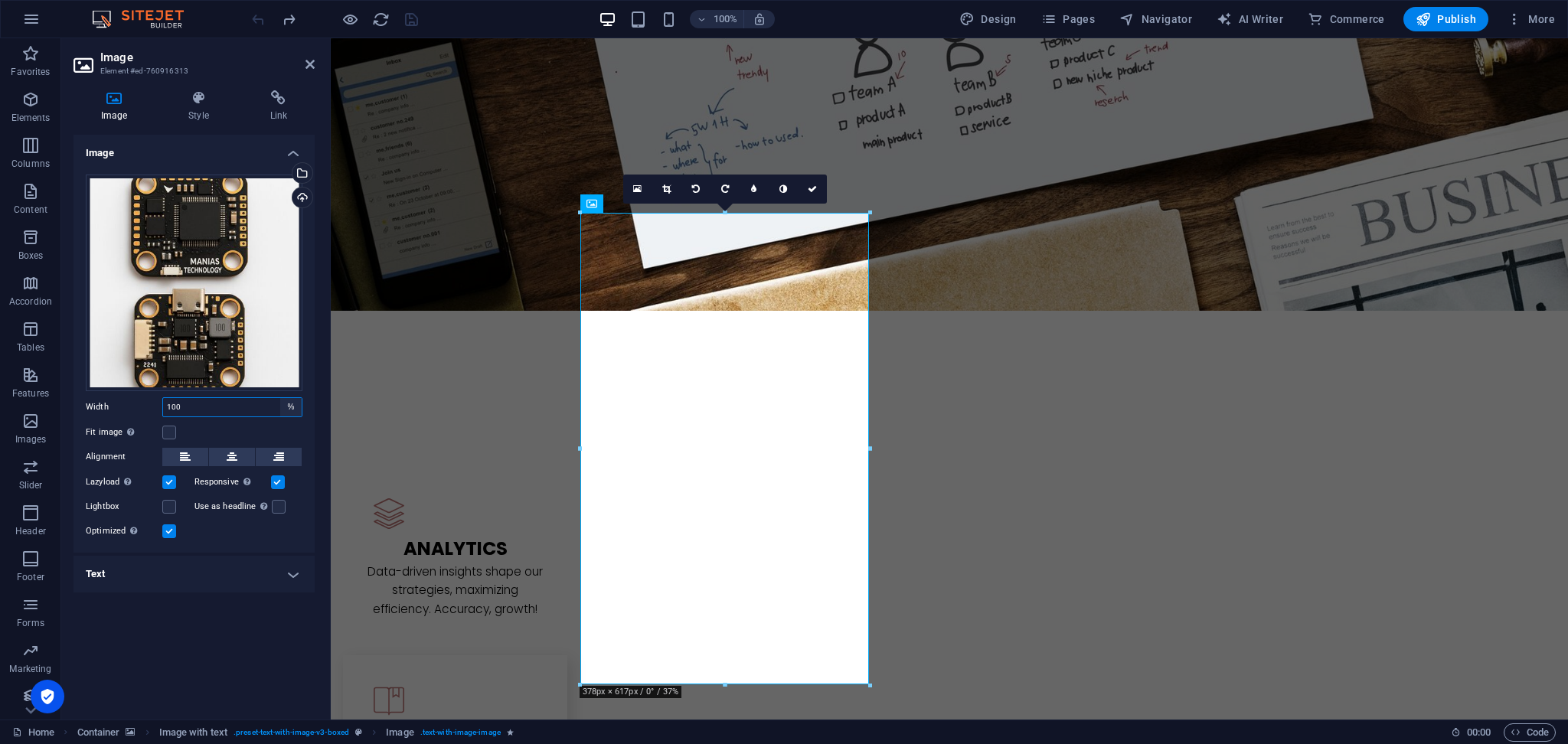 select on "auto" 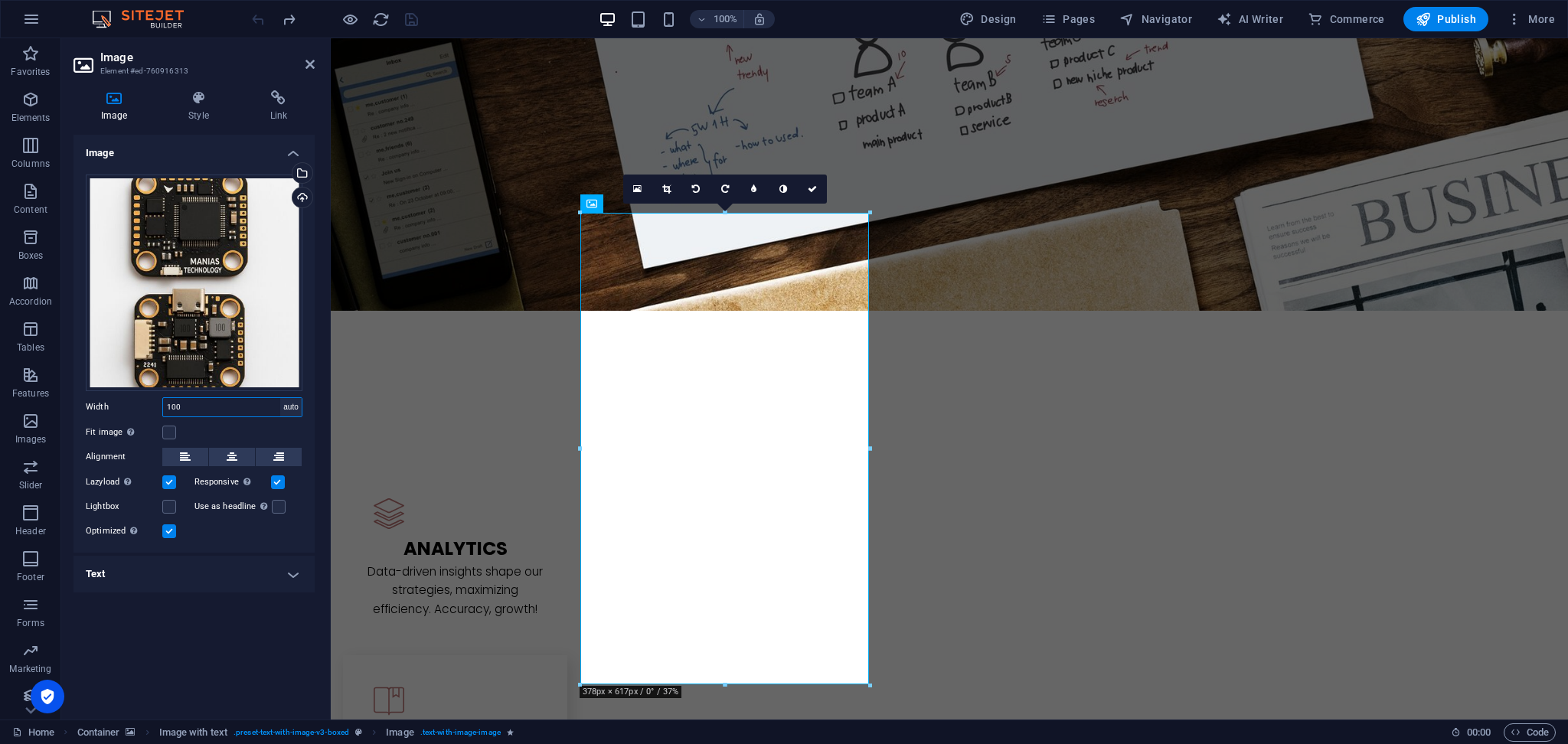 click on "Default auto px rem % em vh vw" at bounding box center (291, 407) 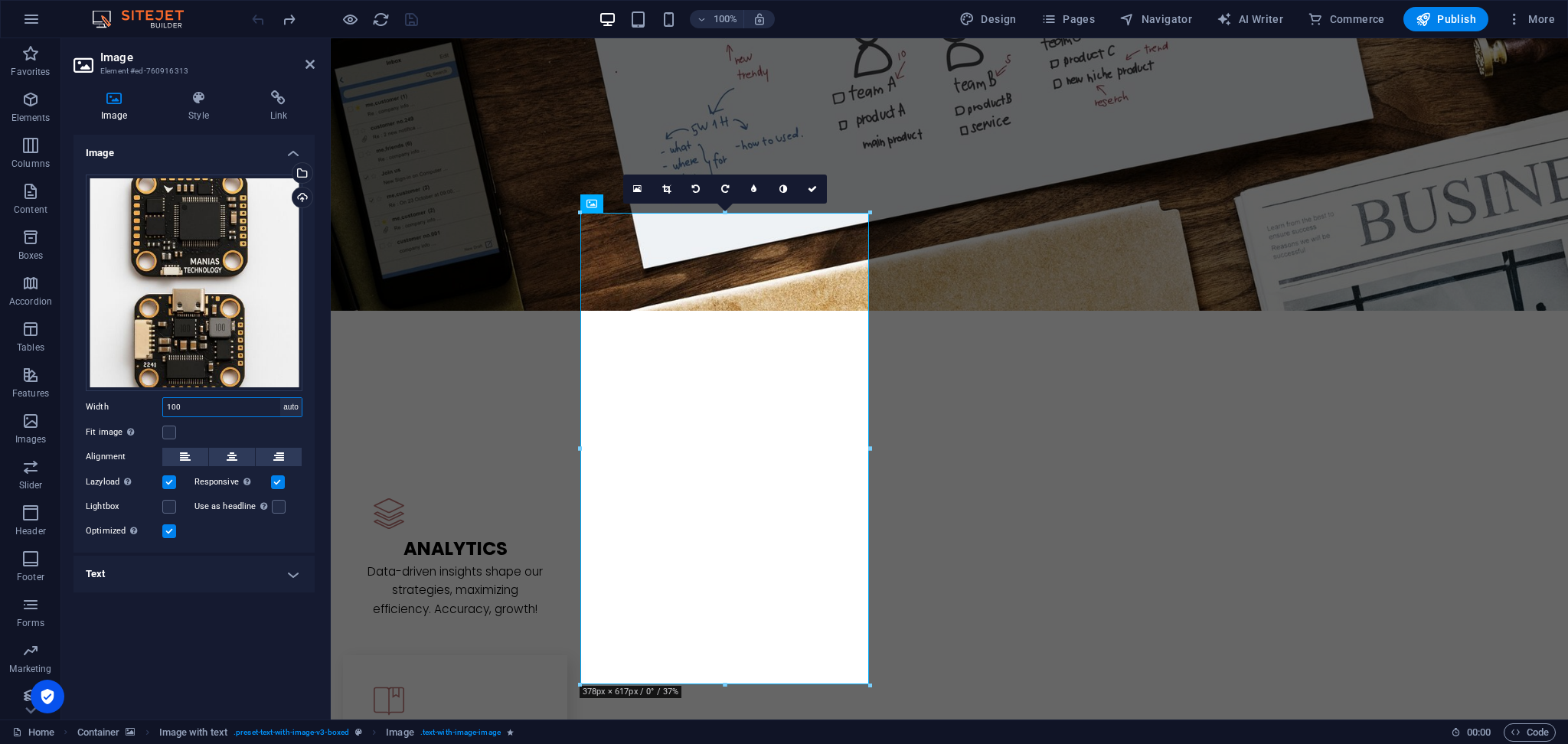 type 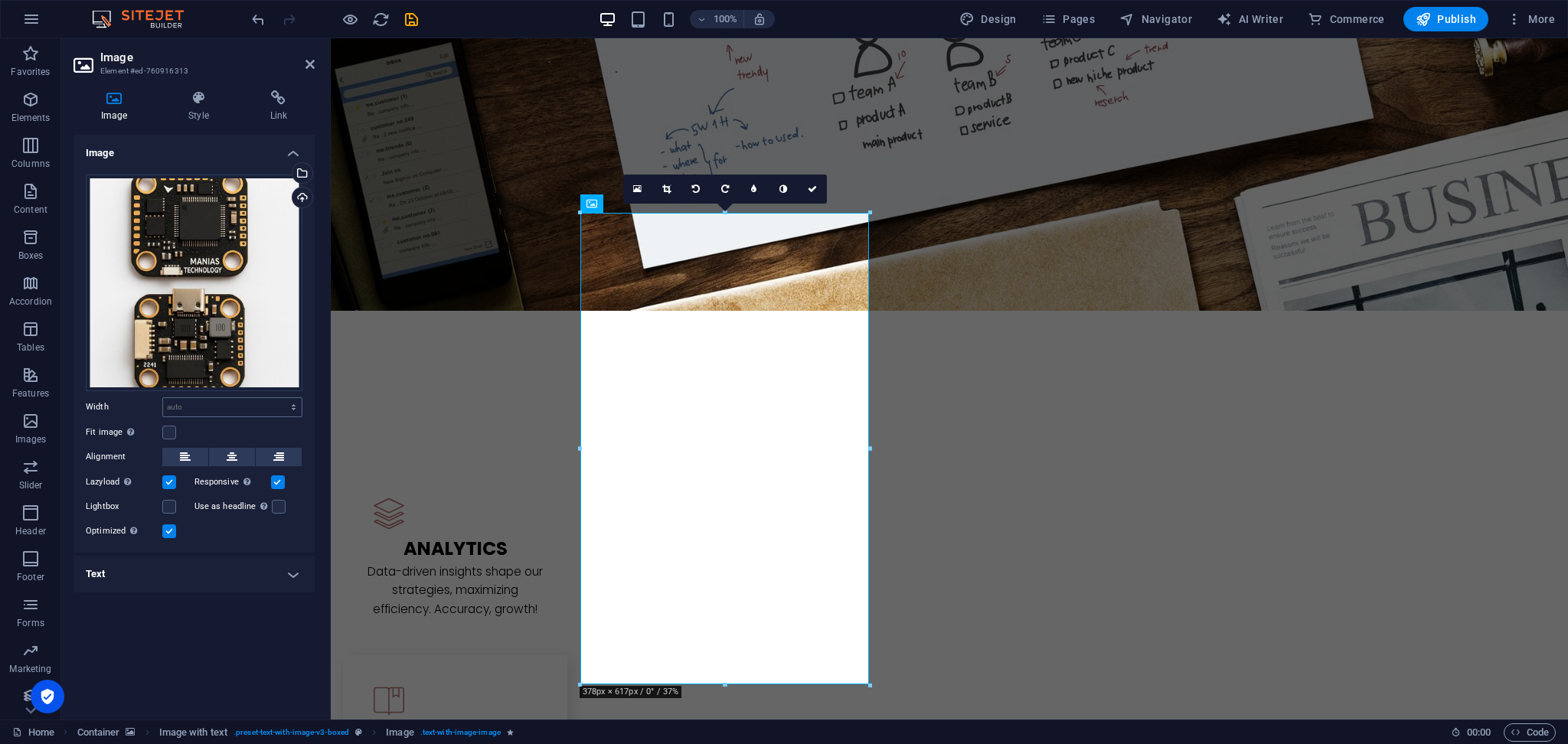 click on "Default auto px rem % em vh vw" at bounding box center [232, 407] 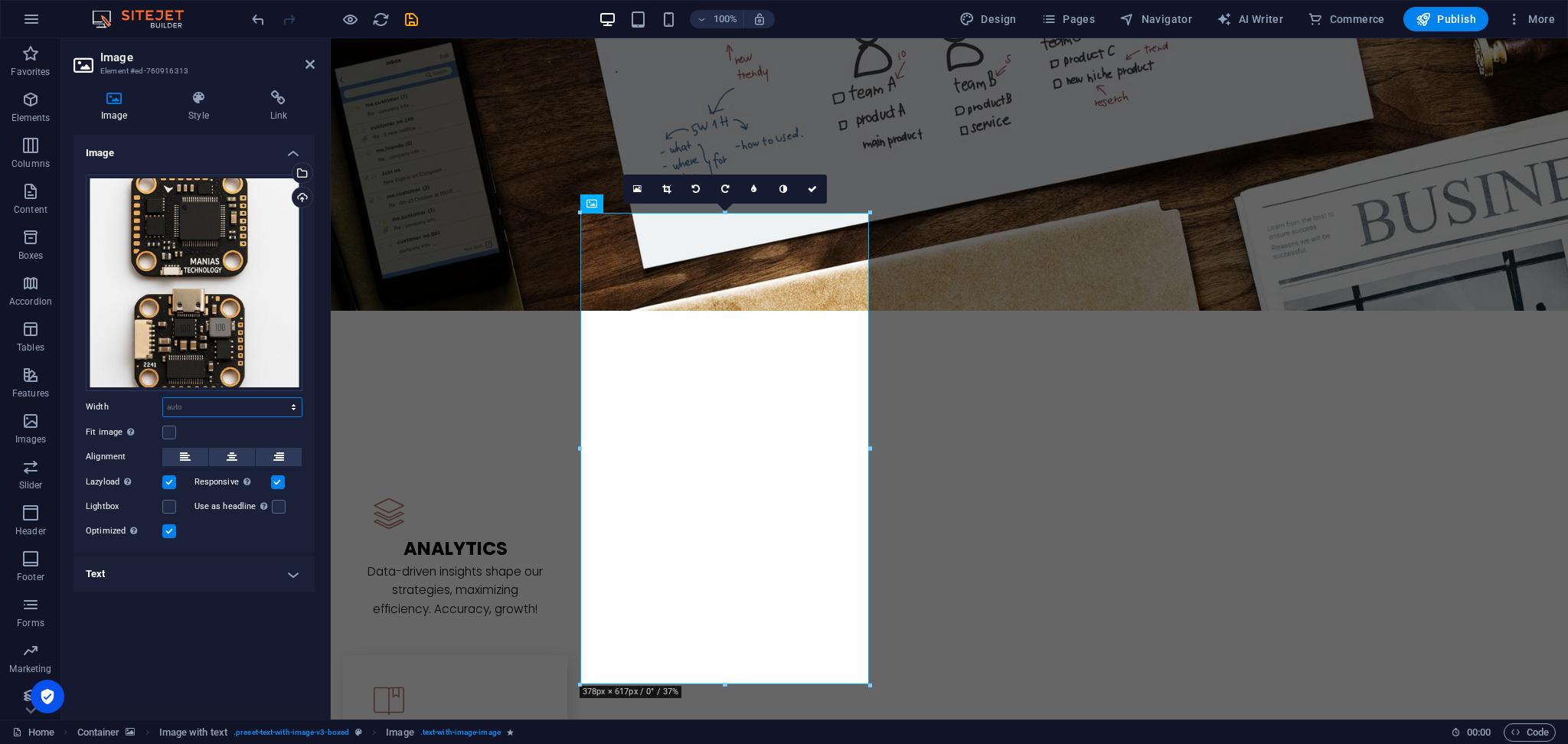 click on "Default auto px rem % em vh vw" at bounding box center [232, 407] 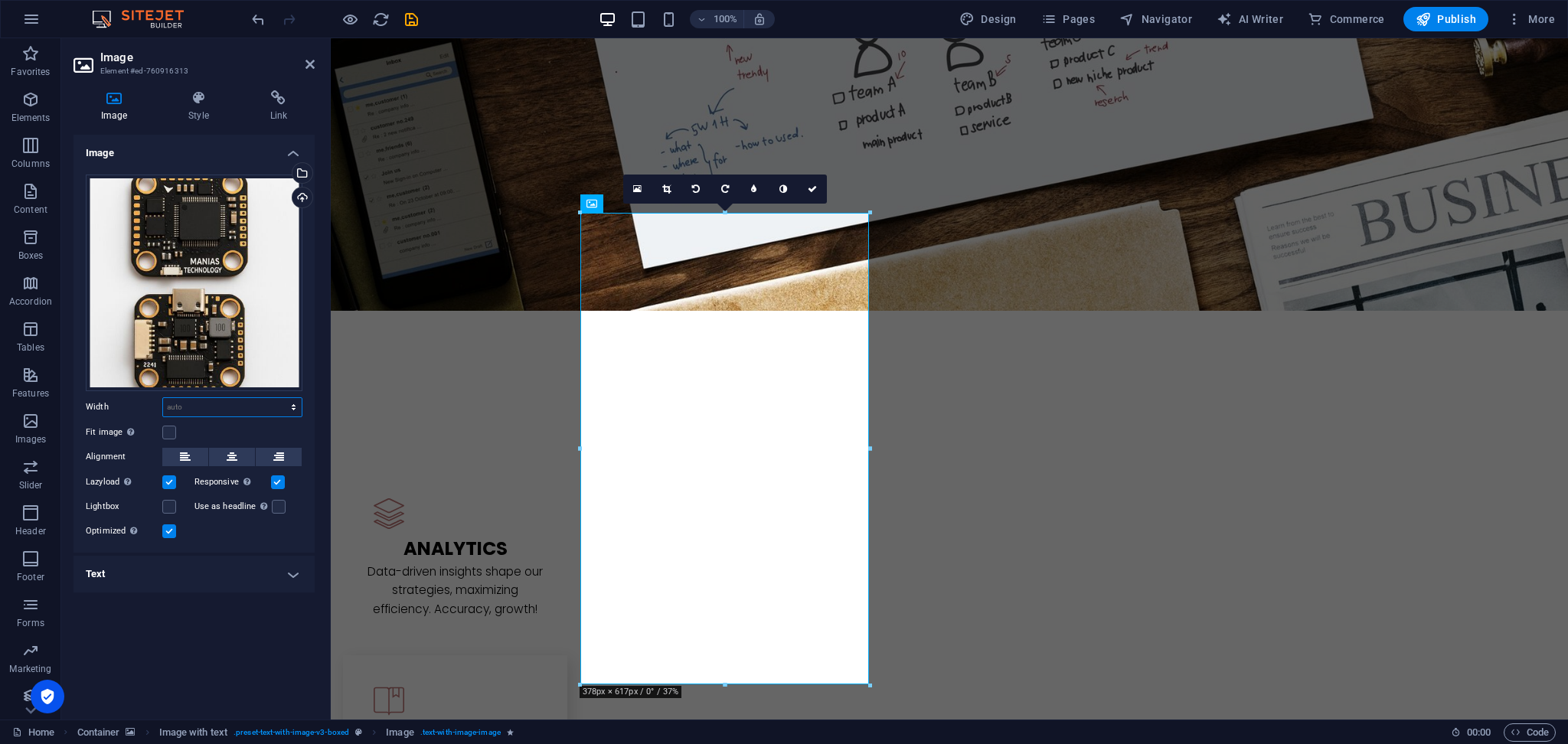 click on "Default auto px rem % em vh vw" at bounding box center [232, 407] 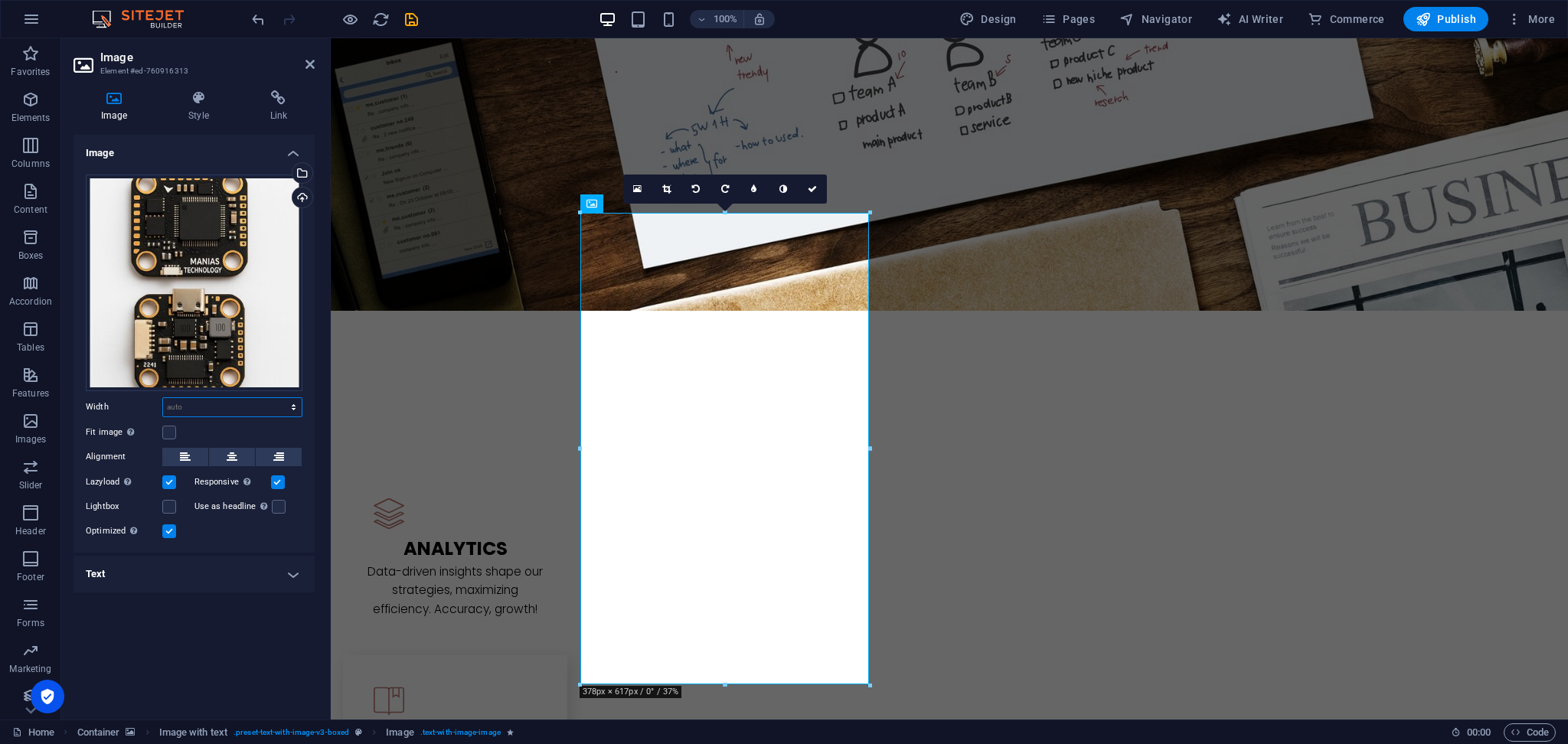 click on "Default auto px rem % em vh vw" at bounding box center (232, 407) 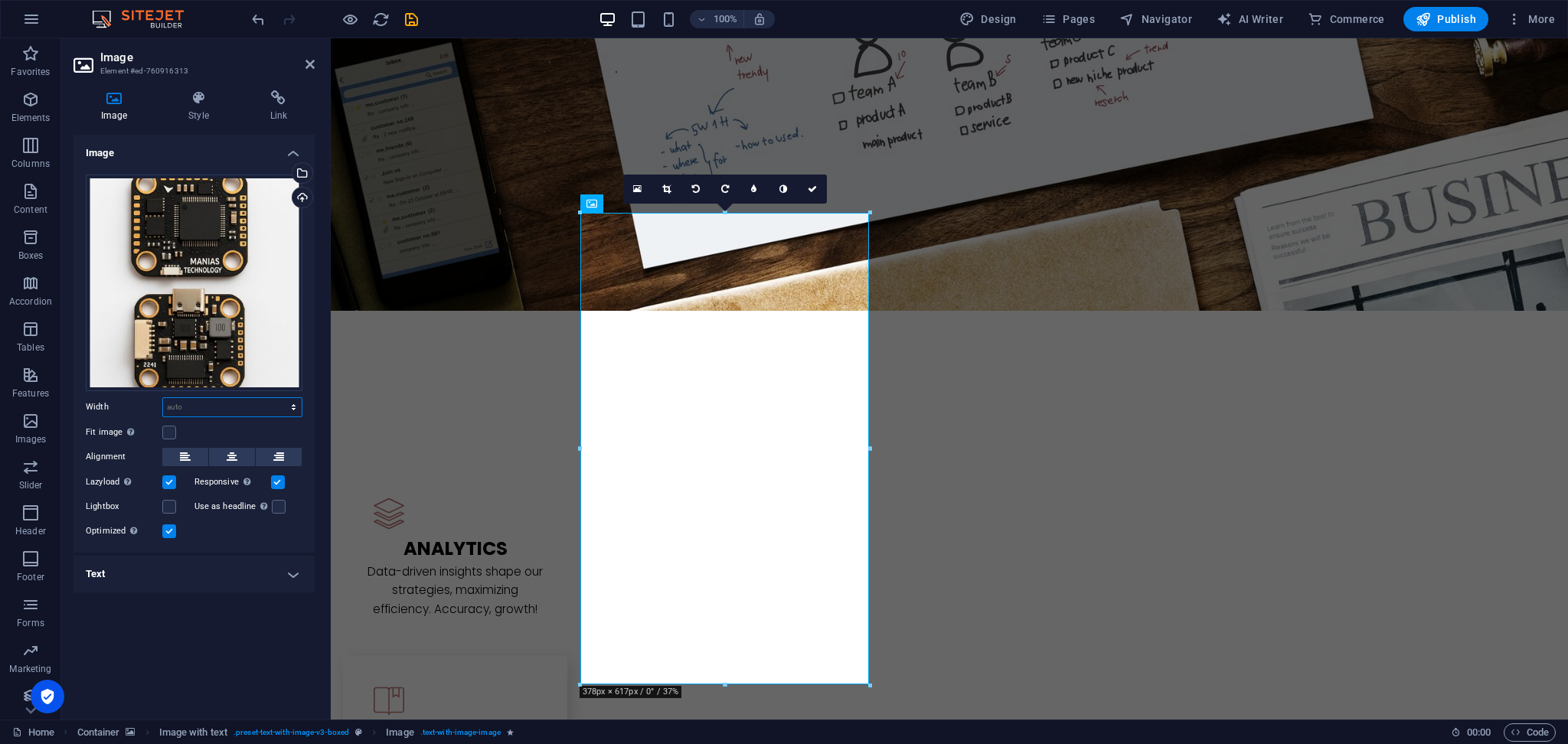 select on "%" 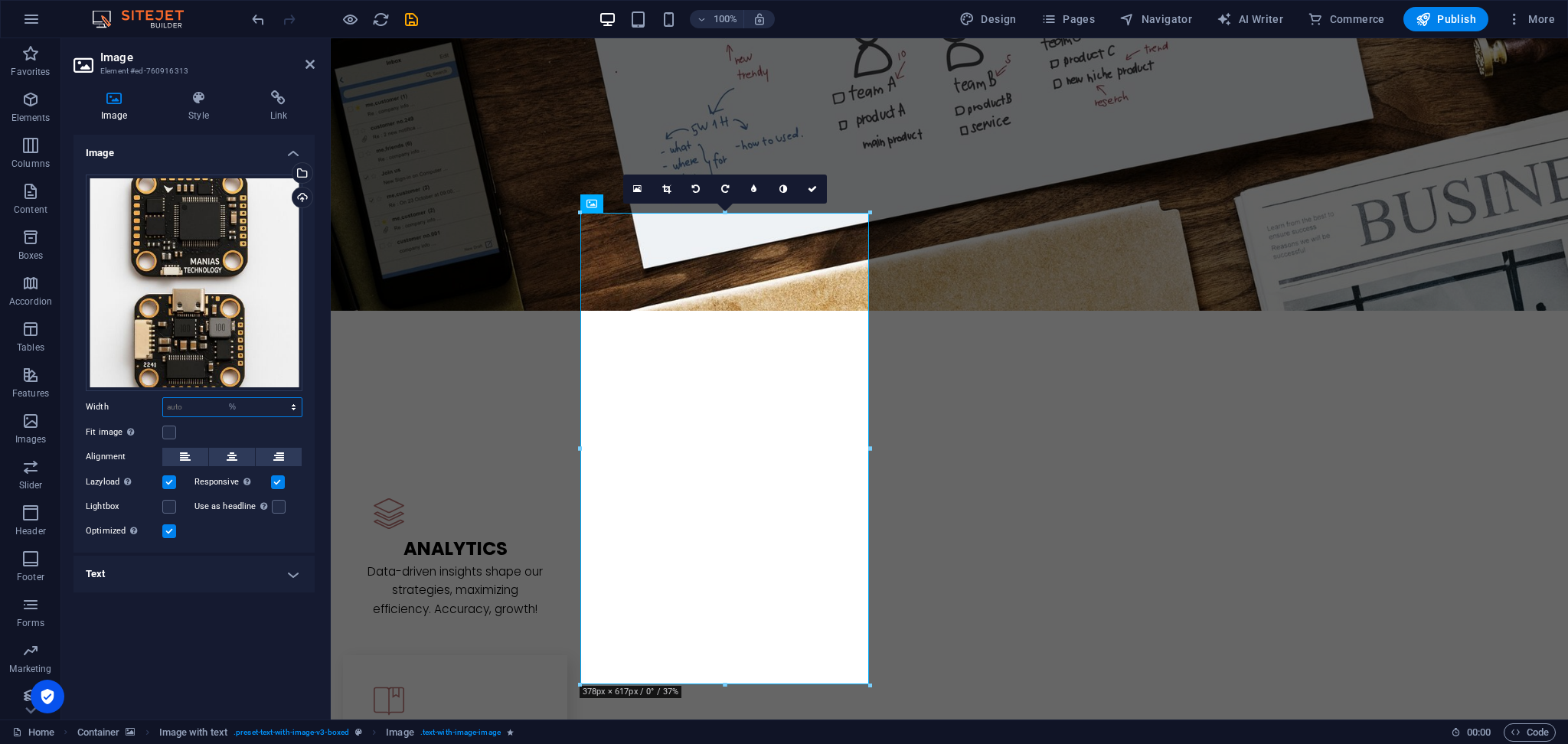 click on "Default auto px rem % em vh vw" at bounding box center (232, 407) 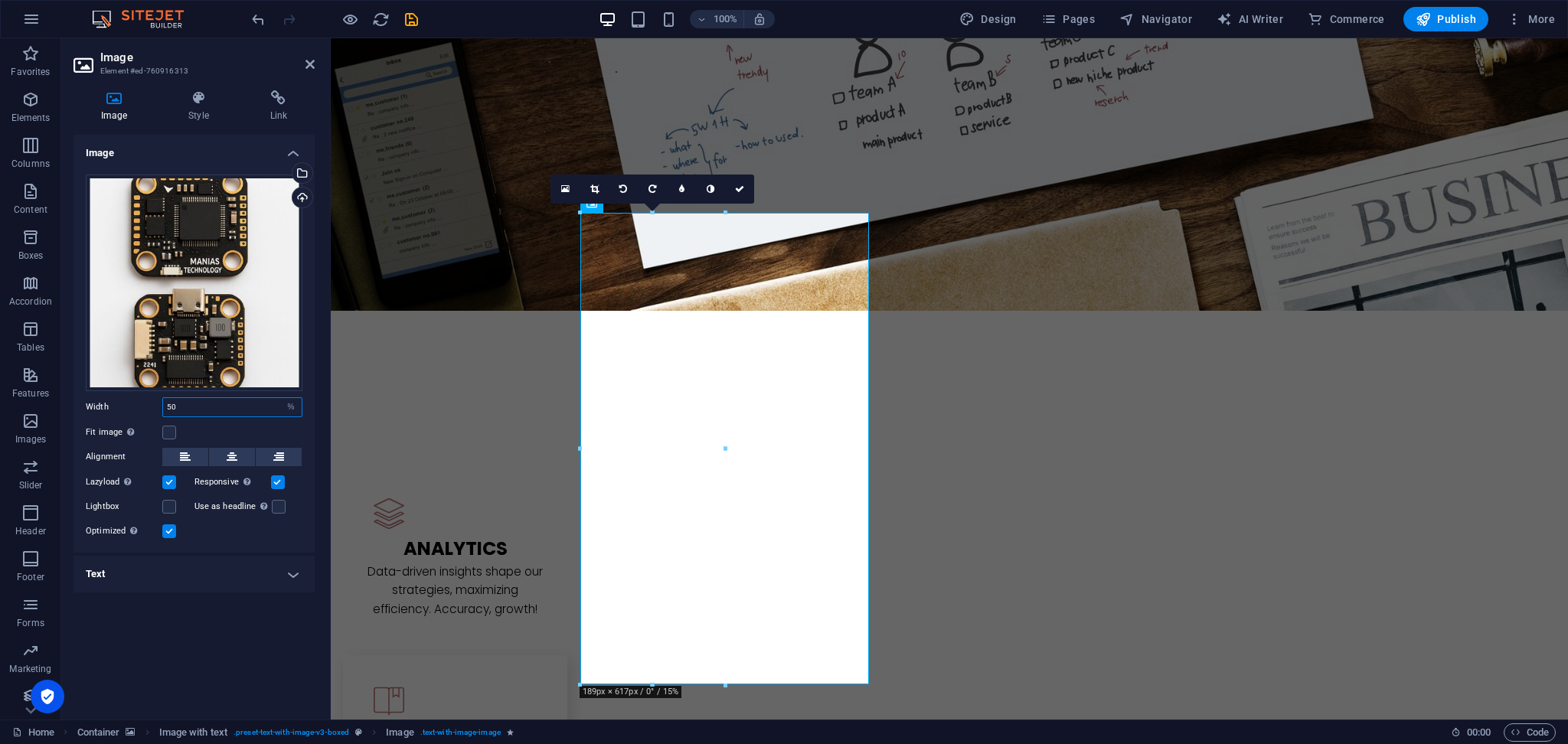 click on "50" at bounding box center [232, 407] 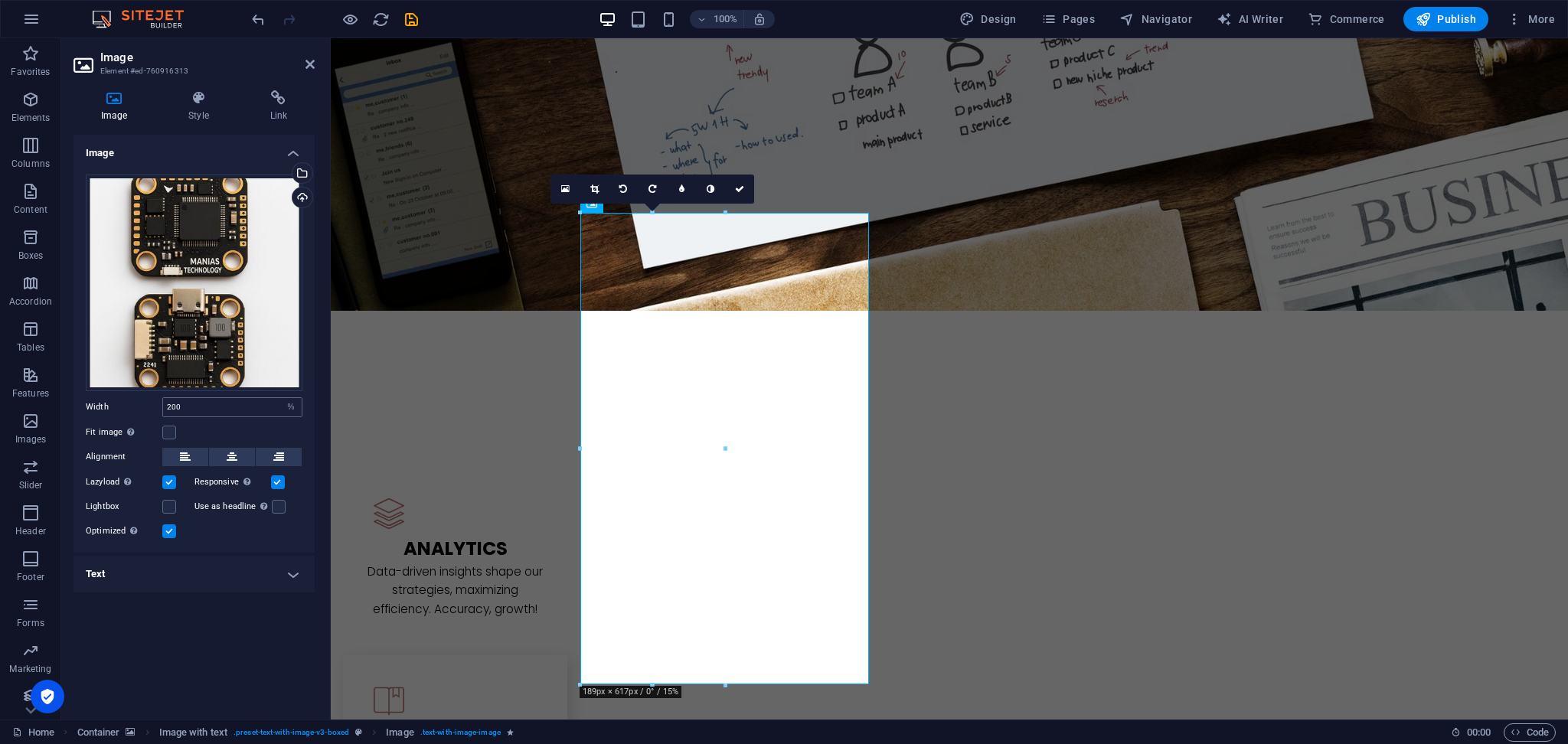 type on "100" 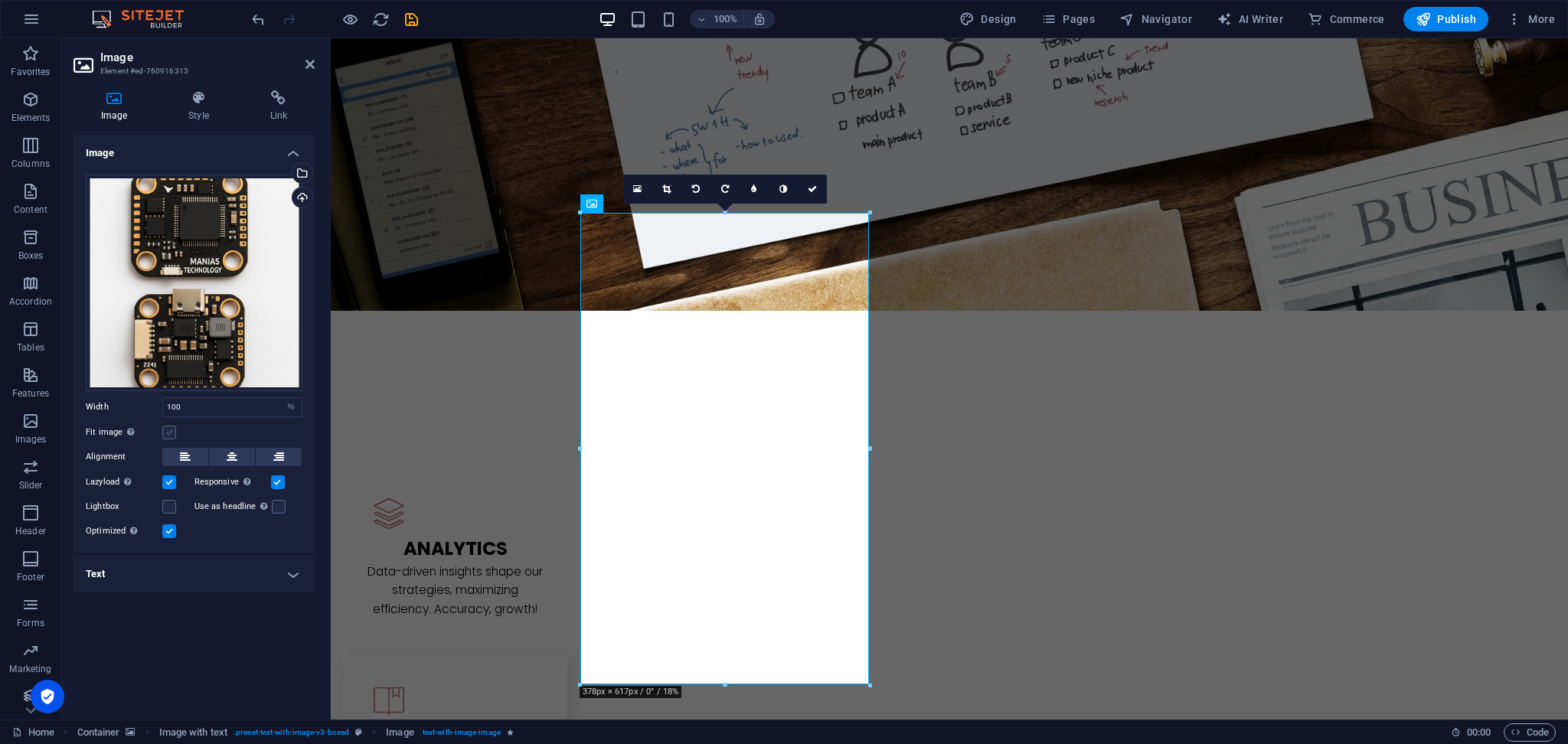 click at bounding box center (169, 432) 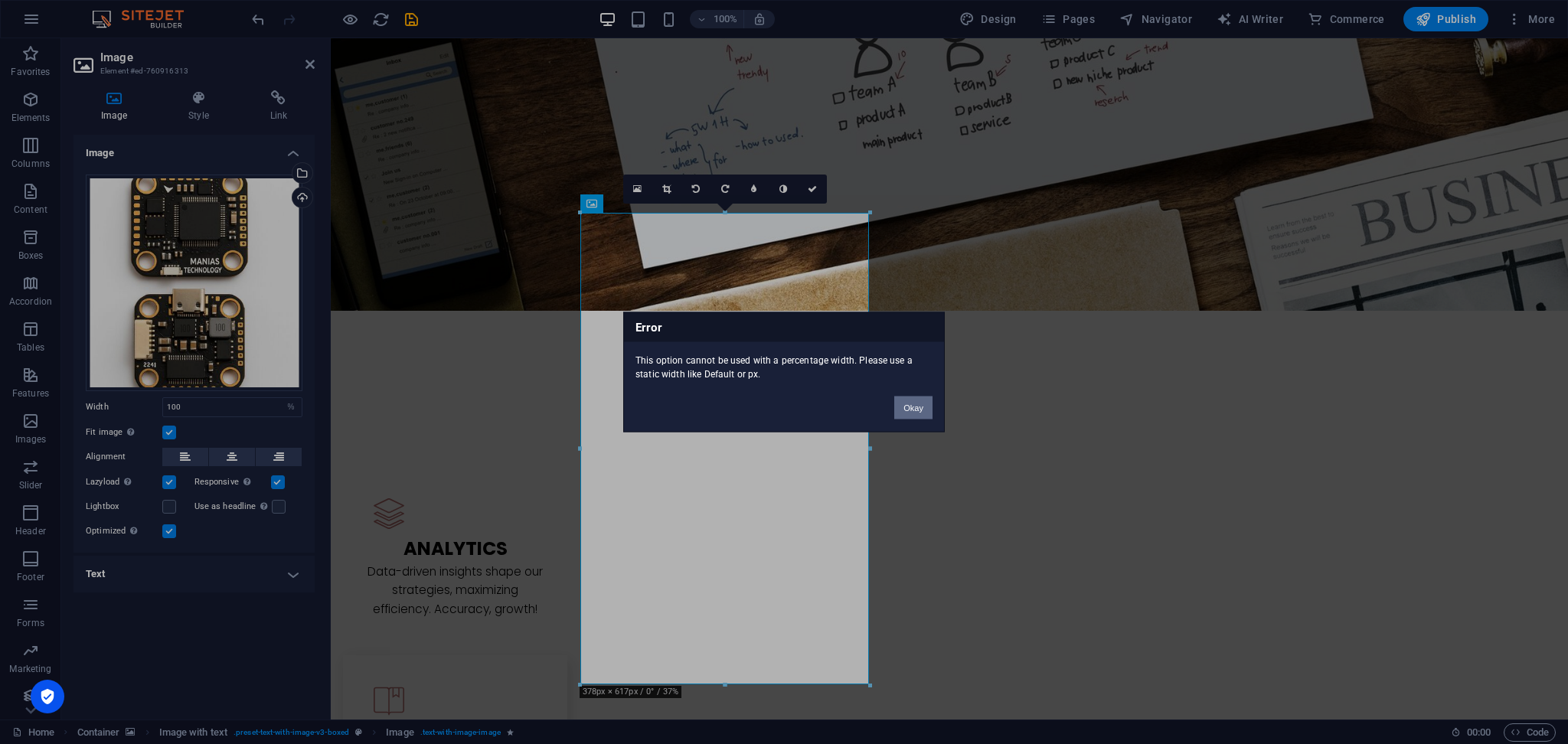drag, startPoint x: 915, startPoint y: 405, endPoint x: 584, endPoint y: 367, distance: 333.17413 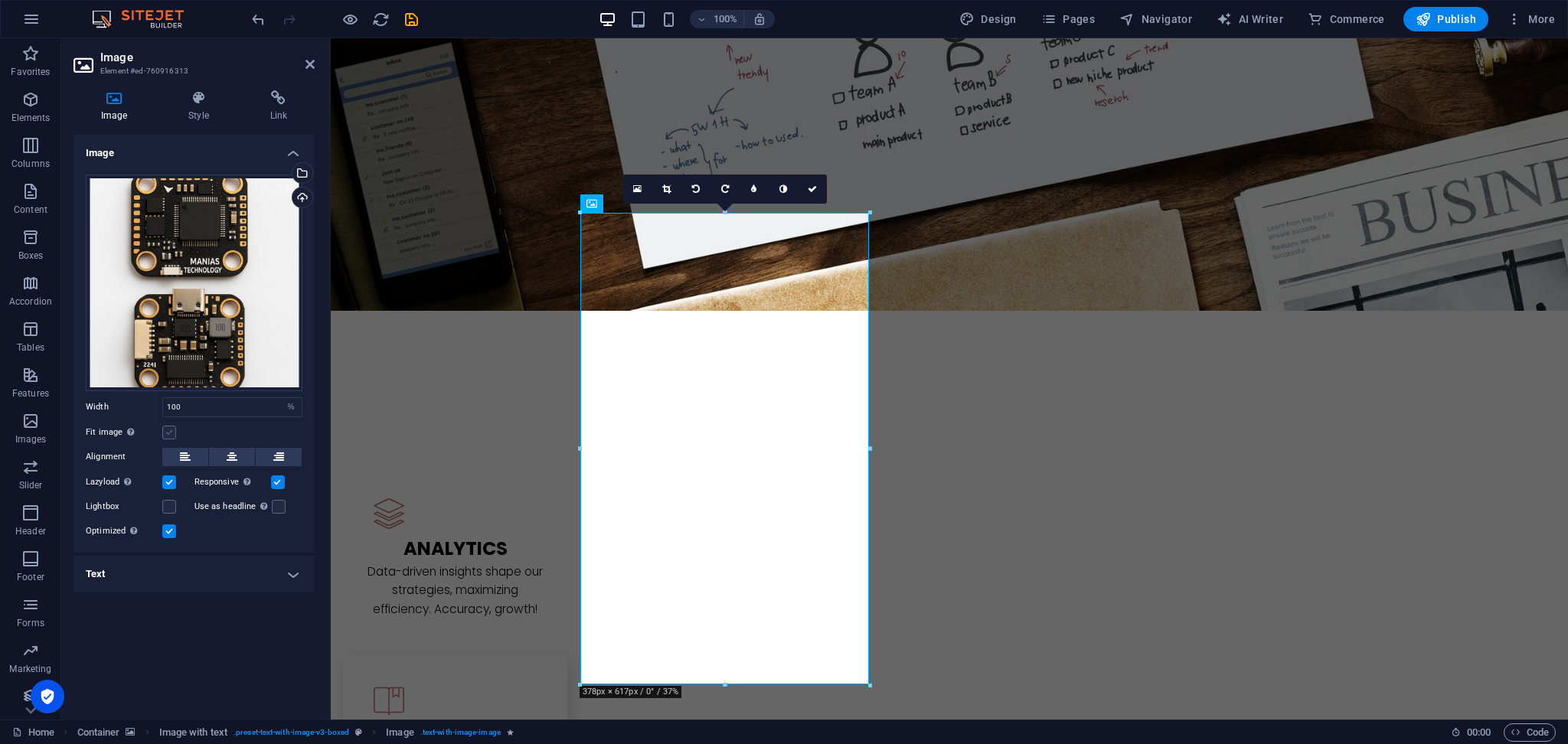 click at bounding box center [169, 432] 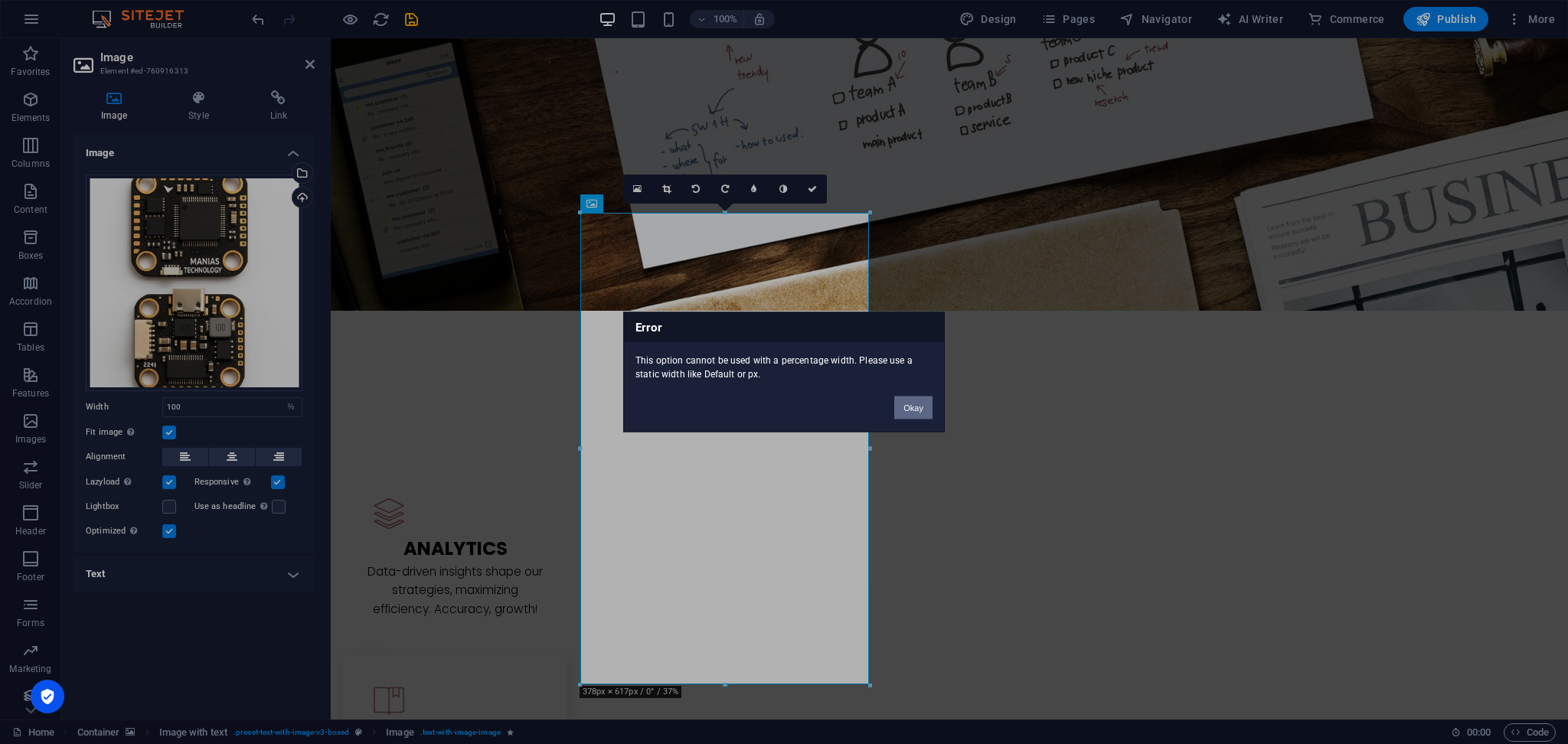 click on "Okay" at bounding box center [913, 408] 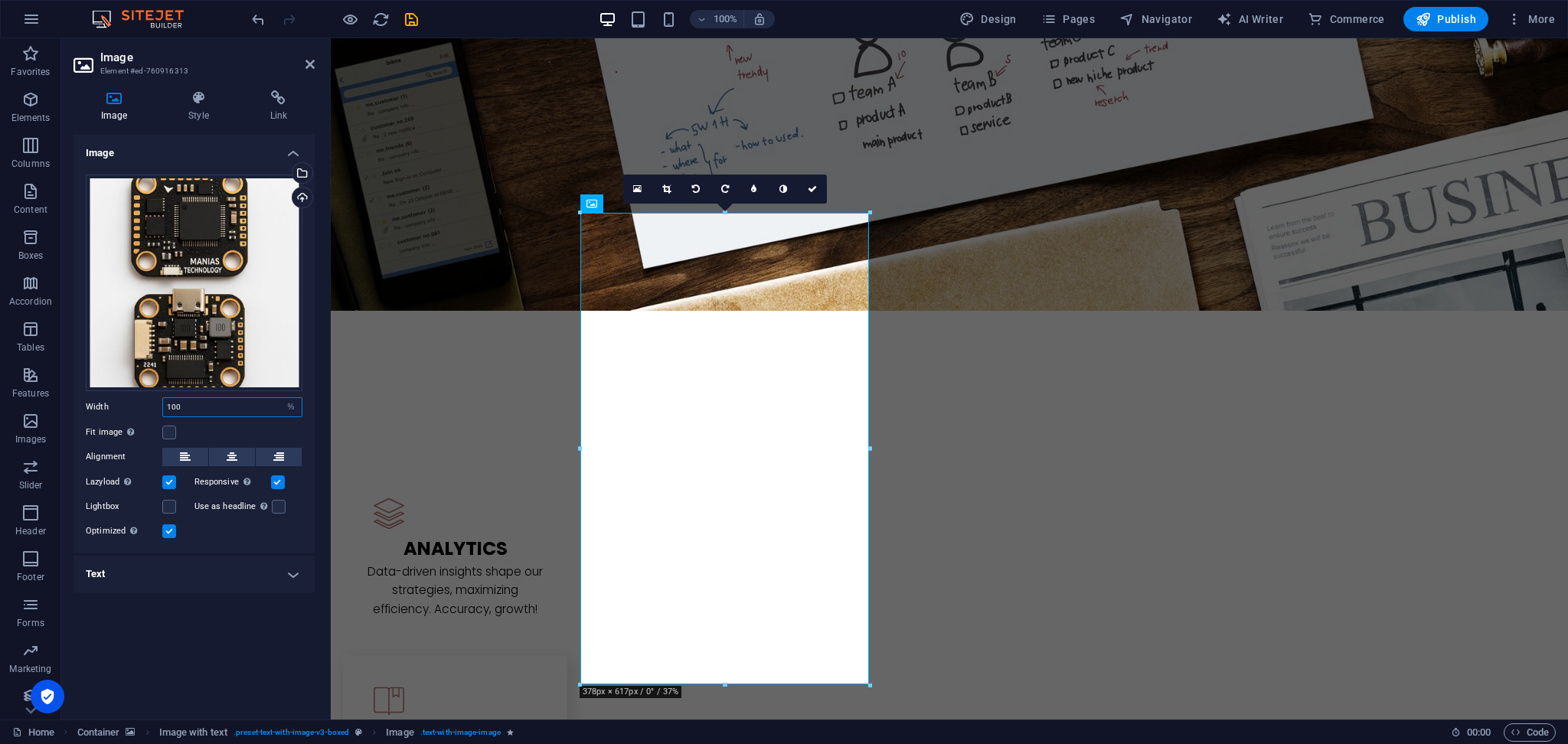 click on "100" at bounding box center (232, 407) 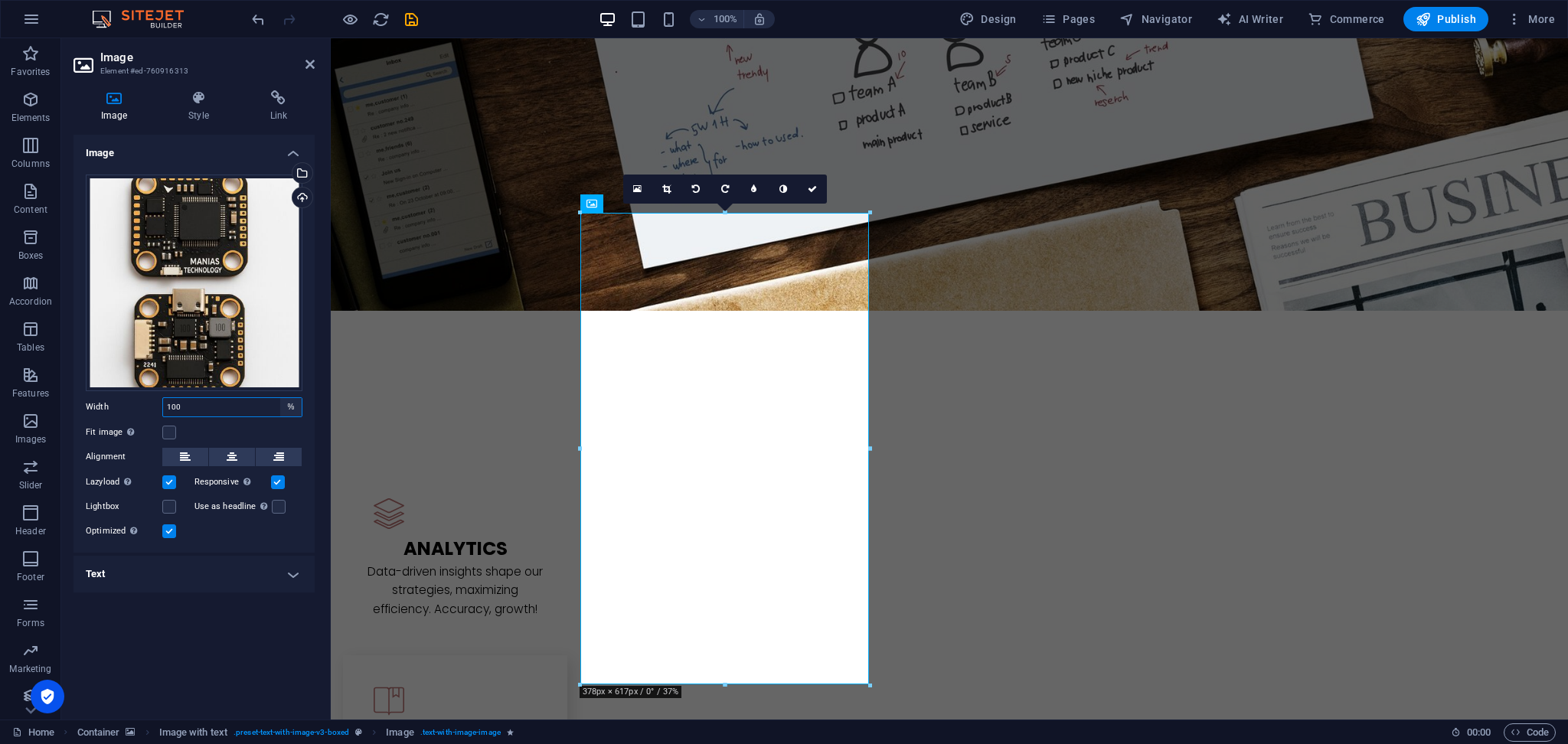 click on "Default auto px rem % em vh vw" at bounding box center (291, 407) 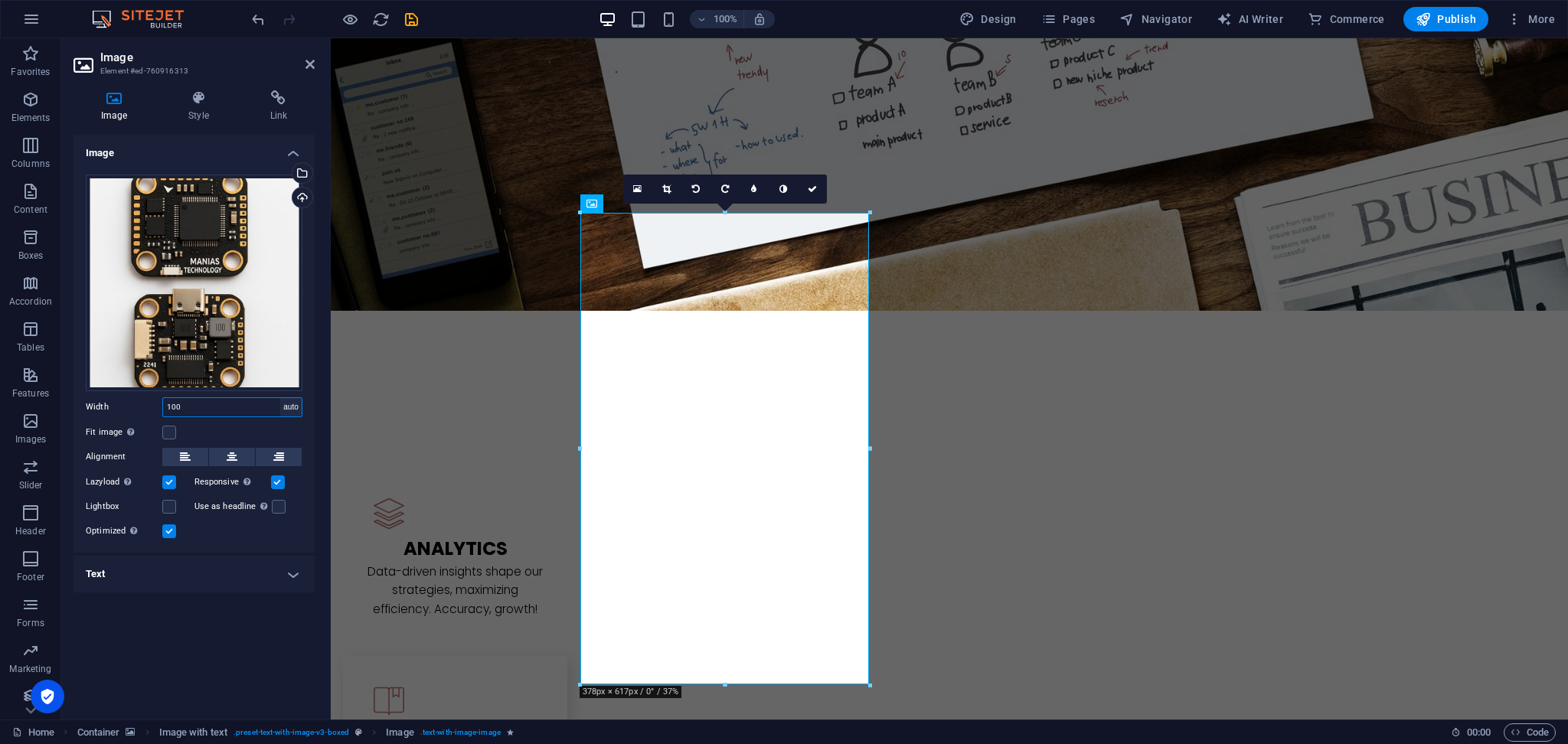 click on "Default auto px rem % em vh vw" at bounding box center (291, 407) 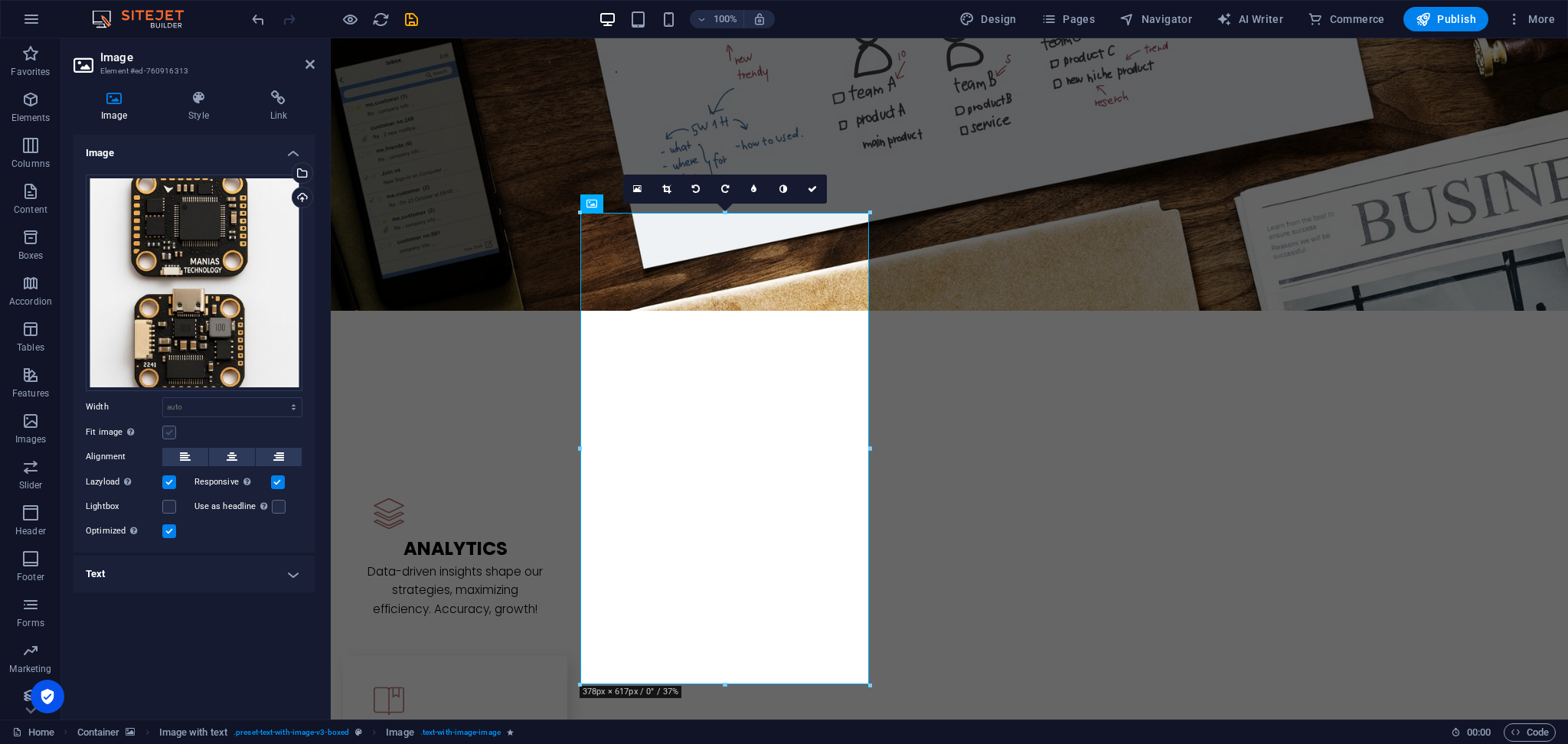 click at bounding box center [169, 432] 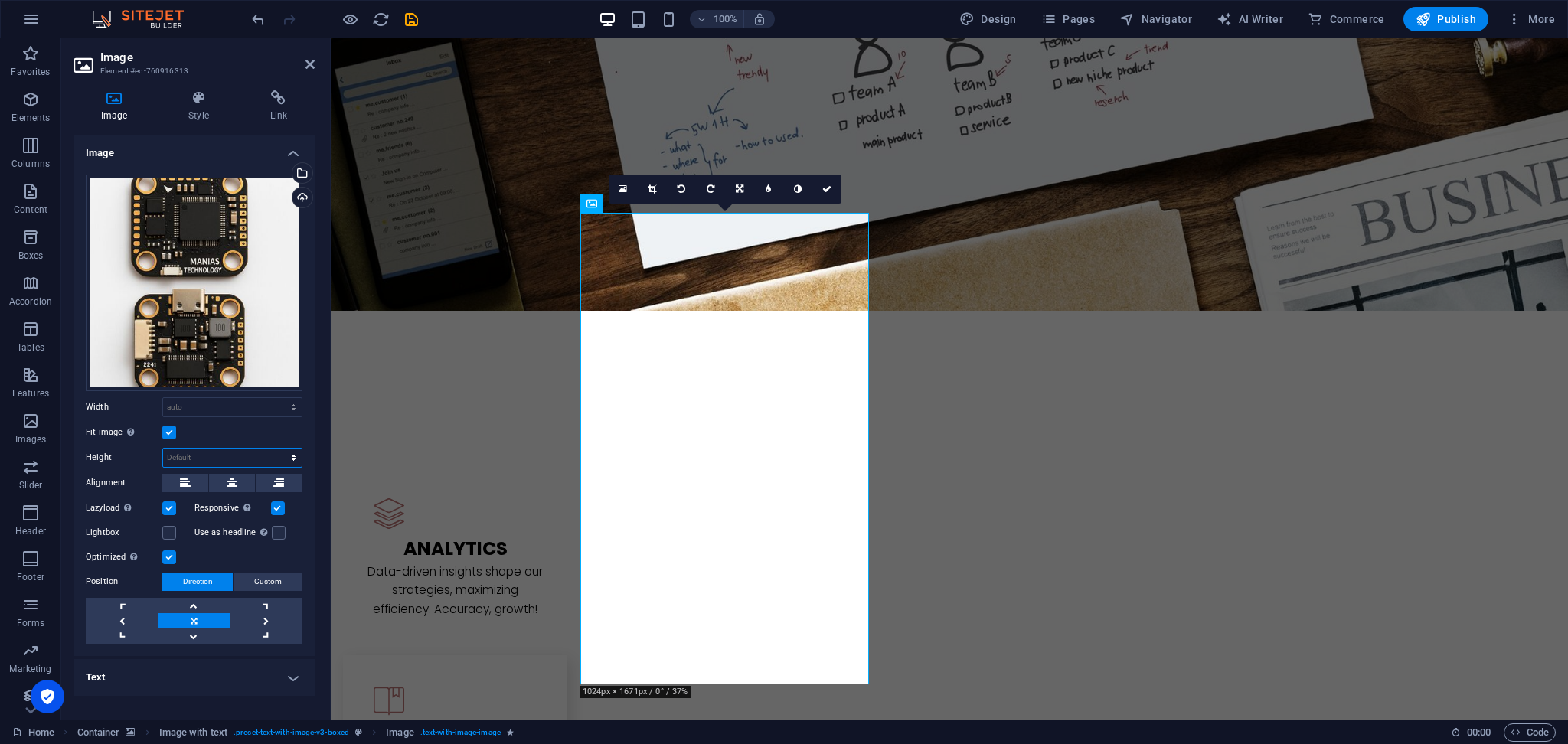 click on "Default auto px" at bounding box center [232, 458] 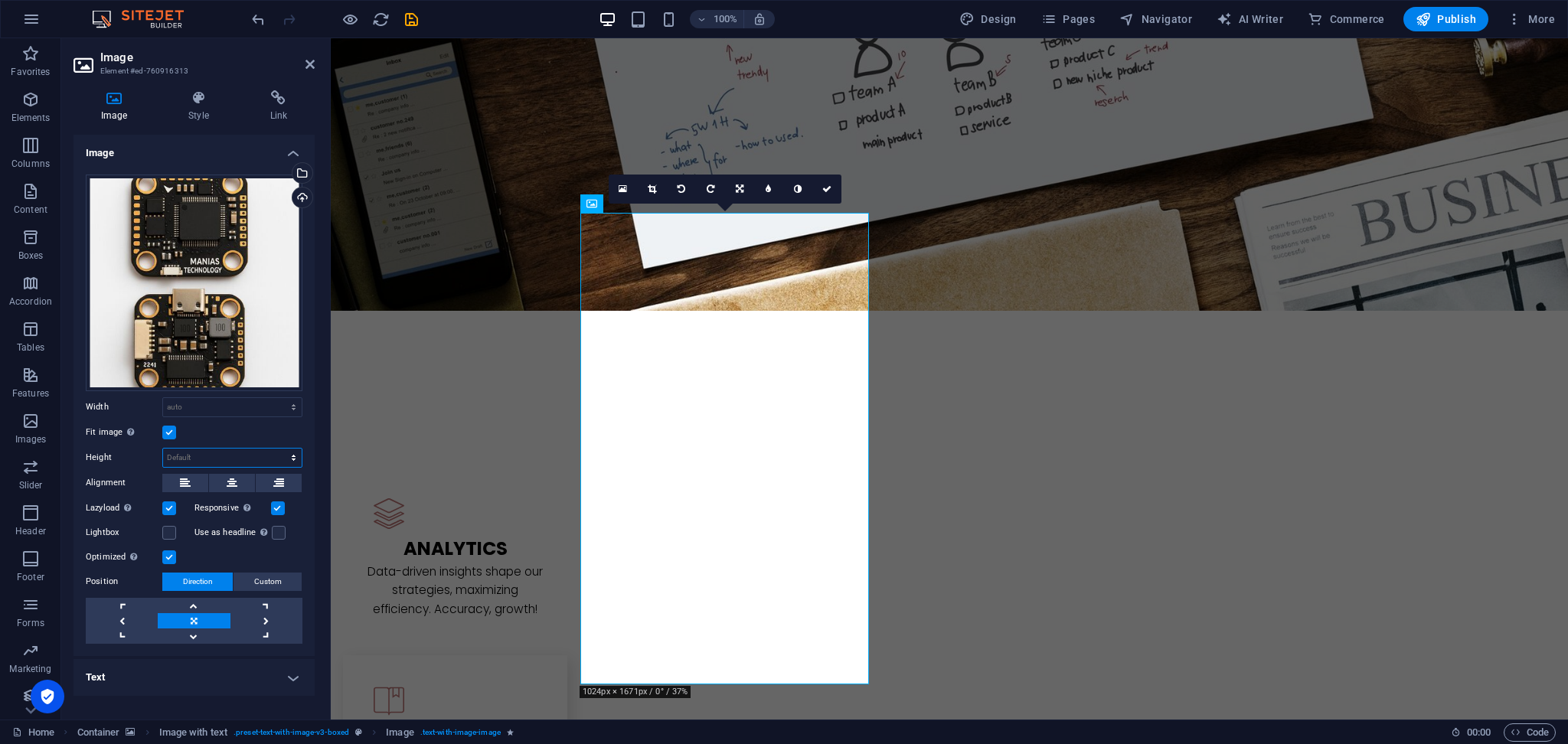 click on "Default auto px" at bounding box center [232, 458] 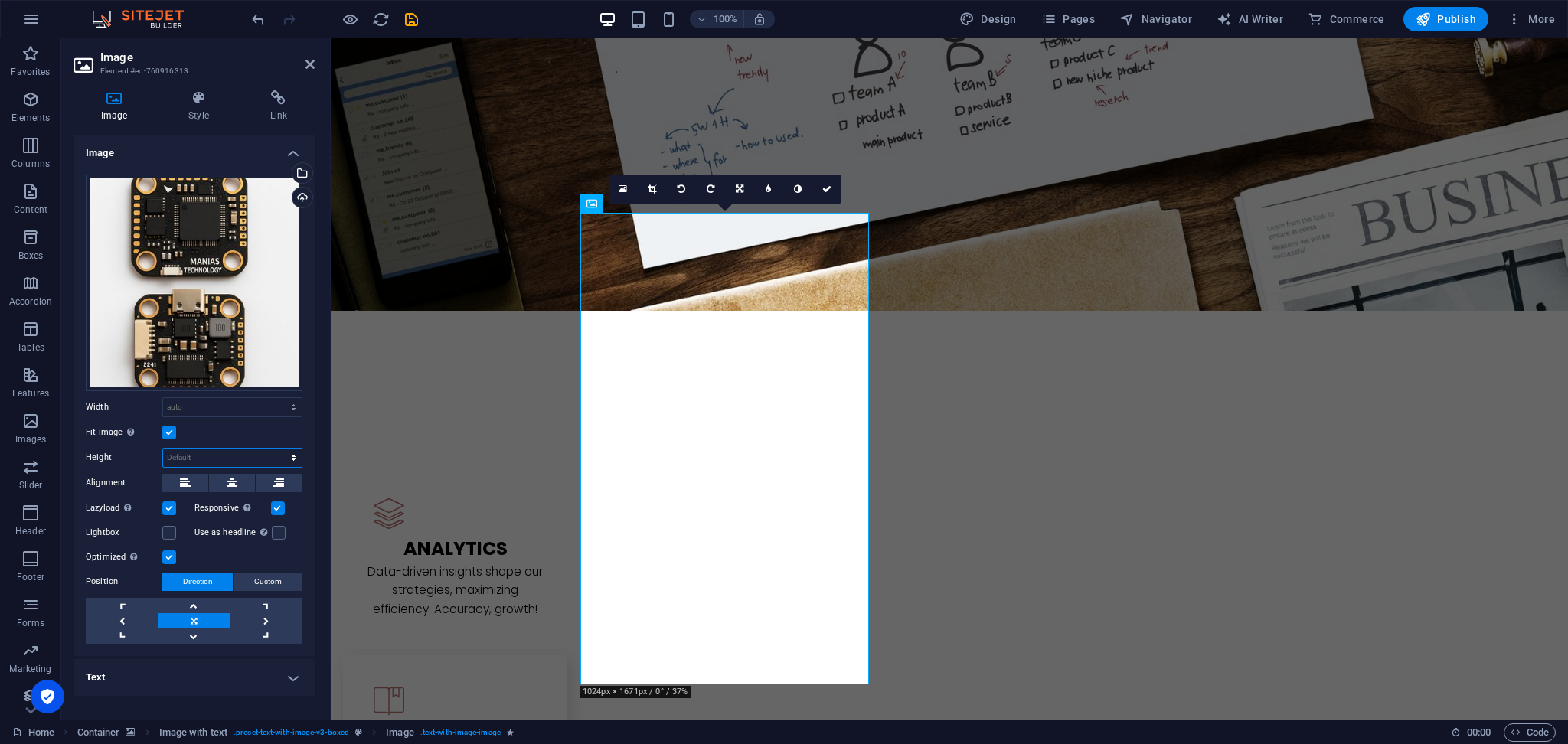 click on "Default auto px" at bounding box center (232, 458) 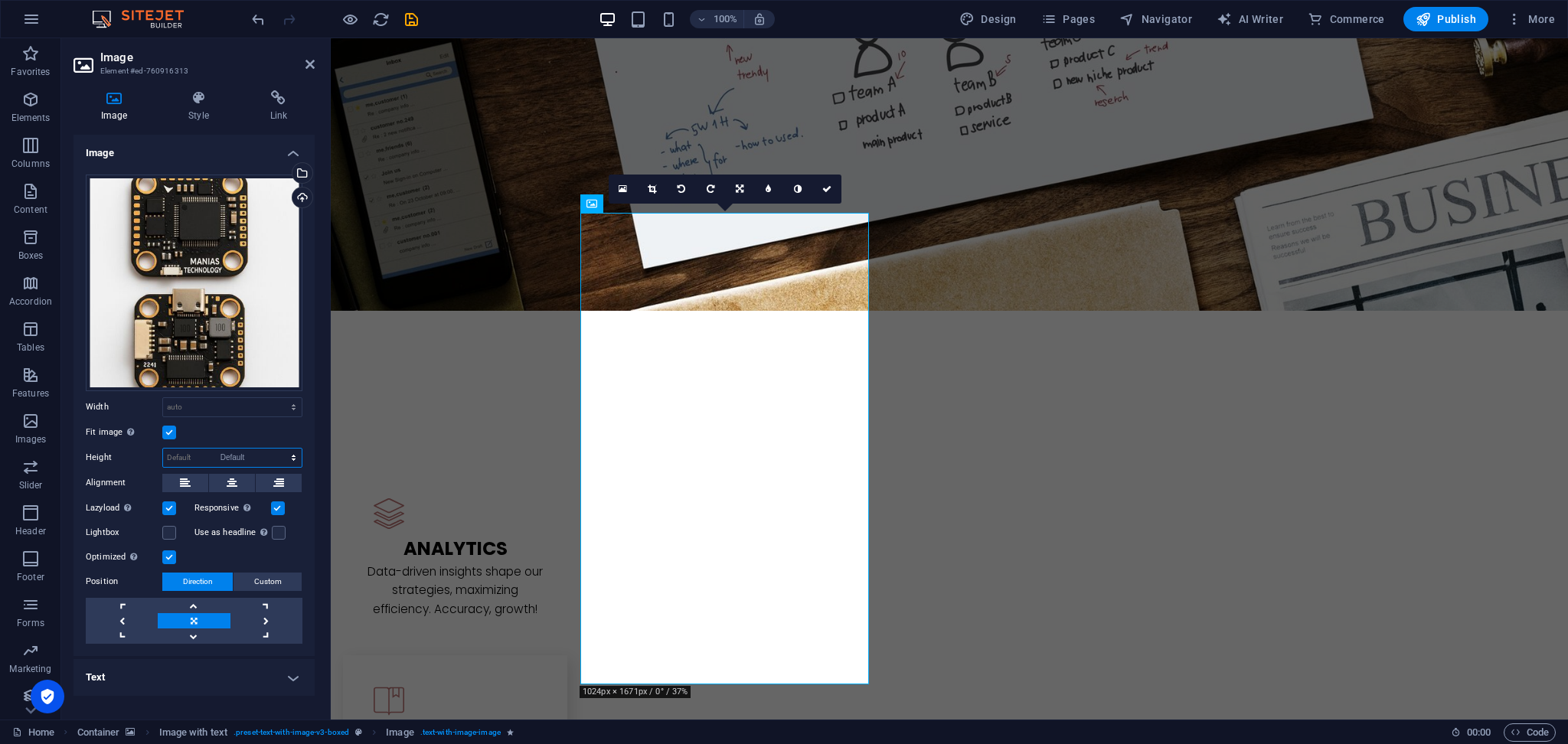 click on "Default auto px" at bounding box center [232, 458] 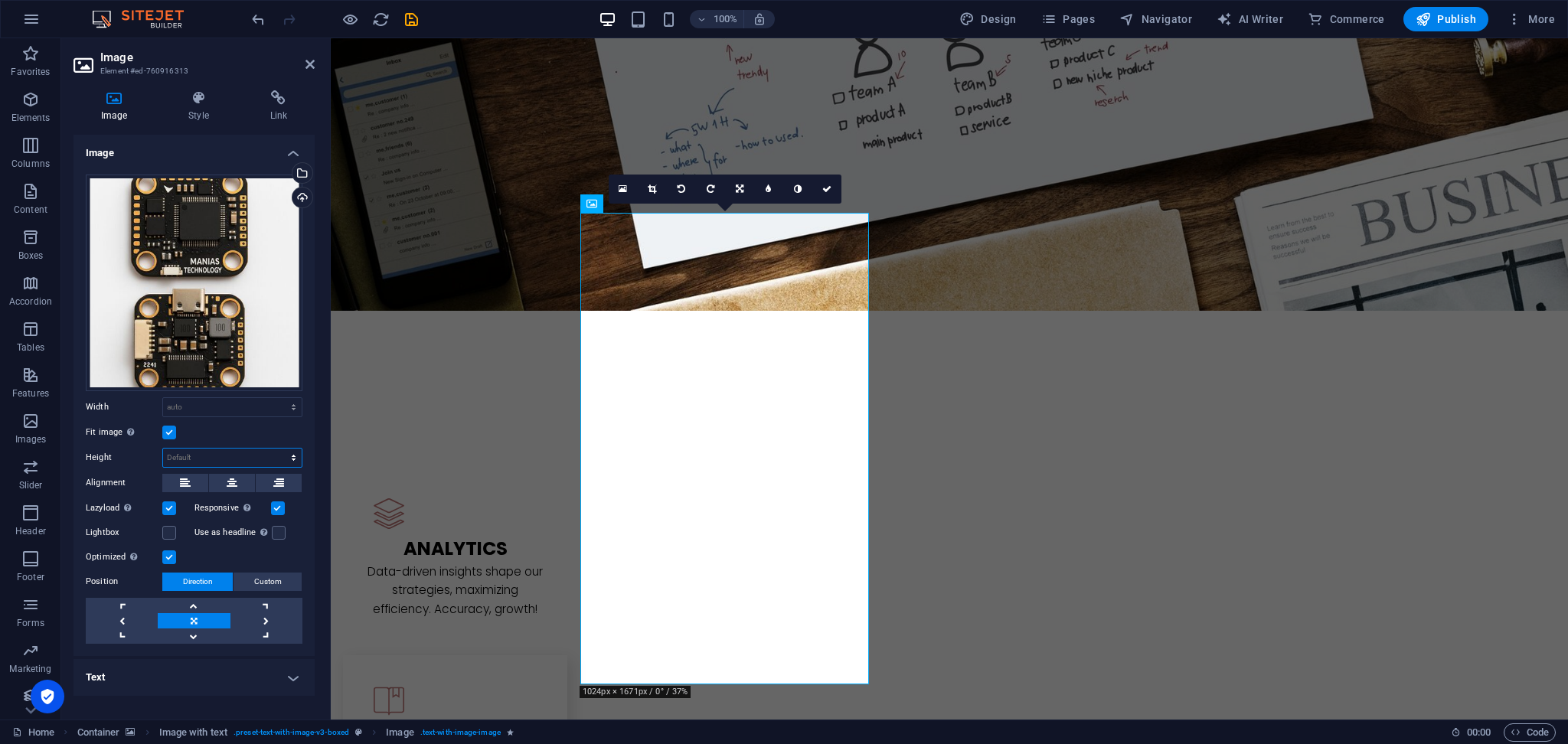 click on "Default auto px" at bounding box center (232, 458) 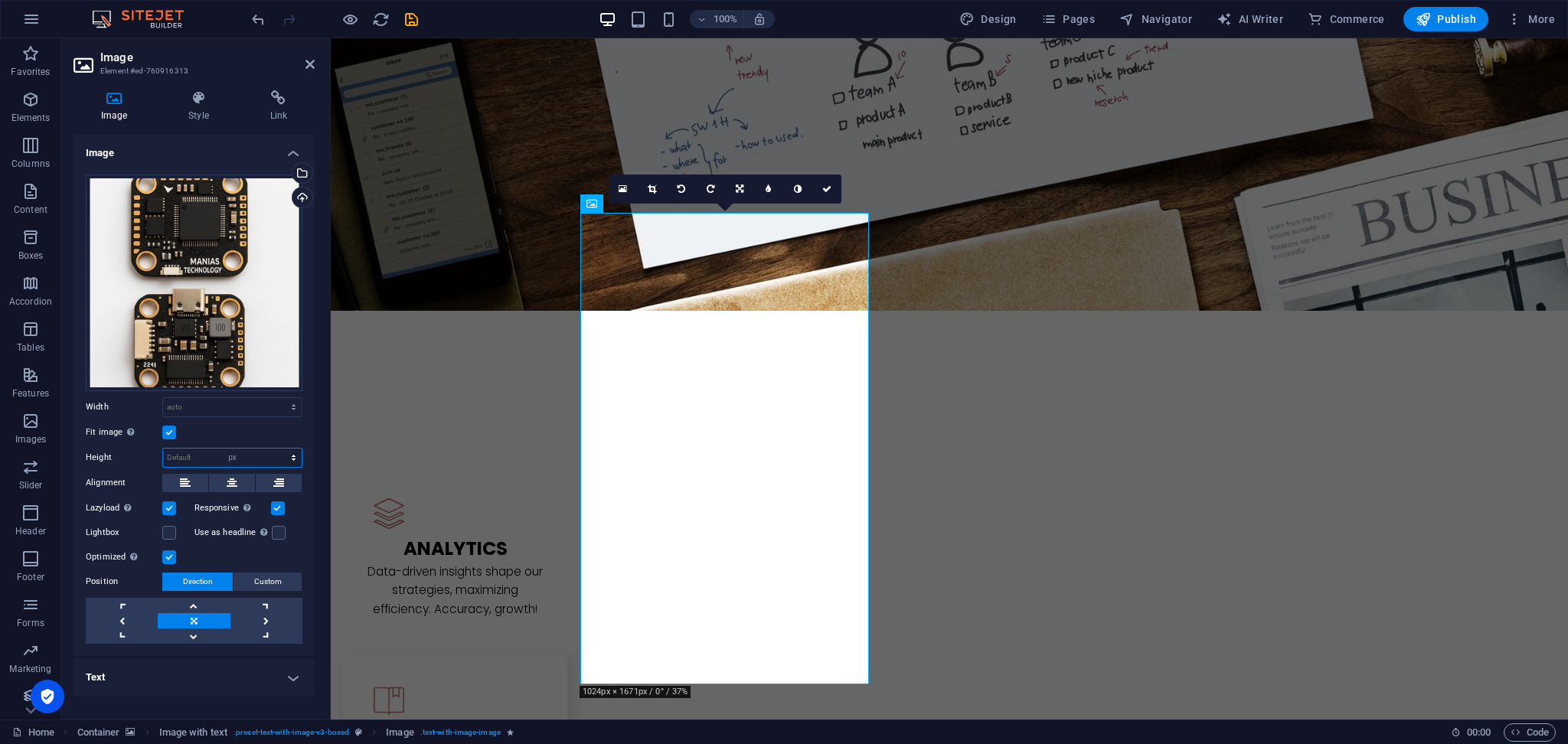 click on "Default auto px" at bounding box center (232, 458) 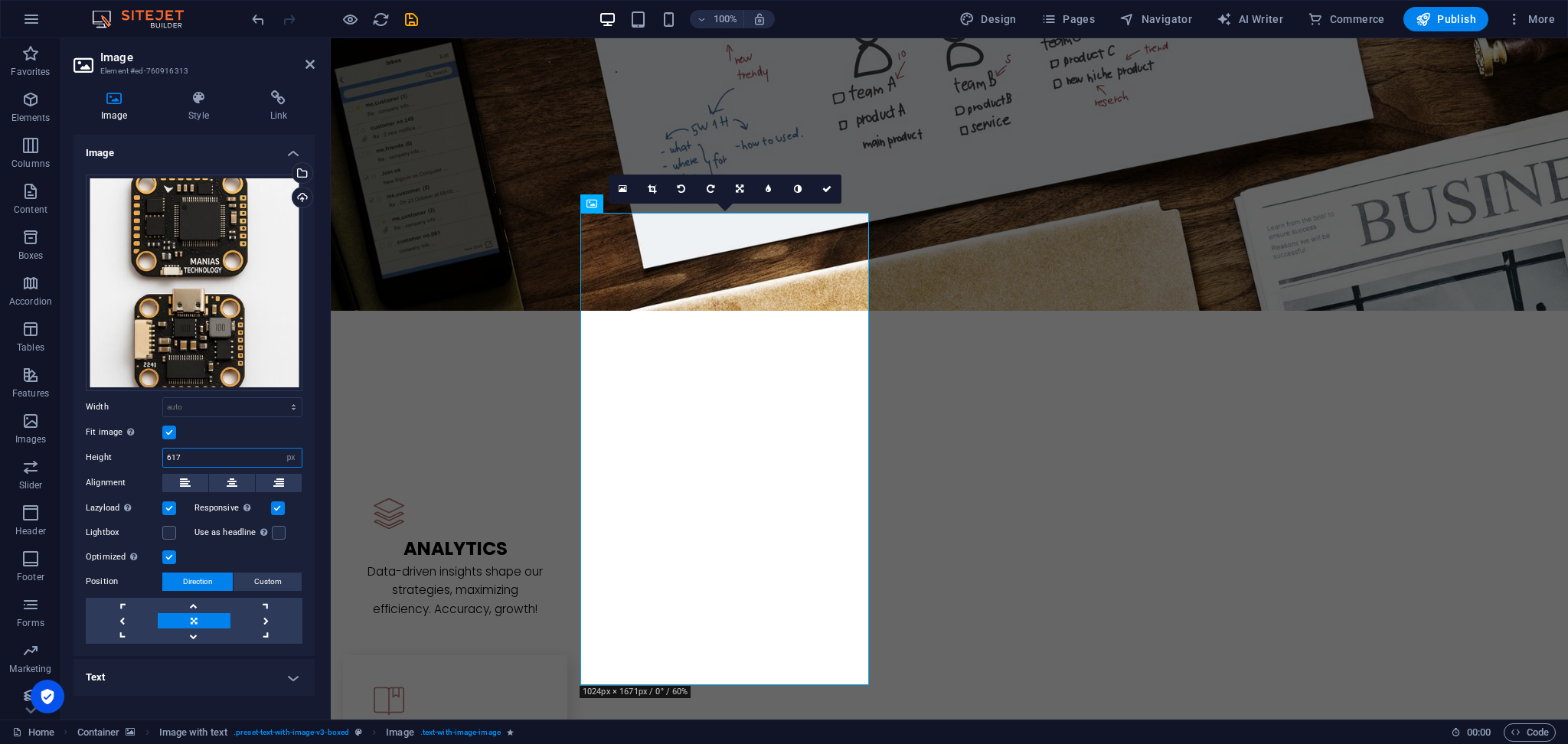click on "617" at bounding box center (232, 458) 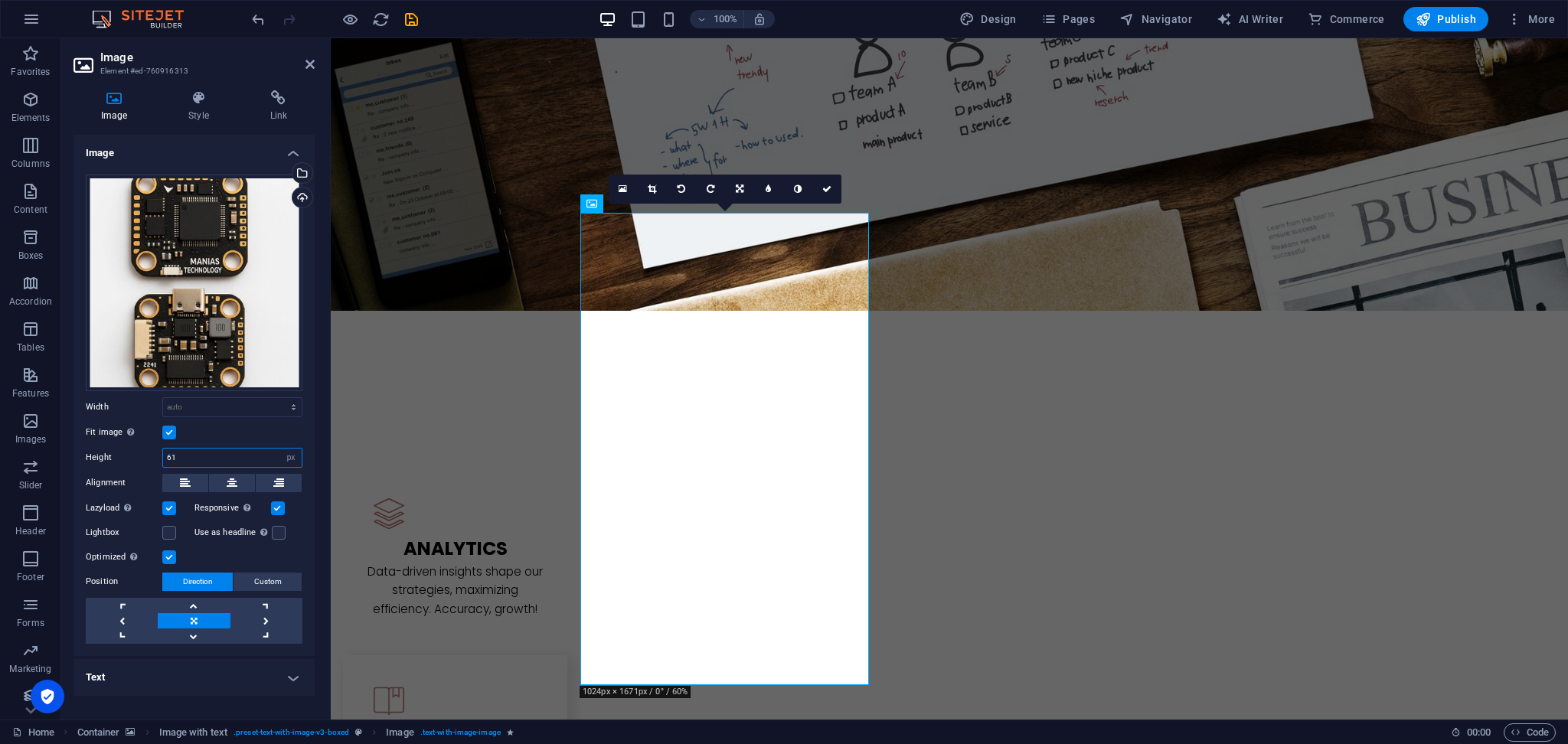 type on "6" 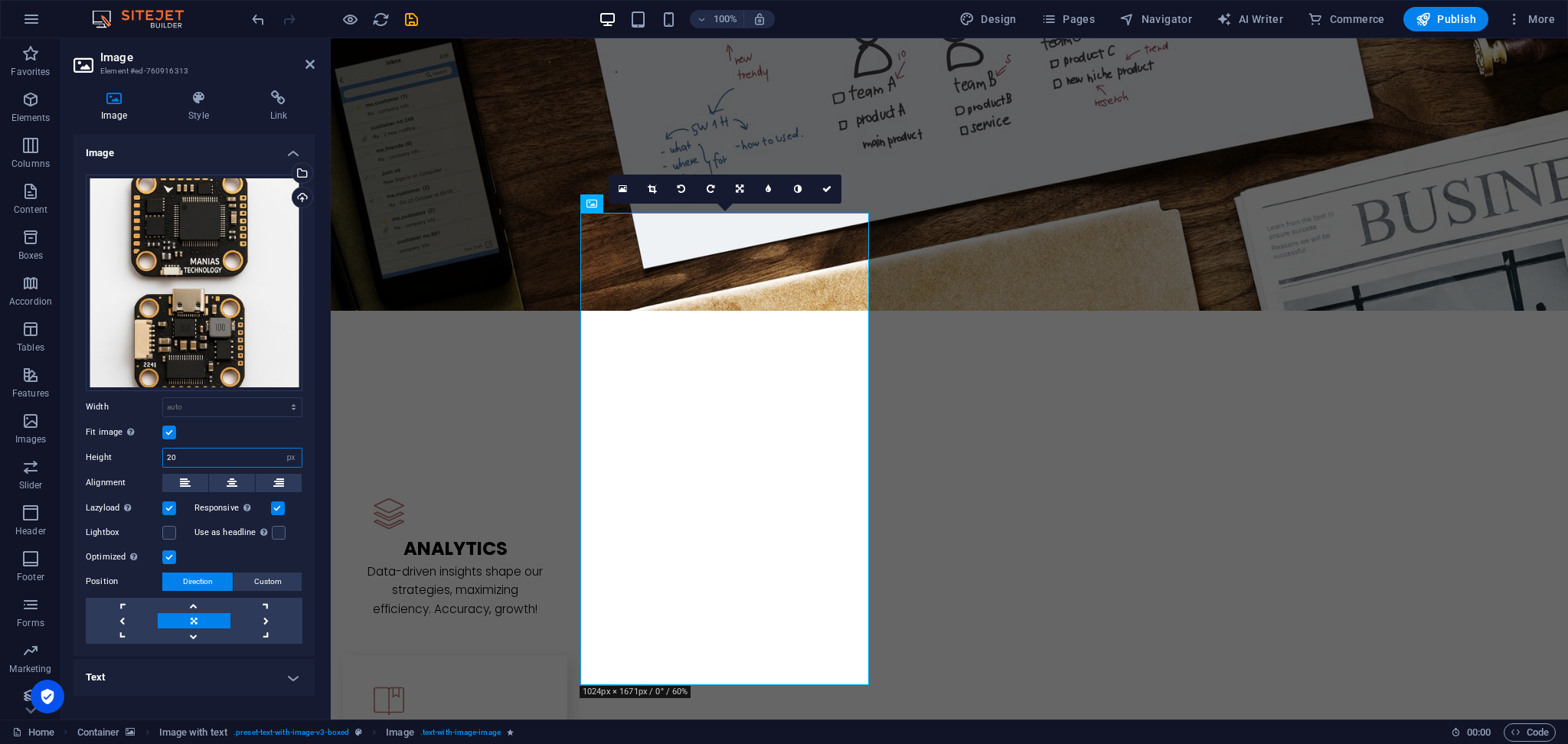 type on "2" 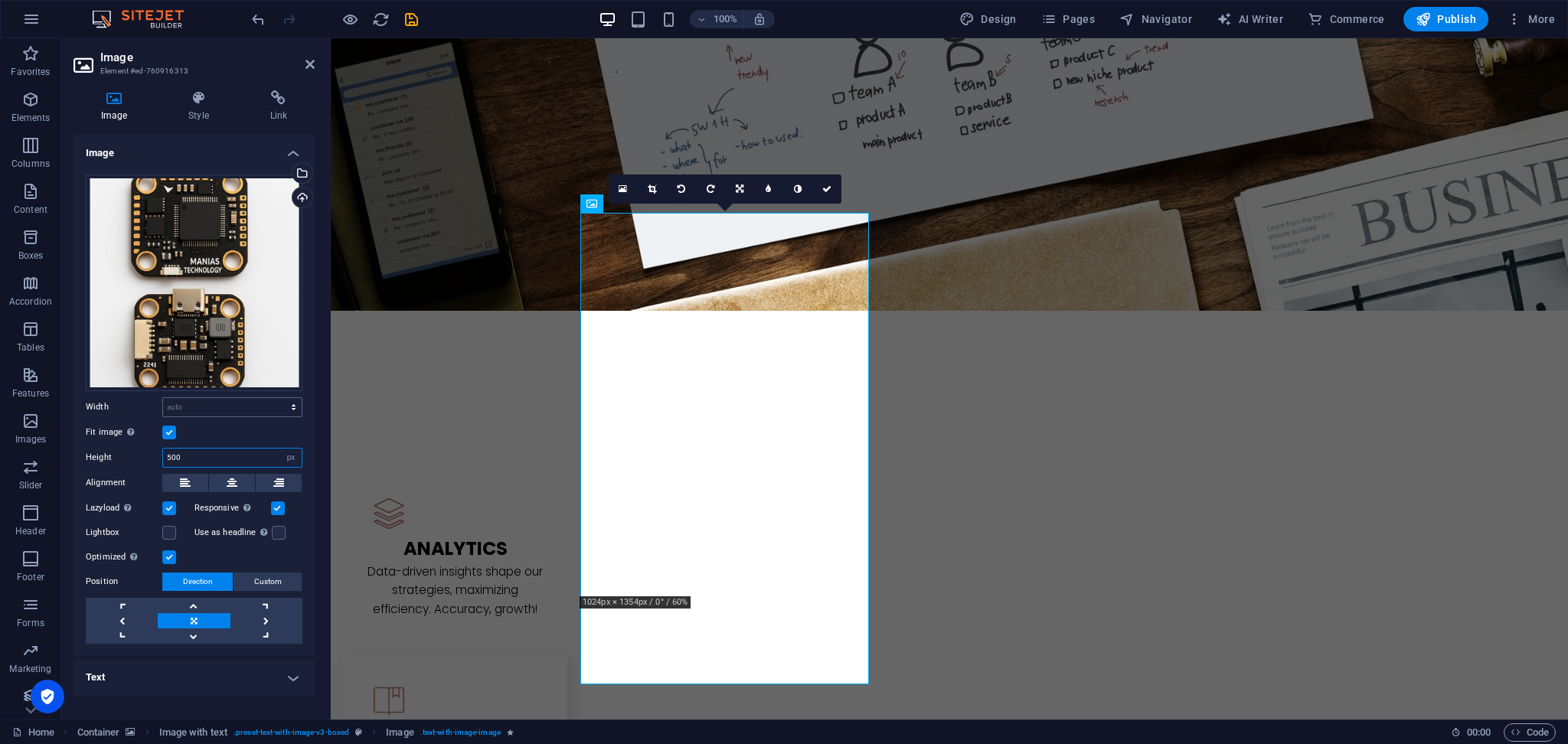 type on "500" 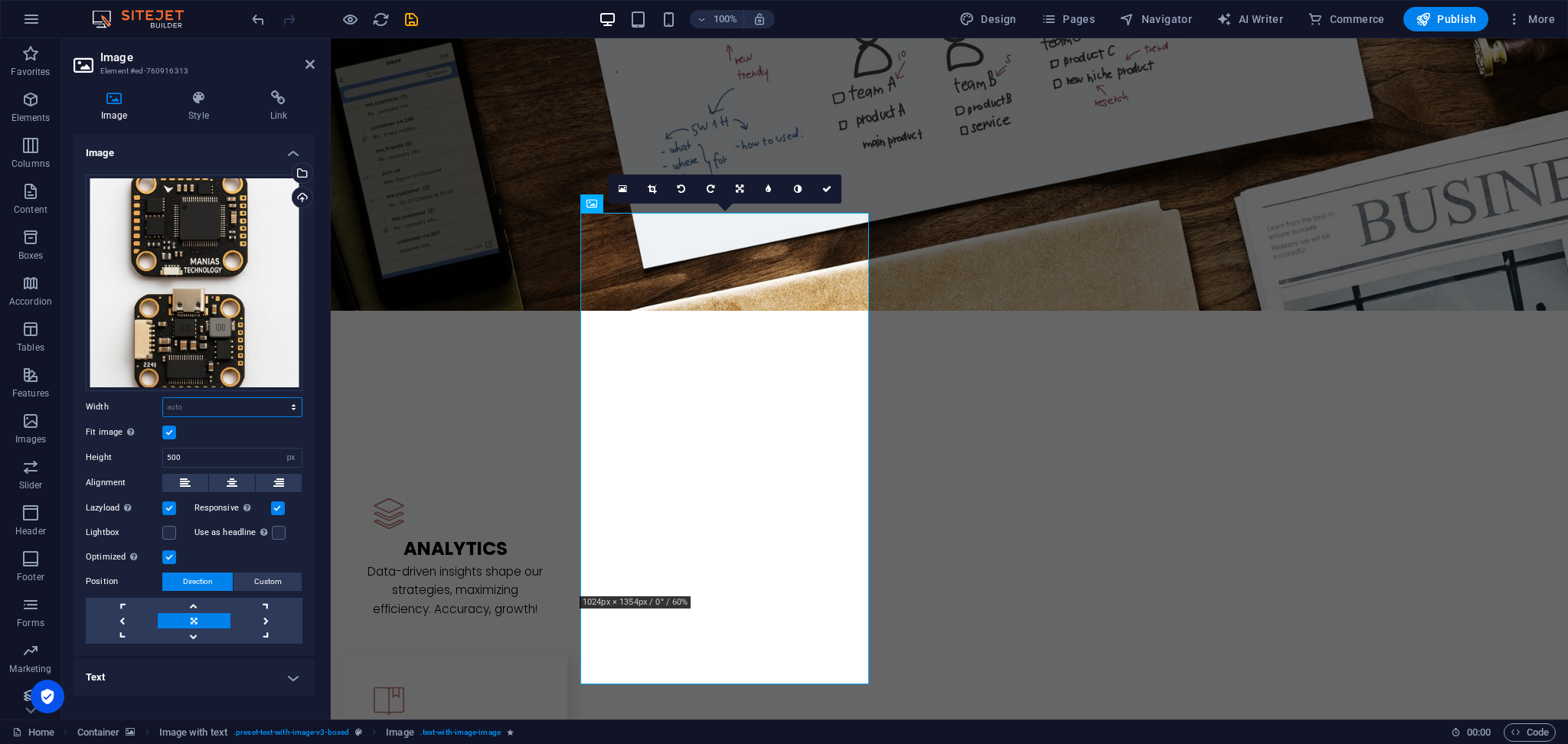 click on "Default auto px rem % em vh vw" at bounding box center [232, 407] 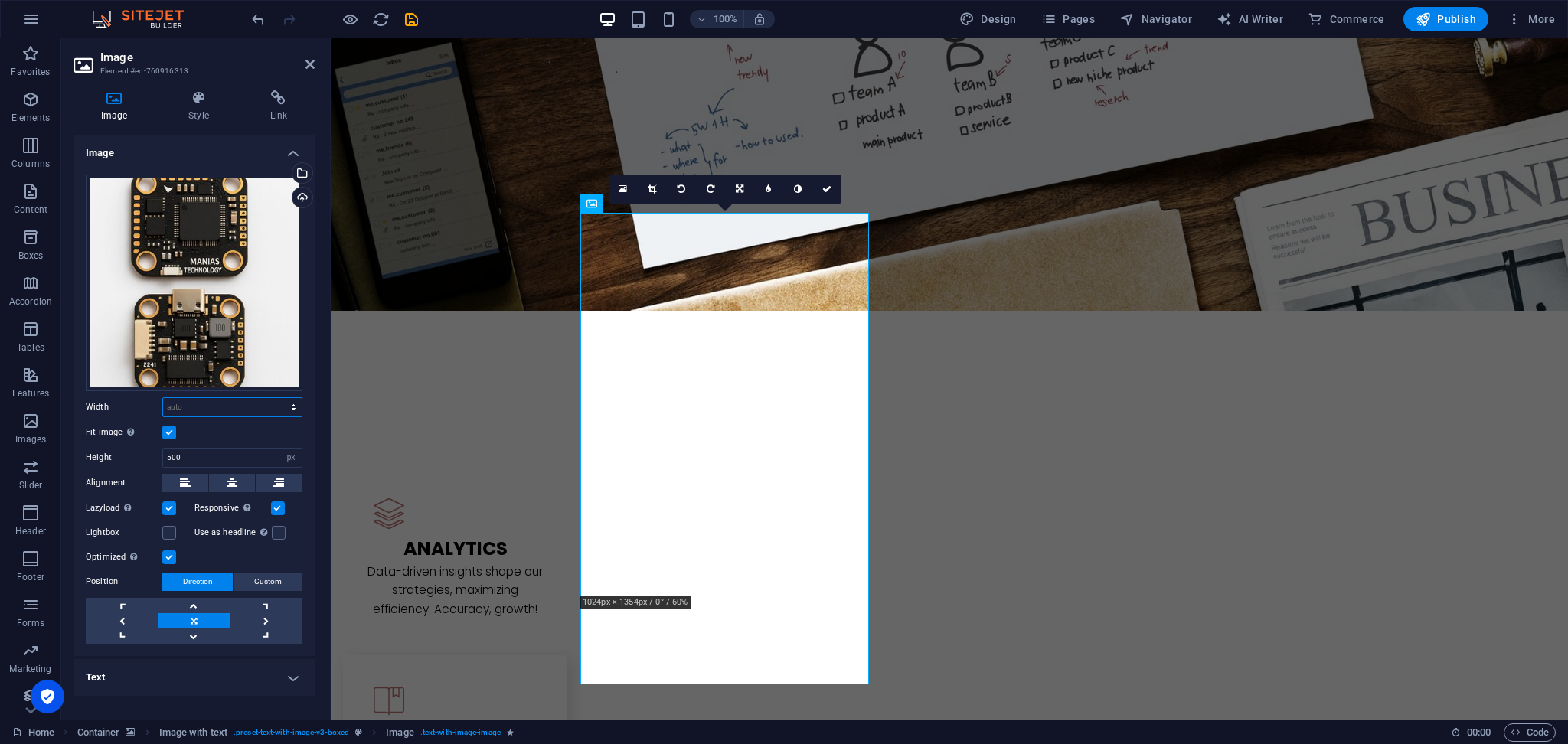 select on "%" 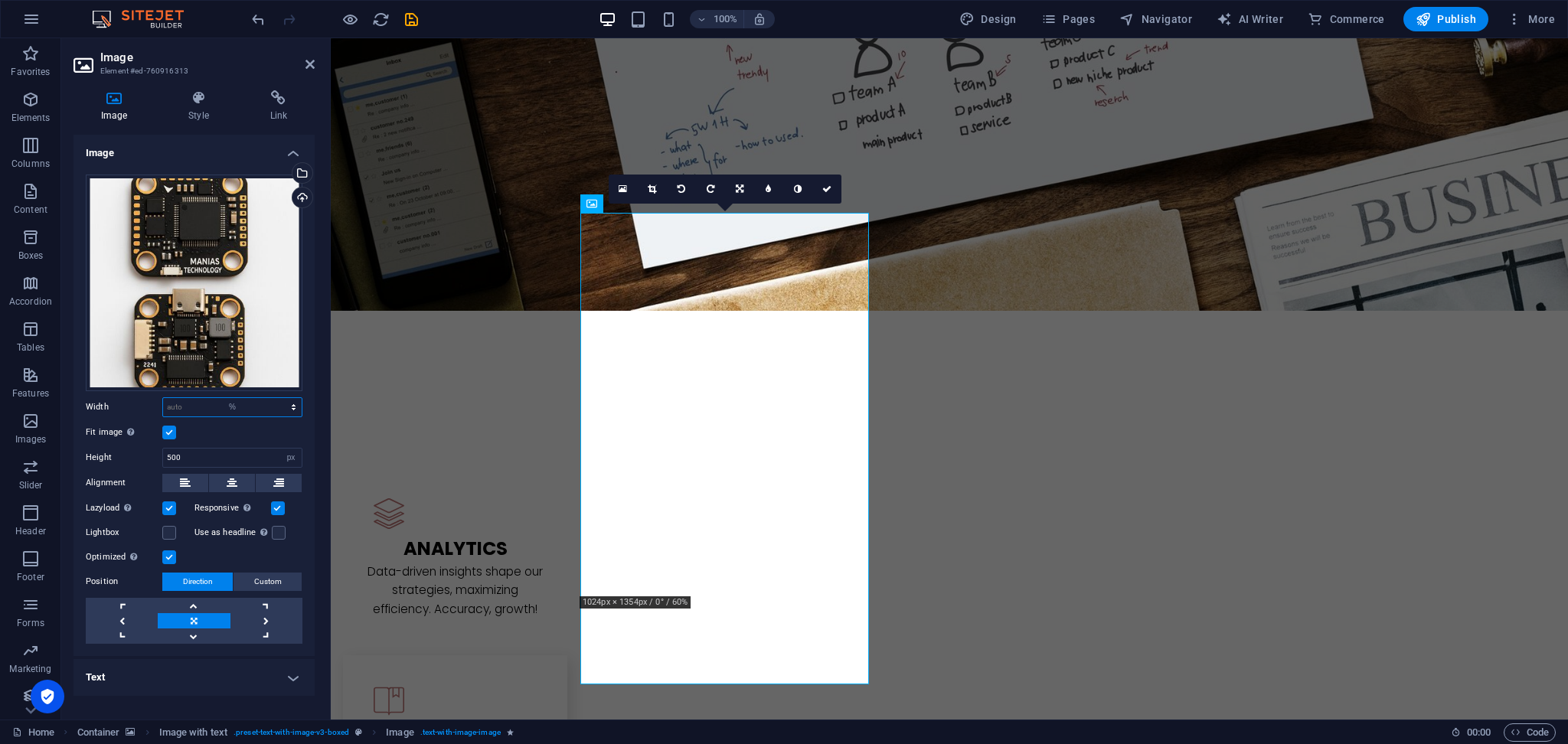 click on "Default auto px rem % em vh vw" at bounding box center (232, 407) 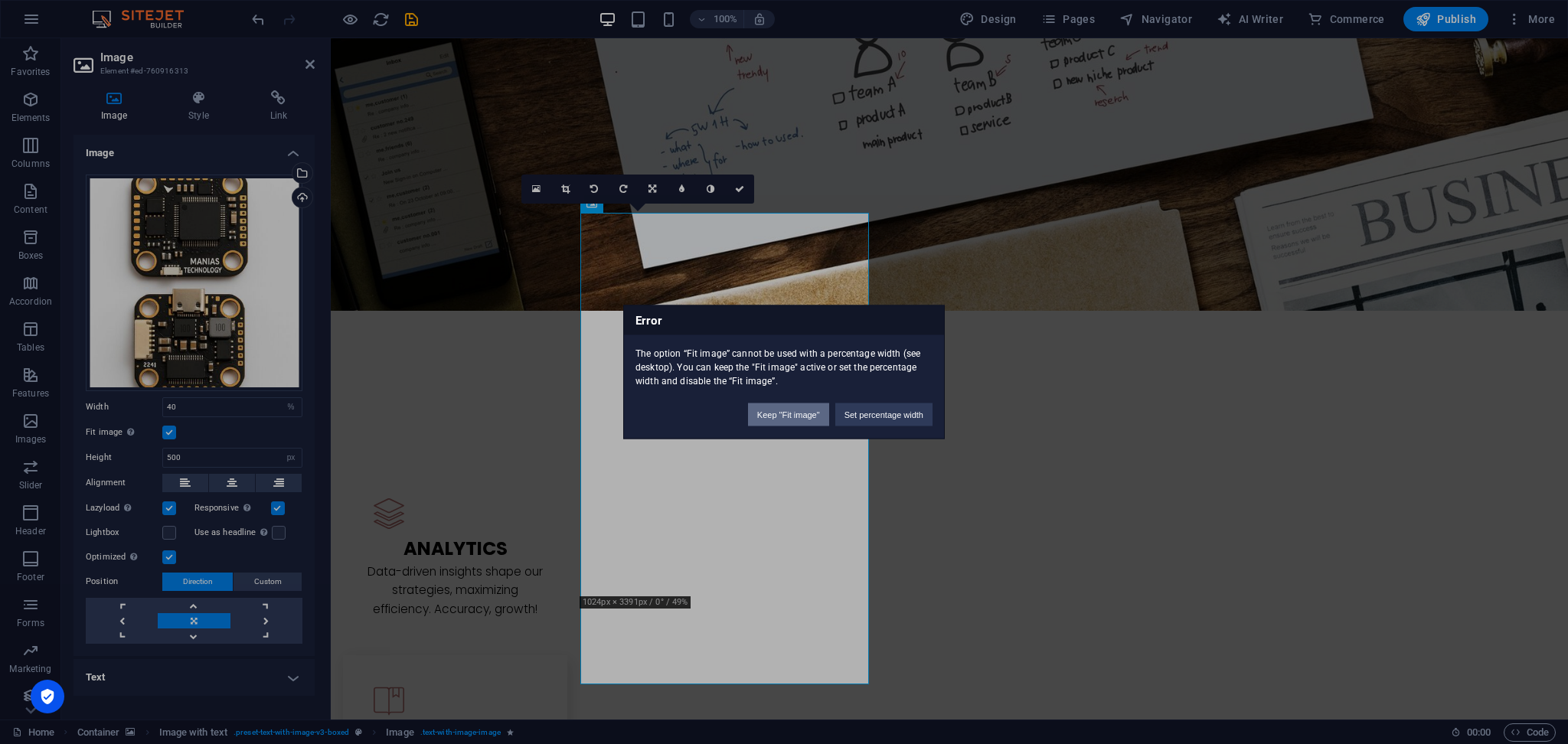 click on "Keep "Fit image"" at bounding box center [789, 415] 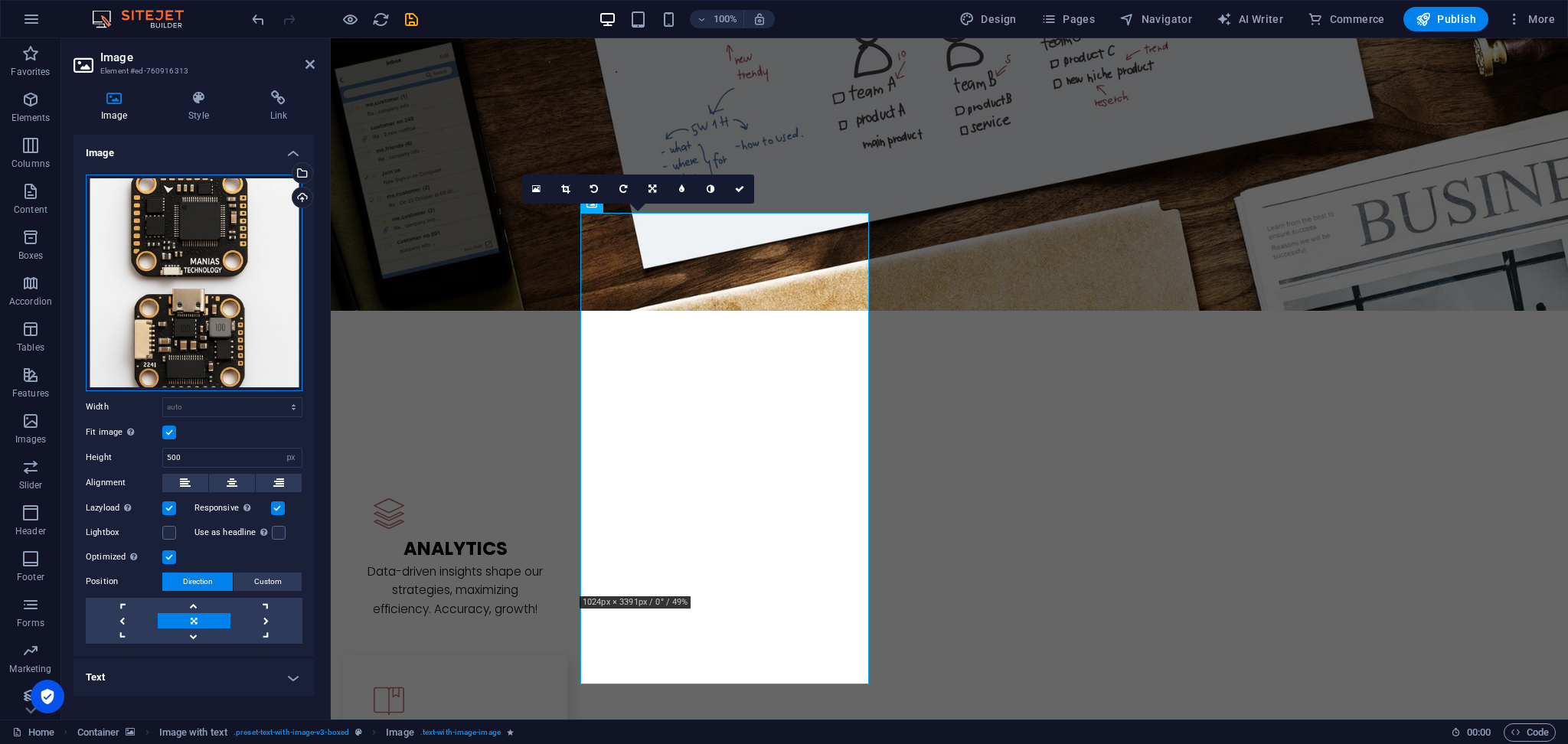 click on "Drag files here, click to choose files or select files from Files or our free stock photos & videos" at bounding box center (194, 282) 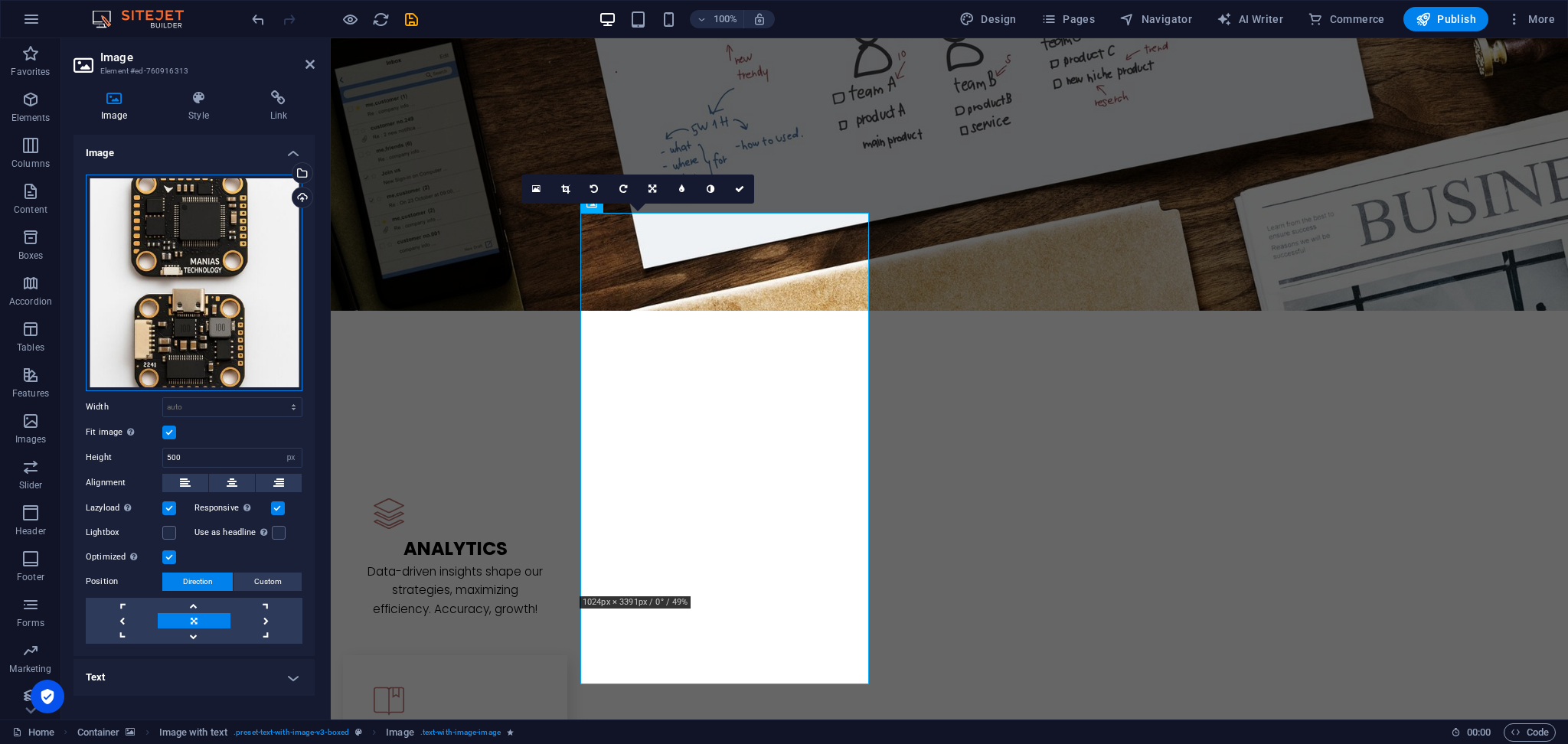 click on "Drag files here, click to choose files or select files from Files or our free stock photos & videos" at bounding box center [194, 282] 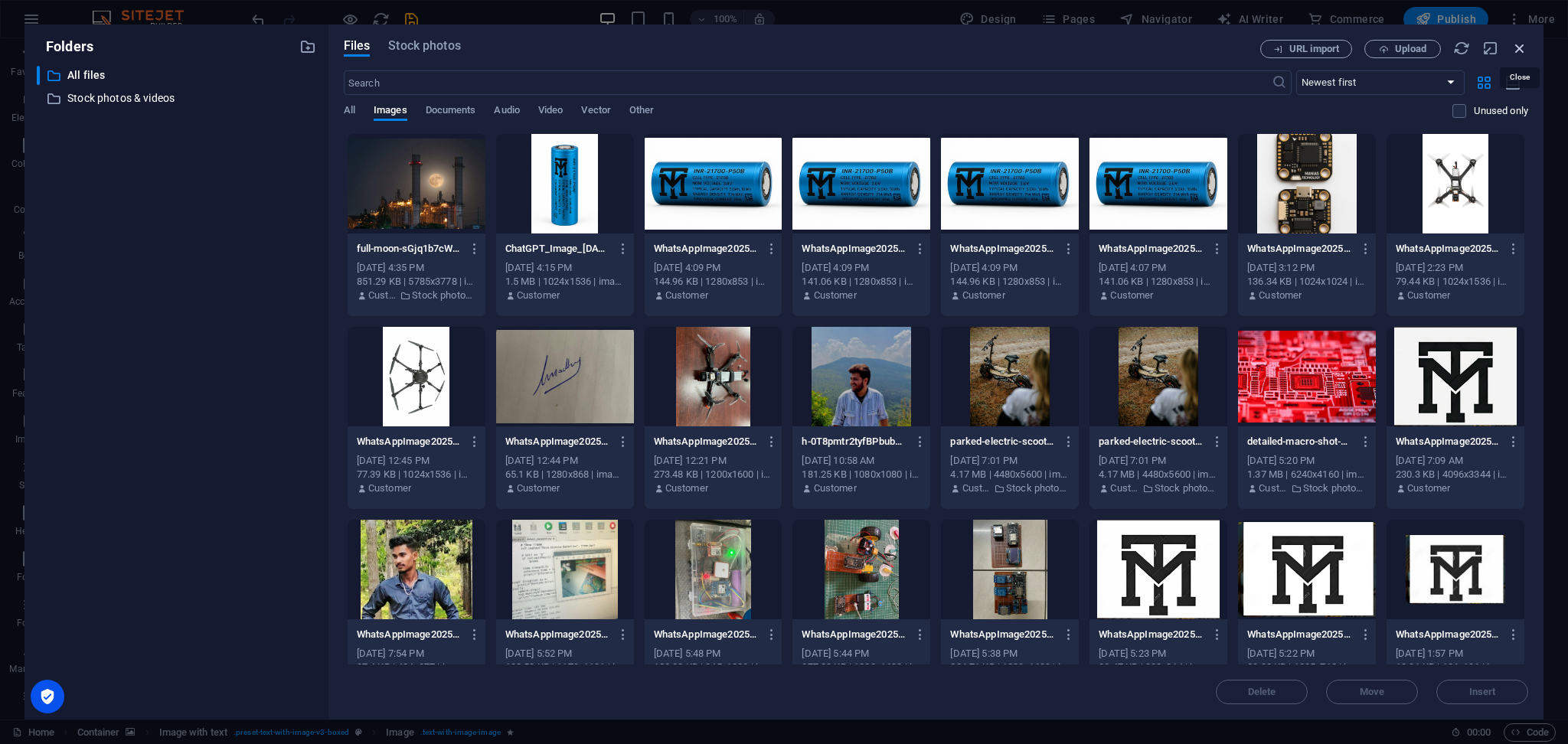 drag, startPoint x: 1514, startPoint y: 47, endPoint x: 1134, endPoint y: 47, distance: 380 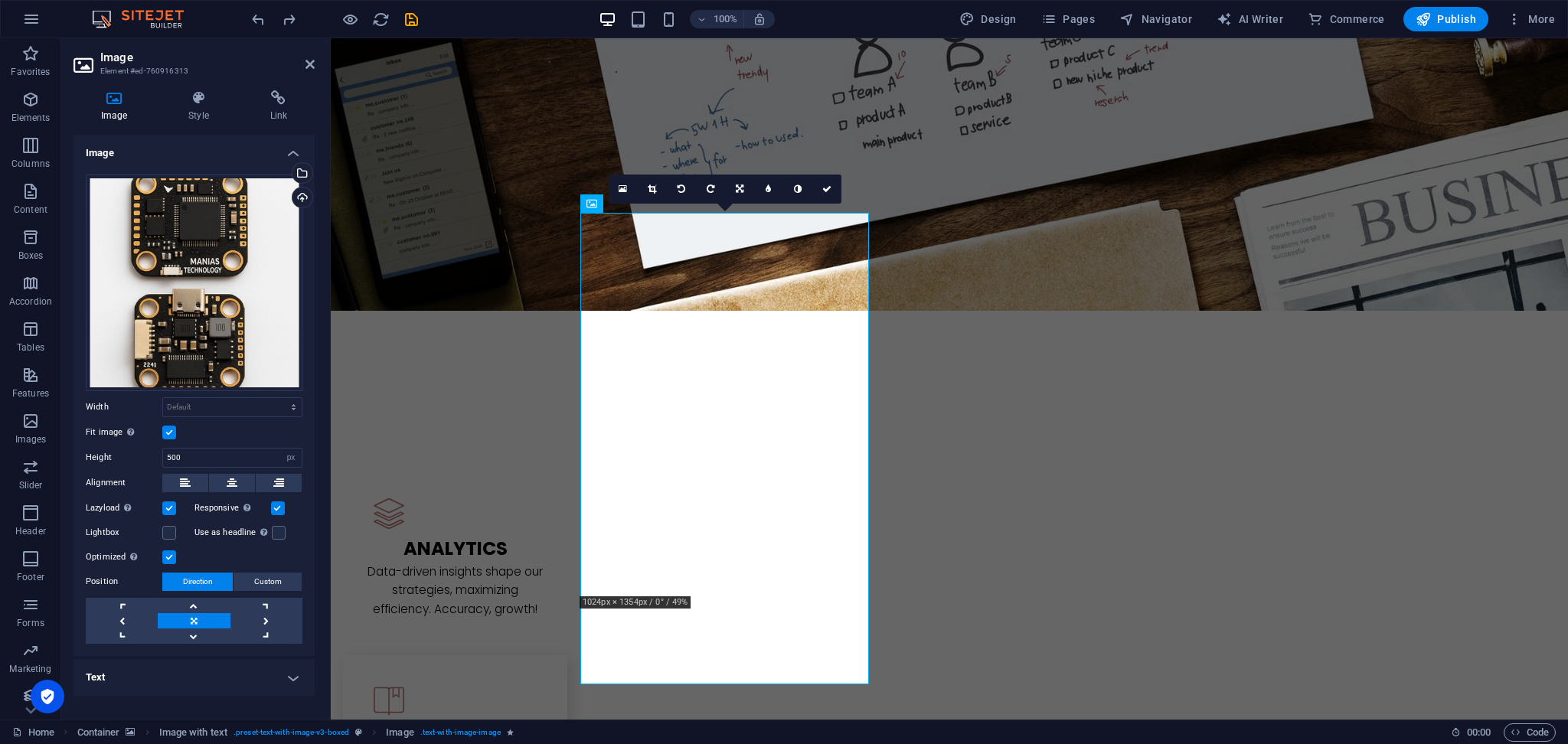type on "617" 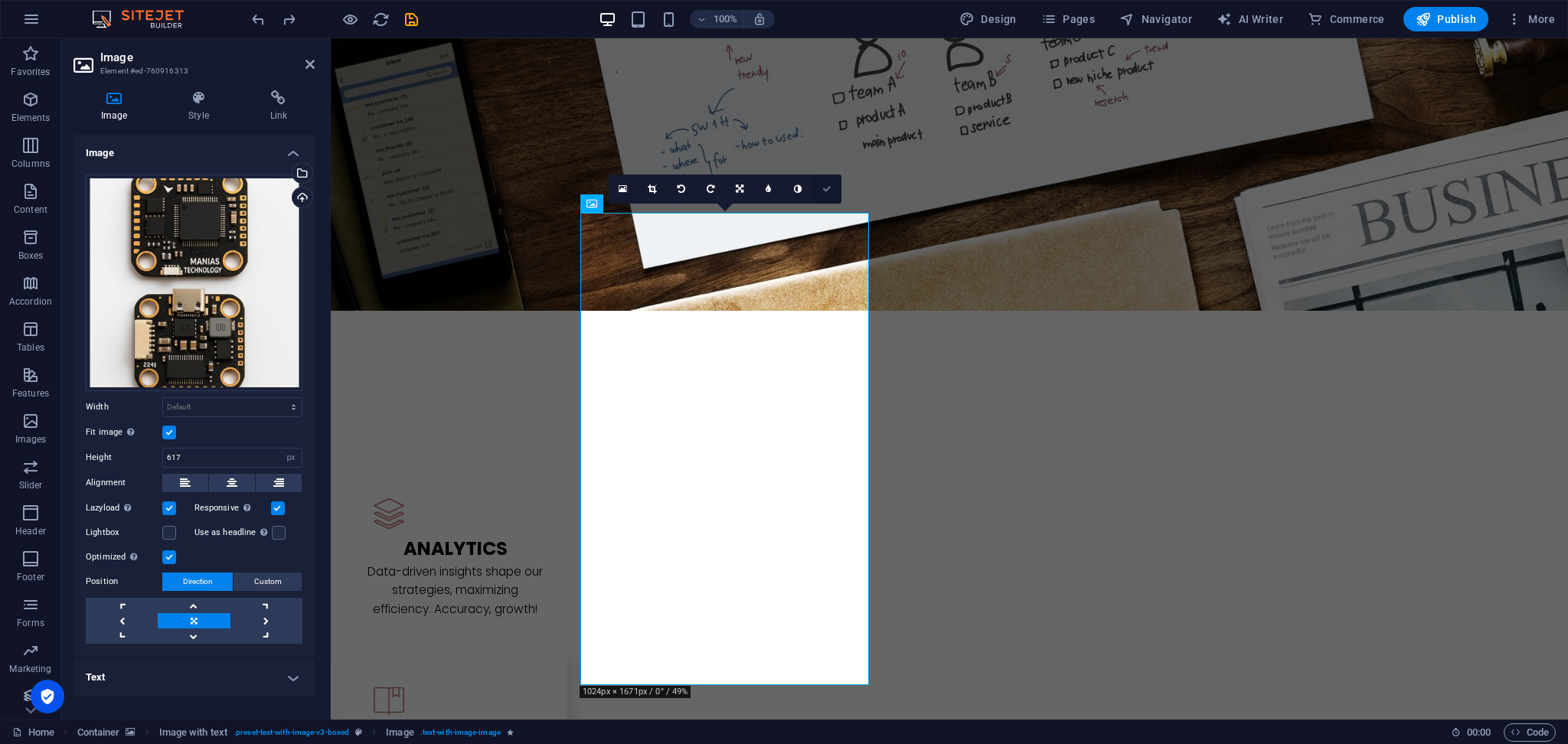 drag, startPoint x: 511, startPoint y: 153, endPoint x: 750, endPoint y: 158, distance: 239.0523 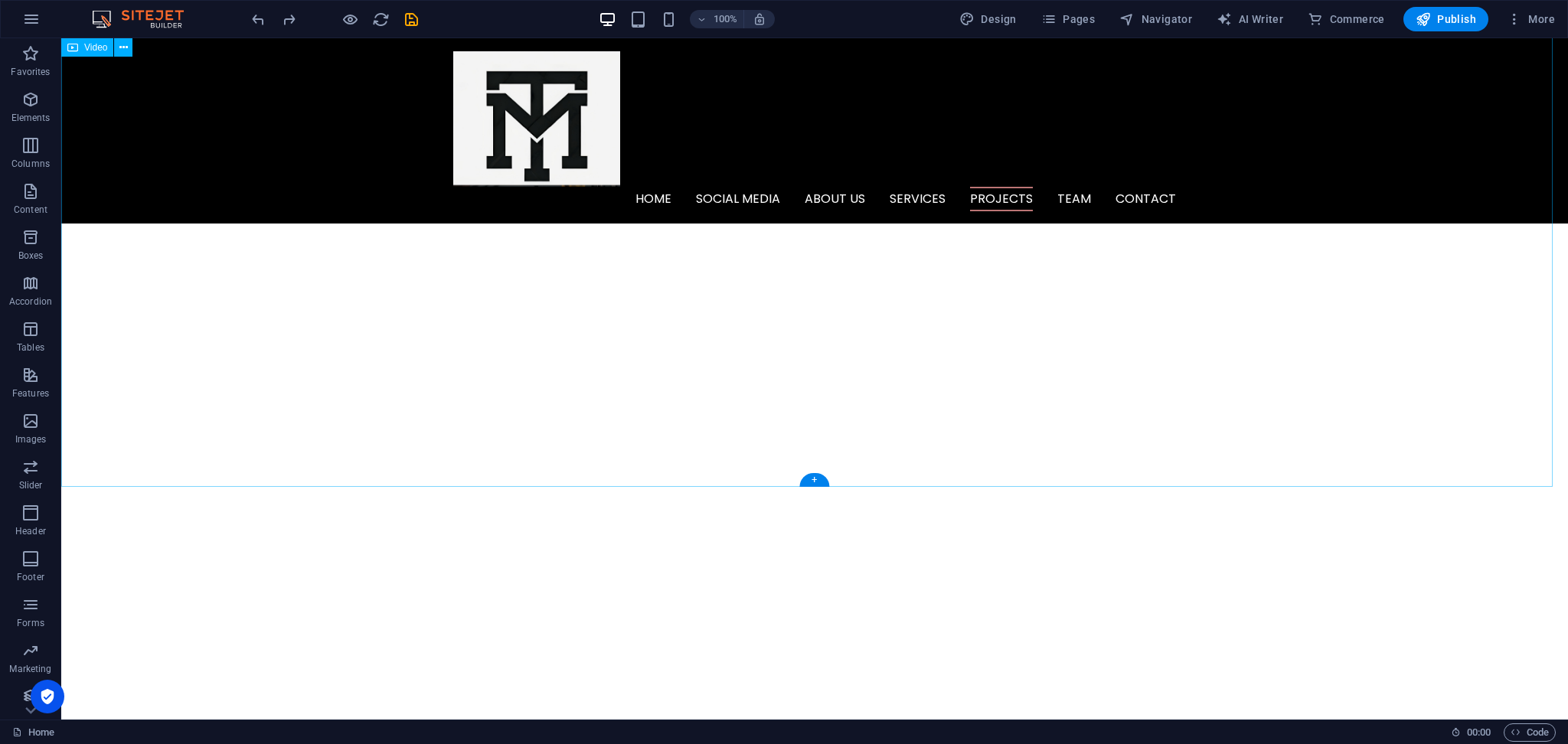 scroll, scrollTop: 3901, scrollLeft: 0, axis: vertical 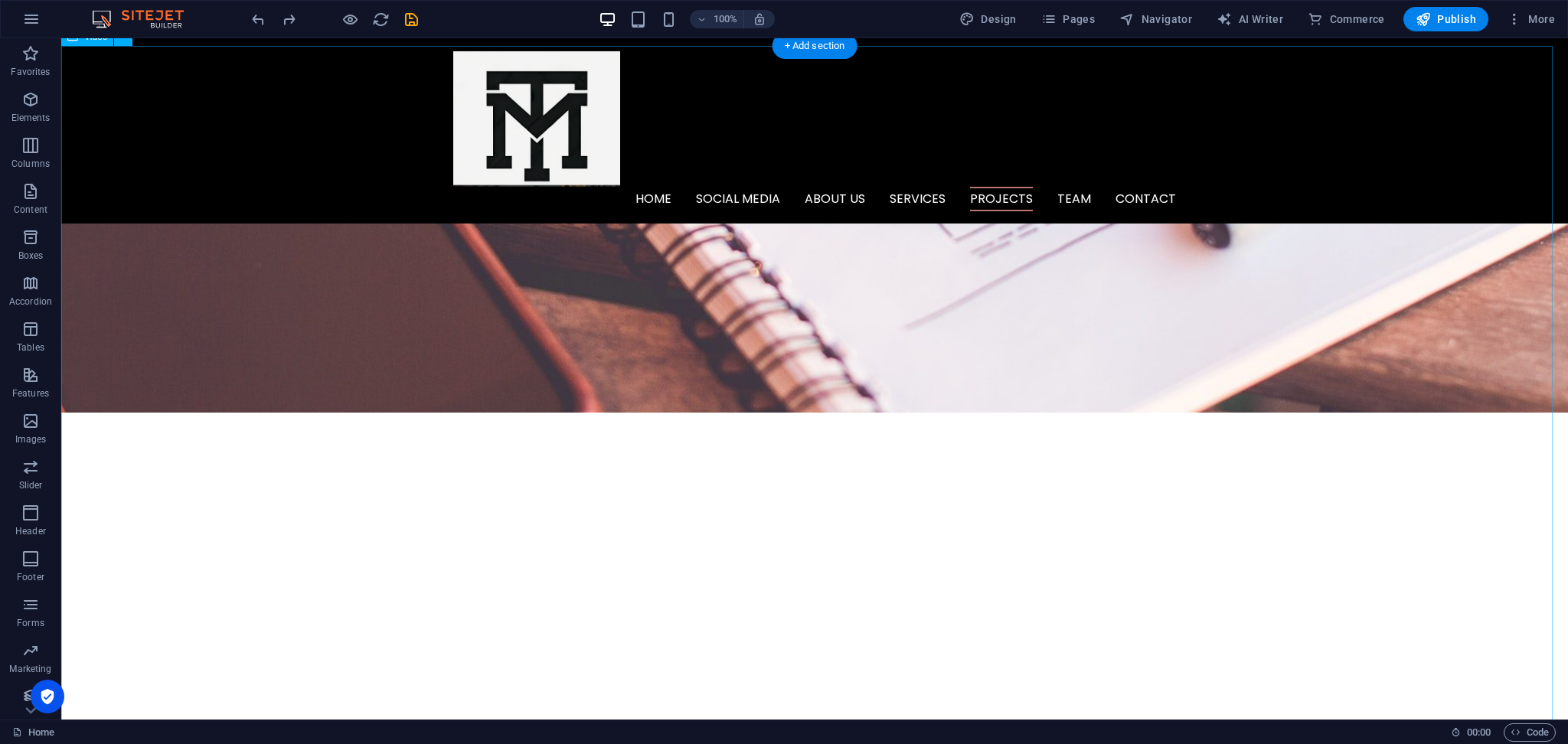 click at bounding box center (815, 5604) 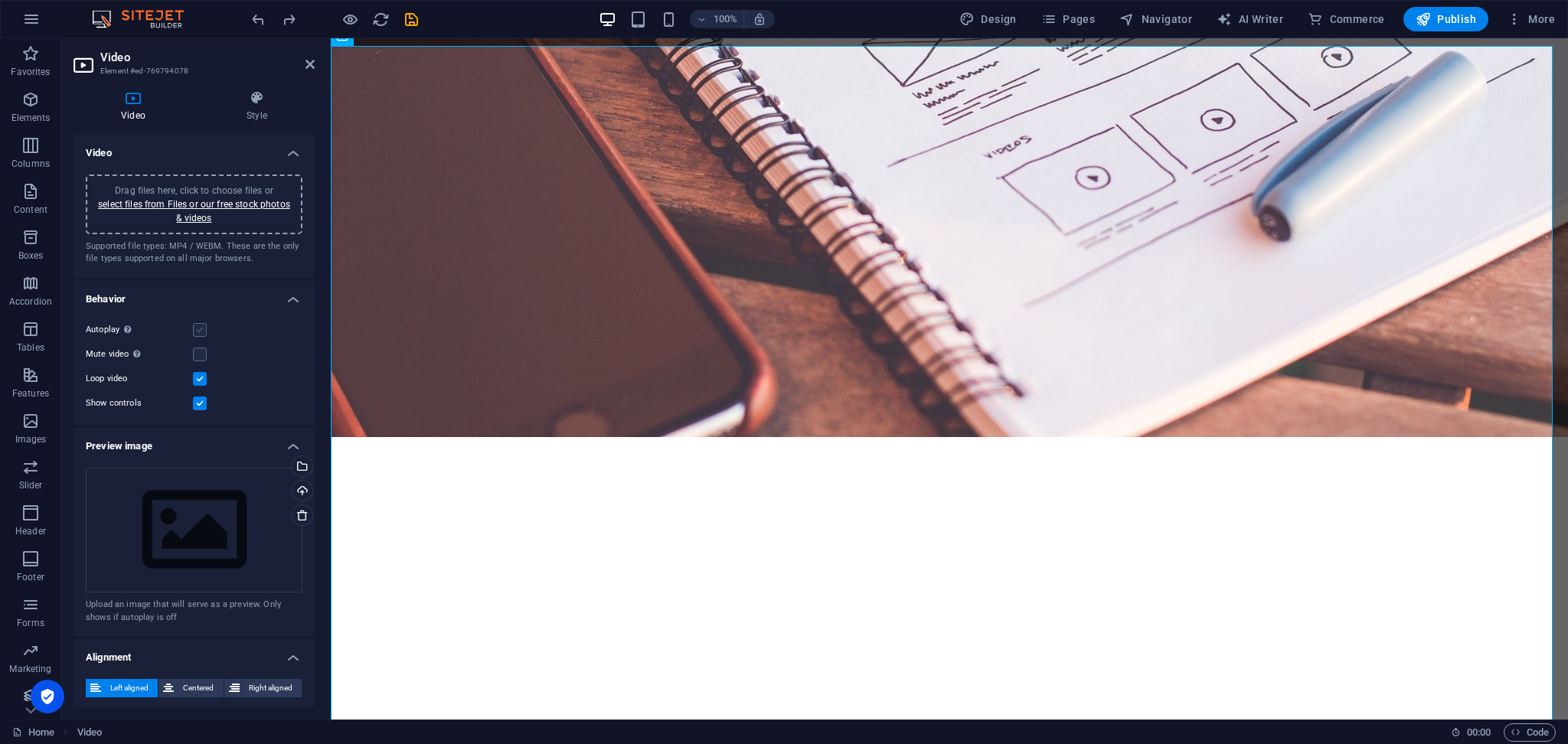 click at bounding box center (200, 330) 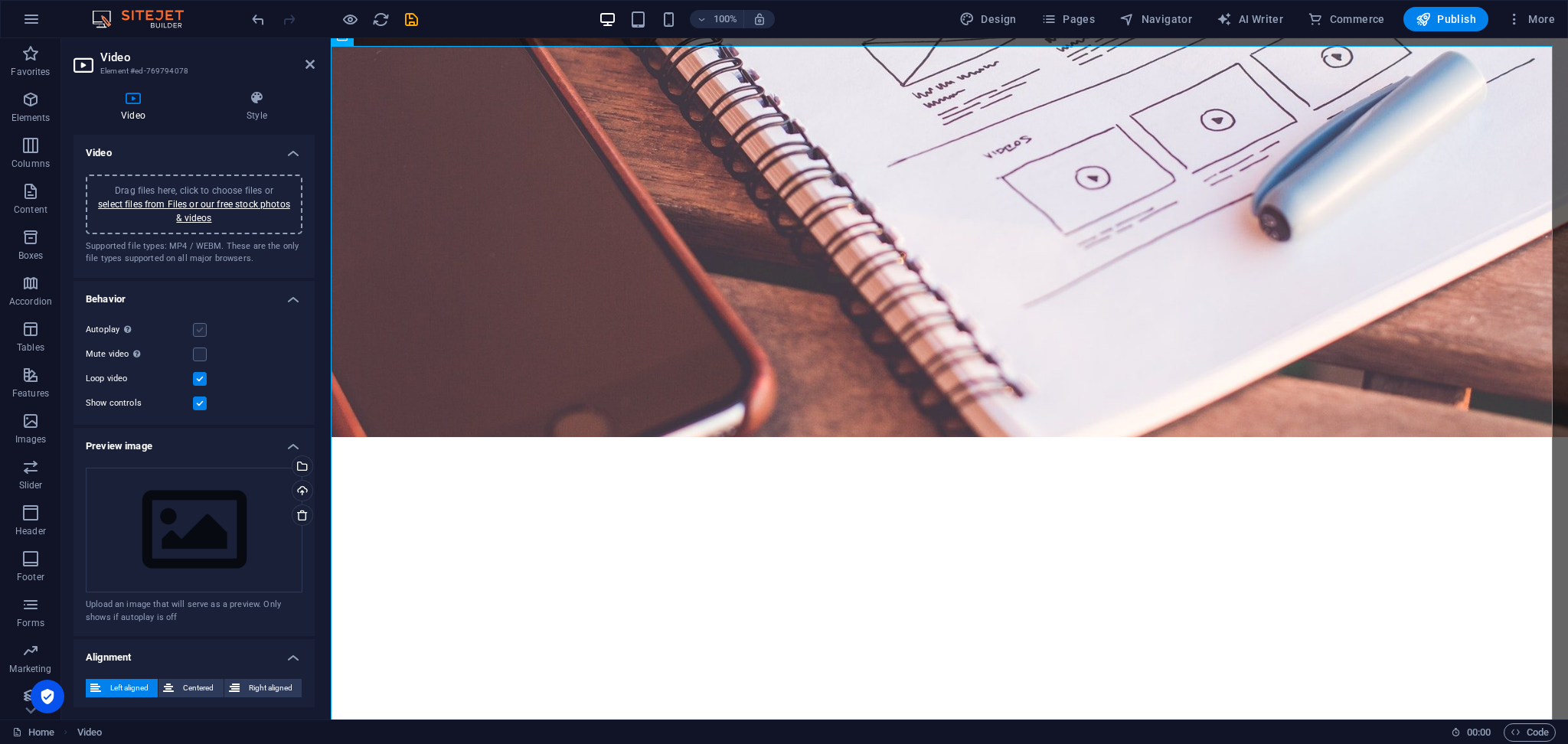 click at bounding box center (200, 330) 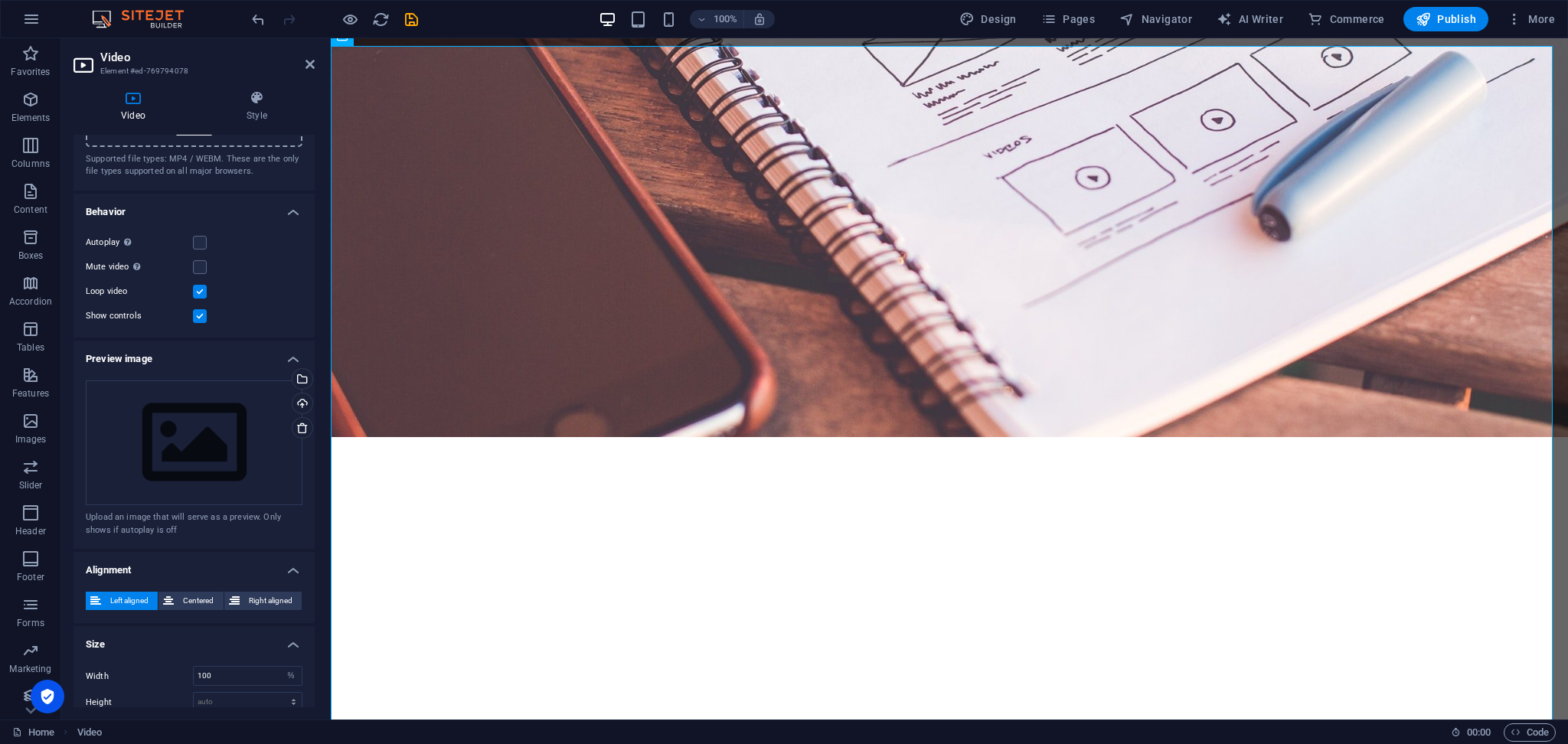 scroll, scrollTop: 0, scrollLeft: 0, axis: both 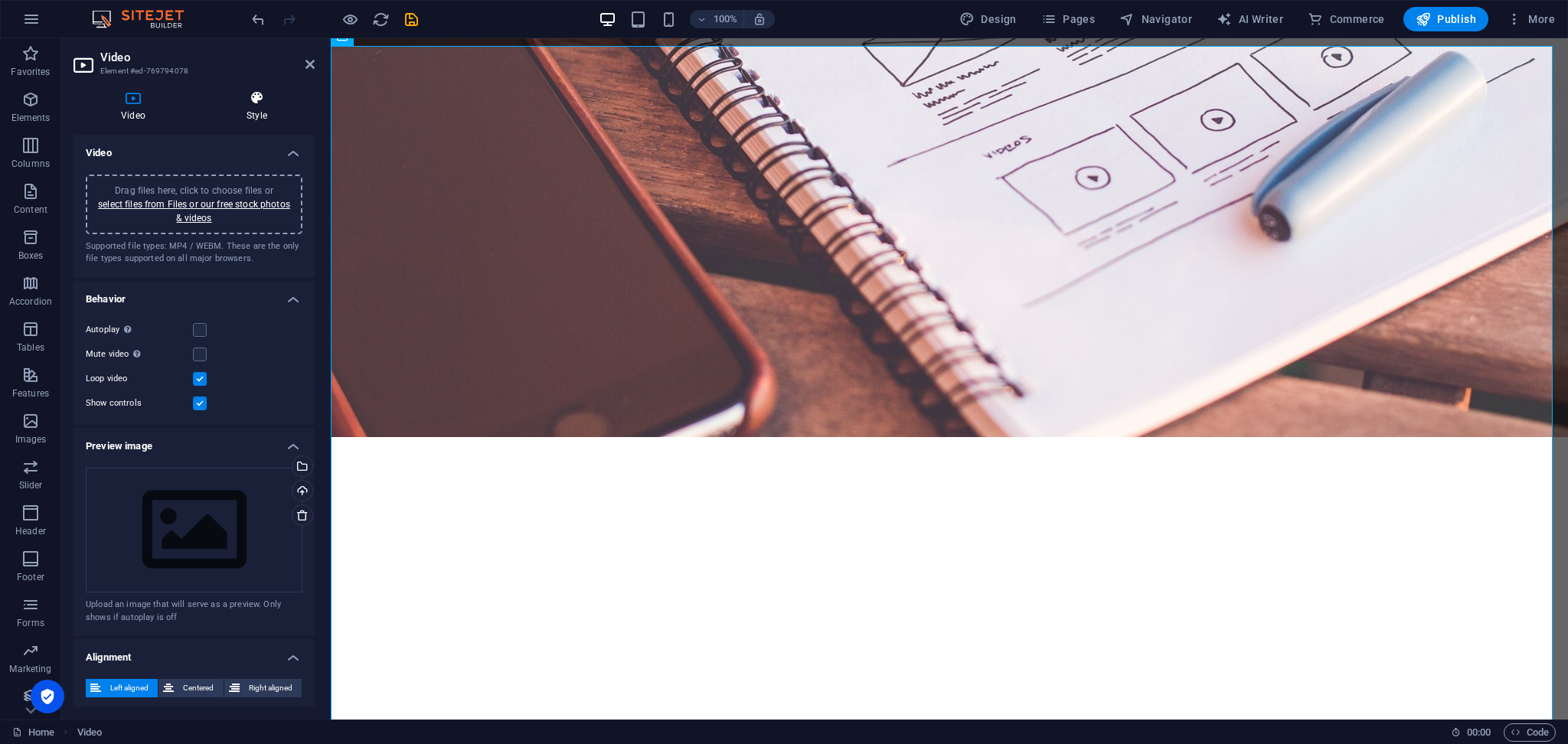 click at bounding box center [256, 98] 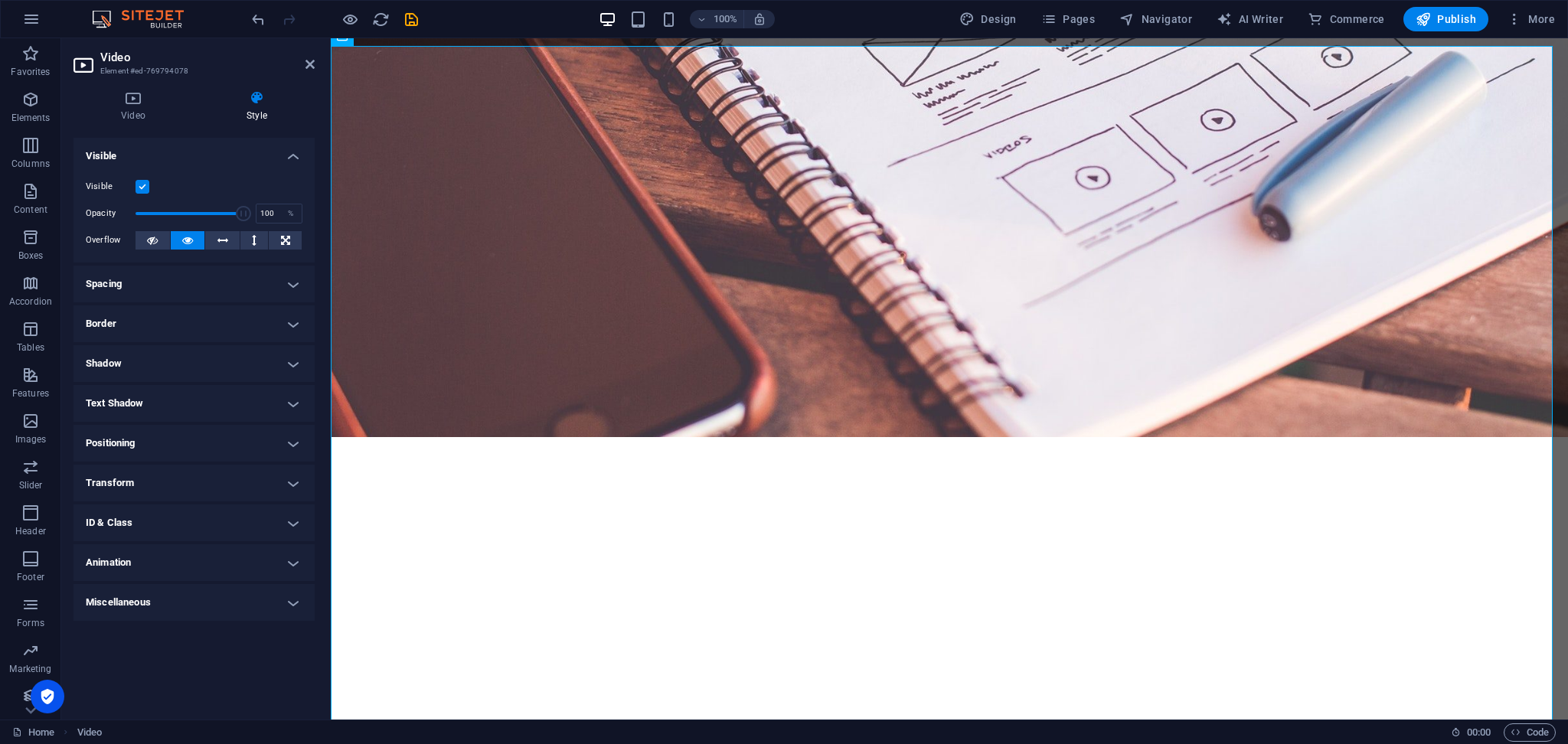 click on "Spacing" at bounding box center (194, 284) 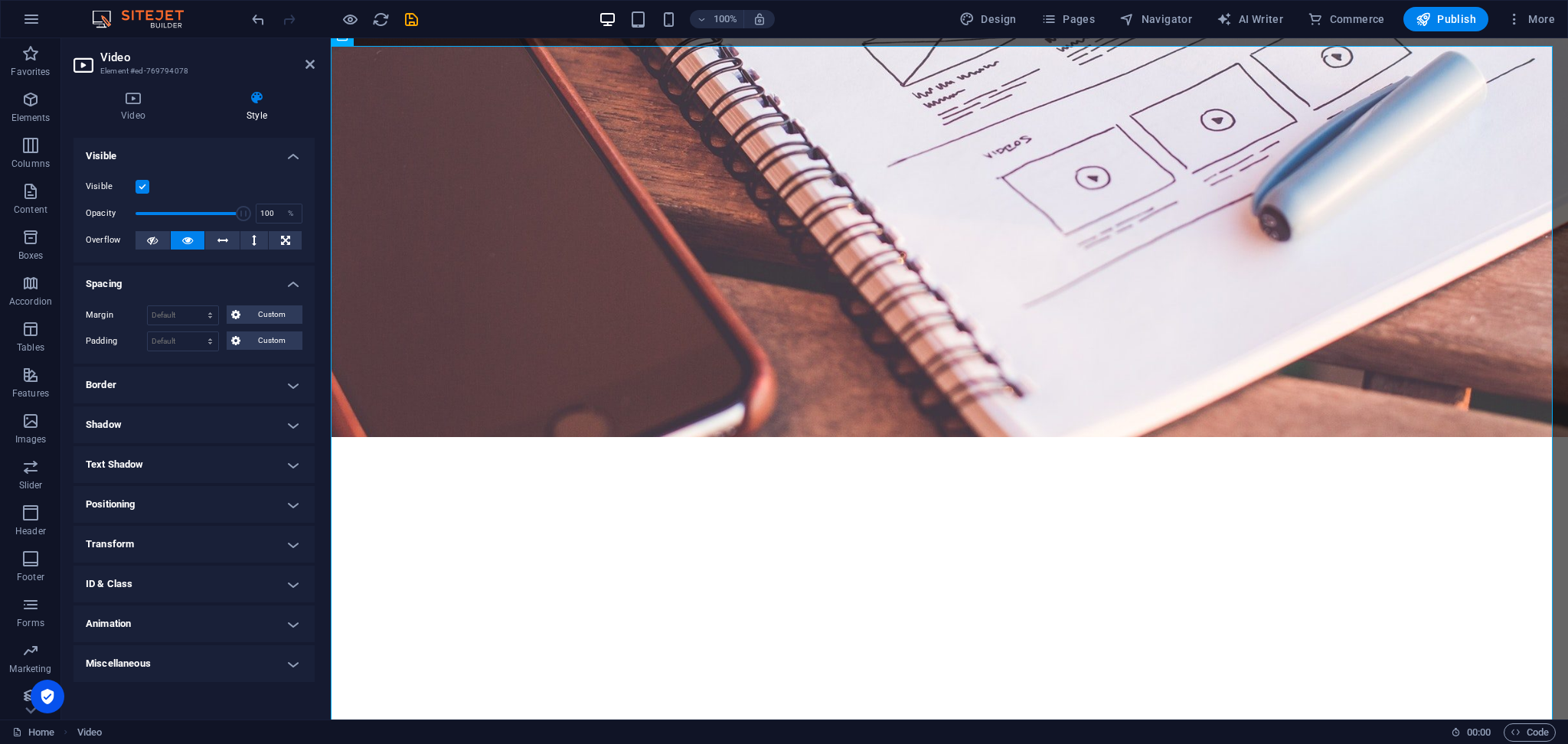 click on "Spacing" at bounding box center [194, 279] 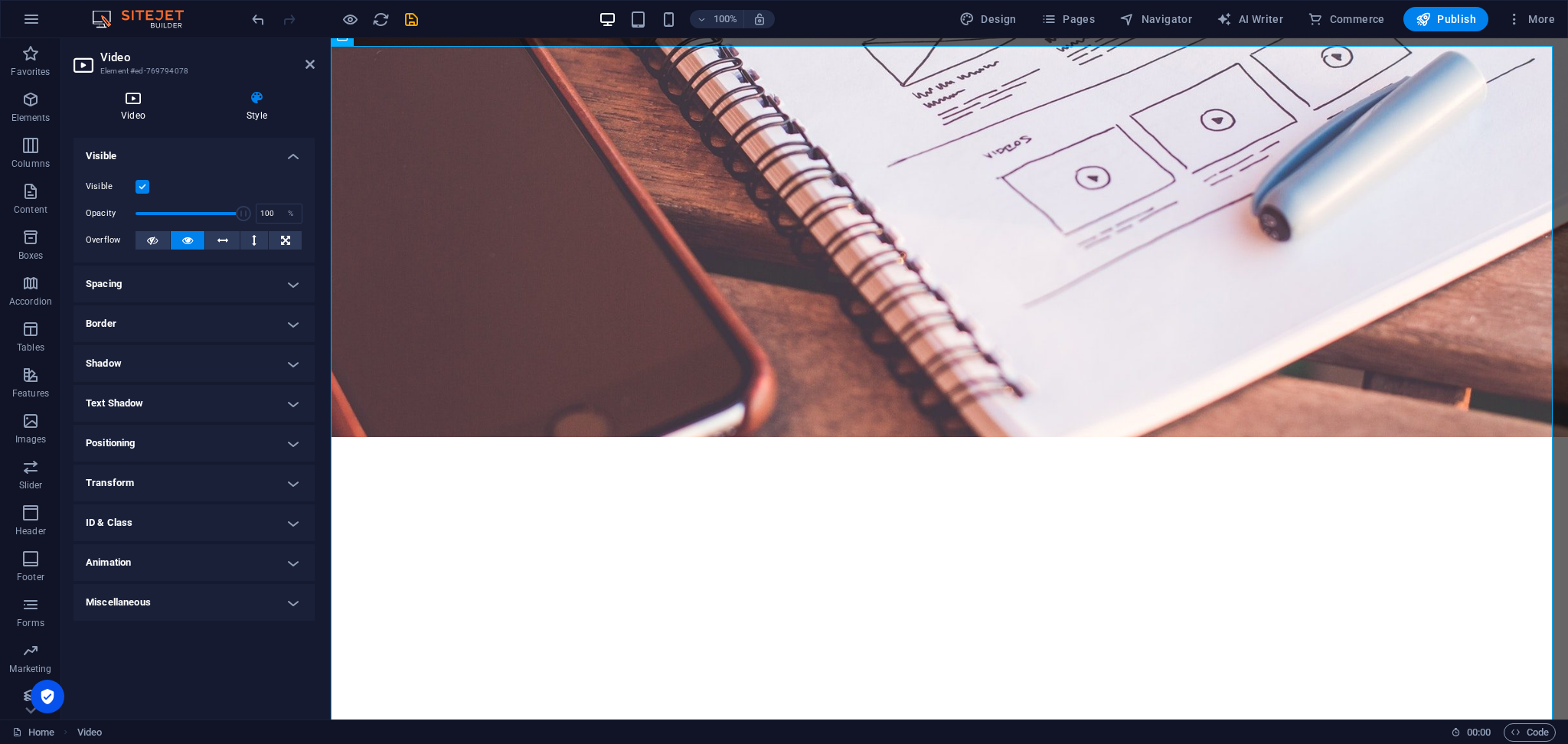 click on "Video" at bounding box center (136, 106) 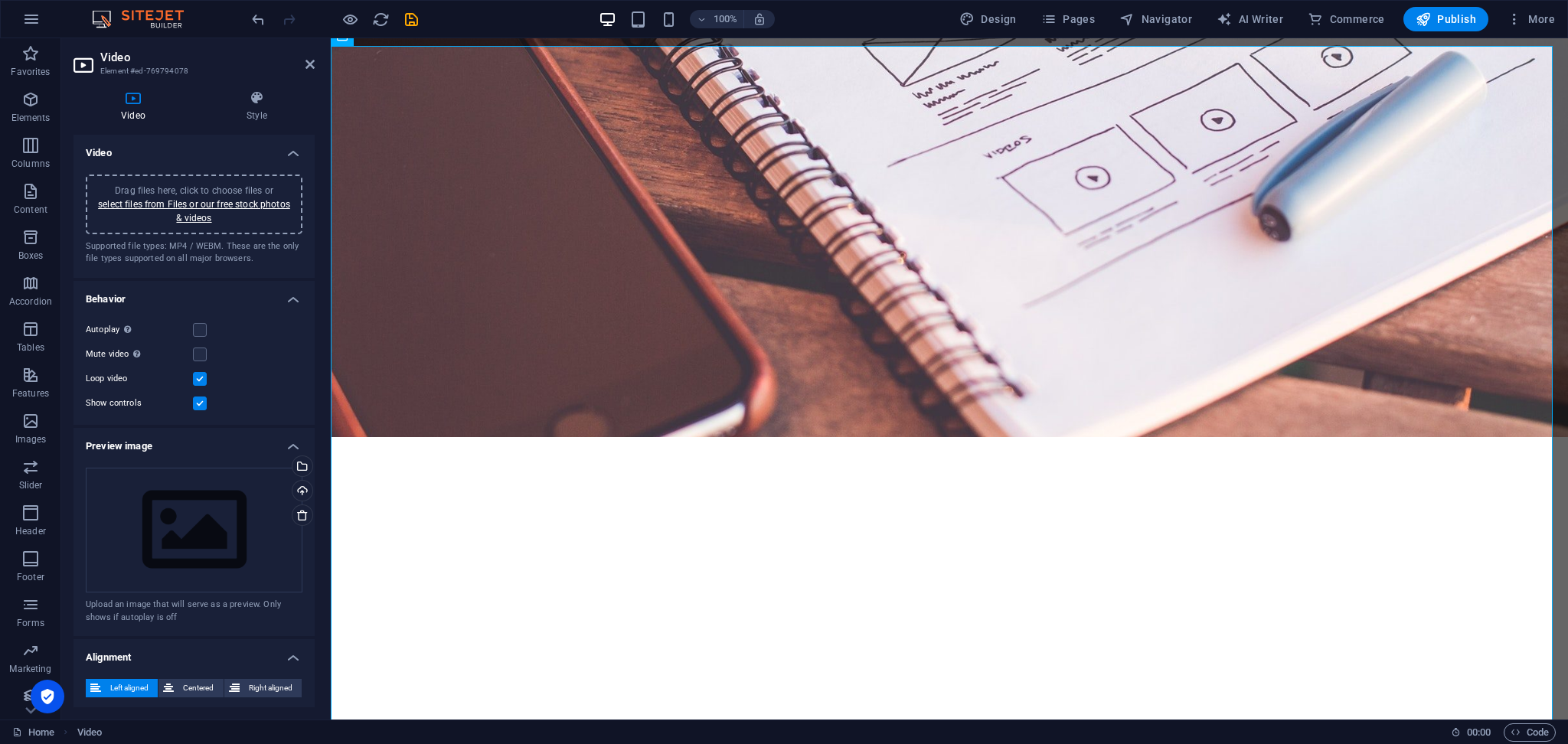 click on "Autoplay Autoplay is only available if muted is checked" at bounding box center (194, 330) 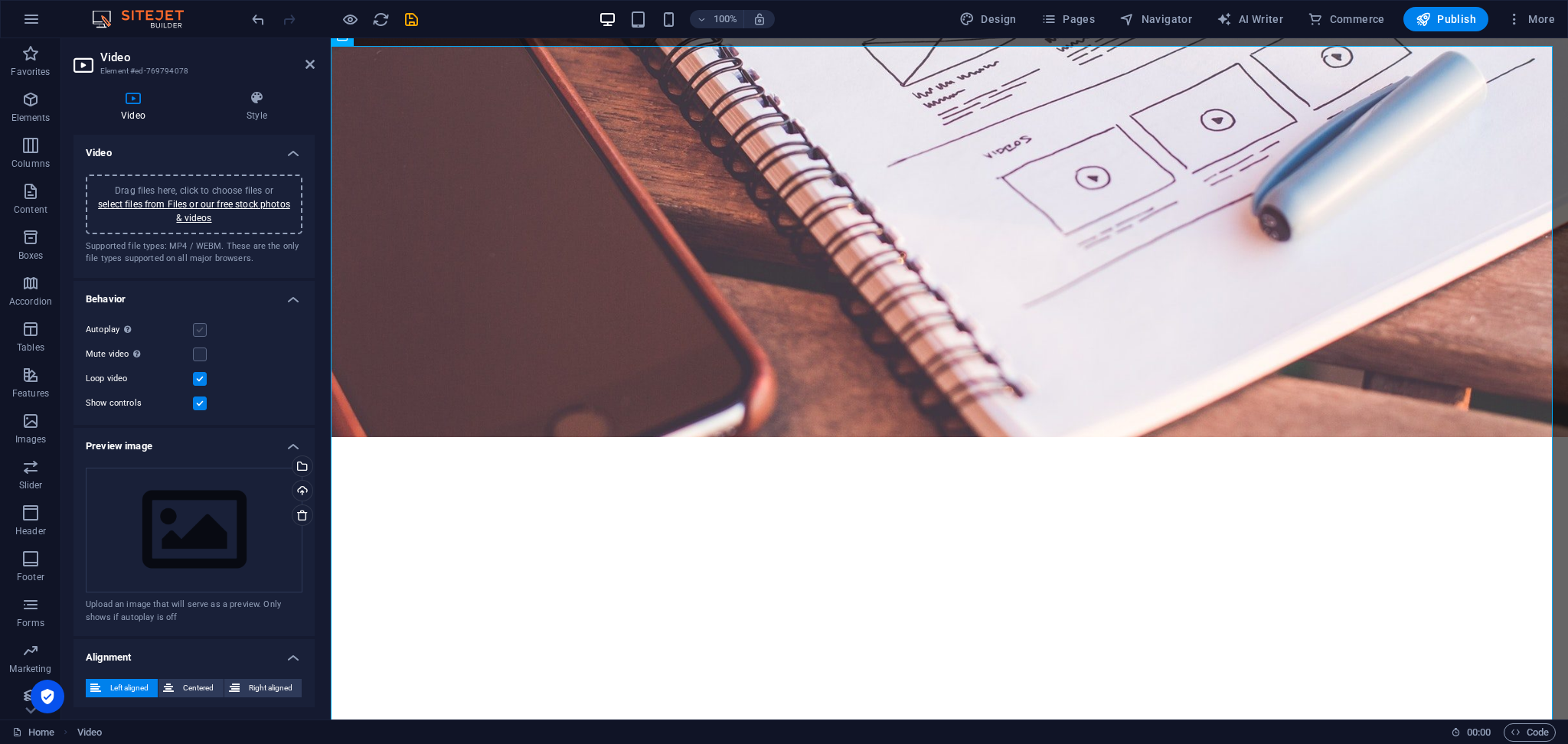 click at bounding box center [200, 330] 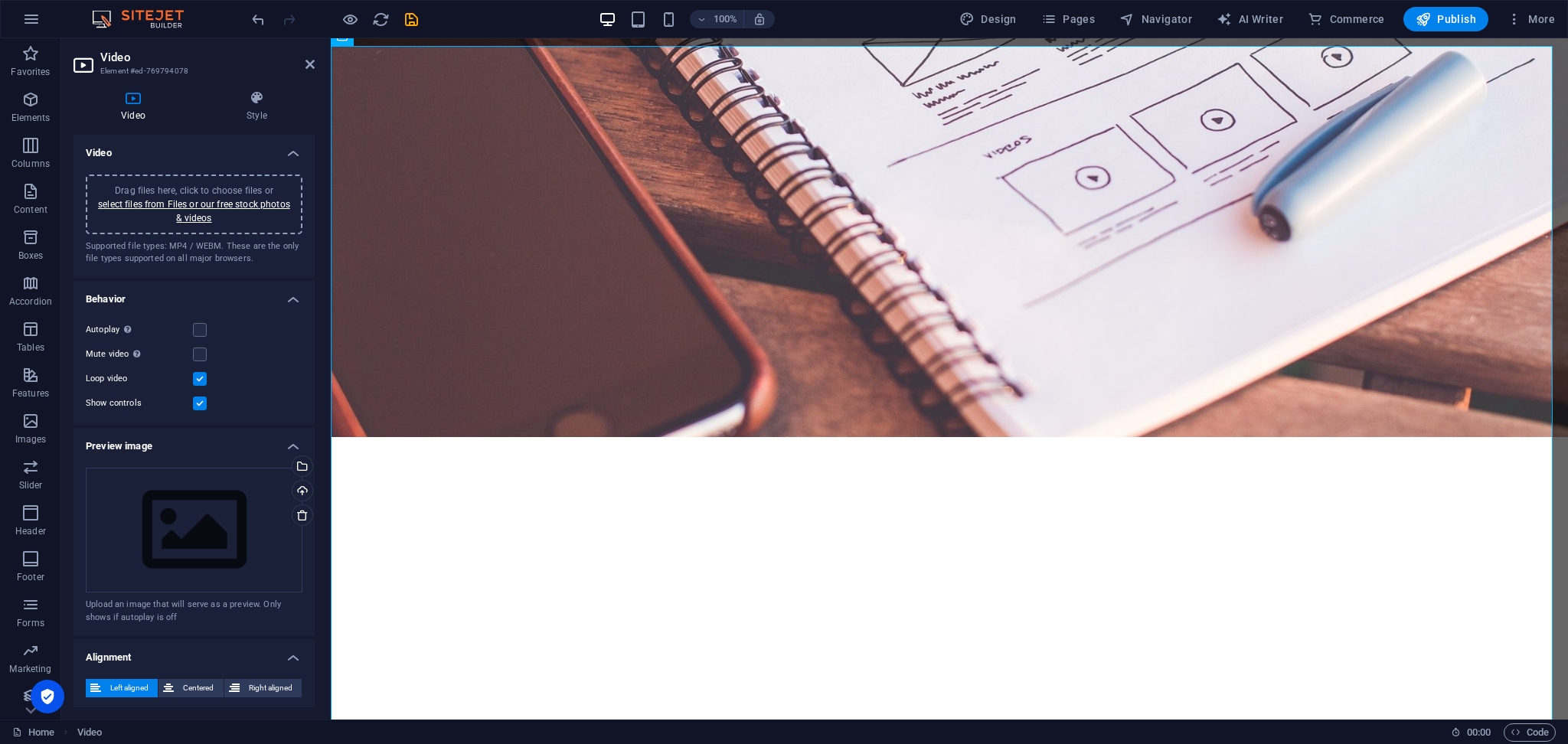 click on "Autoplay Autoplay is only available if muted is checked Mute video Autoplay will be available if muted is checked Loop video Show controls" at bounding box center (194, 367) 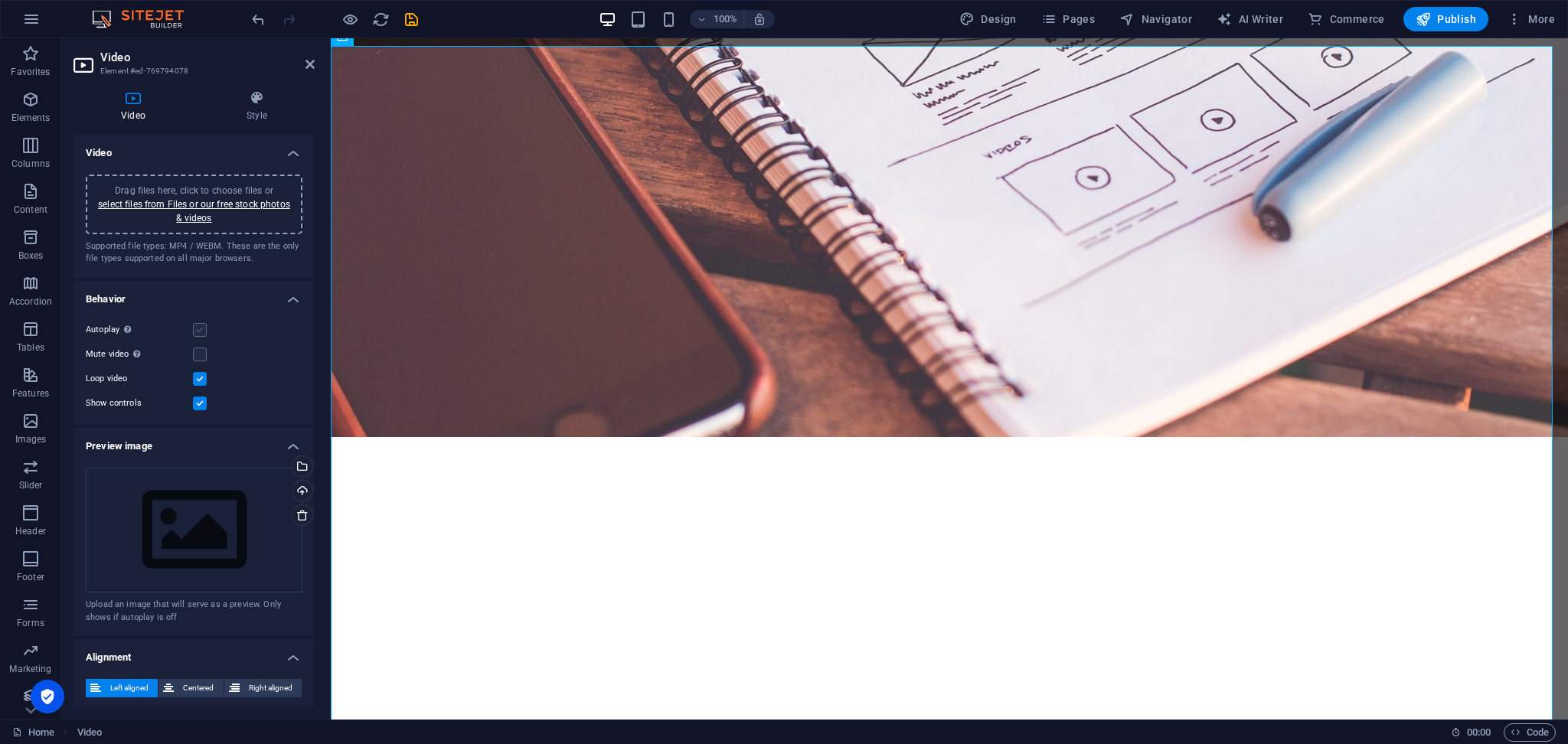 click at bounding box center [200, 330] 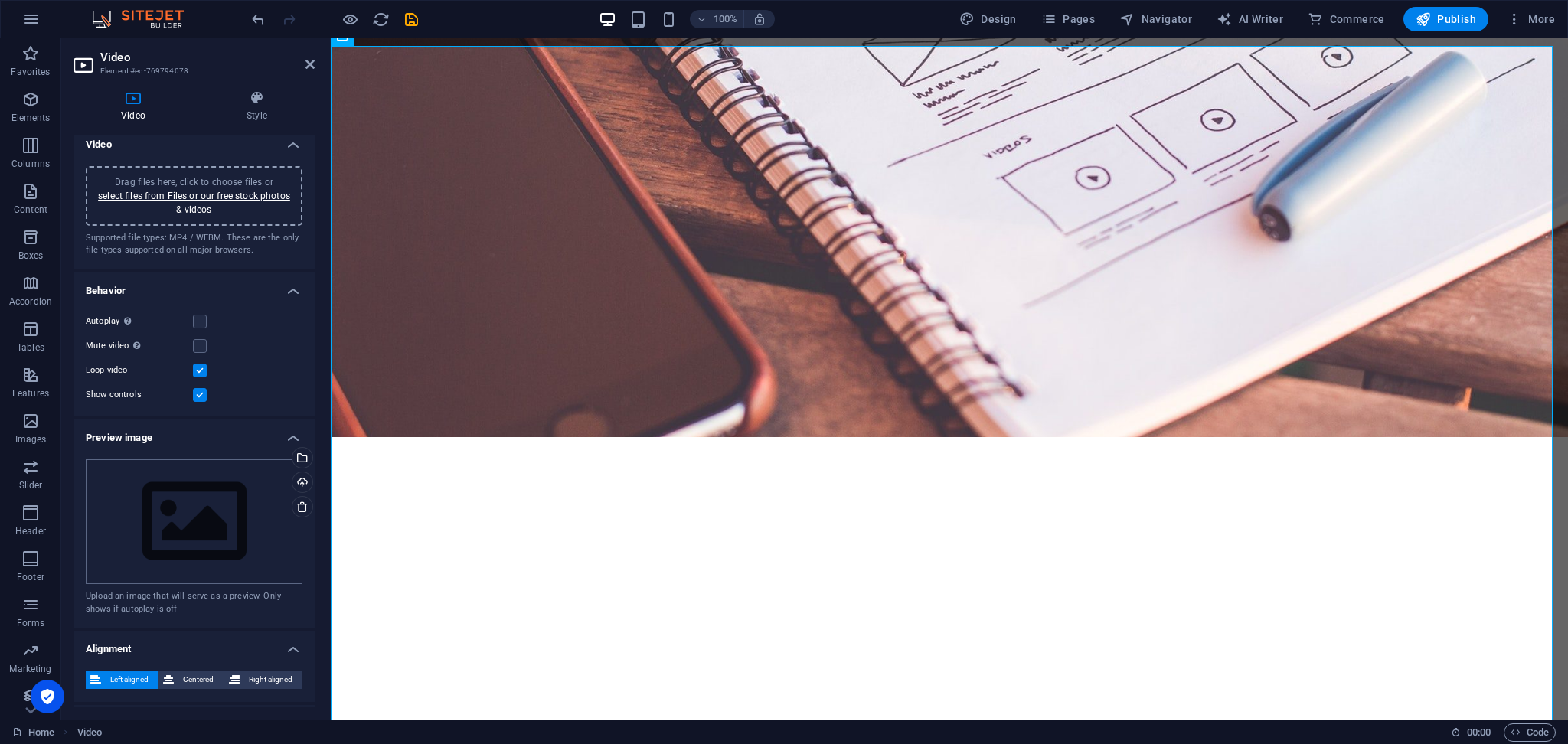 scroll, scrollTop: 0, scrollLeft: 0, axis: both 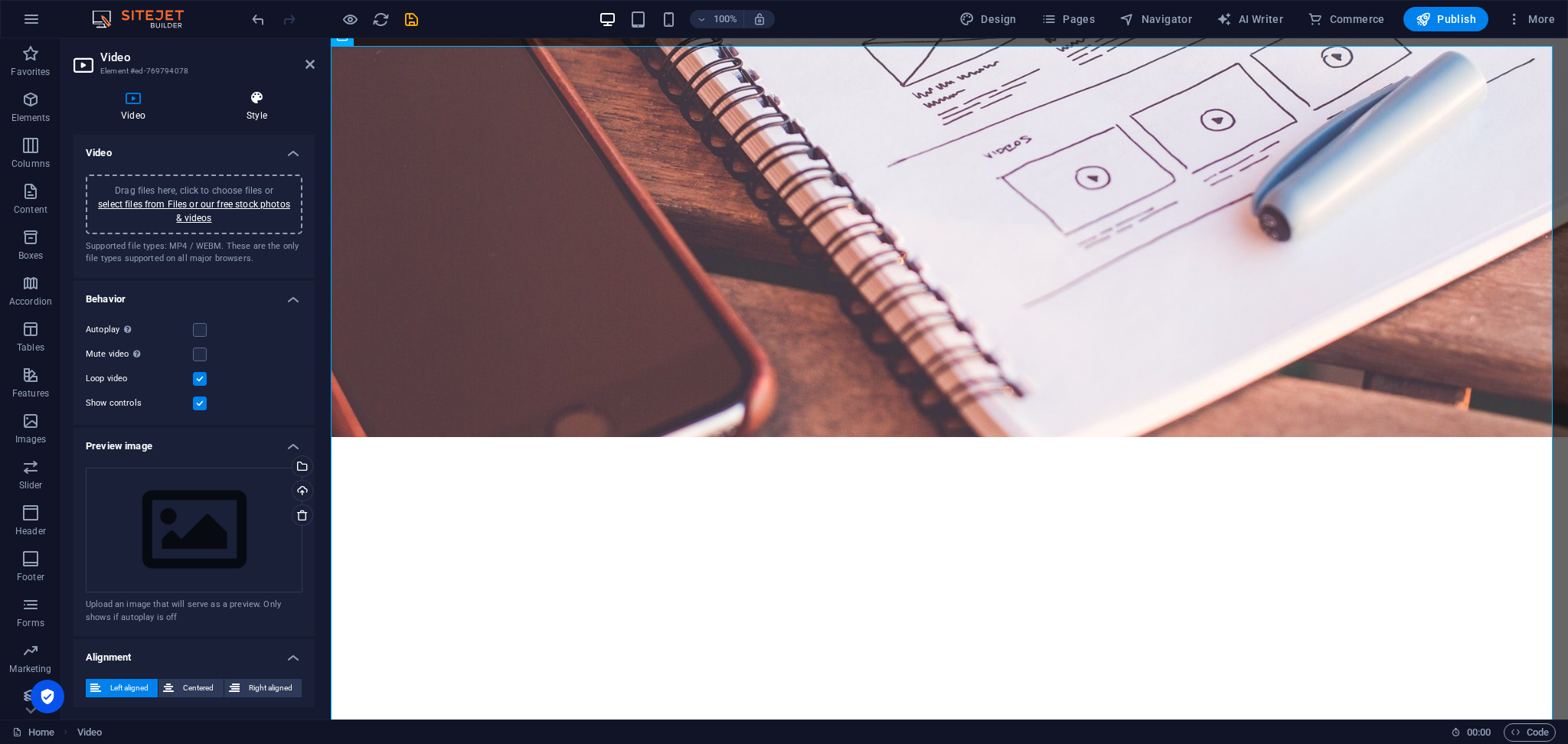 click on "Style" at bounding box center [256, 106] 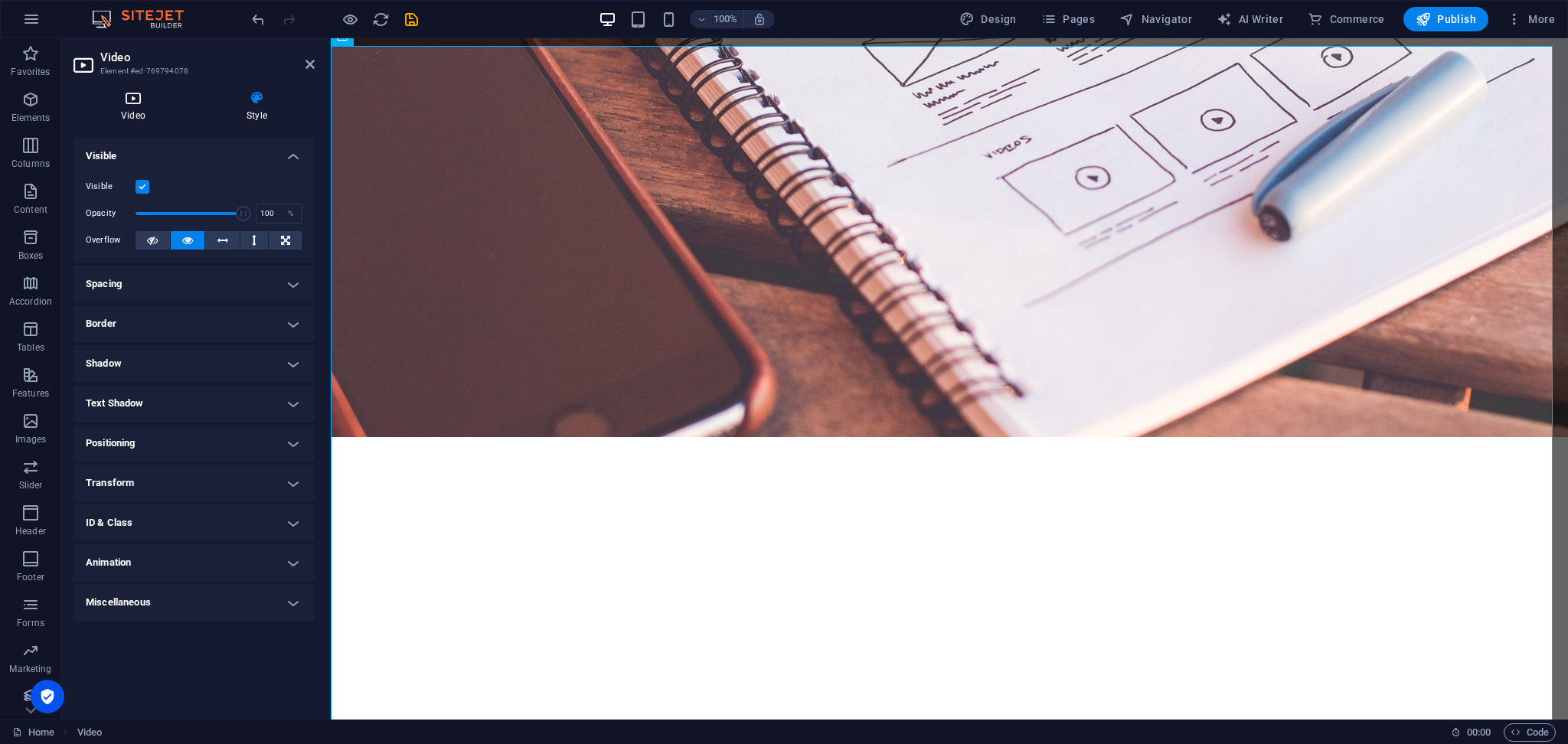 click at bounding box center (133, 98) 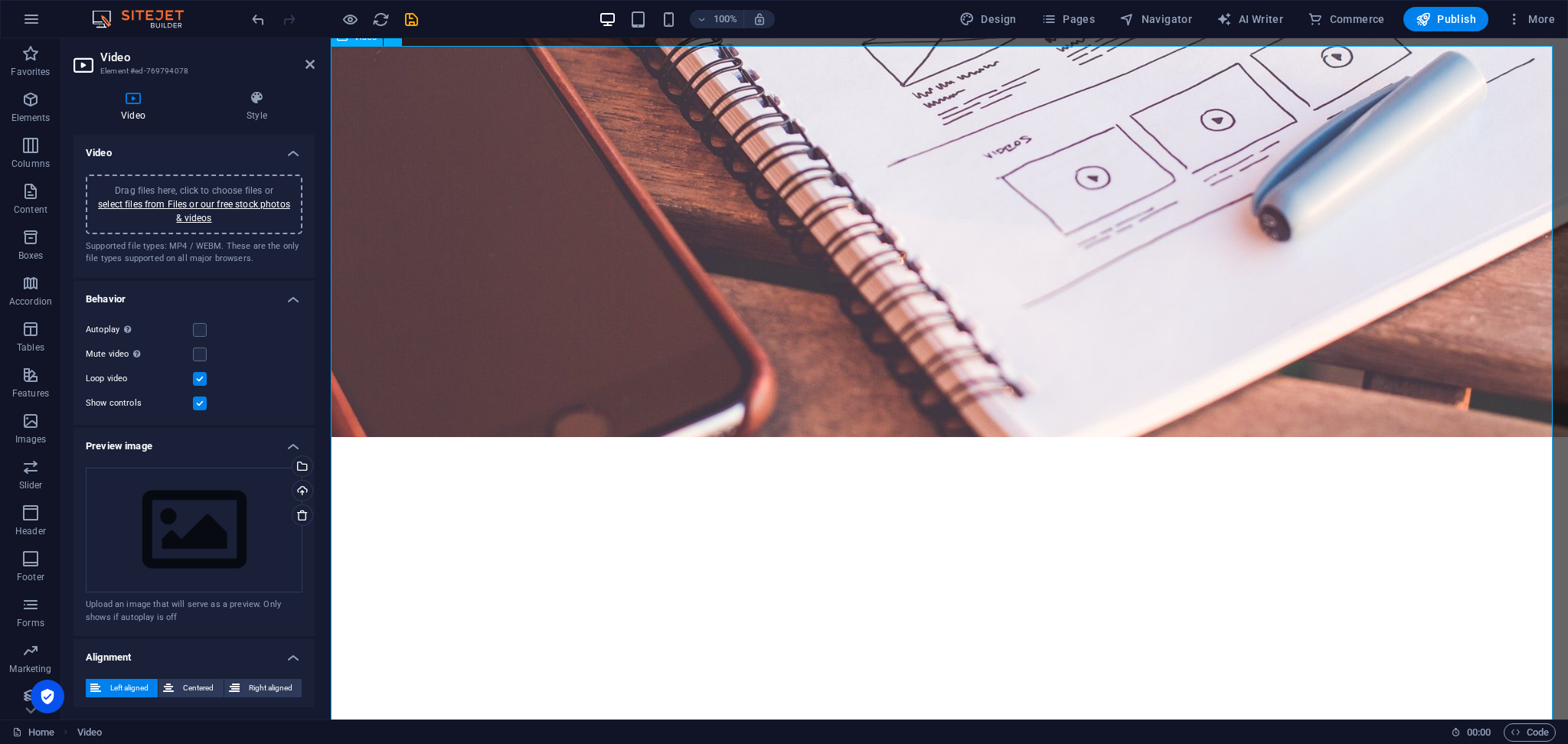 click at bounding box center (949, 5562) 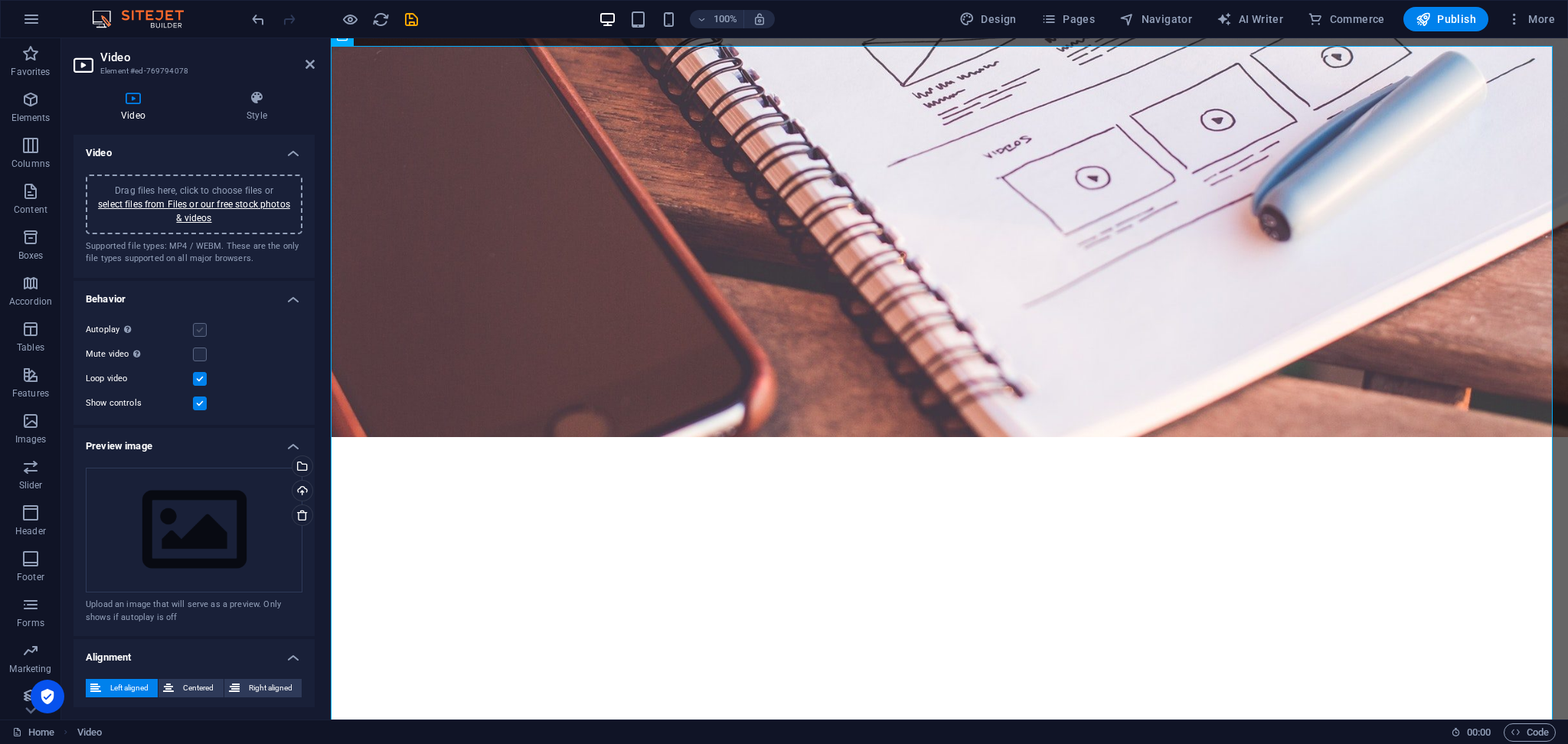 click at bounding box center [200, 330] 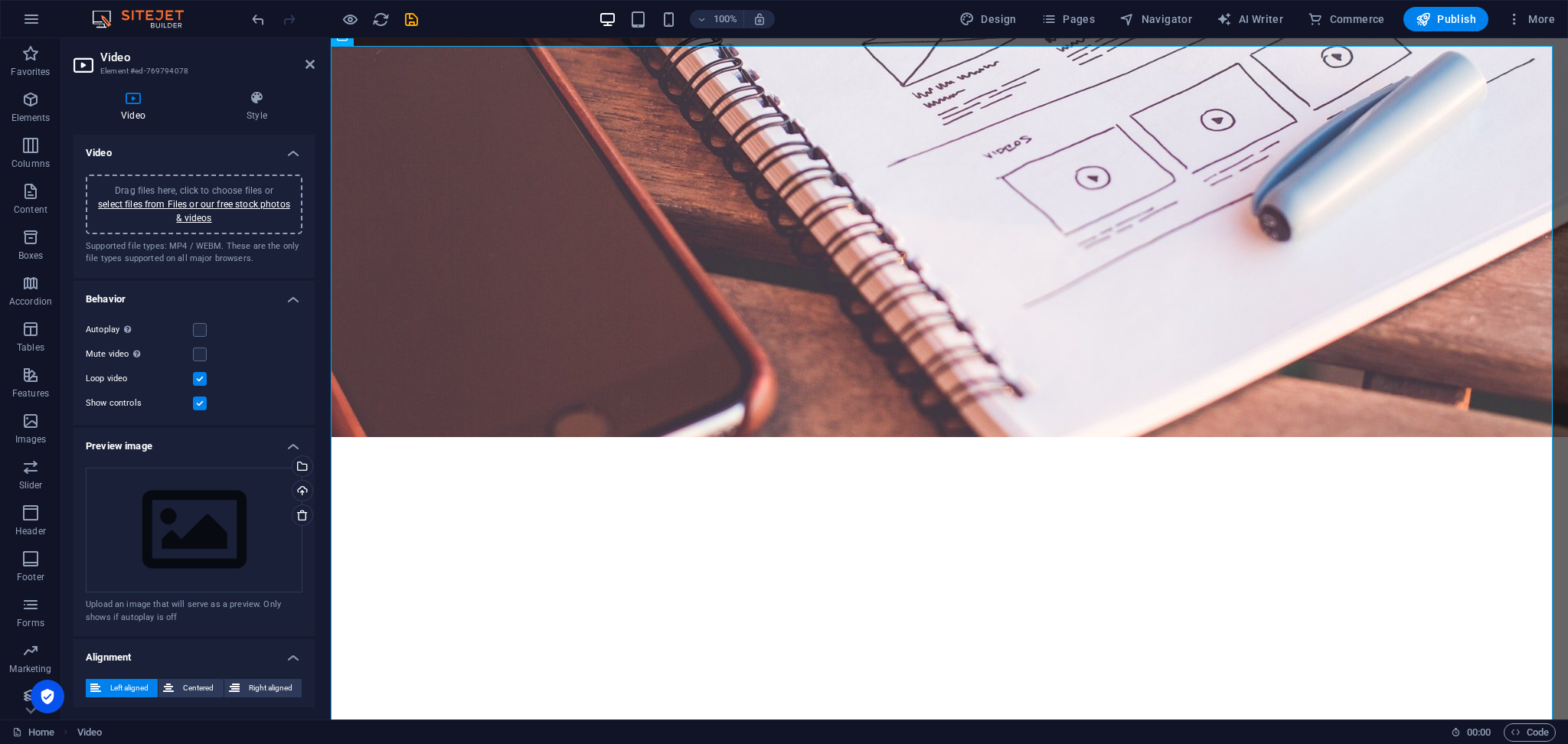 click on "Autoplay Autoplay is only available if muted is checked Mute video Autoplay will be available if muted is checked Loop video Show controls" at bounding box center [194, 367] 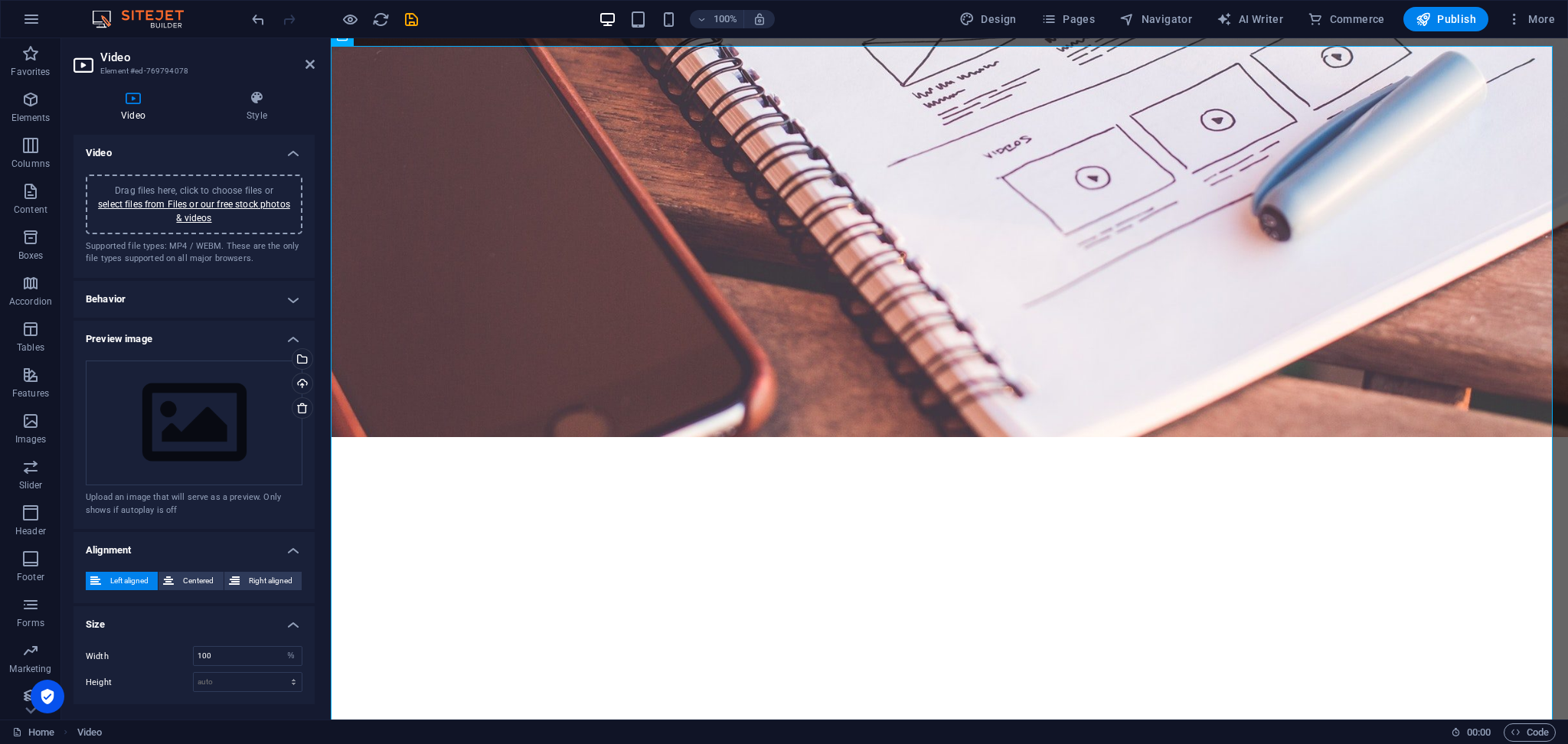 click on "Behavior" at bounding box center [194, 299] 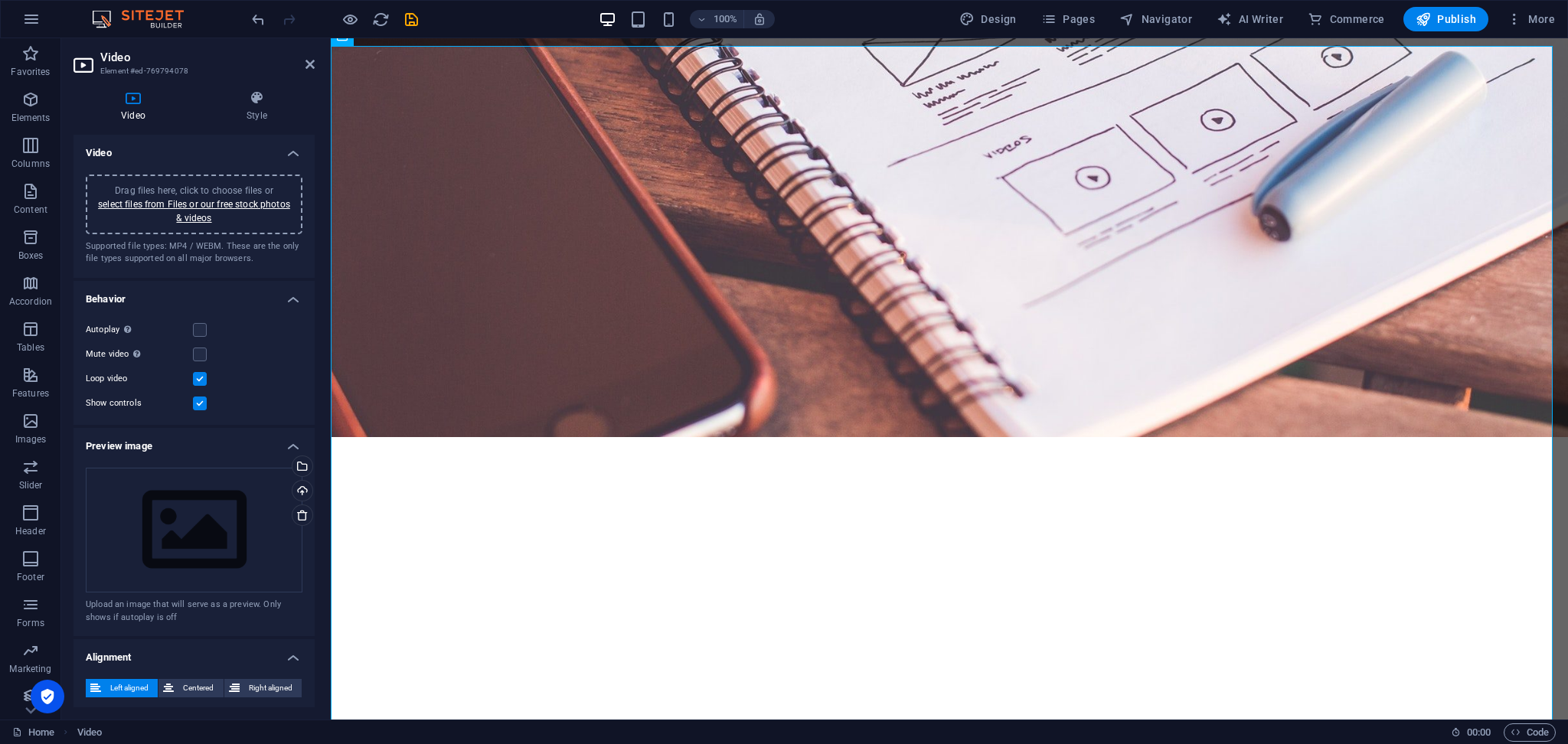 click on "Autoplay Autoplay is only available if muted is checked Mute video Autoplay will be available if muted is checked Loop video Show controls" at bounding box center [194, 367] 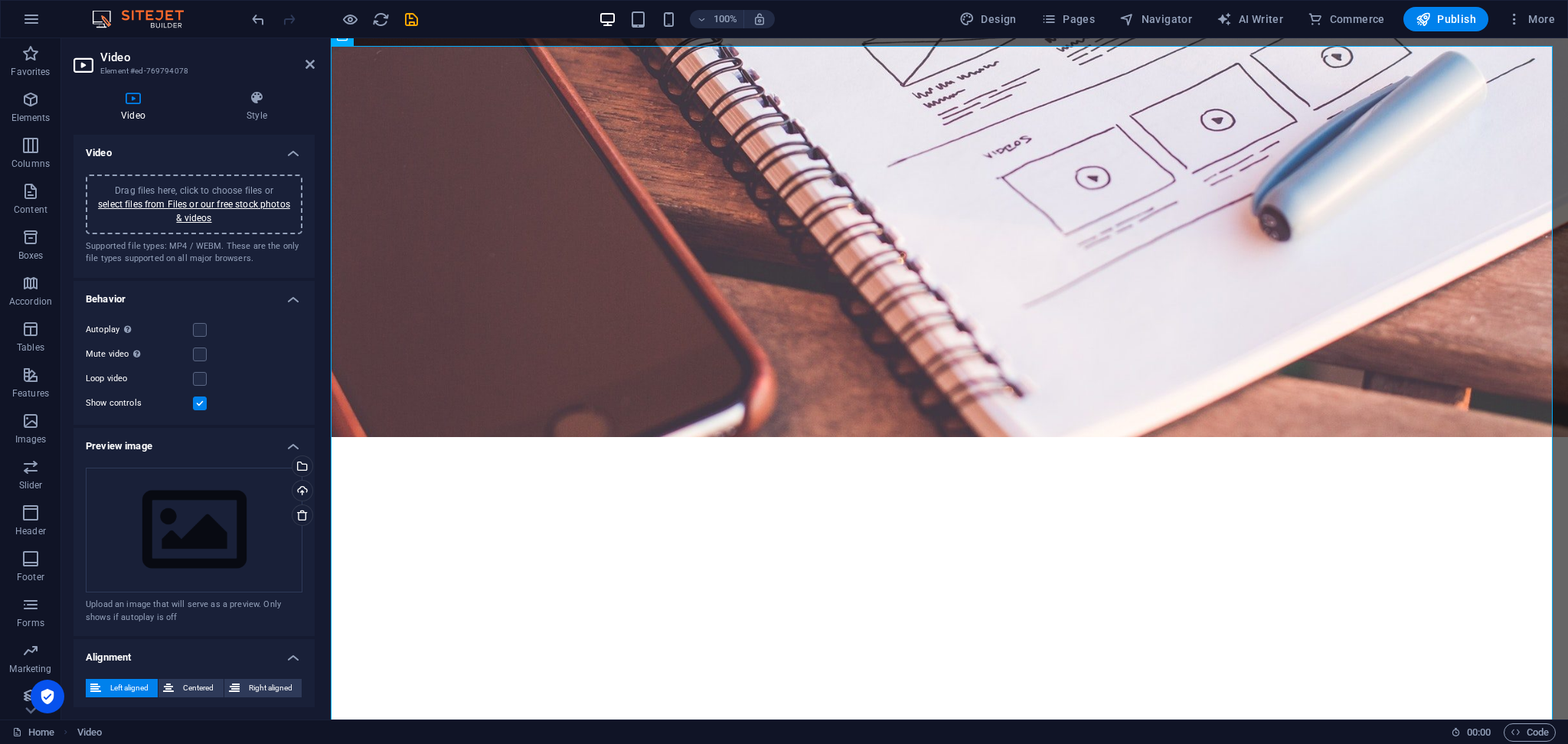 click on "Autoplay Autoplay is only available if muted is checked Mute video Autoplay will be available if muted is checked Loop video Show controls" at bounding box center [194, 367] 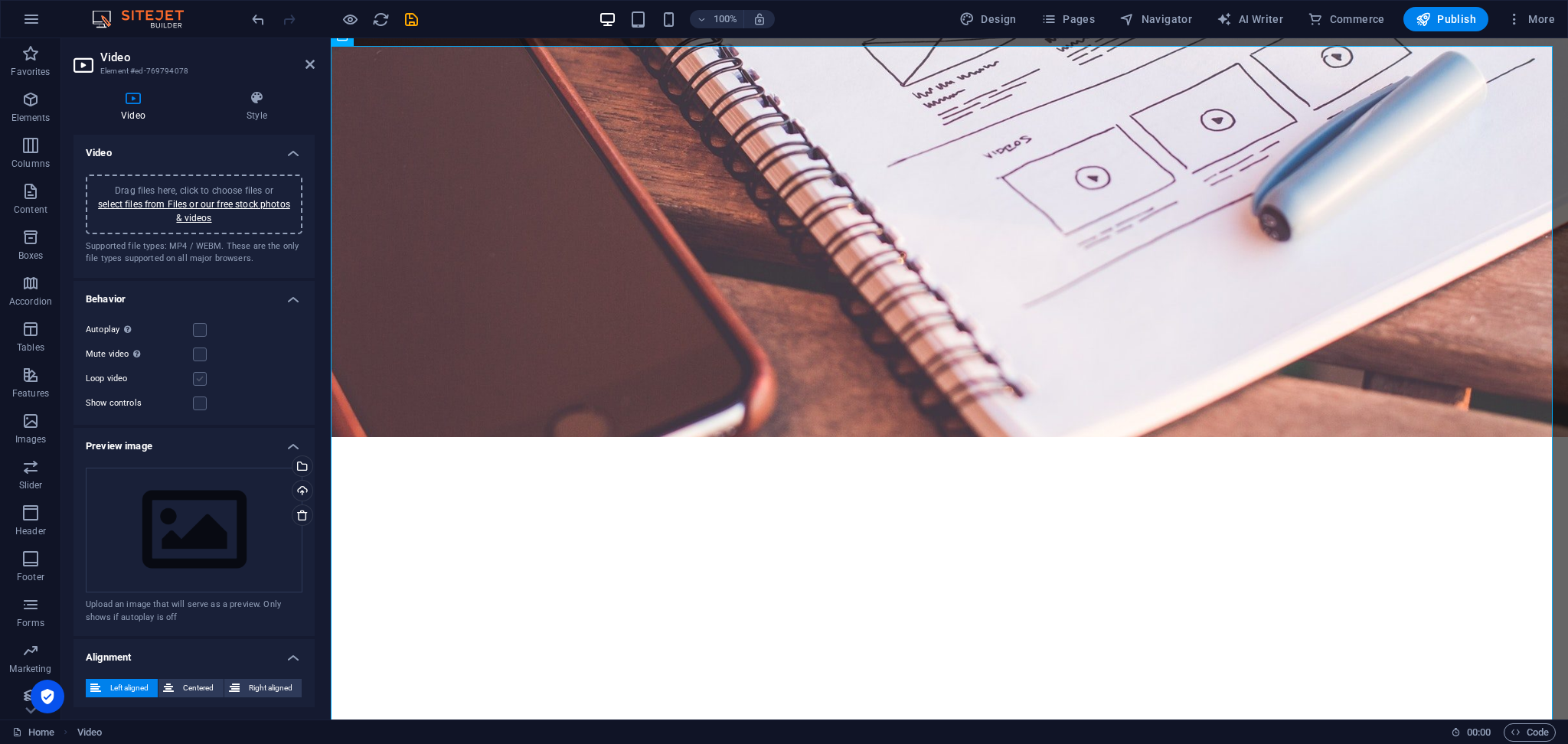 click at bounding box center (200, 379) 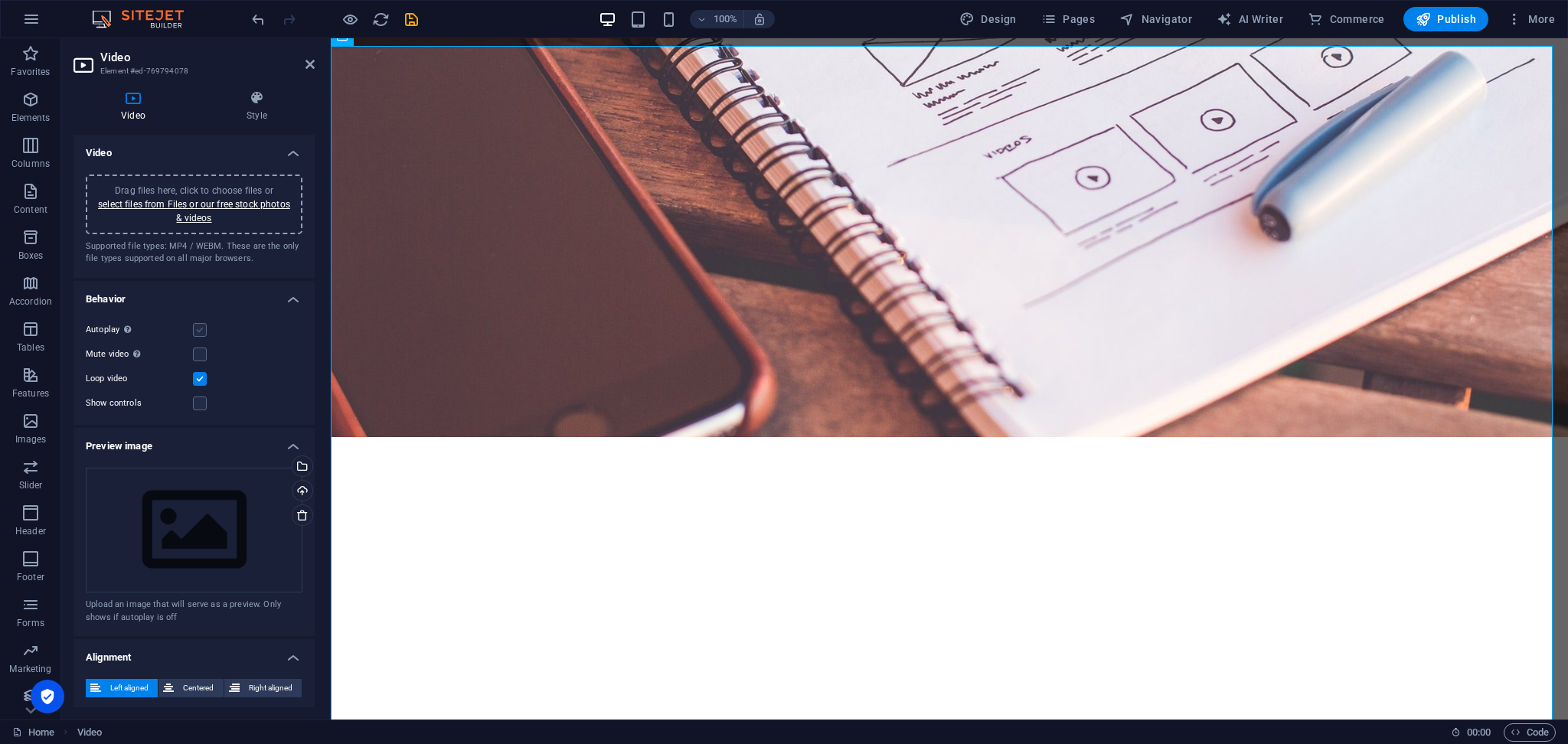 click at bounding box center (200, 330) 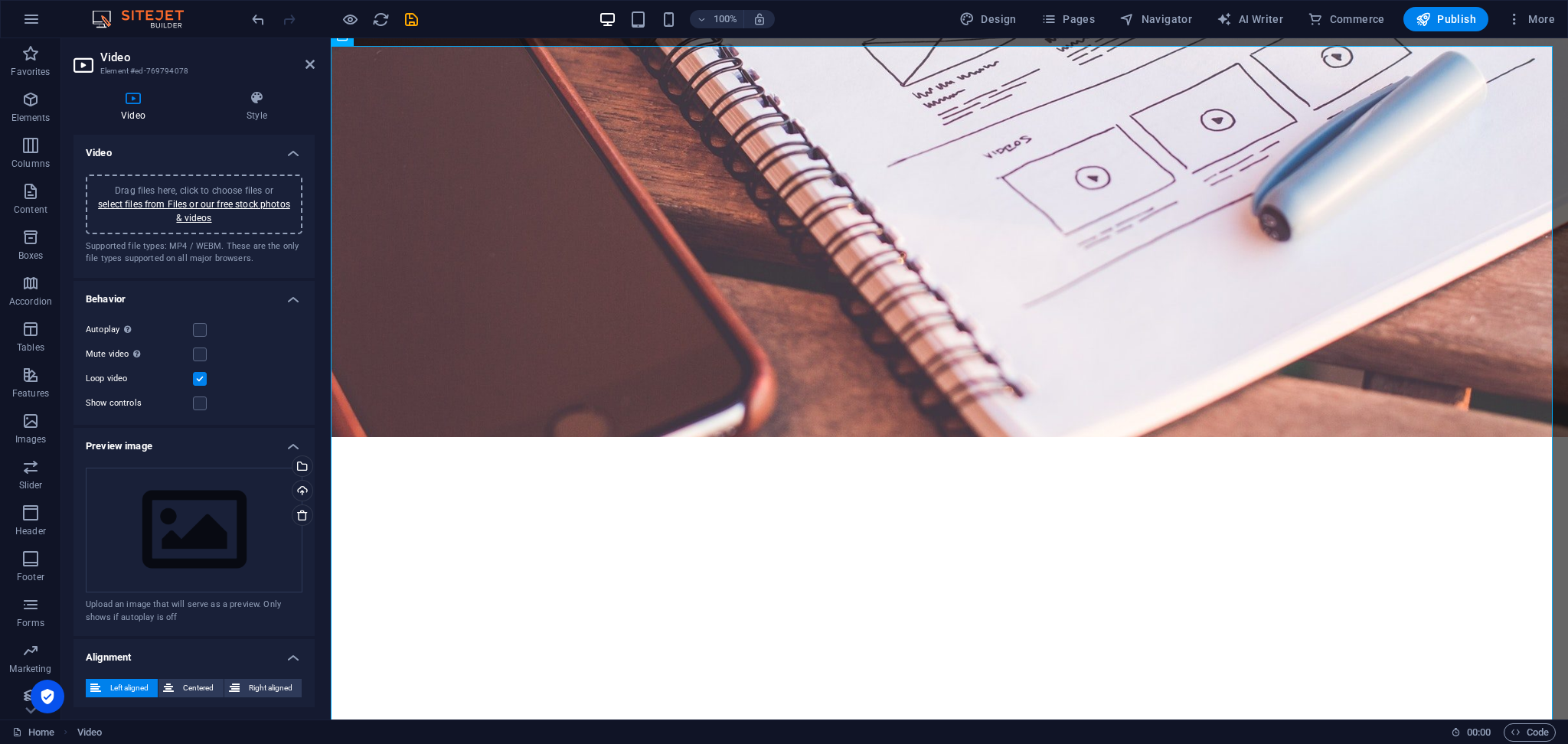 click at bounding box center (200, 379) 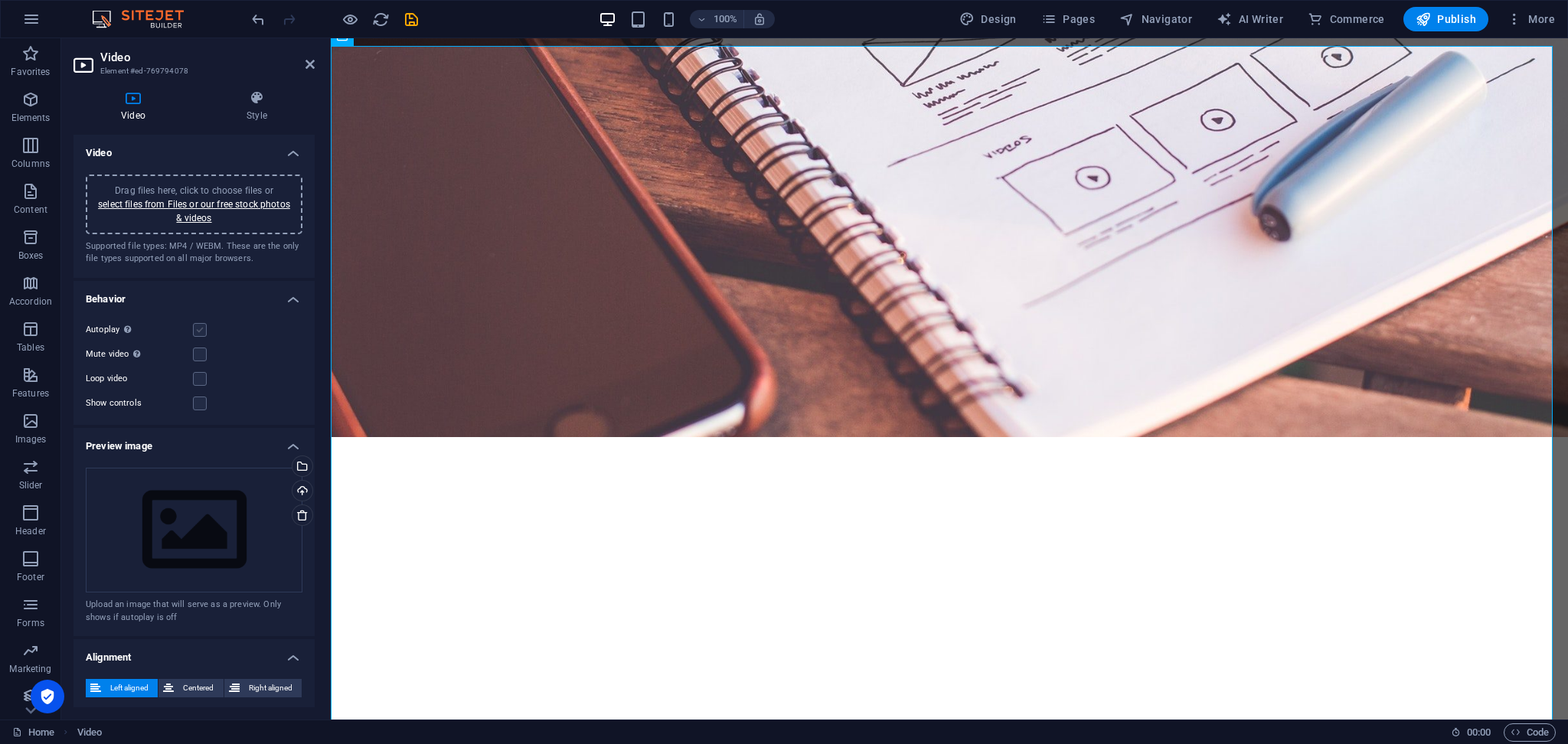 click at bounding box center [200, 330] 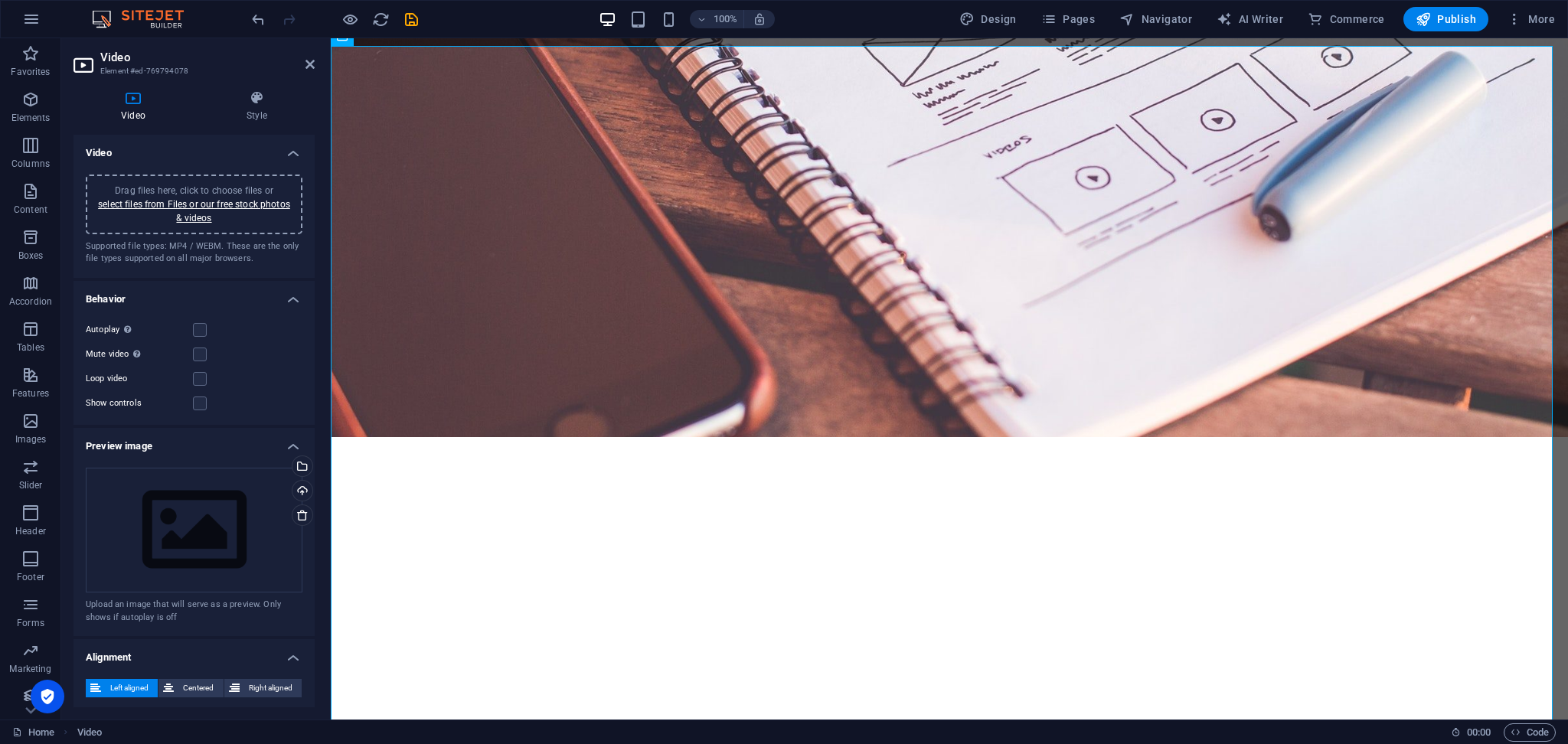 click on "Mute video Autoplay will be available if muted is checked" at bounding box center [194, 354] 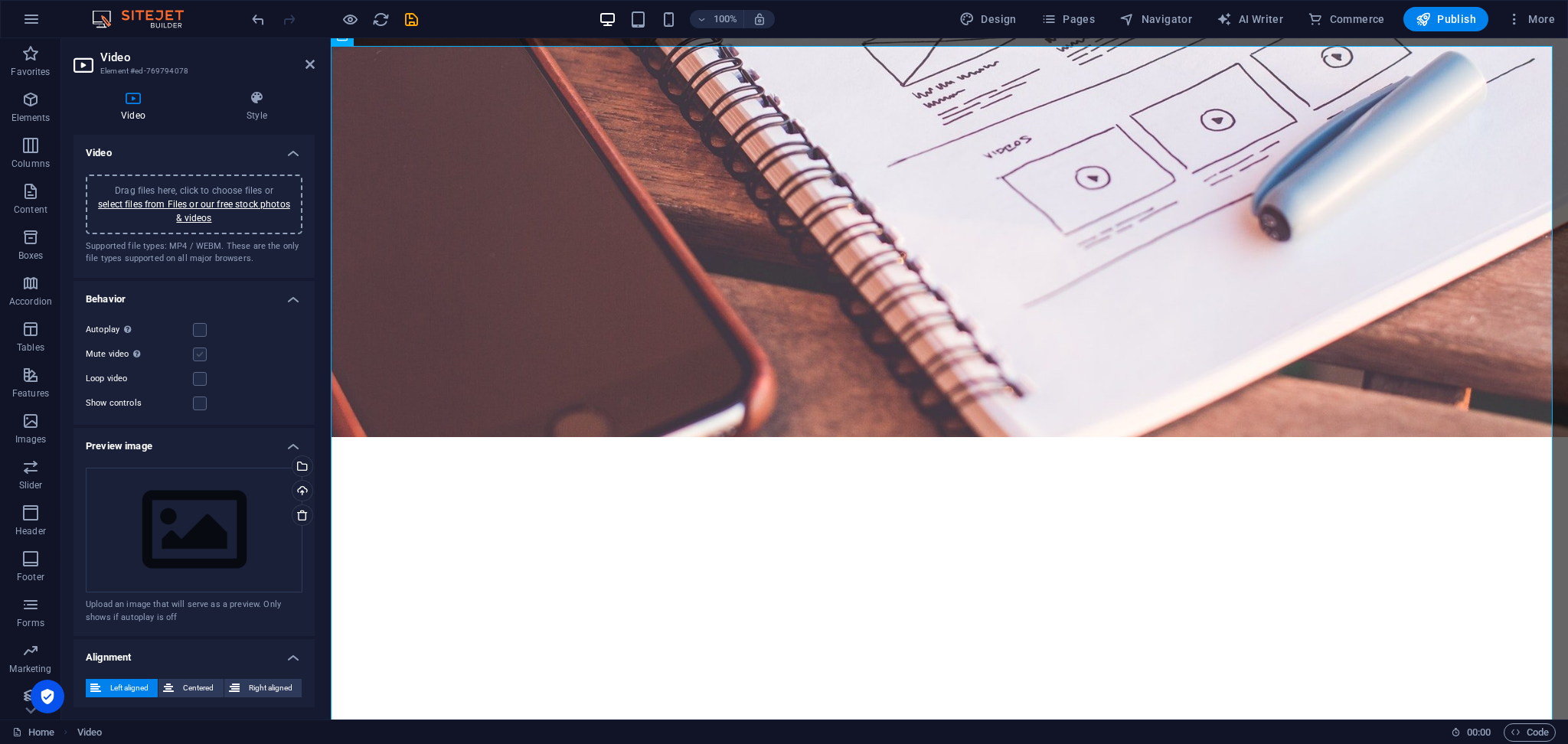 click at bounding box center [200, 354] 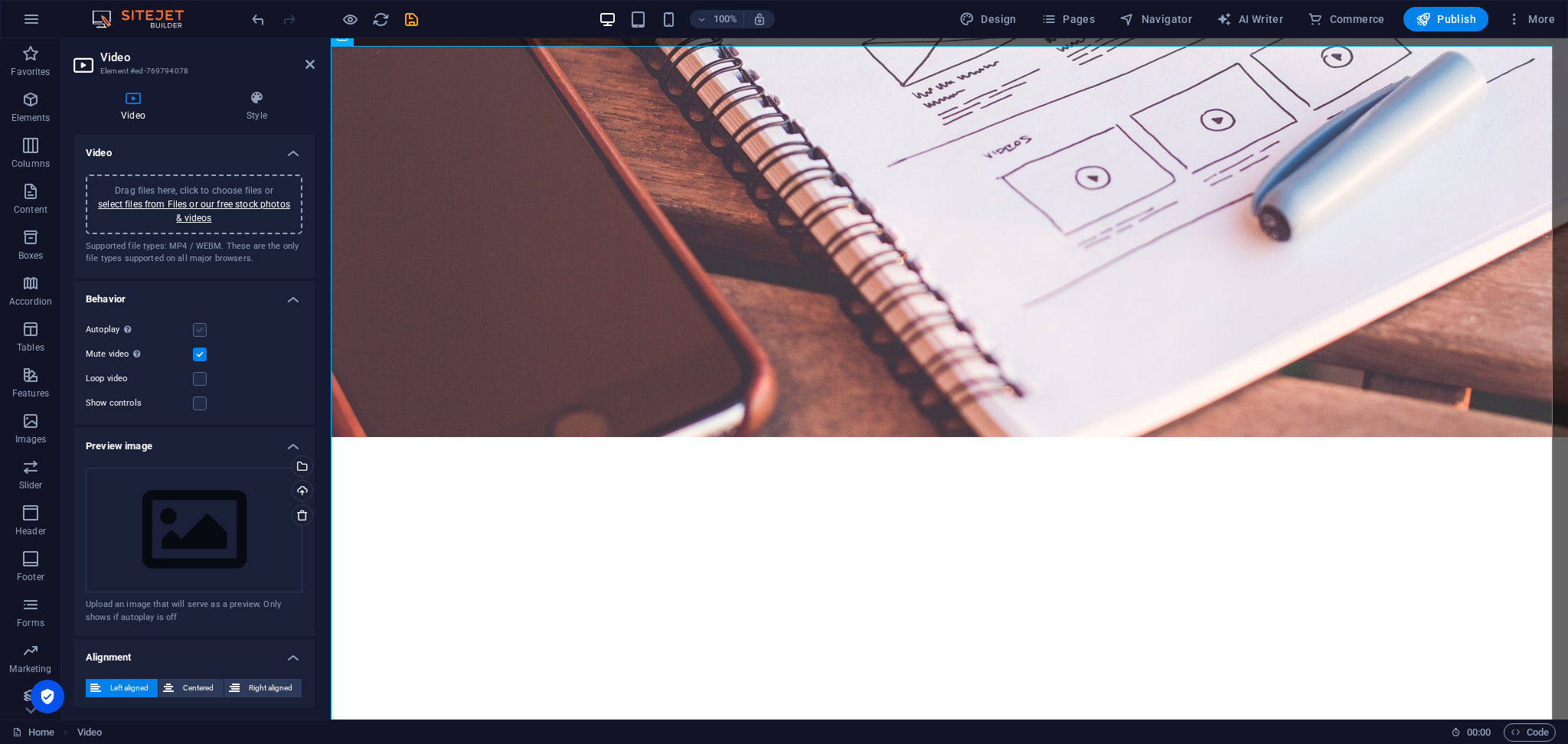 click at bounding box center (200, 330) 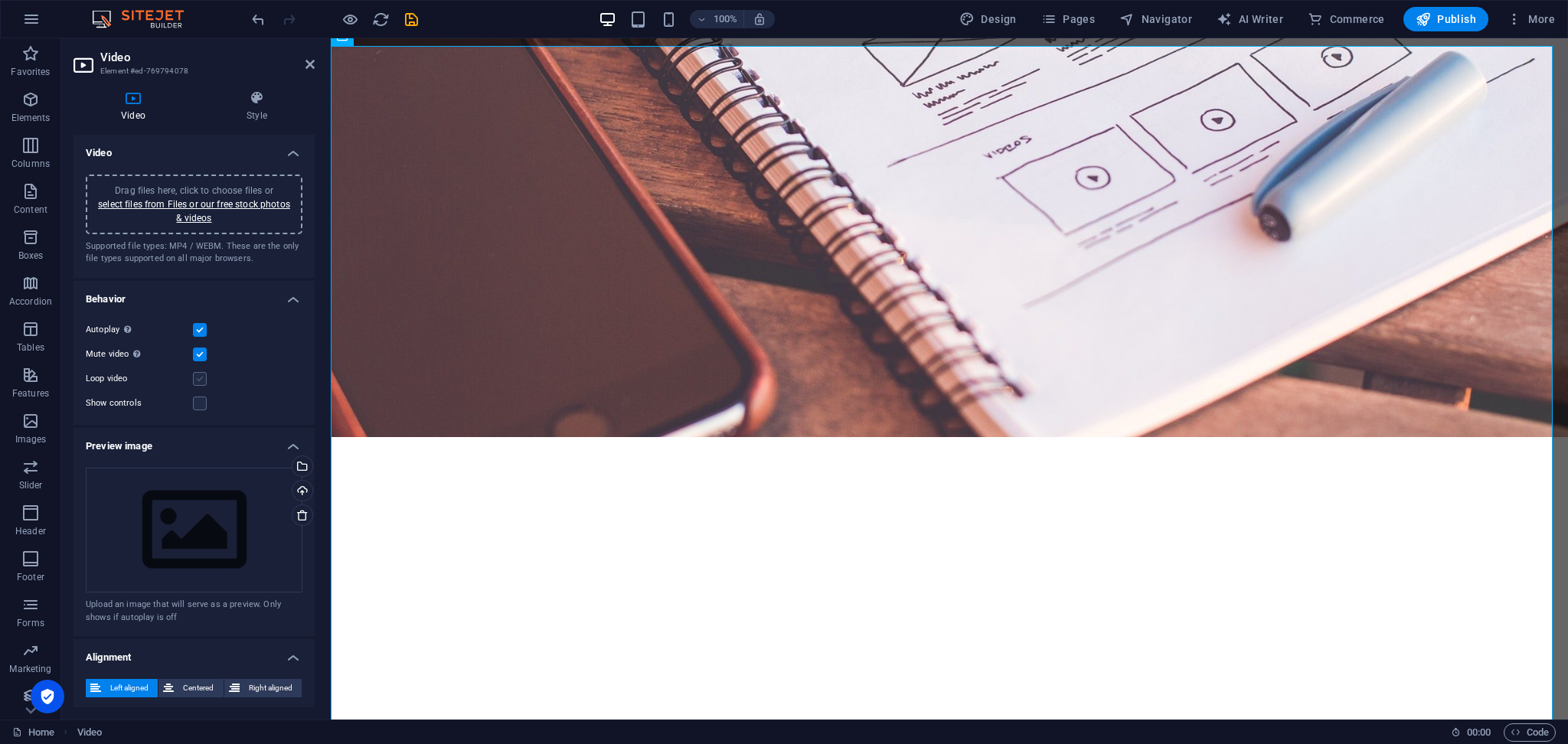click at bounding box center (200, 379) 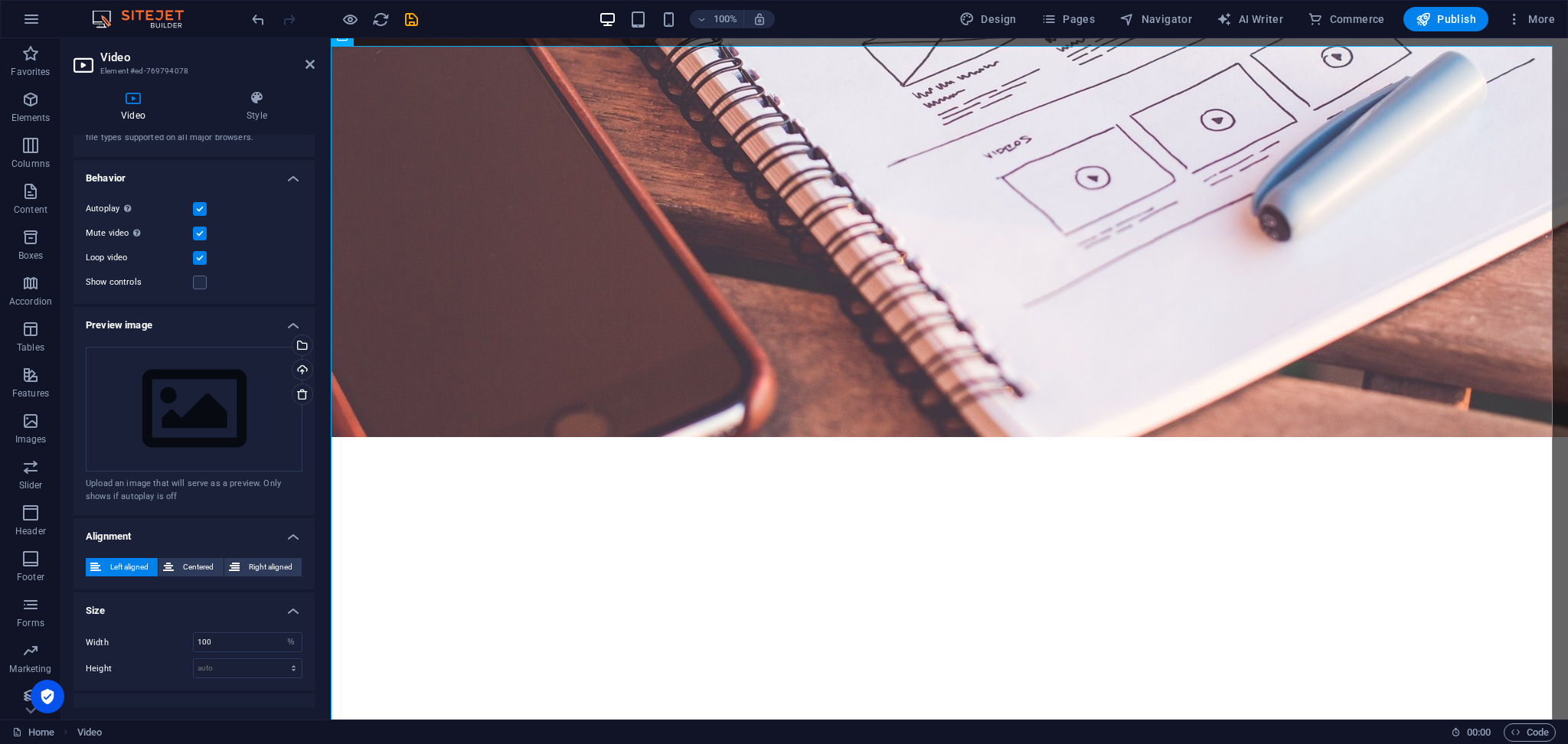 scroll, scrollTop: 140, scrollLeft: 0, axis: vertical 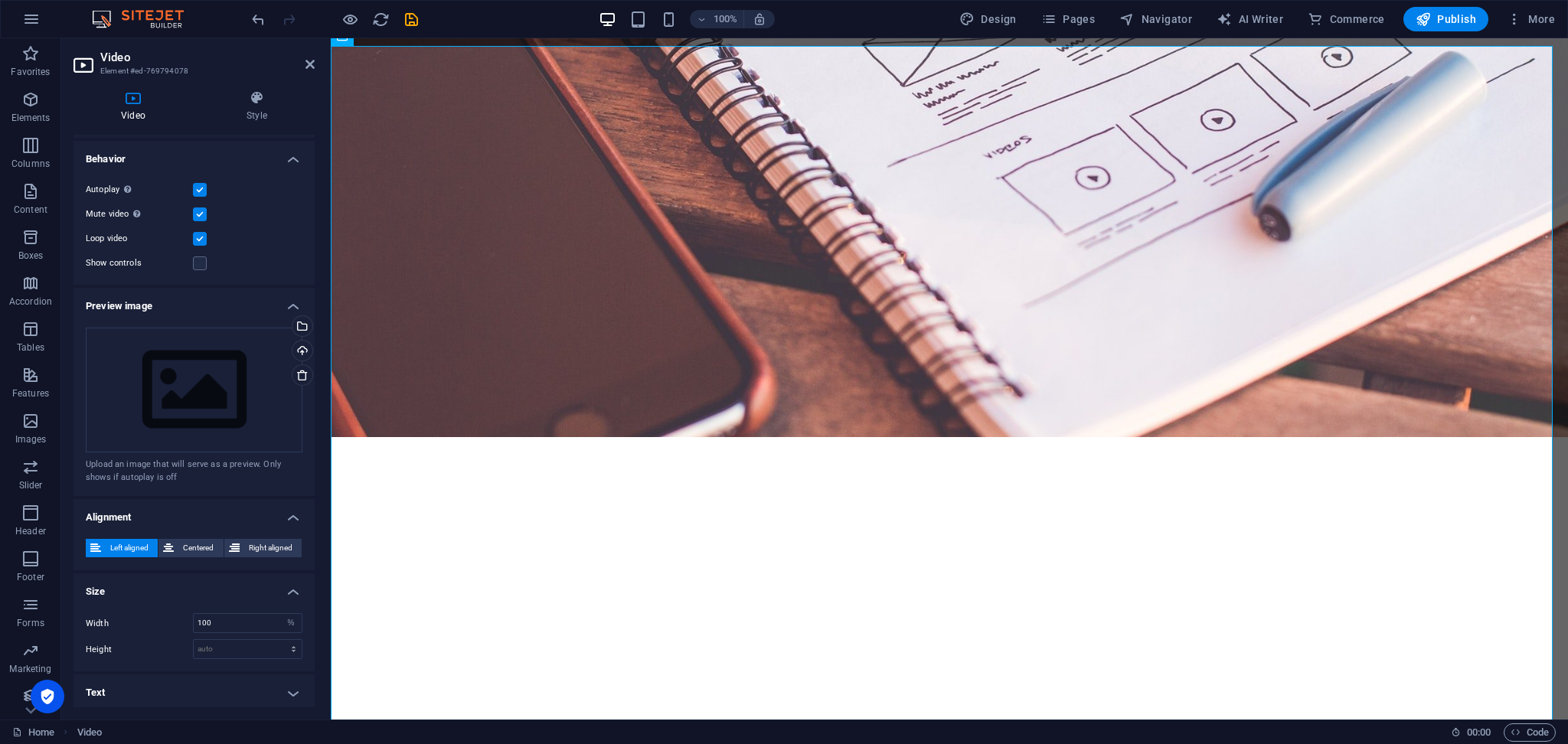 click at bounding box center [335, 19] 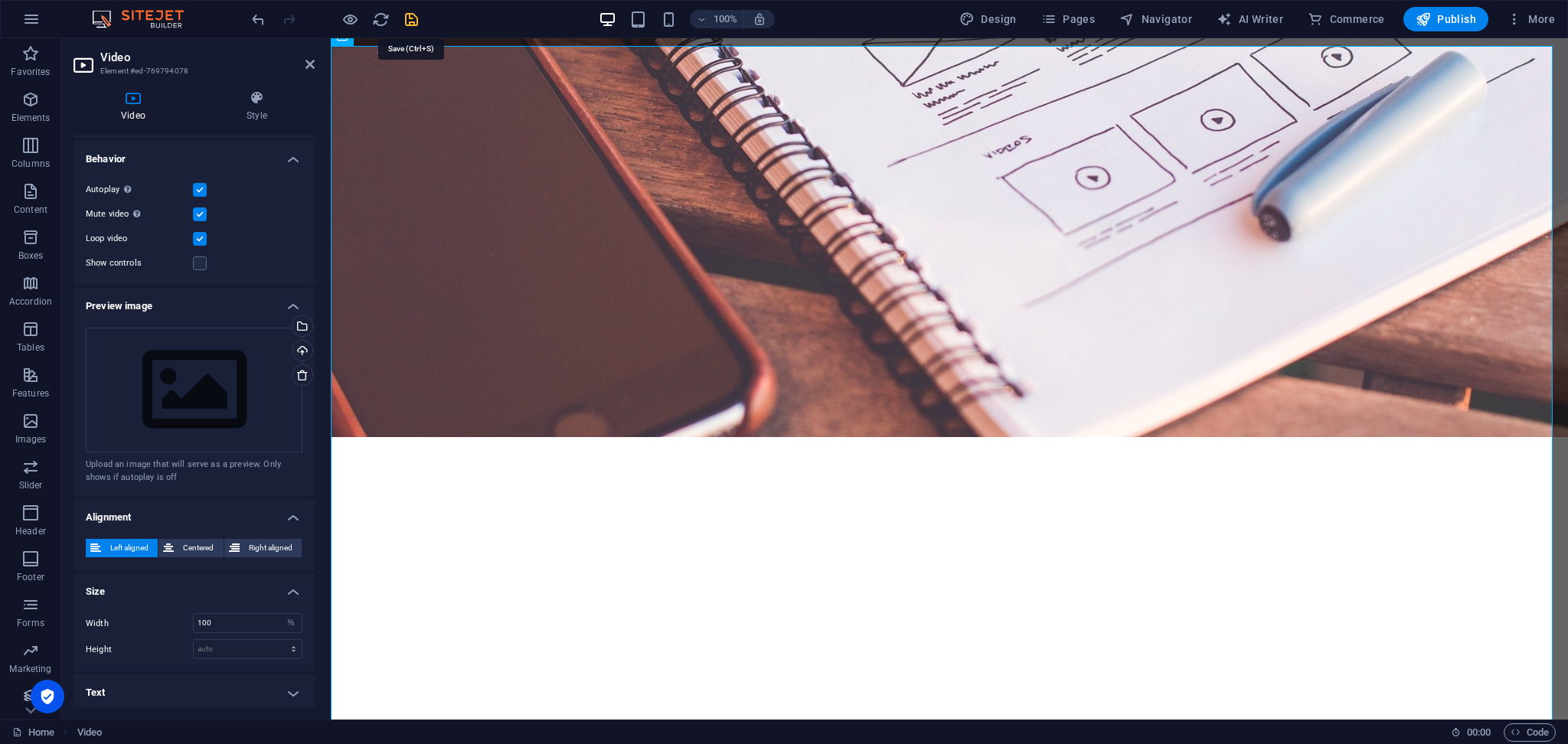 click at bounding box center [411, 19] 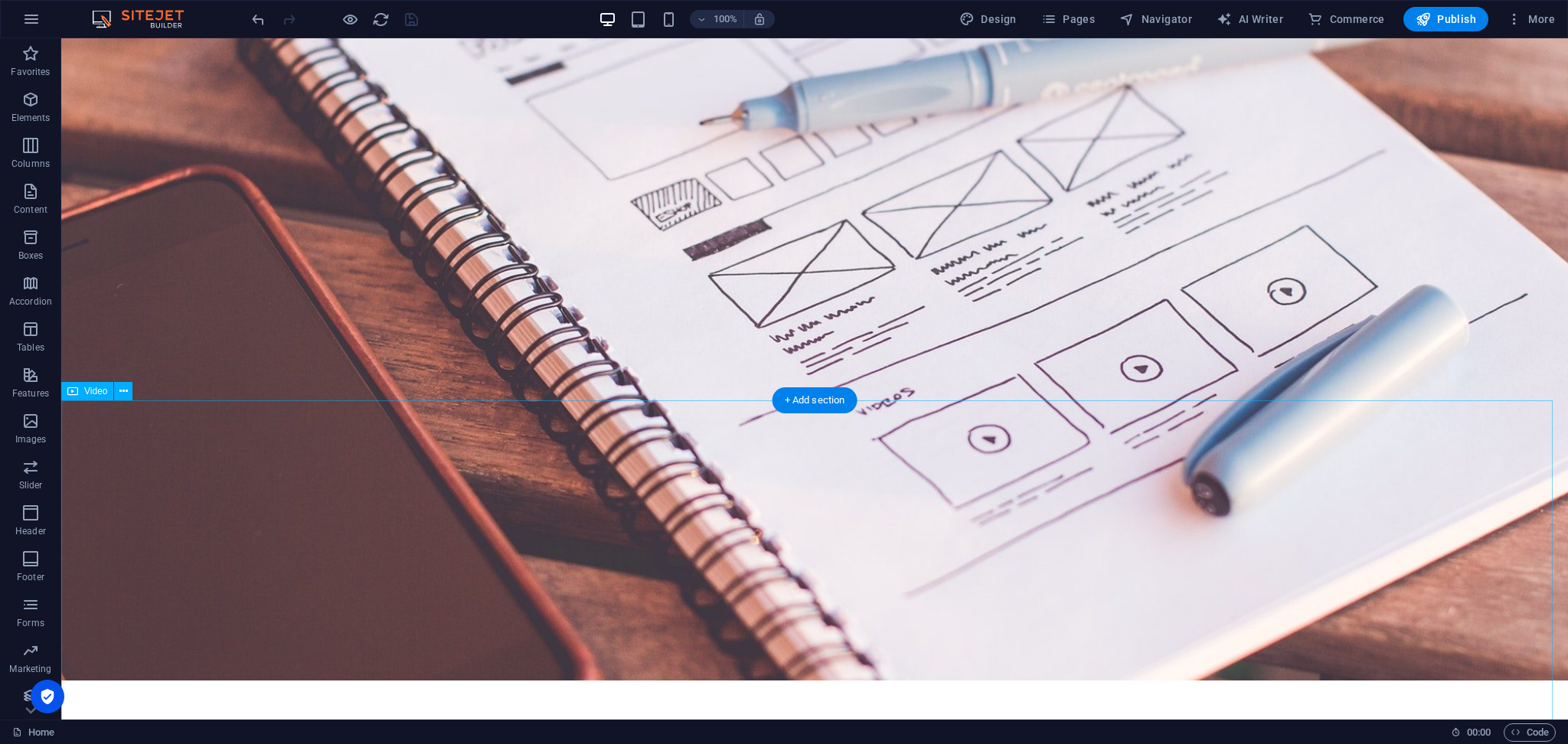 scroll, scrollTop: 3901, scrollLeft: 0, axis: vertical 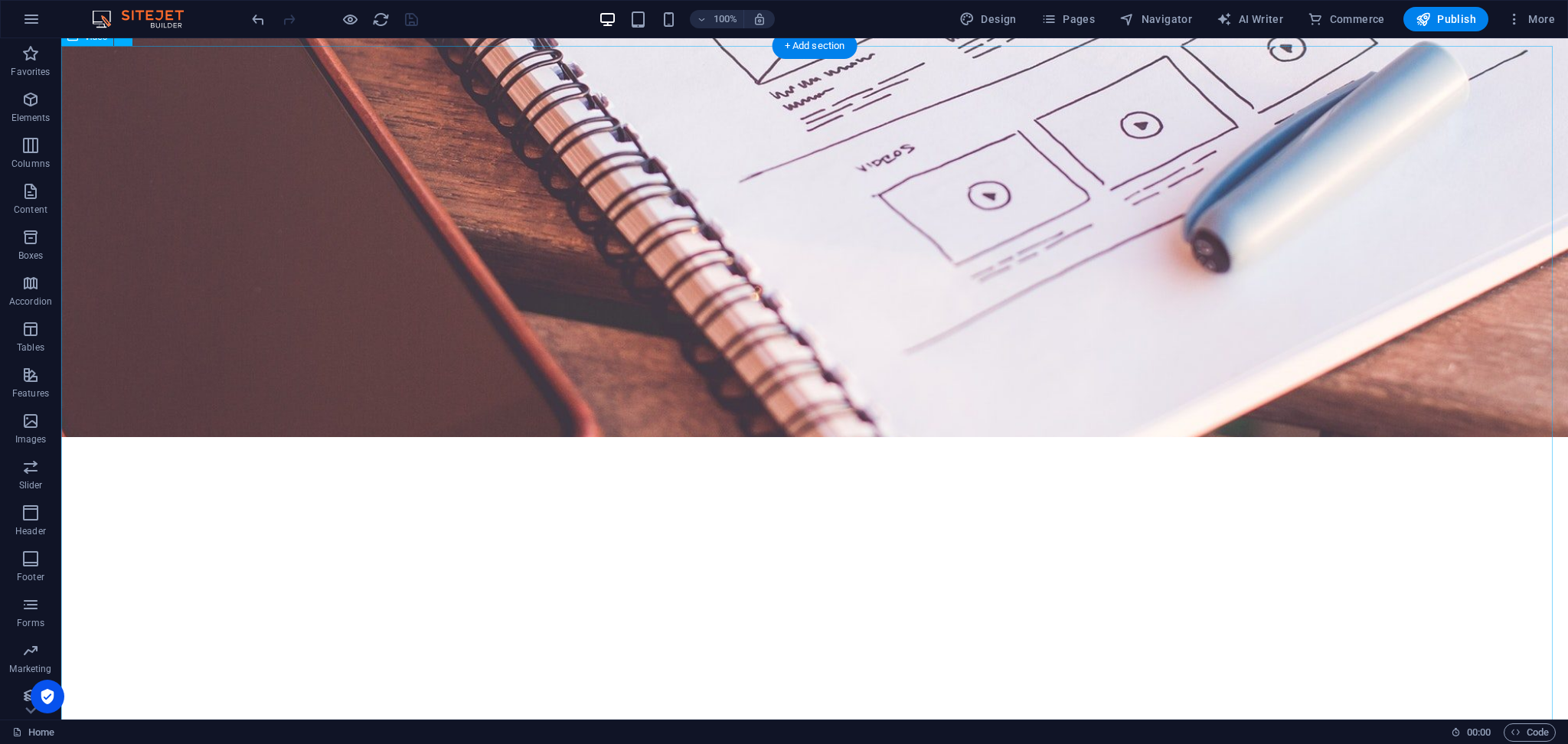 click at bounding box center (815, 5629) 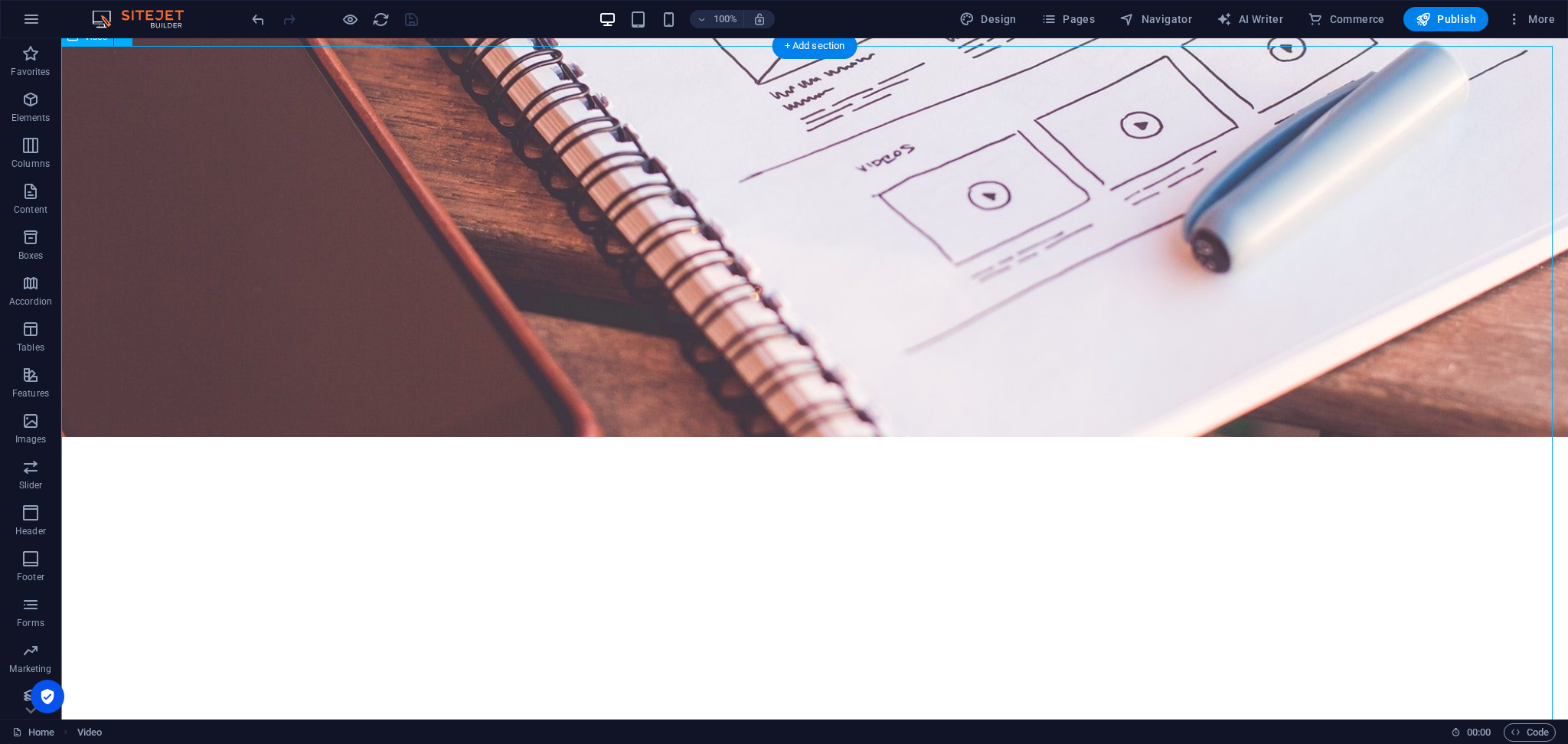 click at bounding box center [815, 5629] 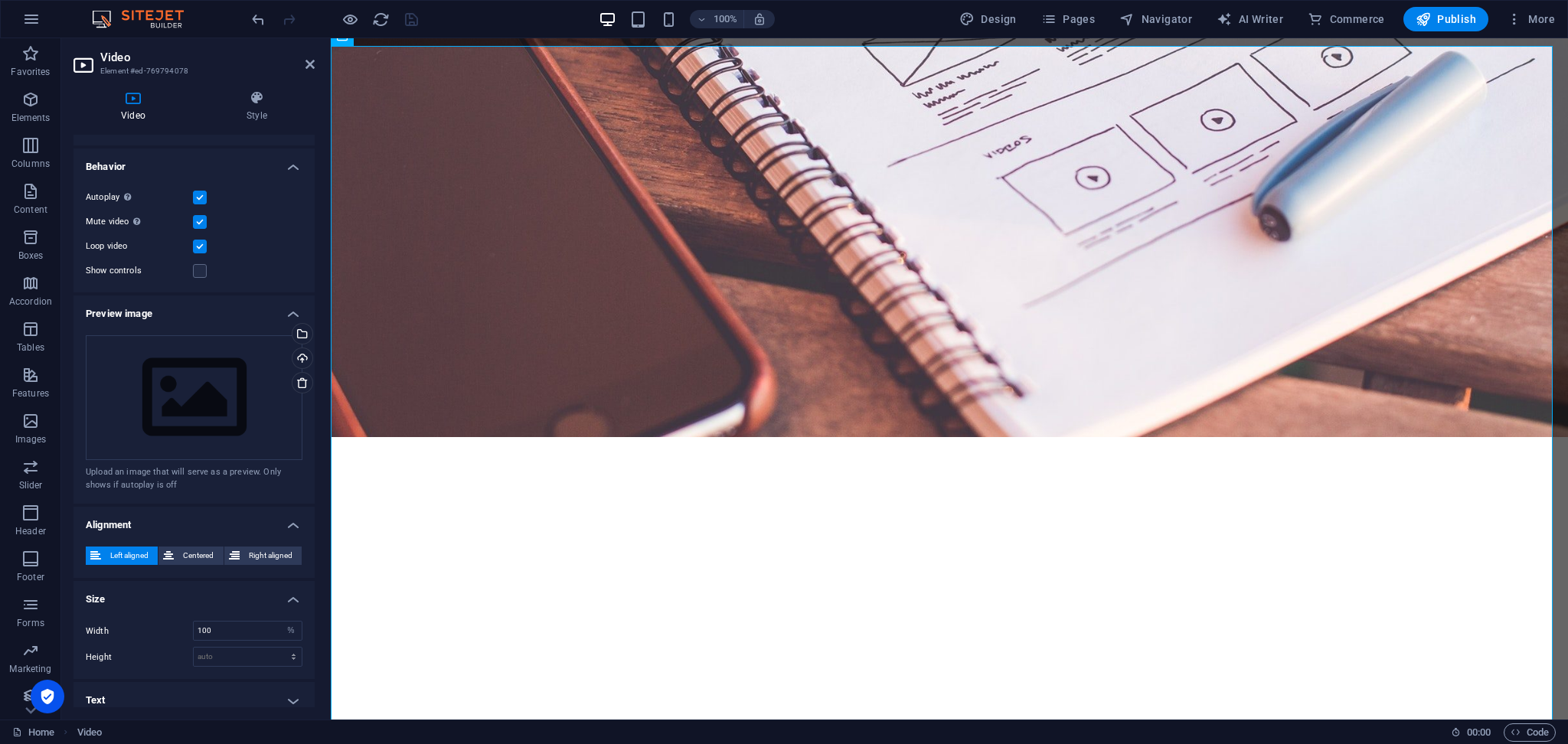 scroll, scrollTop: 140, scrollLeft: 0, axis: vertical 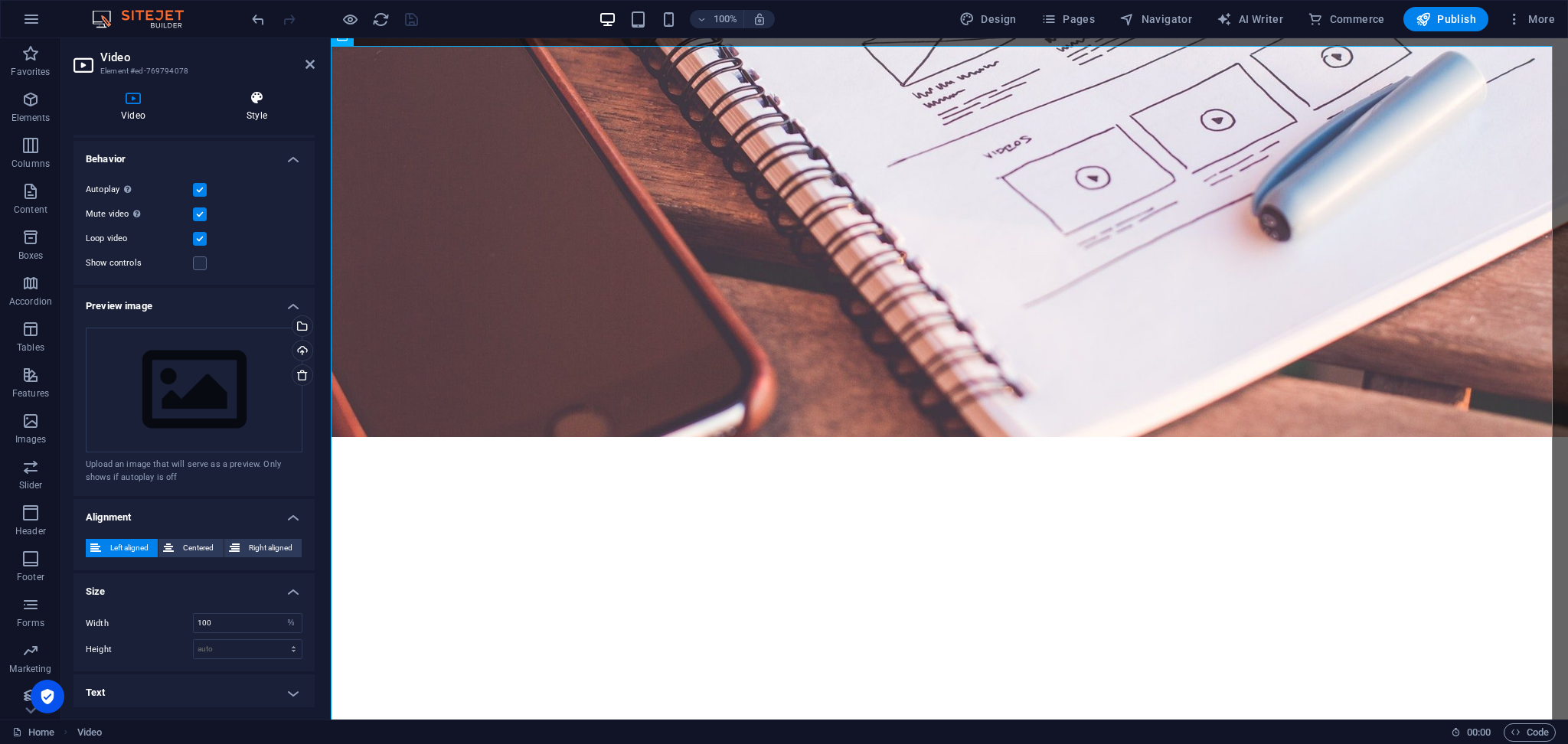 click on "Style" at bounding box center [256, 106] 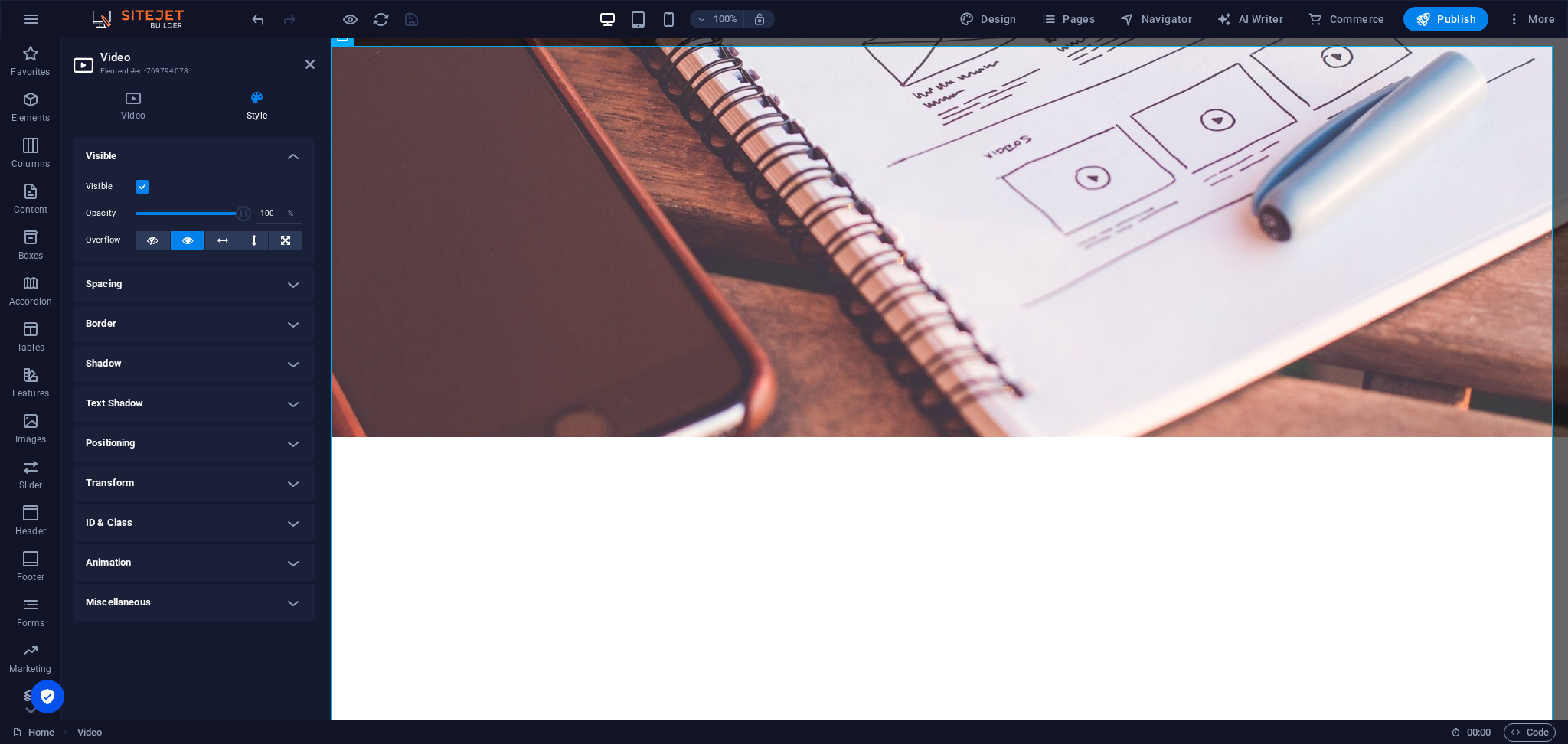 click on "Spacing" at bounding box center (194, 284) 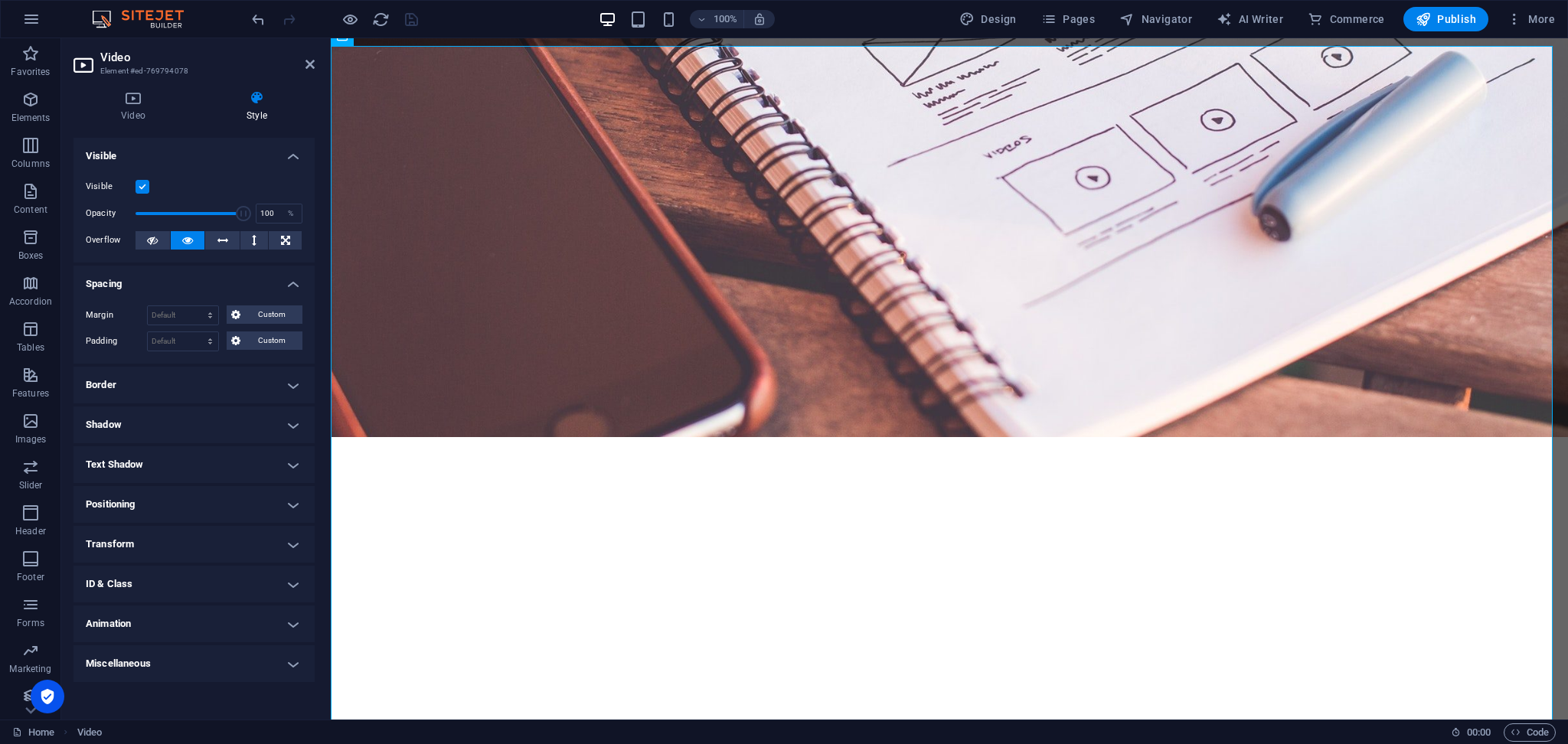 click on "Spacing" at bounding box center (194, 279) 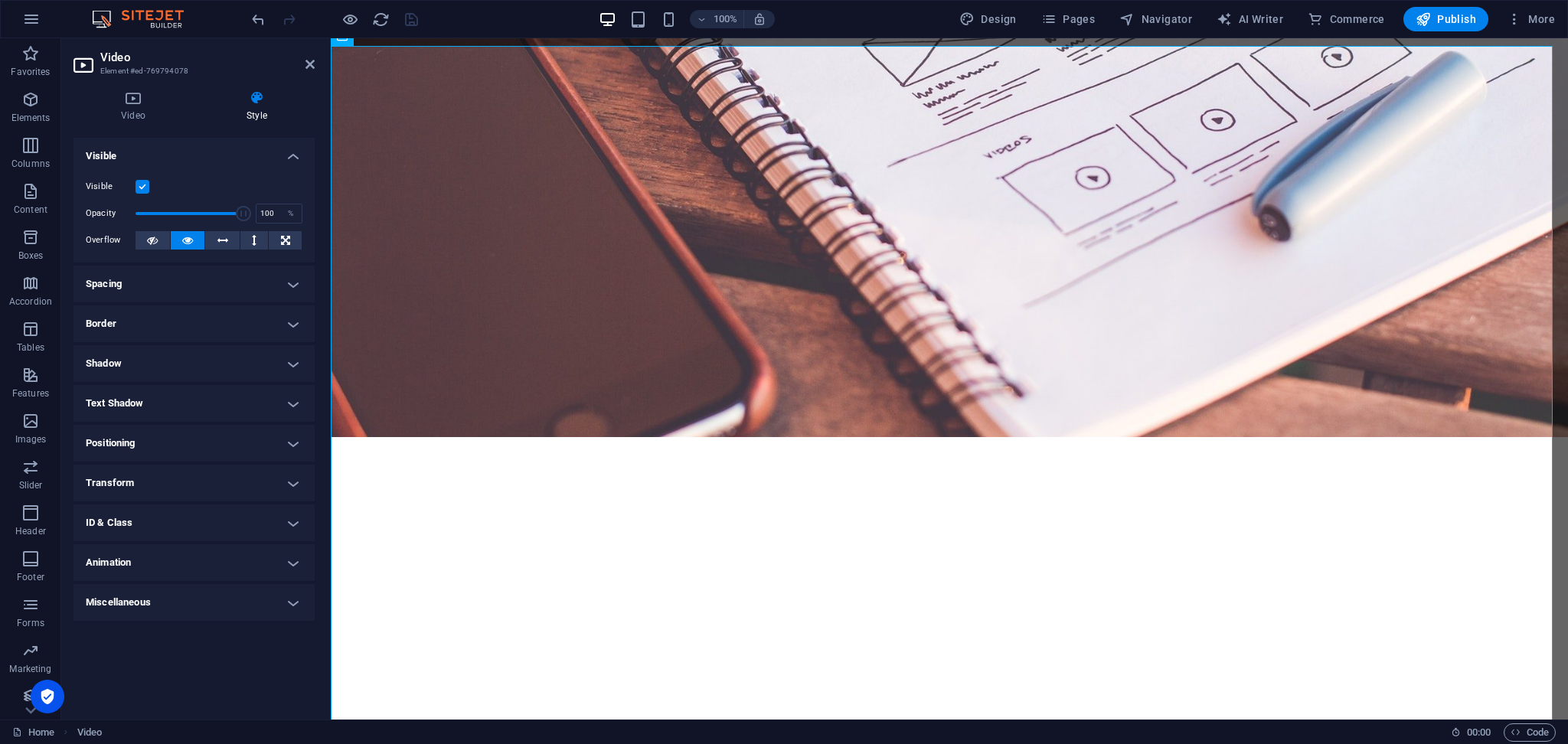 click on "Border" at bounding box center [194, 324] 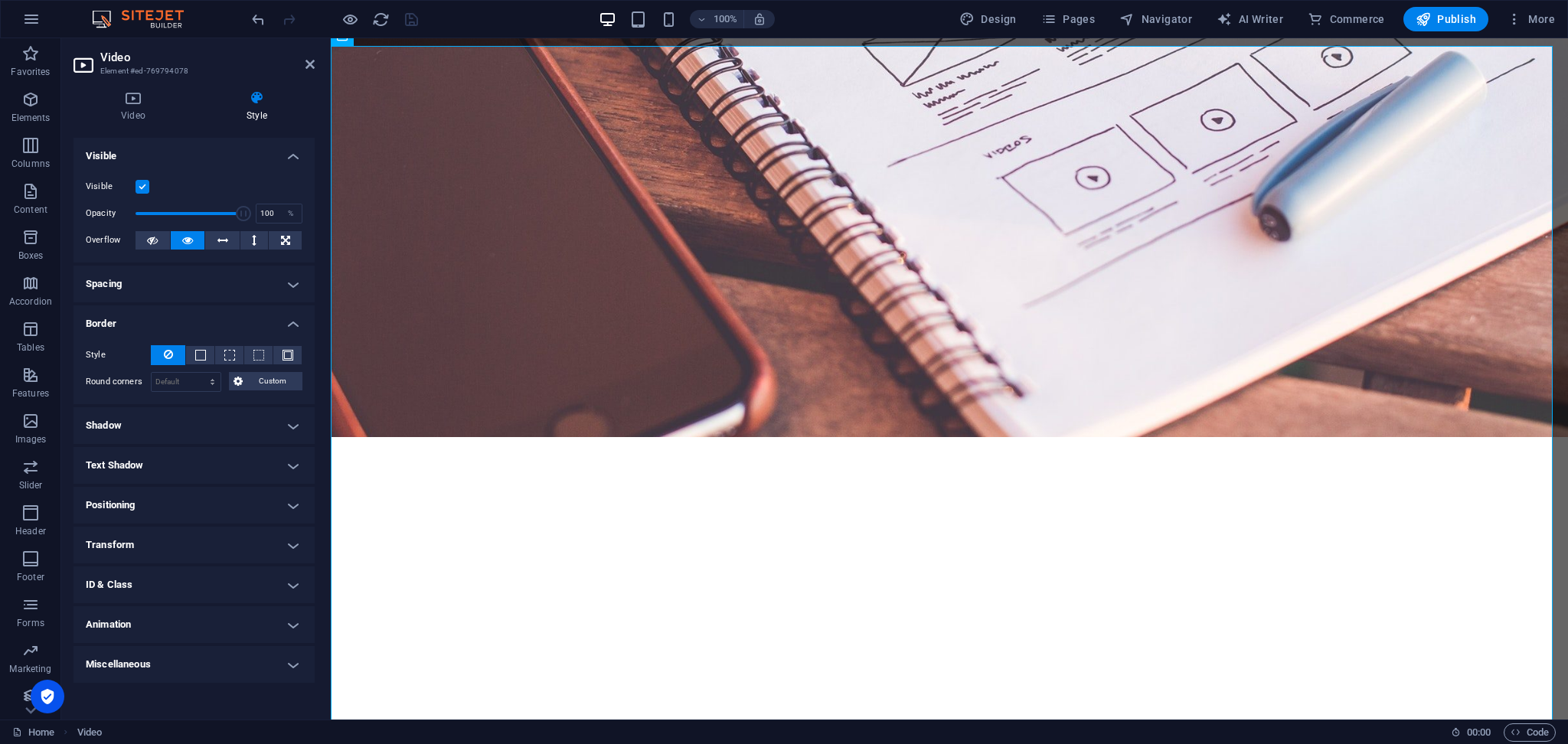 click on "Border" at bounding box center (194, 319) 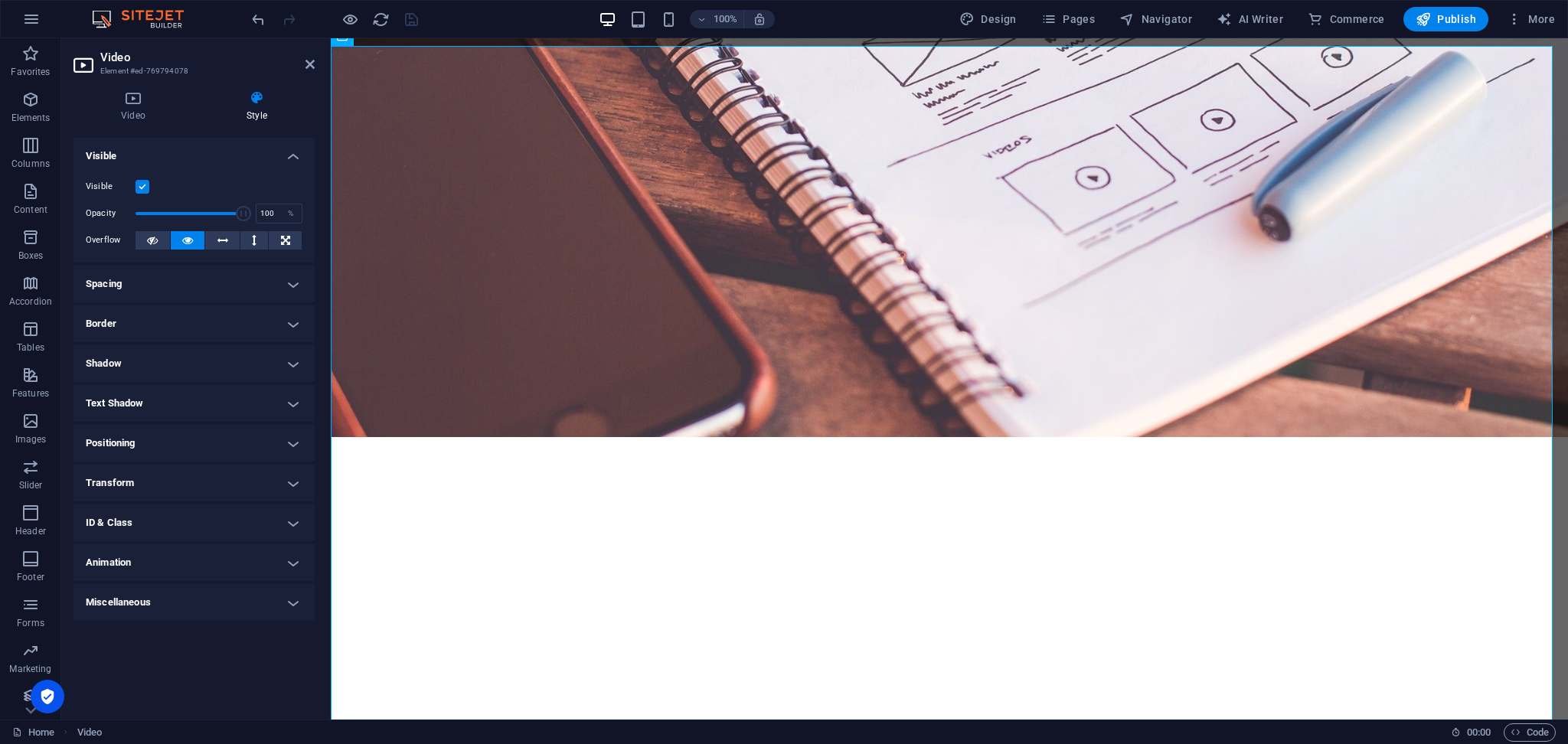 click on "Shadow" at bounding box center [194, 364] 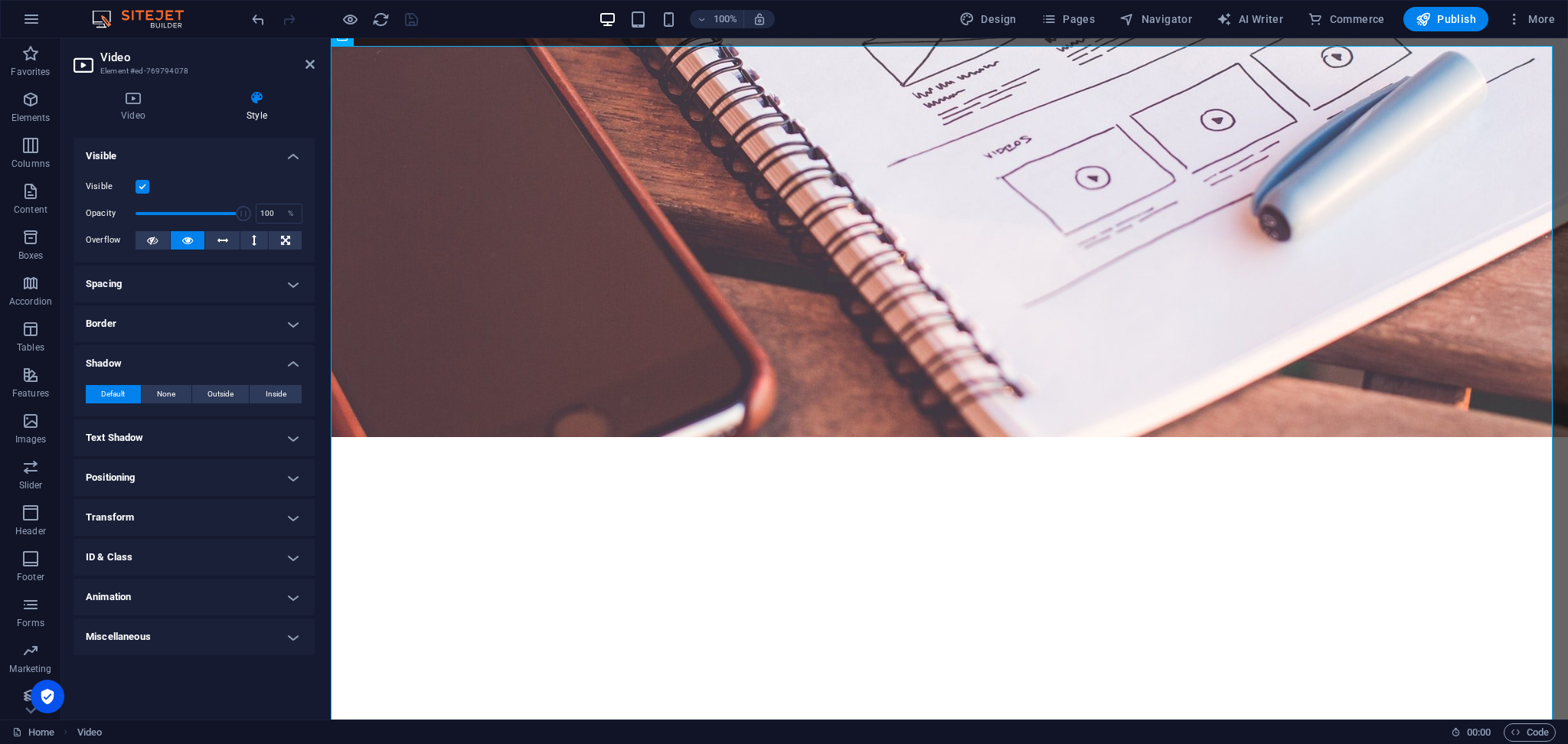 click on "Shadow" at bounding box center [194, 359] 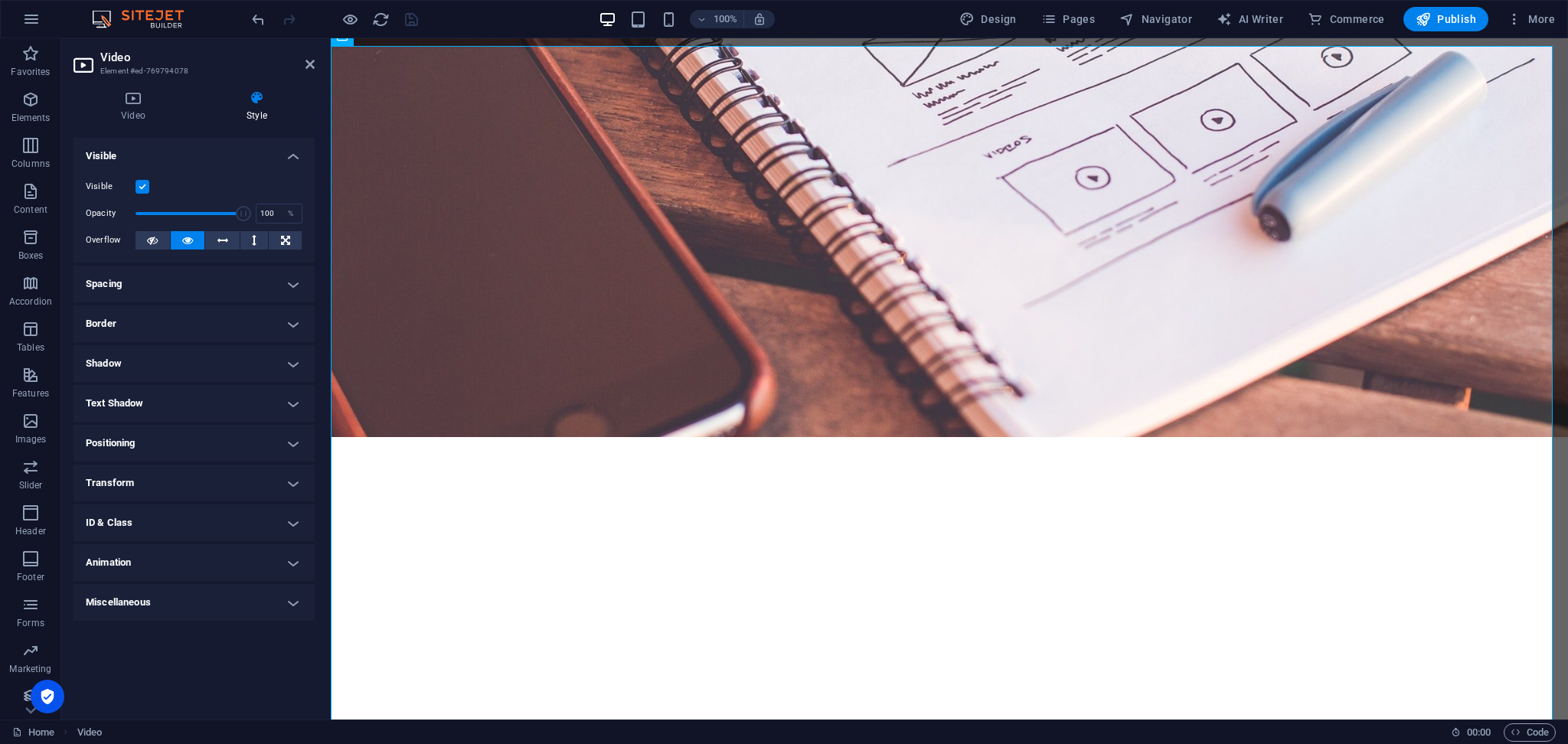 click on "Text Shadow" at bounding box center [194, 403] 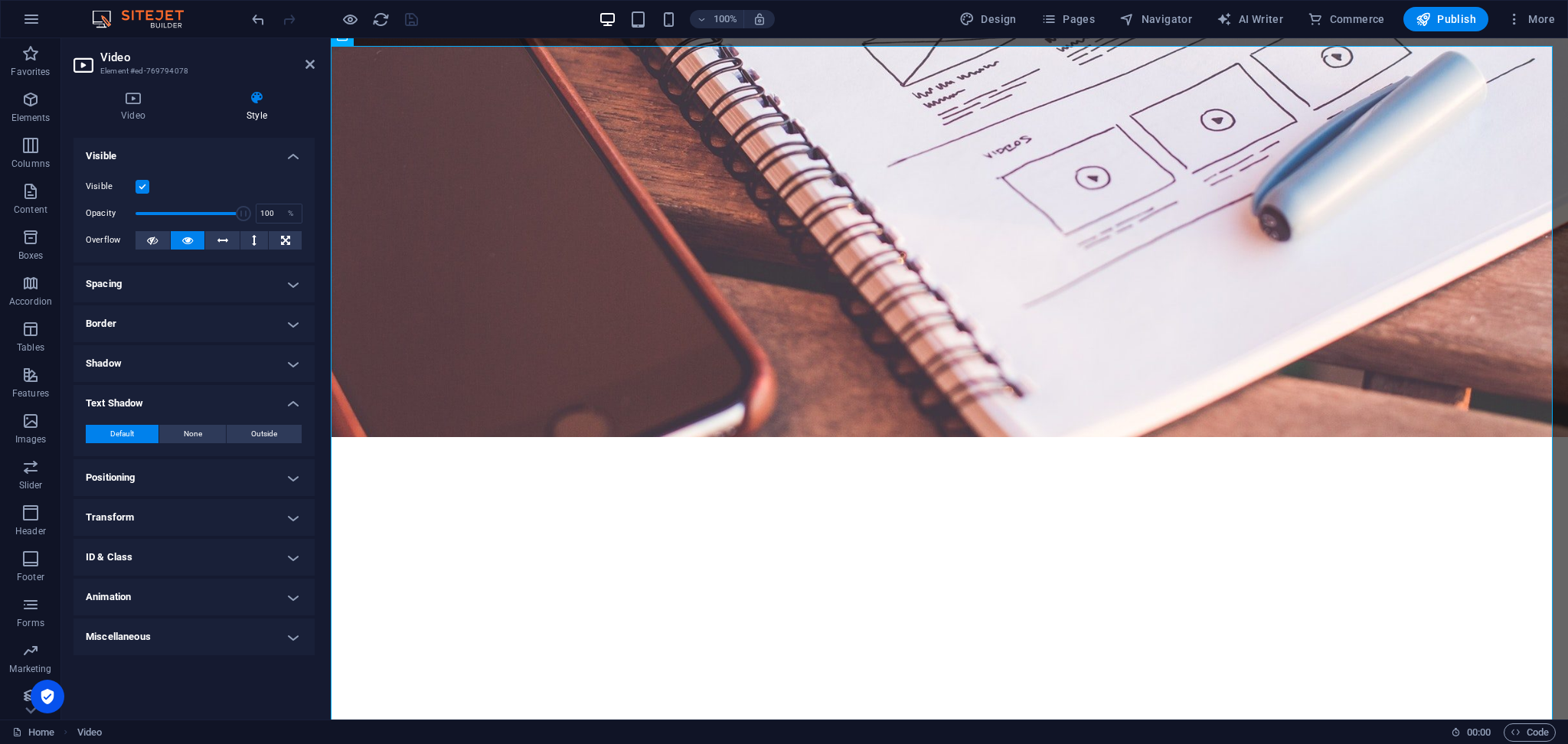 click on "Text Shadow" at bounding box center (194, 399) 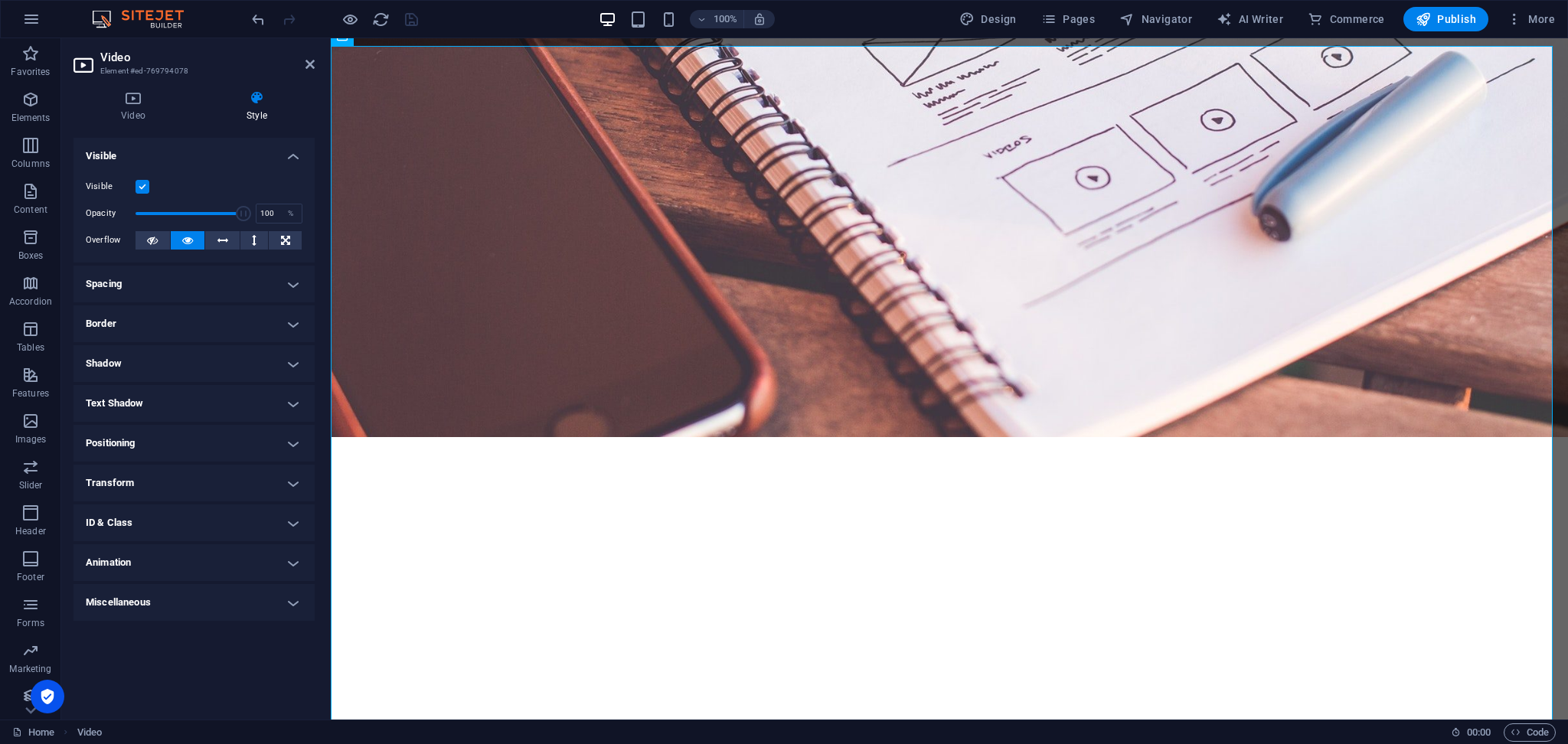 click on "Positioning" at bounding box center (194, 443) 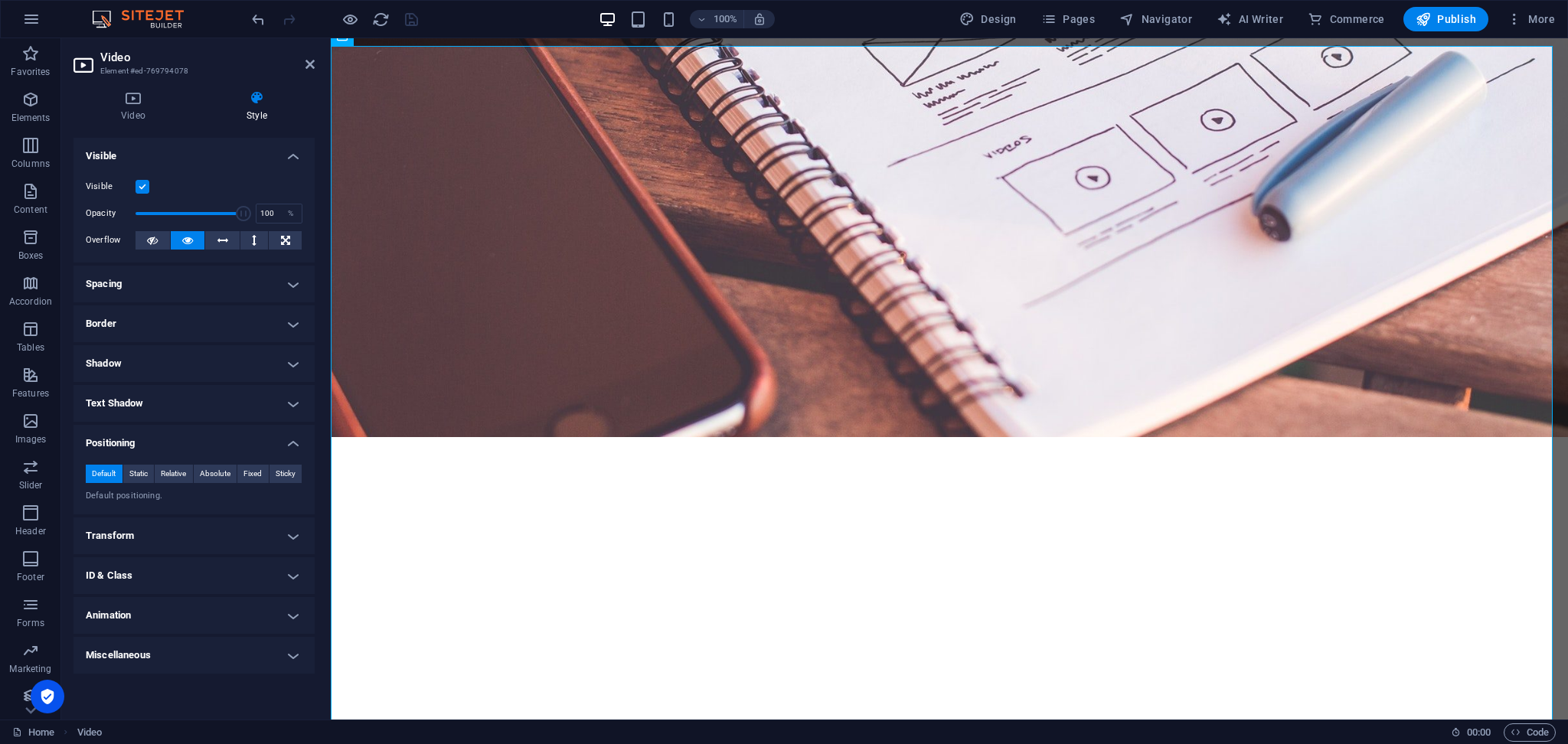 click on "Positioning" at bounding box center [194, 439] 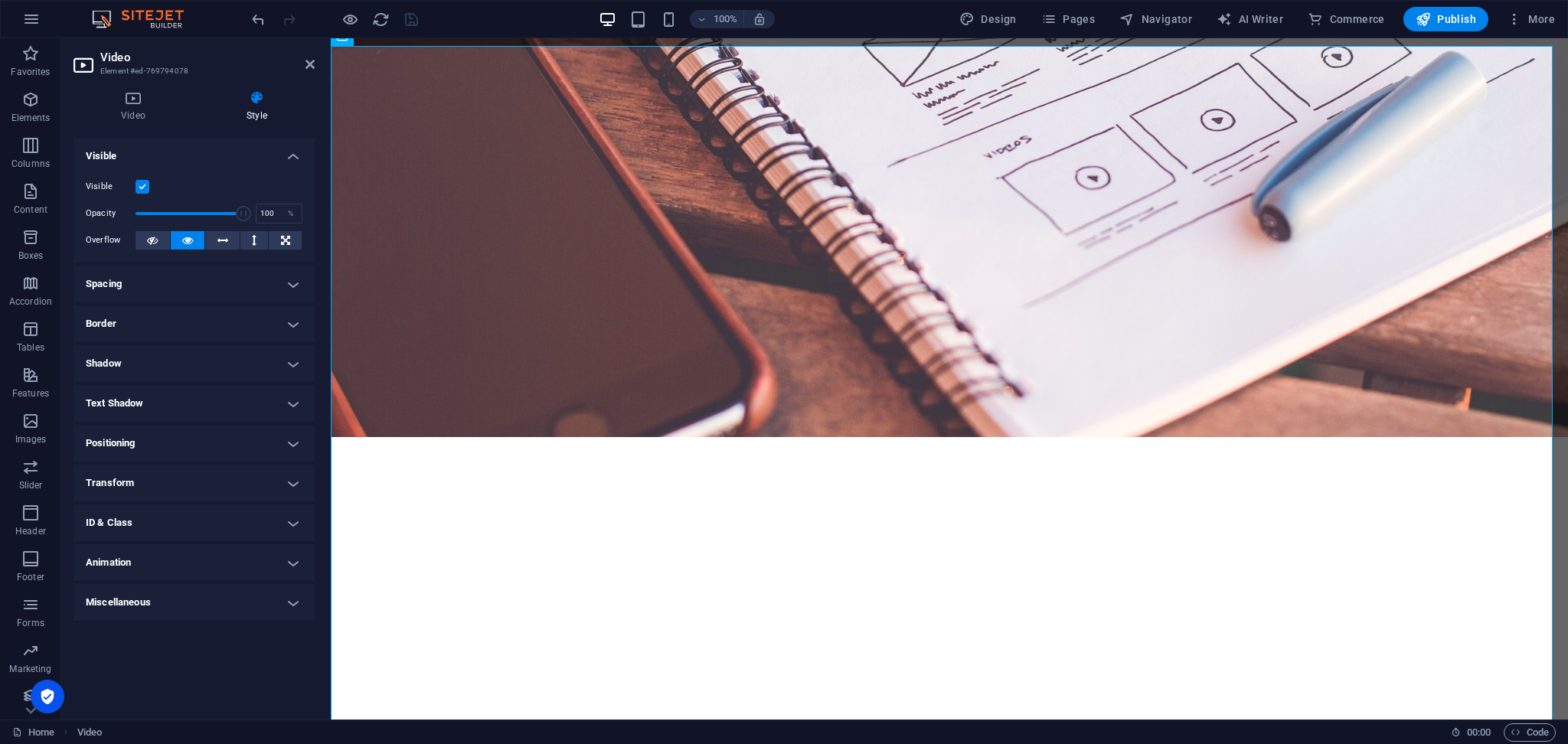 click on "Transform" at bounding box center (194, 483) 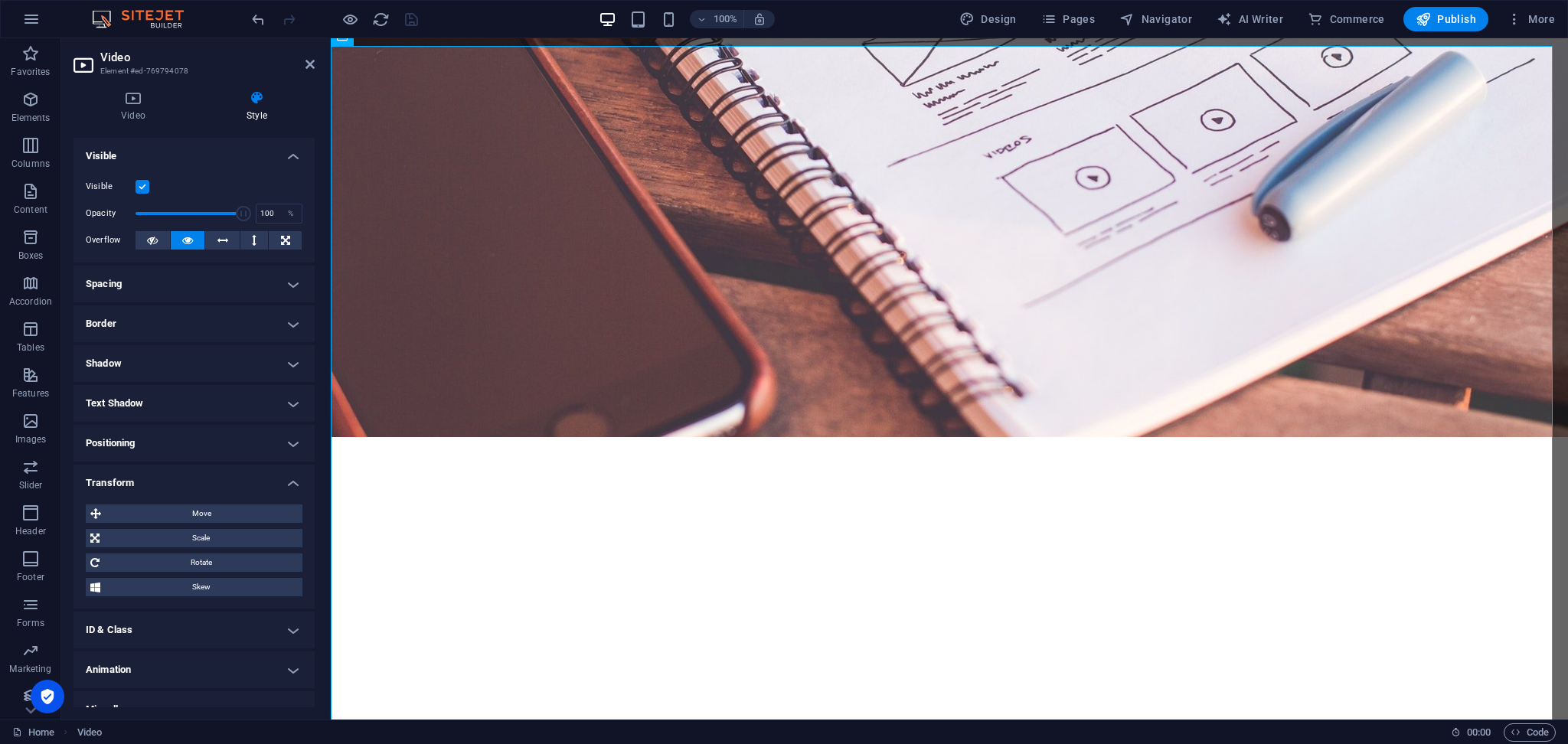 click on "Transform" at bounding box center [194, 478] 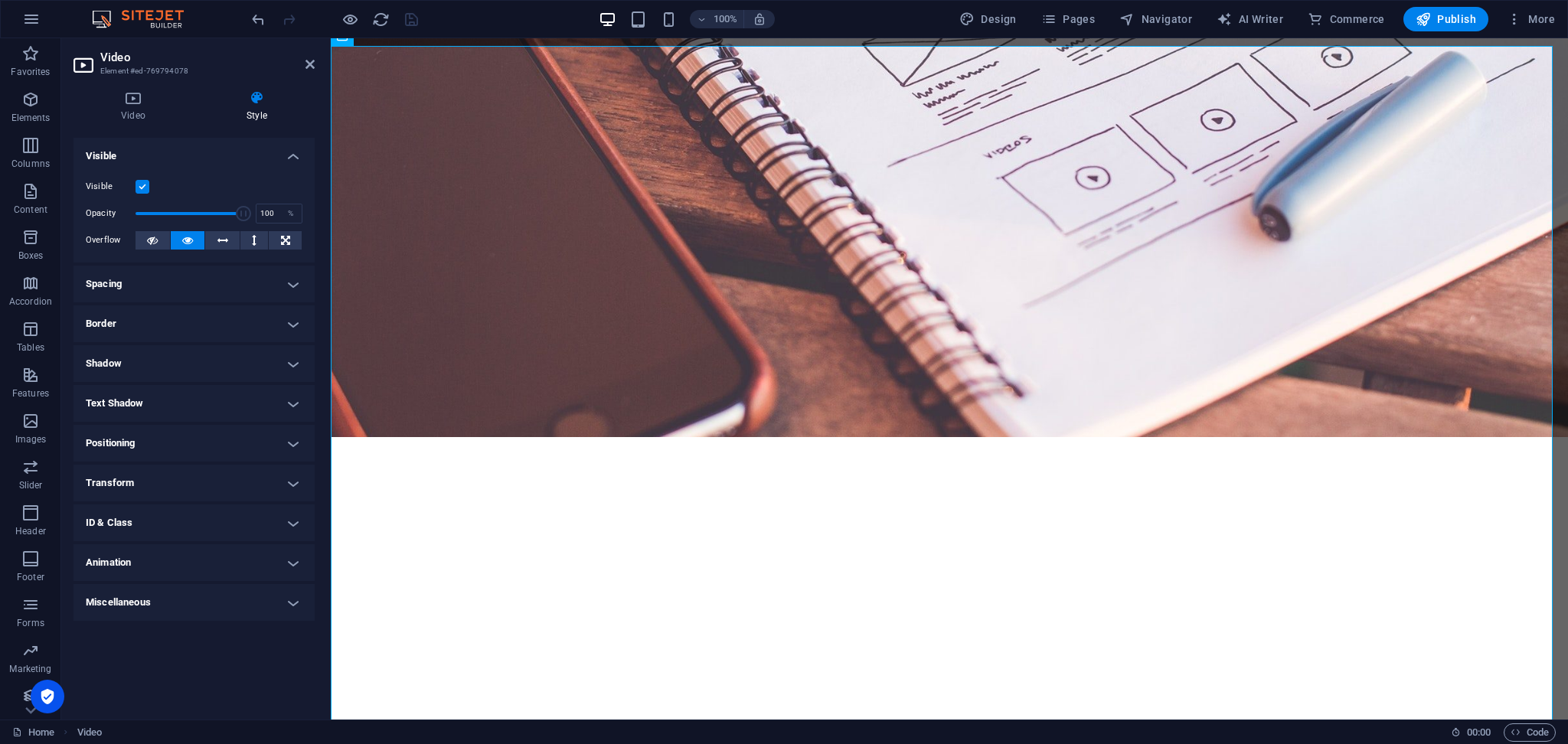 click on "Transform" at bounding box center (194, 483) 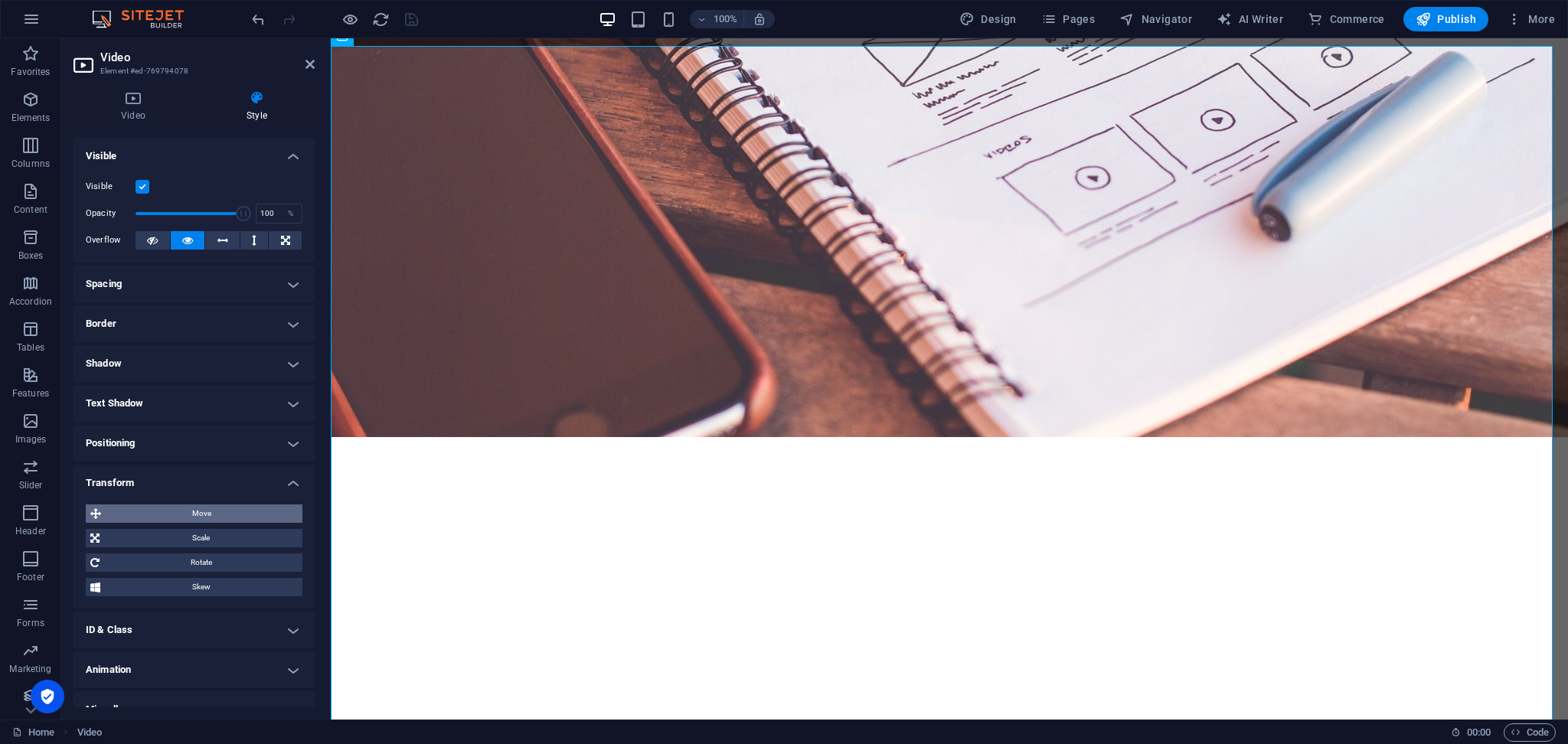 click on "Move" at bounding box center (201, 514) 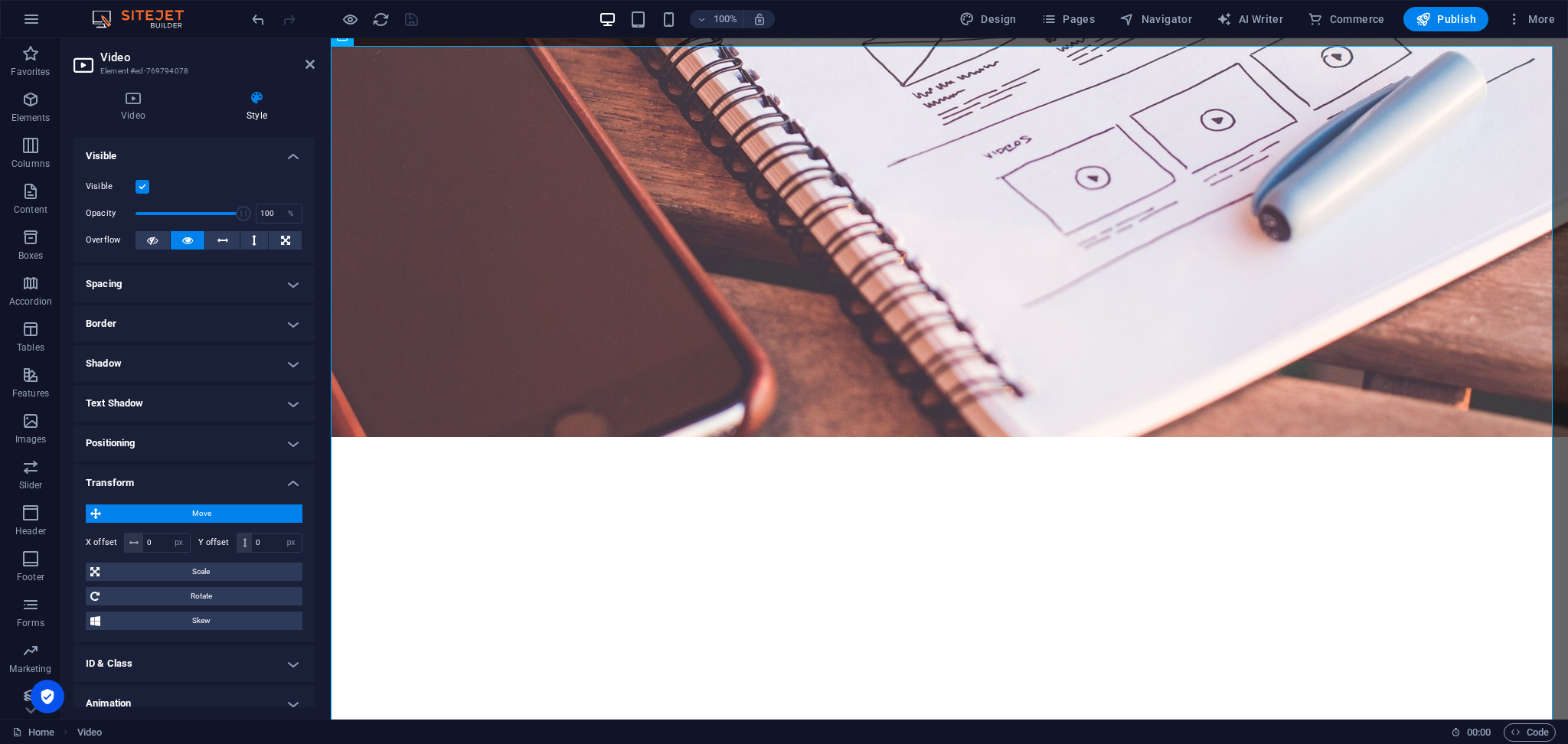 click on "Move" at bounding box center (201, 514) 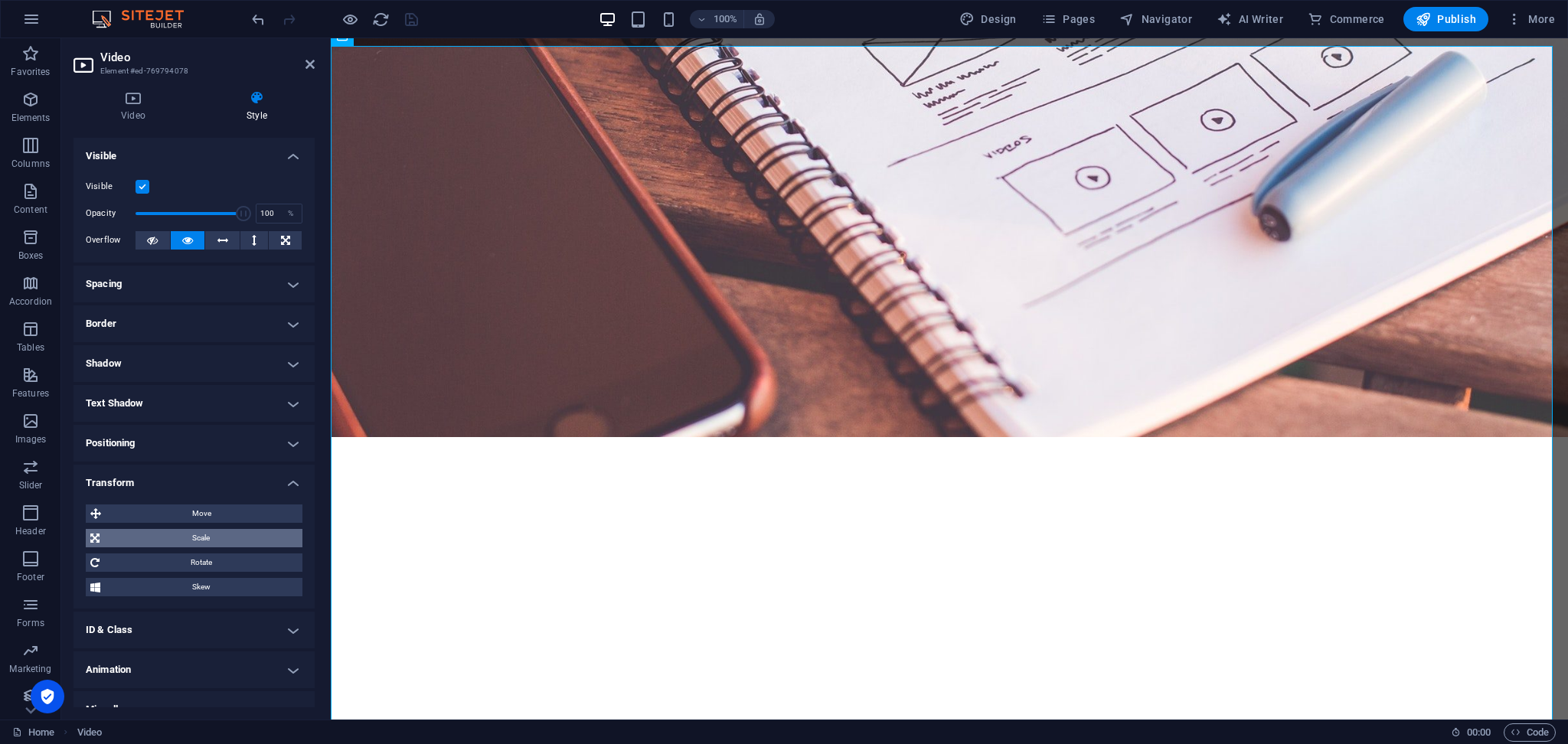 click on "Scale" at bounding box center [201, 538] 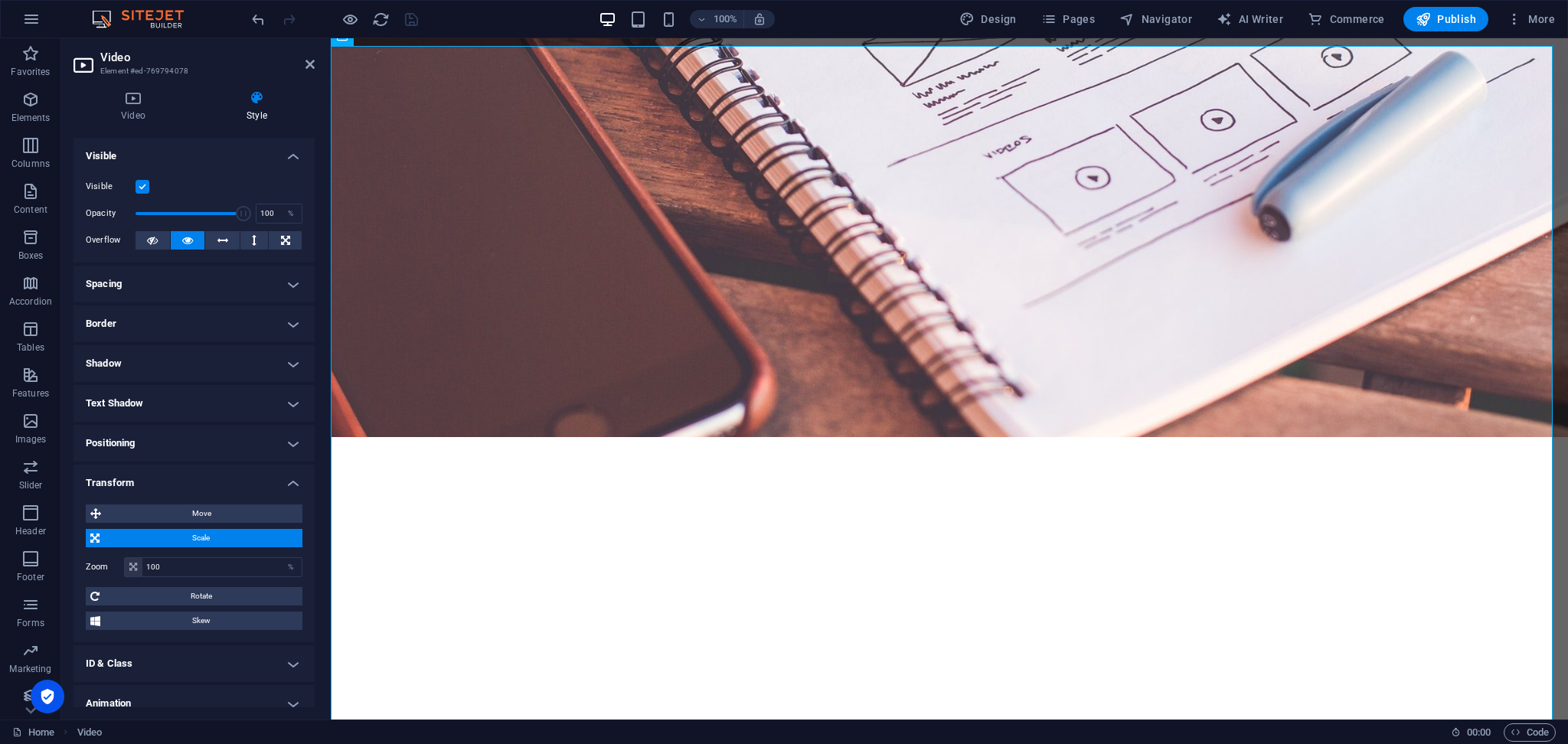 click on "Scale" at bounding box center [201, 538] 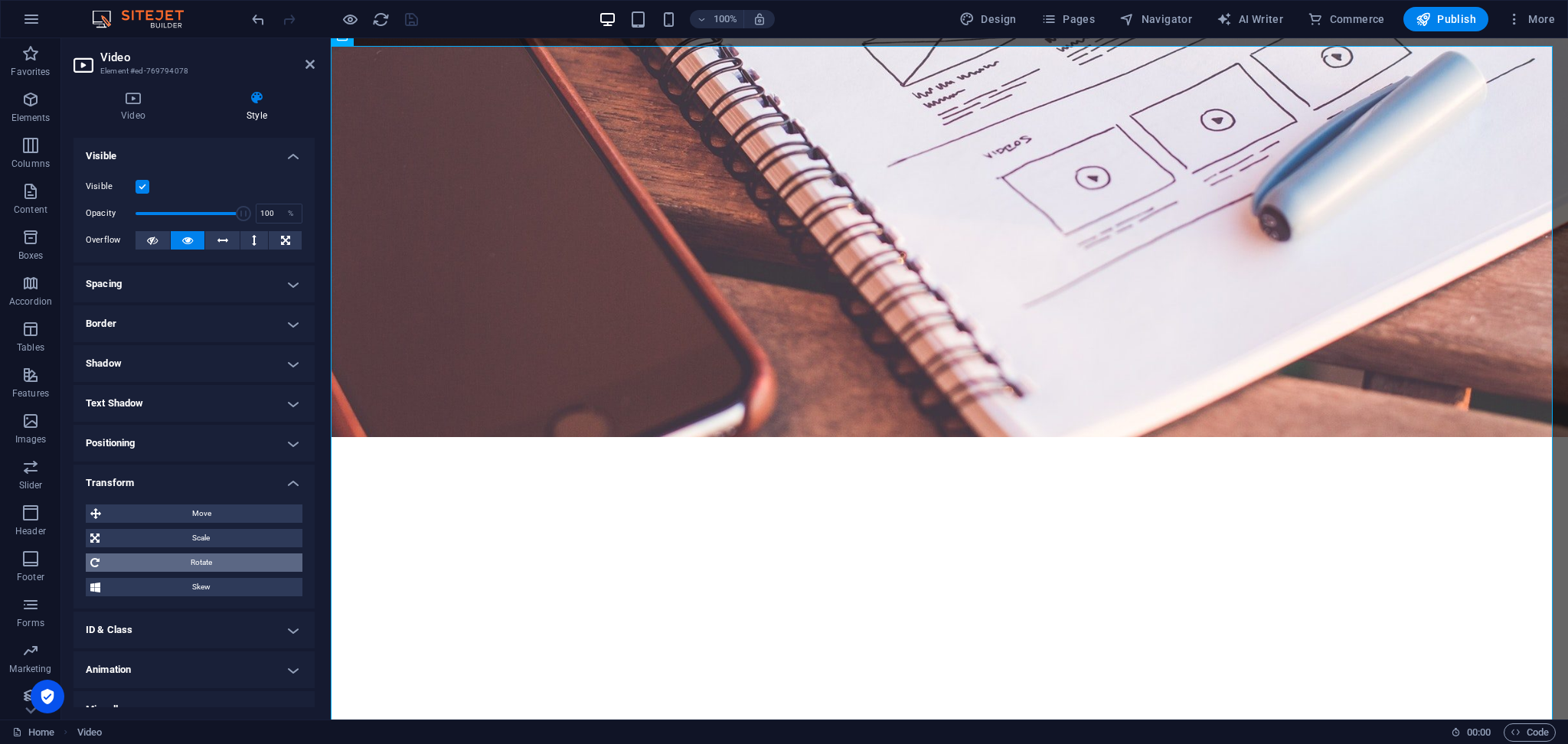 click on "Rotate" at bounding box center [201, 563] 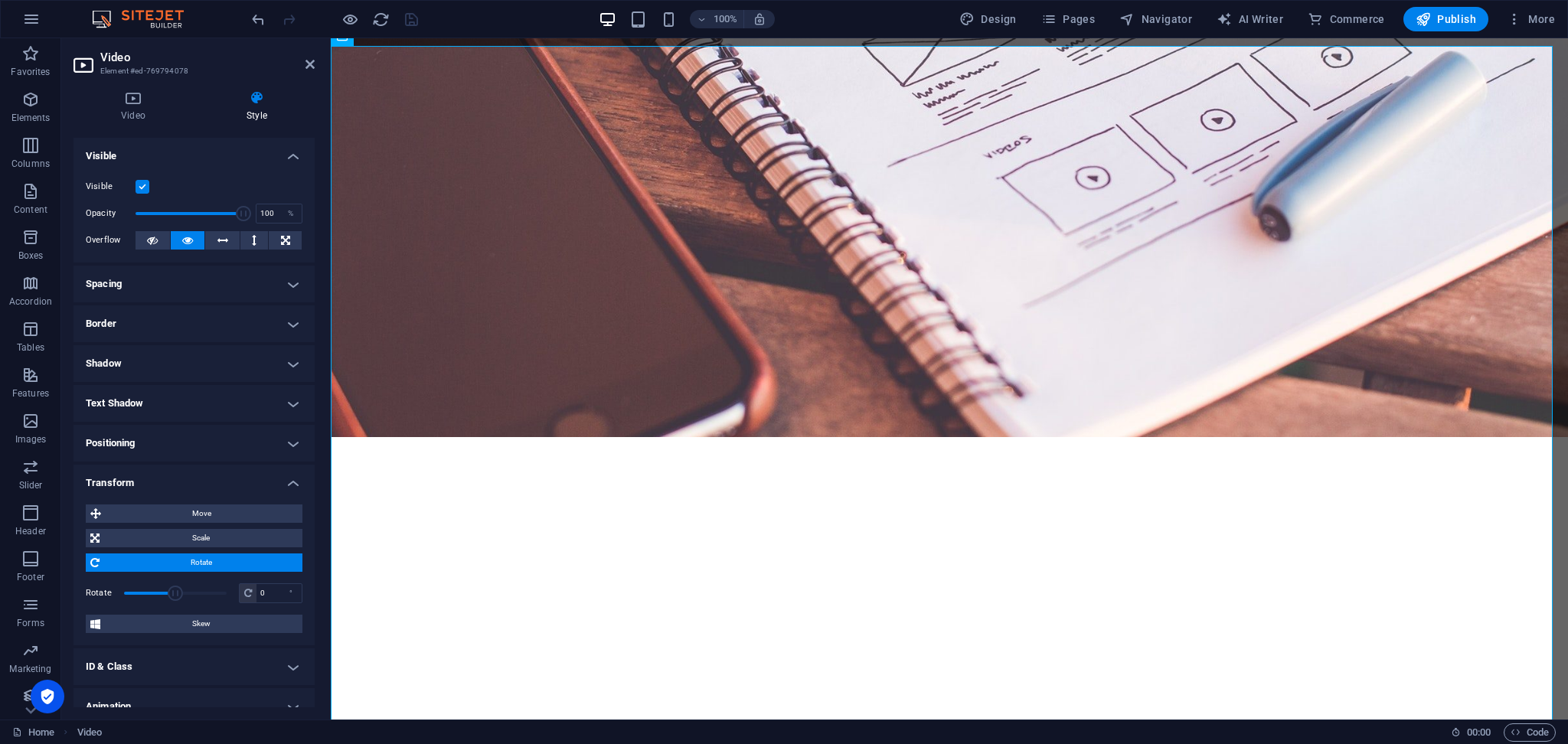 click on "Rotate" at bounding box center [201, 563] 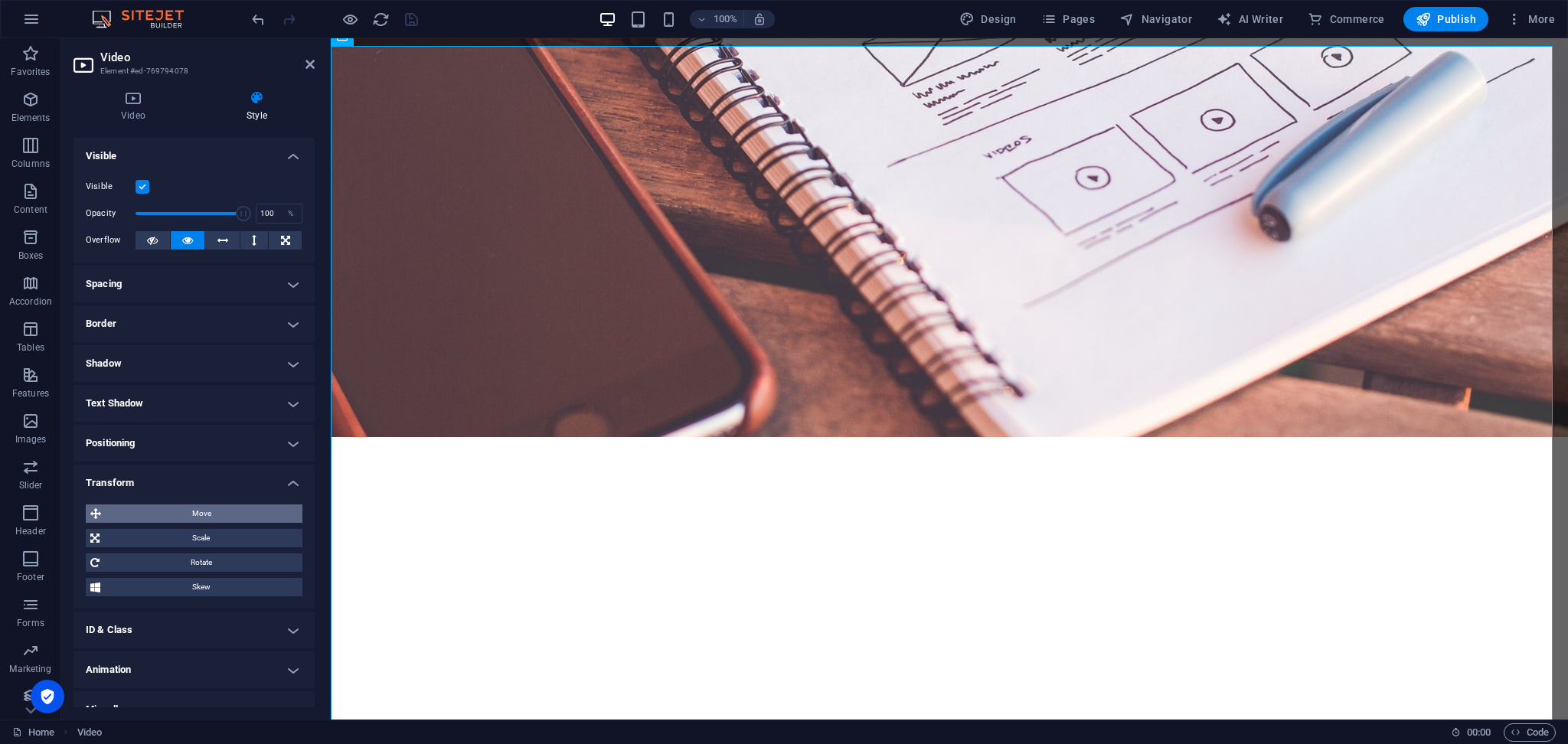 click on "Move" at bounding box center [201, 514] 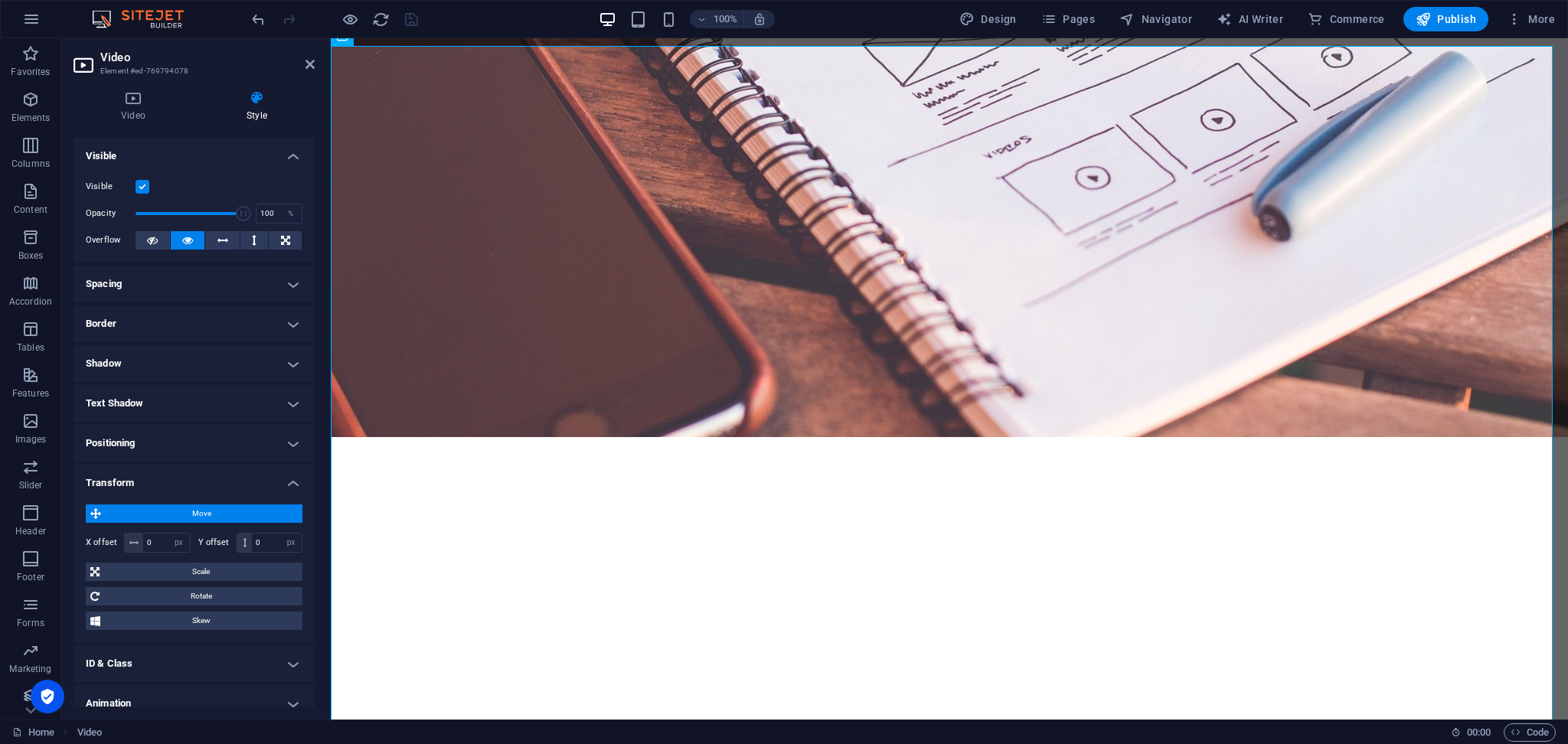 click on "Move" at bounding box center [201, 514] 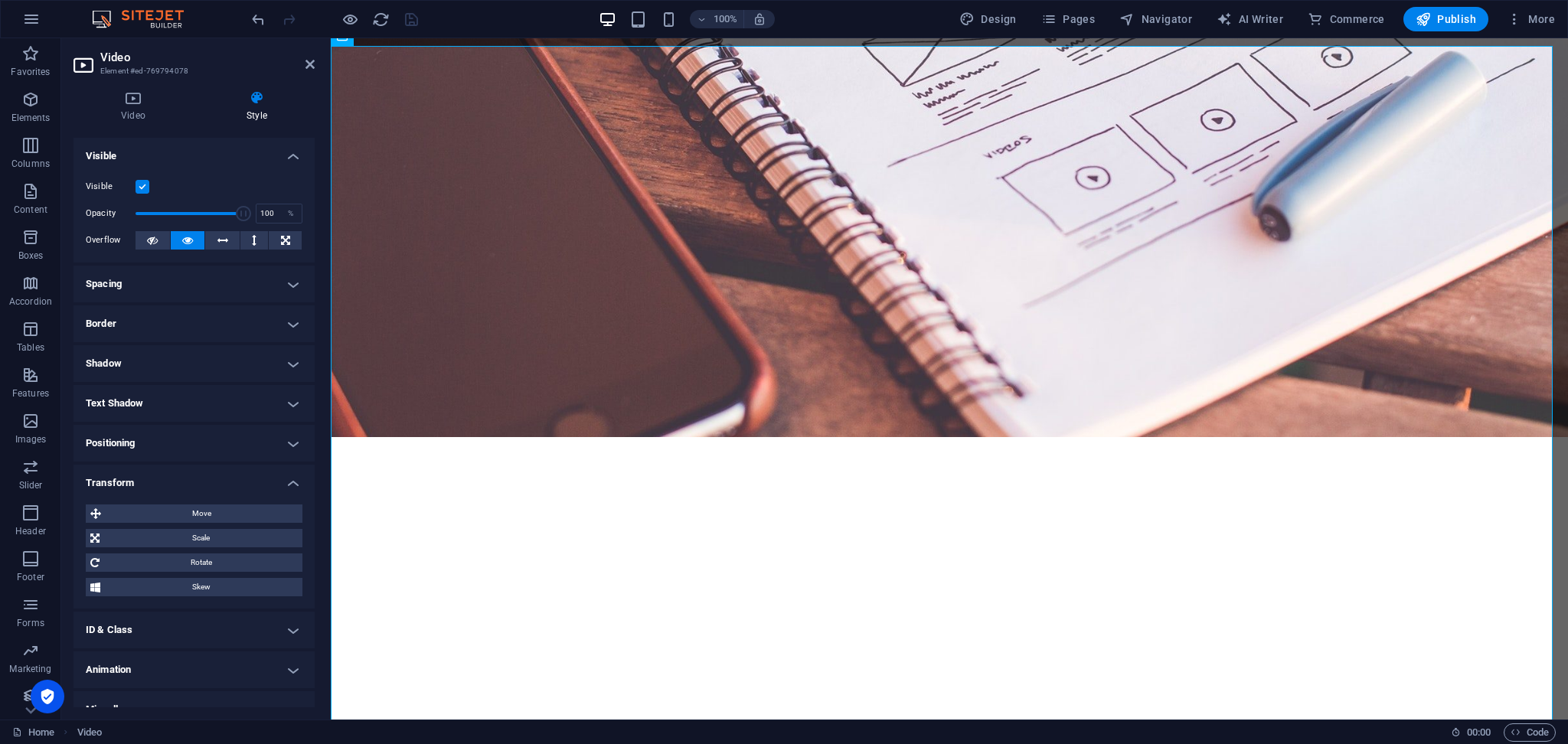 click on "ID & Class" at bounding box center (194, 630) 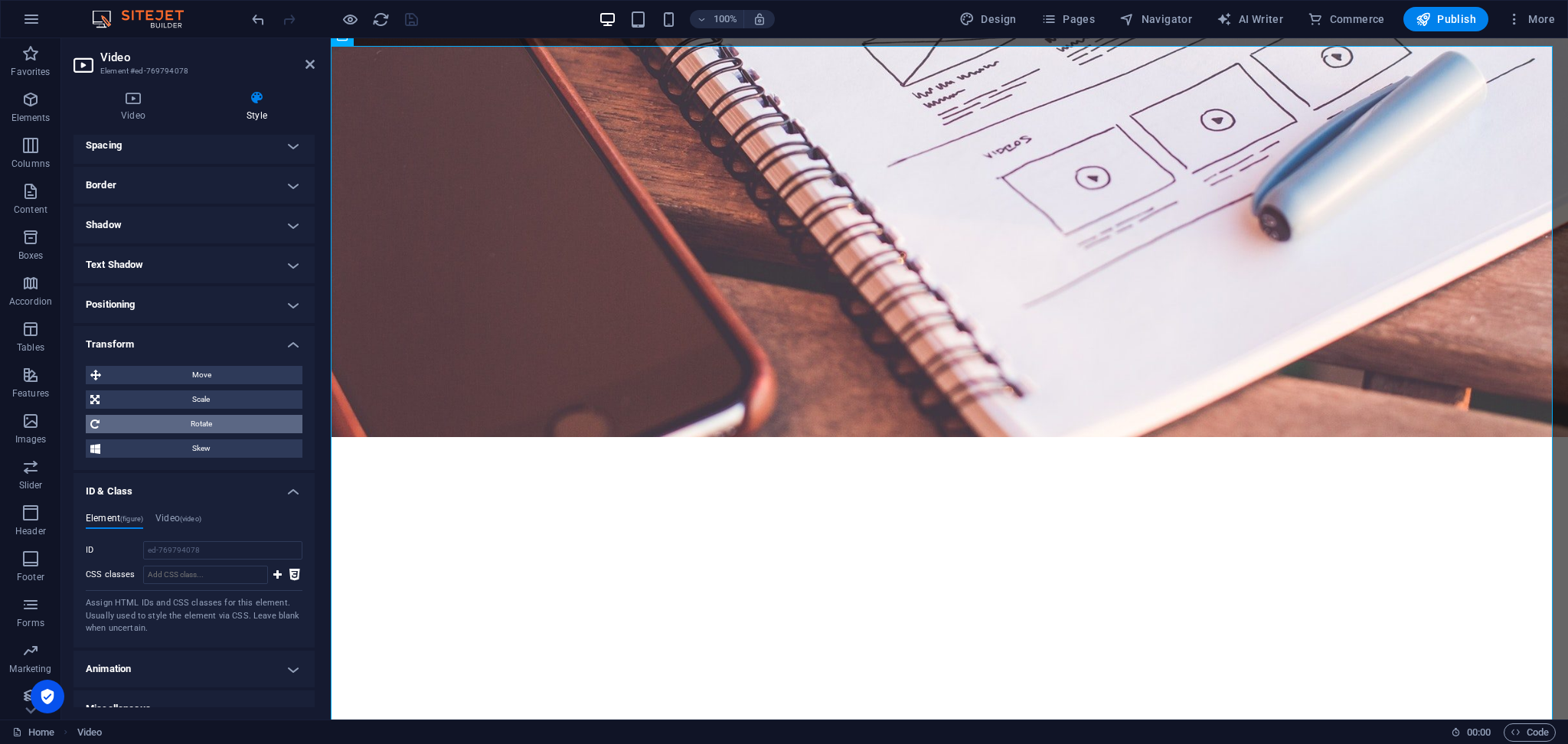 scroll, scrollTop: 156, scrollLeft: 0, axis: vertical 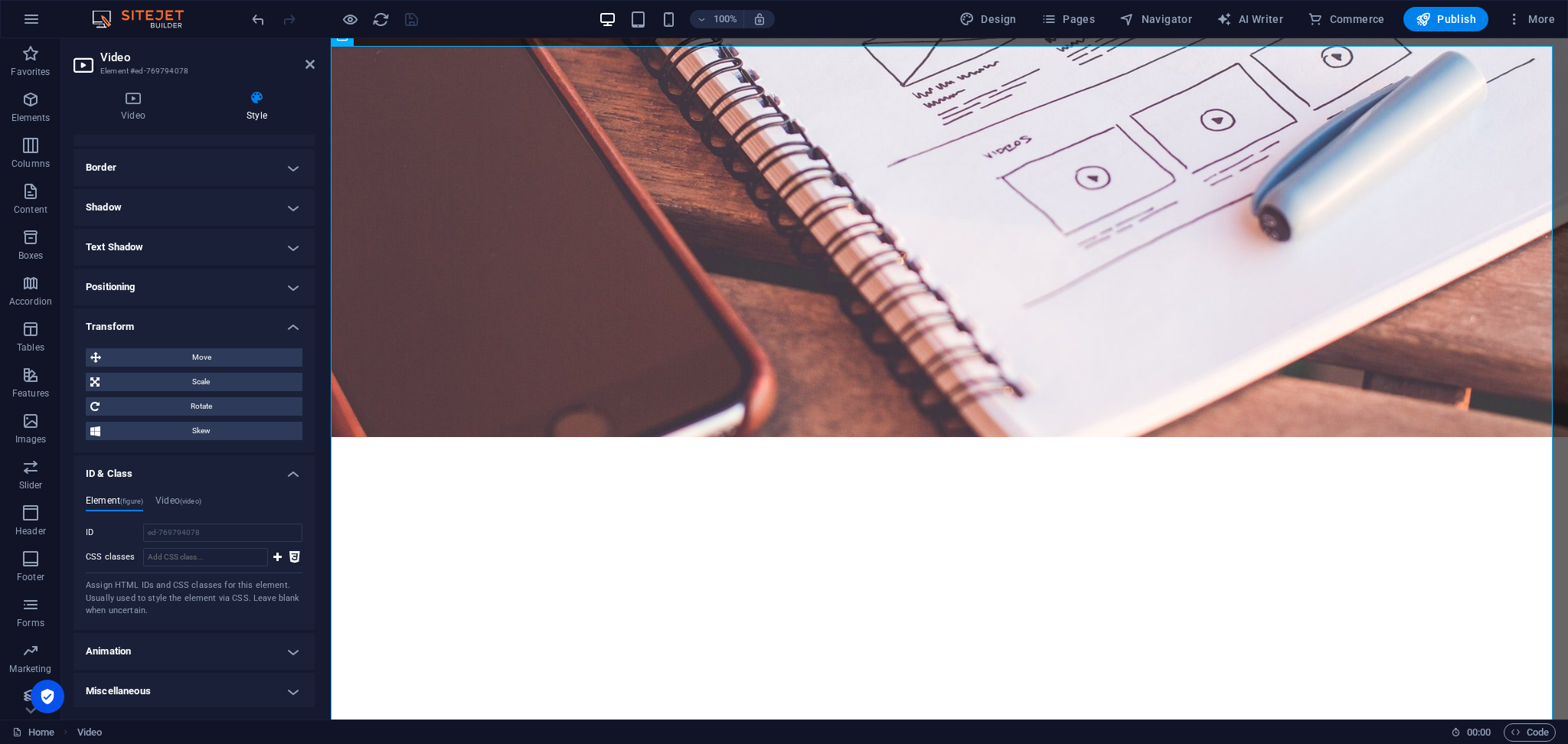 click on "ID & Class" at bounding box center (194, 469) 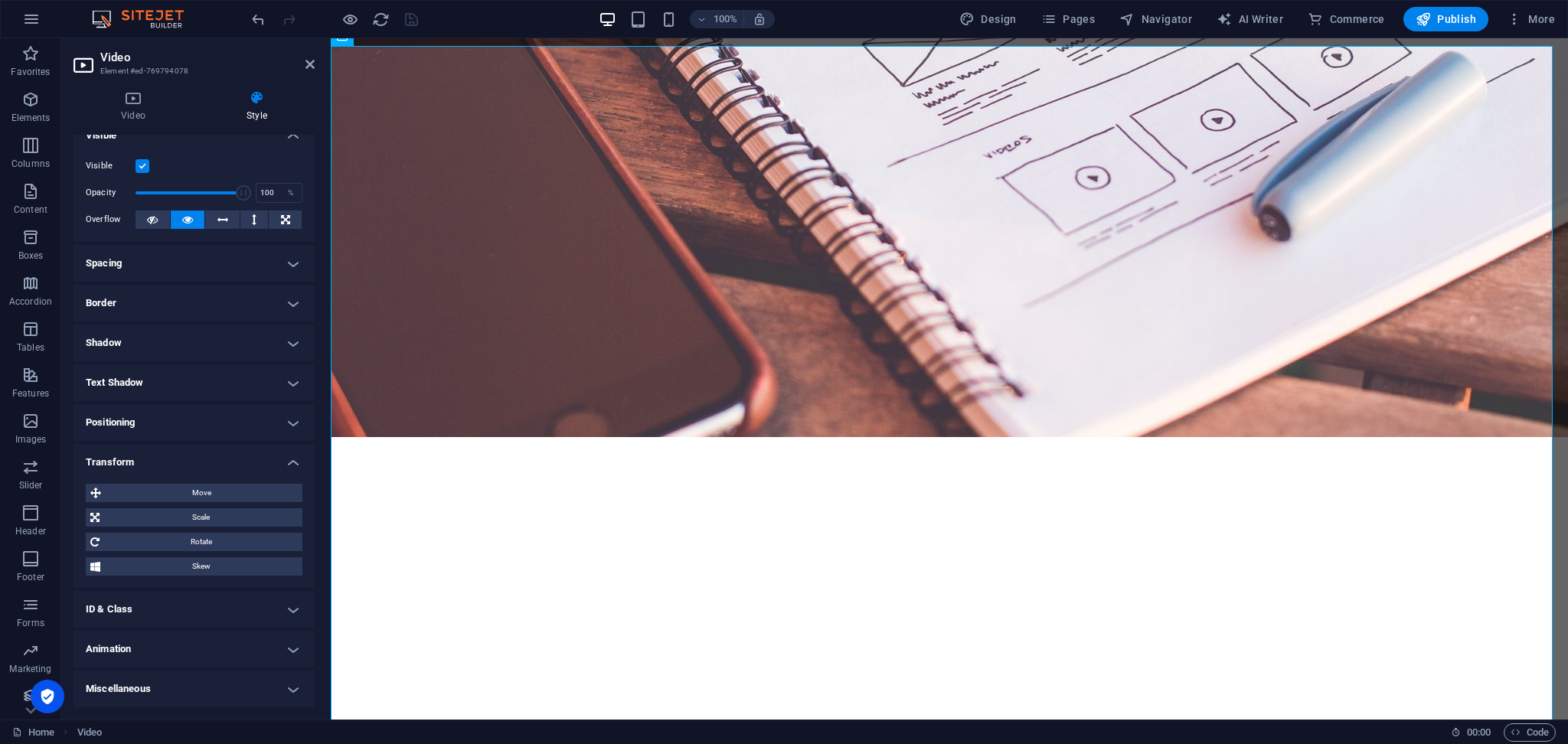scroll, scrollTop: 20, scrollLeft: 0, axis: vertical 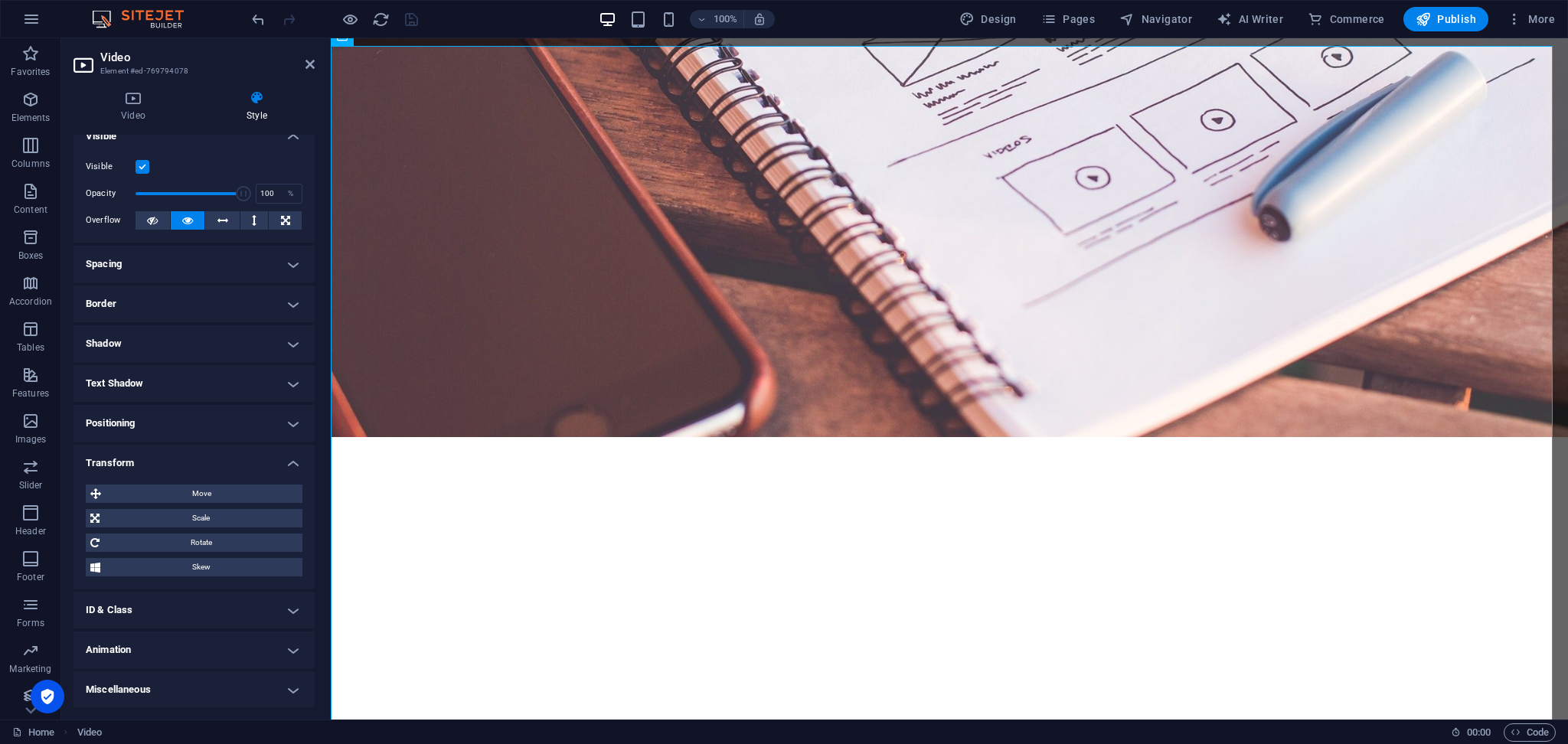 click on "Transform" at bounding box center (194, 458) 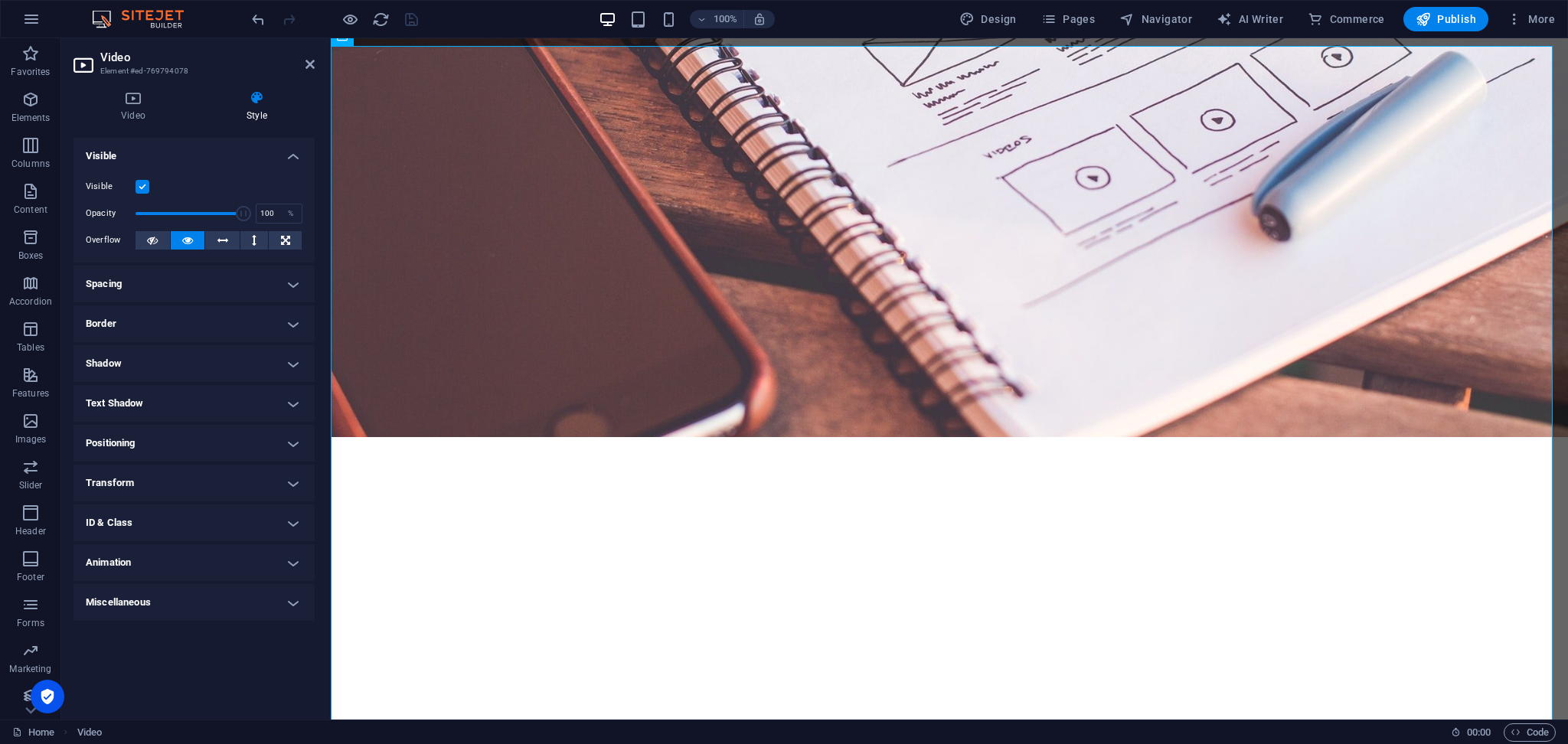 scroll, scrollTop: 0, scrollLeft: 0, axis: both 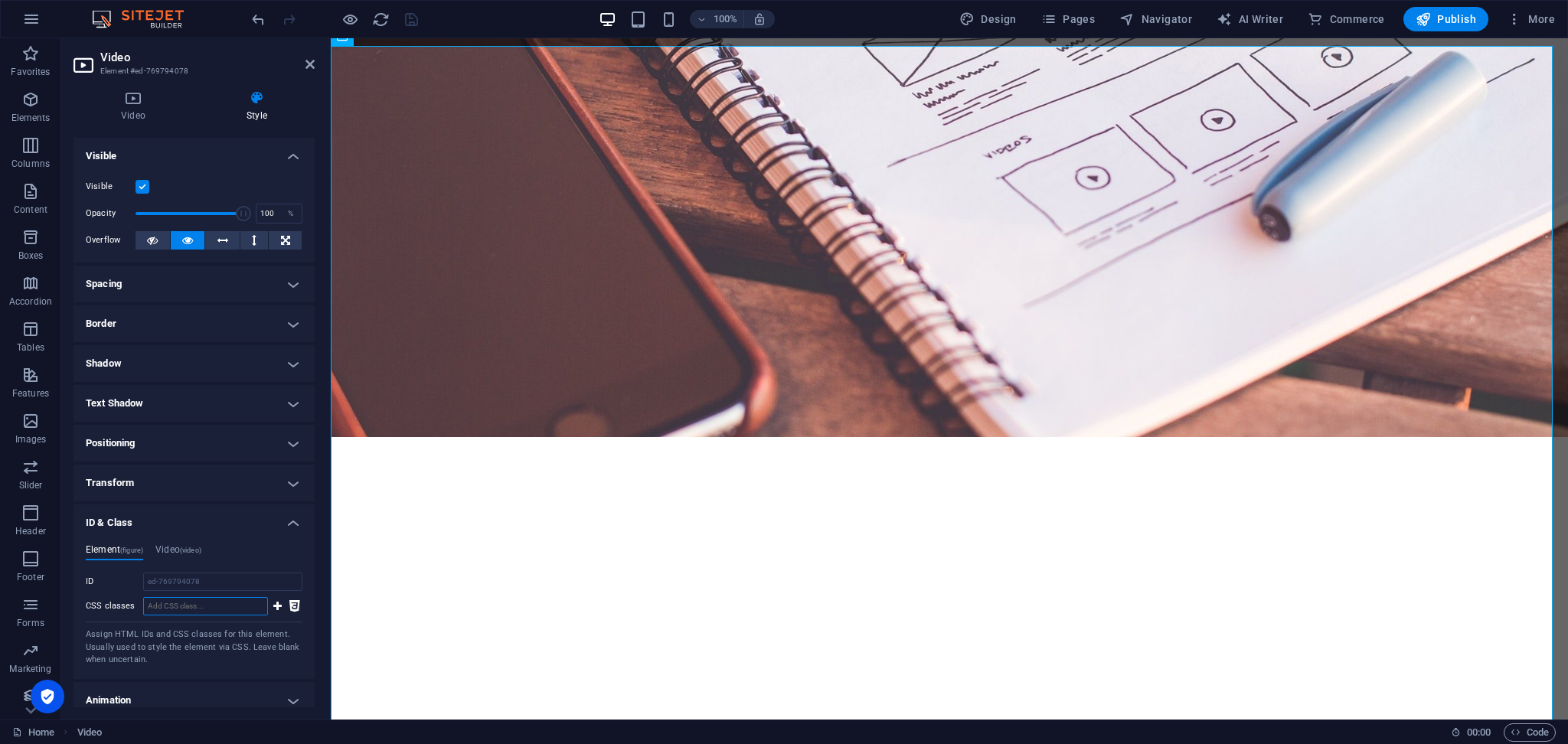 click on "CSS classes" at bounding box center [205, 606] 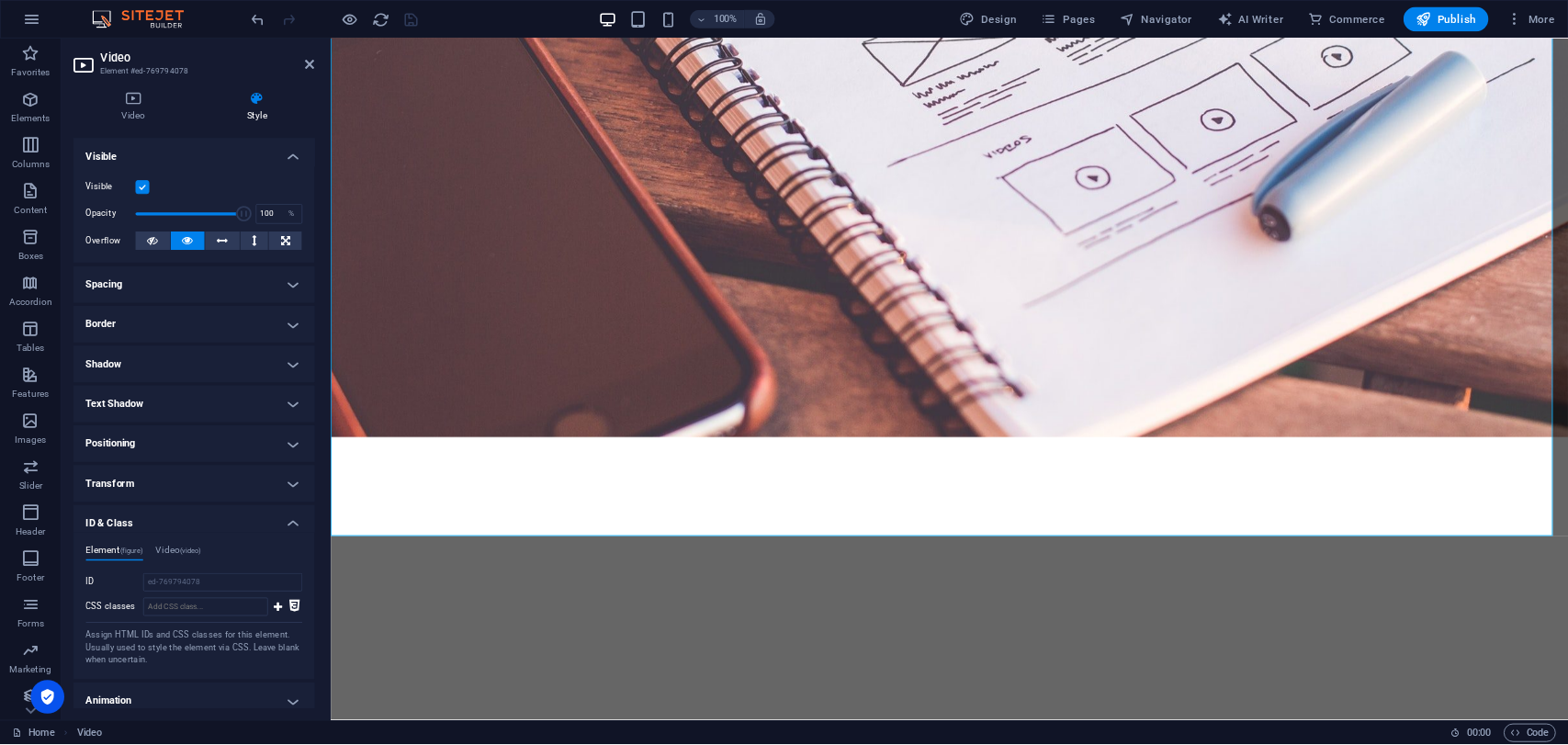 scroll, scrollTop: 4918, scrollLeft: 0, axis: vertical 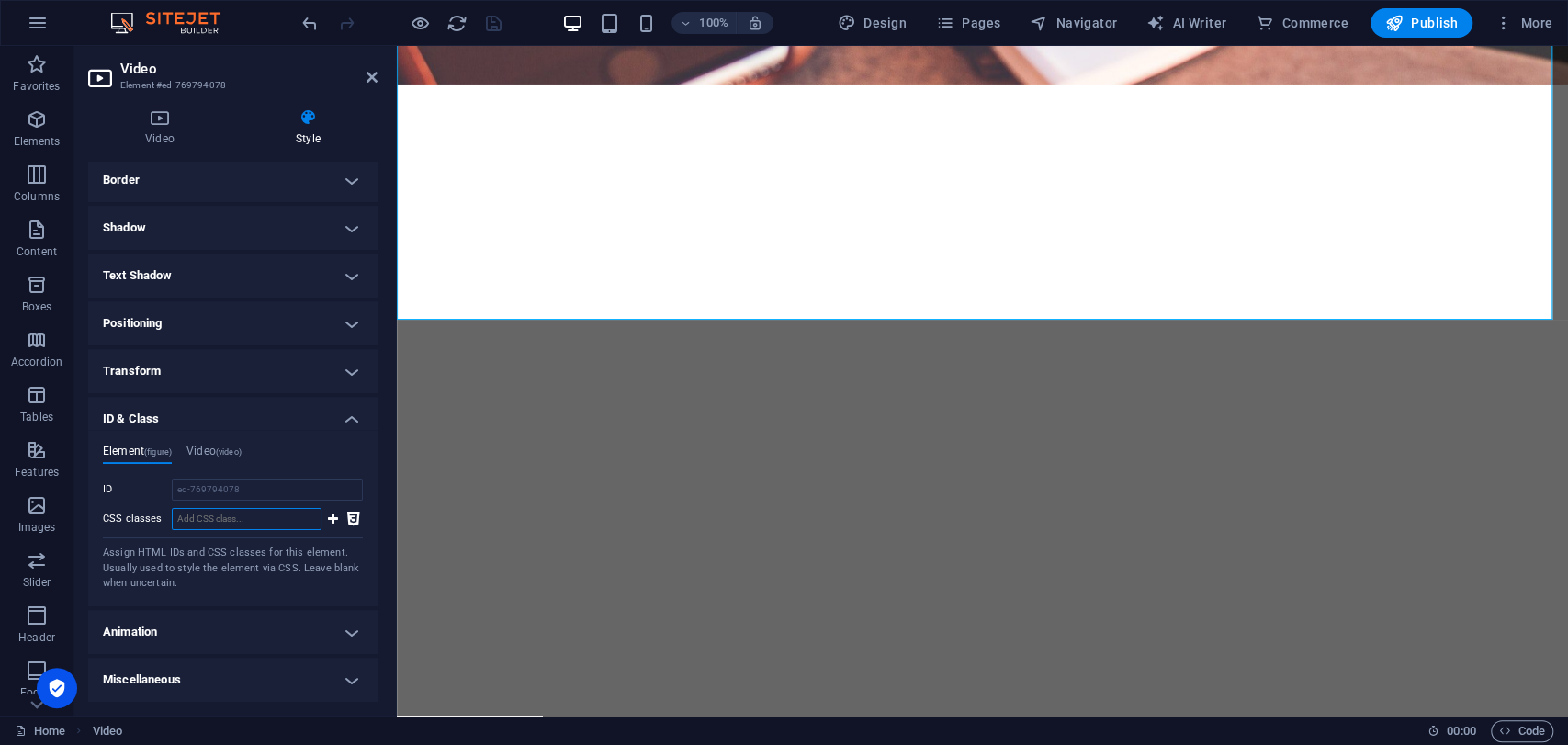 click on "CSS classes" at bounding box center (246, 519) 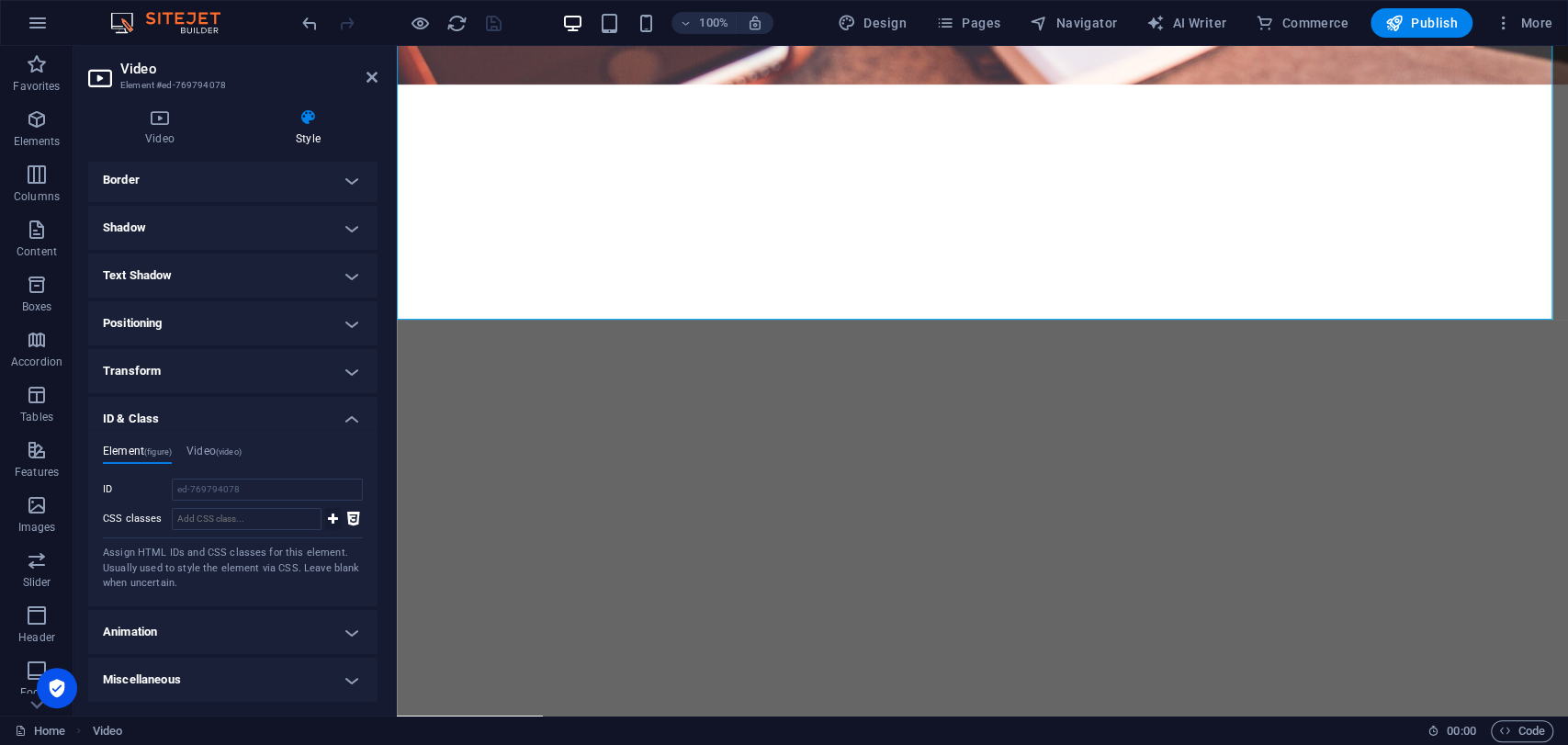 click at bounding box center (333, 519) 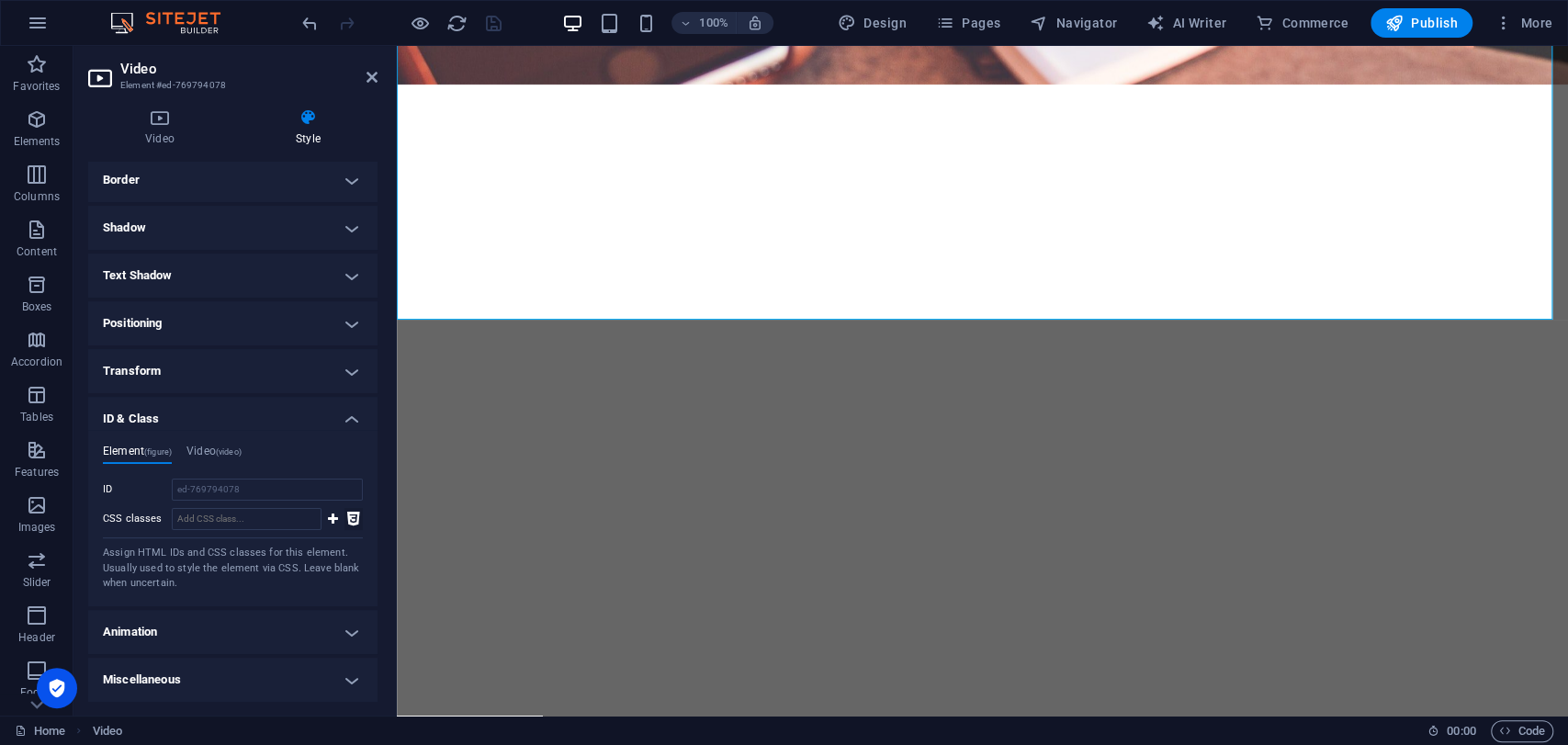 click at bounding box center (354, 519) 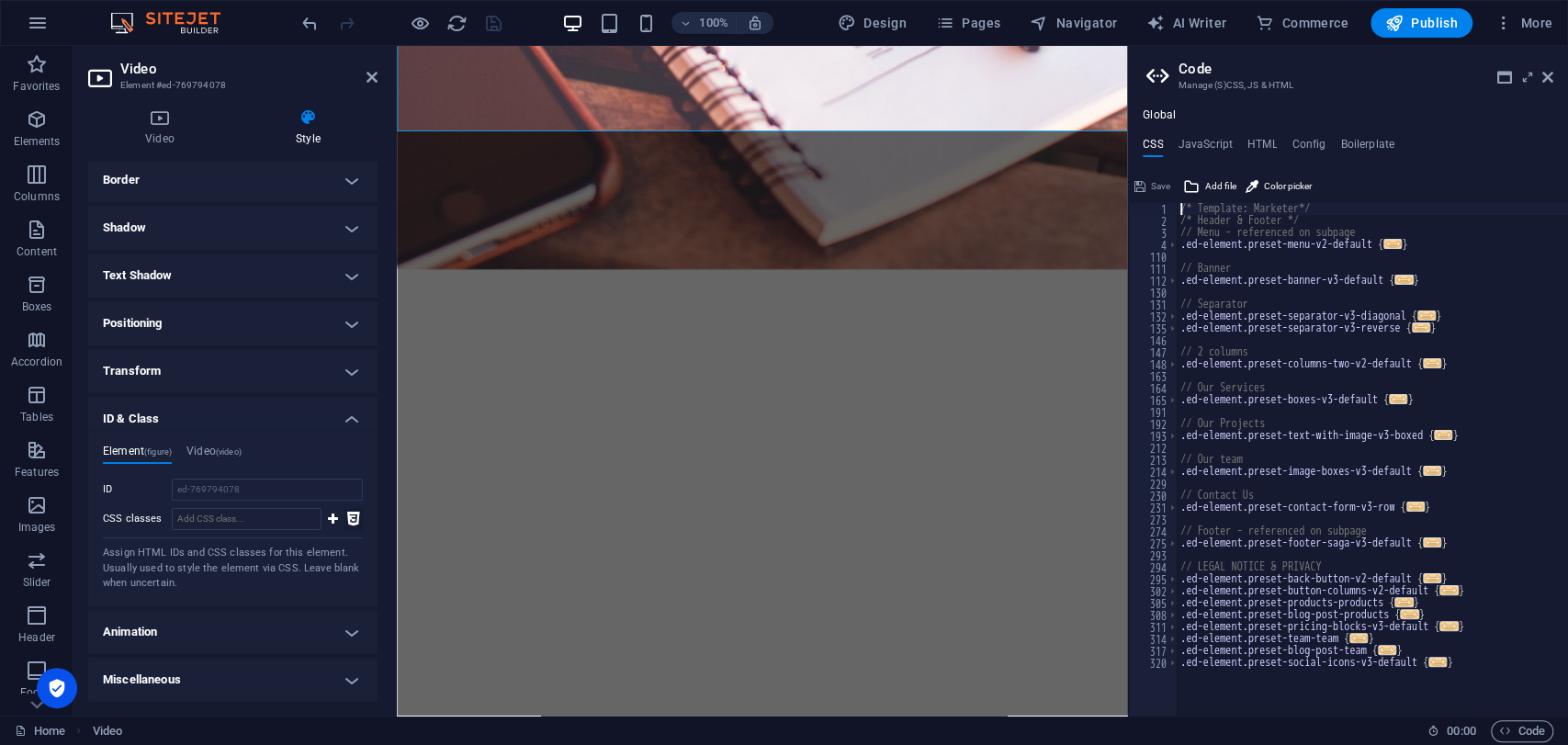 scroll, scrollTop: 5085, scrollLeft: 0, axis: vertical 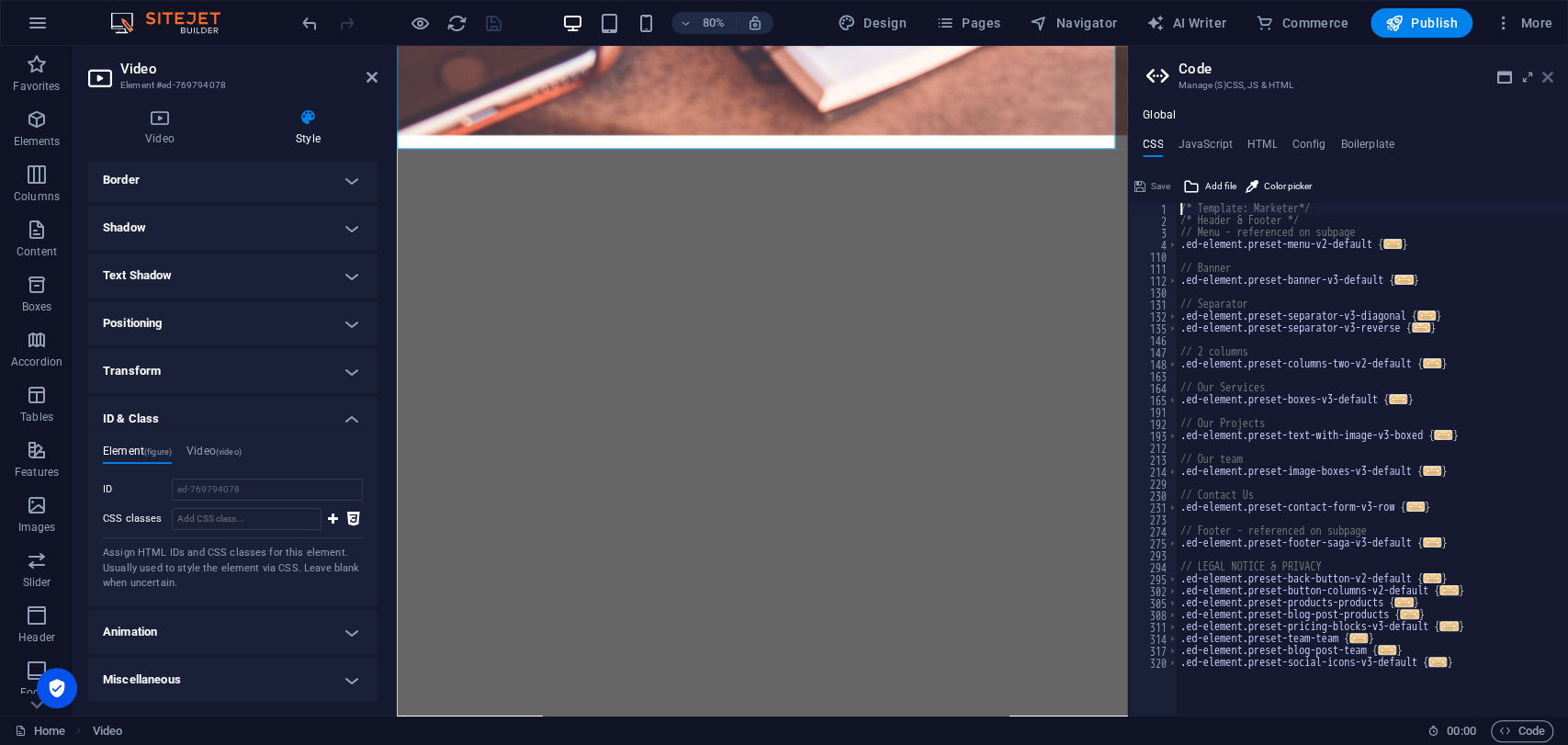 click at bounding box center (1548, 77) 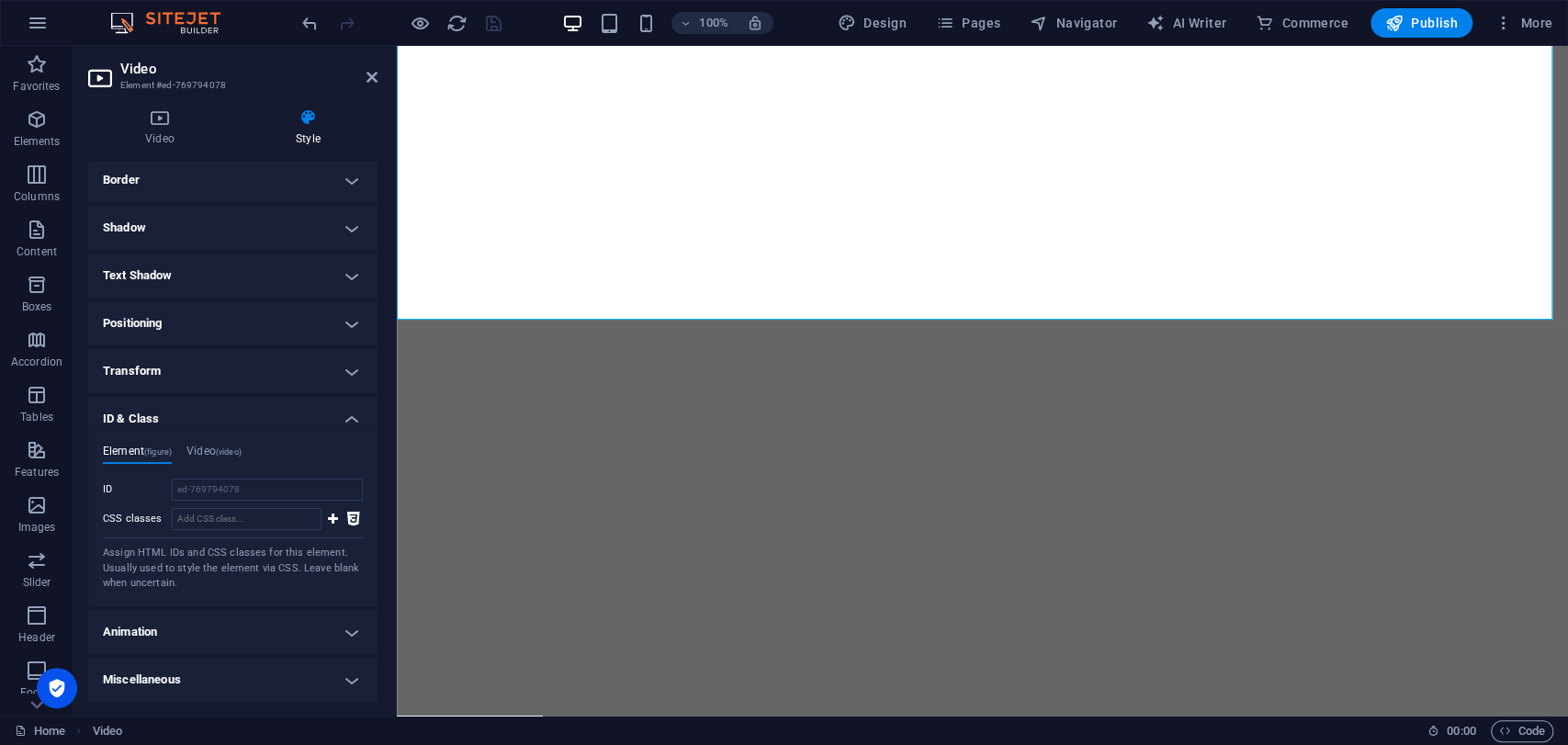 click on "Animation" at bounding box center [232, 632] 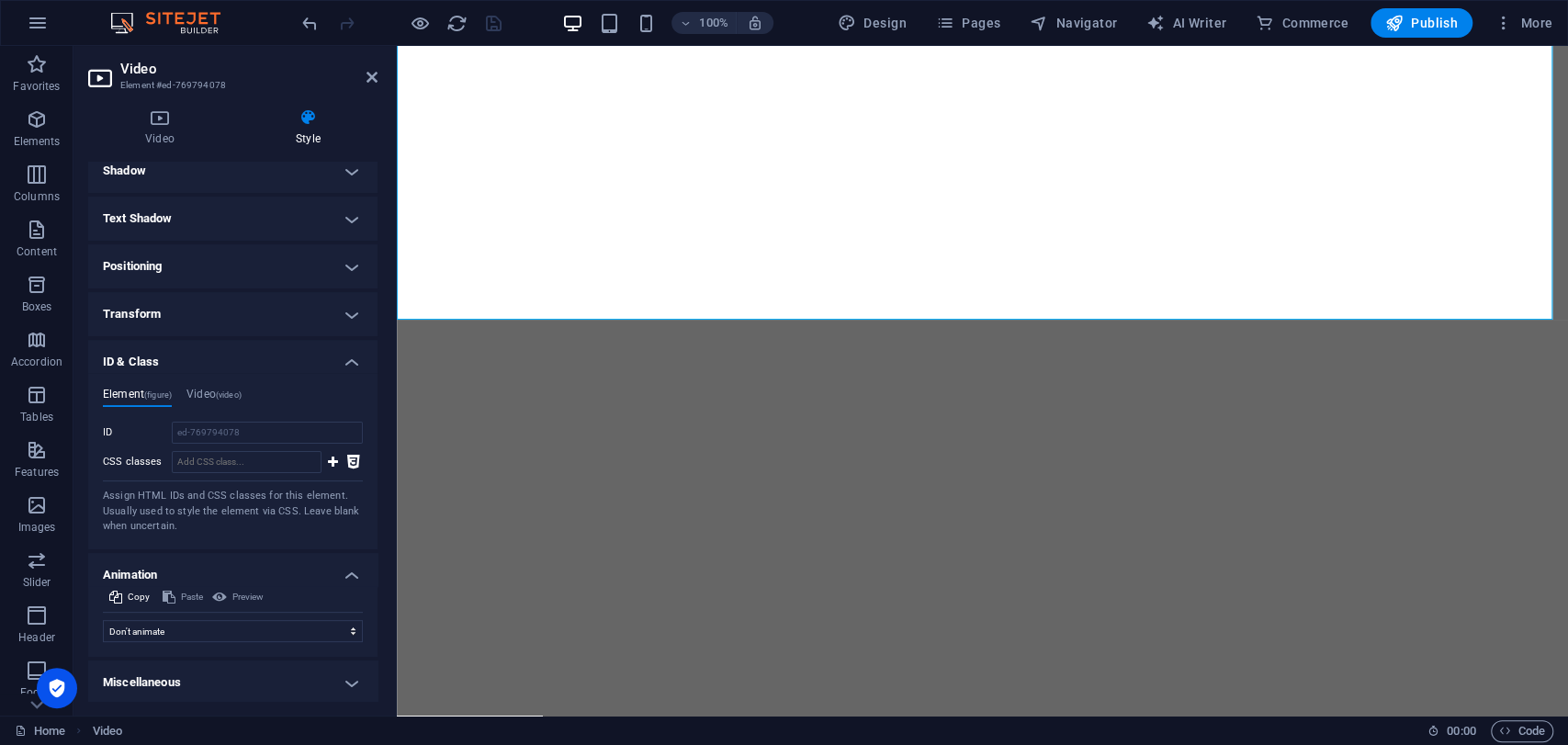 scroll, scrollTop: 268, scrollLeft: 0, axis: vertical 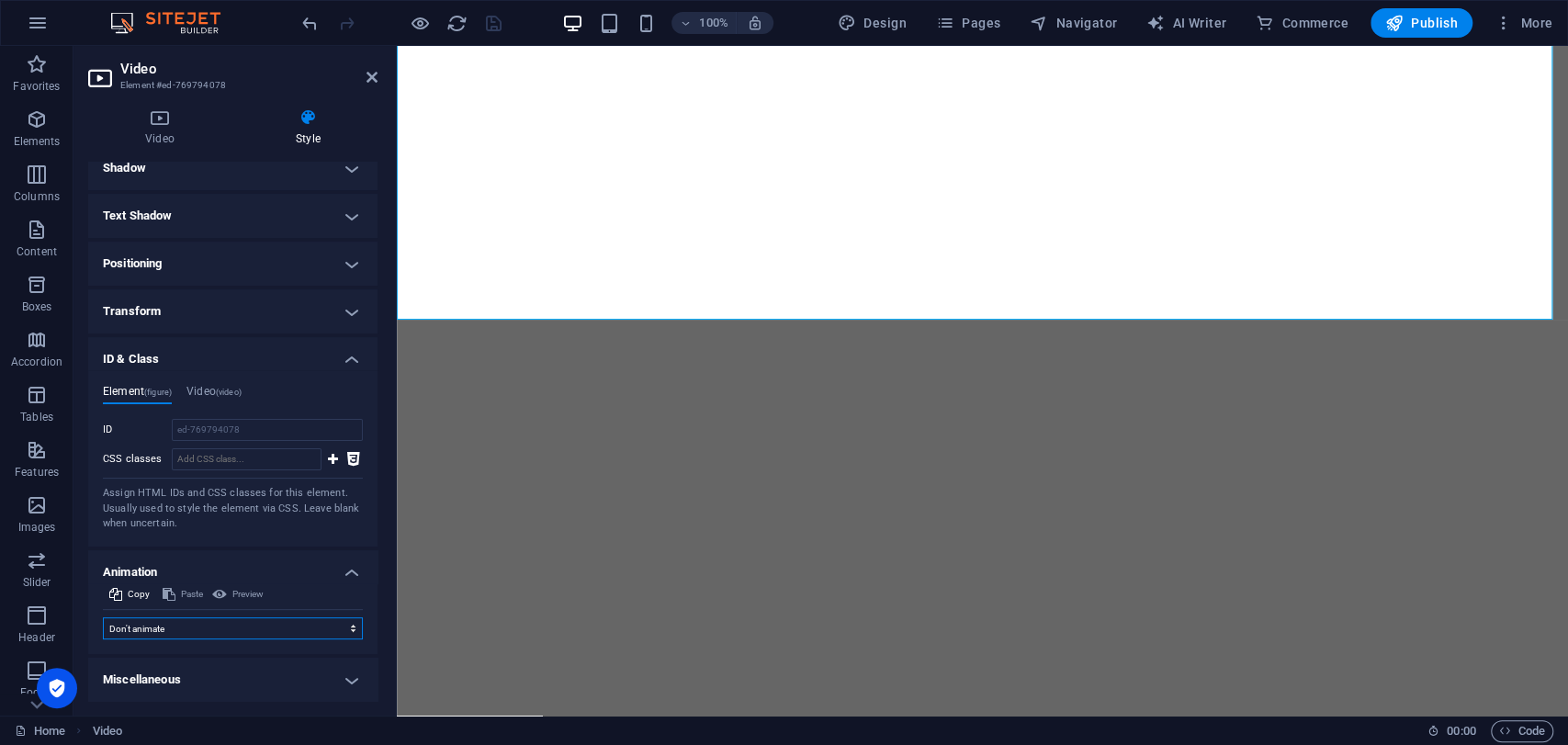 click on "Don't animate Show / Hide Slide up/down Zoom in/out Slide left to right Slide right to left Slide top to bottom Slide bottom to top Pulse Blink Open as overlay" at bounding box center (232, 628) 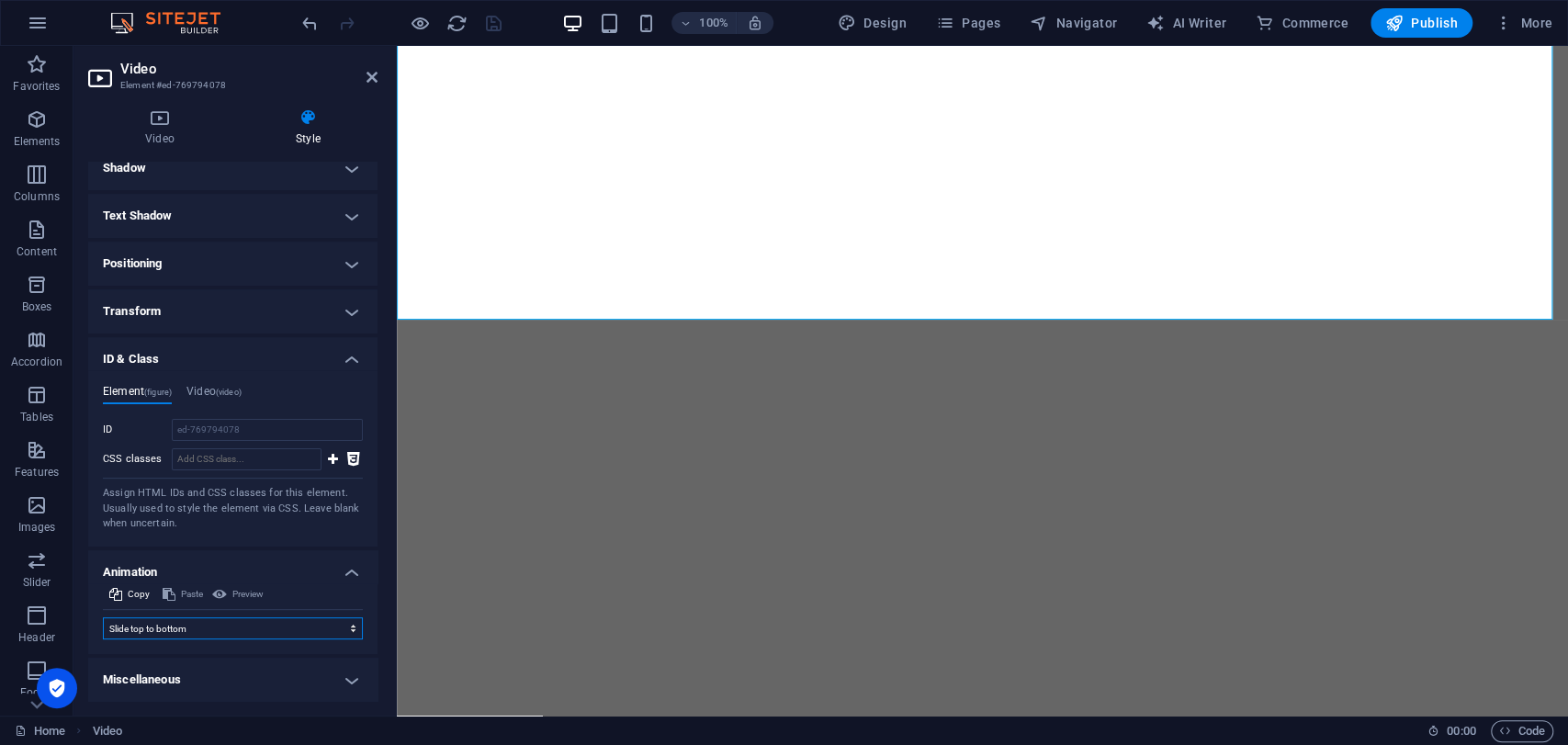 click on "Don't animate Show / Hide Slide up/down Zoom in/out Slide left to right Slide right to left Slide top to bottom Slide bottom to top Pulse Blink Open as overlay" at bounding box center [232, 628] 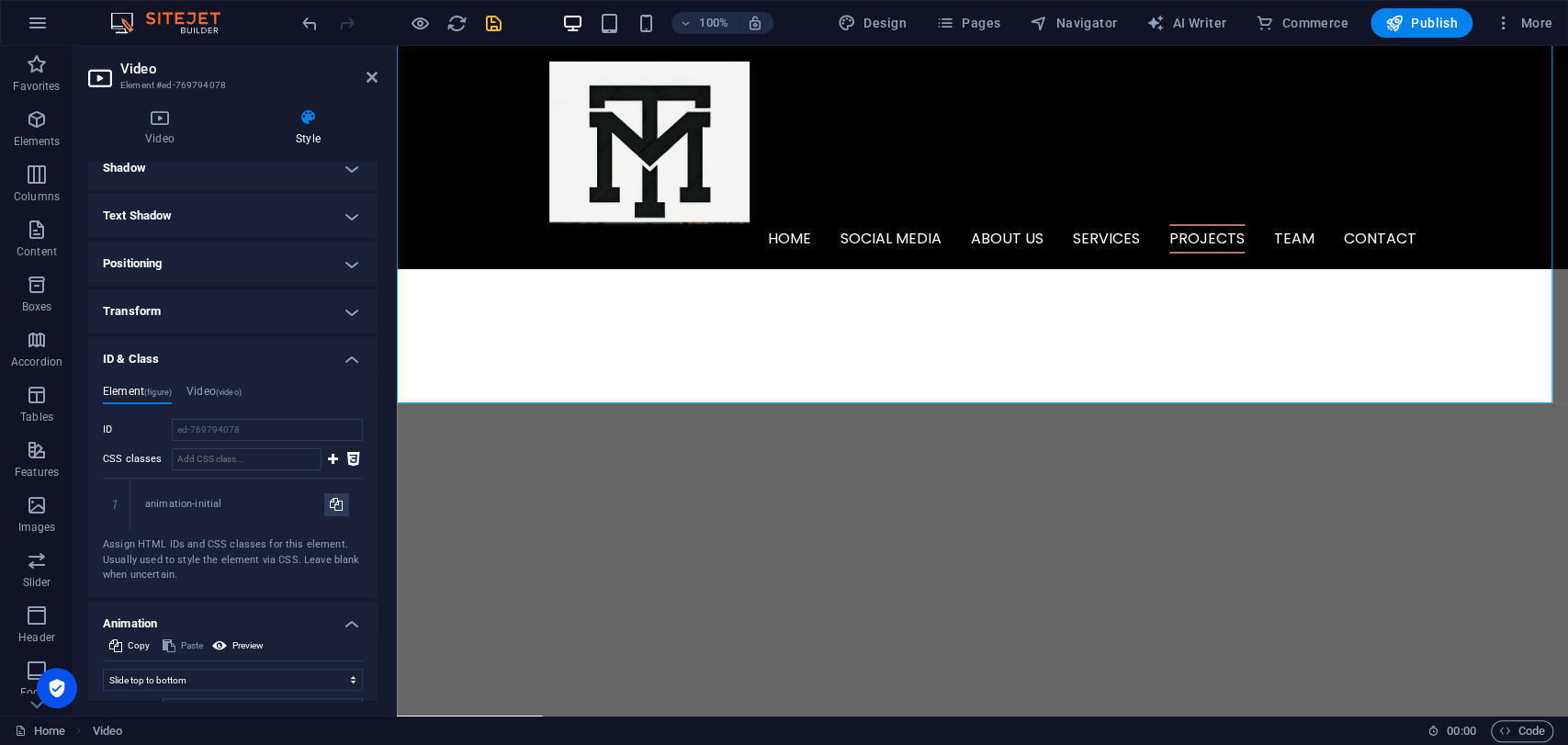 scroll, scrollTop: 4714, scrollLeft: 0, axis: vertical 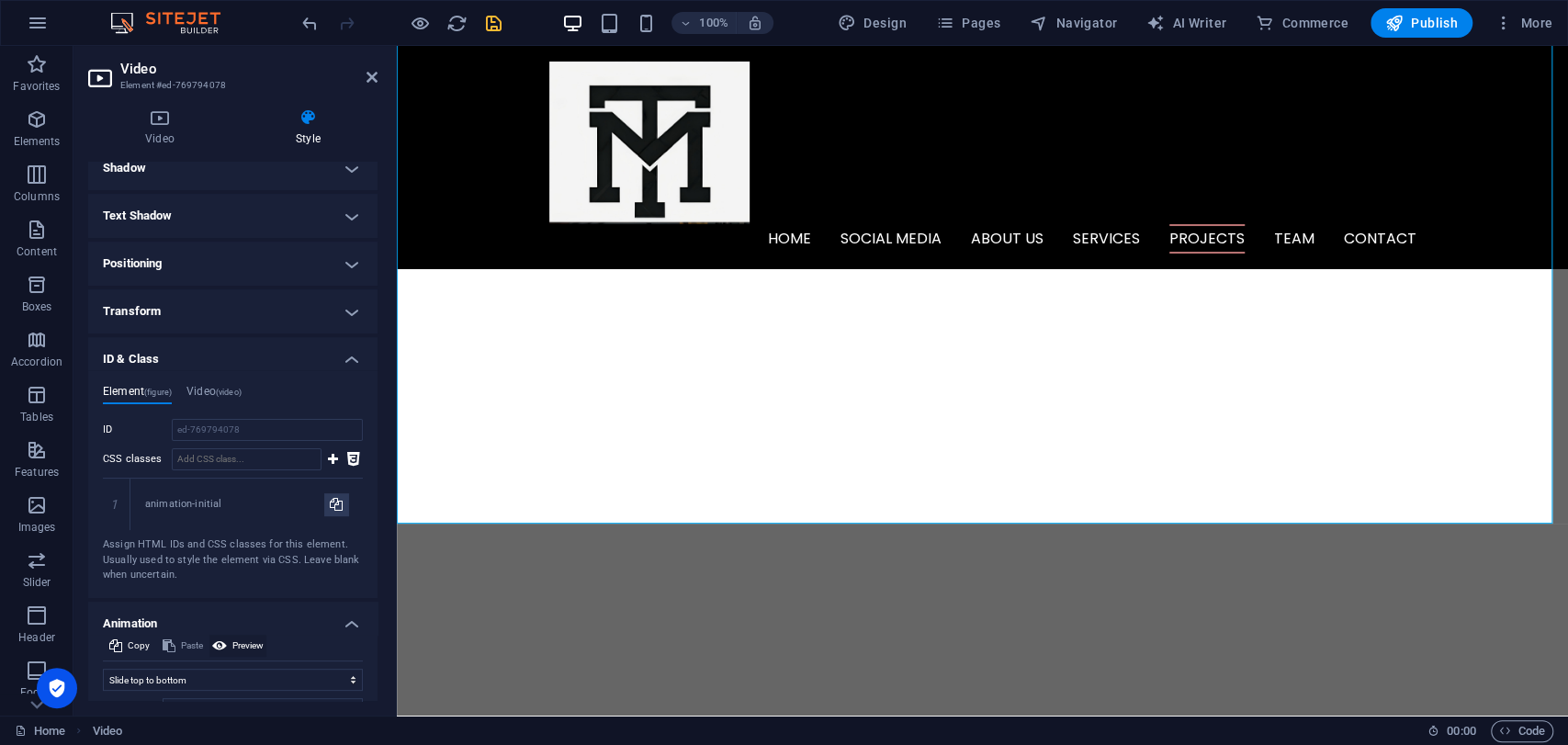click on "Preview" at bounding box center (248, 646) 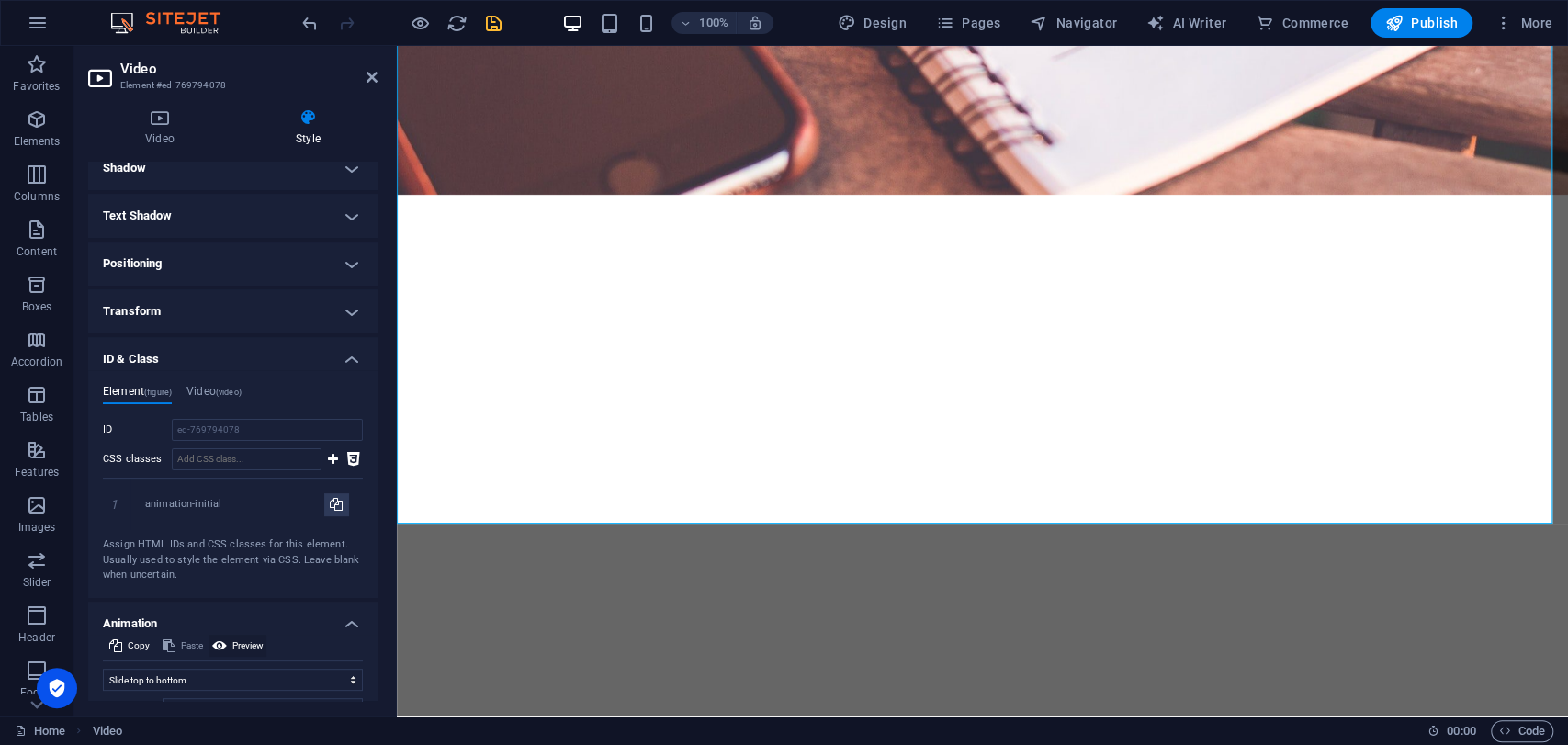 click on "Preview" at bounding box center (248, 646) 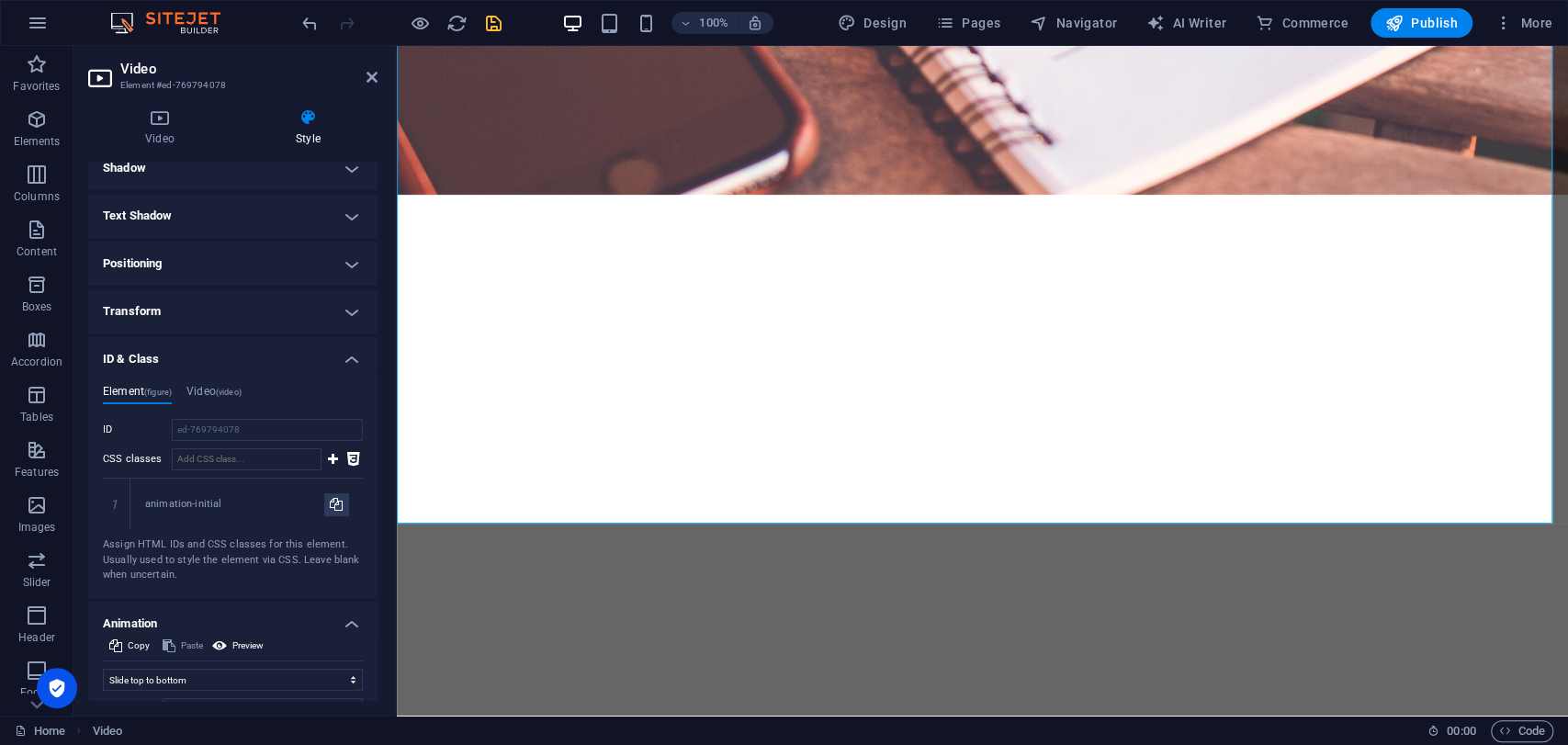 scroll, scrollTop: 449, scrollLeft: 0, axis: vertical 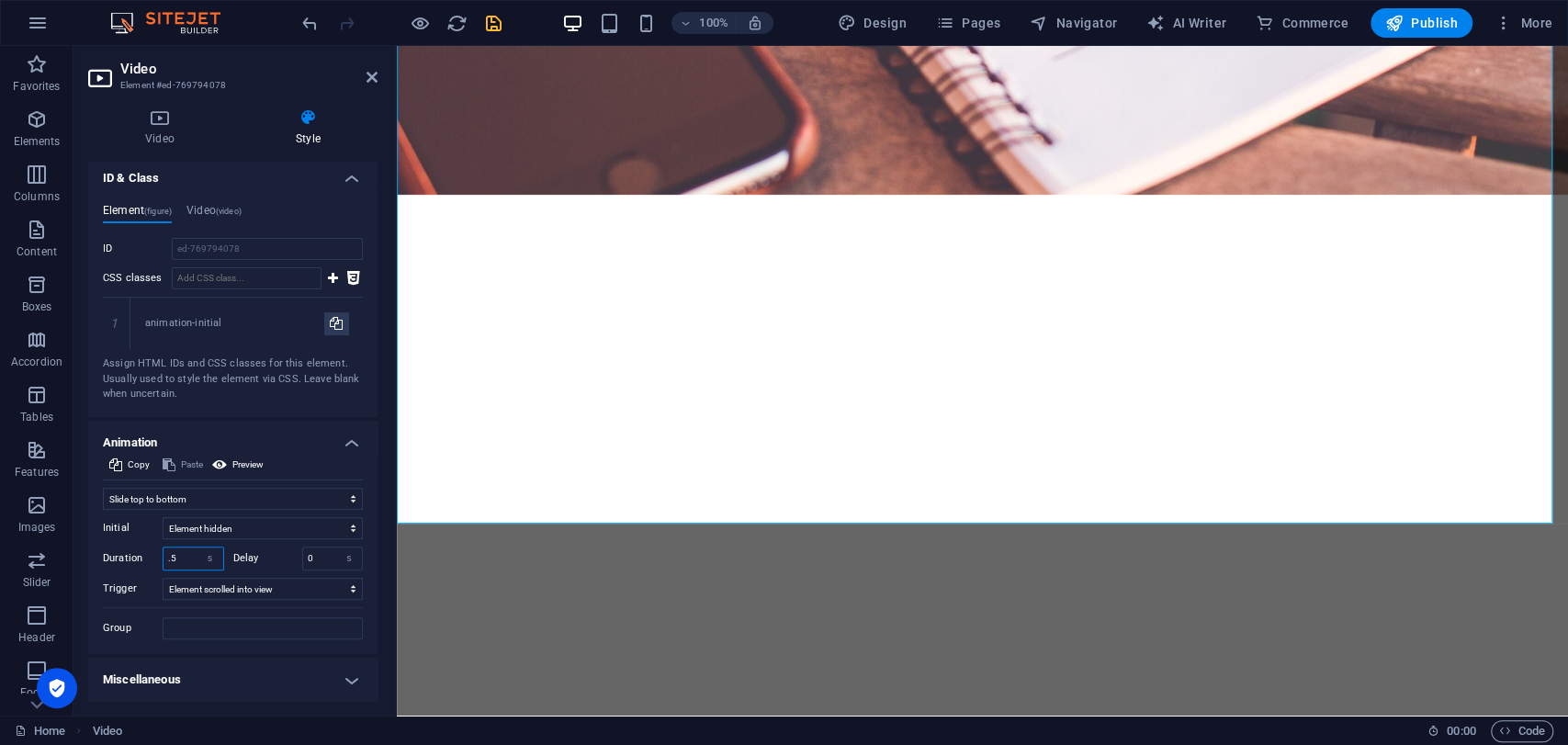 click on ".5" at bounding box center [193, 559] 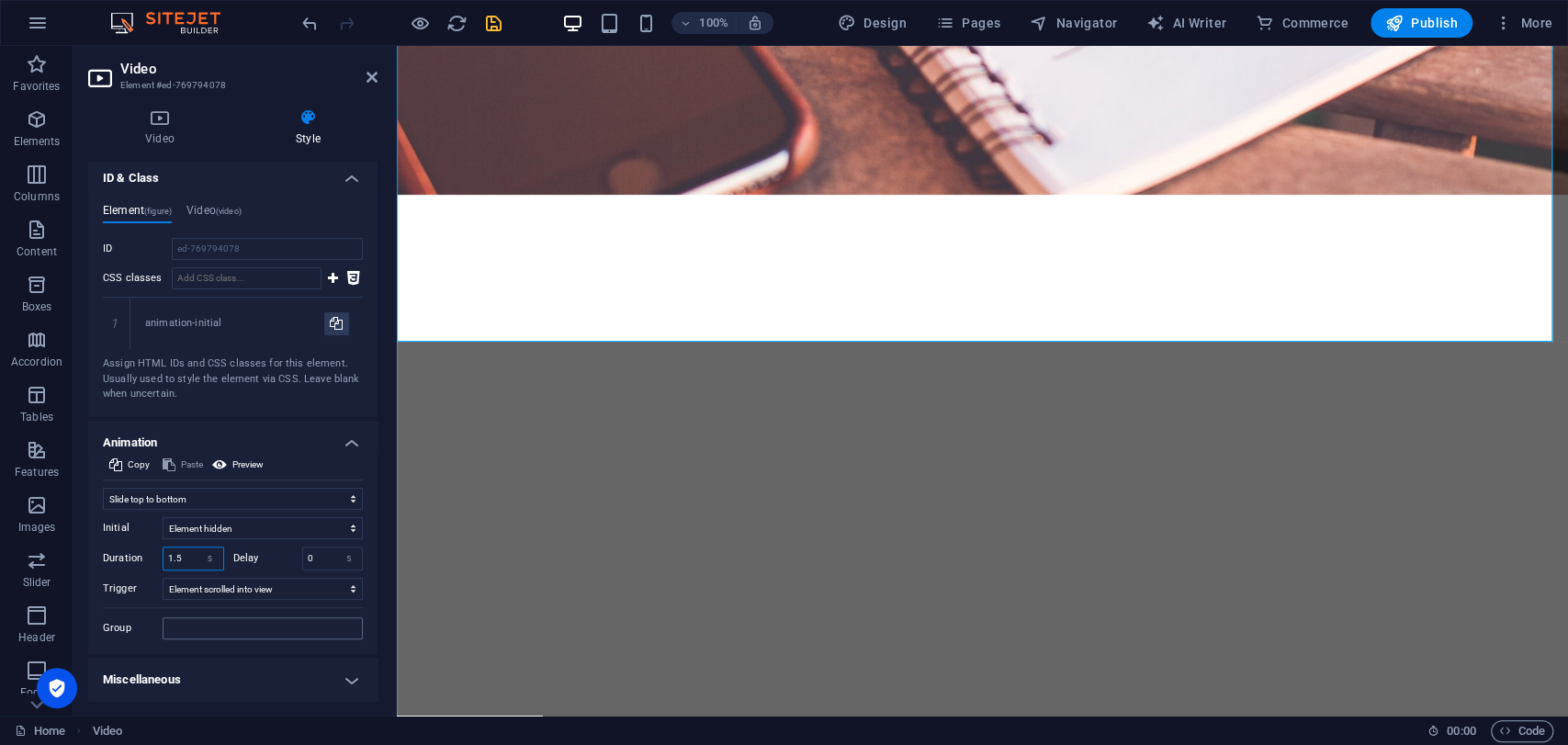 type on "1.5" 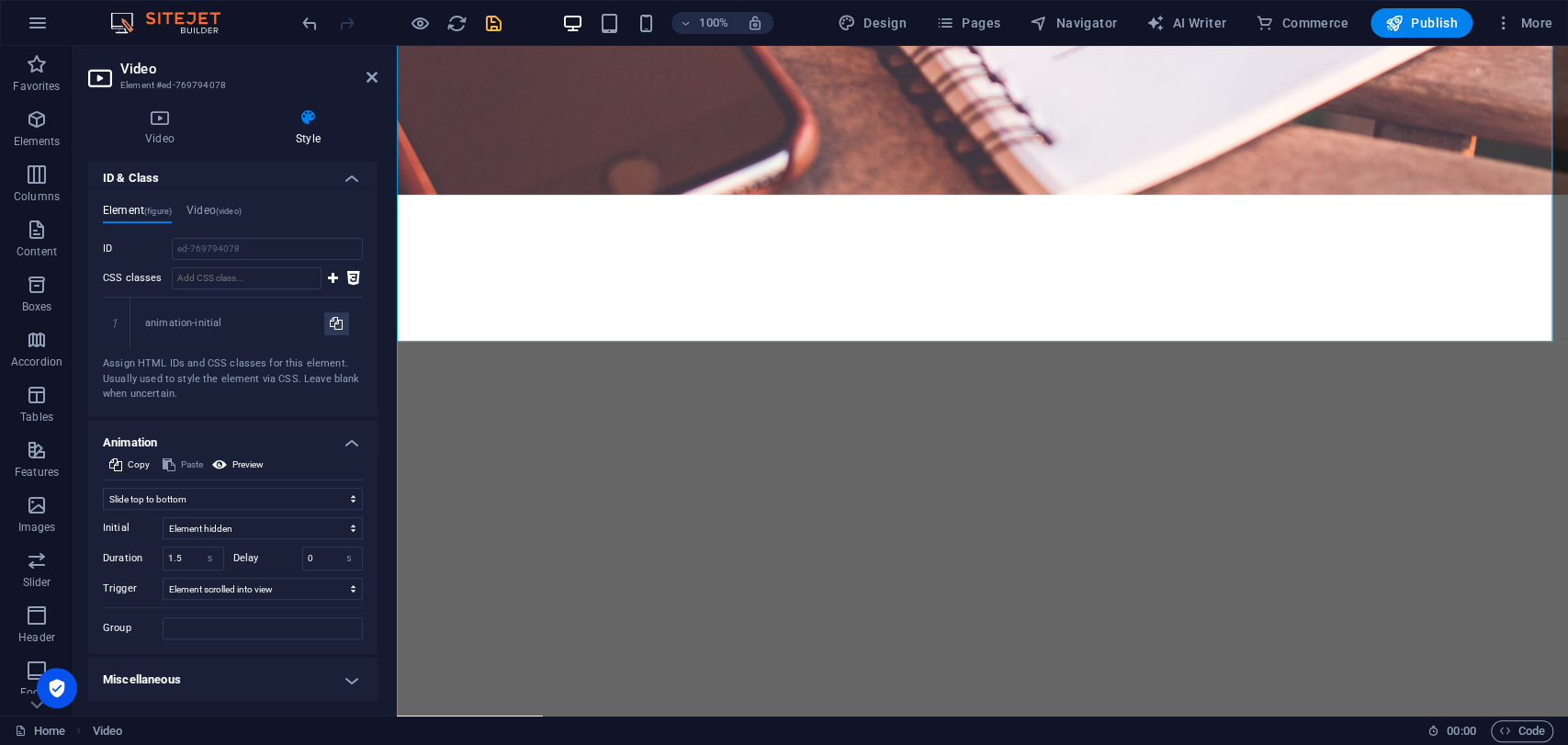 drag, startPoint x: 200, startPoint y: 637, endPoint x: 108, endPoint y: 625, distance: 92.77931 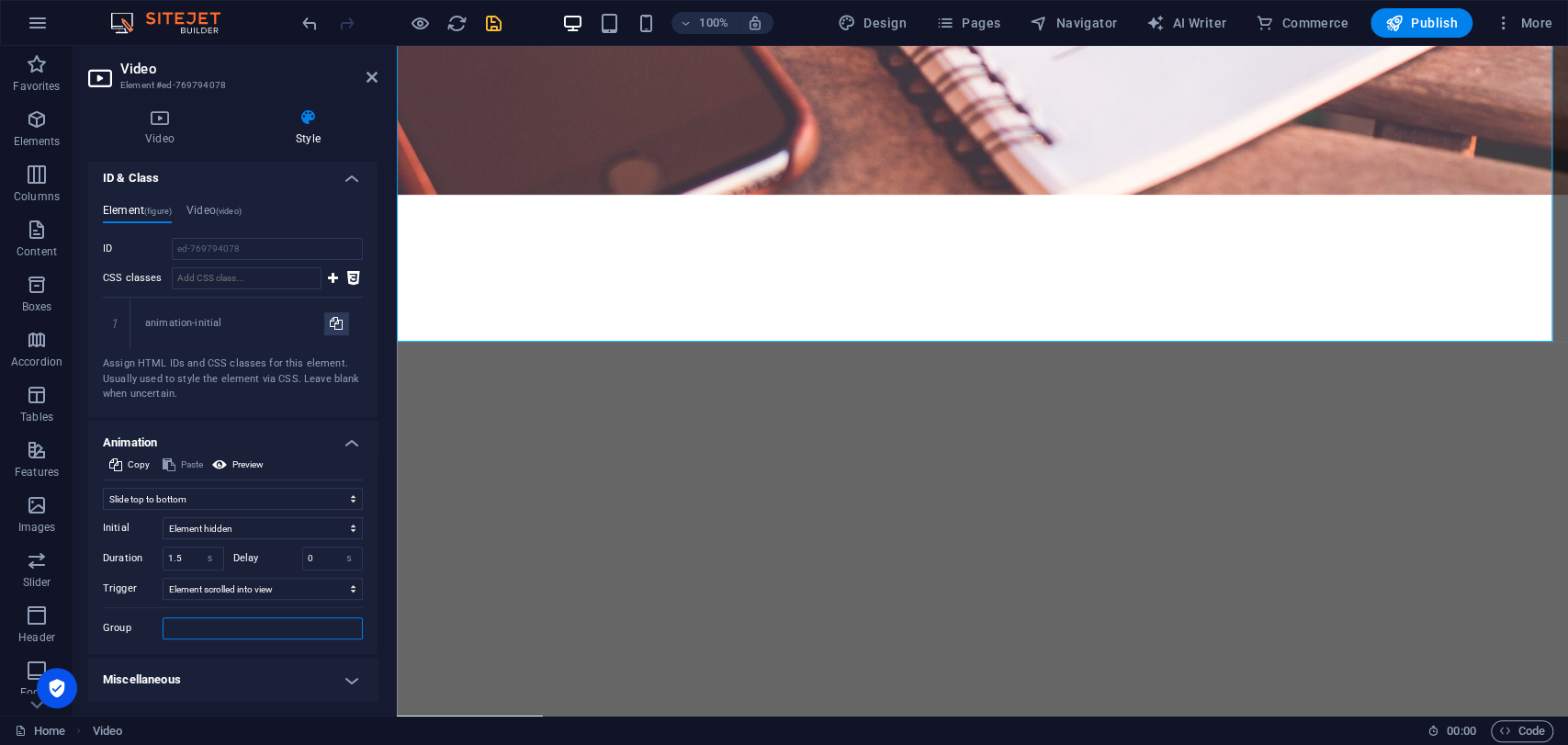 click on "Group" at bounding box center [263, 628] 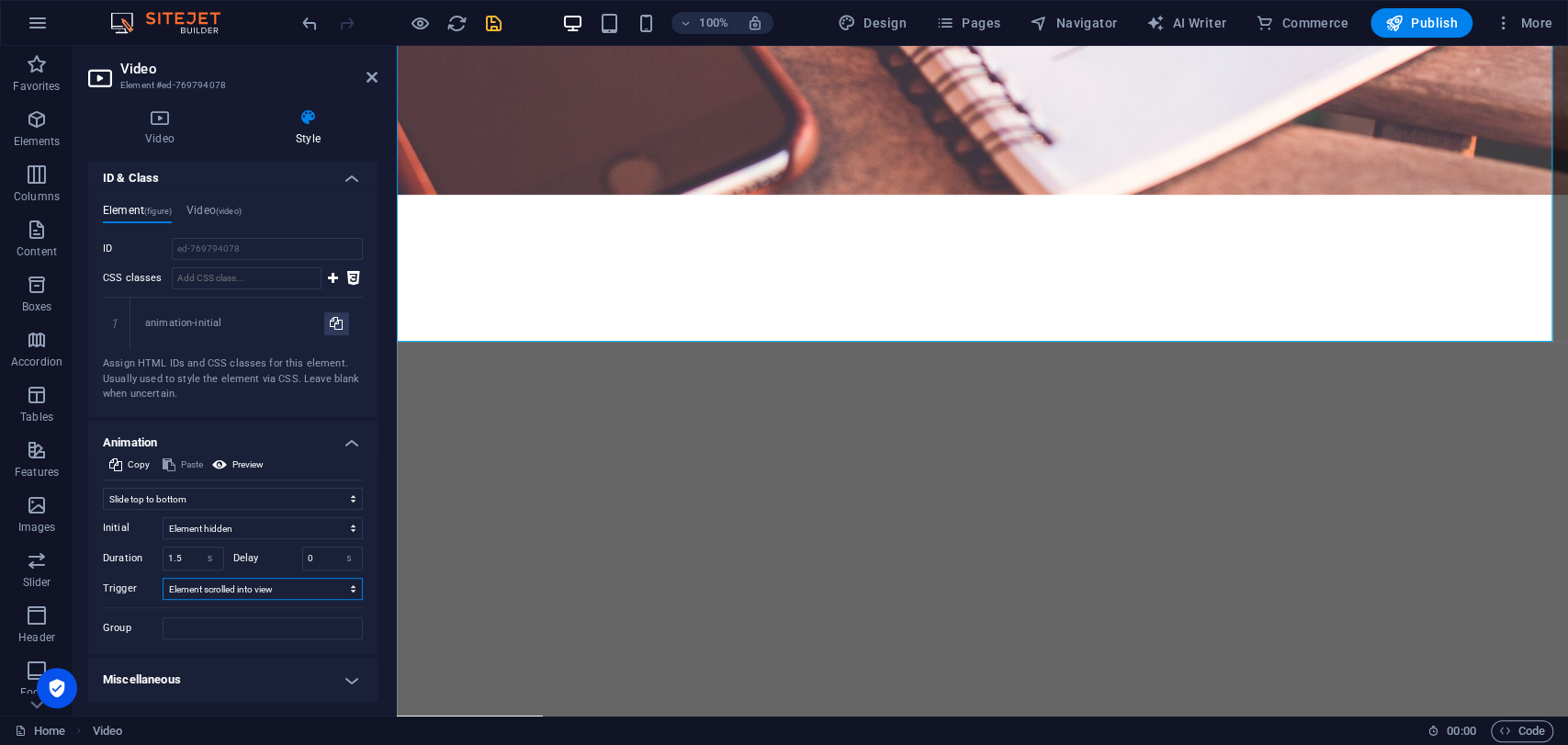 click on "No automatic trigger On page load Element scrolled into view" at bounding box center (263, 589) 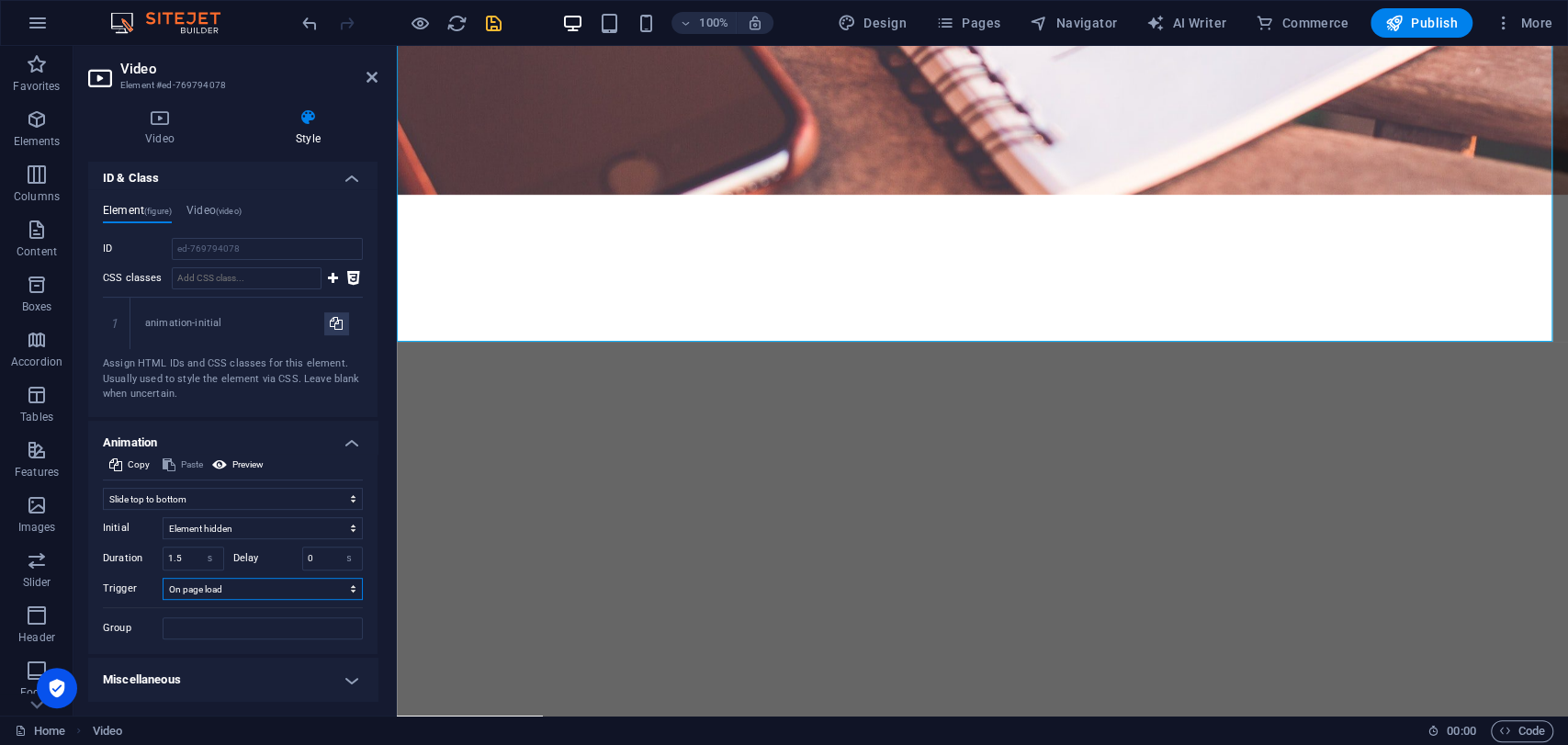 click on "No automatic trigger On page load Element scrolled into view" at bounding box center (263, 589) 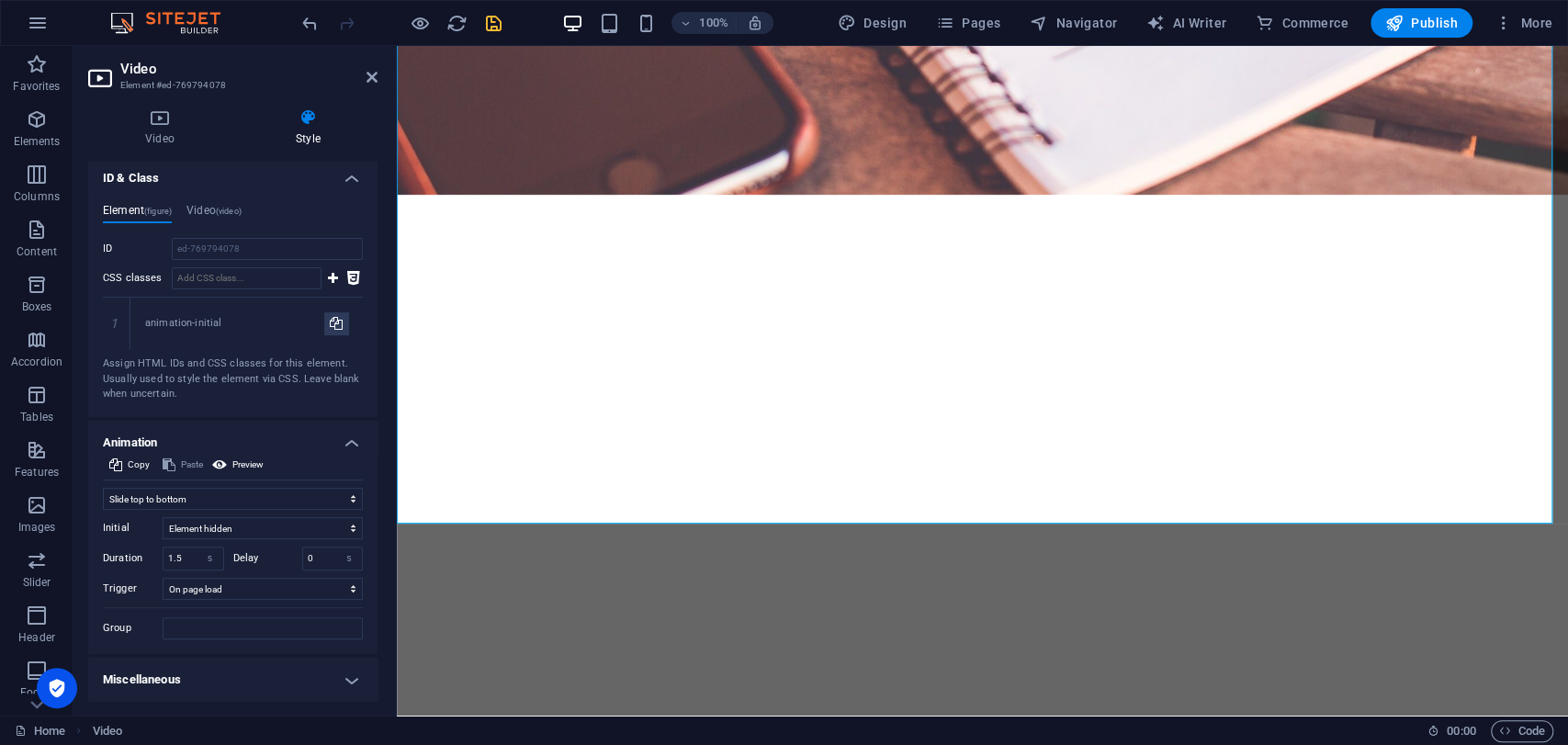 click on "Initial Element hidden Element shown Duration 1.5 s ms Delay 0 s ms Width auto px % Trigger No automatic trigger On page load Element scrolled into view Close This label appears when hovering over the close button, indicating its function. Group Show Don't alter this element Hide this element Show this element Hide Don't alter this element Hide this element Show this element" at bounding box center (232, 574) 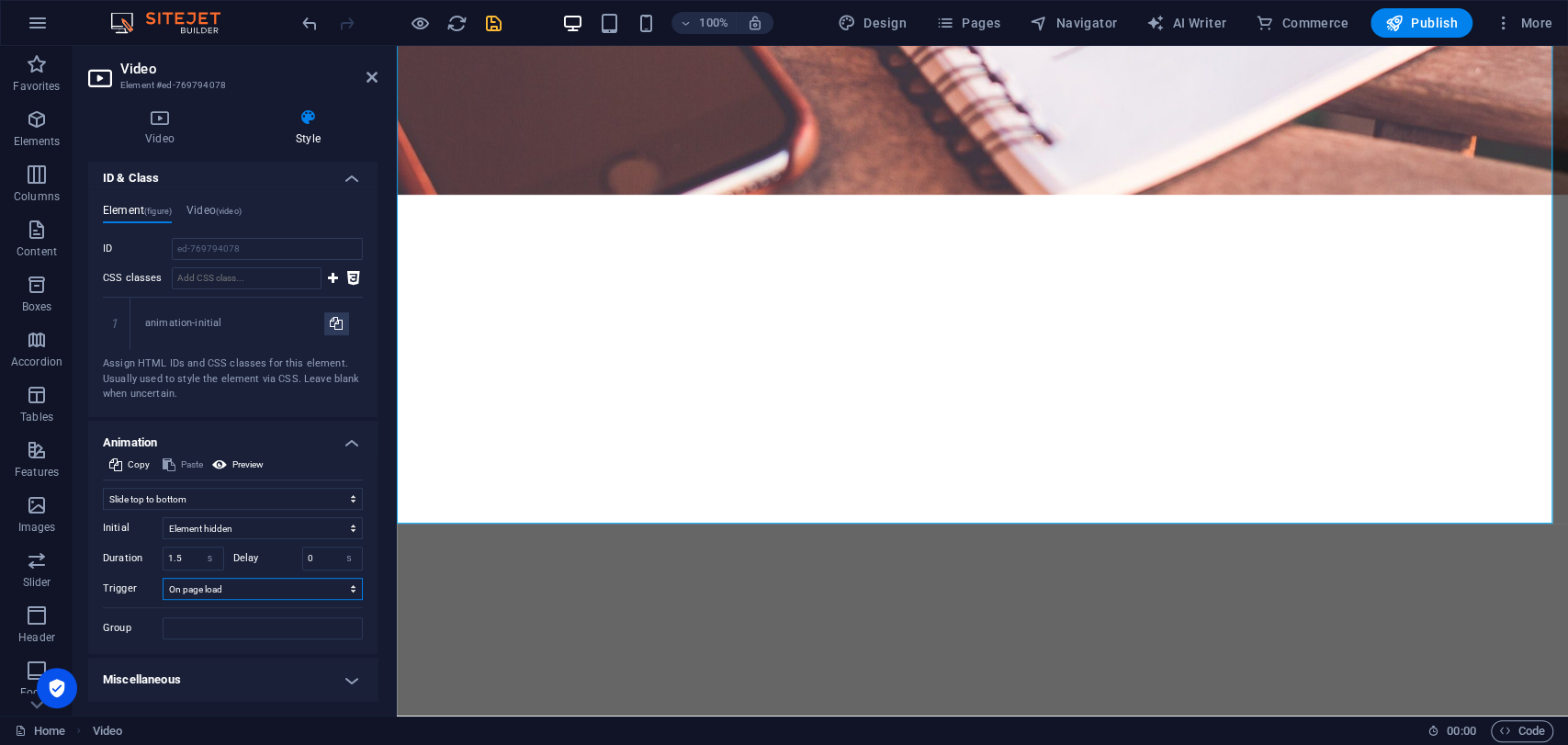 click on "No automatic trigger On page load Element scrolled into view" at bounding box center [263, 589] 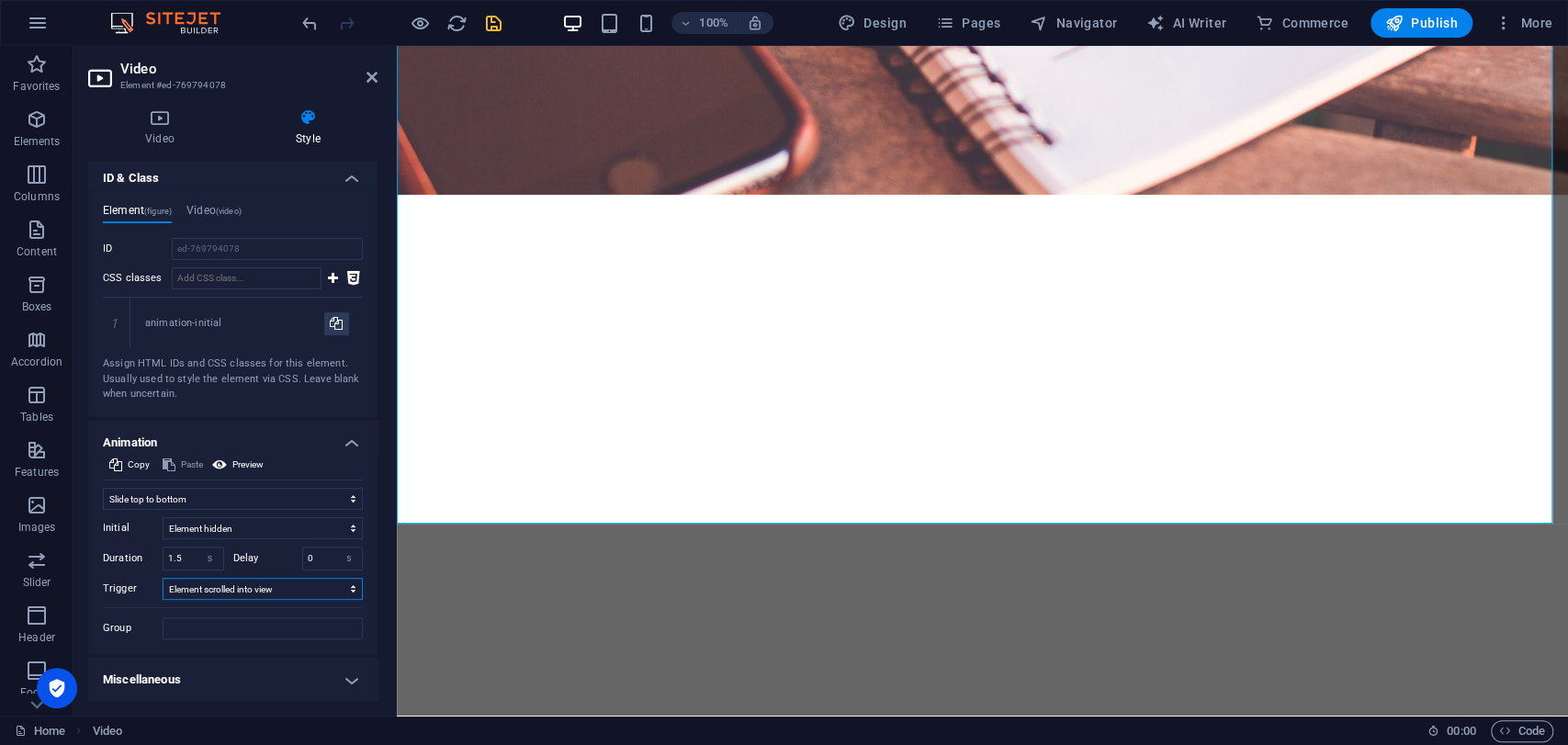 click on "No automatic trigger On page load Element scrolled into view" at bounding box center (263, 589) 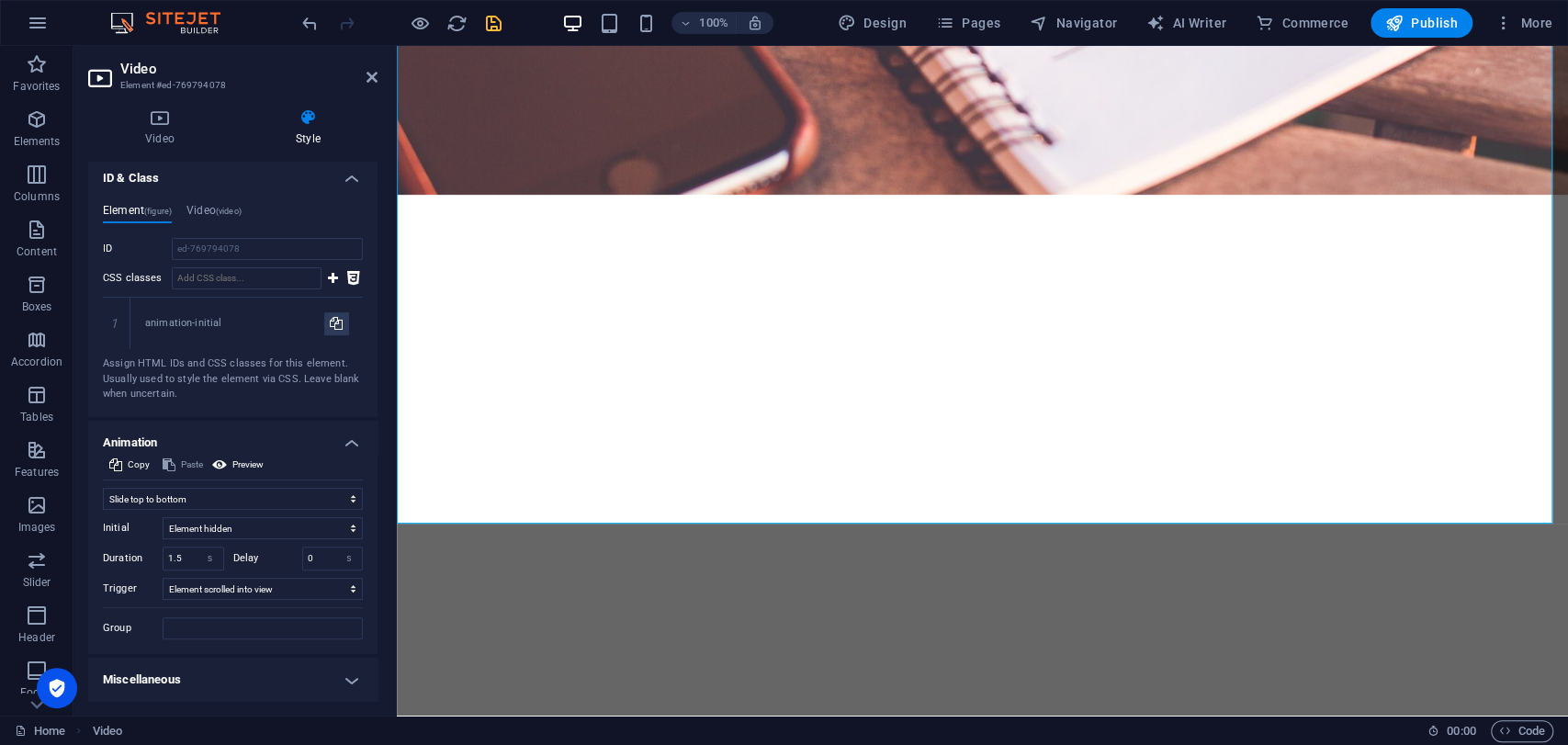 click on "Miscellaneous" at bounding box center (232, 680) 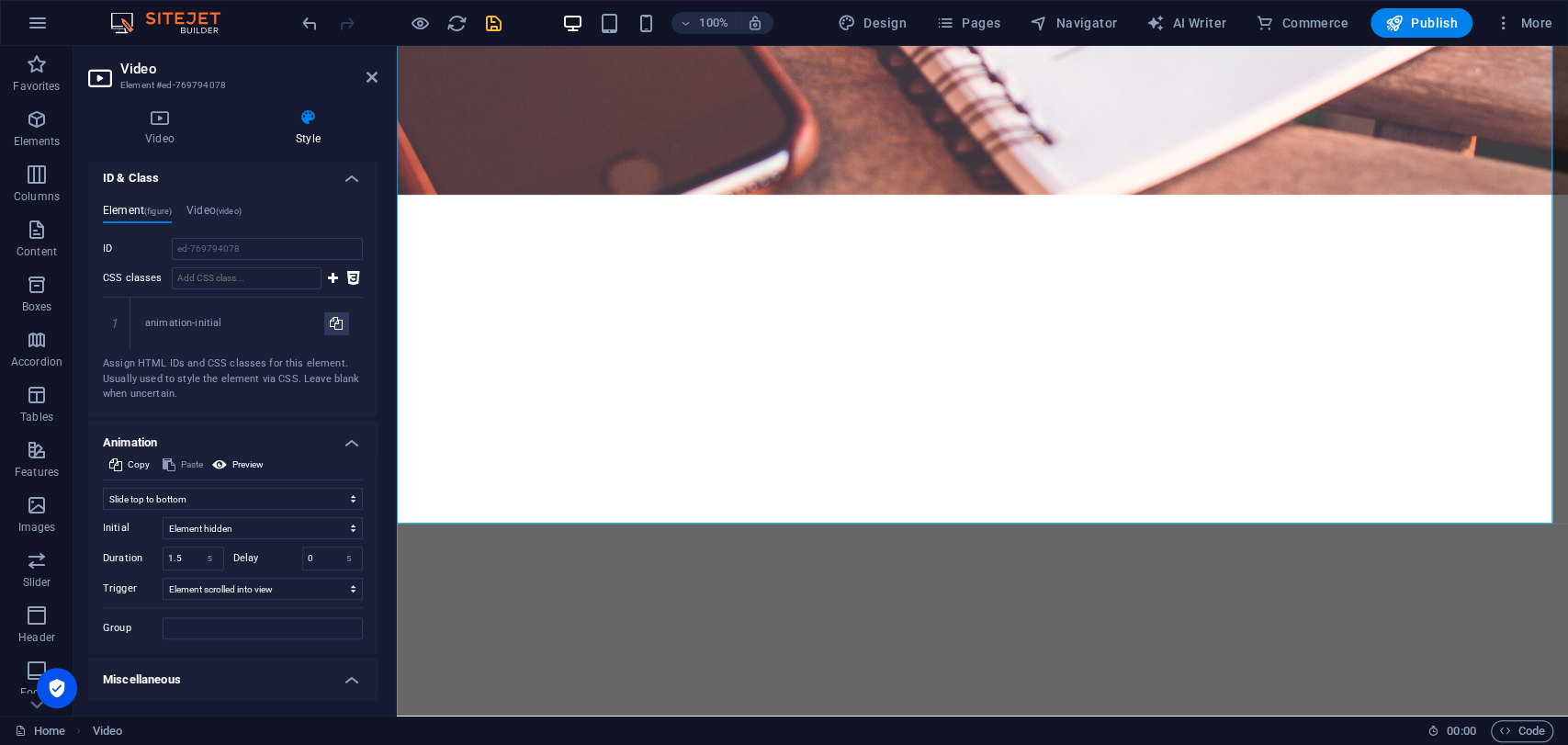 click on "Miscellaneous" at bounding box center [232, 674] 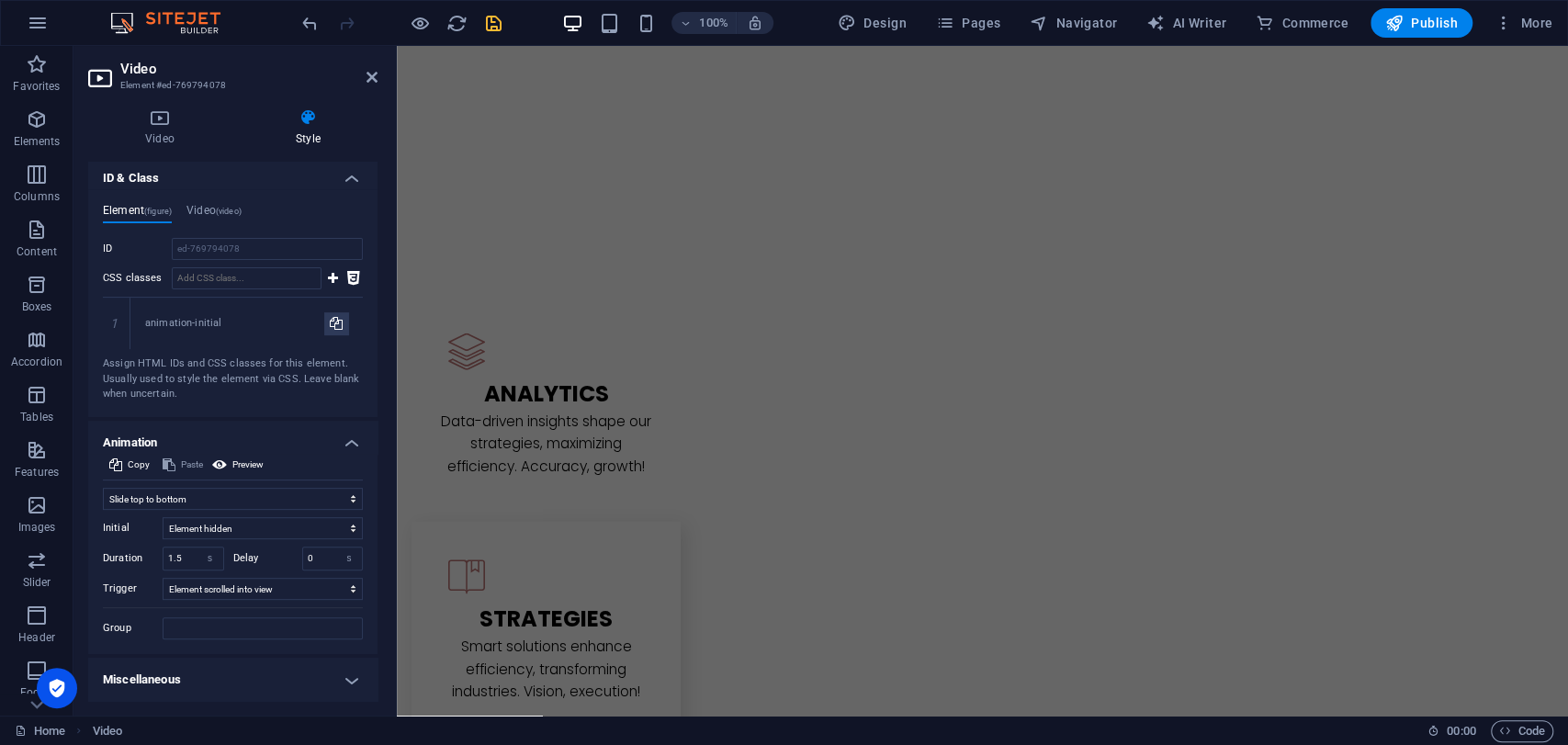 scroll, scrollTop: 3490, scrollLeft: 0, axis: vertical 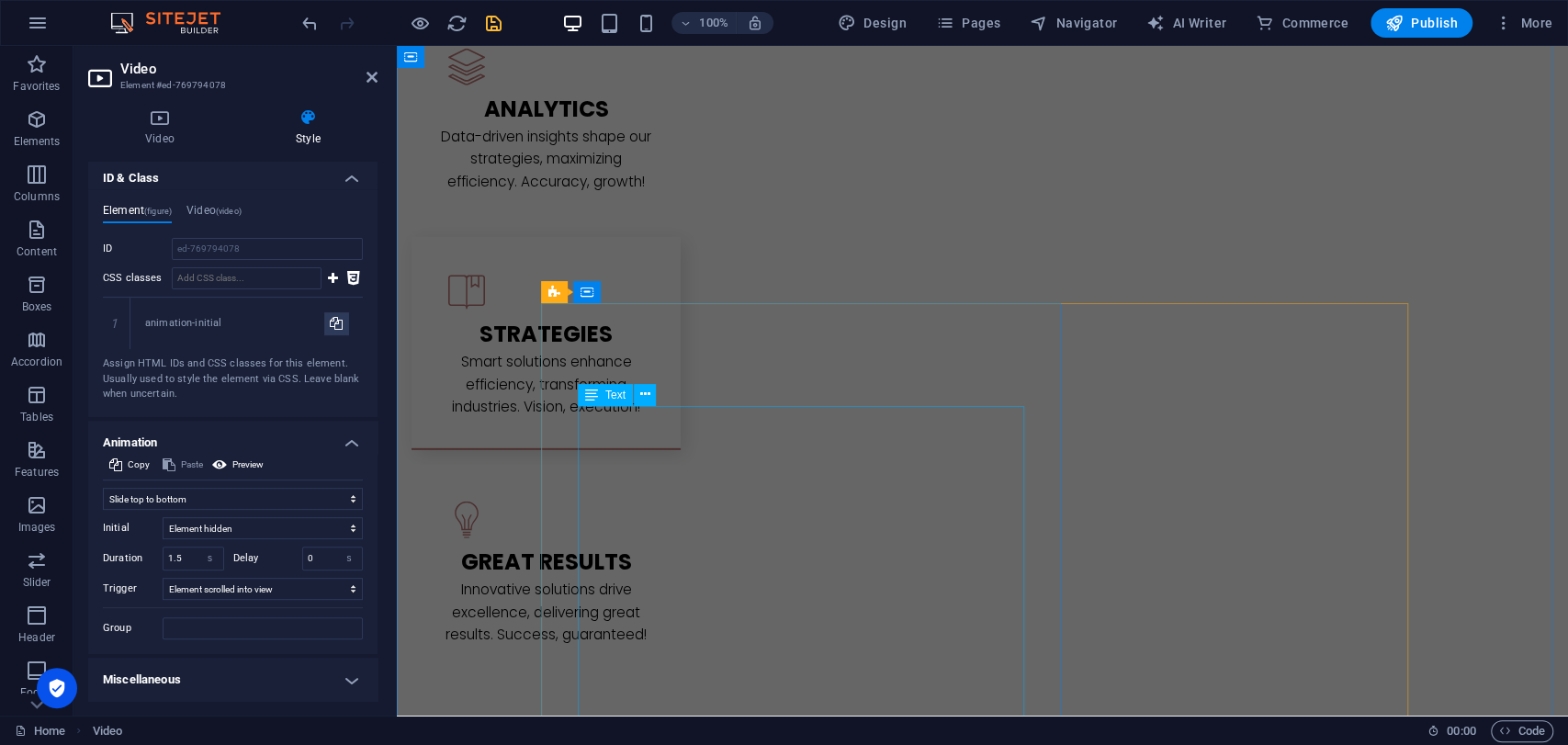 click on "🔧  Specifications: Feature Description Cell Type 🔋 21700 Cylindrical – High-Density Format Nominal Voltage ⚡ 3.6V – Stable & Consistent Power Output Typical Capacity 🔋 5.0Ah (18Wh) – Long Runtime Support Energy Density 🔬 714 Wh/L • 265 Wh/kg – High Efficiency in Compact Size Discharge Current 🚀 60A Continuous – Ultra-High Power Output Build Quality 🛠️ Precision Engineering • Industrial Grade Customization 🧩 Custom Packs & Specs Available as per Requirements Manufacturing 🏭 Designed & Manufactured In-House • QC Verified Origin 🇮🇳 100% Made in India Verification 📎 Scan QR Code for Datasheet & Batch Info" at bounding box center [983, 6503] 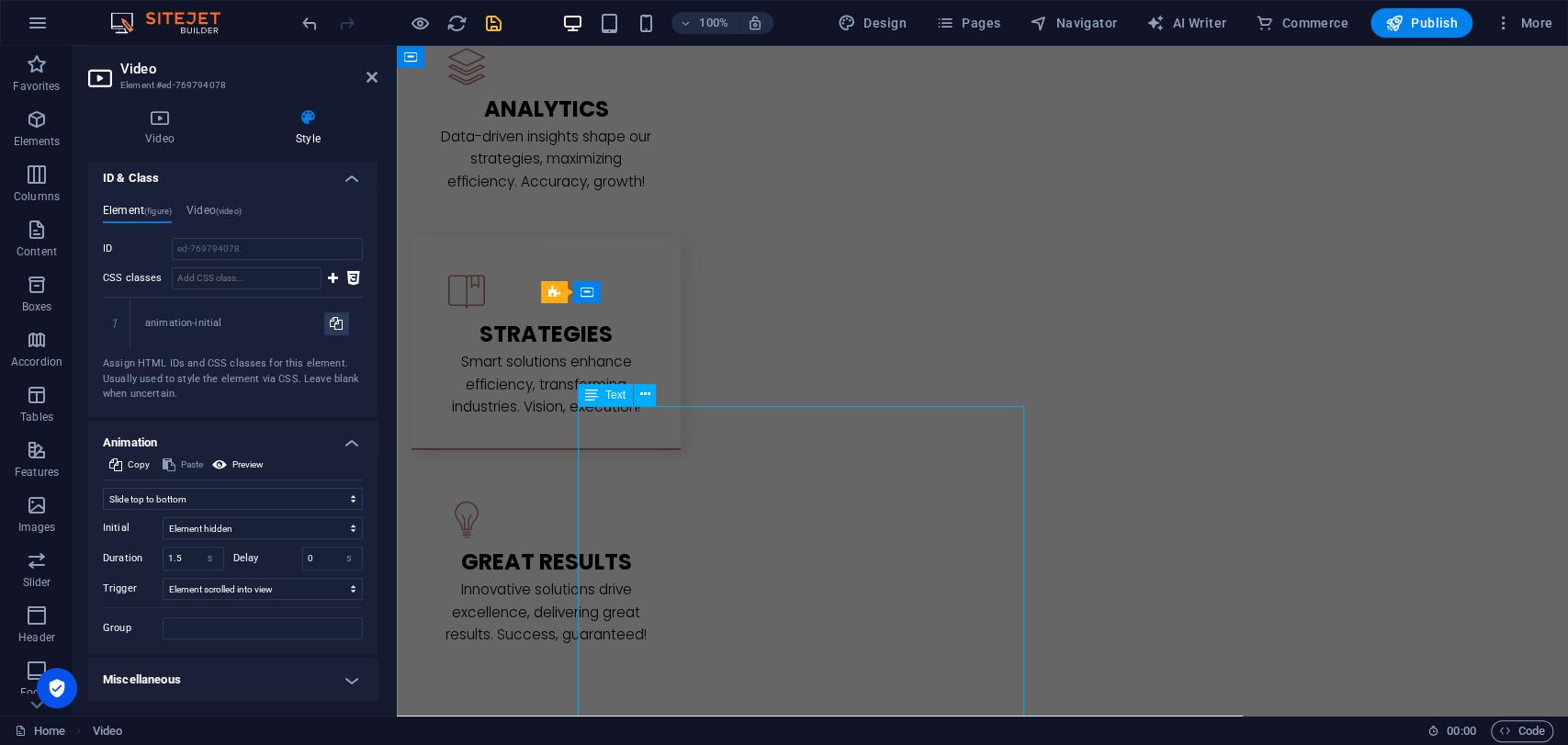 click on "🔧  Specifications: Feature Description Cell Type 🔋 21700 Cylindrical – High-Density Format Nominal Voltage ⚡ 3.6V – Stable & Consistent Power Output Typical Capacity 🔋 5.0Ah (18Wh) – Long Runtime Support Energy Density 🔬 714 Wh/L • 265 Wh/kg – High Efficiency in Compact Size Discharge Current 🚀 60A Continuous – Ultra-High Power Output Build Quality 🛠️ Precision Engineering • Industrial Grade Customization 🧩 Custom Packs & Specs Available as per Requirements Manufacturing 🏭 Designed & Manufactured In-House • QC Verified Origin 🇮🇳 100% Made in India Verification 📎 Scan QR Code for Datasheet & Batch Info" at bounding box center (983, 6503) 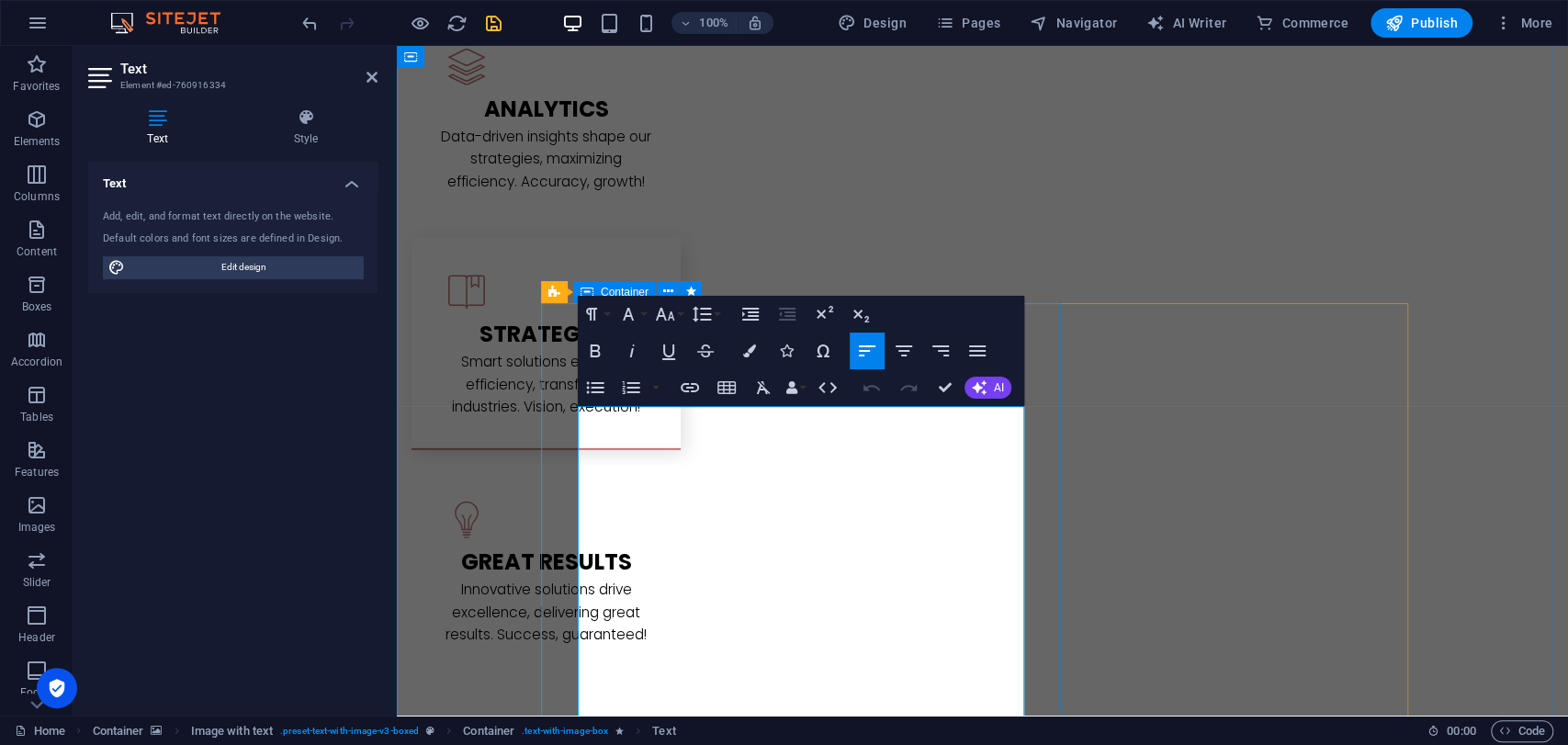 click on "🔋  U LTRA-HIGH POWER CELL – INR-21700-P50B 🔧  Specifications: Feature Description Cell Type 🔋 21700 Cylindrical – High-Density Format Nominal Voltage ⚡ 3.6V – Stable & Consistent Power Output Typical Capacity 🔋 5.0Ah (18Wh) – Long Runtime Support Energy Density 🔬 714 Wh/L • 265 Wh/kg – High Efficiency in Compact Size Discharge Current 🚀 60A Continuous – Ultra-High Power Output Build Quality 🛠️ Precision Engineering • Industrial Grade Customization 🧩 Custom Packs & Specs Available as per Requirements Manufacturing 🏭 Designed & Manufactured In-House • QC Verified Origin 🇮🇳 100% Made in India Verification 📎 Scan QR Code for Datasheet & Batch Info" at bounding box center (983, 6492) 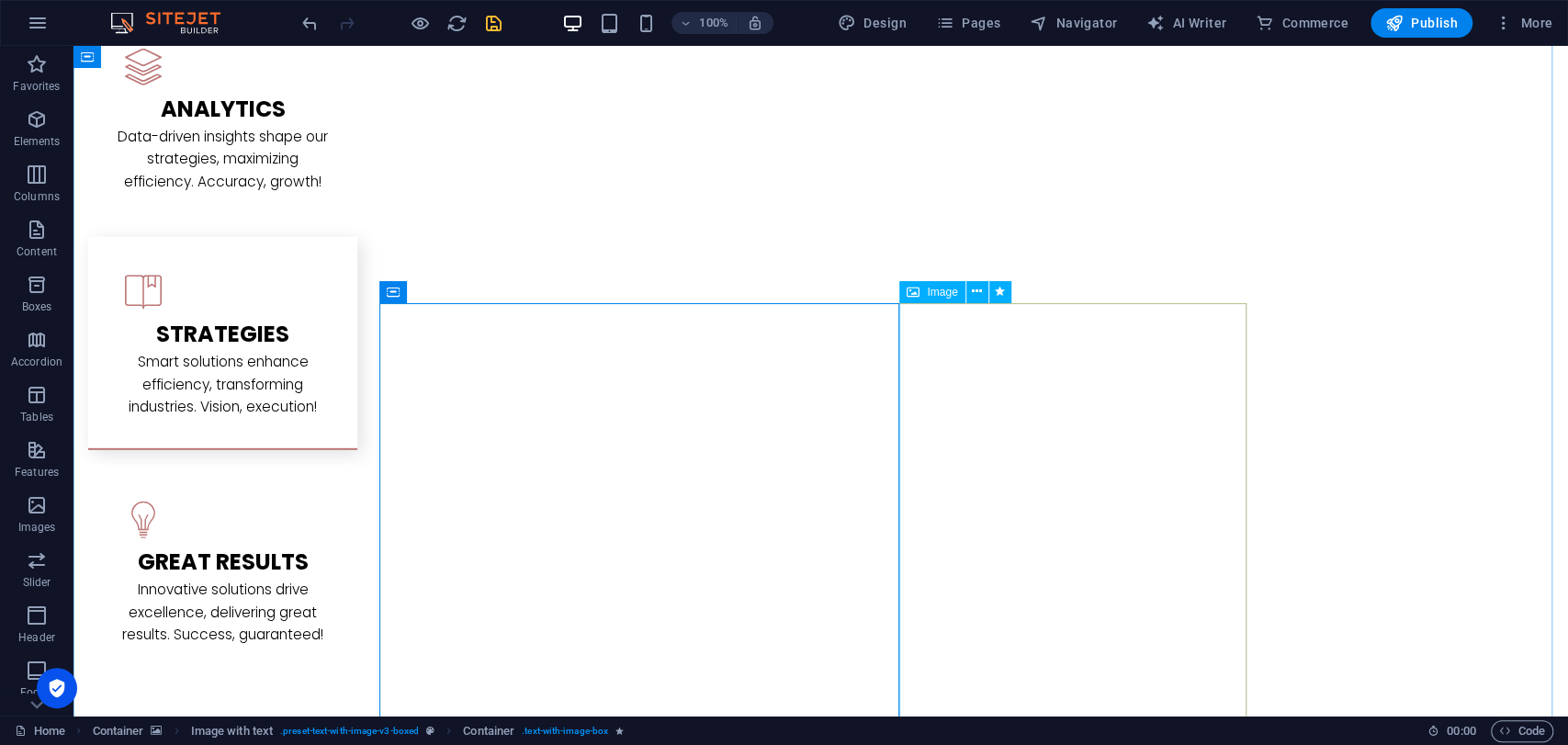 click at bounding box center (517, 6886) 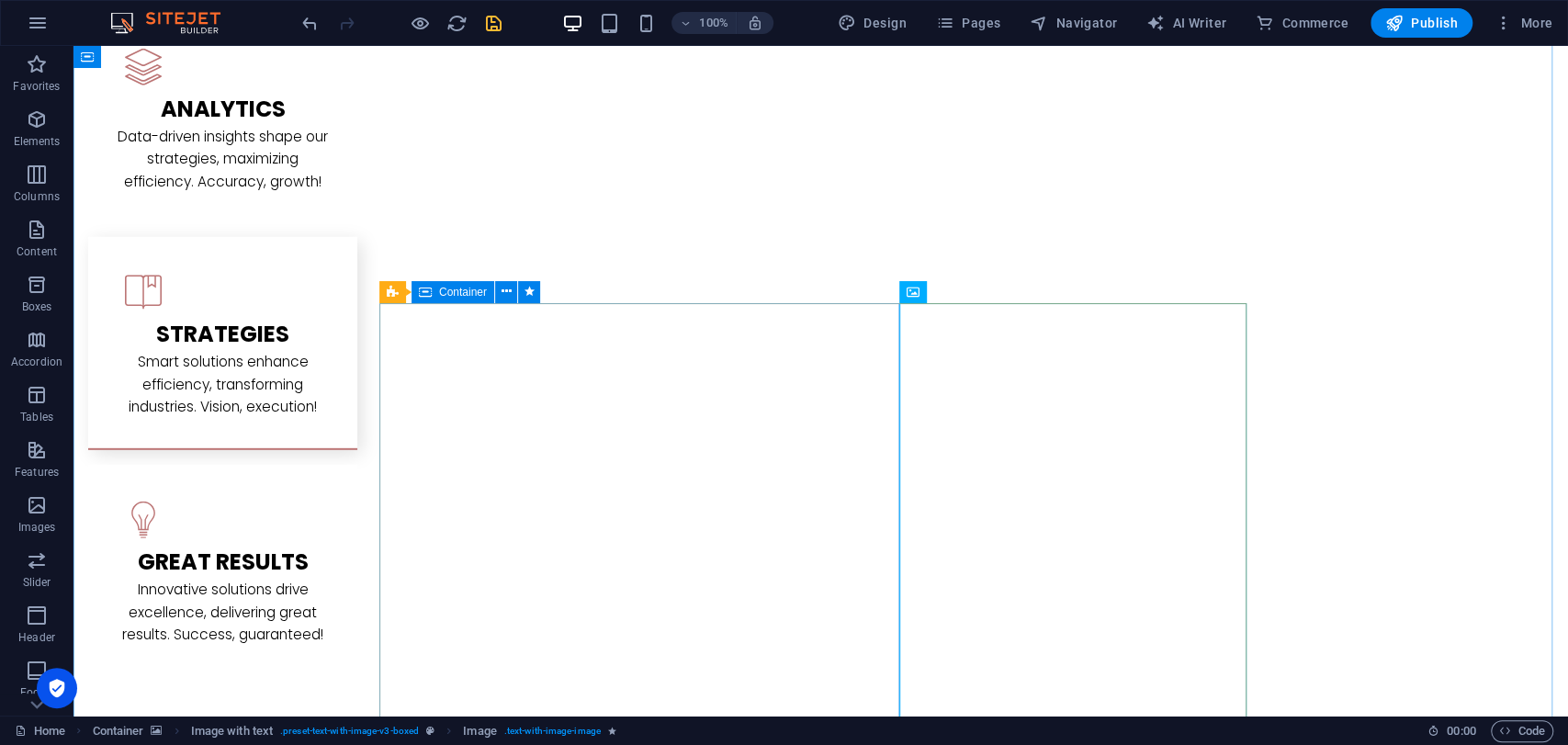 click on "🔋  U LTRA-HIGH POWER CELL – INR-21700-P50B 🔧  Specifications: Feature Description Cell Type 🔋 21700 Cylindrical – High-Density Format Nominal Voltage ⚡ 3.6V – Stable & Consistent Power Output Typical Capacity 🔋 5.0Ah (18Wh) – Long Runtime Support Energy Density 🔬 714 Wh/L • 265 Wh/kg – High Efficiency in Compact Size Discharge Current 🚀 60A Continuous – Ultra-High Power Output Build Quality 🛠️ Precision Engineering • Industrial Grade Customization 🧩 Custom Packs & Specs Available as per Requirements Manufacturing 🏭 Designed & Manufactured In-House • QC Verified Origin 🇮🇳 100% Made in India Verification 📎 Scan QR Code for Datasheet & Batch Info" at bounding box center (821, 6486) 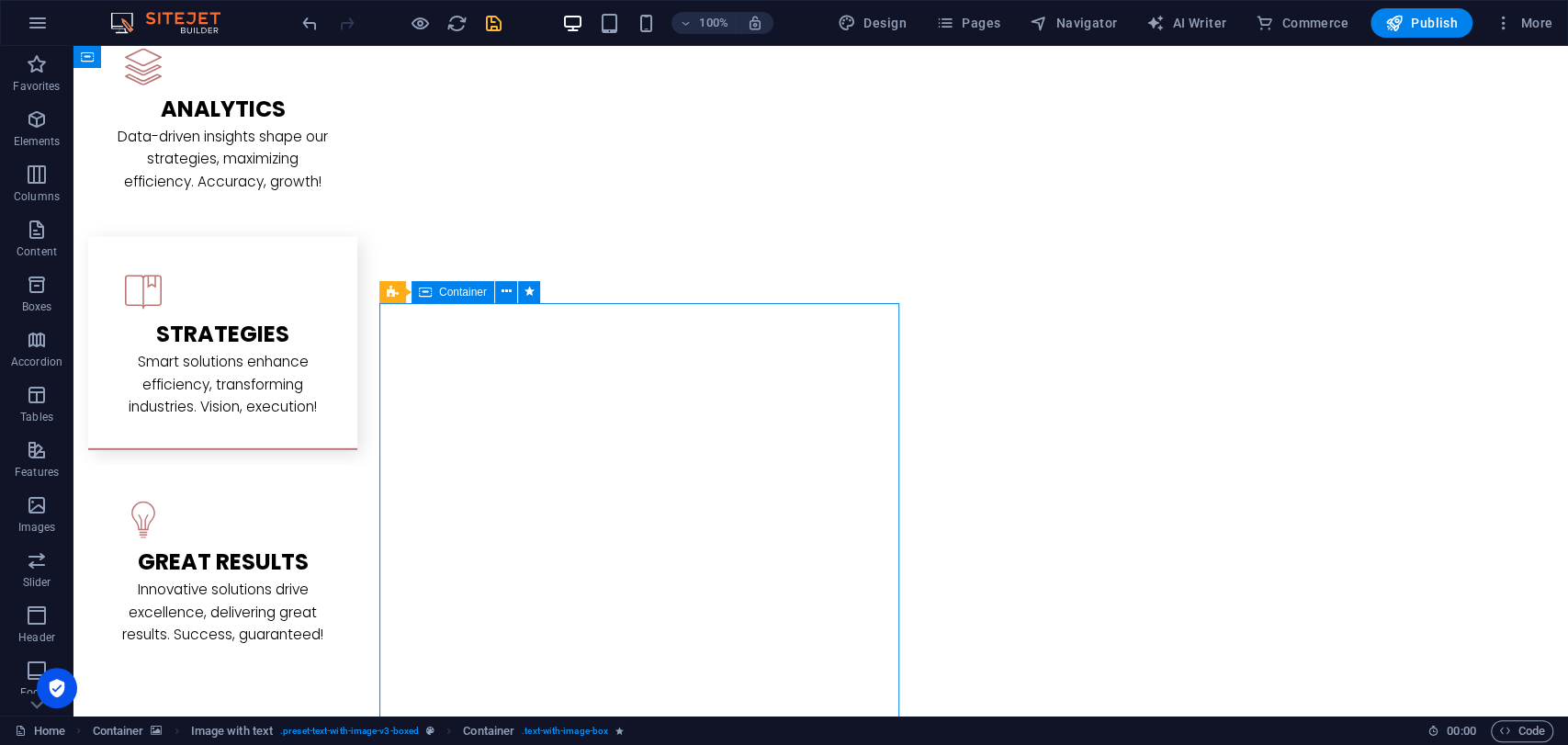 click on "🔋  U LTRA-HIGH POWER CELL – INR-21700-P50B 🔧  Specifications: Feature Description Cell Type 🔋 21700 Cylindrical – High-Density Format Nominal Voltage ⚡ 3.6V – Stable & Consistent Power Output Typical Capacity 🔋 5.0Ah (18Wh) – Long Runtime Support Energy Density 🔬 714 Wh/L • 265 Wh/kg – High Efficiency in Compact Size Discharge Current 🚀 60A Continuous – Ultra-High Power Output Build Quality 🛠️ Precision Engineering • Industrial Grade Customization 🧩 Custom Packs & Specs Available as per Requirements Manufacturing 🏭 Designed & Manufactured In-House • QC Verified Origin 🇮🇳 100% Made in India Verification 📎 Scan QR Code for Datasheet & Batch Info" at bounding box center (821, 6486) 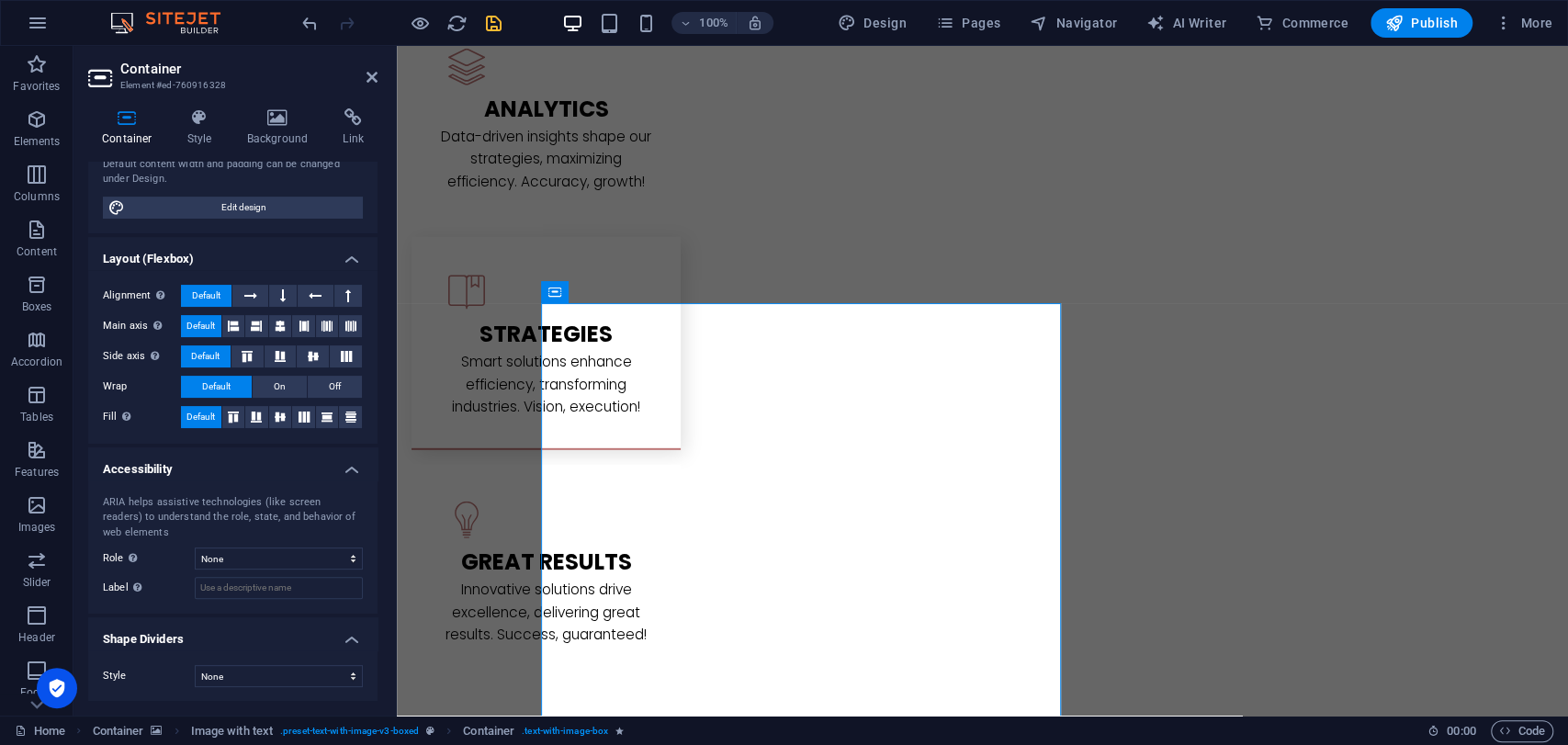 scroll, scrollTop: 0, scrollLeft: 0, axis: both 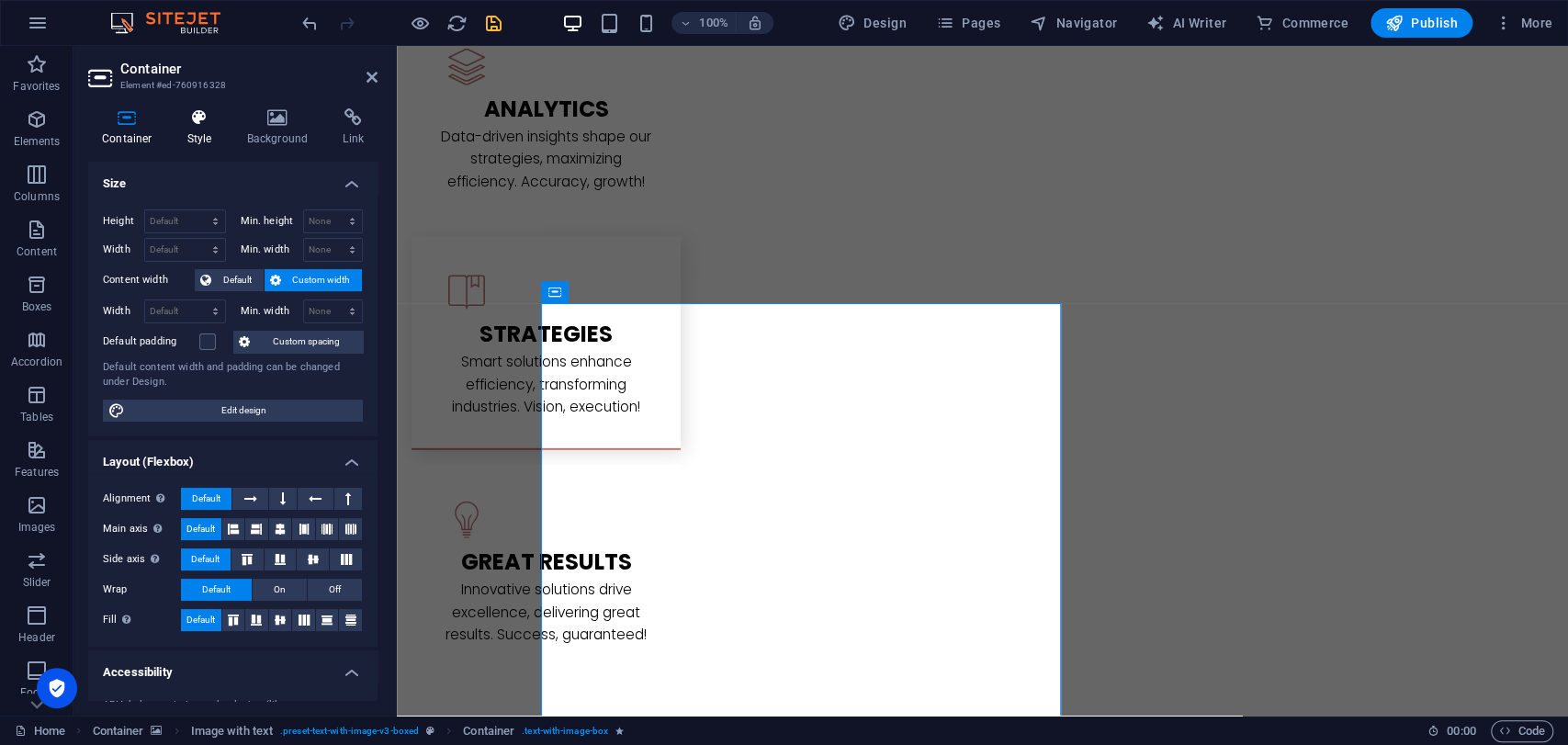 click on "Style" at bounding box center (203, 128) 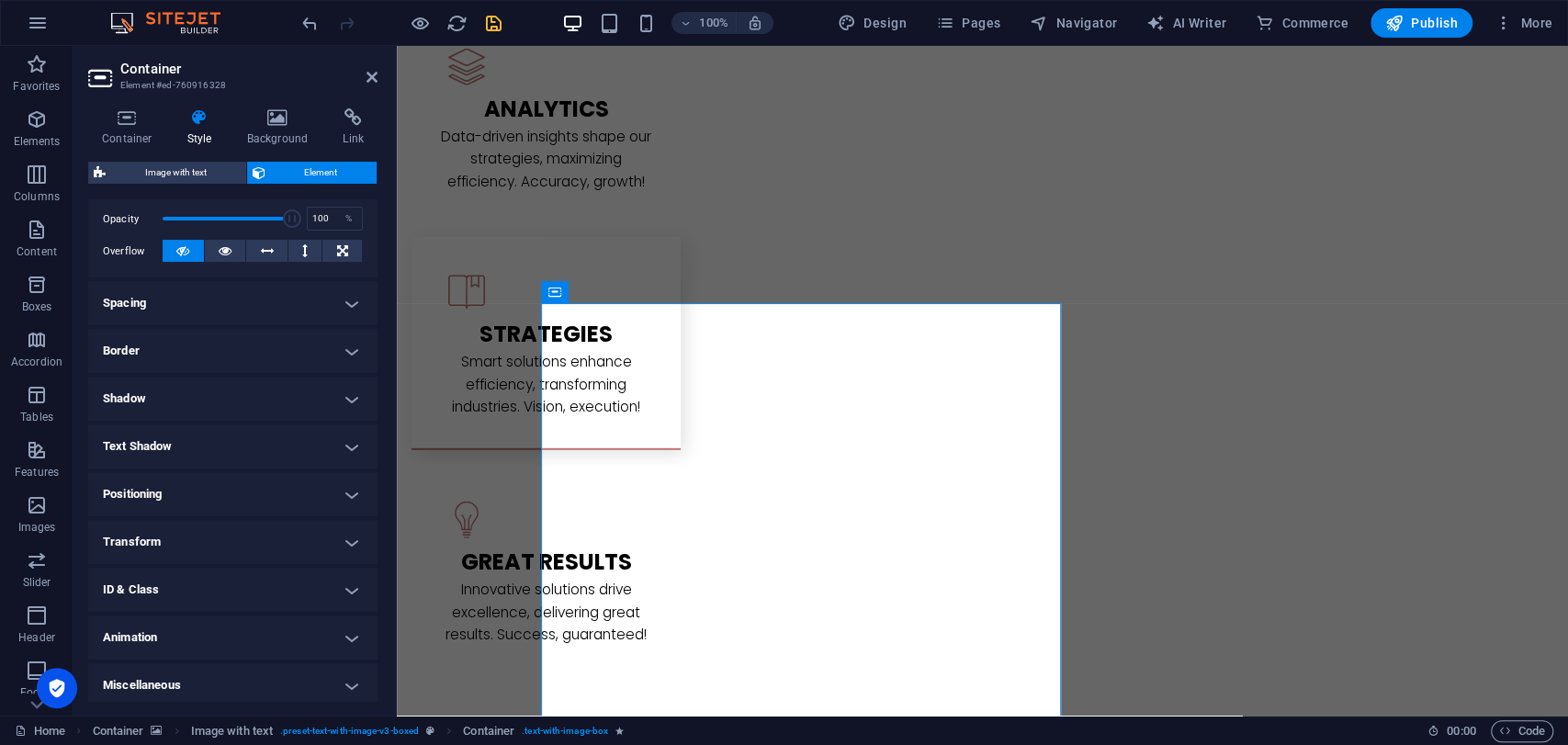 scroll, scrollTop: 275, scrollLeft: 0, axis: vertical 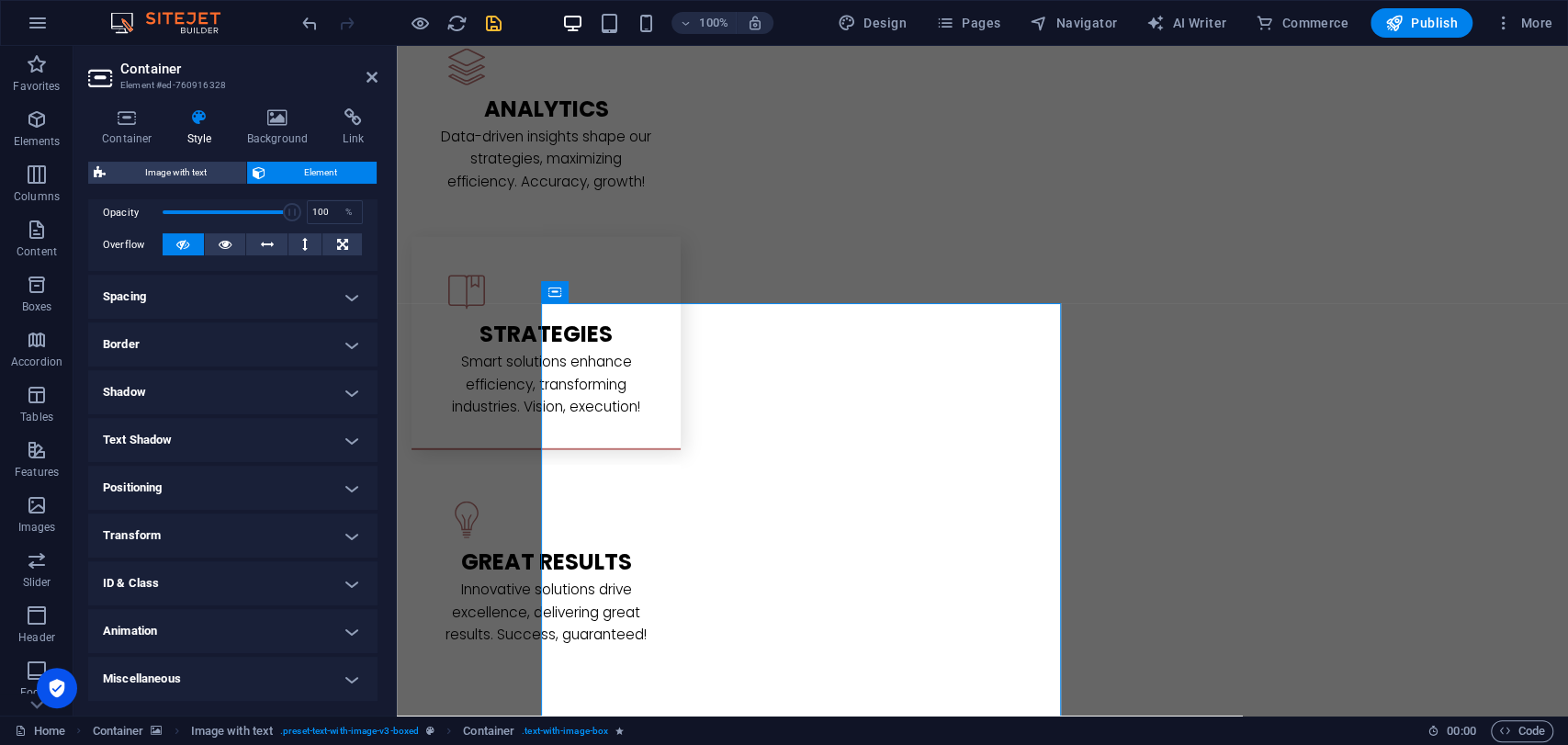 click on "Animation" at bounding box center [232, 631] 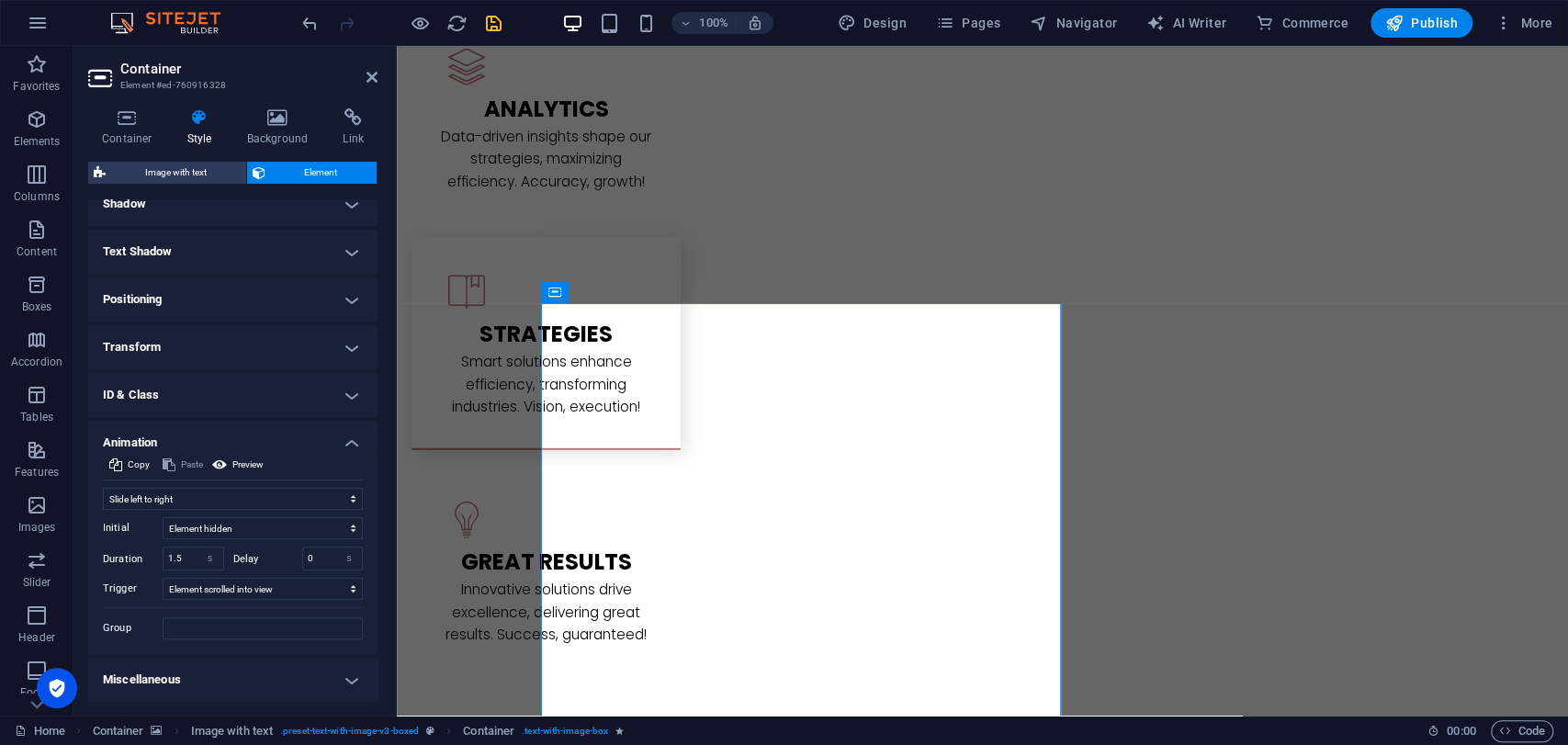 scroll, scrollTop: 463, scrollLeft: 0, axis: vertical 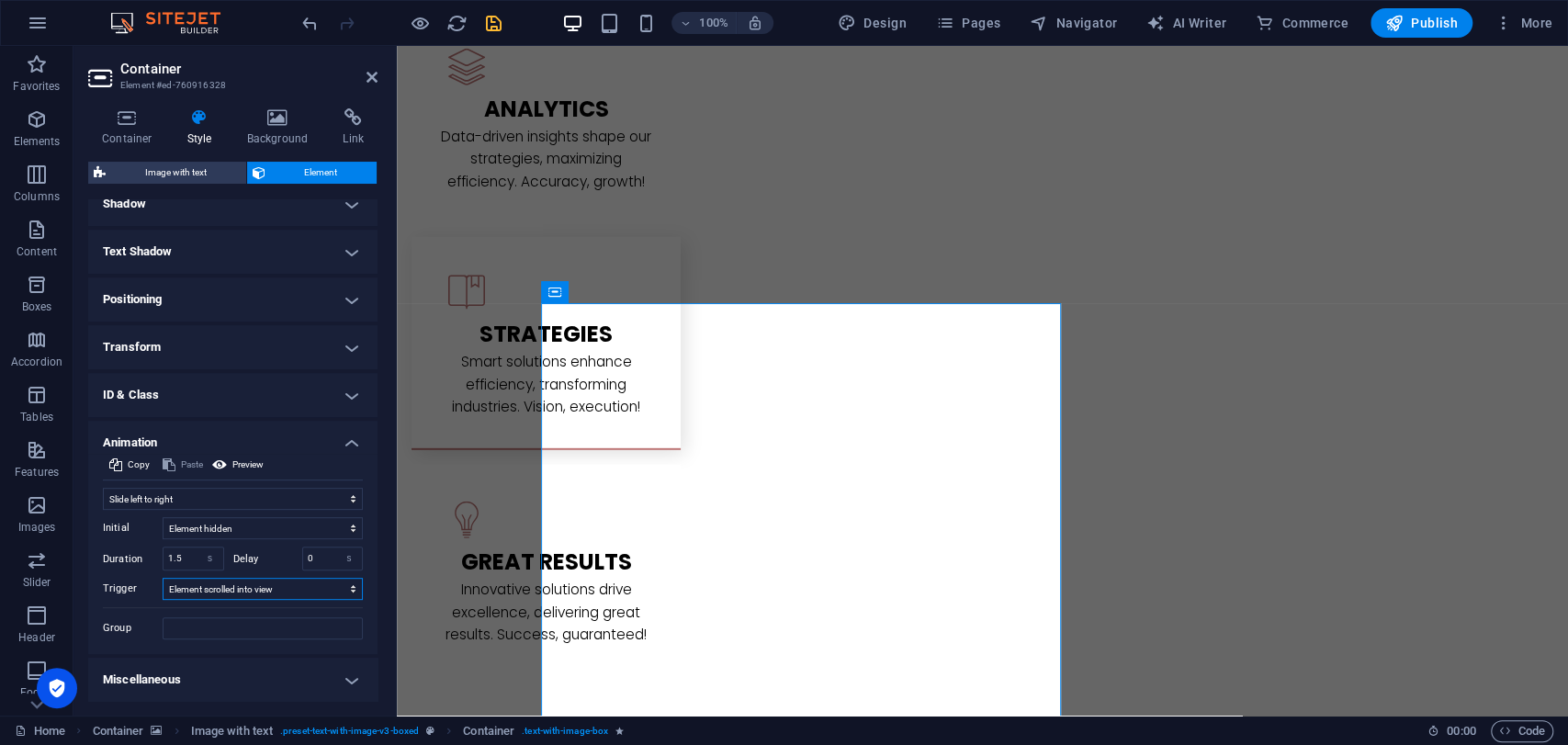 click on "No automatic trigger On page load Element scrolled into view" at bounding box center [263, 589] 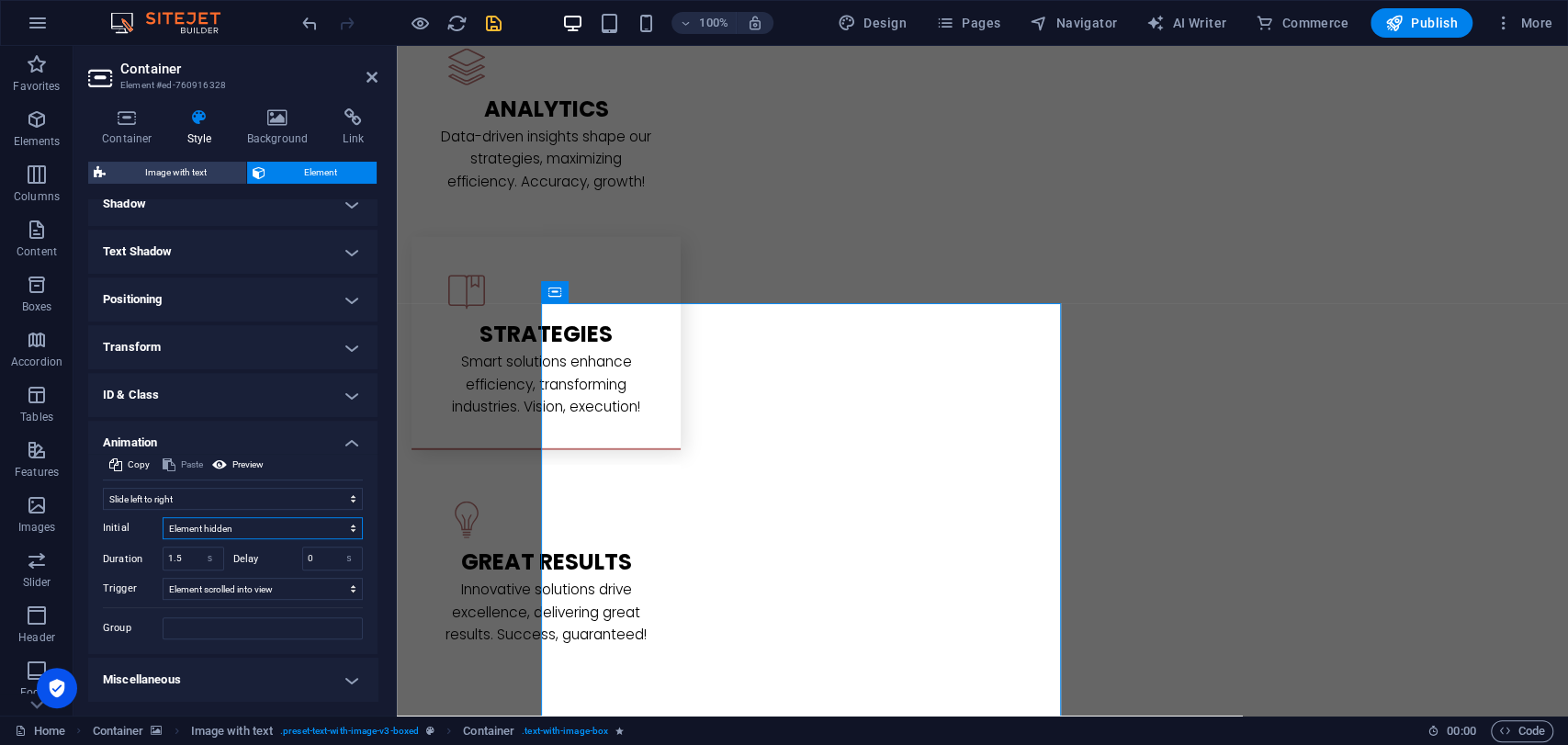 click on "Element hidden Element shown" at bounding box center (263, 528) 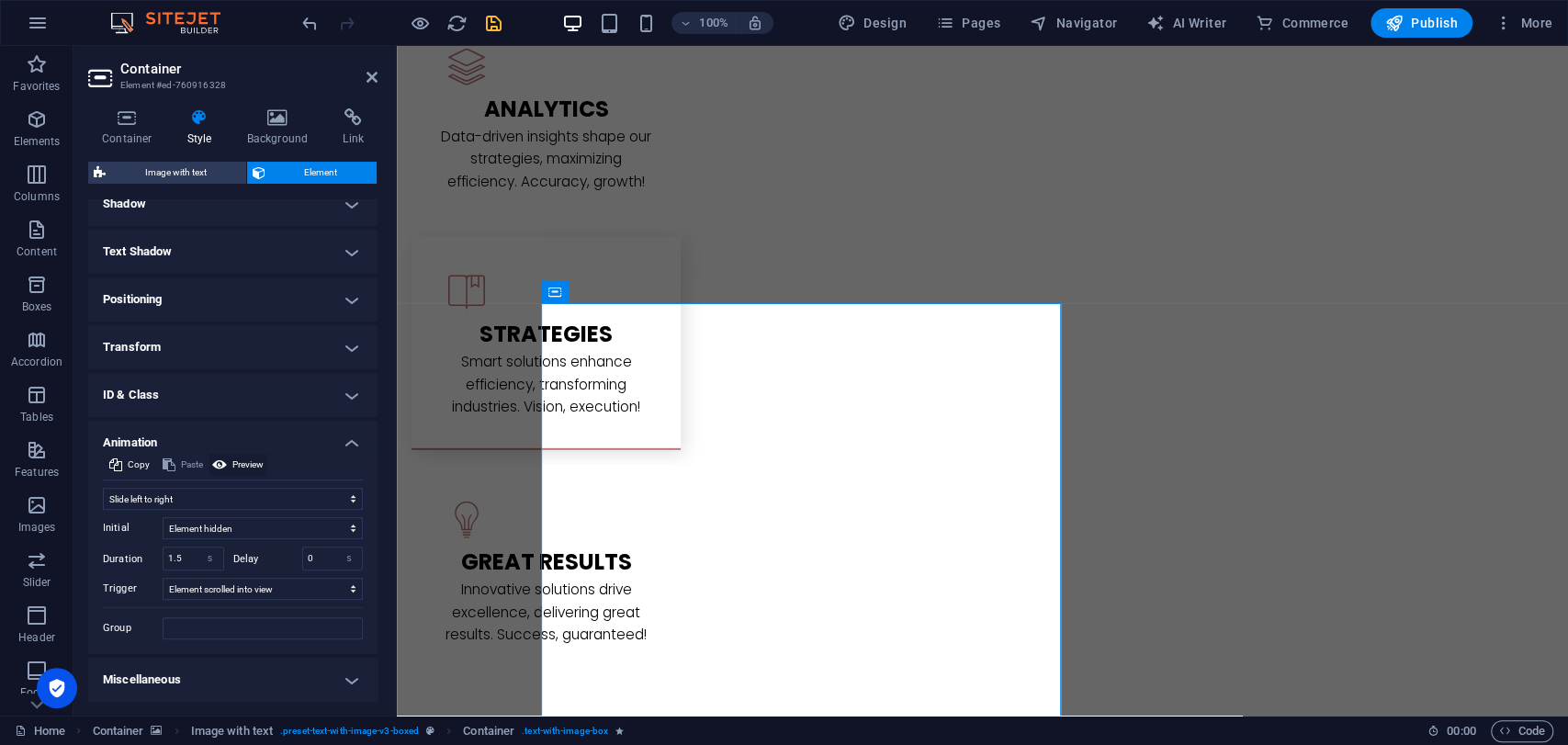 click on "Preview" at bounding box center (248, 465) 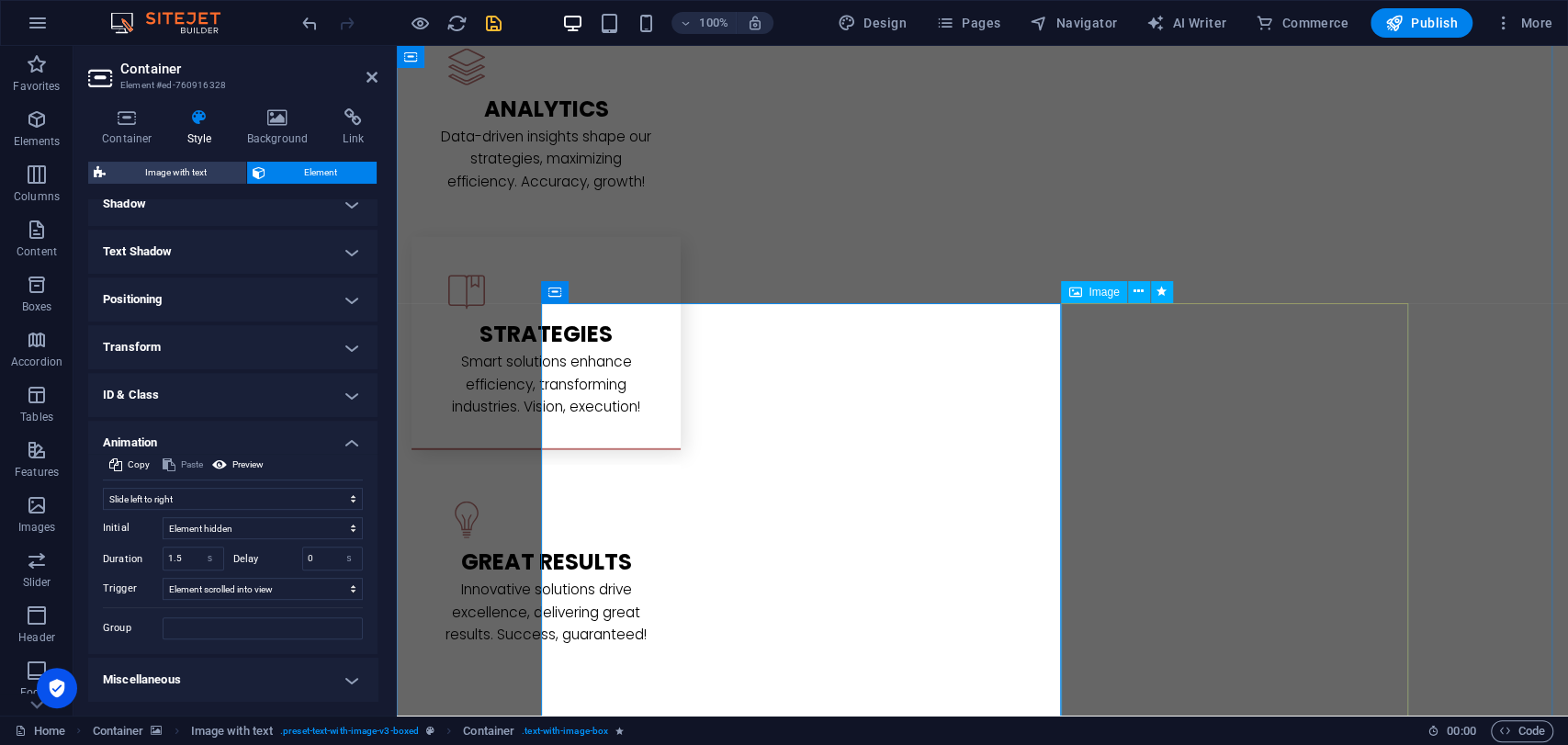 click at bounding box center (679, 6886) 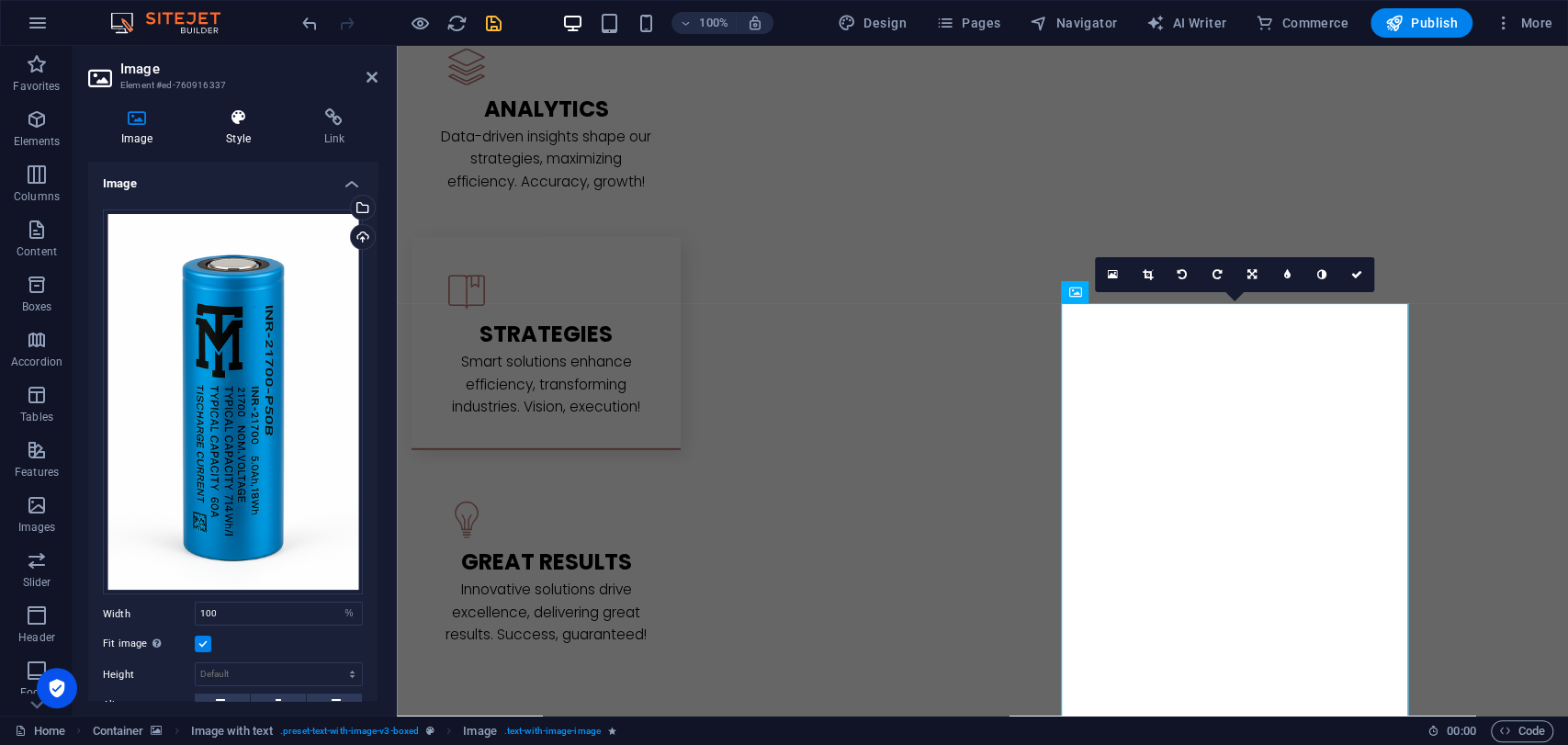 click at bounding box center (238, 118) 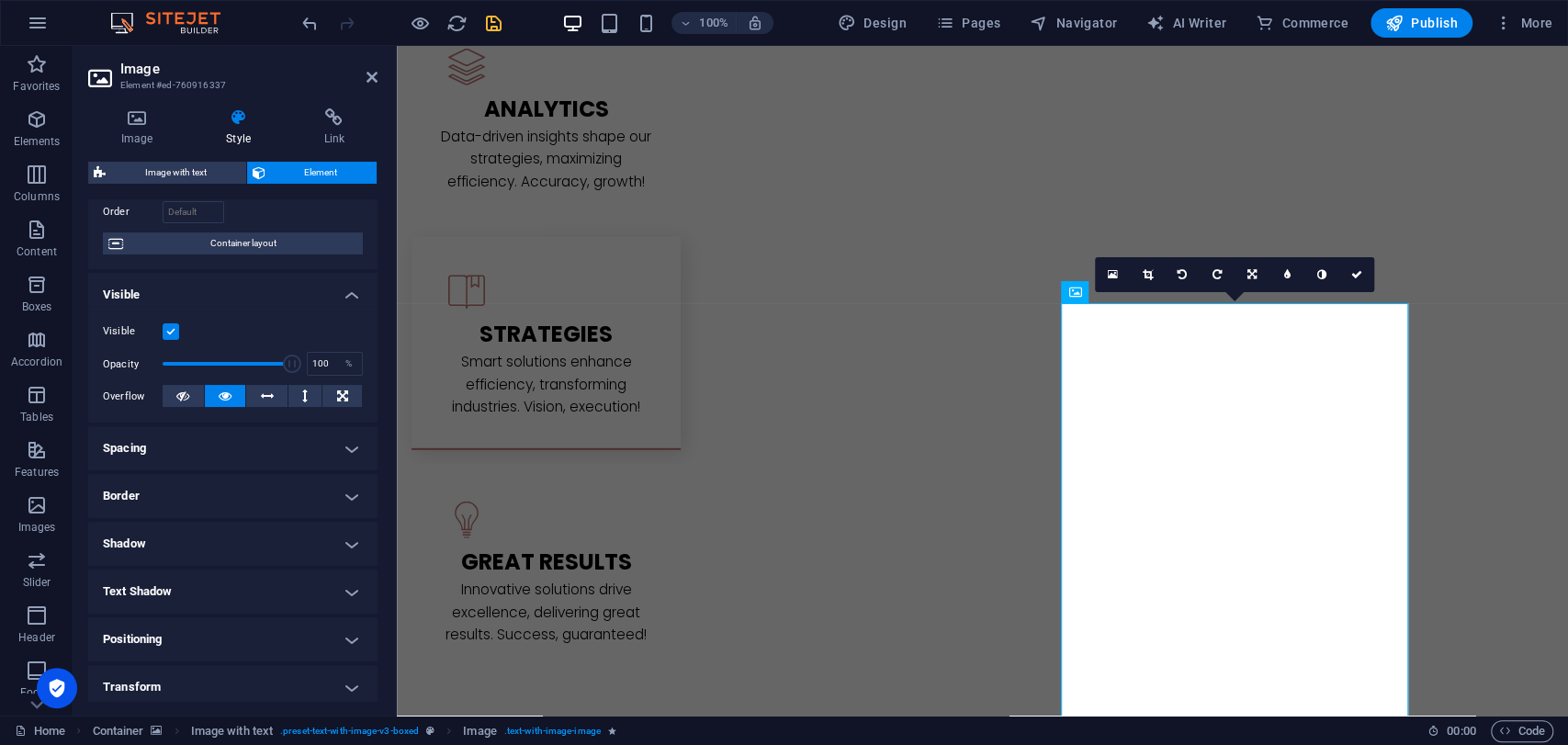scroll, scrollTop: 275, scrollLeft: 0, axis: vertical 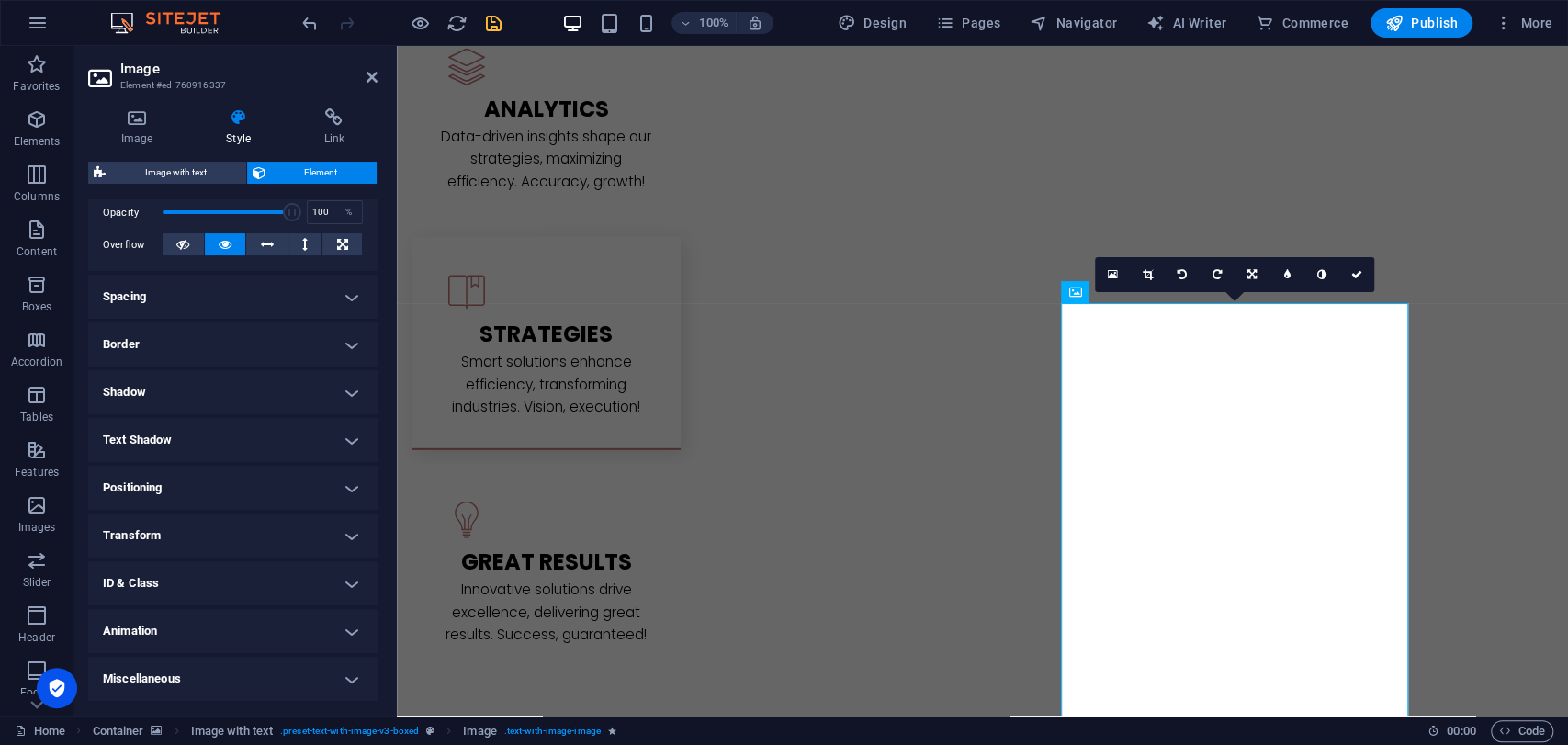 click on "Animation" at bounding box center (232, 631) 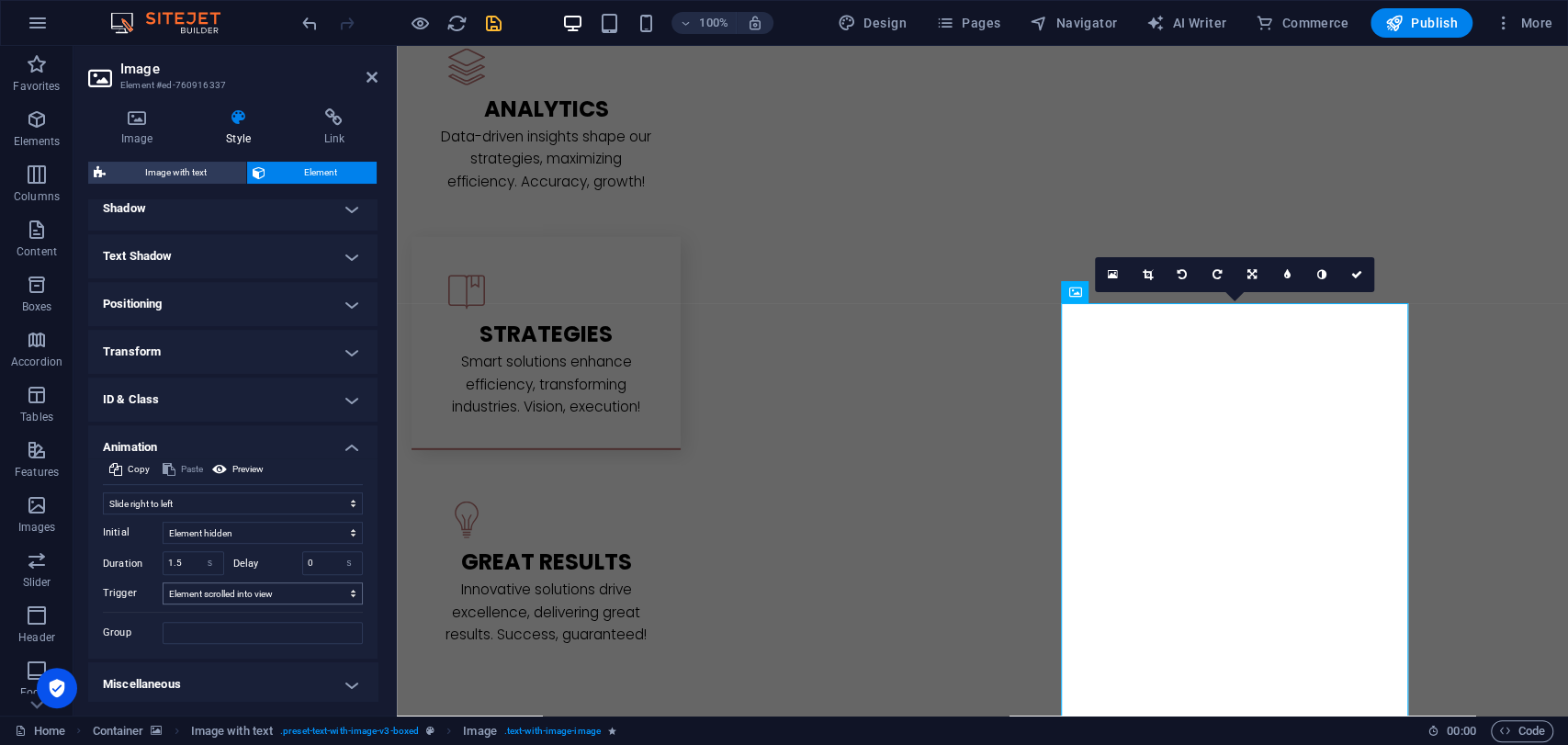 scroll, scrollTop: 463, scrollLeft: 0, axis: vertical 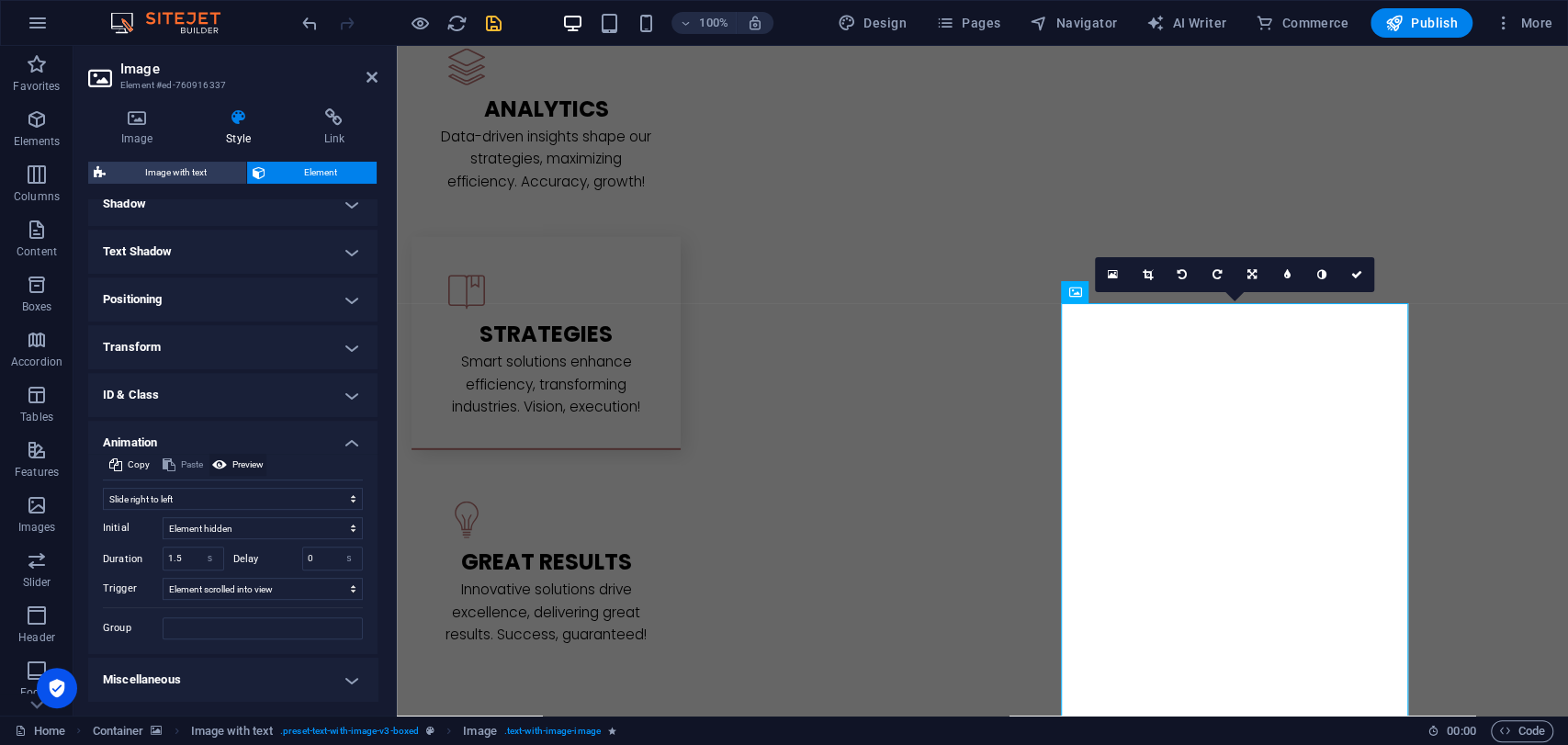 click on "Preview" at bounding box center (248, 465) 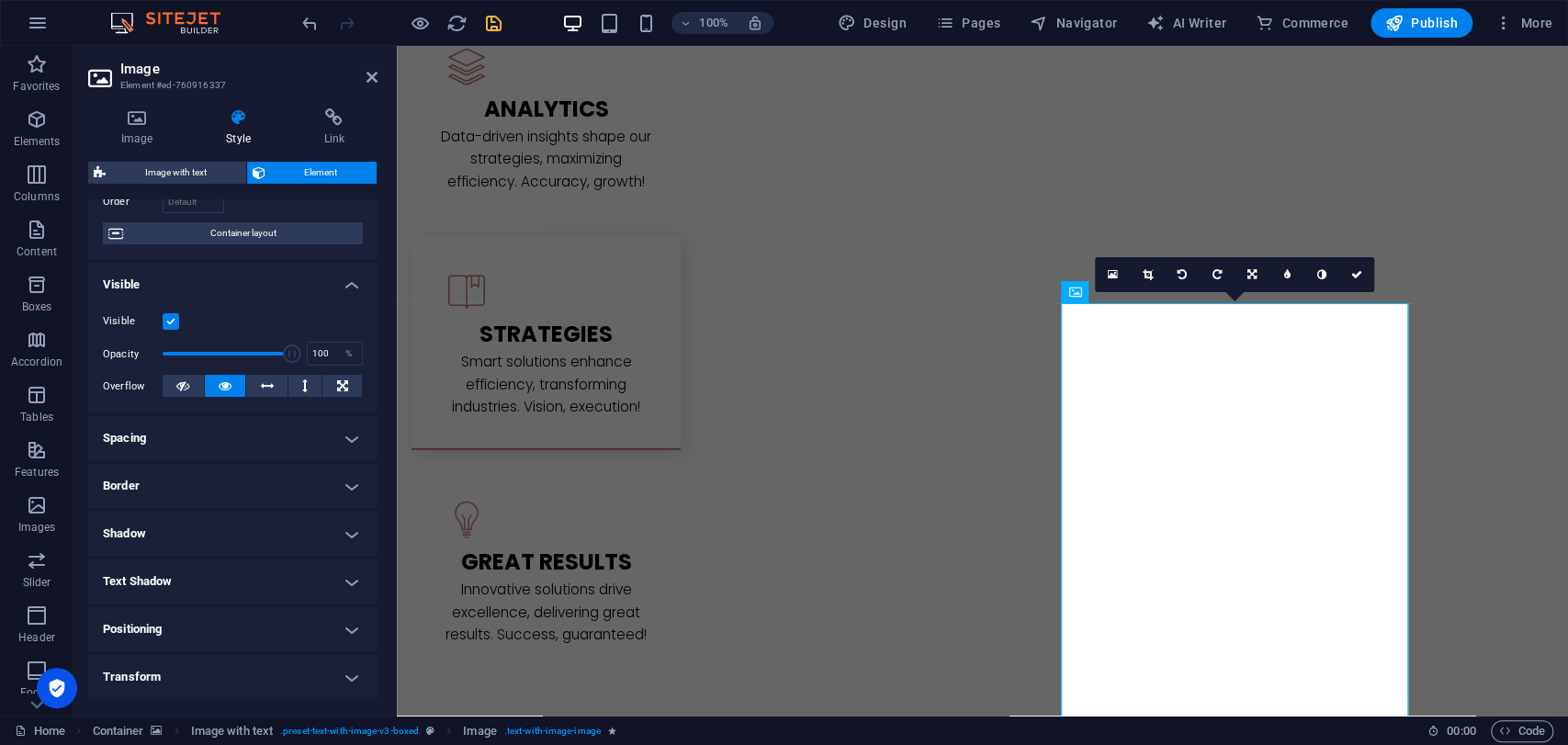 scroll, scrollTop: 55, scrollLeft: 0, axis: vertical 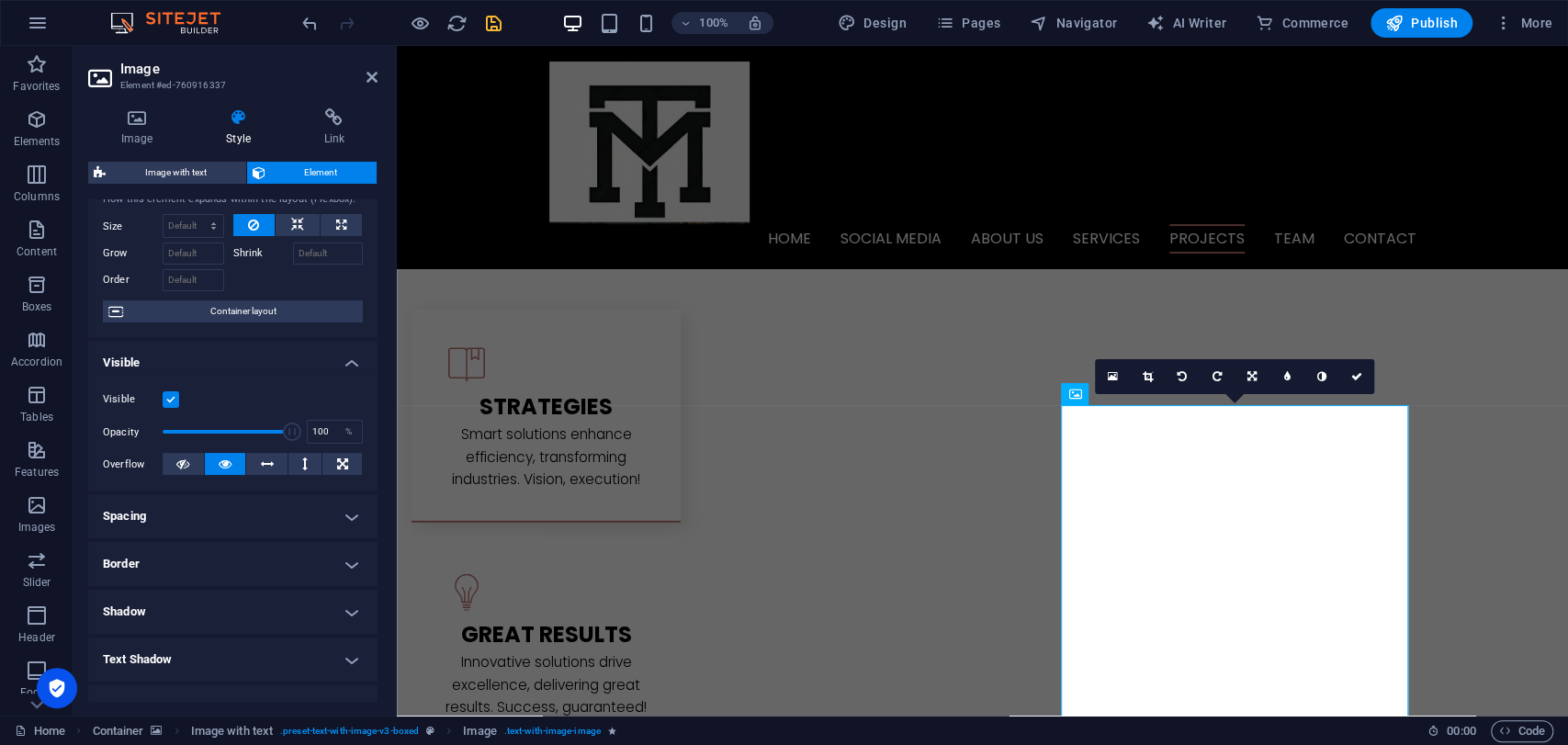 click at bounding box center (982, 2582) 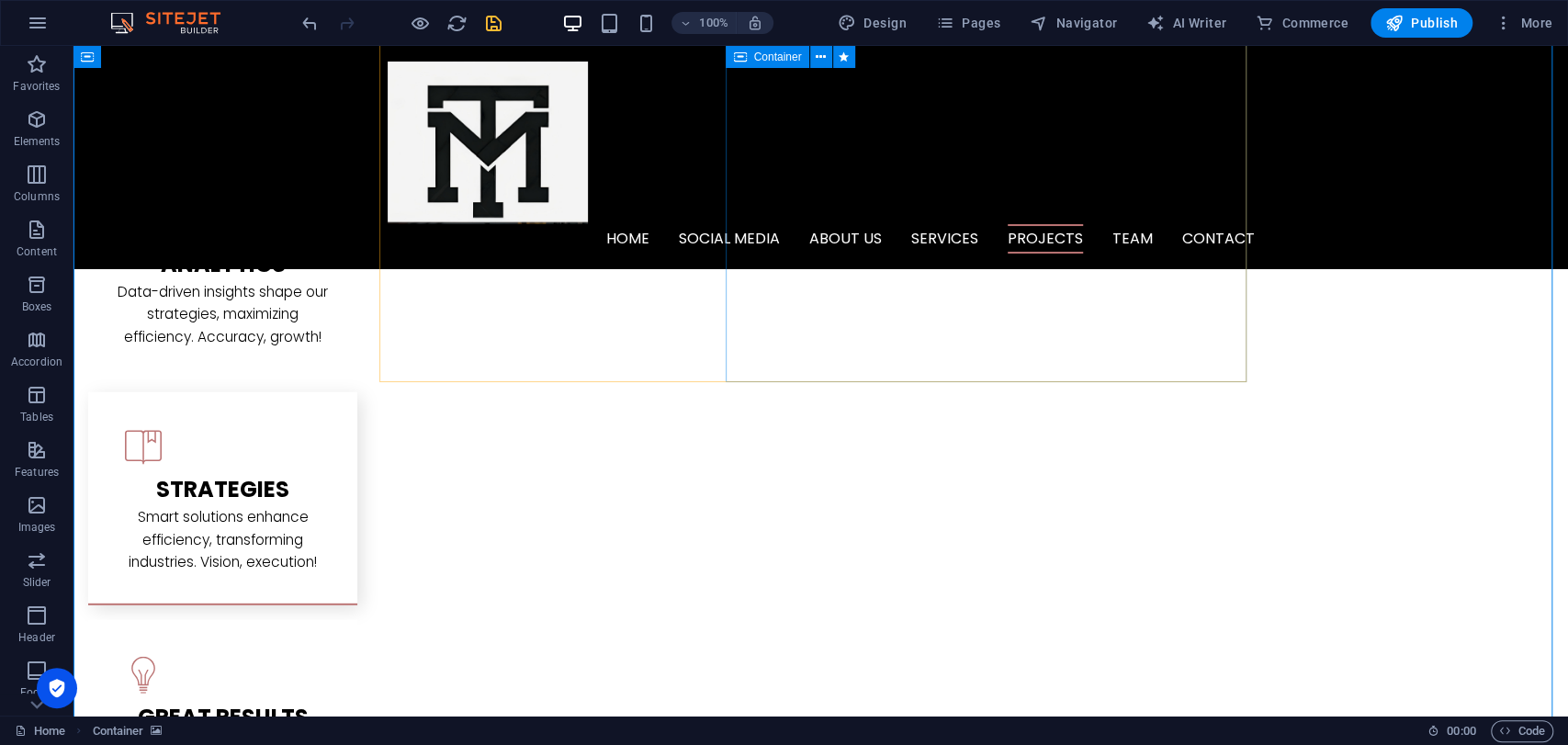 scroll, scrollTop: 3081, scrollLeft: 0, axis: vertical 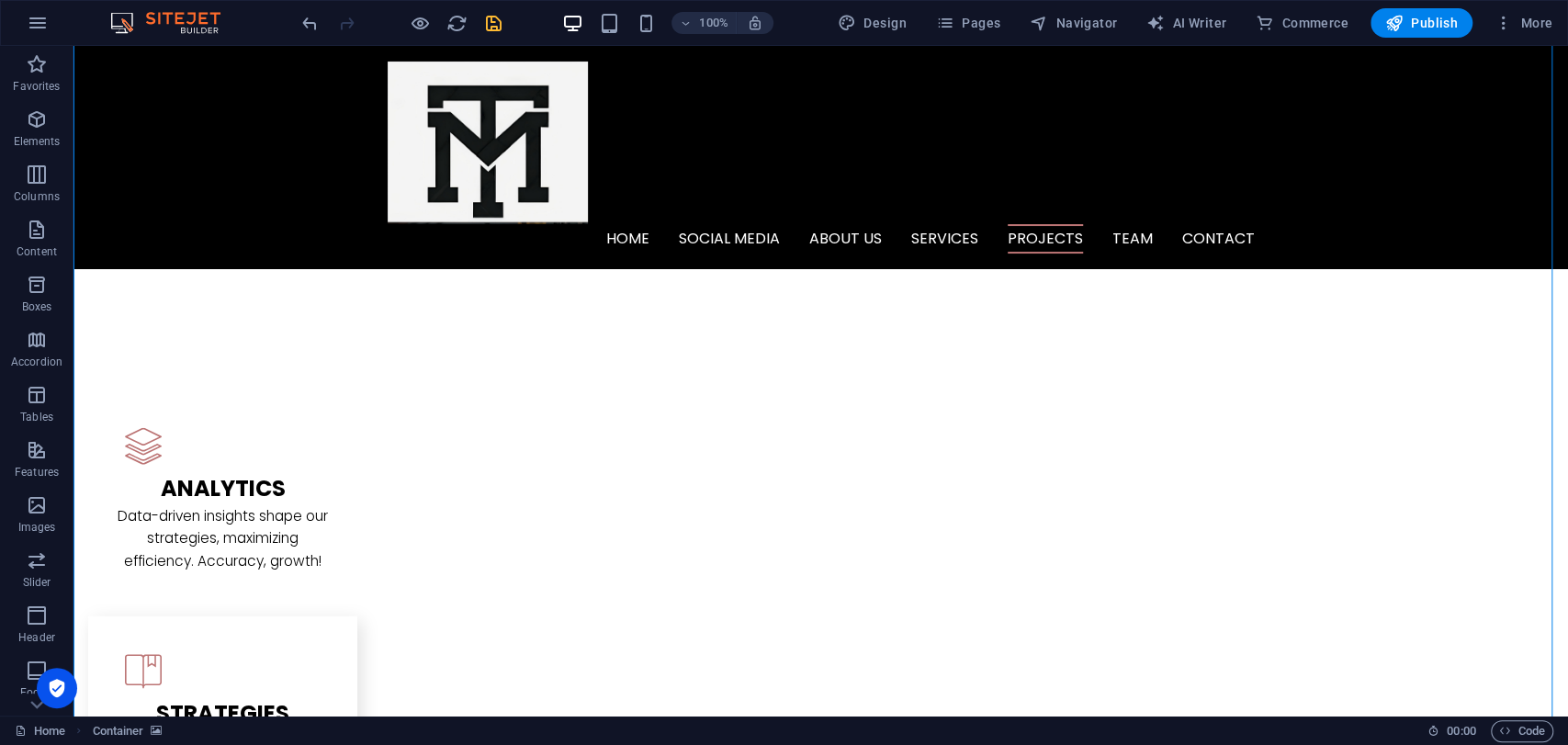 click at bounding box center [820, 2889] 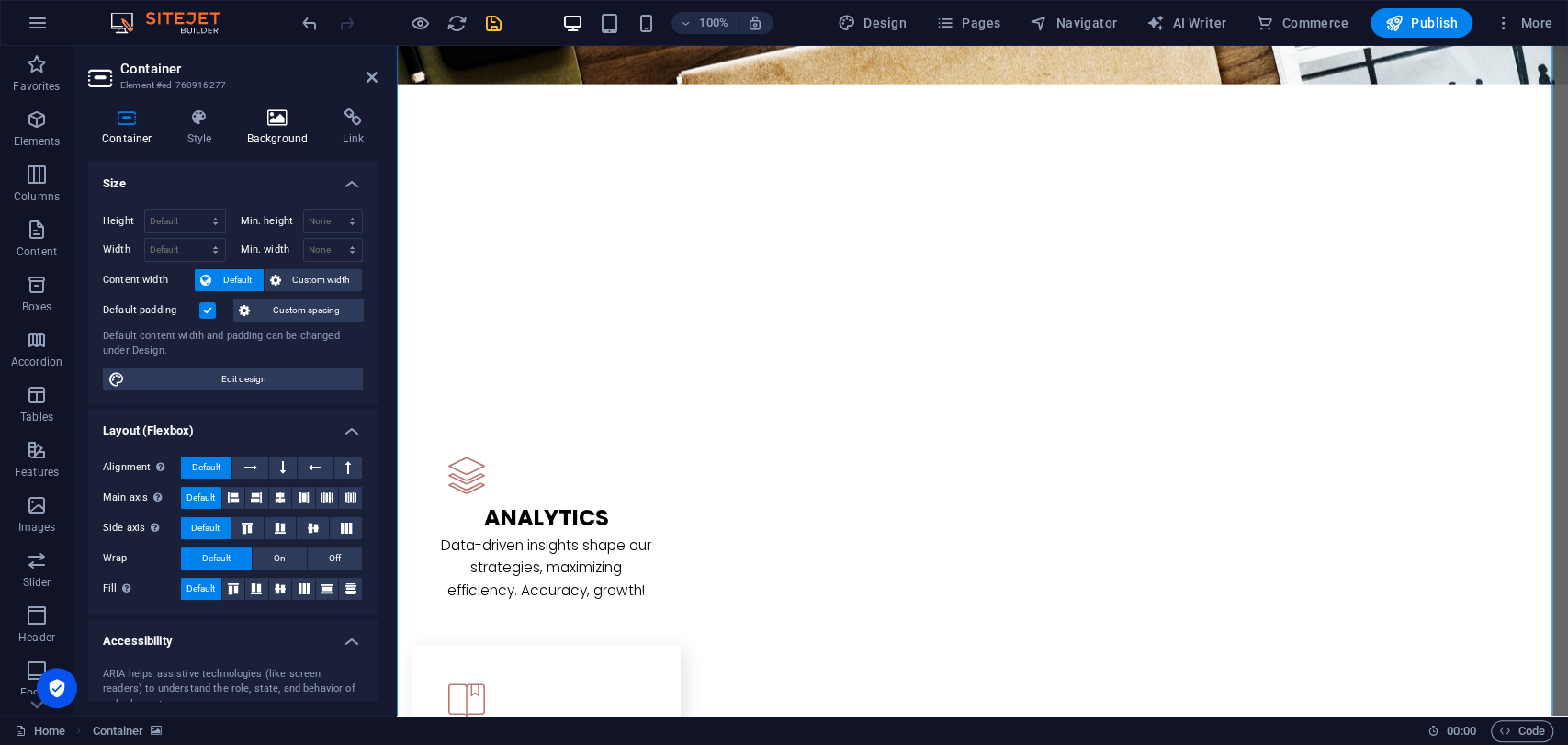 click on "Background" at bounding box center [281, 128] 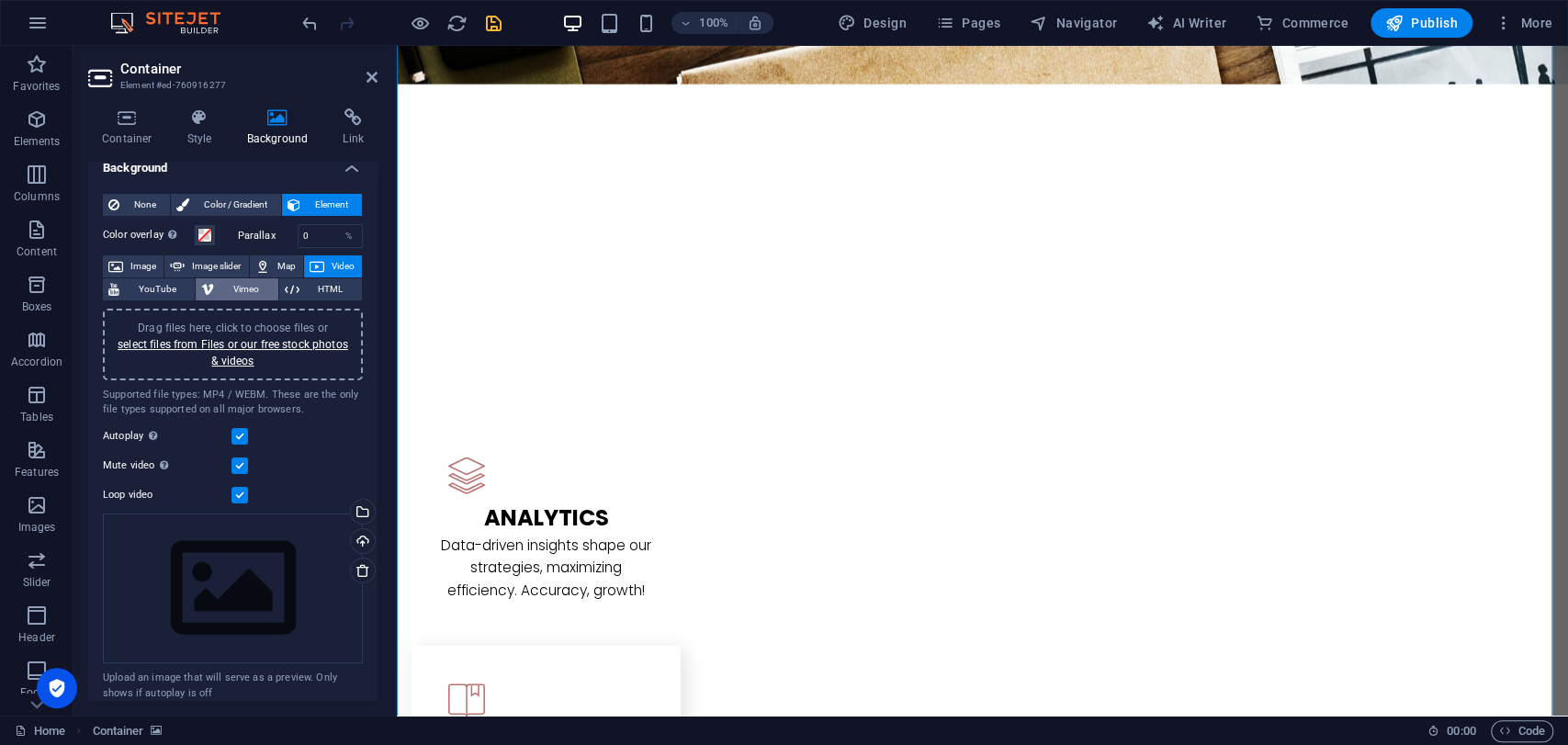 scroll, scrollTop: 28, scrollLeft: 0, axis: vertical 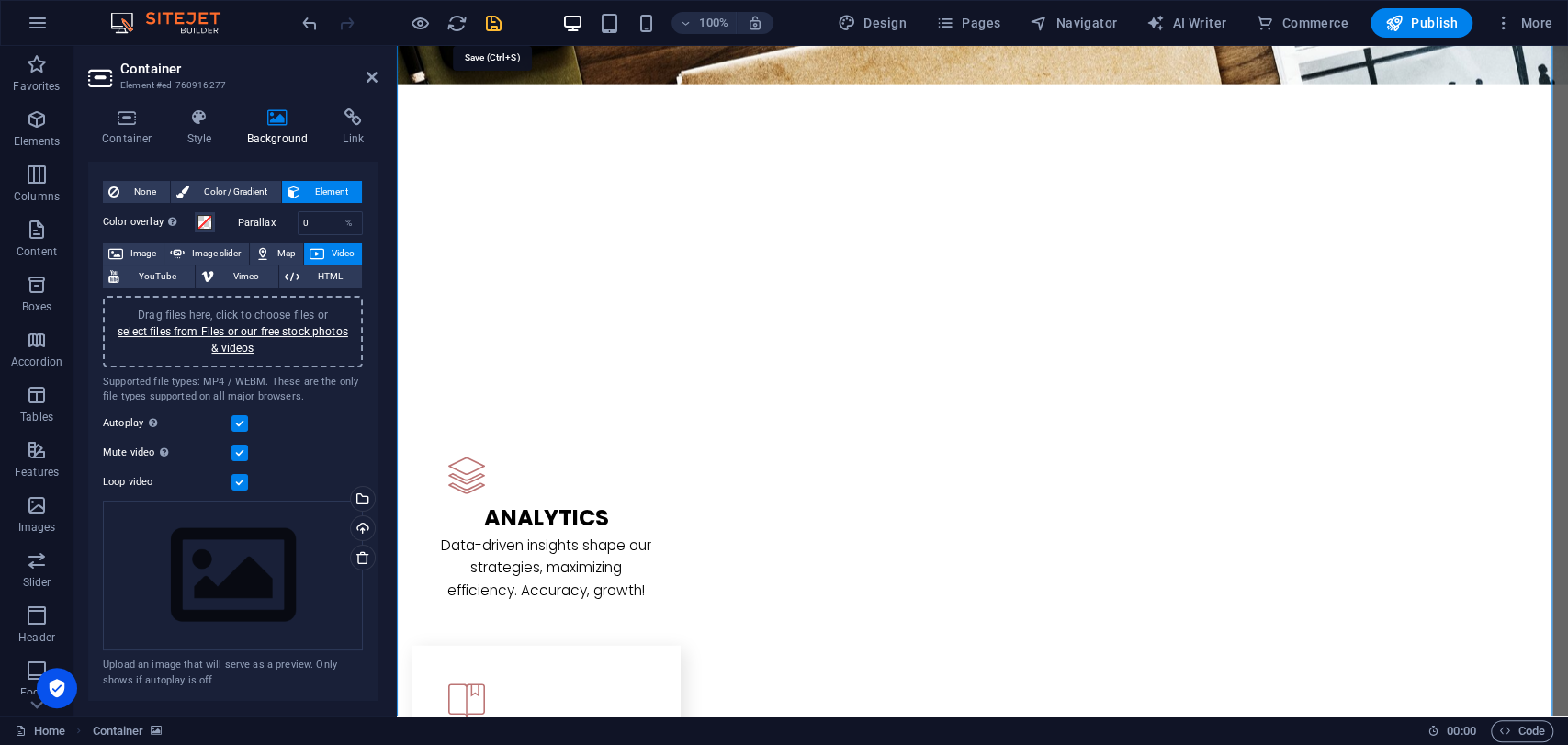 drag, startPoint x: 483, startPoint y: 26, endPoint x: 384, endPoint y: 6, distance: 101 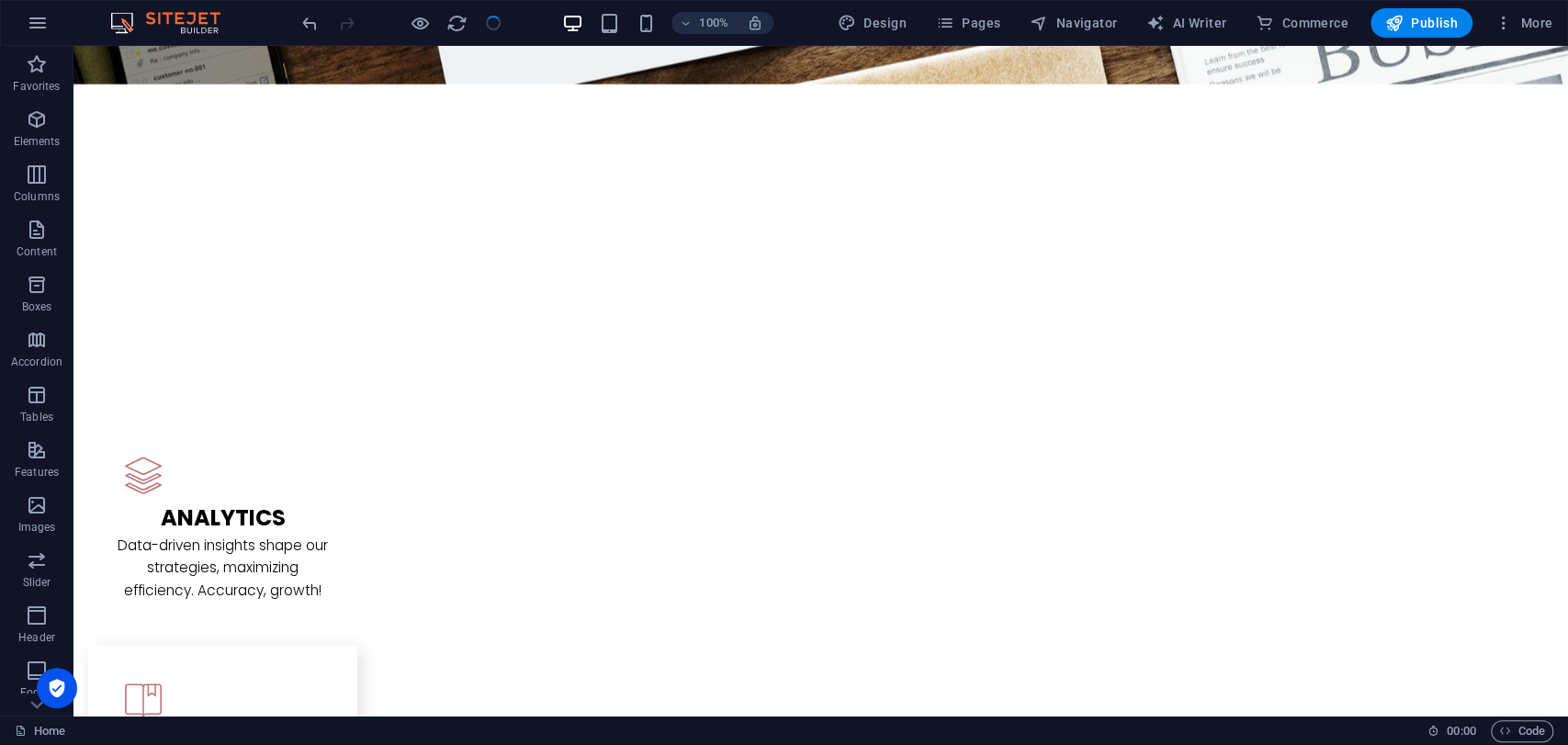 click at bounding box center (820, 2918) 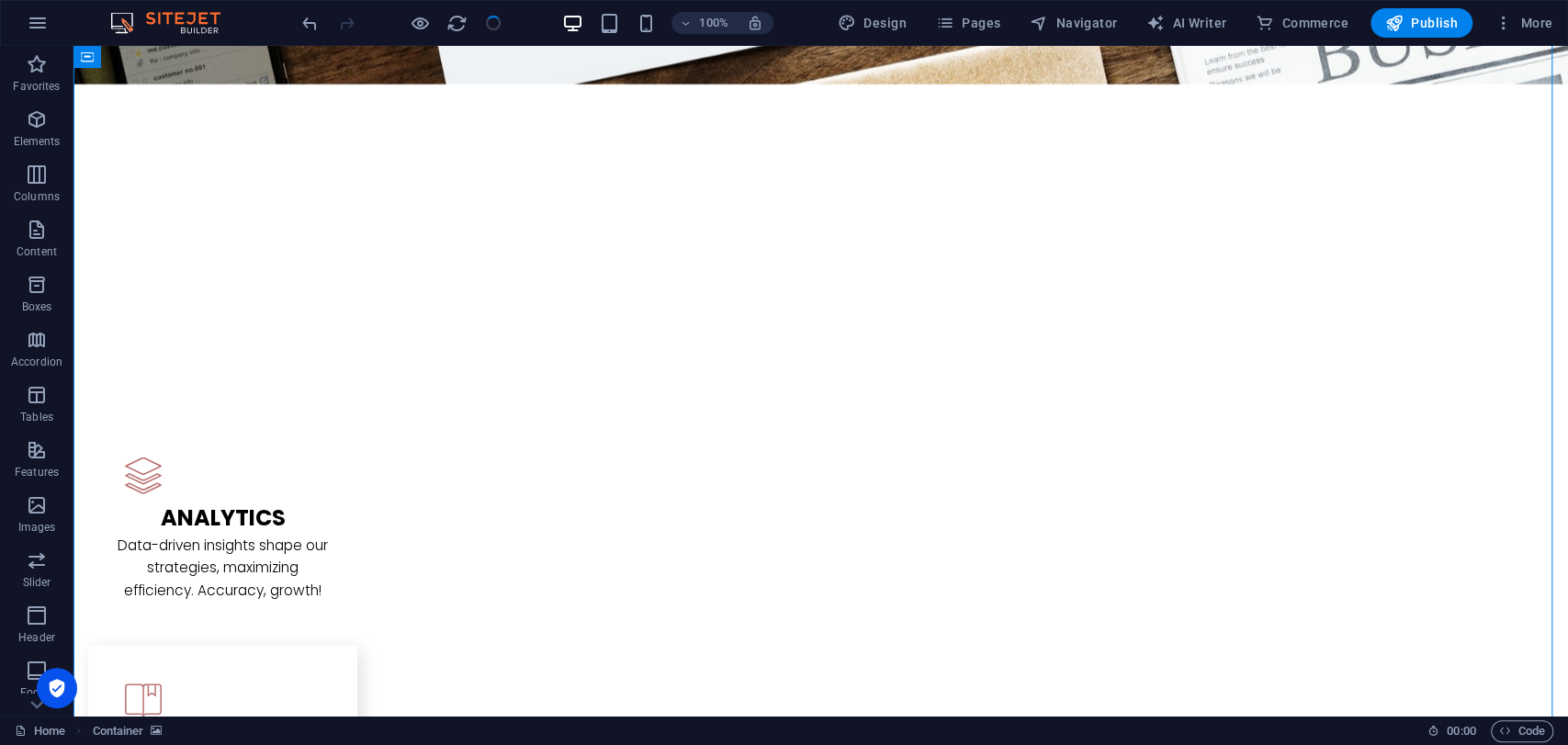click at bounding box center (820, 2918) 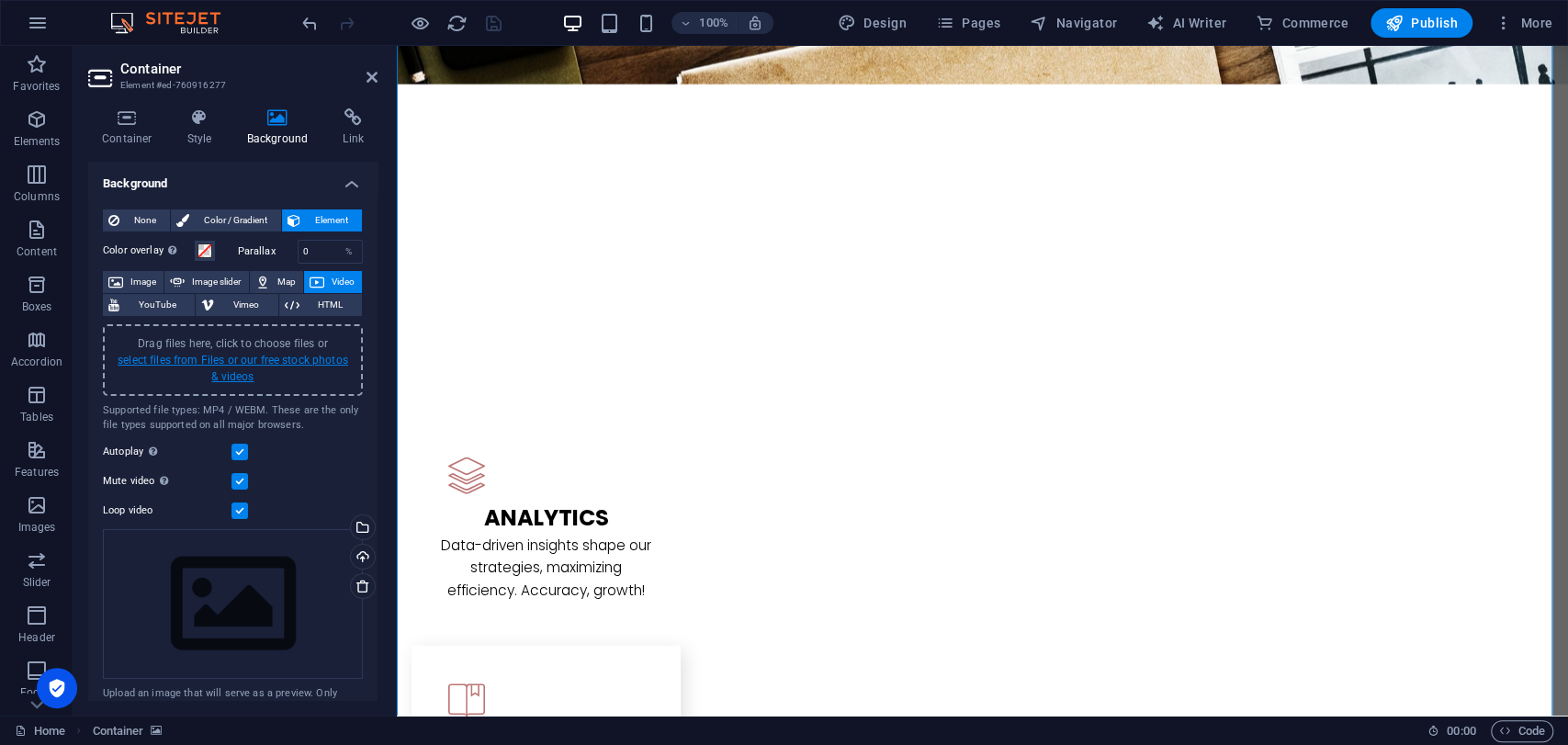 click on "select files from Files or our free stock photos & videos" at bounding box center (232, 368) 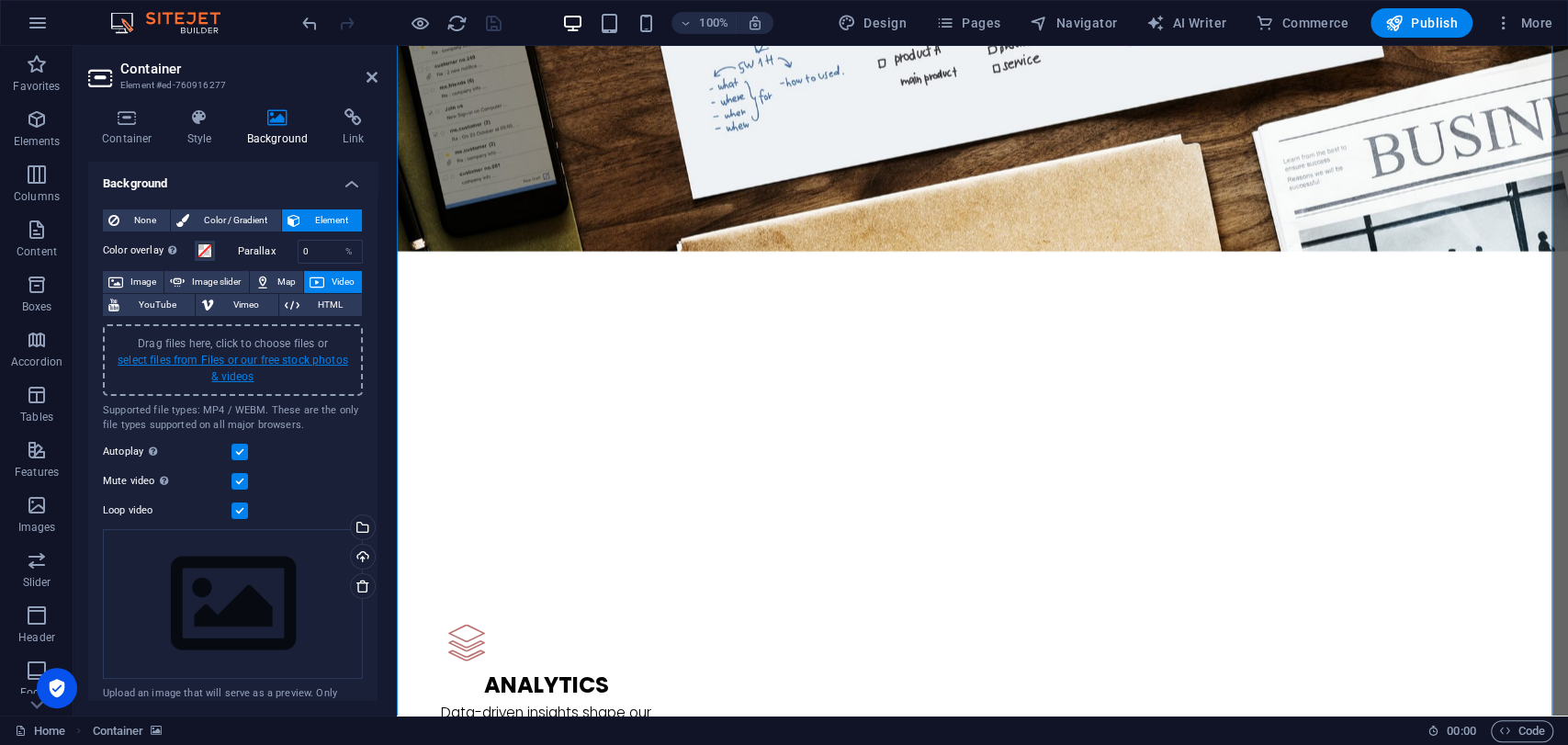 scroll, scrollTop: 3248, scrollLeft: 0, axis: vertical 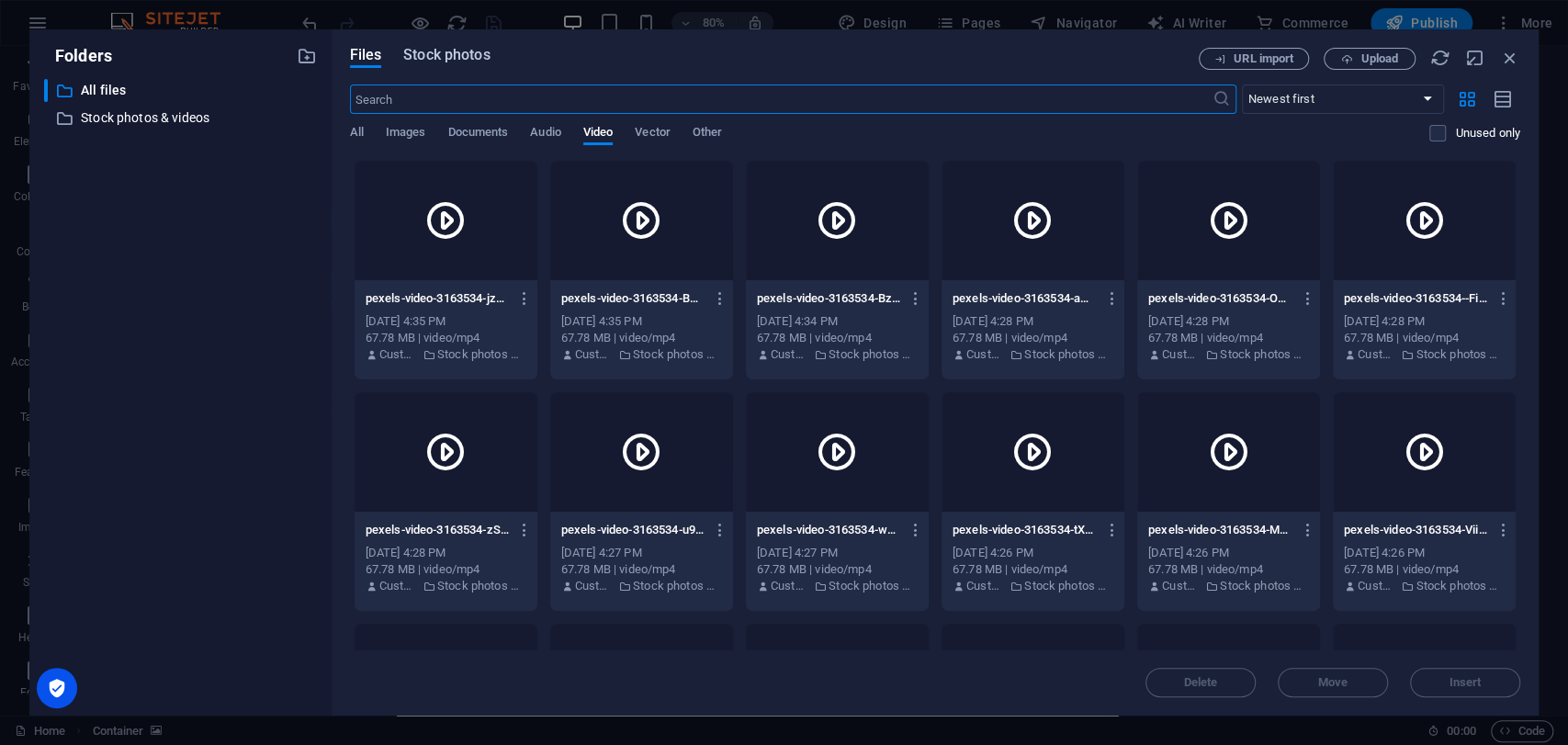 click on "Stock photos" at bounding box center [446, 55] 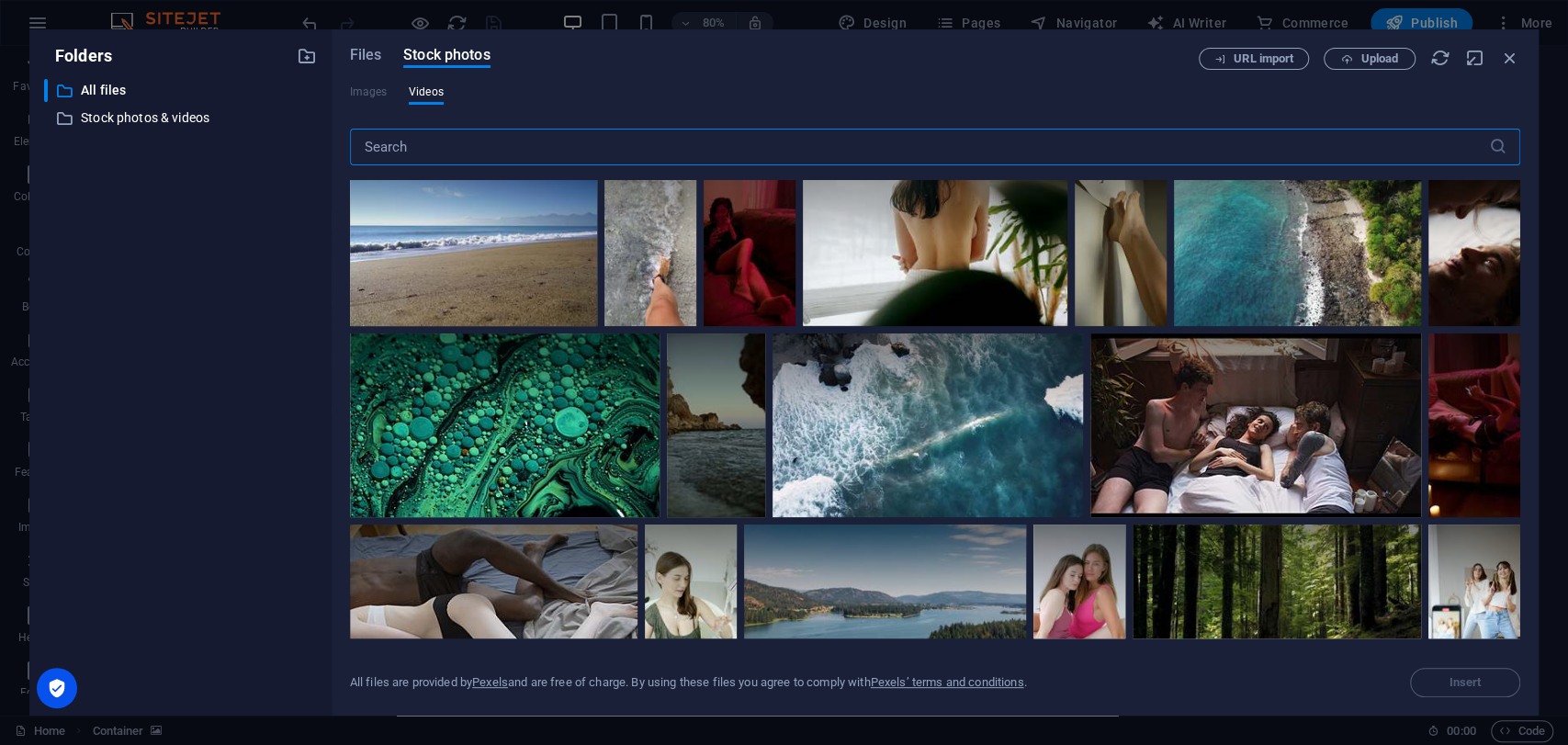 scroll, scrollTop: 1734, scrollLeft: 0, axis: vertical 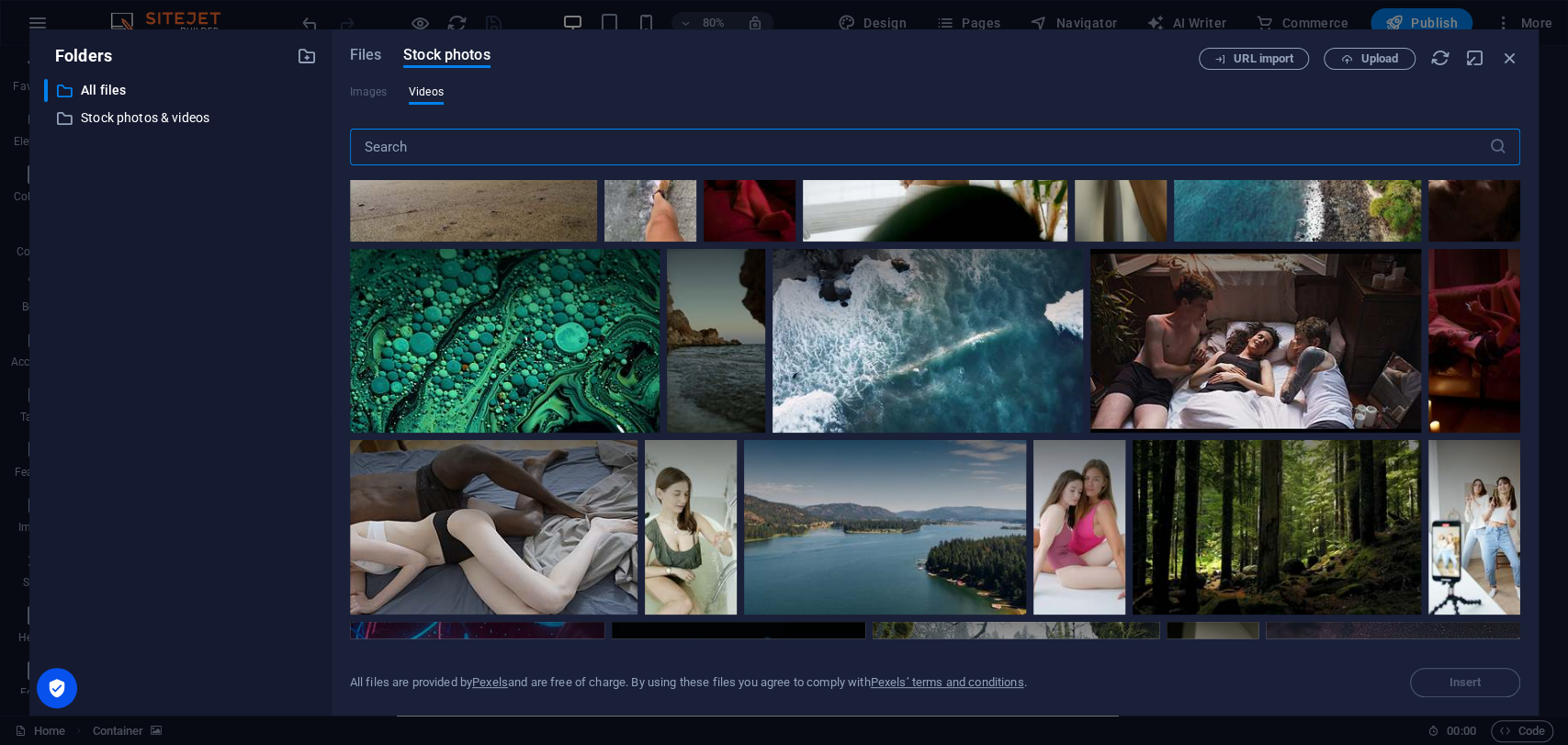 click at bounding box center [919, 147] 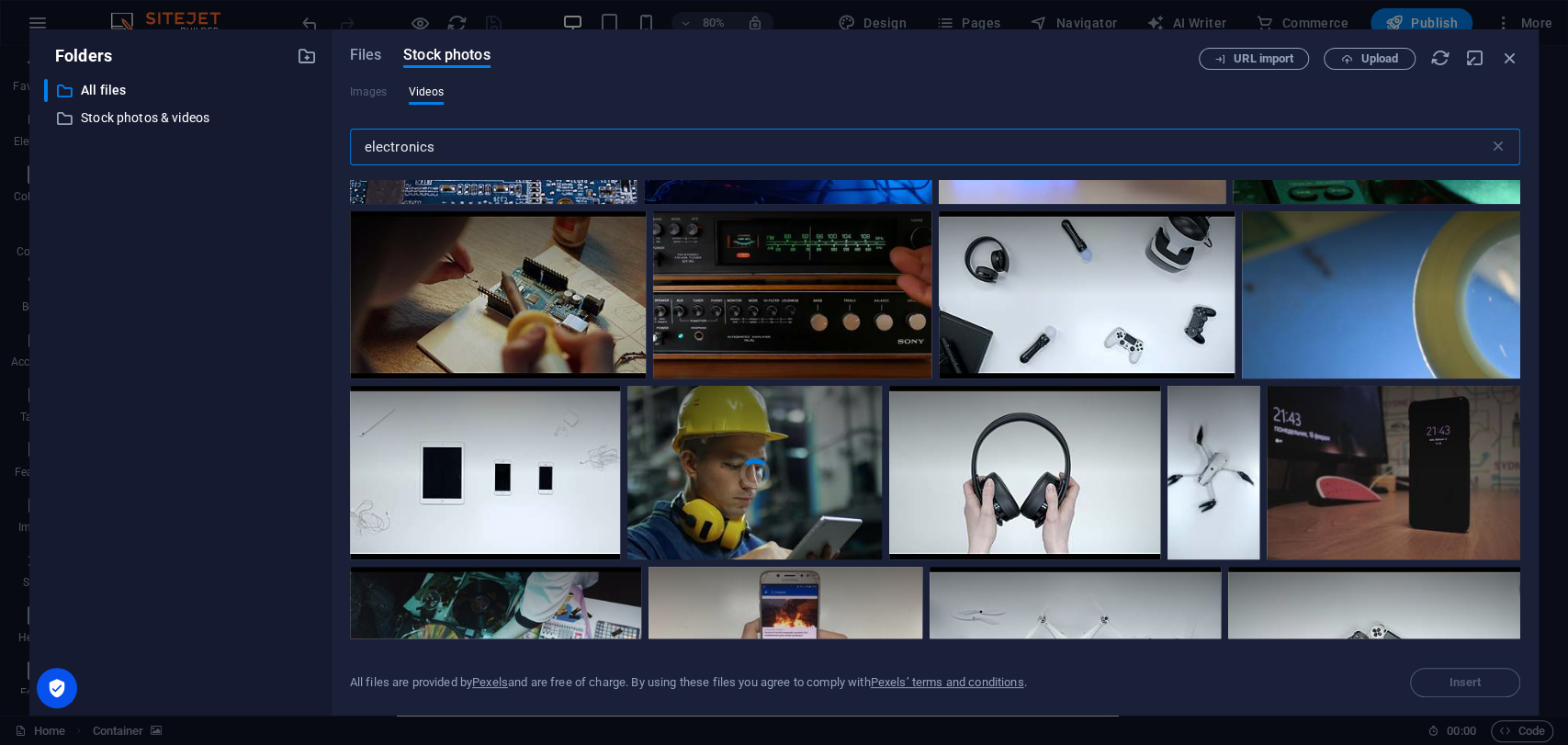 scroll, scrollTop: 0, scrollLeft: 0, axis: both 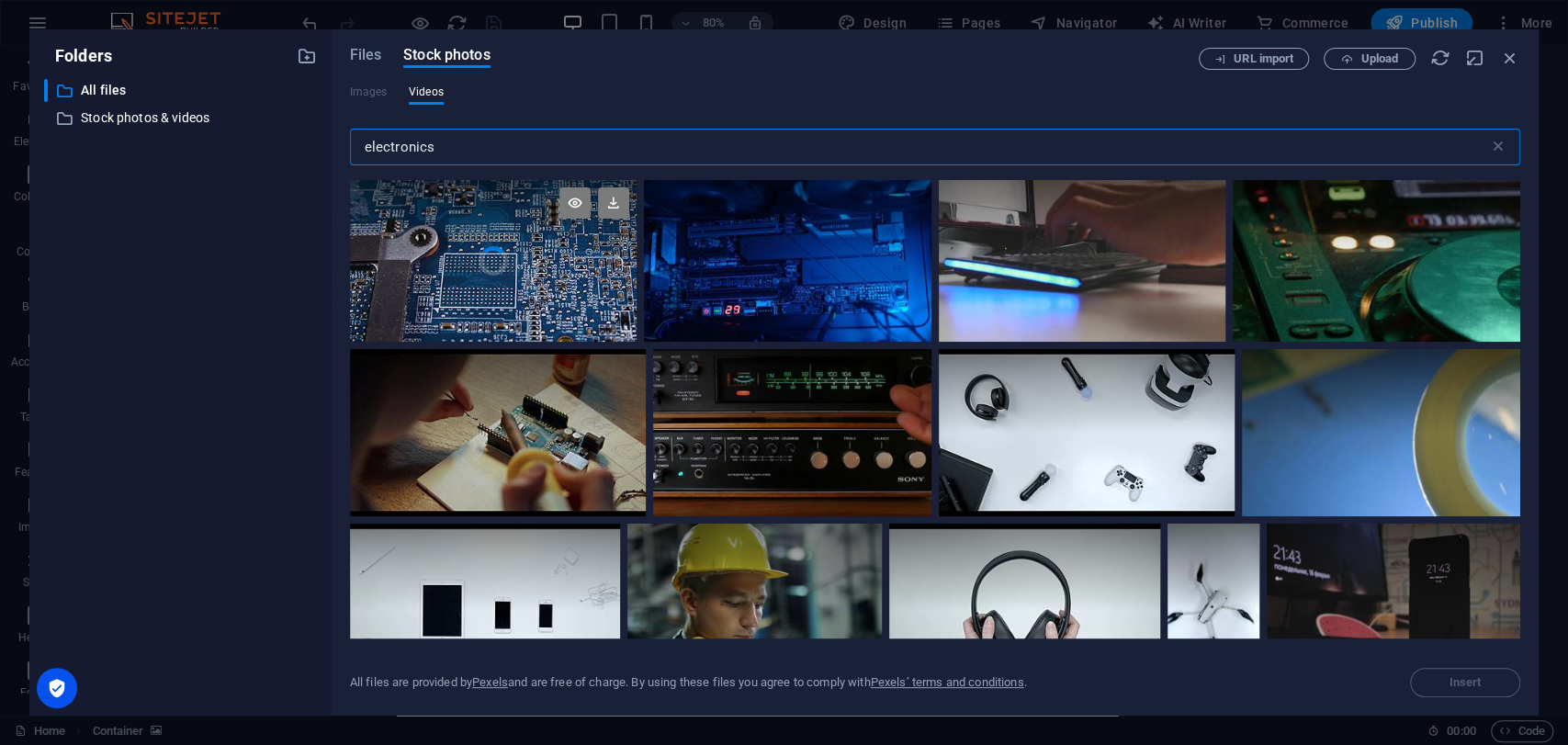 type on "electronics" 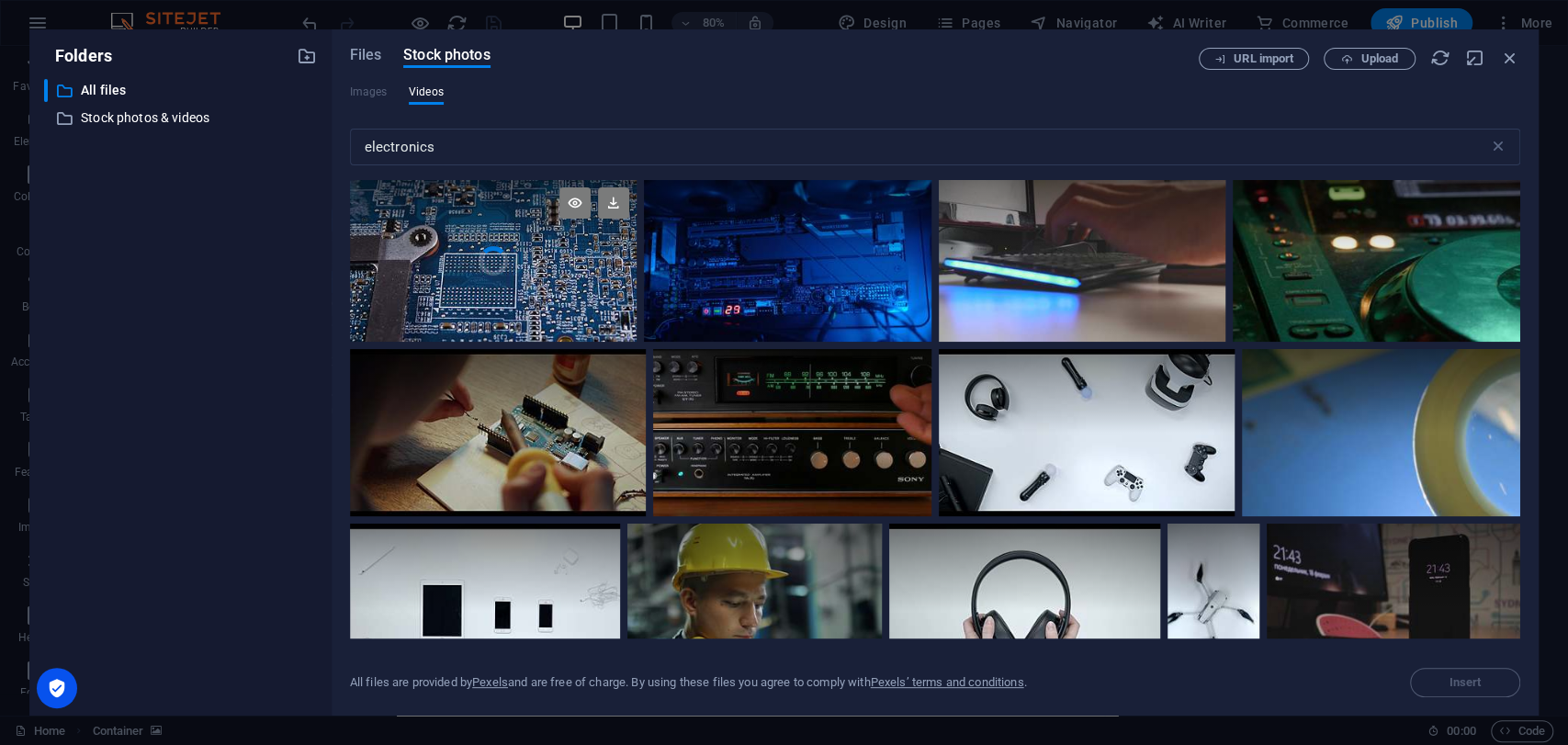 click on "Your browser does not support the video tag." at bounding box center (493, 261) 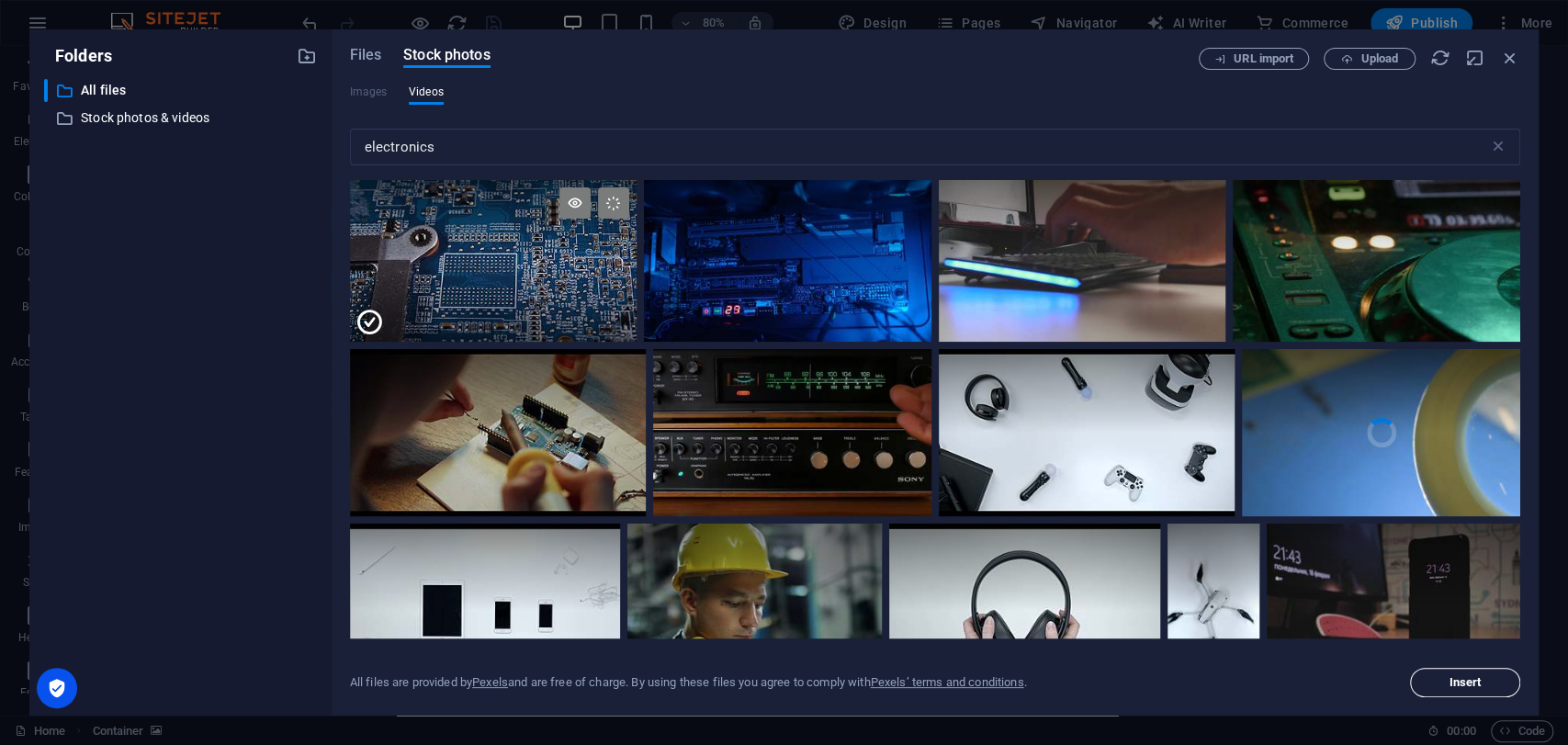 click on "Insert" at bounding box center (1465, 683) 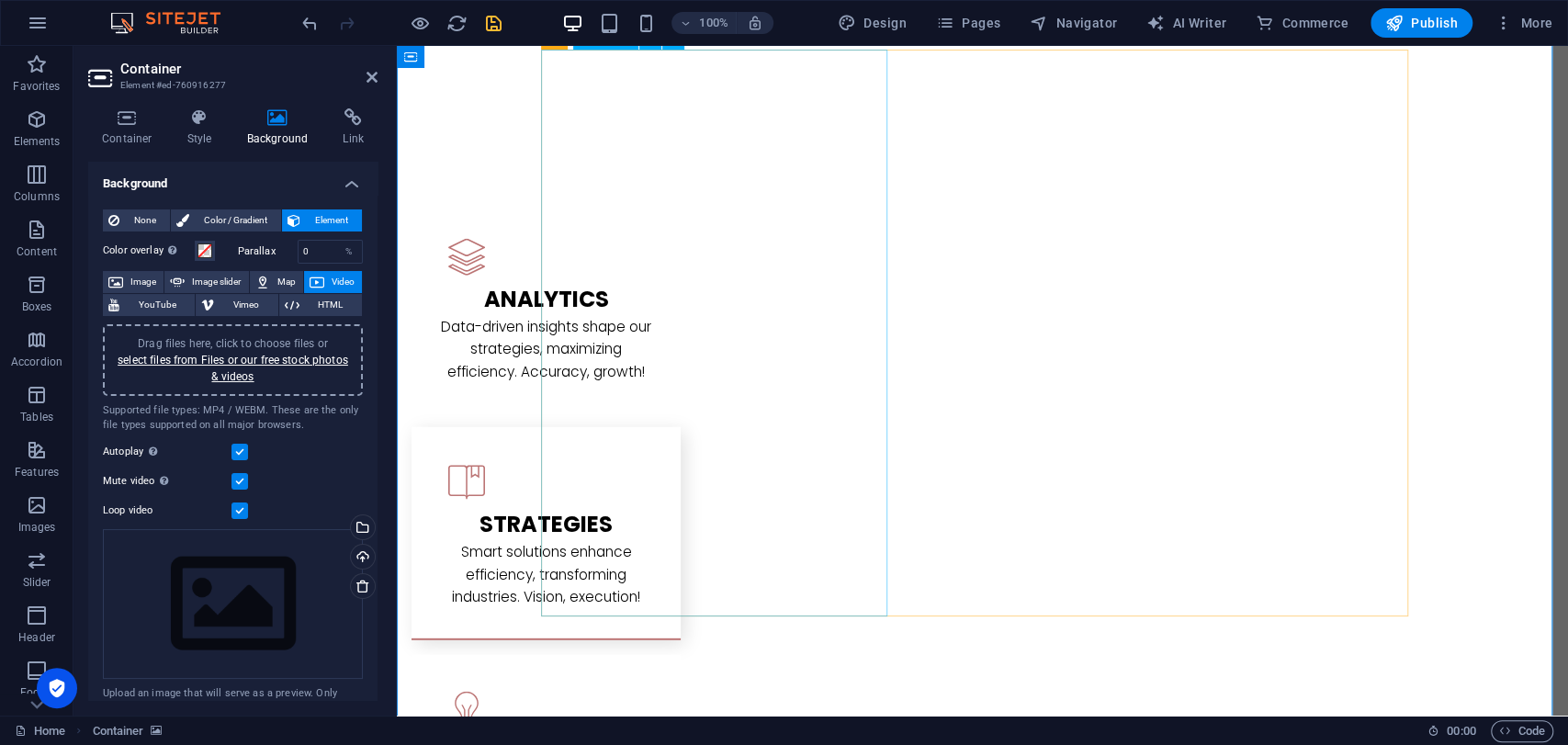 scroll, scrollTop: 3555, scrollLeft: 0, axis: vertical 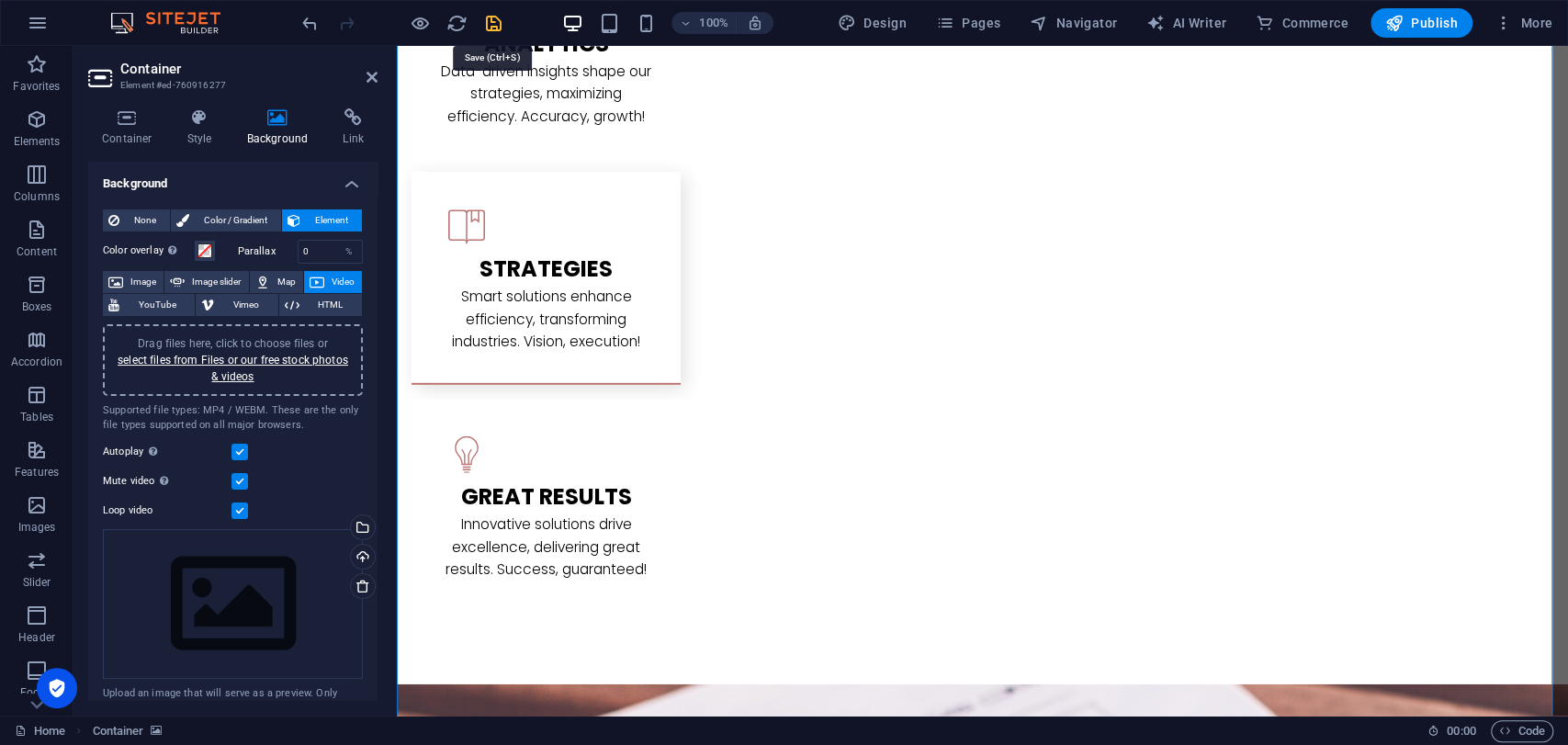 click at bounding box center [493, 23] 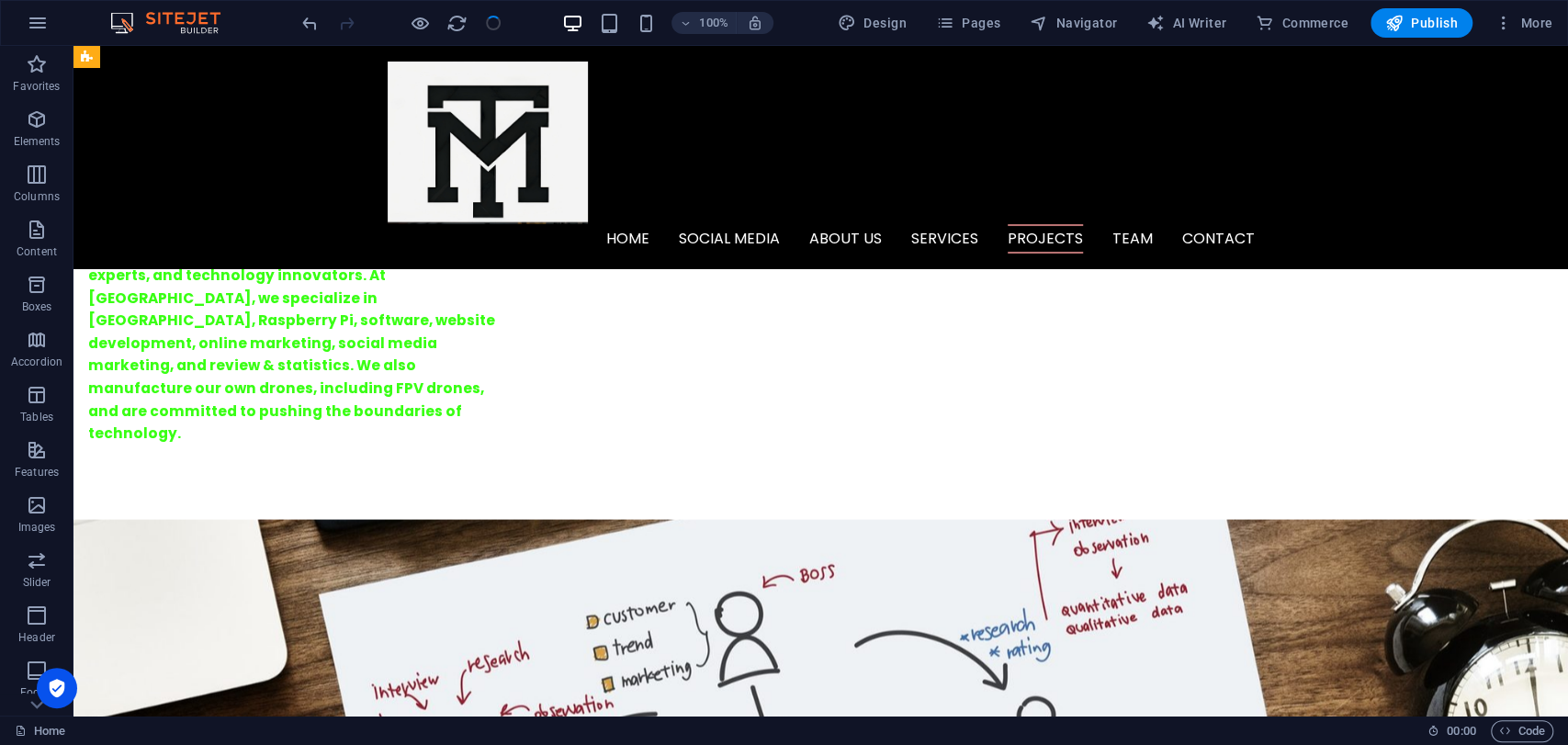 scroll, scrollTop: 1514, scrollLeft: 0, axis: vertical 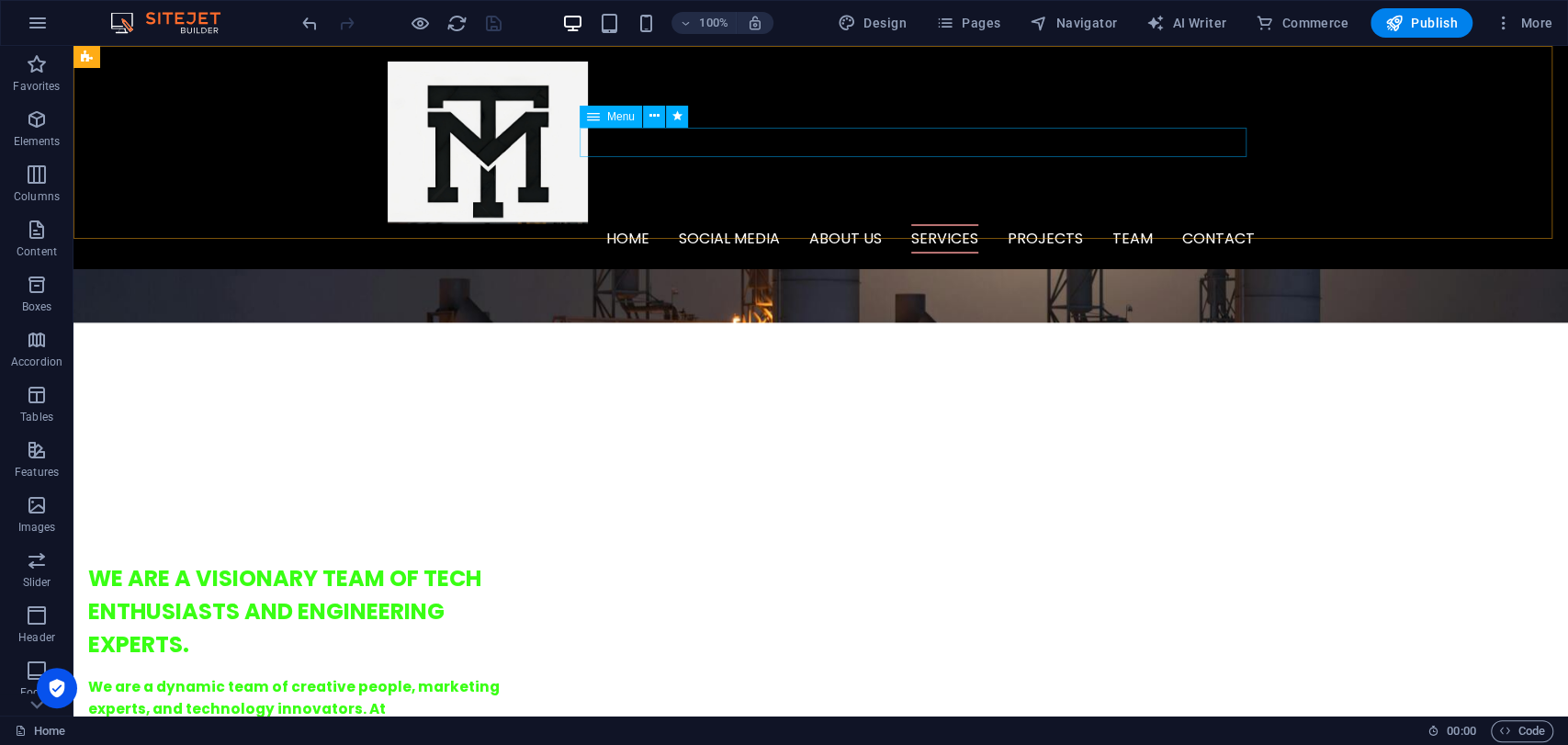 click on "Home social media About us Services Projects Team Contact" at bounding box center (821, 239) 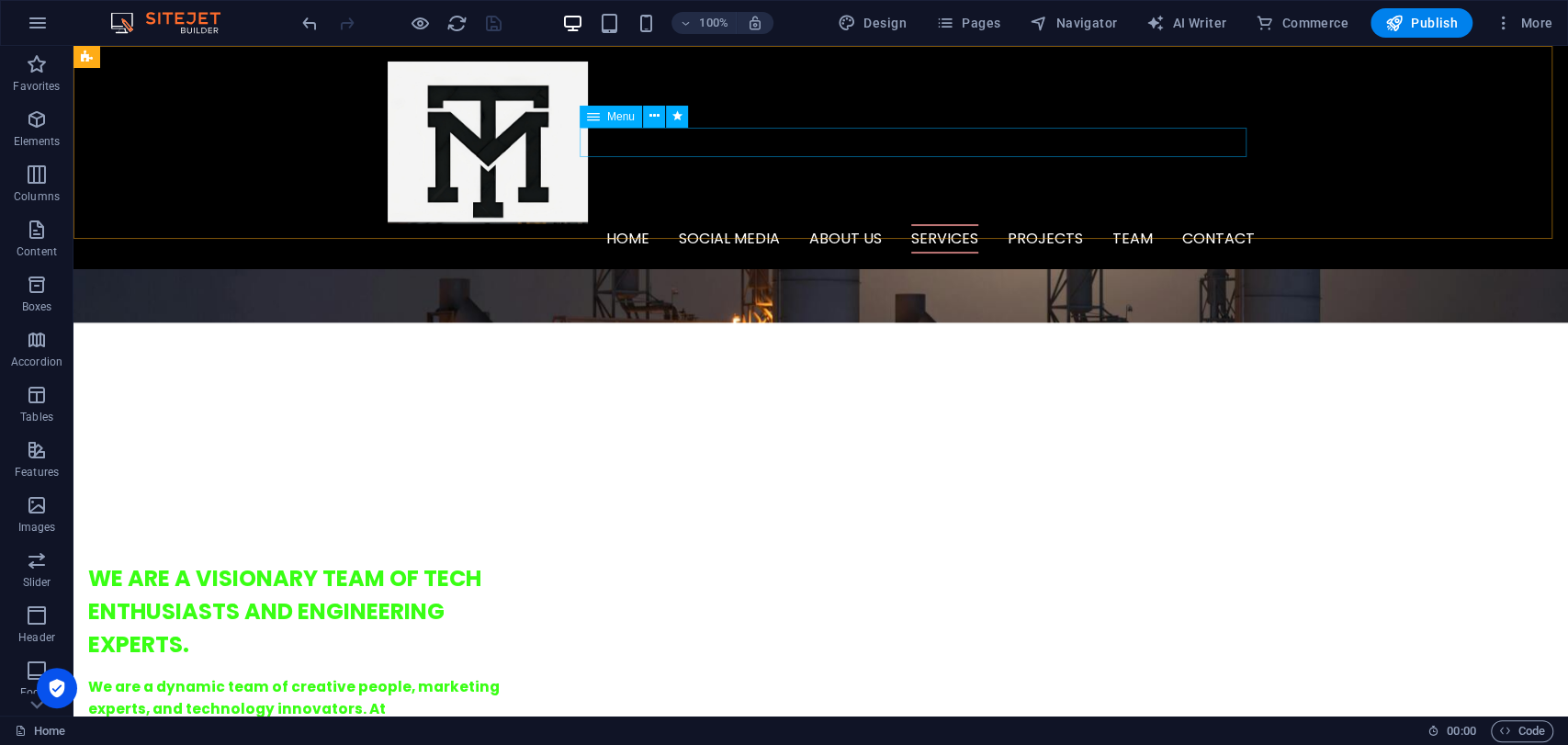 click on "Home social media About us Services Projects Team Contact" at bounding box center (821, 239) 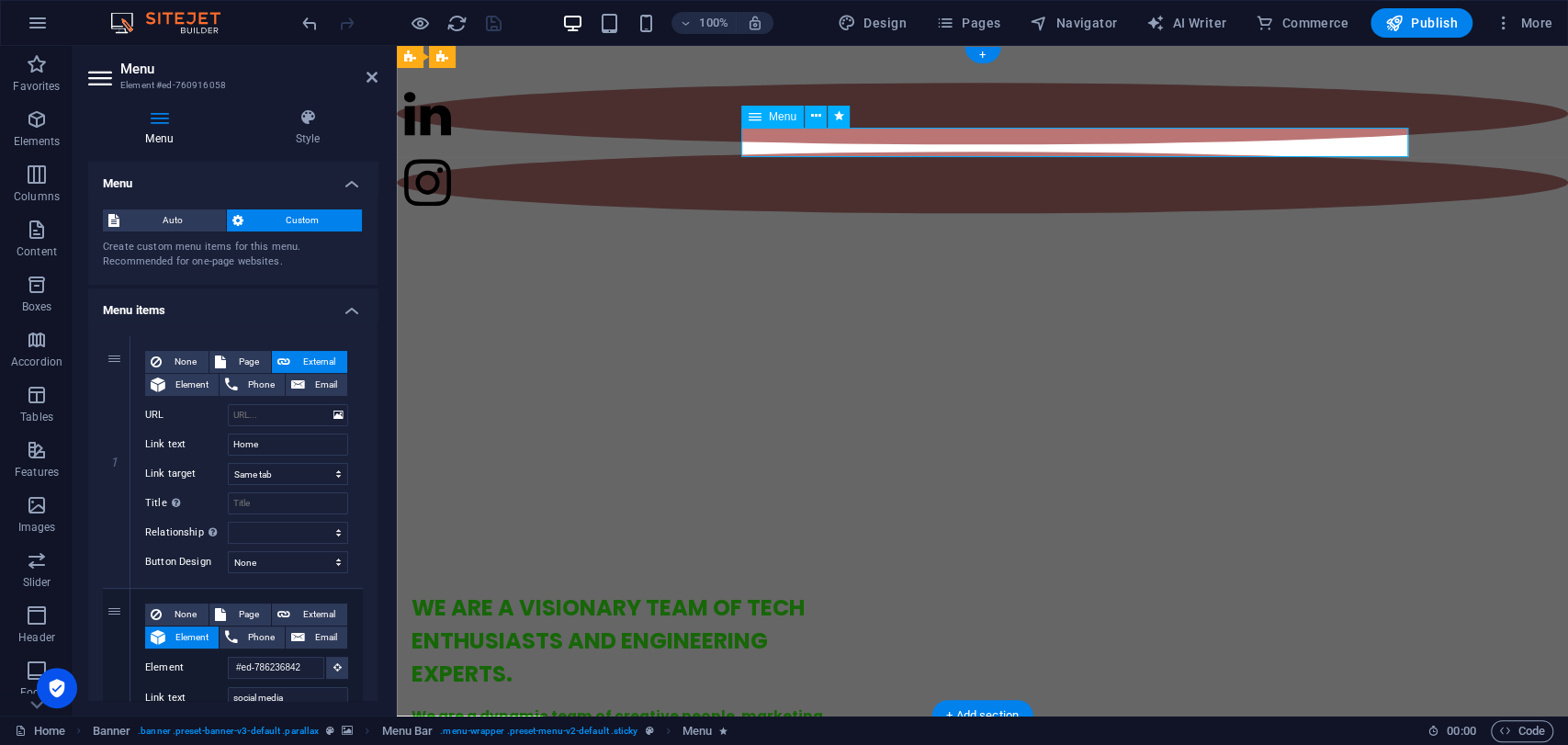 scroll, scrollTop: 0, scrollLeft: 0, axis: both 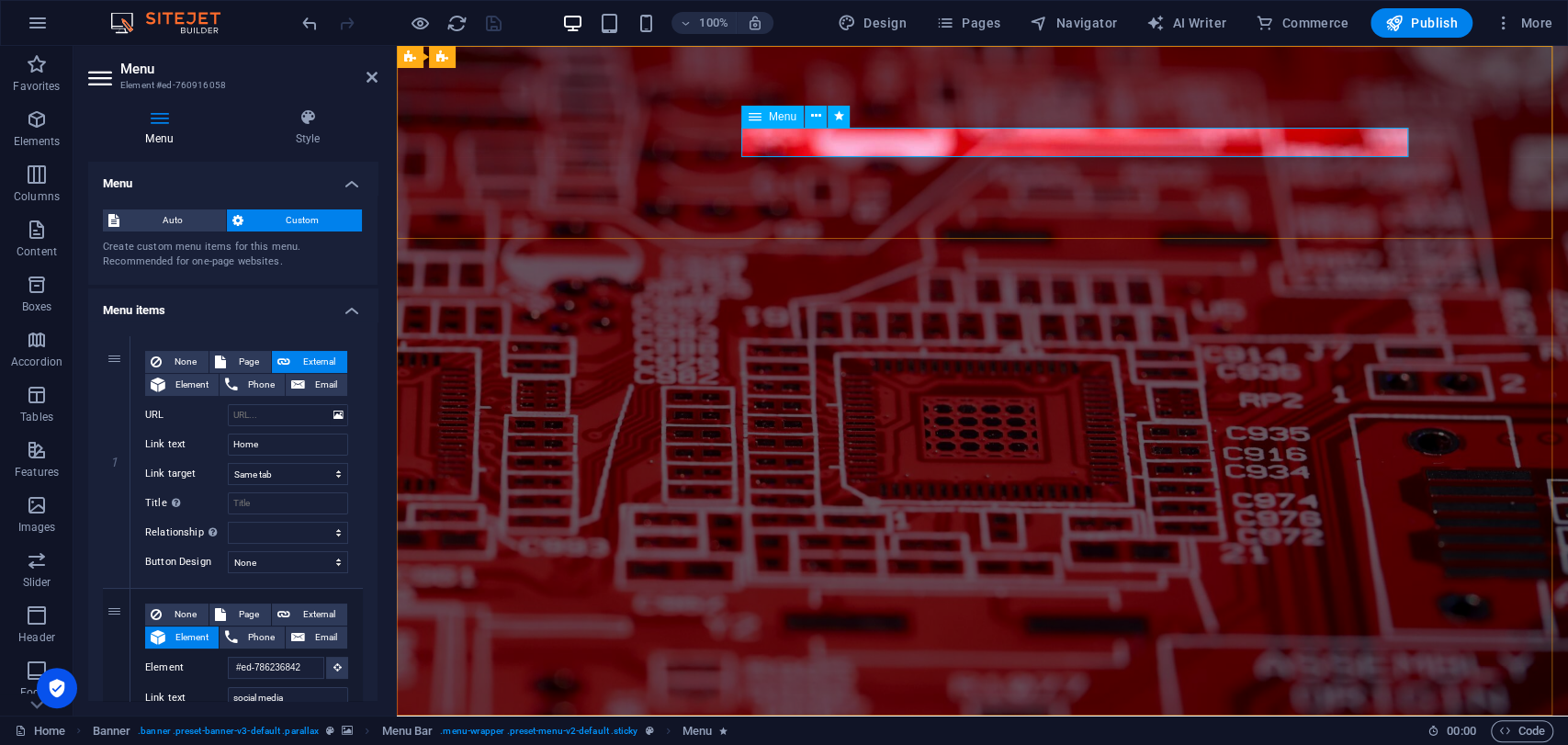 click on "Home social media About us Services Projects Team Contact" at bounding box center (983, 909) 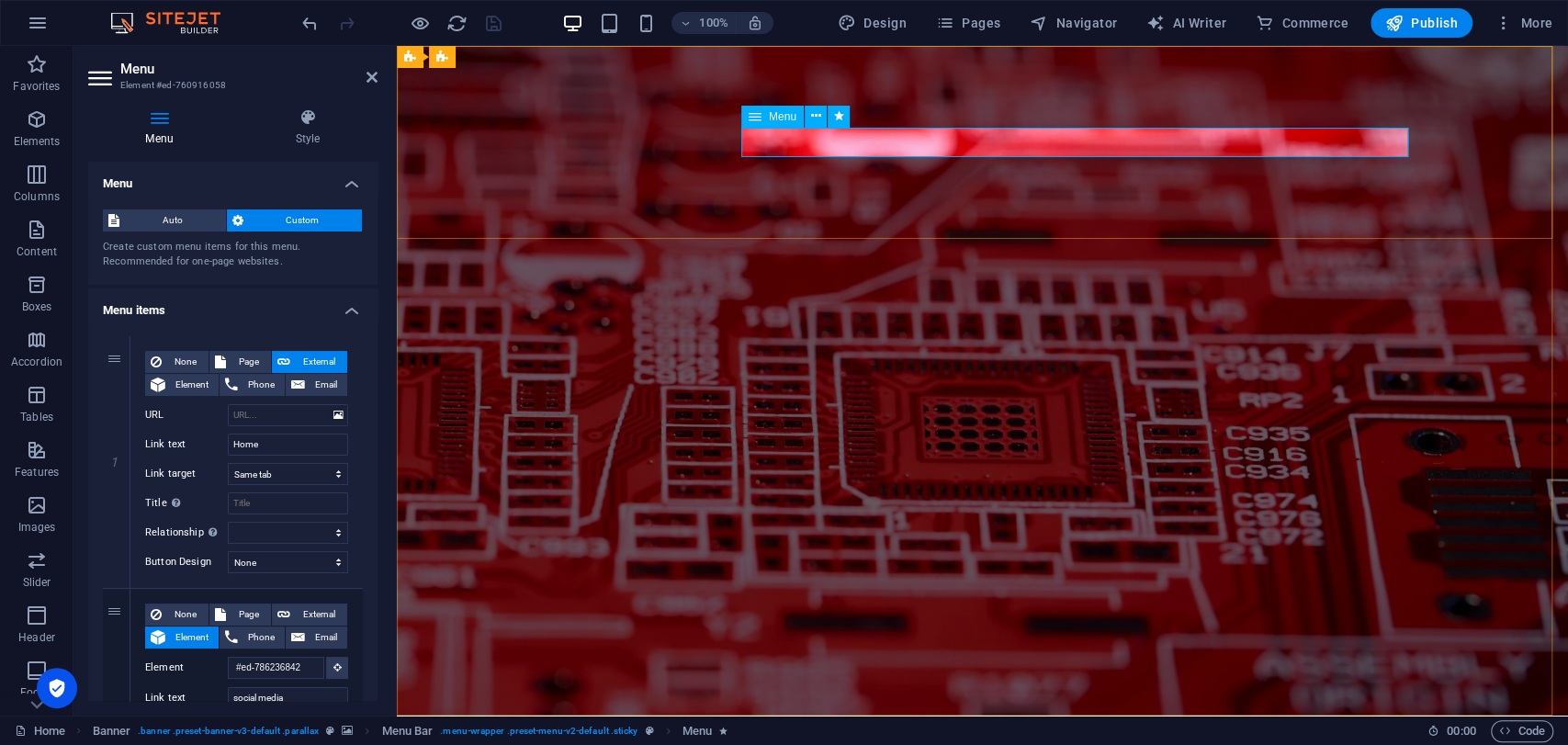 click on "Home social media About us Services Projects Team Contact" at bounding box center [983, 909] 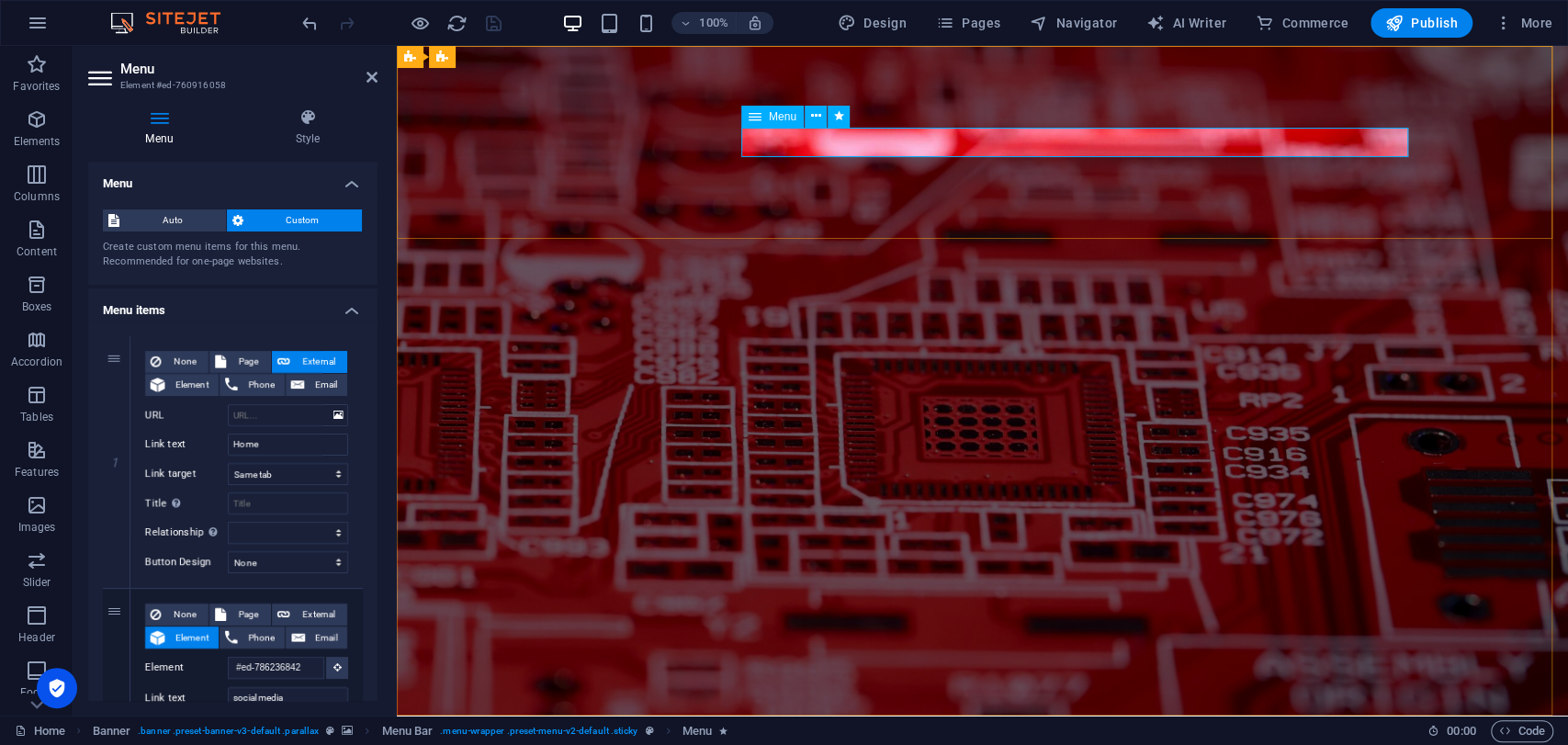 click on "Home social media About us Services Projects Team Contact" at bounding box center [983, 909] 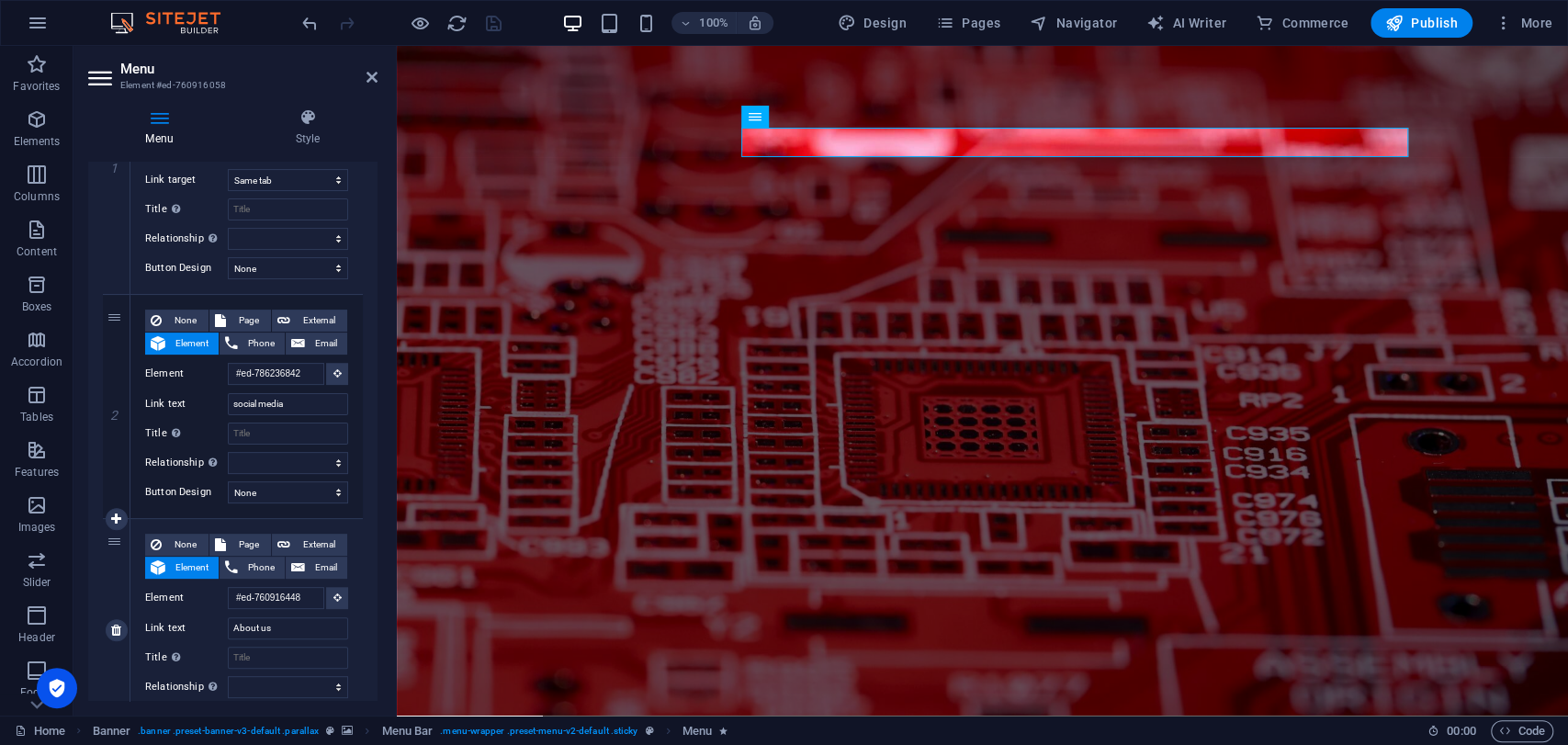 scroll, scrollTop: 612, scrollLeft: 0, axis: vertical 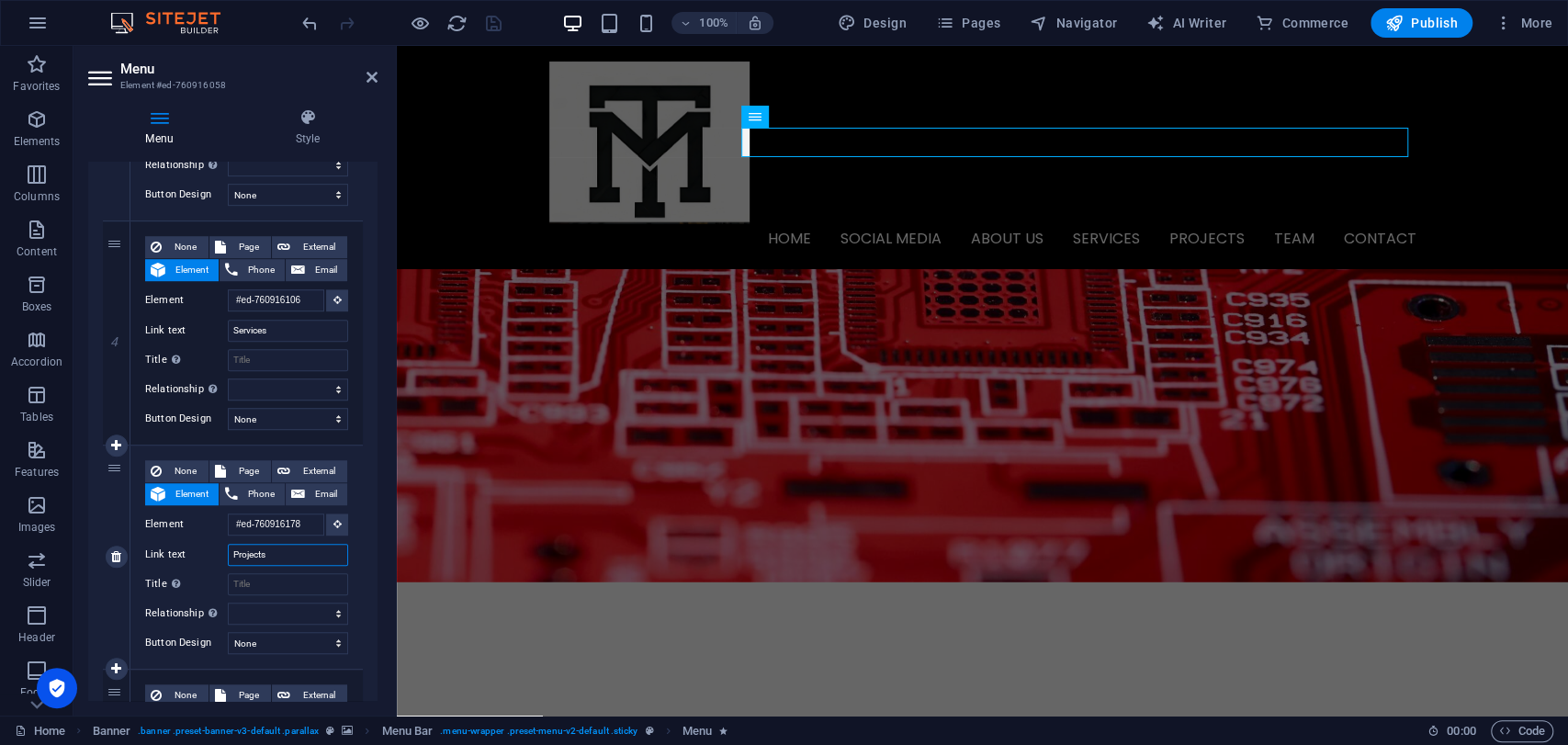click on "Projects" at bounding box center [288, 555] 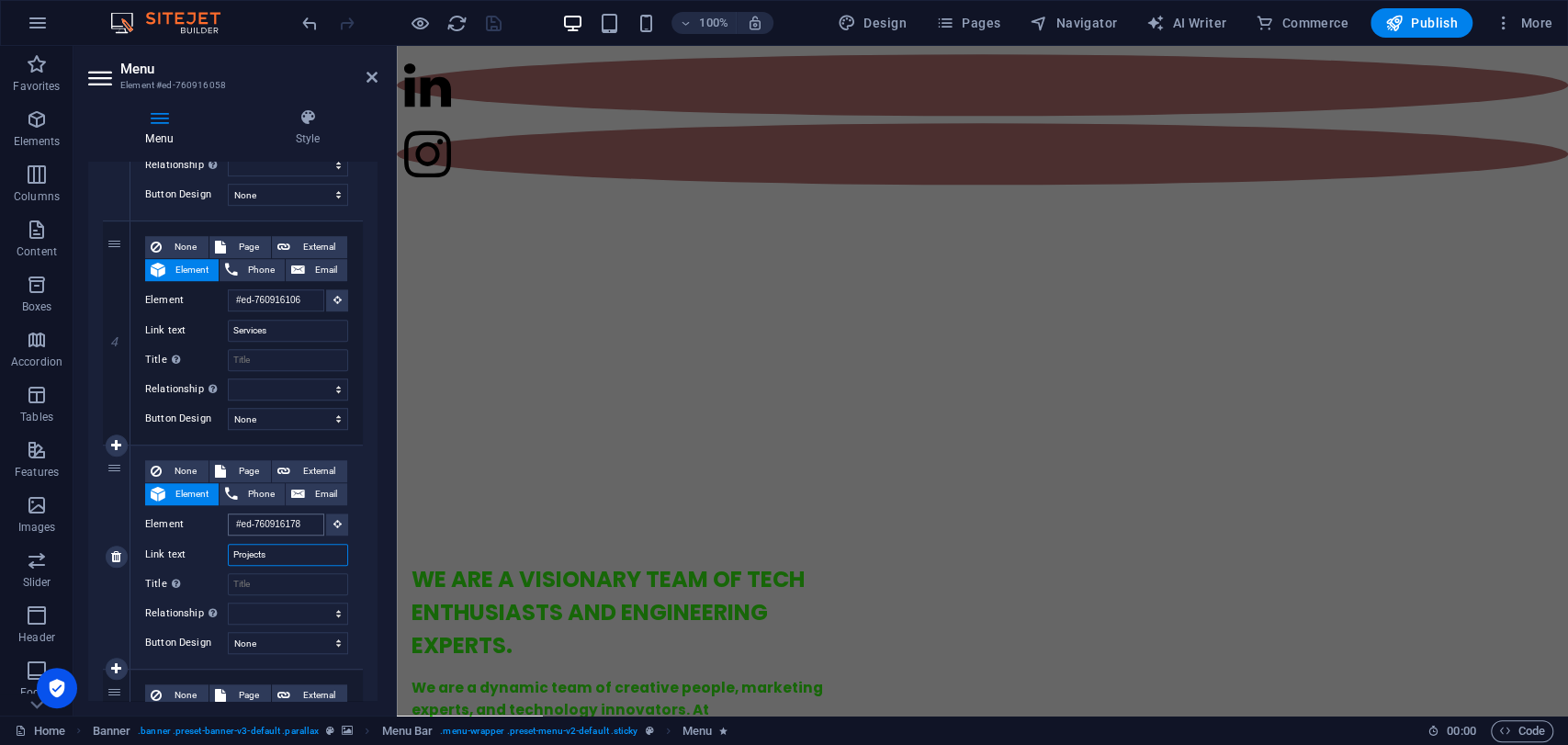scroll, scrollTop: 1555, scrollLeft: 0, axis: vertical 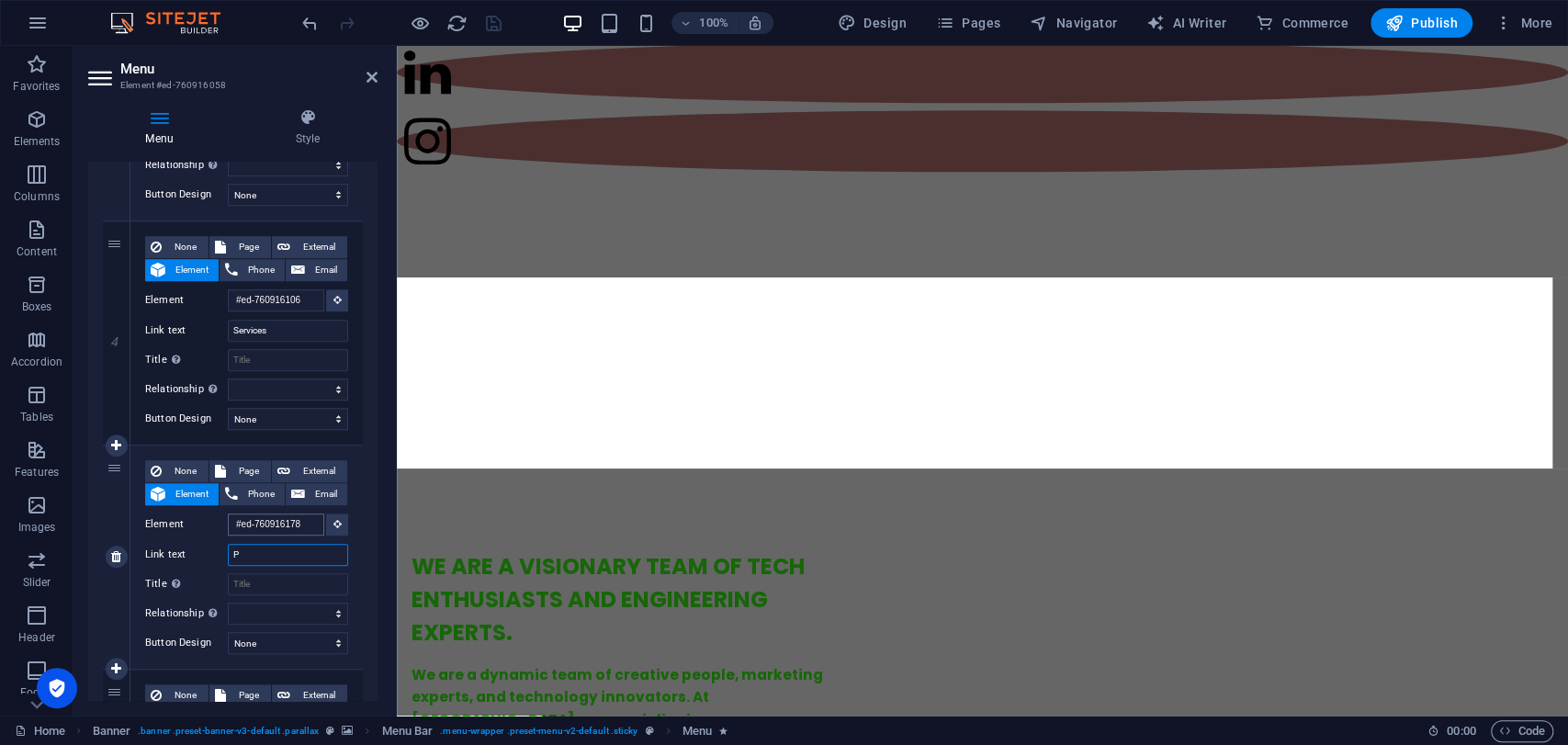 type on "PR" 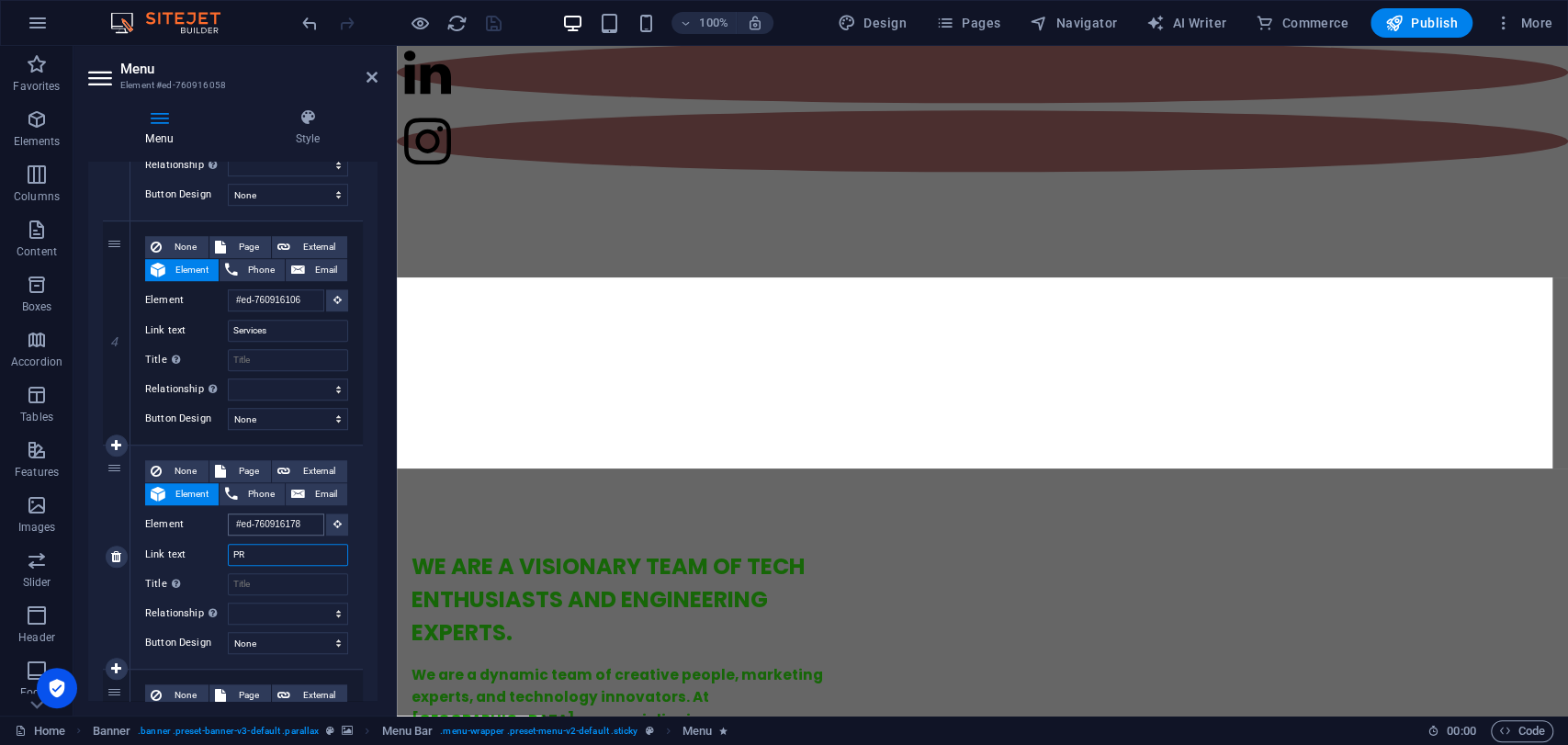 select 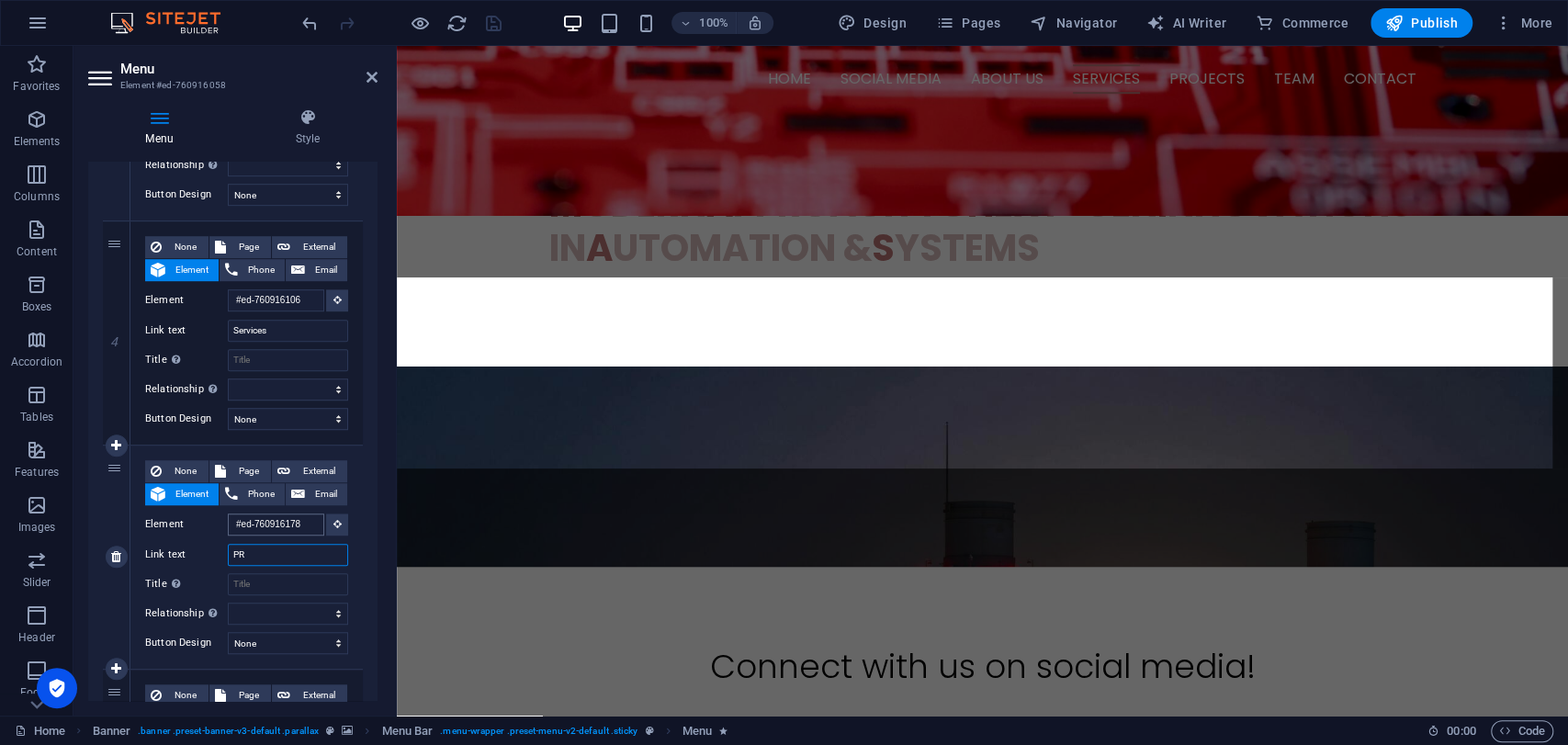 type on "P" 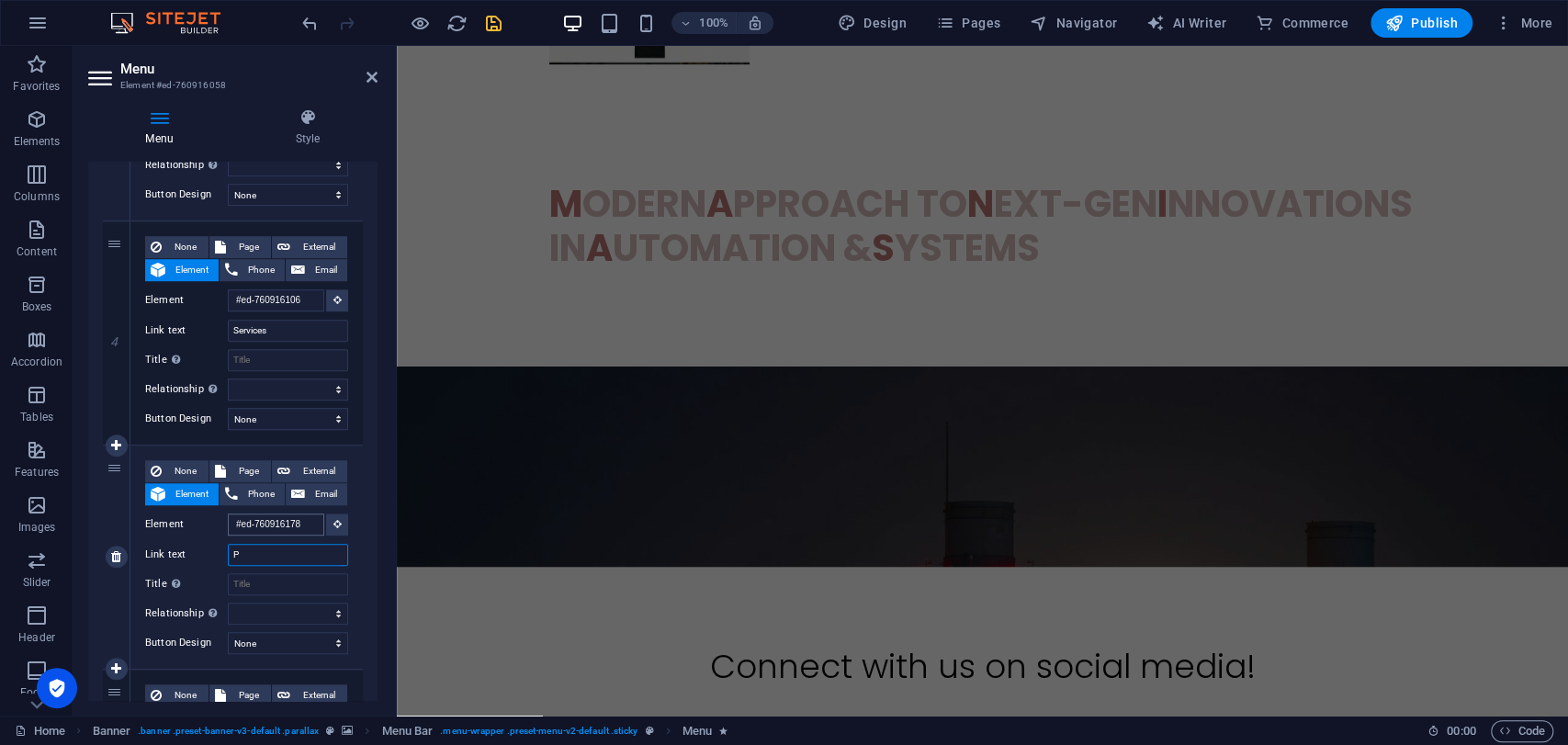 scroll, scrollTop: 0, scrollLeft: 0, axis: both 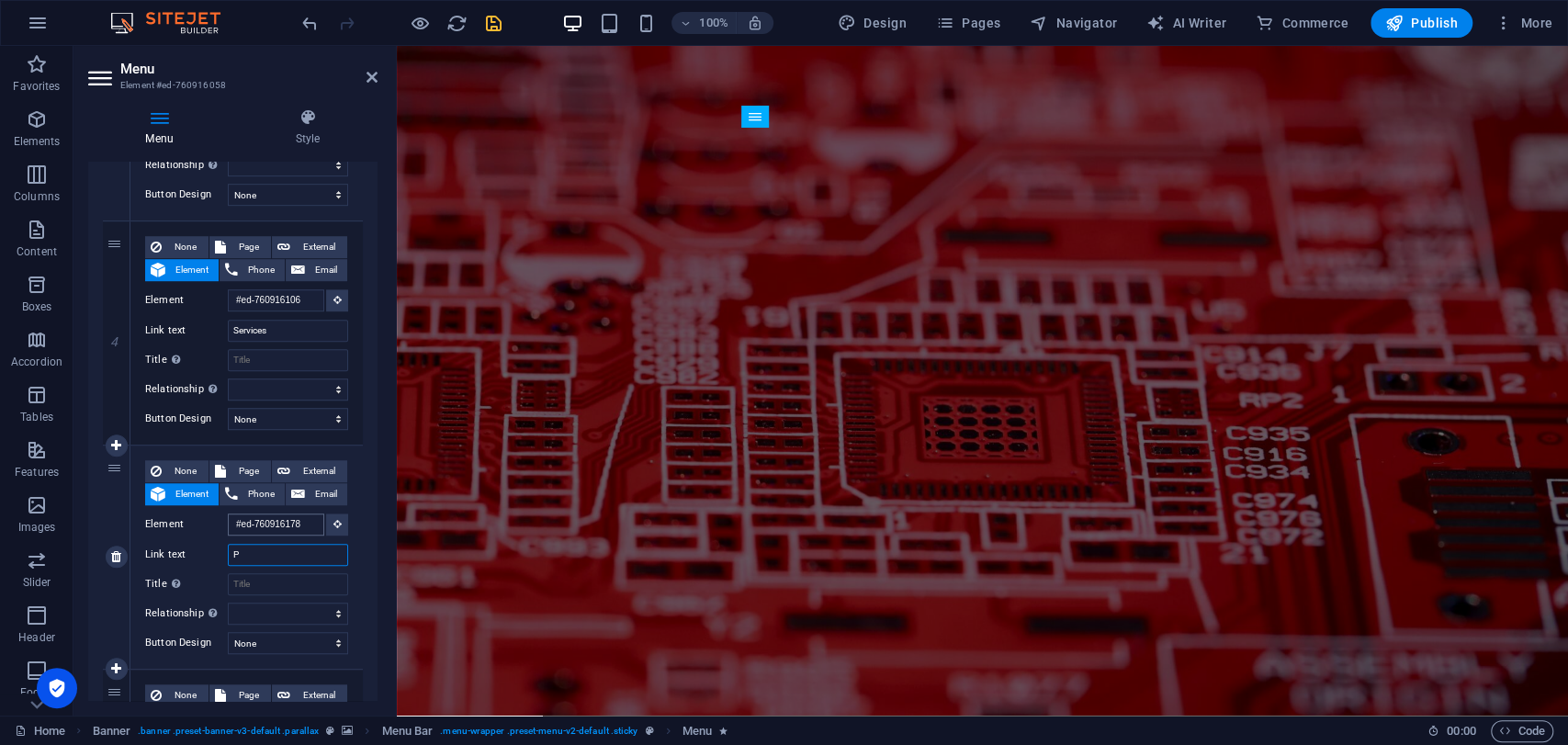 select 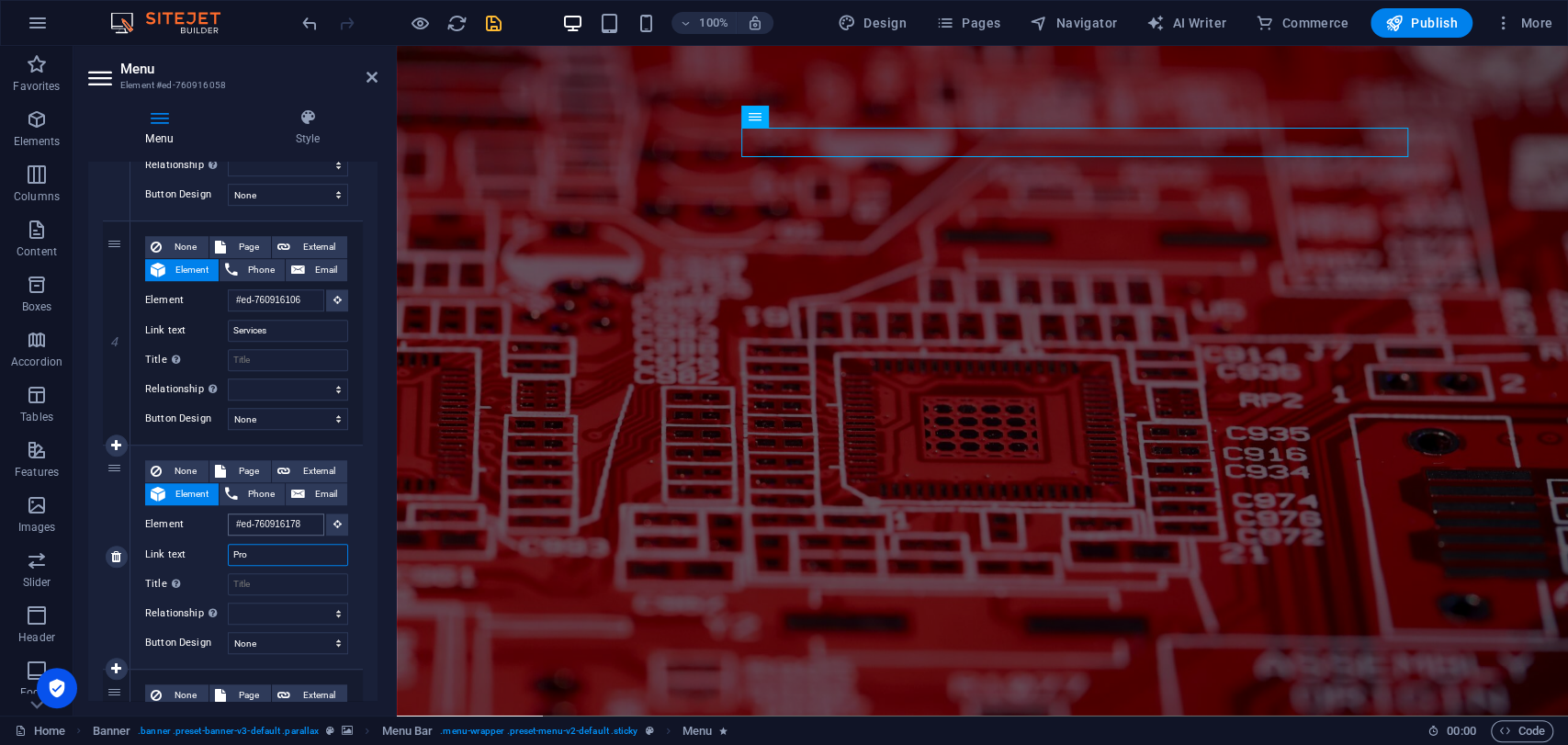 type on "Prod" 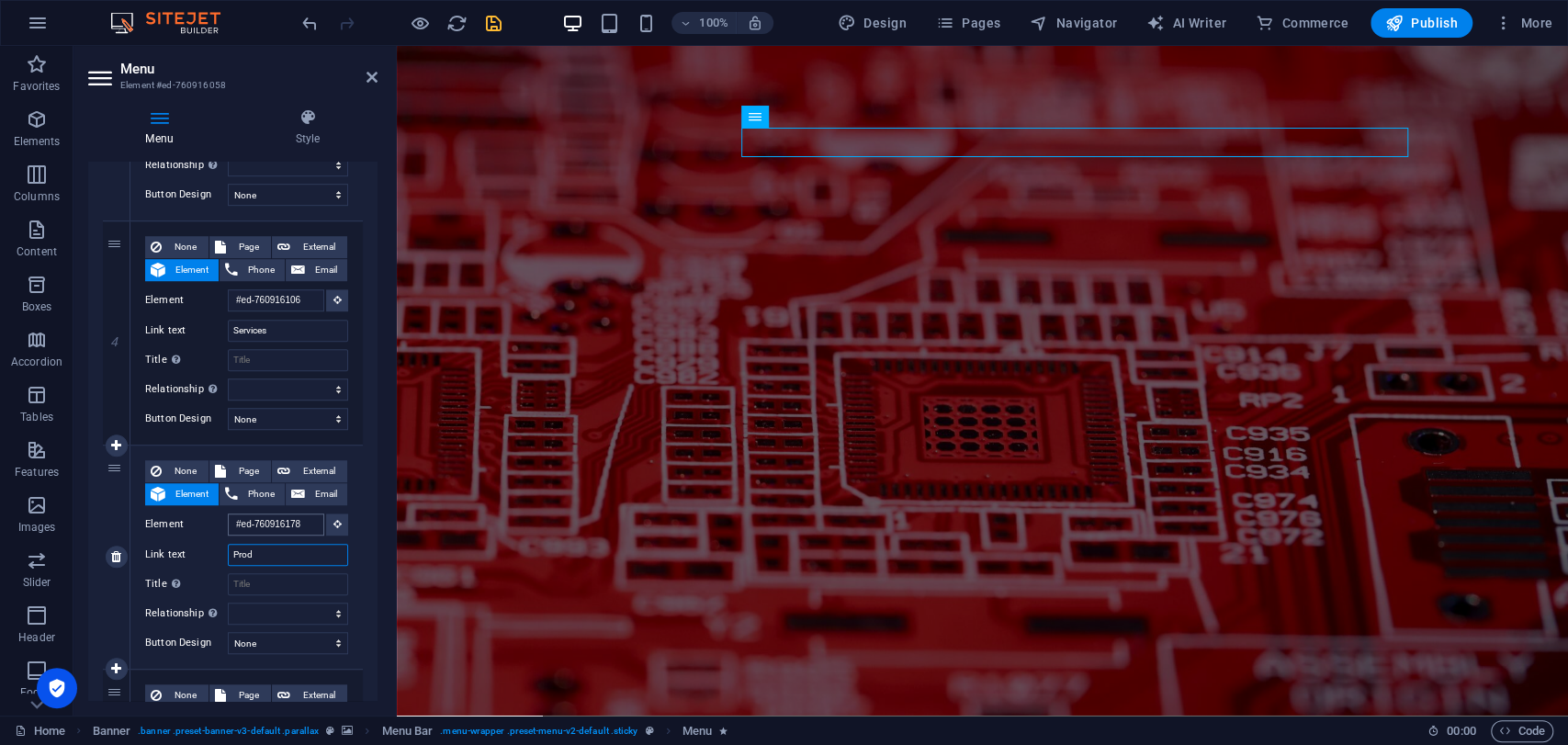select 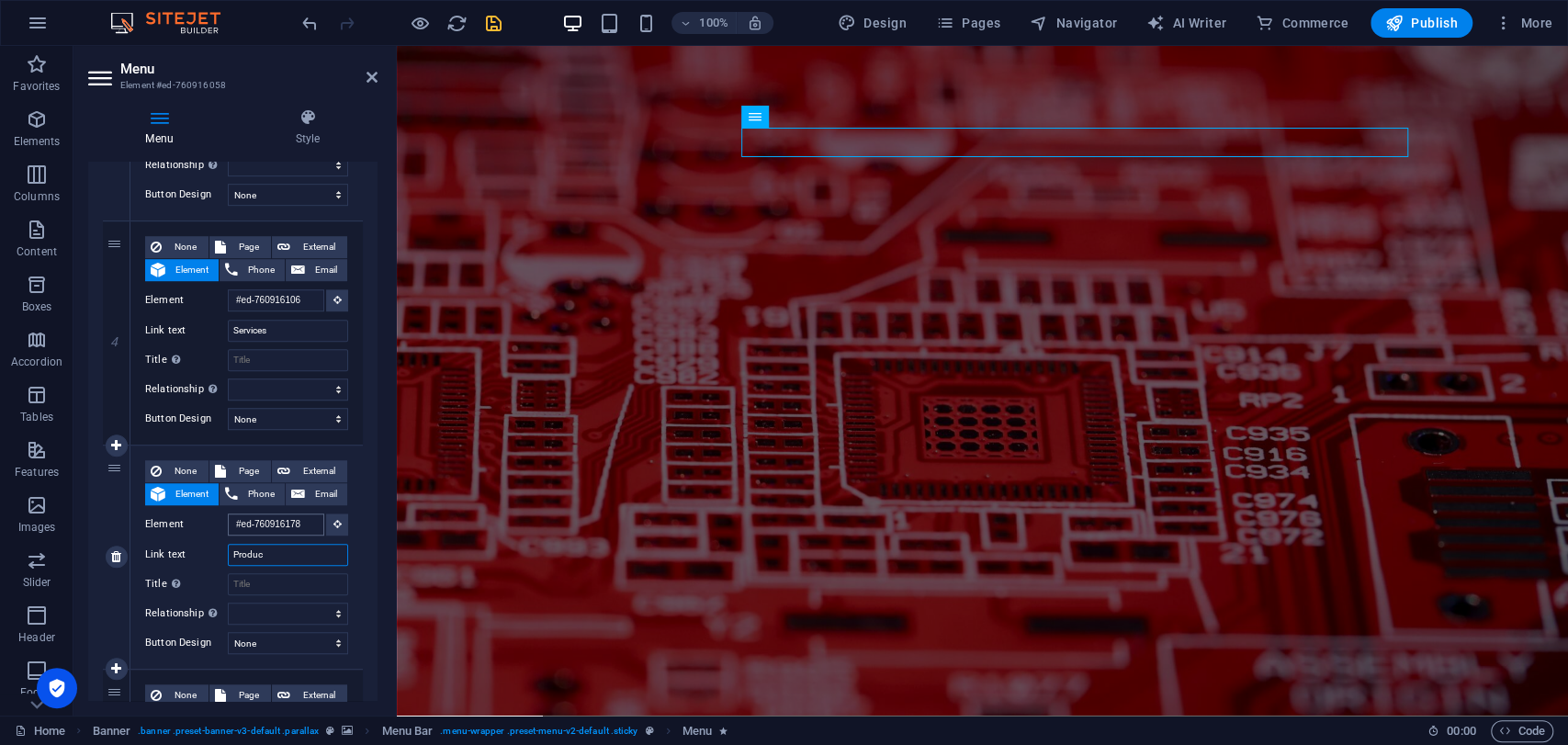 type on "Product" 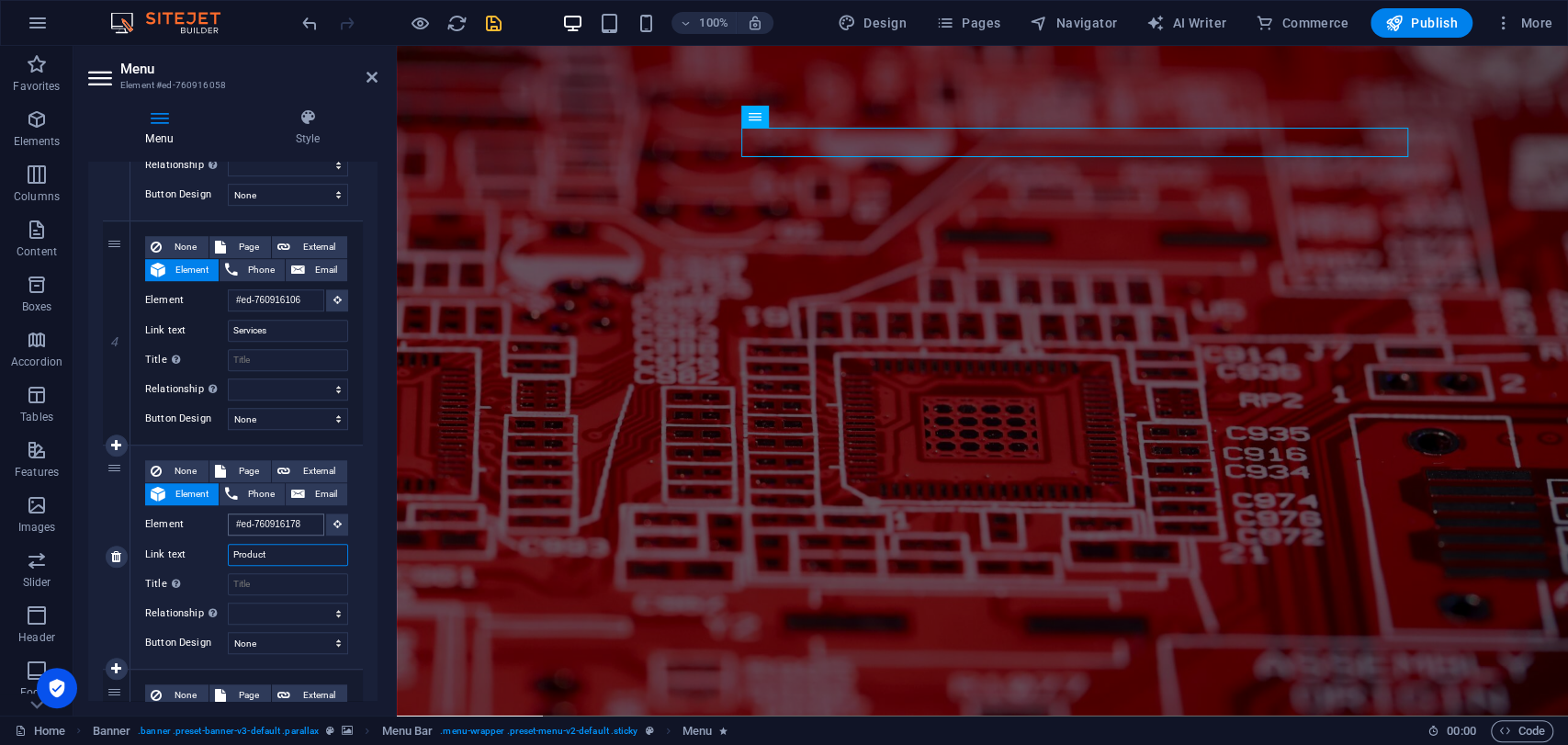 select 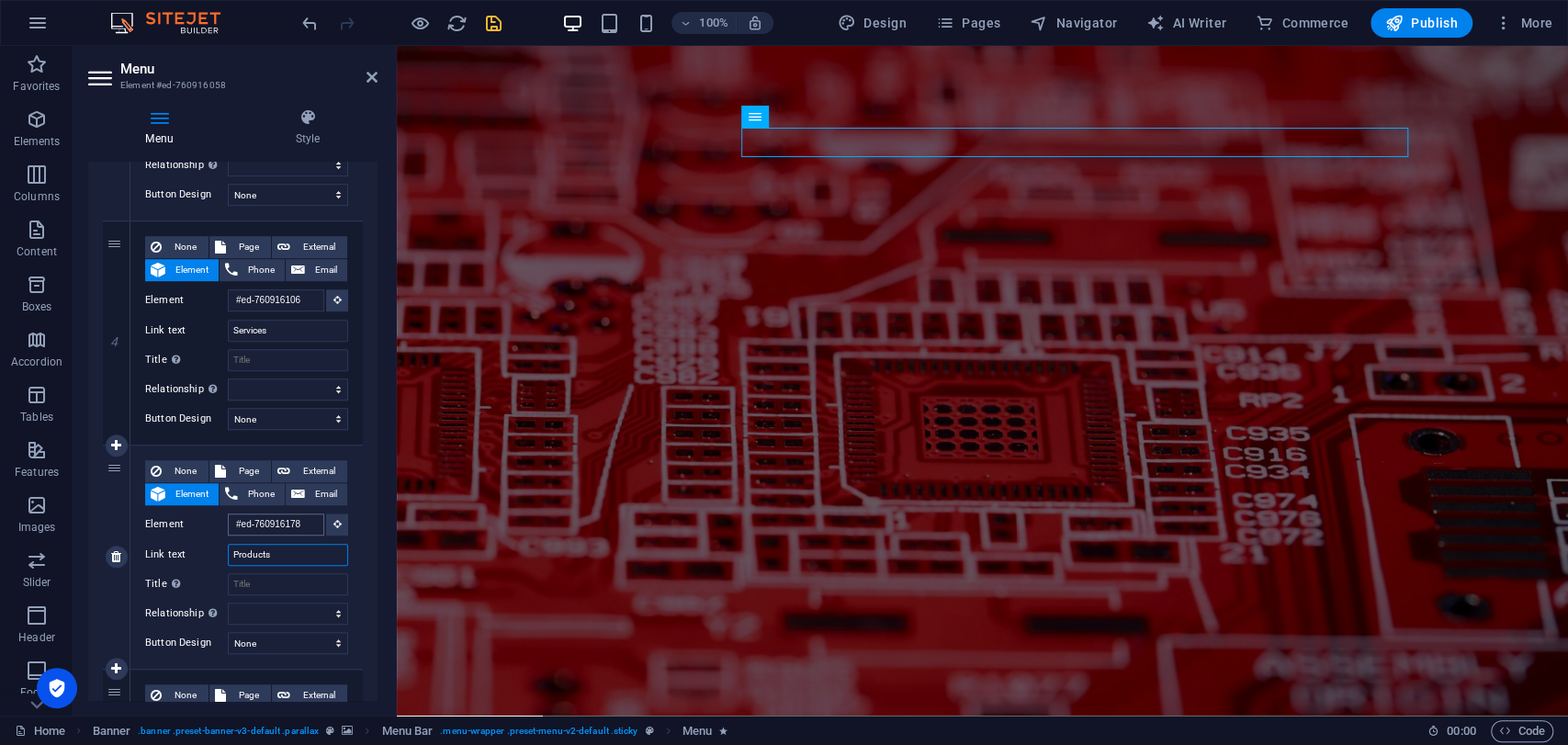 select 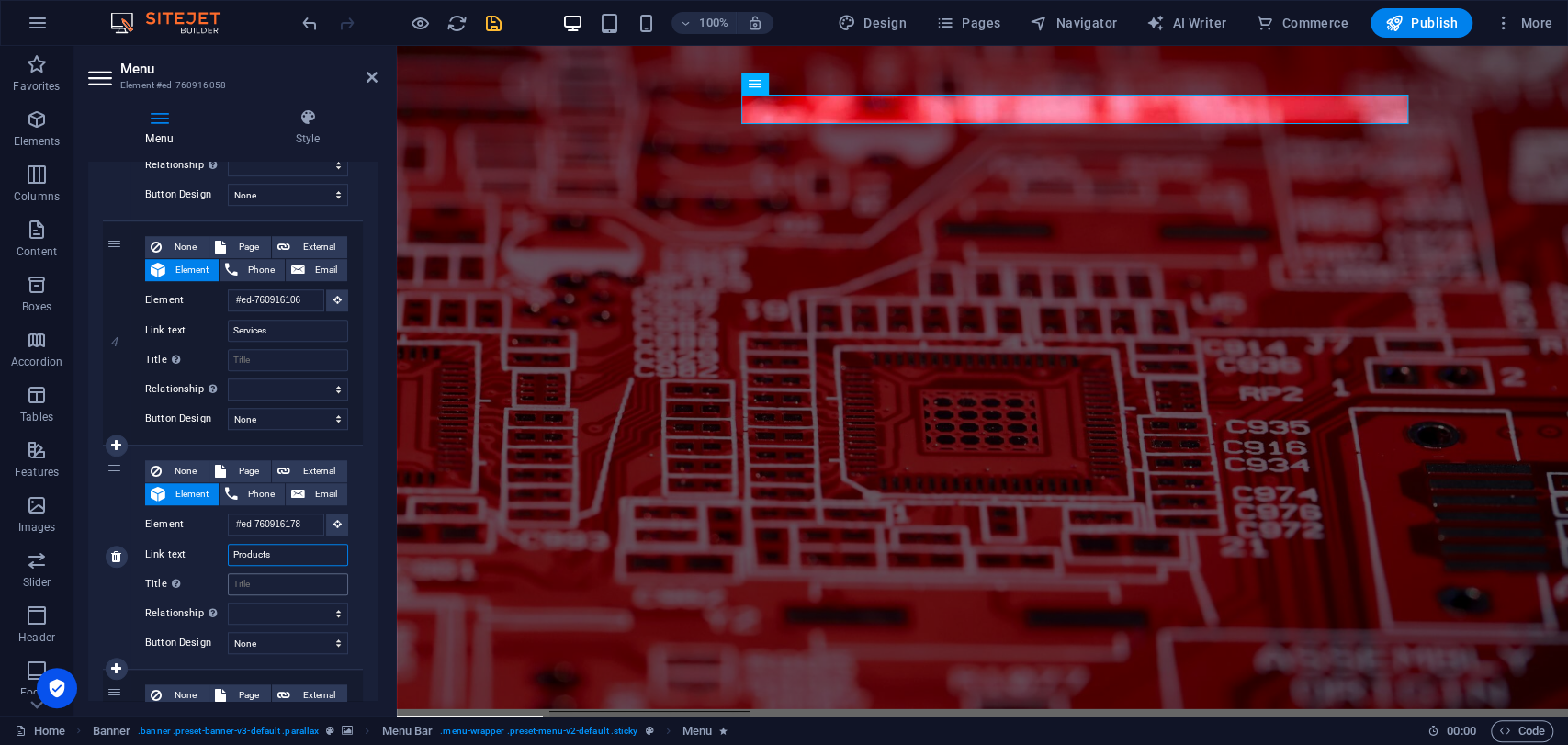 scroll, scrollTop: 8, scrollLeft: 0, axis: vertical 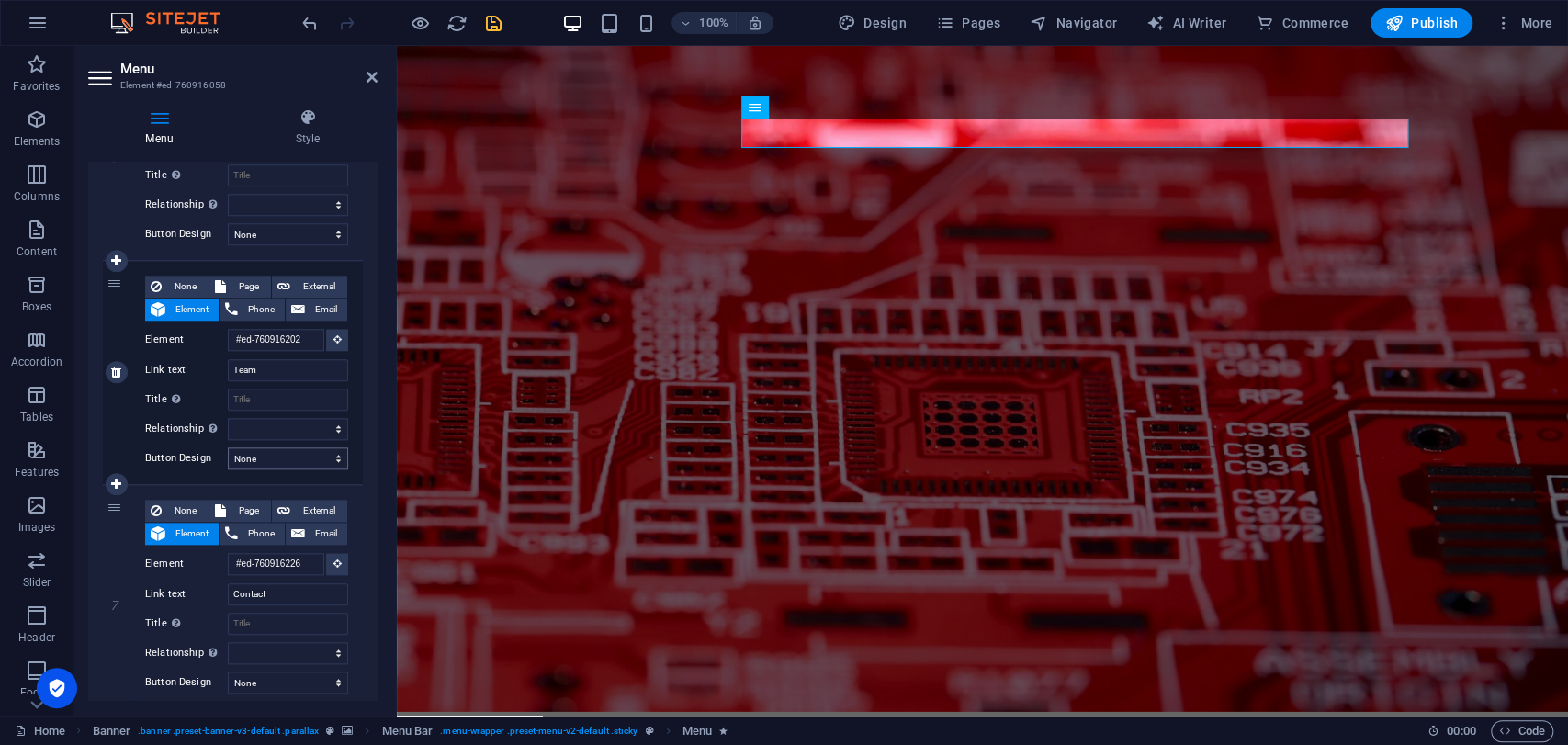 type on "Products" 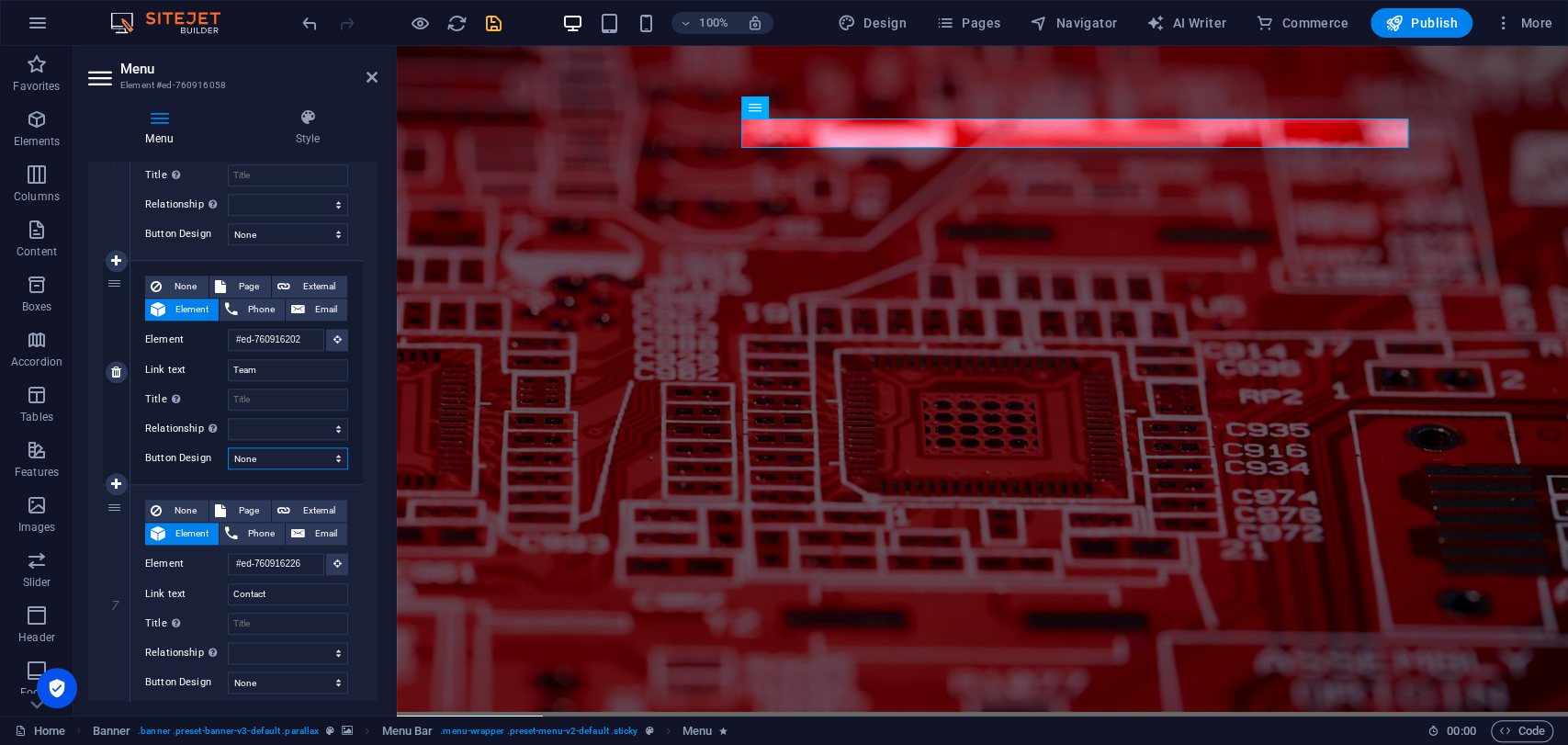 click on "None Default Primary Secondary" at bounding box center (288, 458) 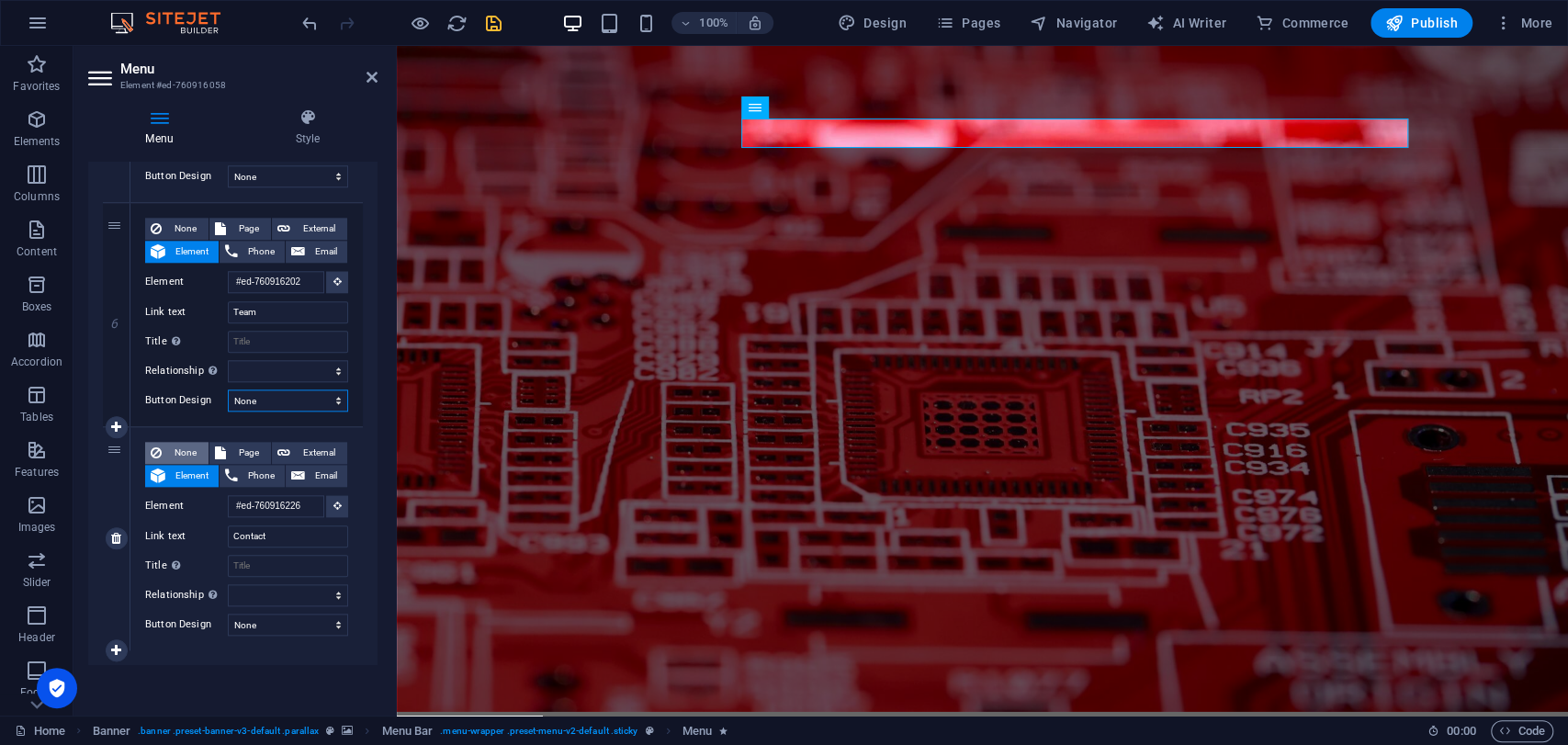 scroll, scrollTop: 1283, scrollLeft: 0, axis: vertical 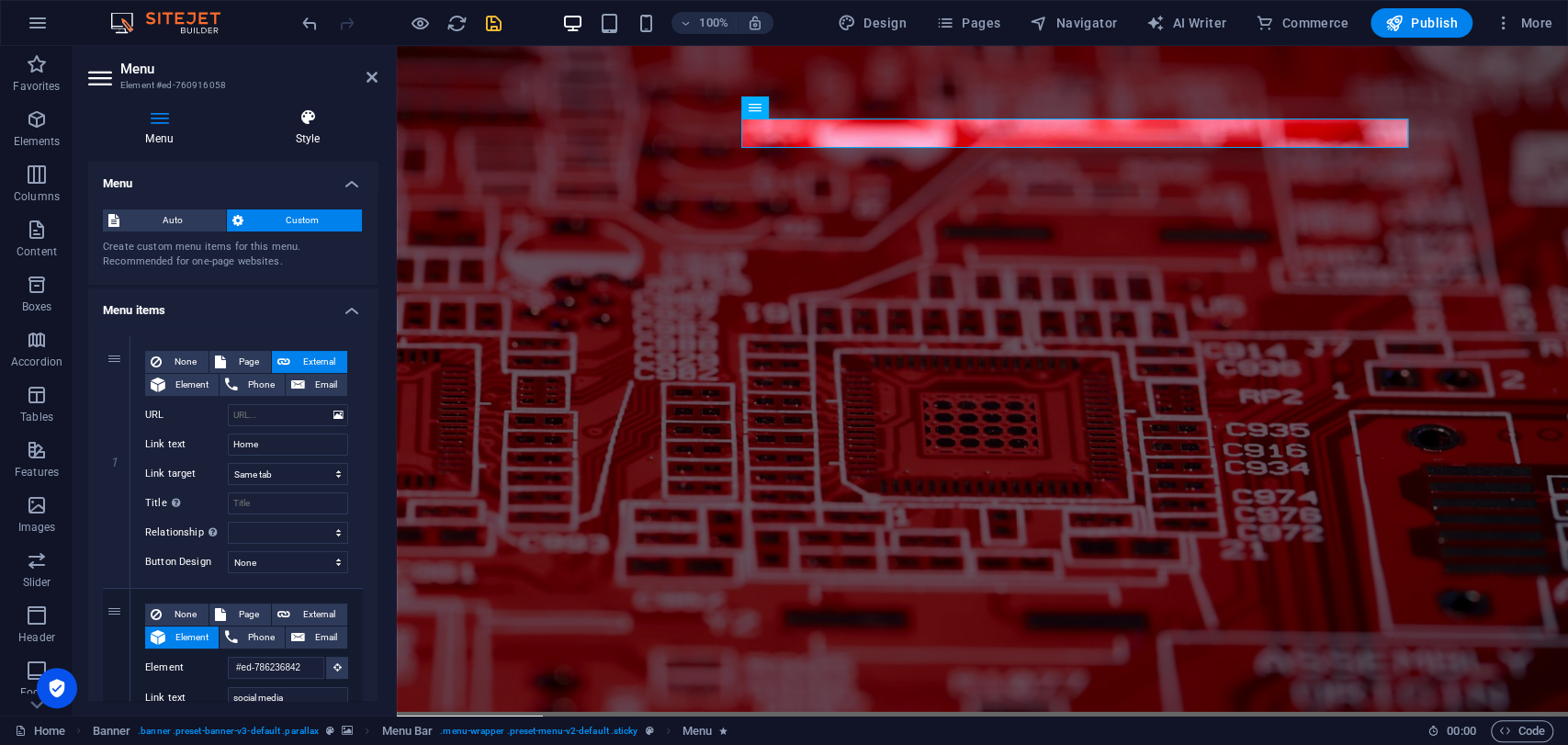 click at bounding box center [308, 118] 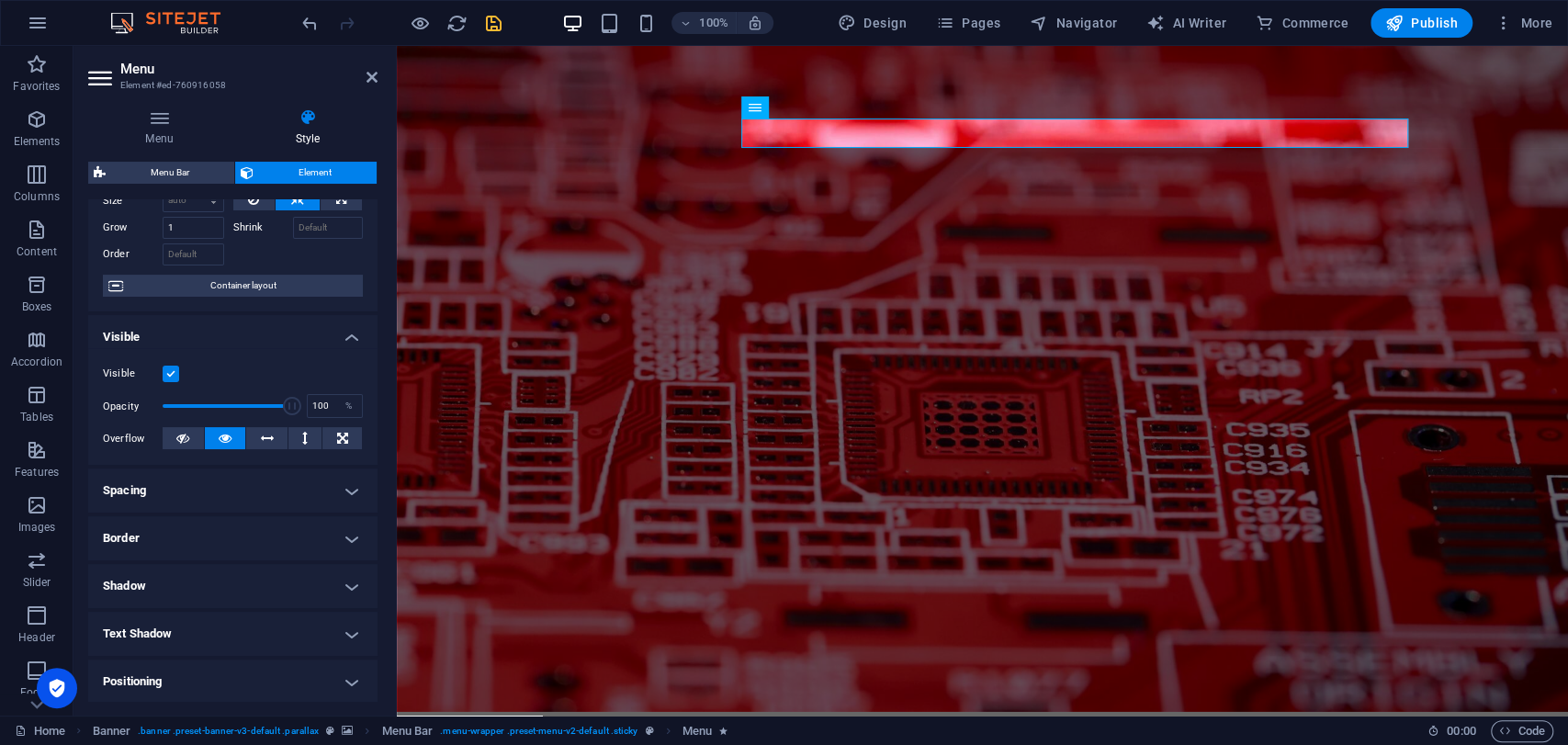 scroll, scrollTop: 275, scrollLeft: 0, axis: vertical 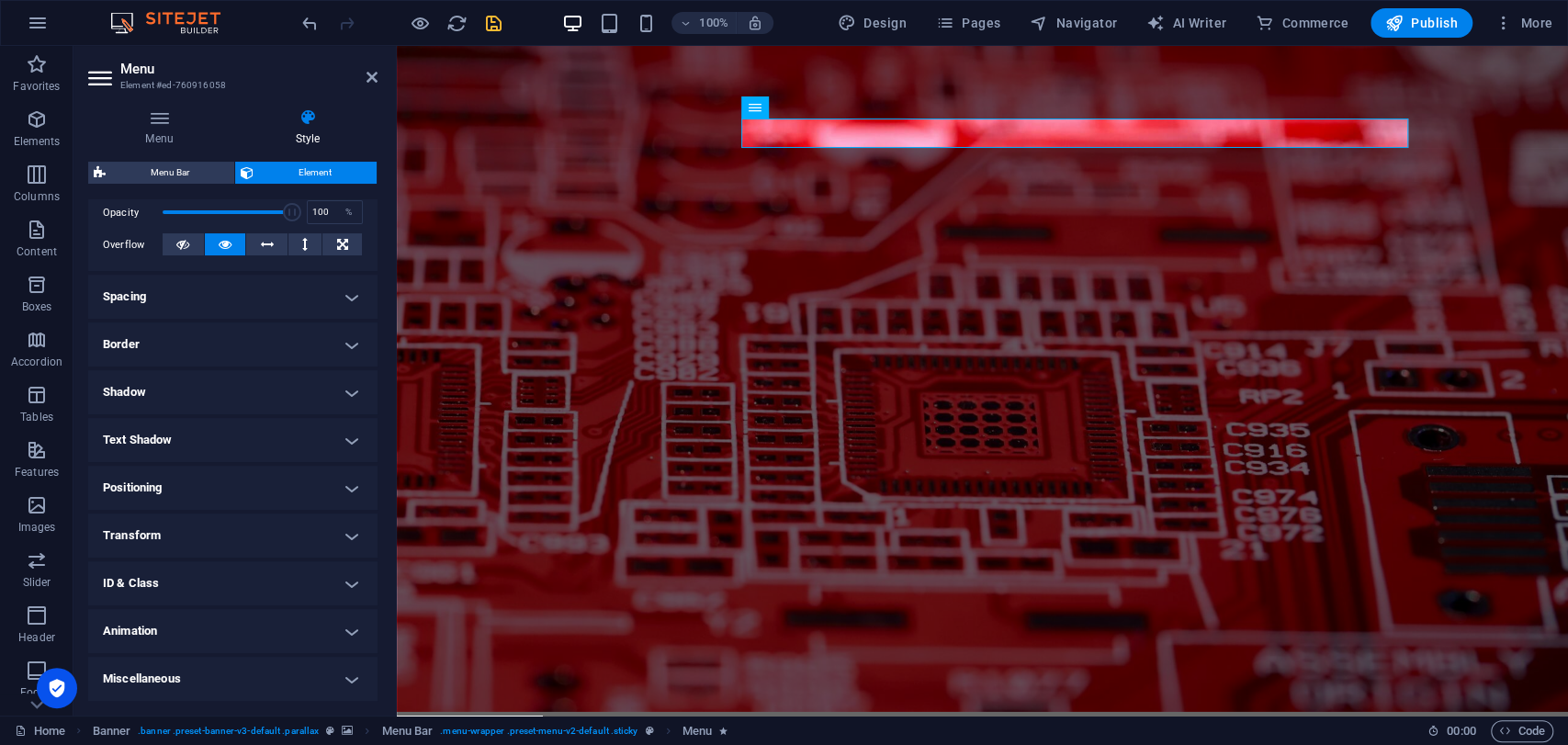 click on "Spacing" at bounding box center (232, 297) 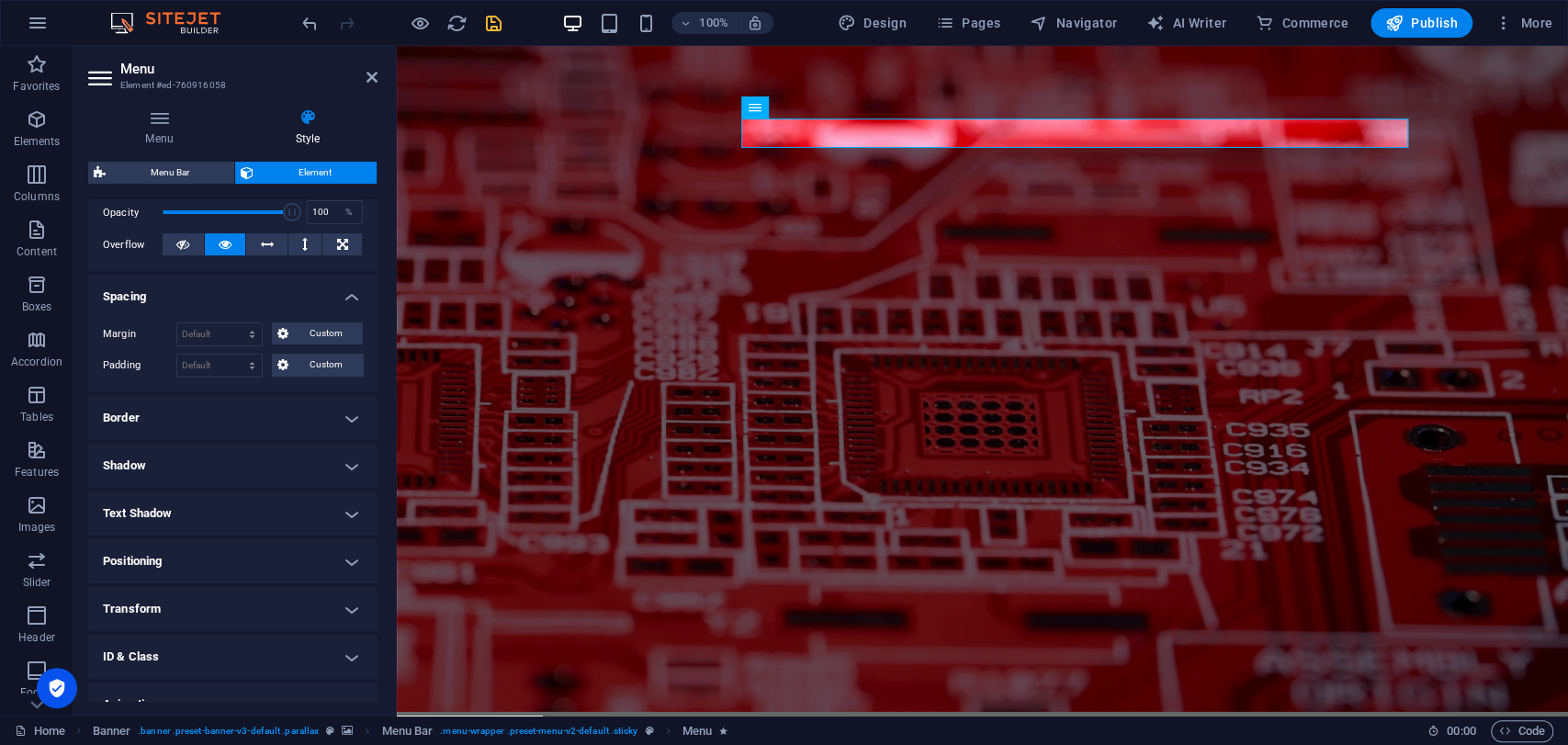 click on "Spacing" at bounding box center (232, 291) 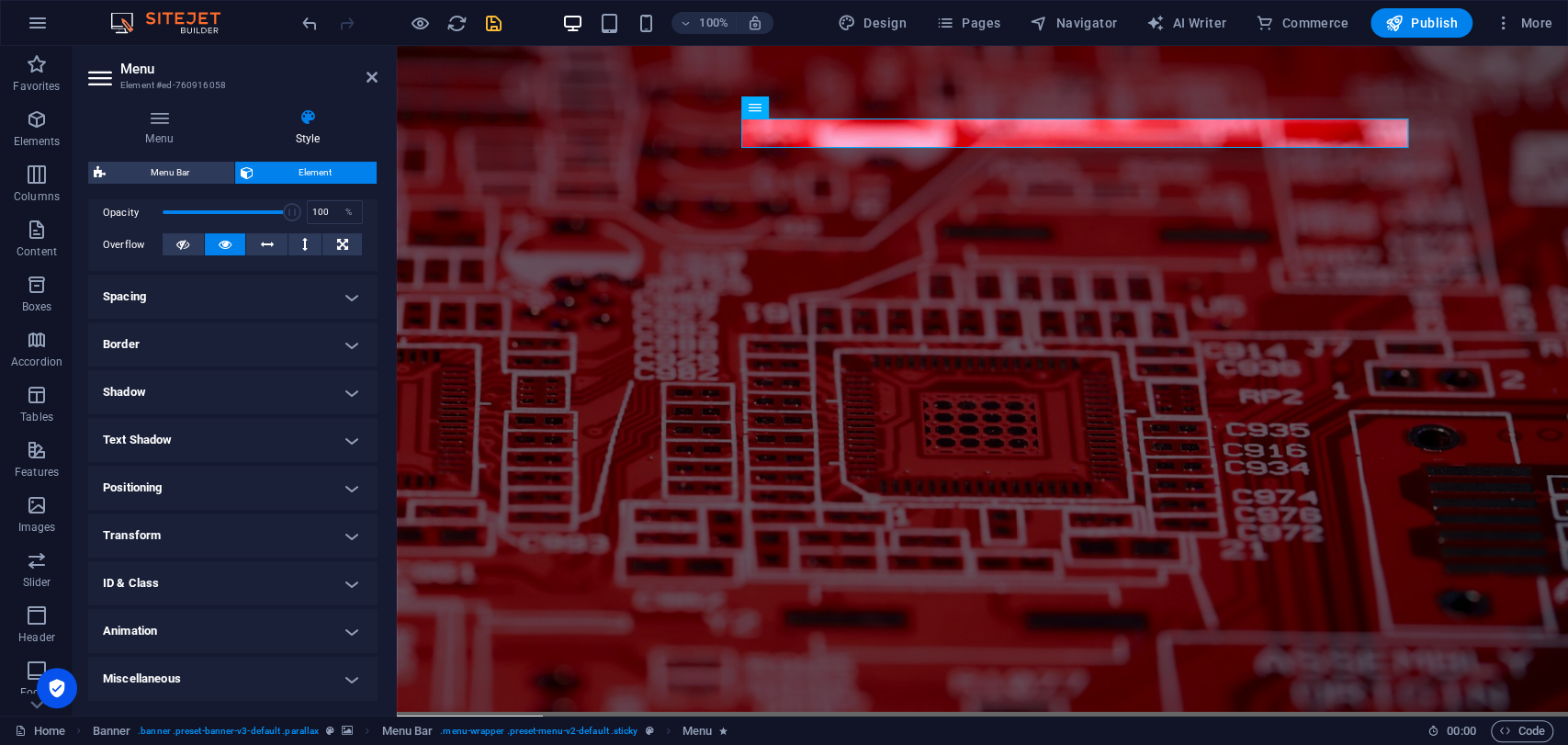 click on "Animation" at bounding box center [232, 631] 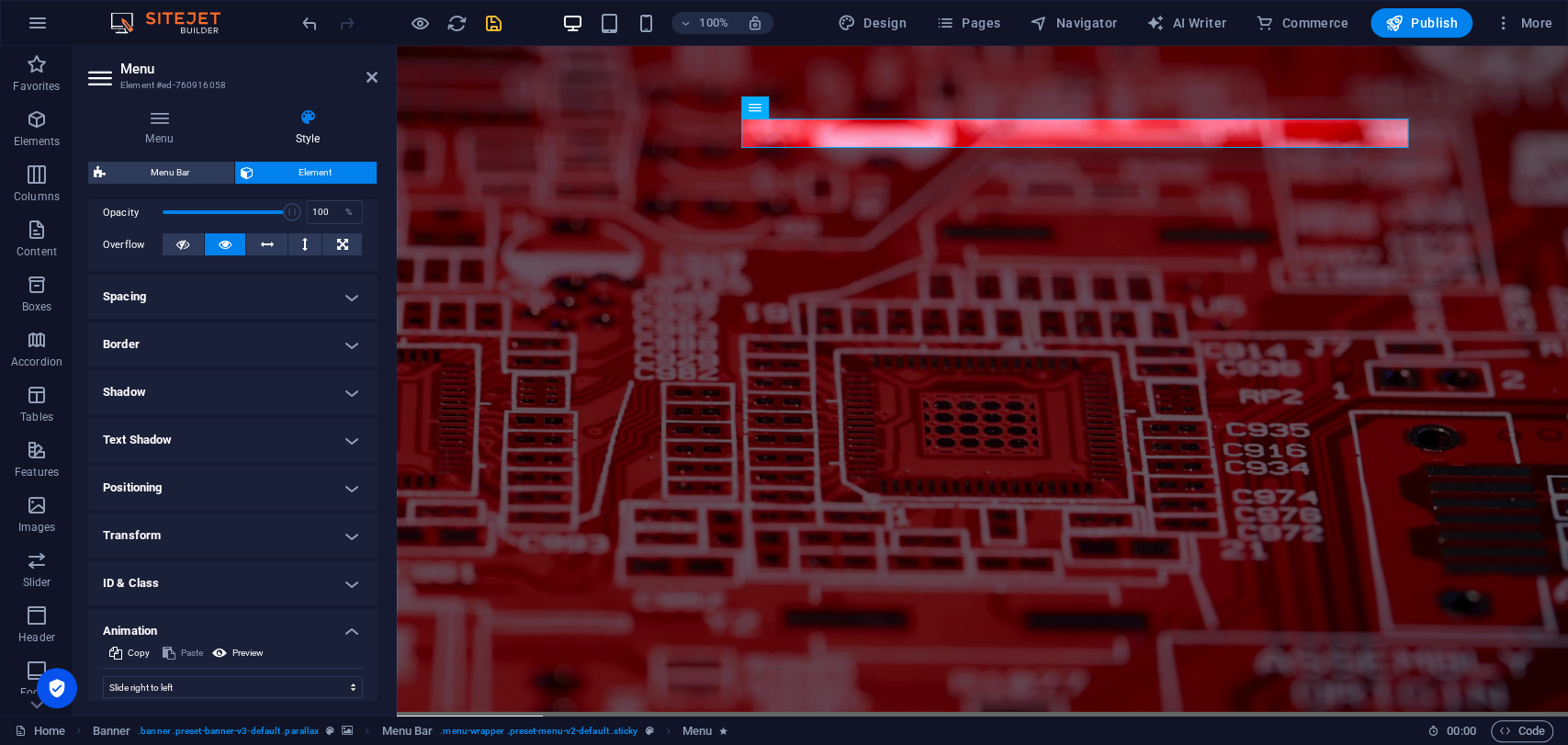 scroll, scrollTop: 463, scrollLeft: 0, axis: vertical 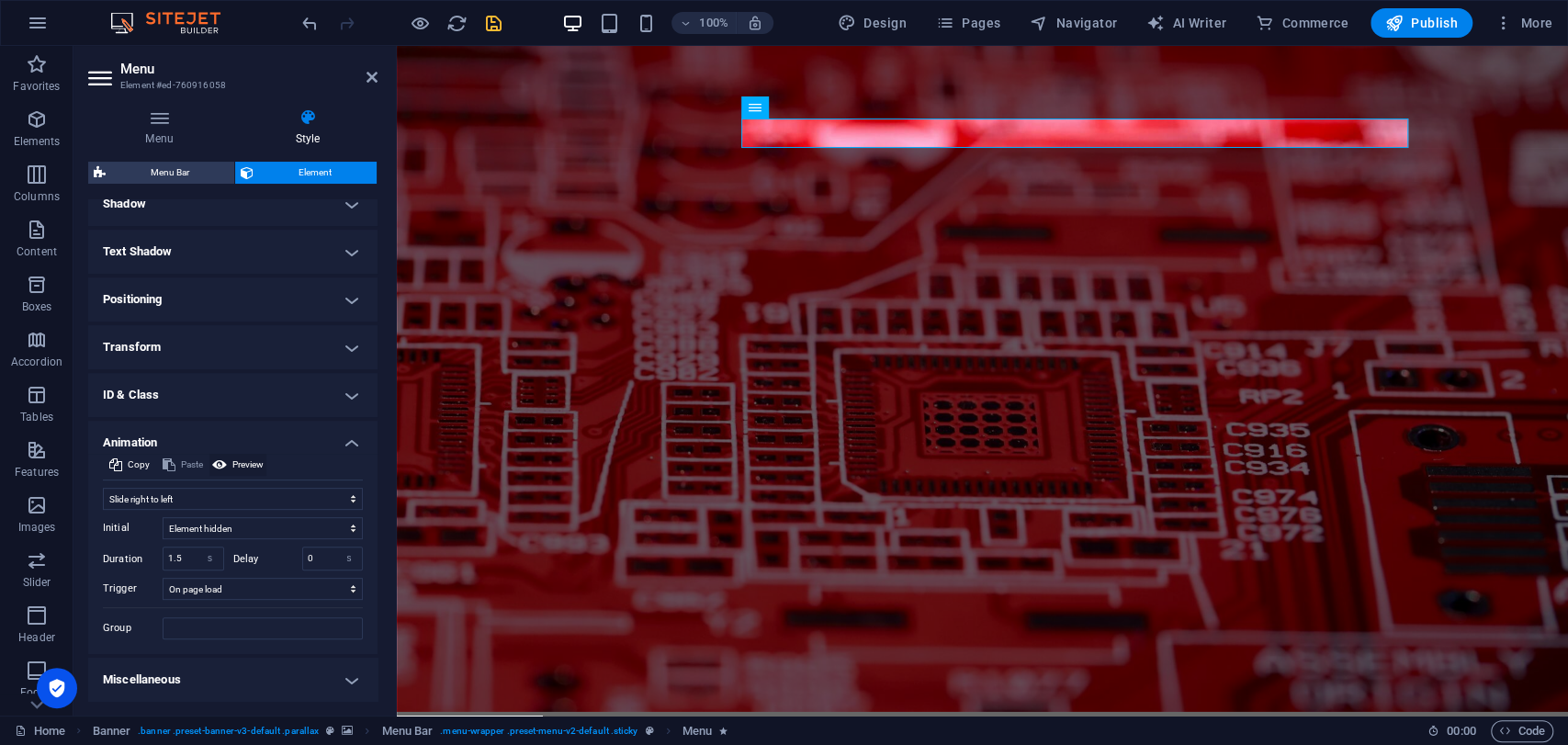 click on "Preview" at bounding box center [238, 465] 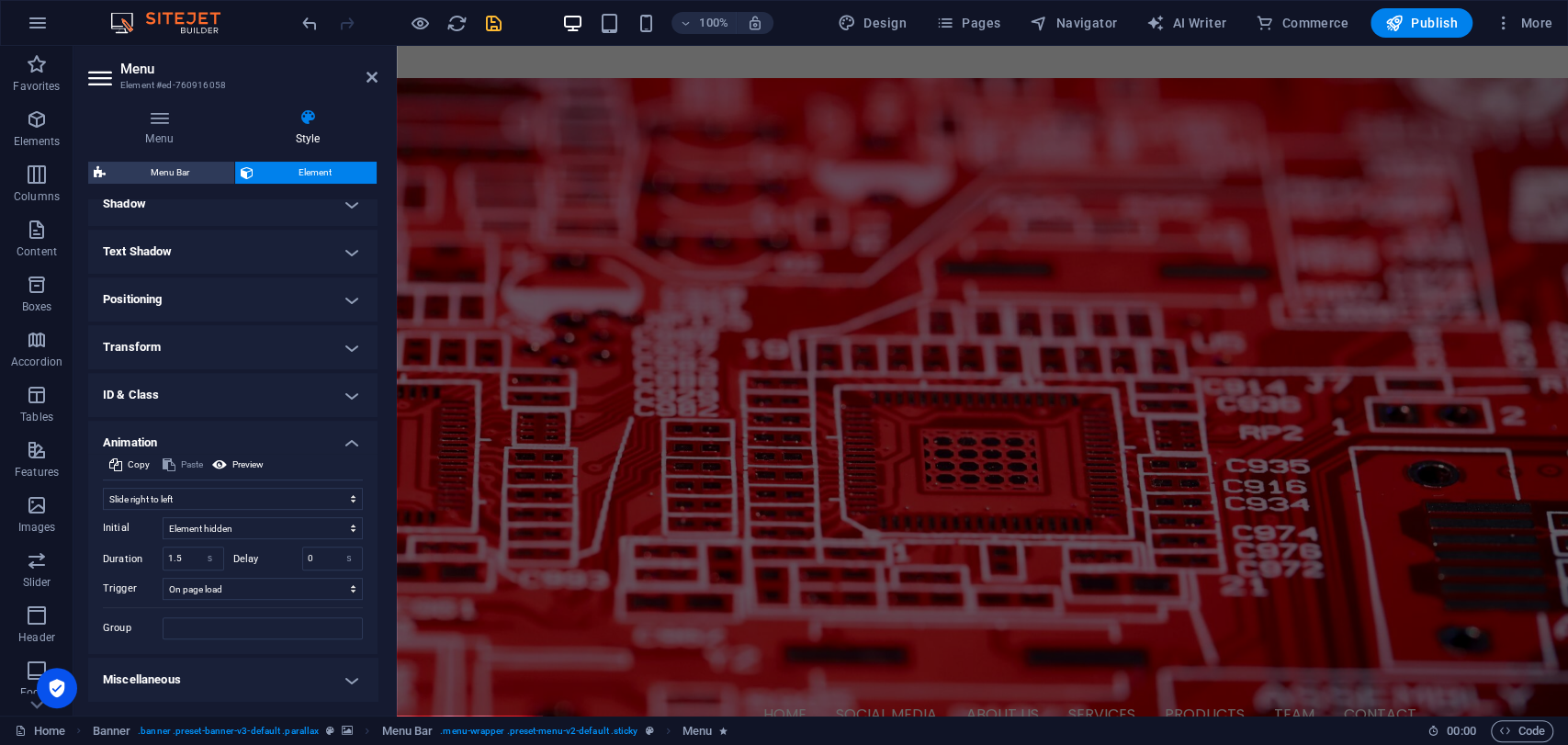 scroll, scrollTop: 519, scrollLeft: 0, axis: vertical 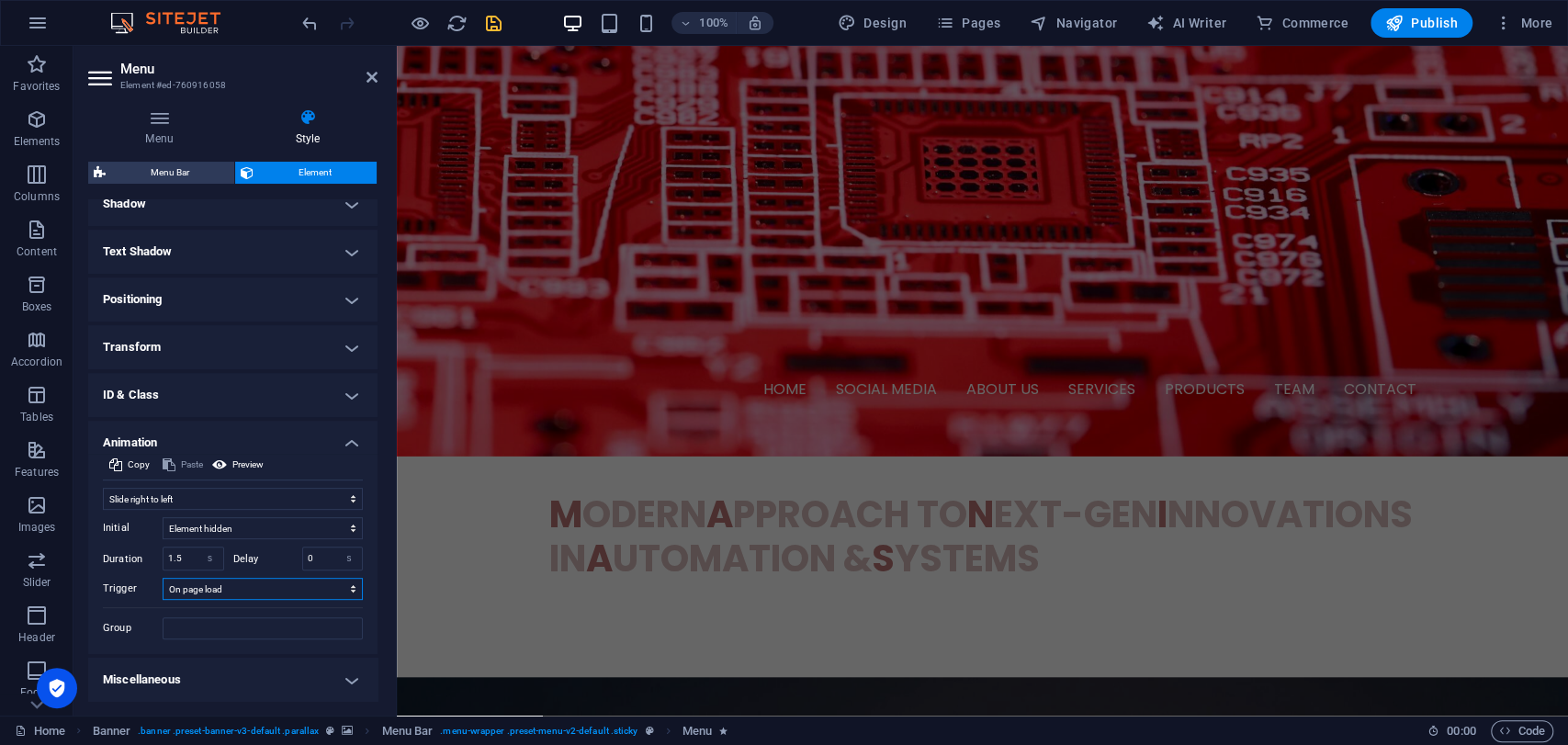 click on "No automatic trigger On page load Element scrolled into view" at bounding box center (263, 589) 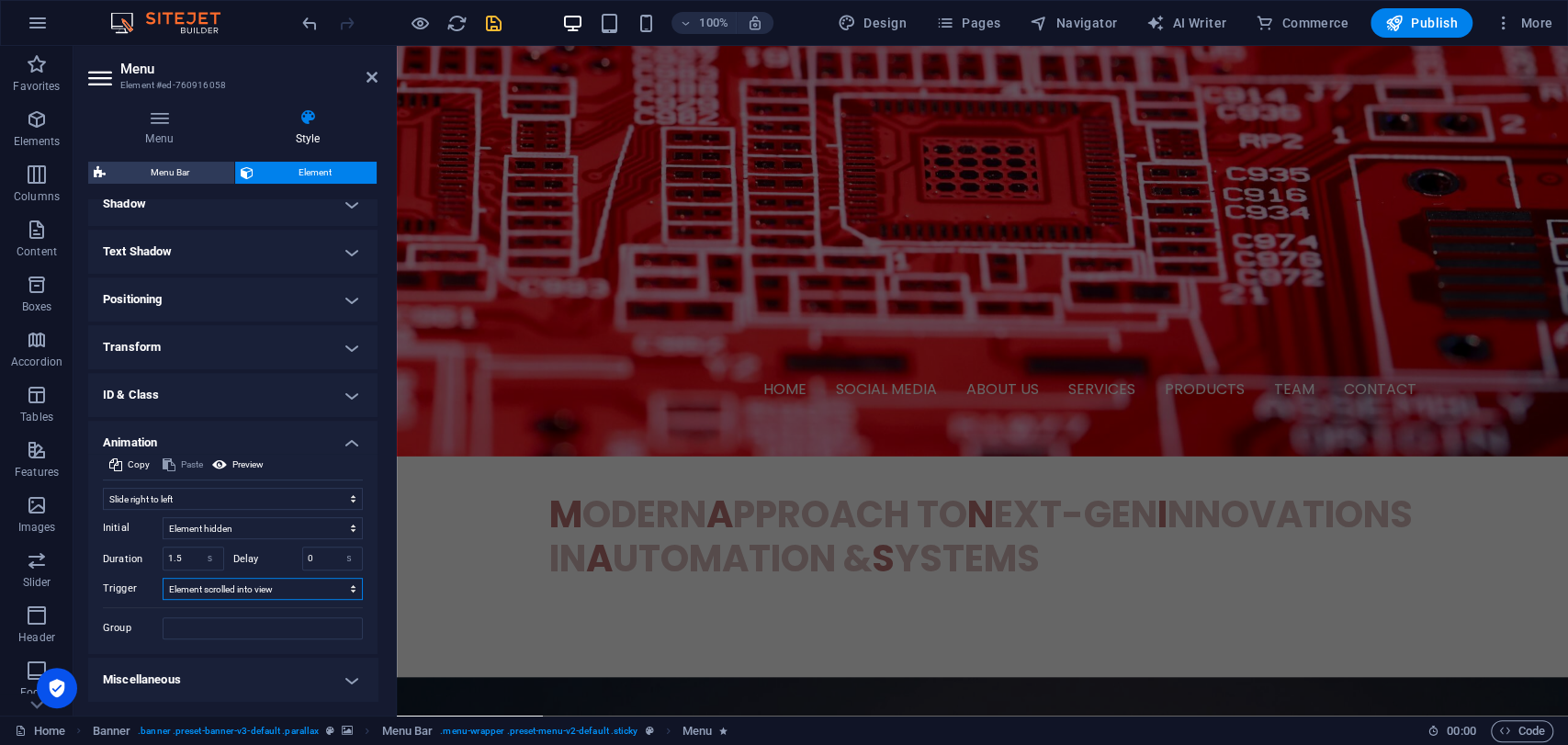 click on "No automatic trigger On page load Element scrolled into view" at bounding box center (263, 589) 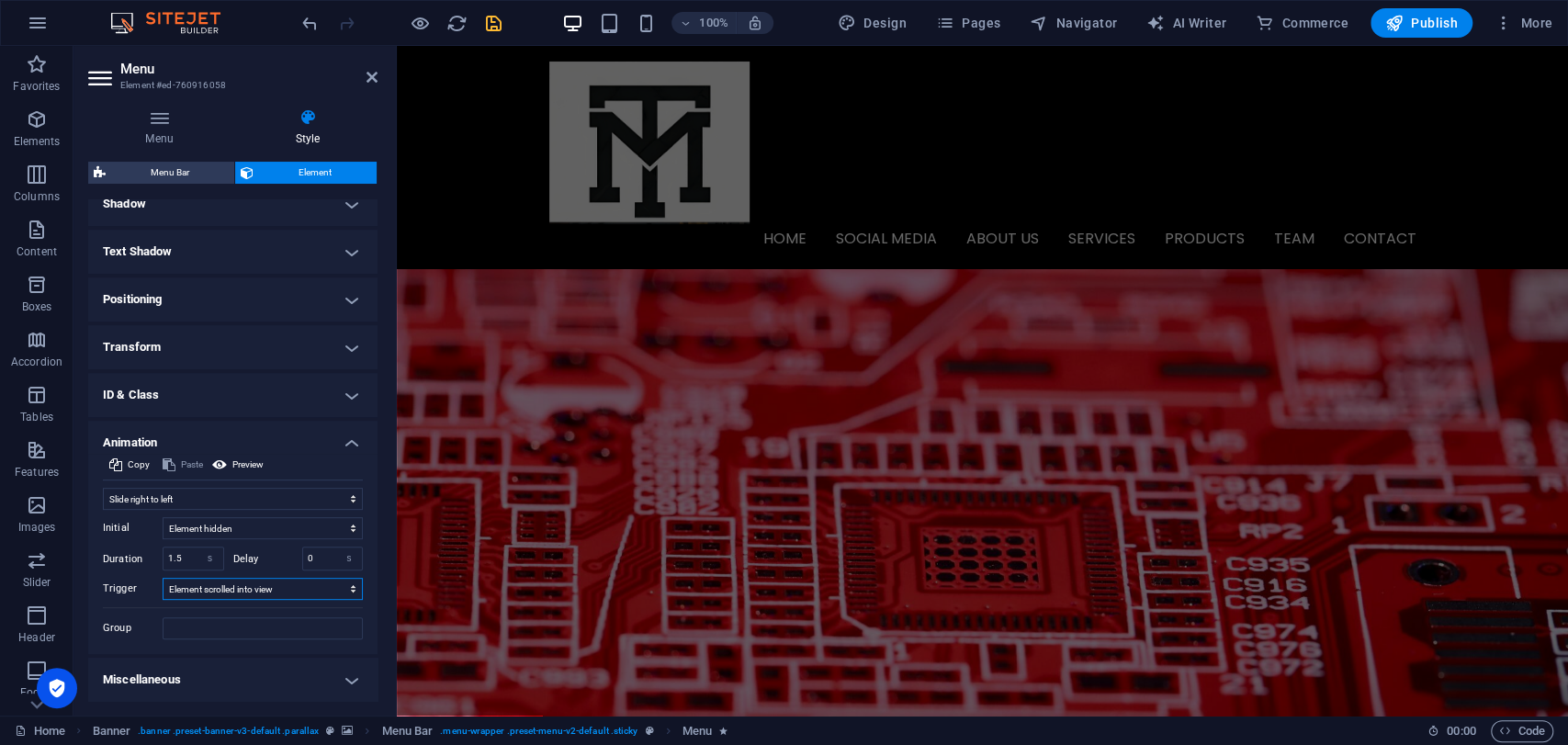 scroll, scrollTop: 0, scrollLeft: 0, axis: both 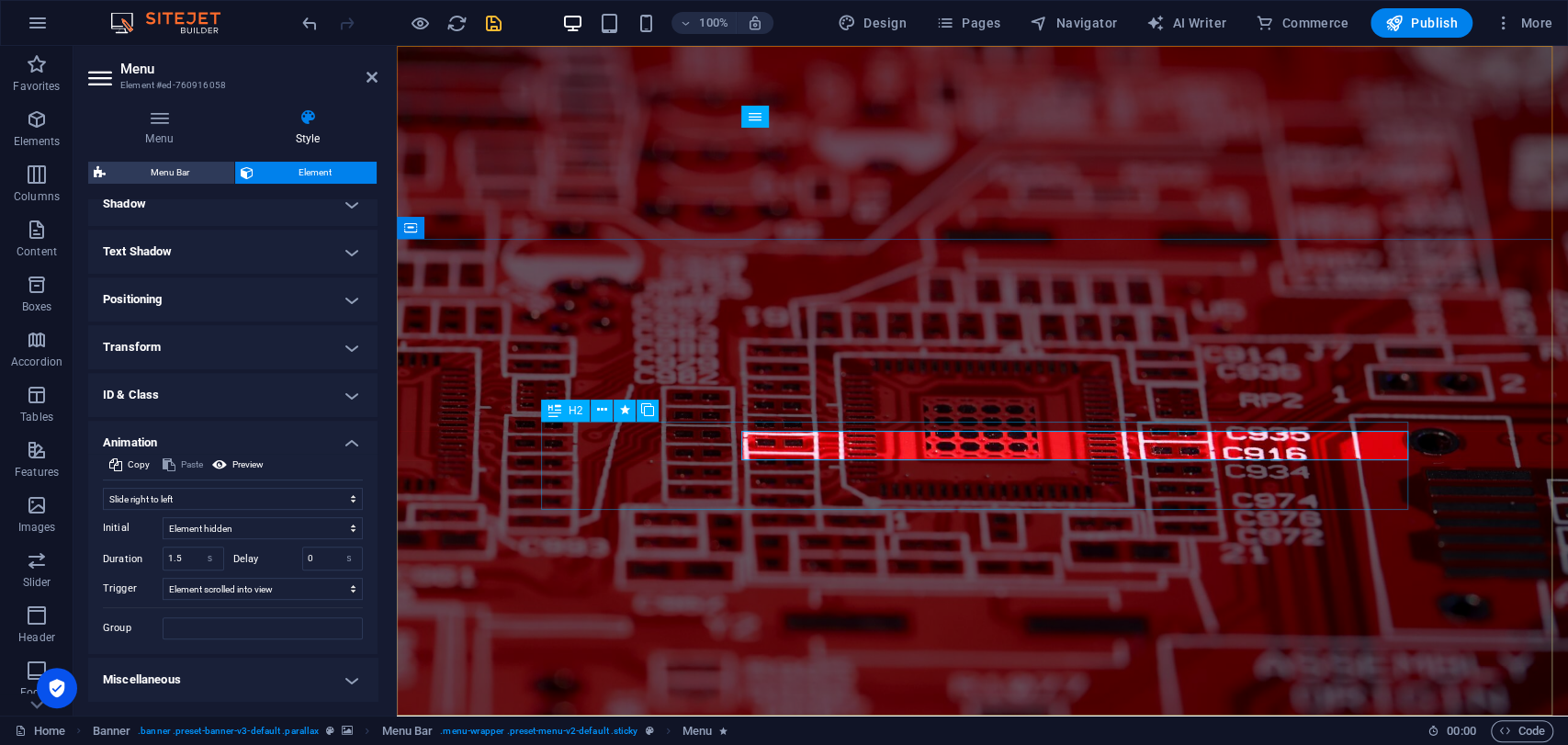 click on "M odern  A pproach to  N ext-Gen  I nnovations in  A utomation &  S ystems" at bounding box center (983, 1055) 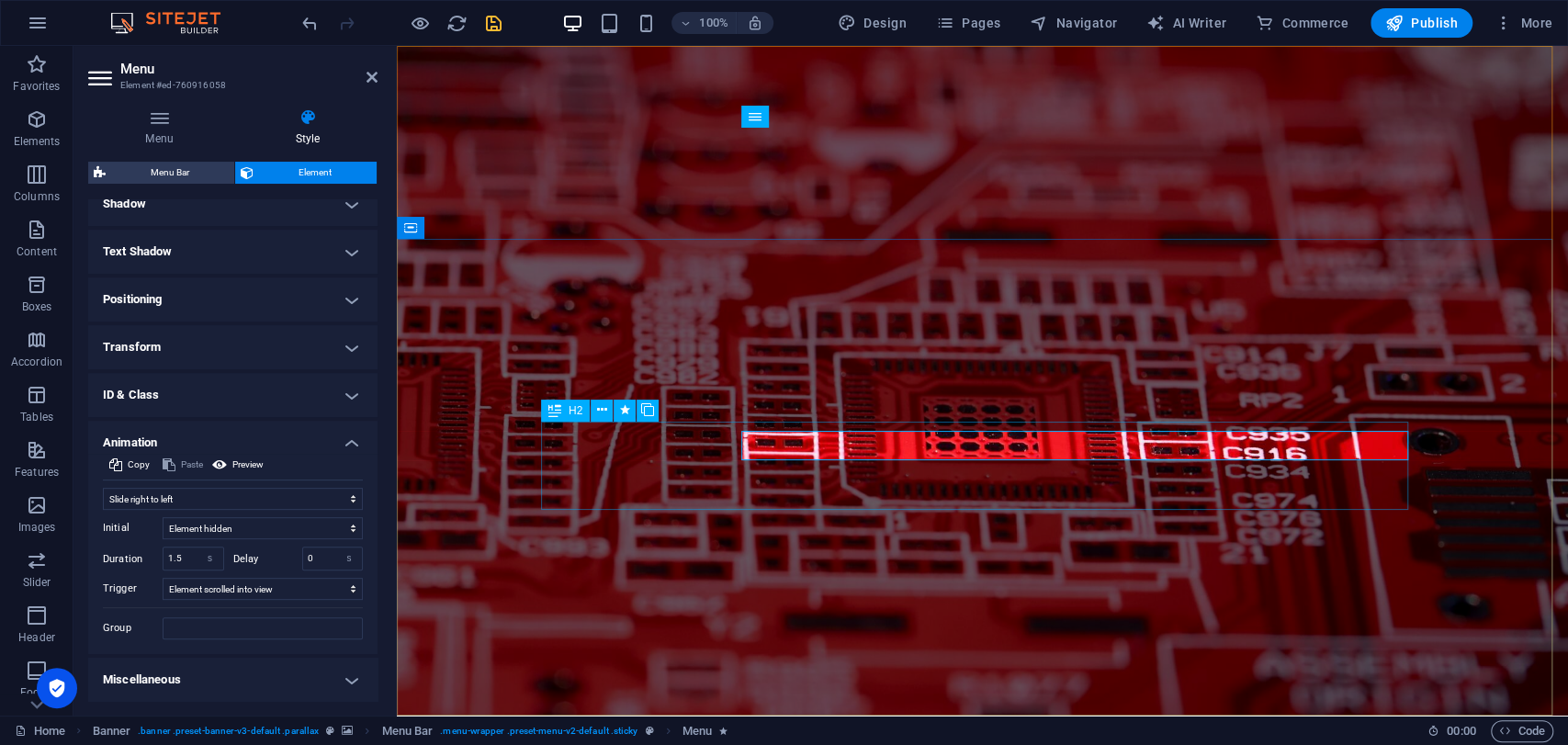 click on "M odern  A pproach to  N ext-Gen  I nnovations in  A utomation &  S ystems" at bounding box center [983, 1055] 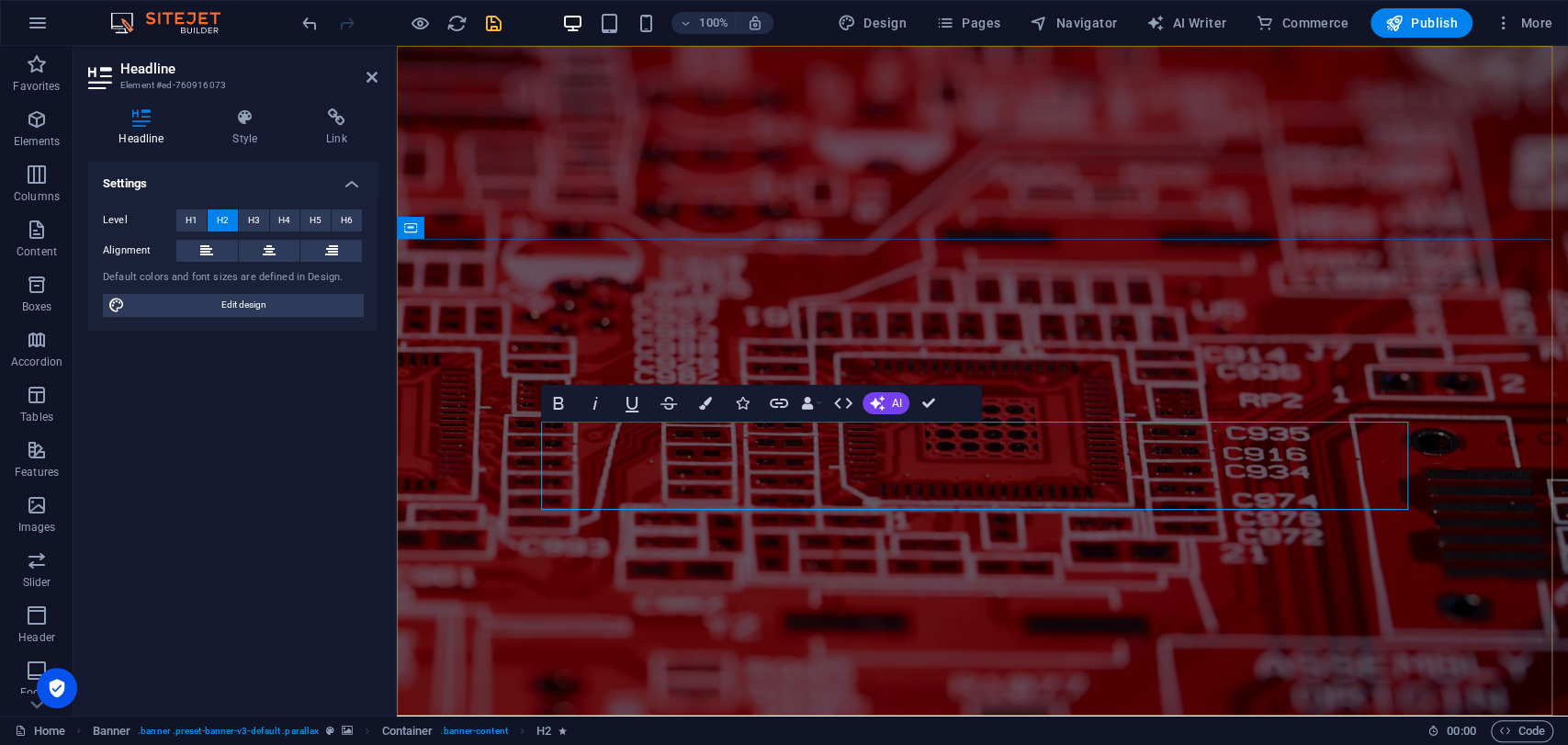 select on "move-right-to-left" 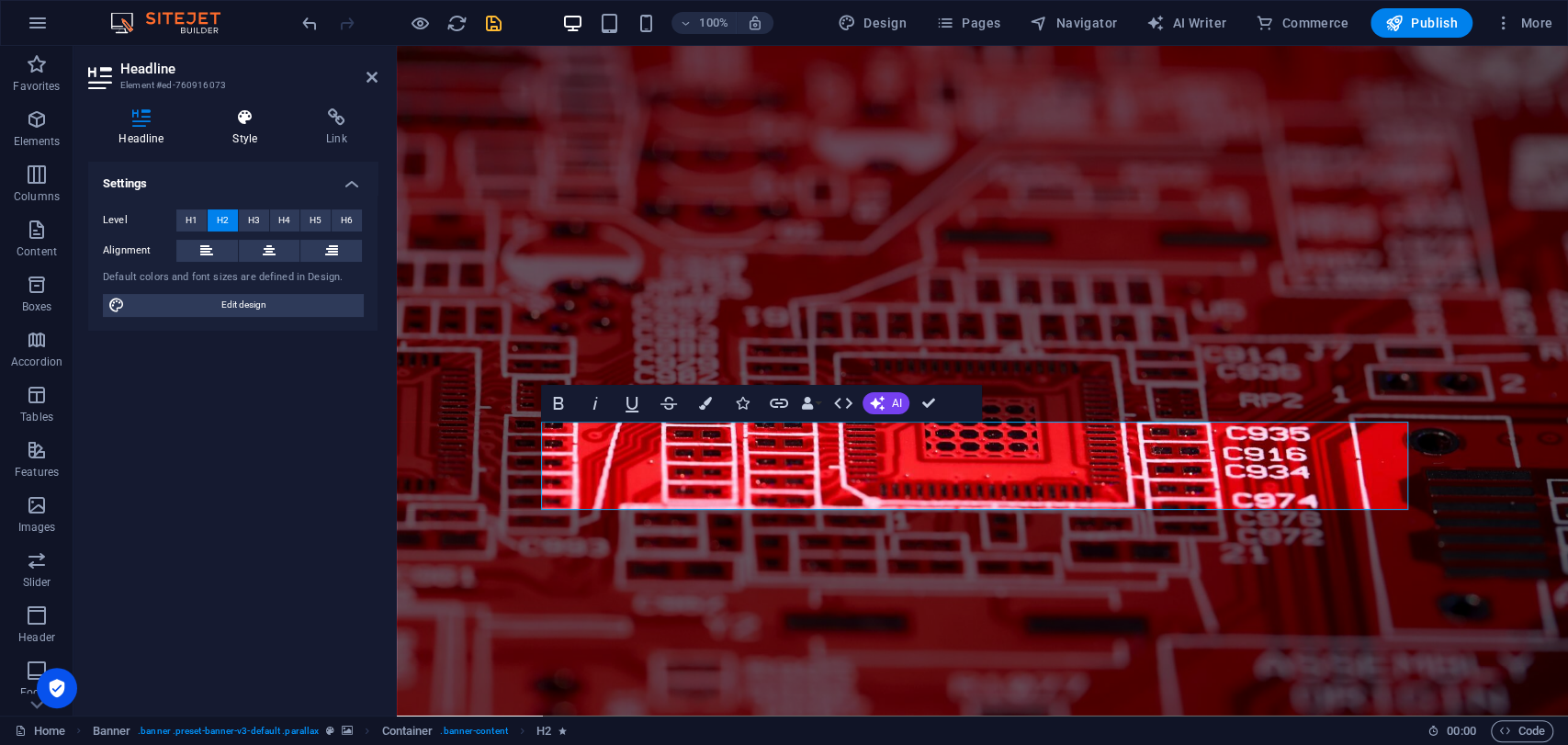 click at bounding box center [245, 118] 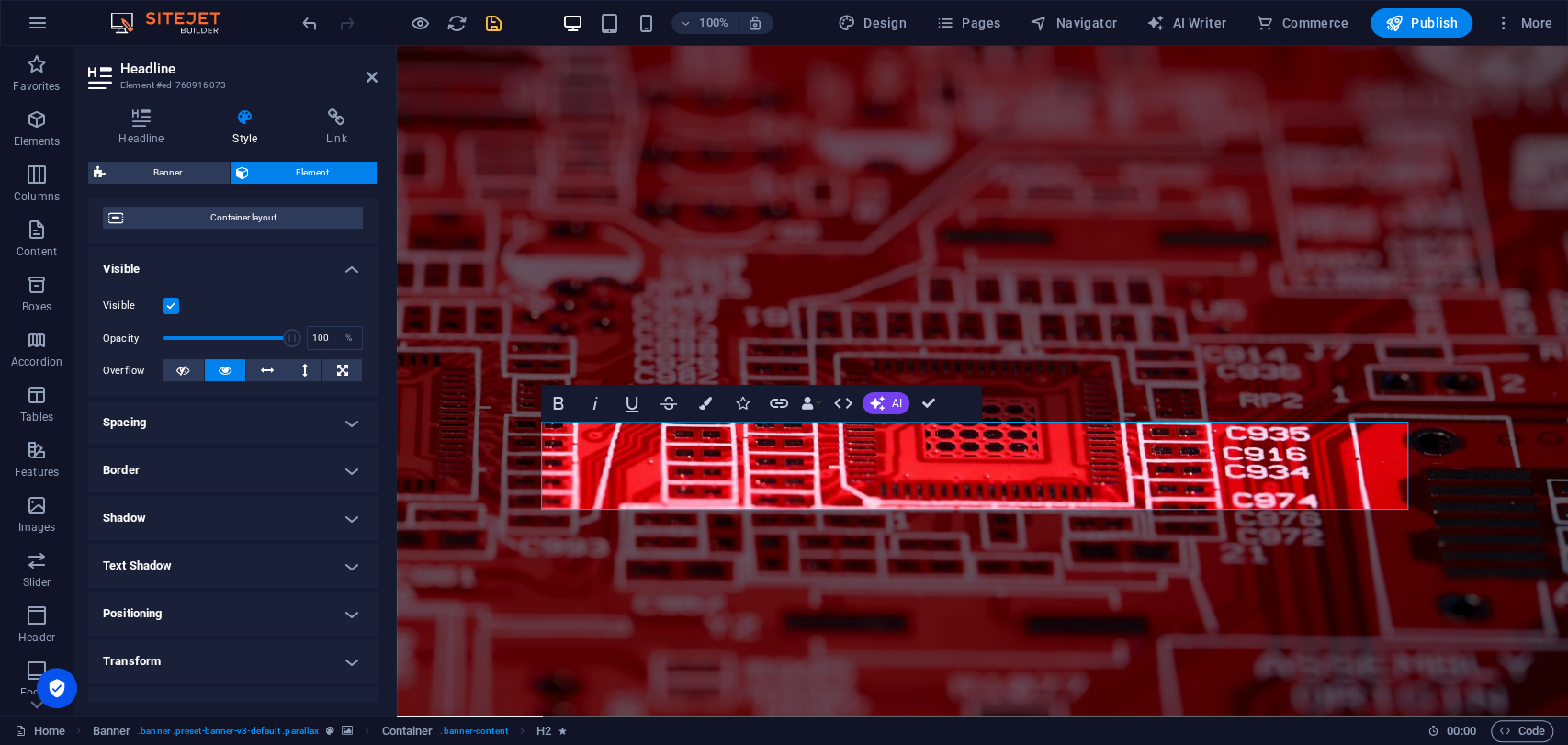 scroll, scrollTop: 275, scrollLeft: 0, axis: vertical 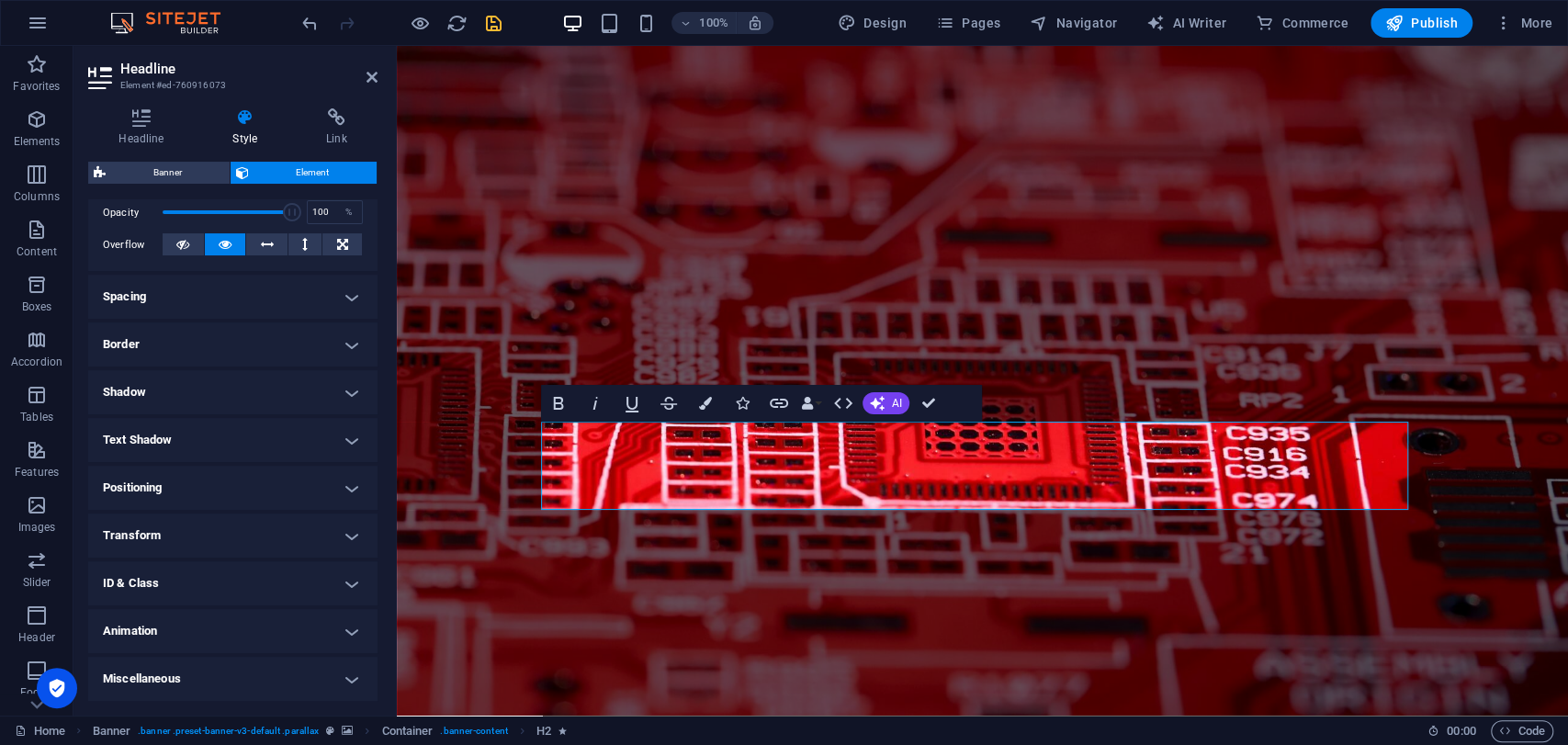 click on "Animation" at bounding box center (232, 631) 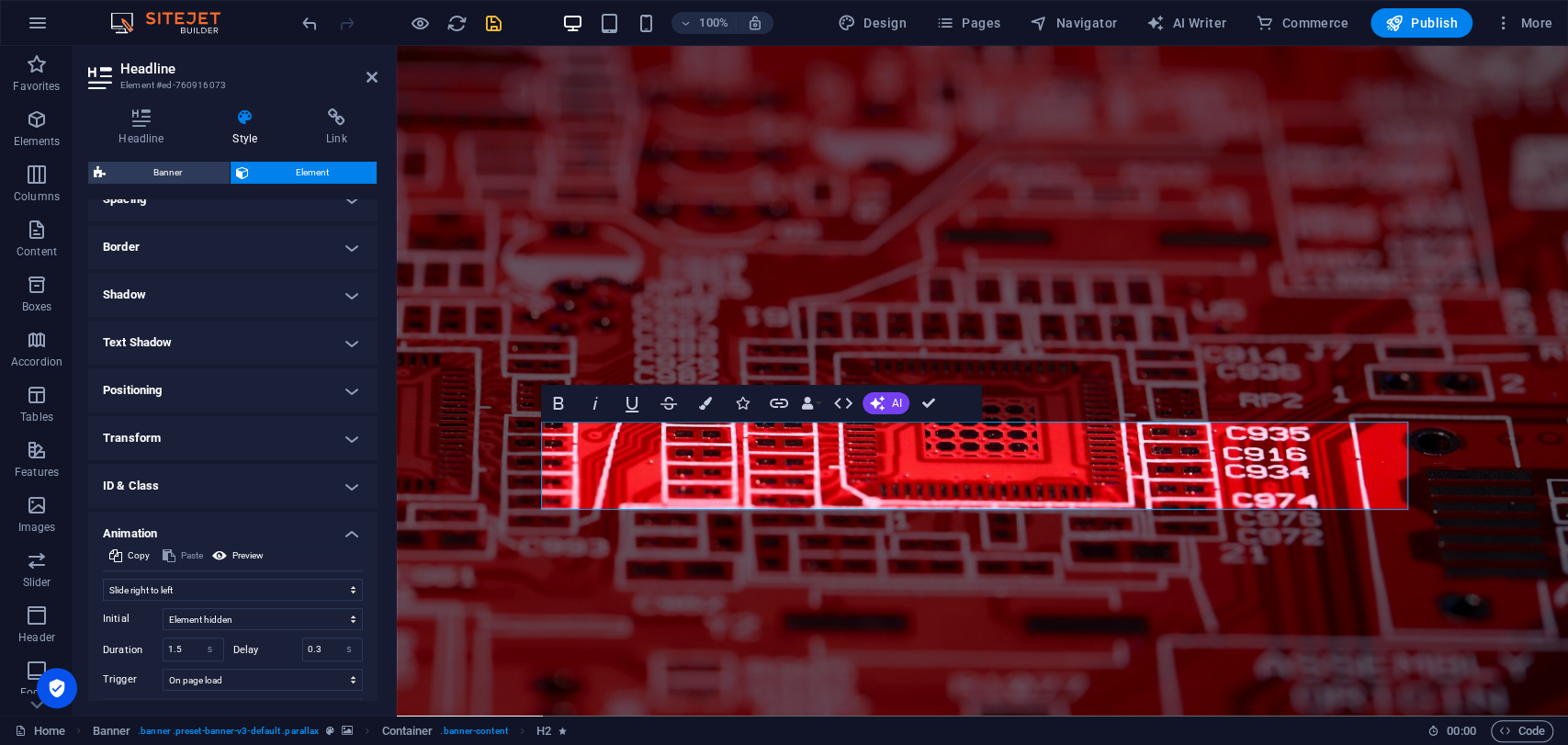 scroll, scrollTop: 463, scrollLeft: 0, axis: vertical 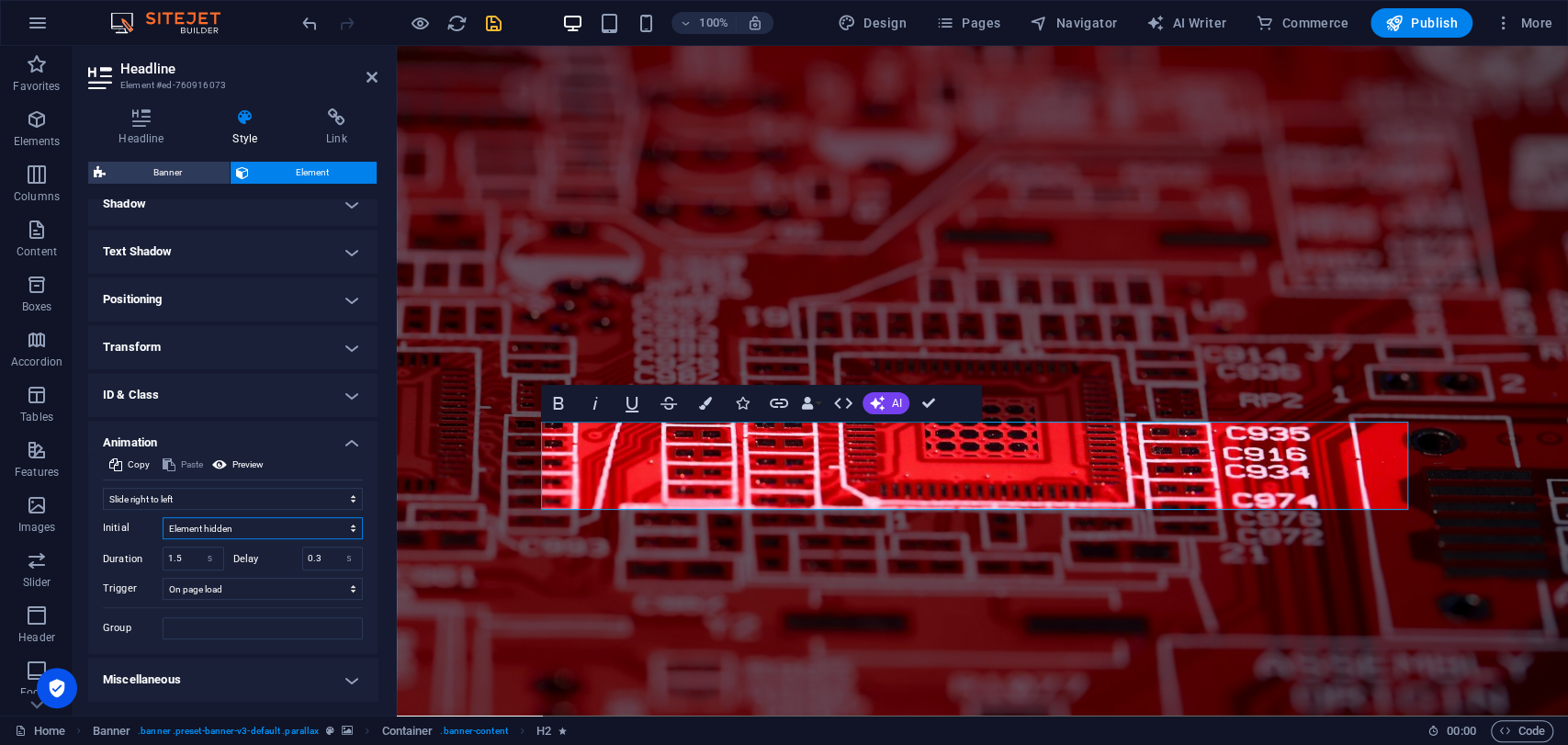 click on "Element hidden Element shown" at bounding box center (263, 528) 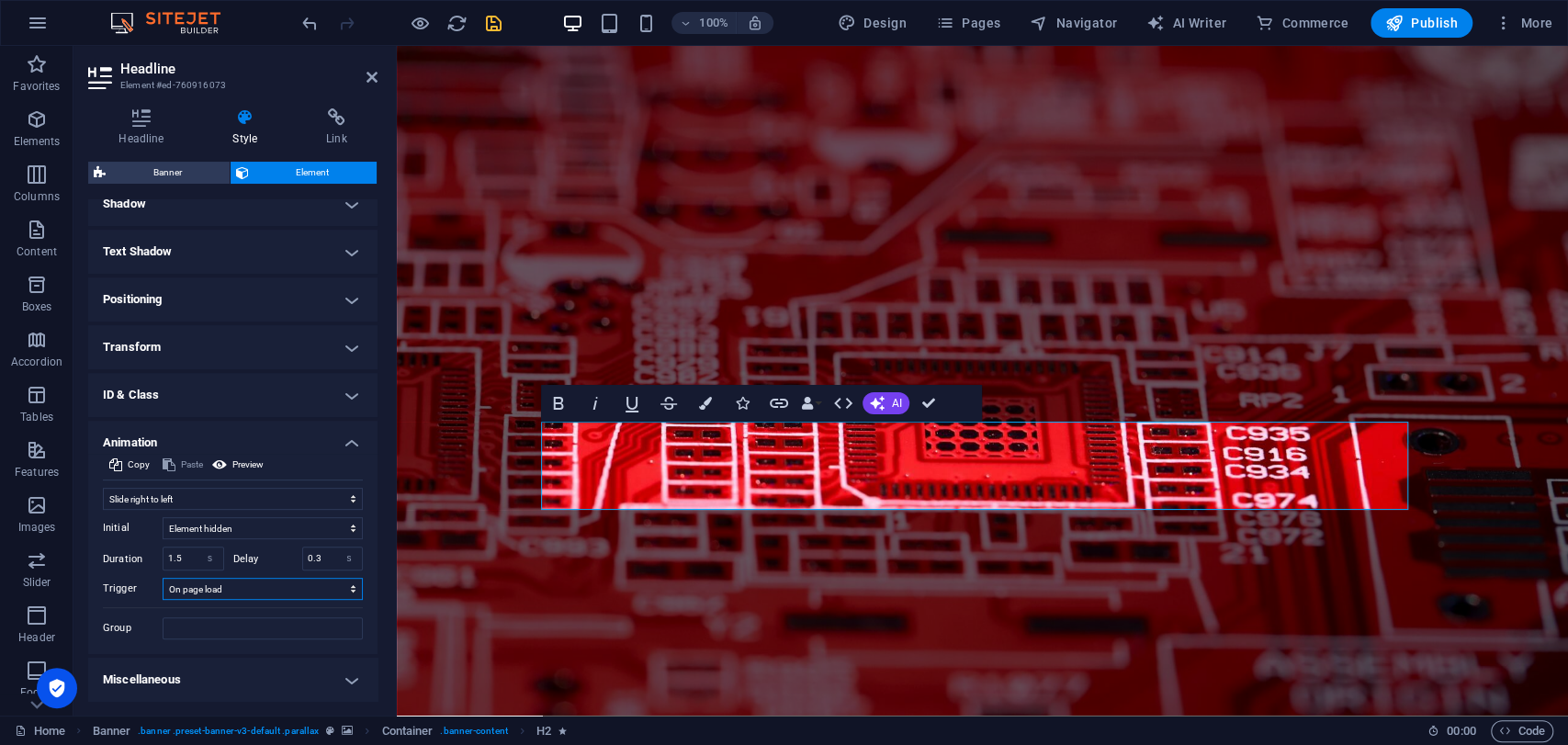 click on "No automatic trigger On page load Element scrolled into view" at bounding box center (263, 589) 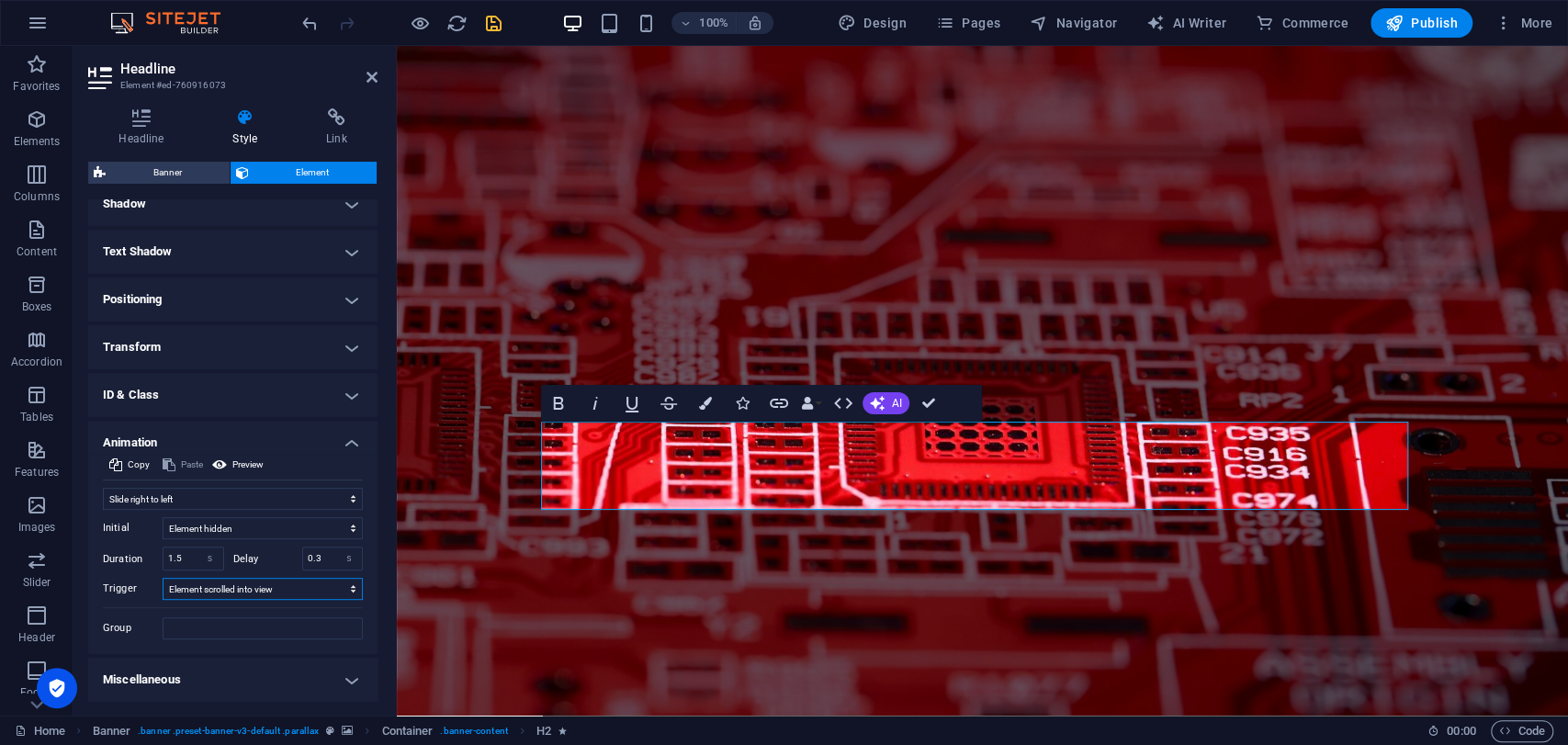 click on "No automatic trigger On page load Element scrolled into view" at bounding box center (263, 589) 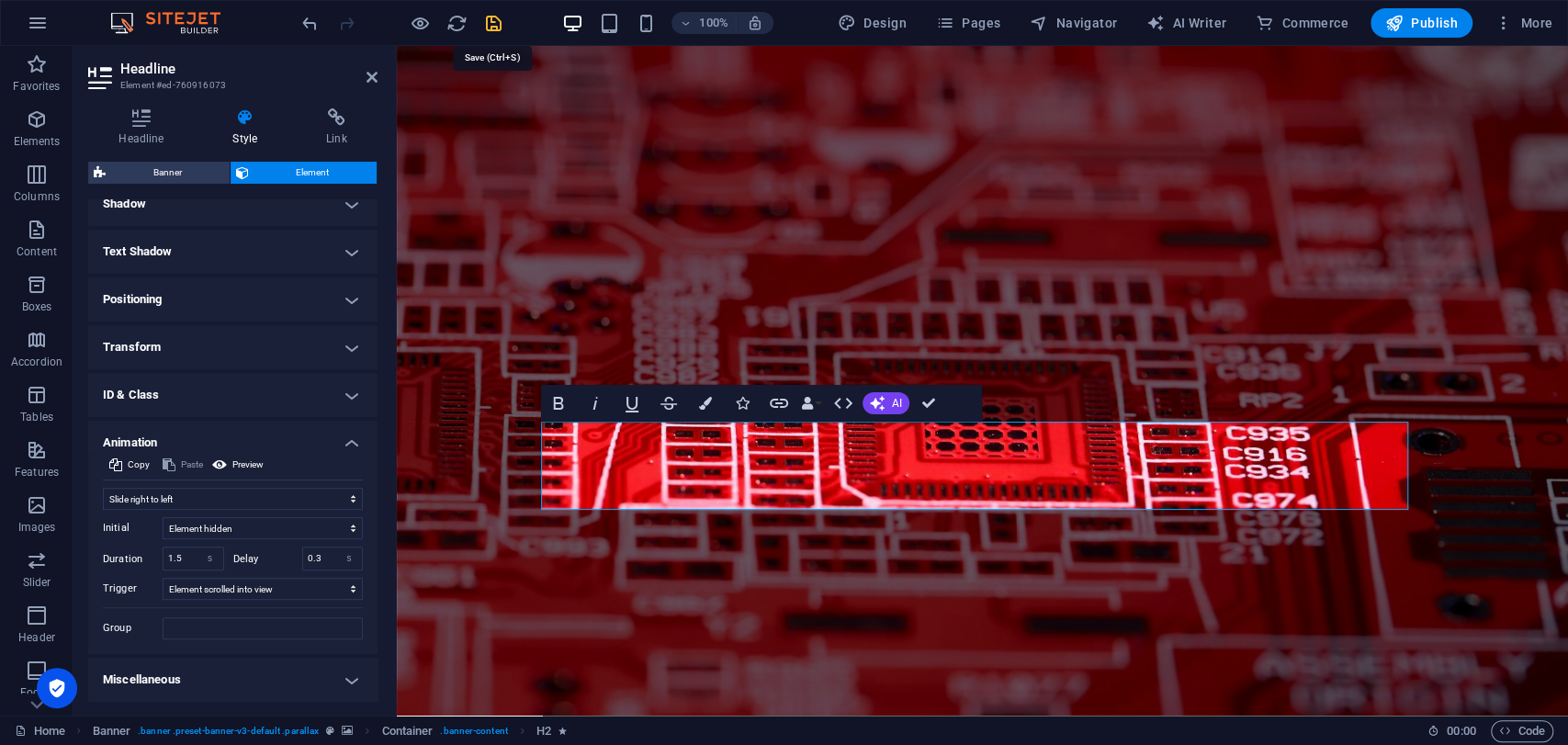 click at bounding box center [493, 23] 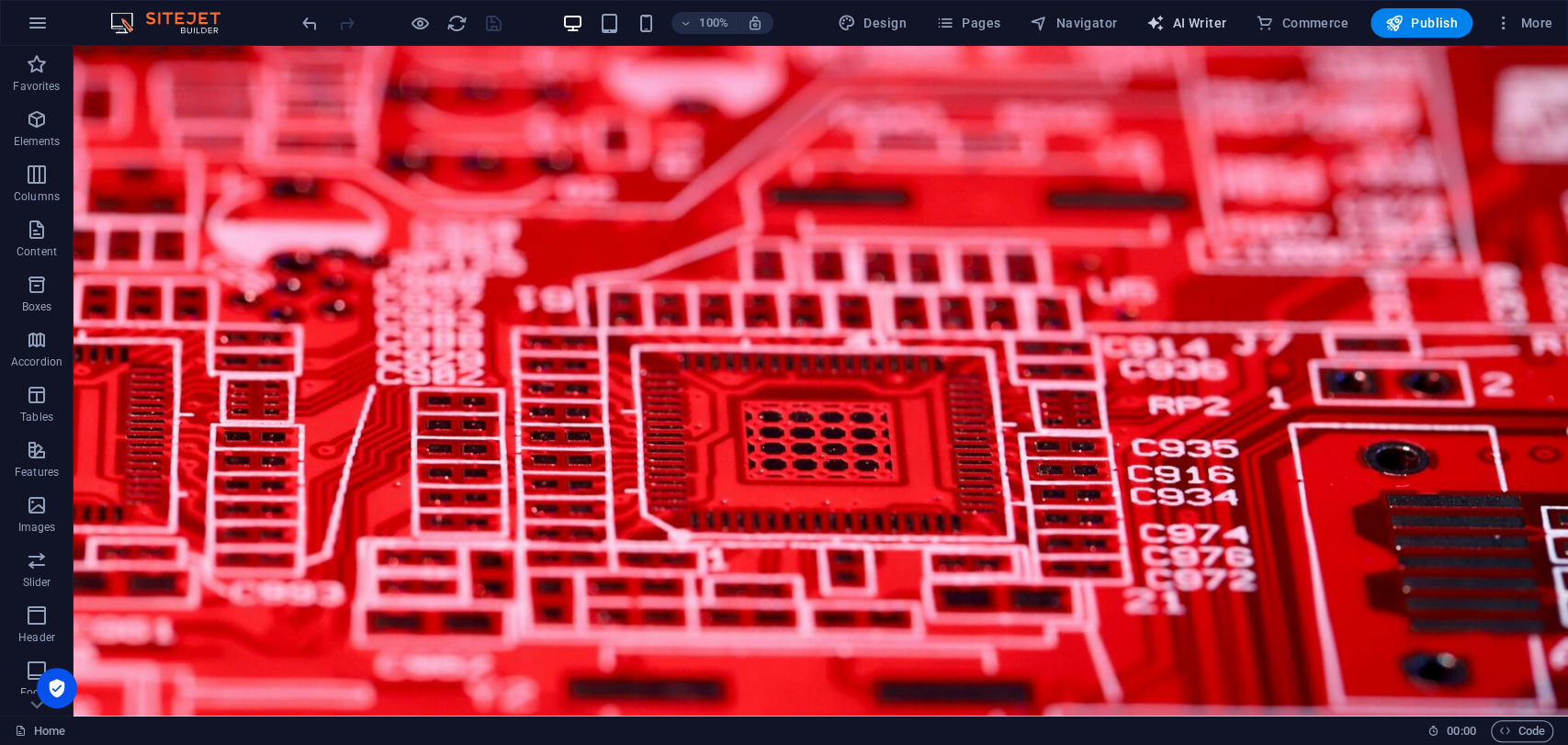 click on "AI Writer" at bounding box center [1186, 23] 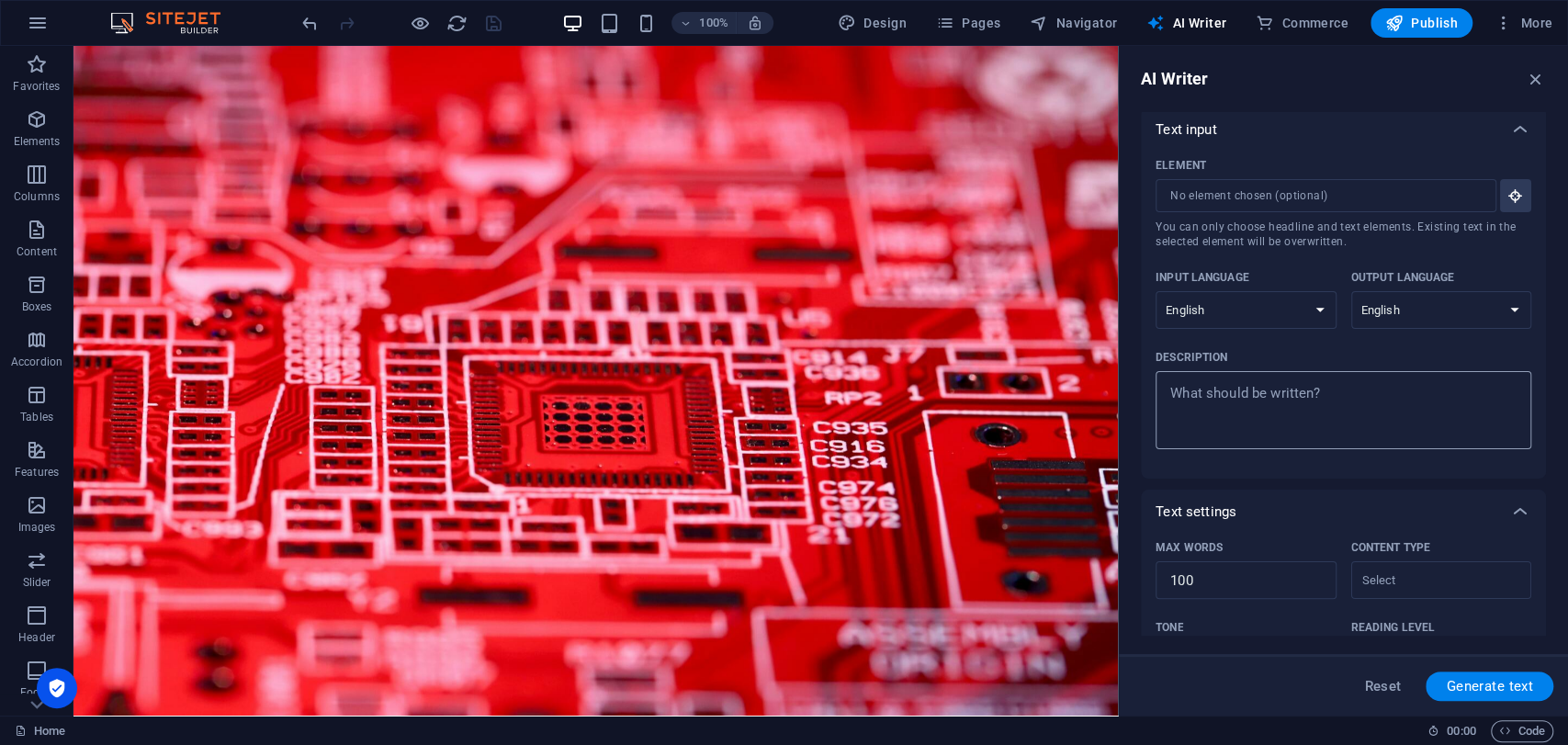 scroll, scrollTop: 0, scrollLeft: 0, axis: both 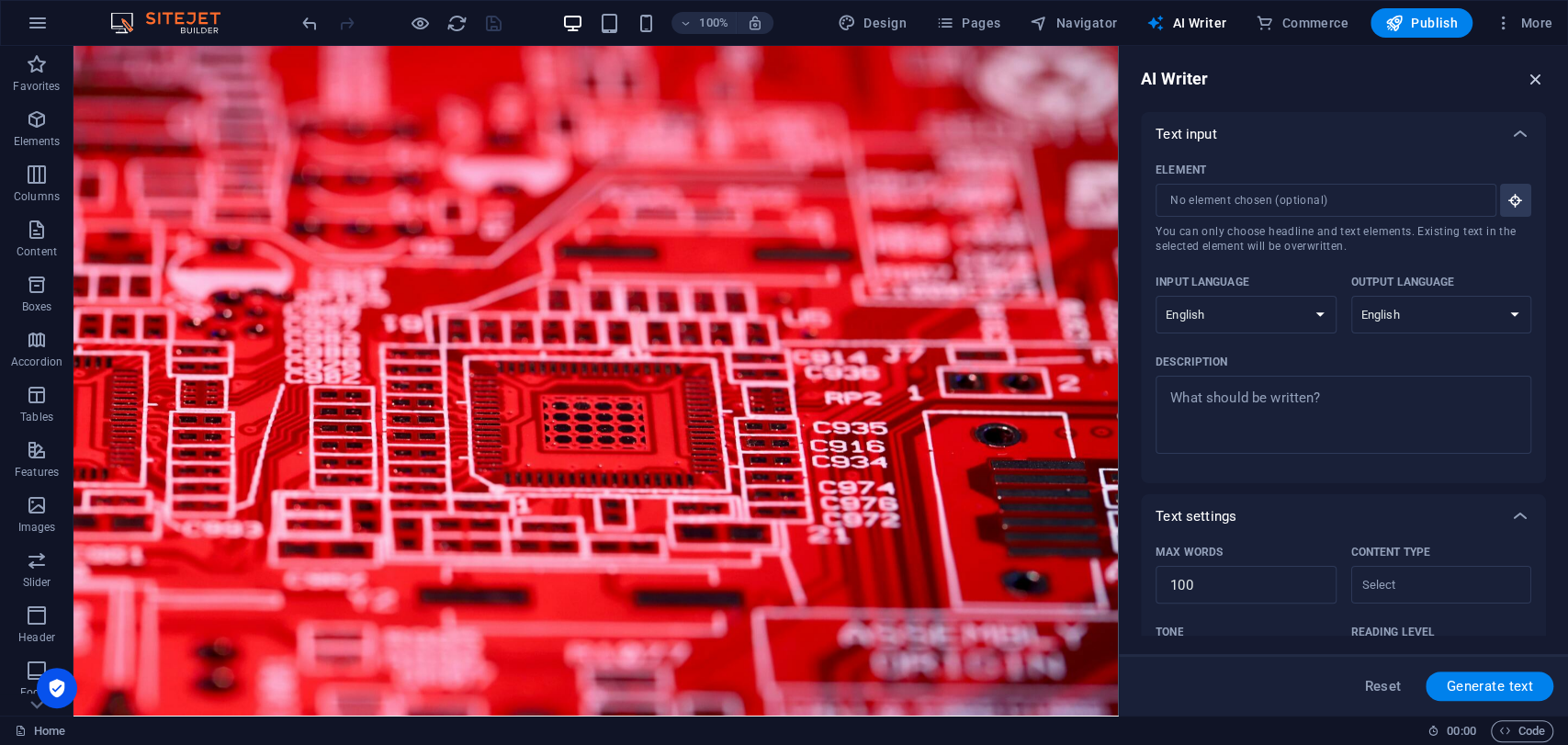 drag, startPoint x: 1530, startPoint y: 85, endPoint x: 1416, endPoint y: 55, distance: 117.8813 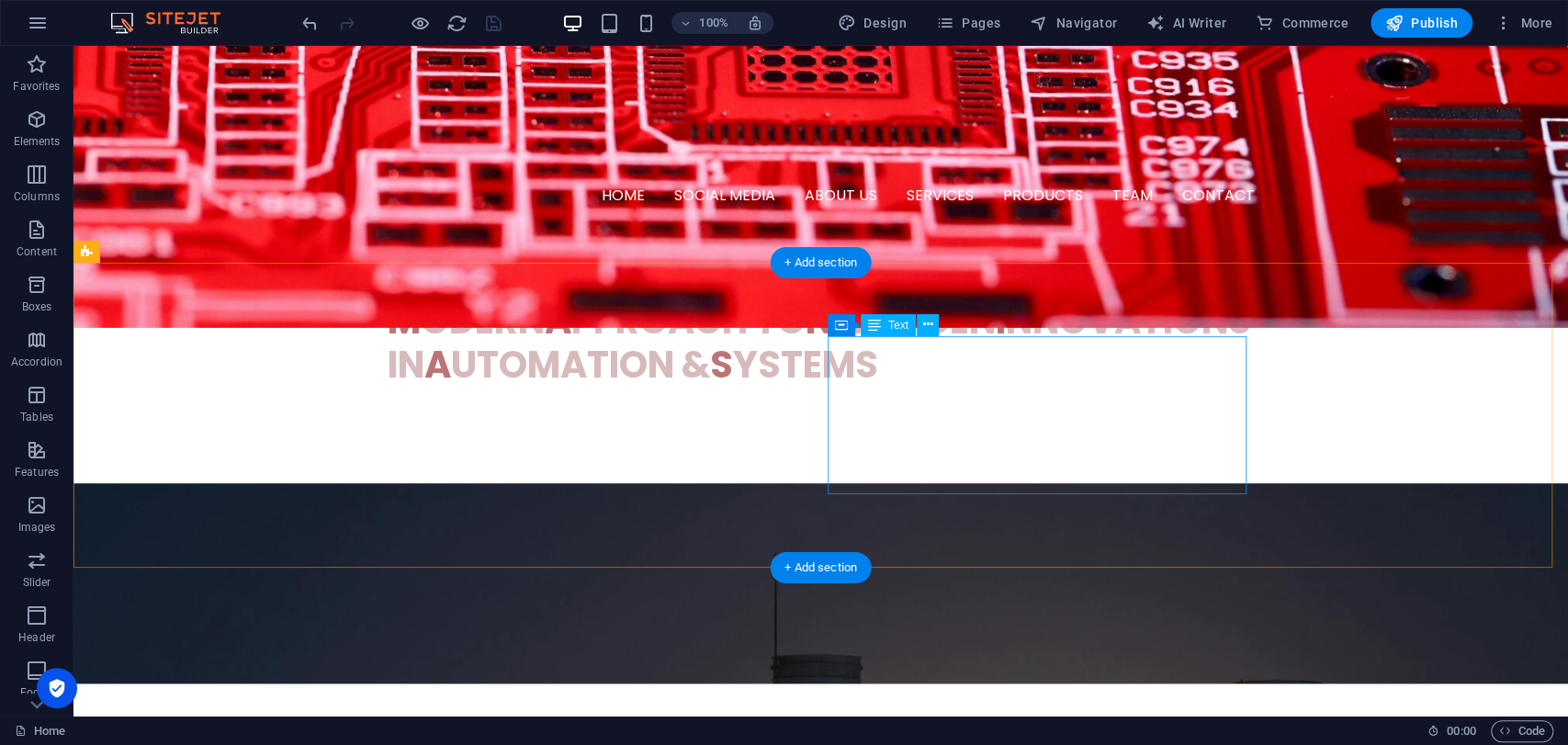 scroll, scrollTop: 714, scrollLeft: 0, axis: vertical 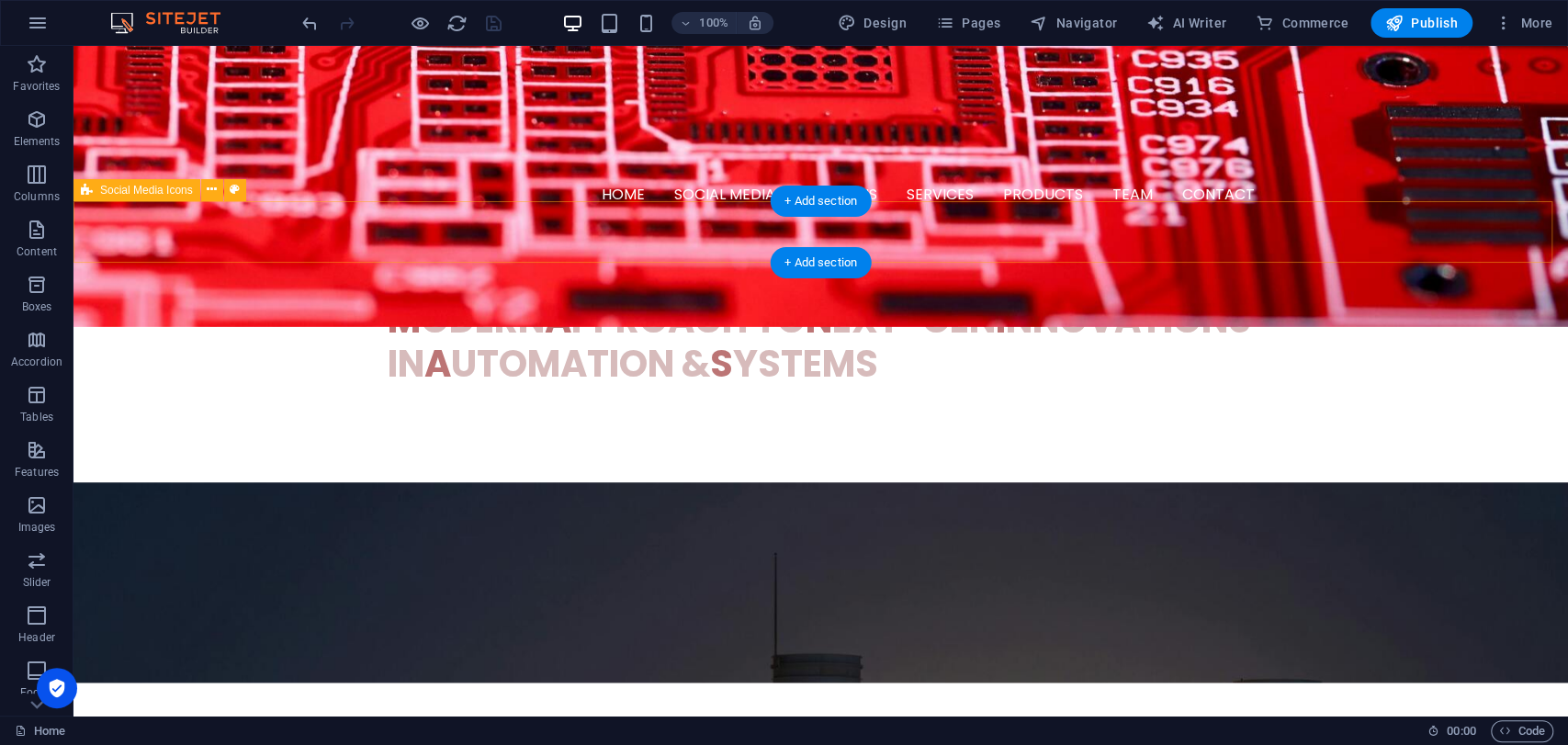 click at bounding box center (820, 948) 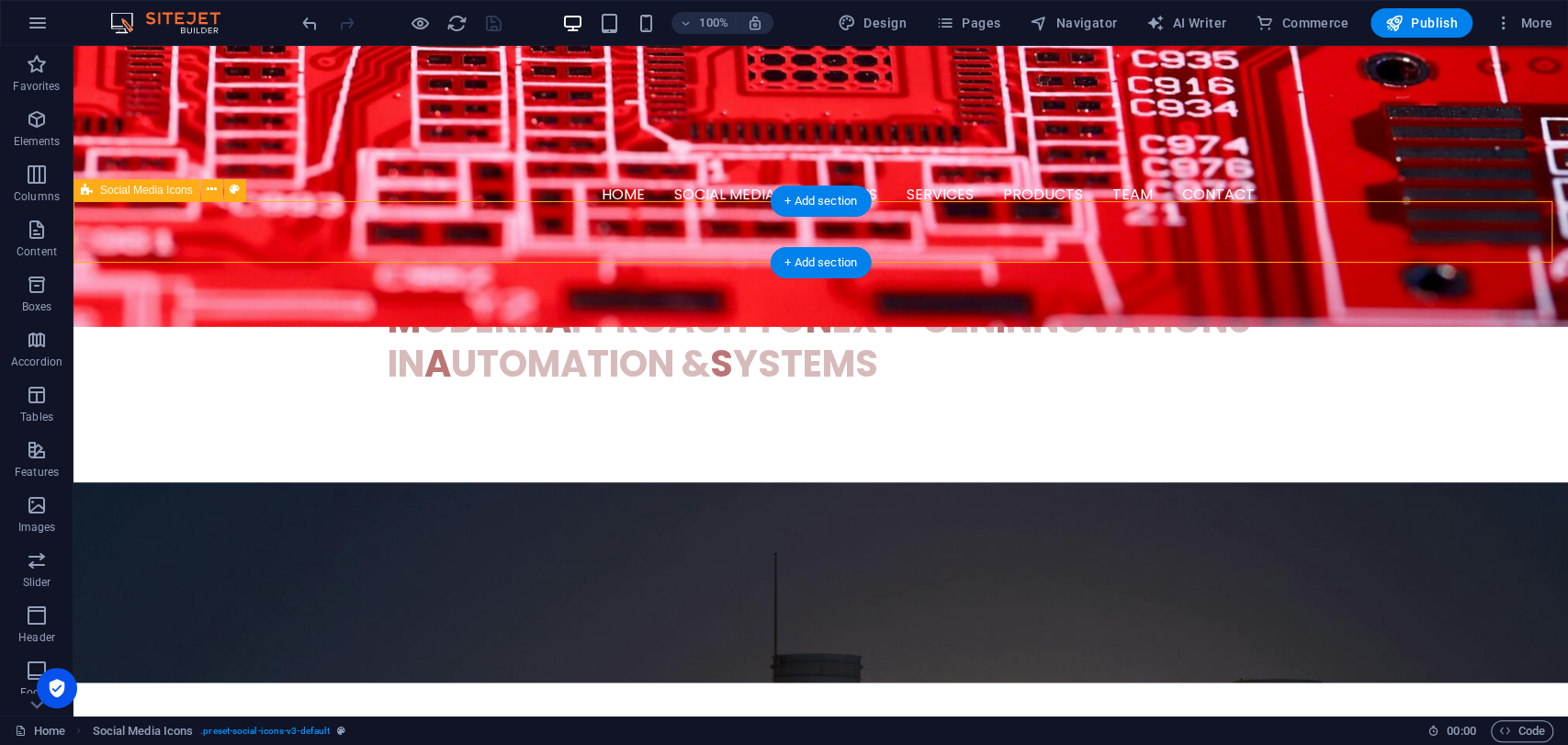 click at bounding box center (820, 948) 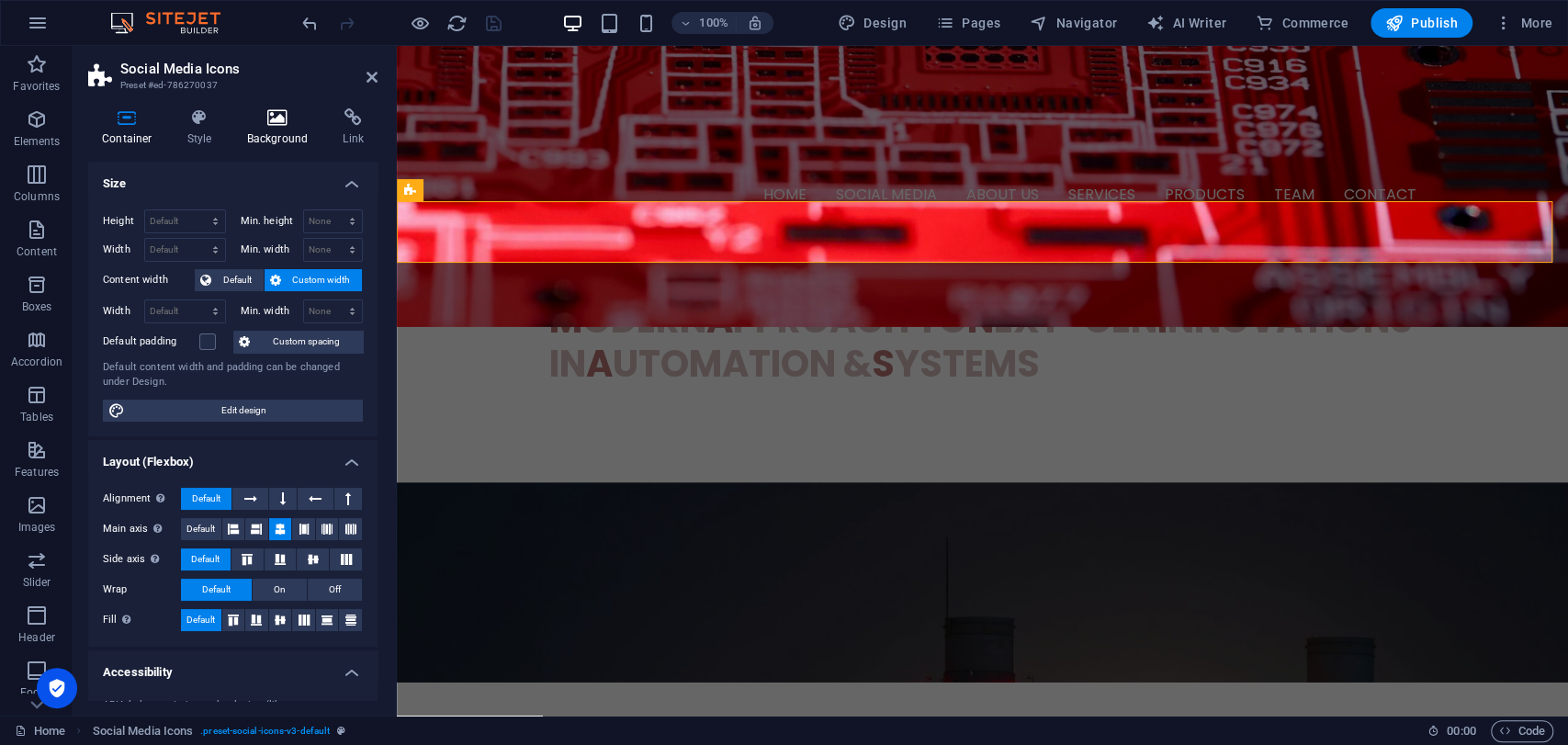 click on "Background" at bounding box center [281, 128] 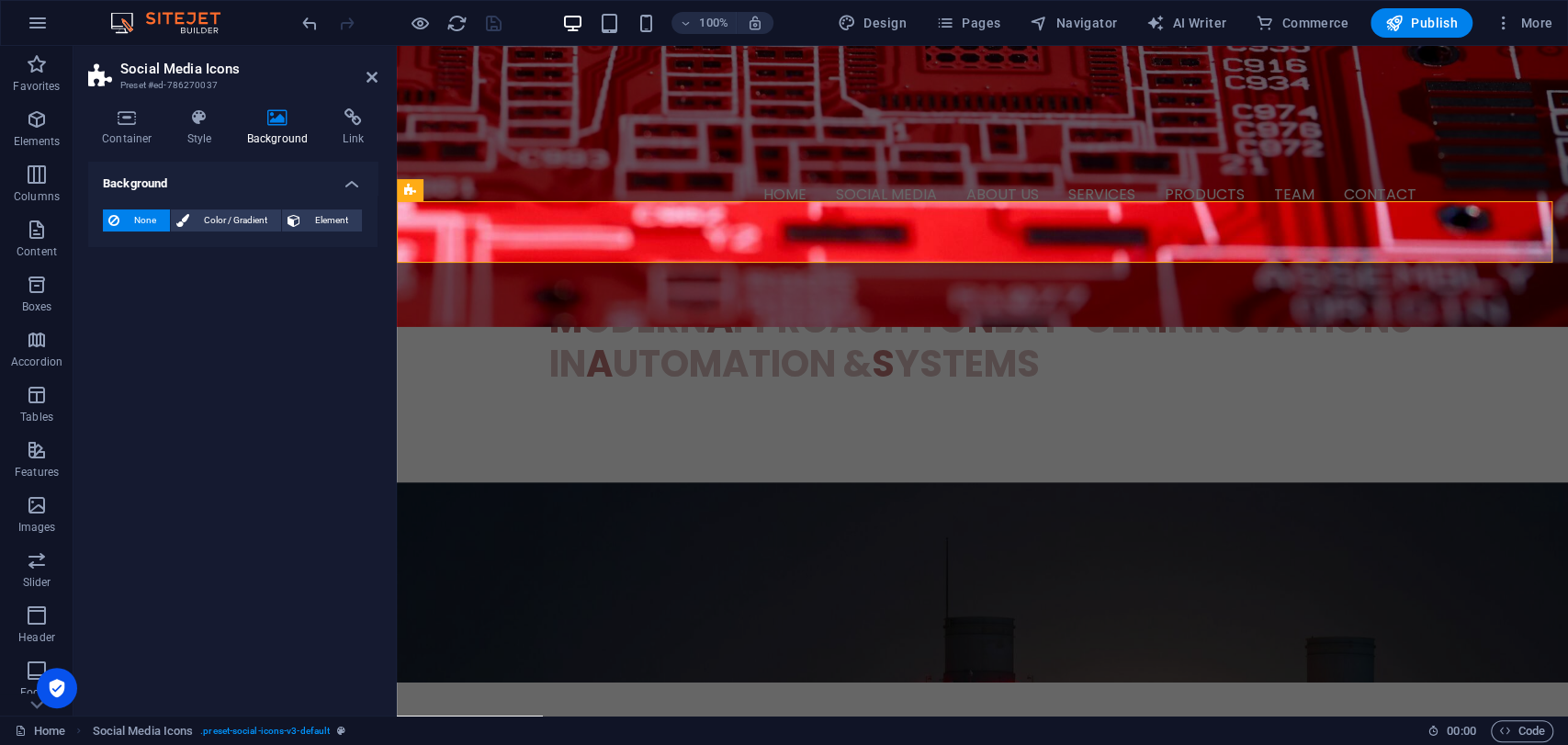 click on "None Color / Gradient Element Stretch background to full-width Color overlay Places an overlay over the background to colorize it Parallax 0 % Image Image slider Map Video YouTube Vimeo HTML Color Gradient Color A parent element contains a background. Edit background on parent element" at bounding box center [232, 220] 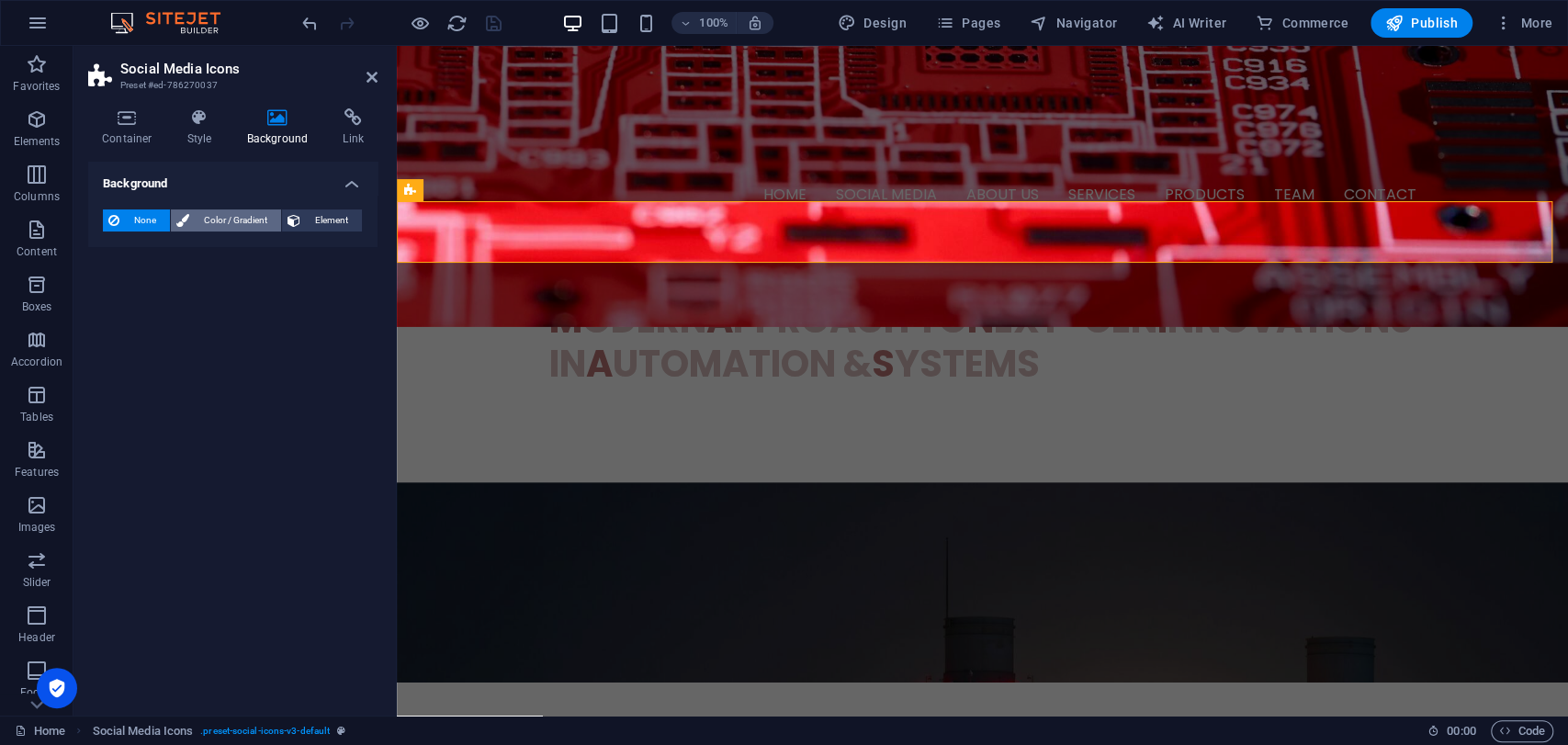 click on "Color / Gradient" at bounding box center [235, 220] 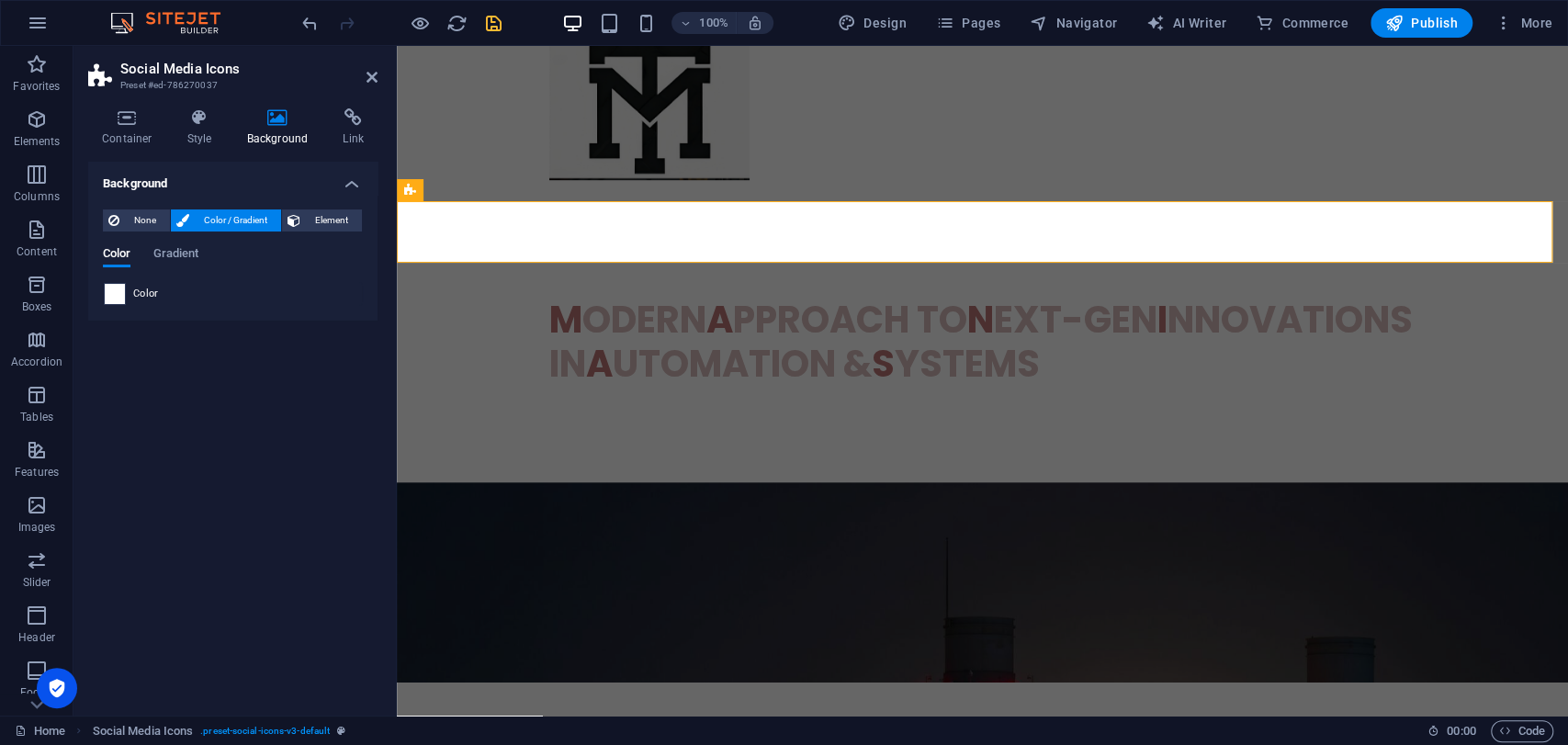 click at bounding box center (115, 294) 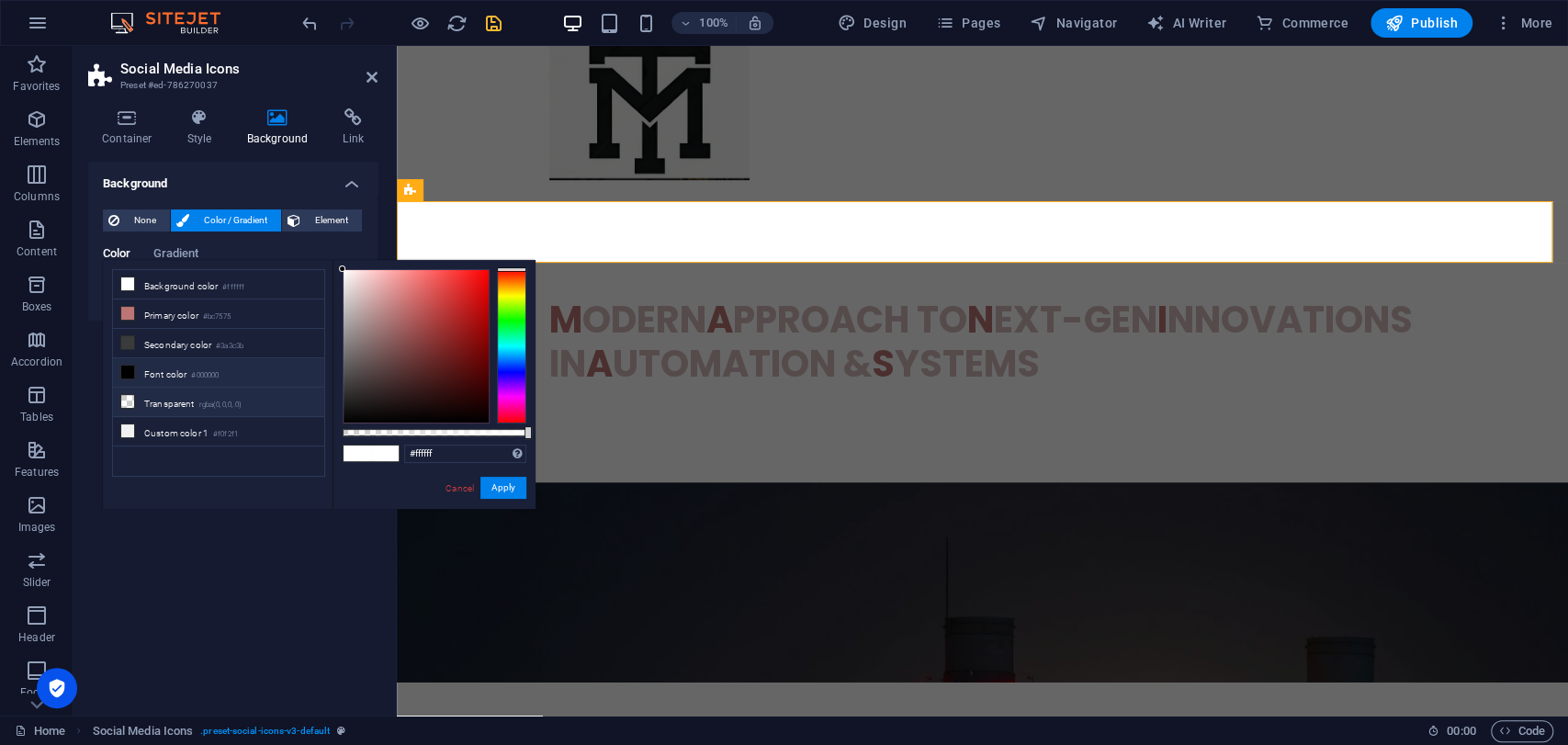 click on "Transparent
rgba(0,0,0,.0)" at bounding box center [219, 402] 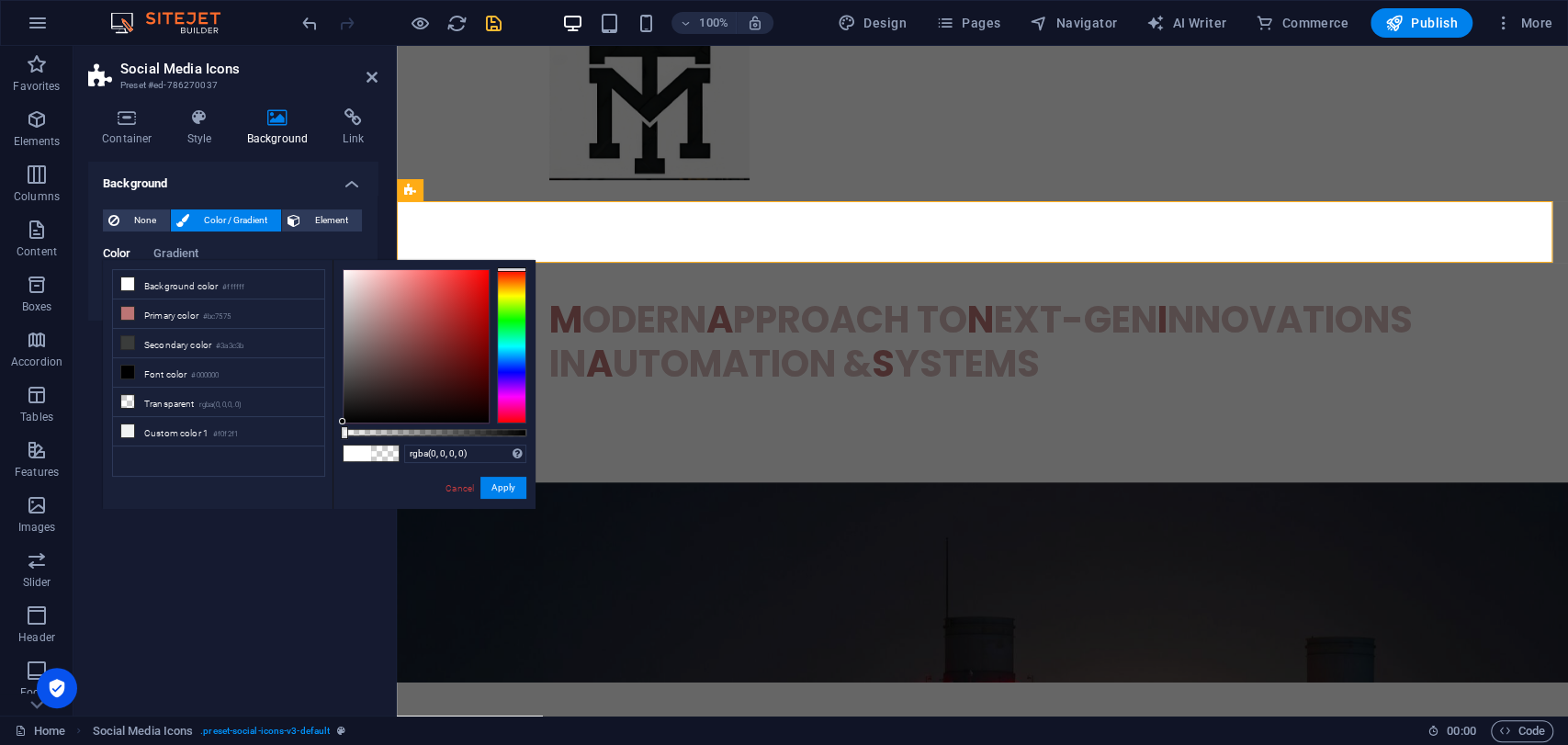drag, startPoint x: 371, startPoint y: 399, endPoint x: 327, endPoint y: 428, distance: 52.69725 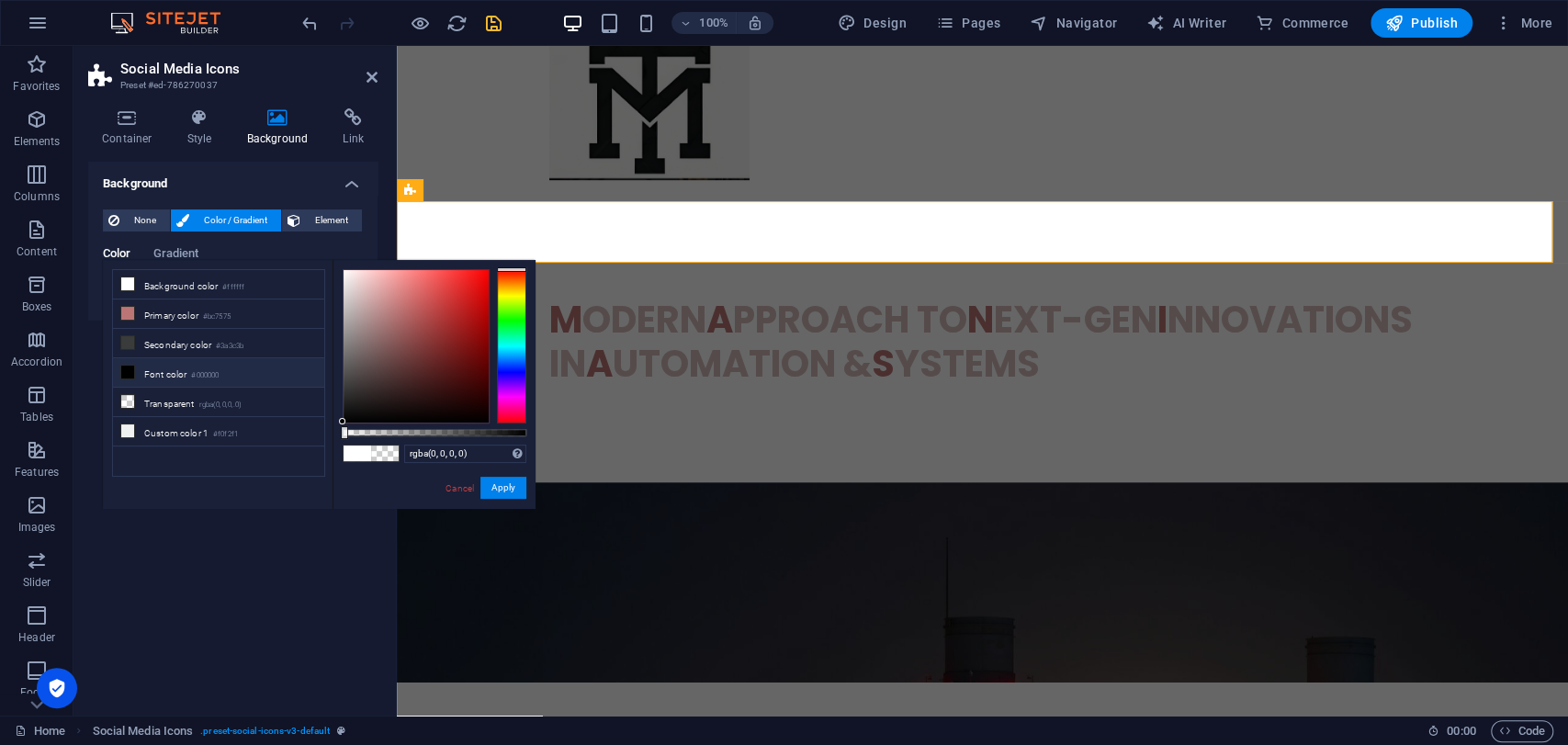 click on "#000000" at bounding box center (205, 376) 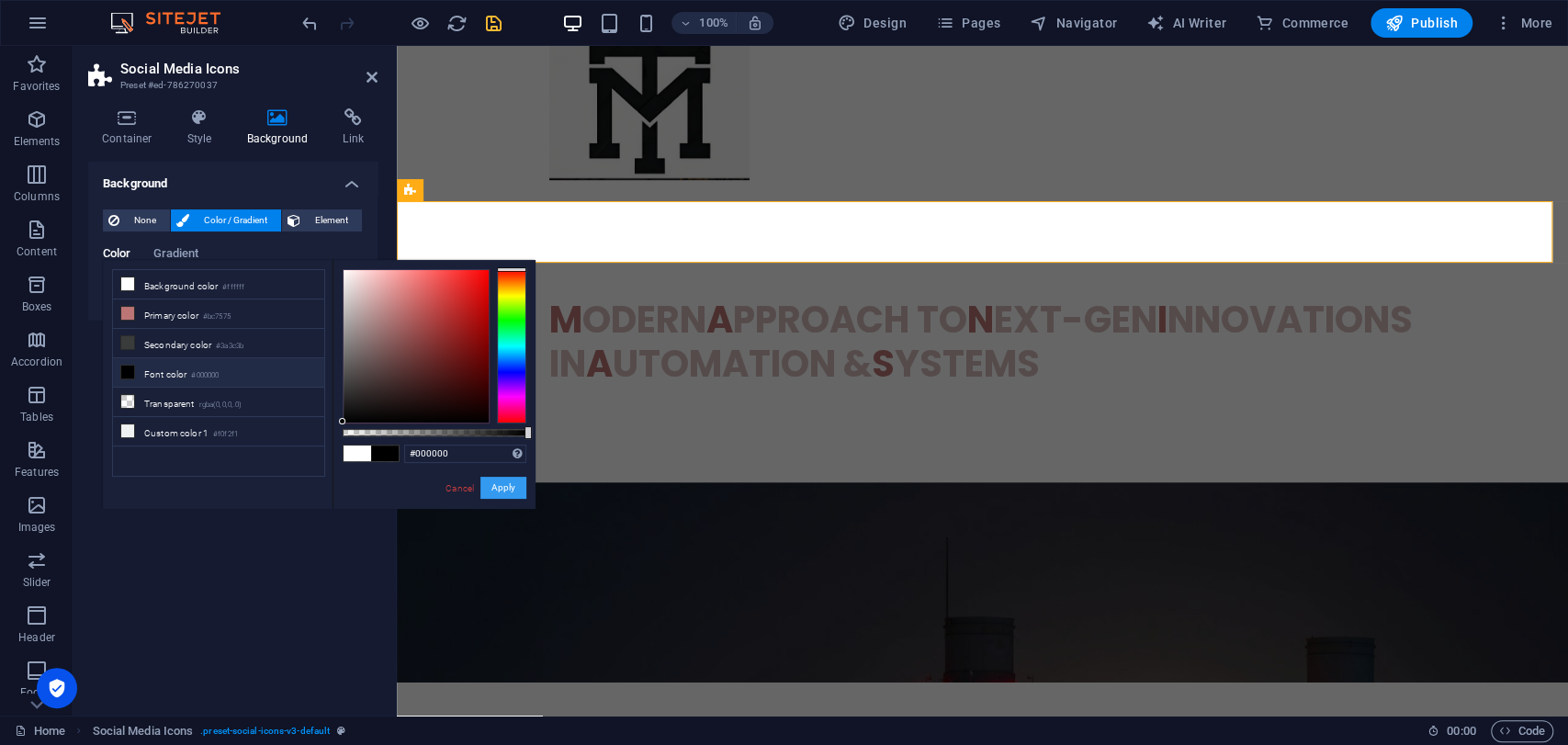 click on "Apply" at bounding box center (503, 488) 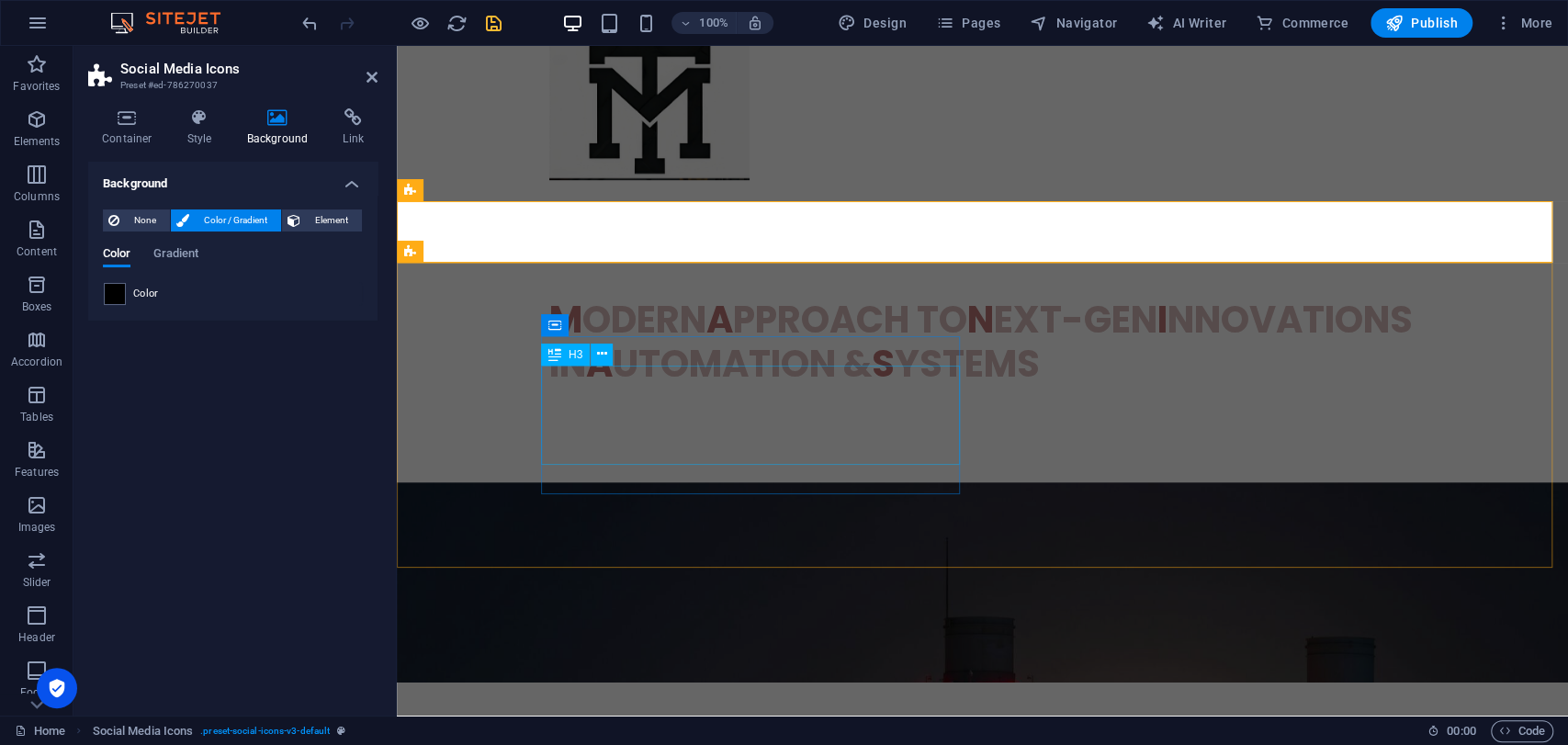 click on "Container" at bounding box center (561, 325) 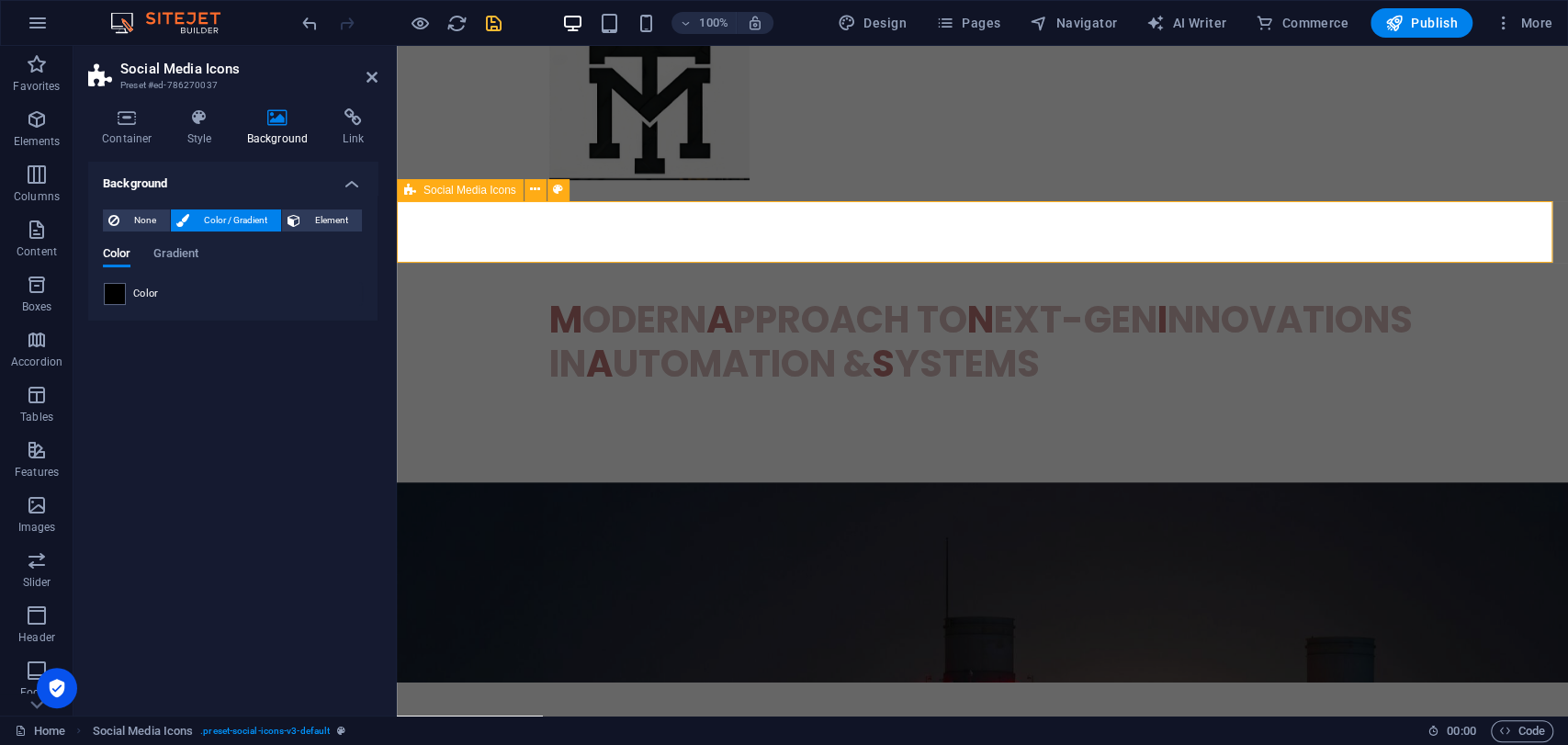 click at bounding box center [982, 948] 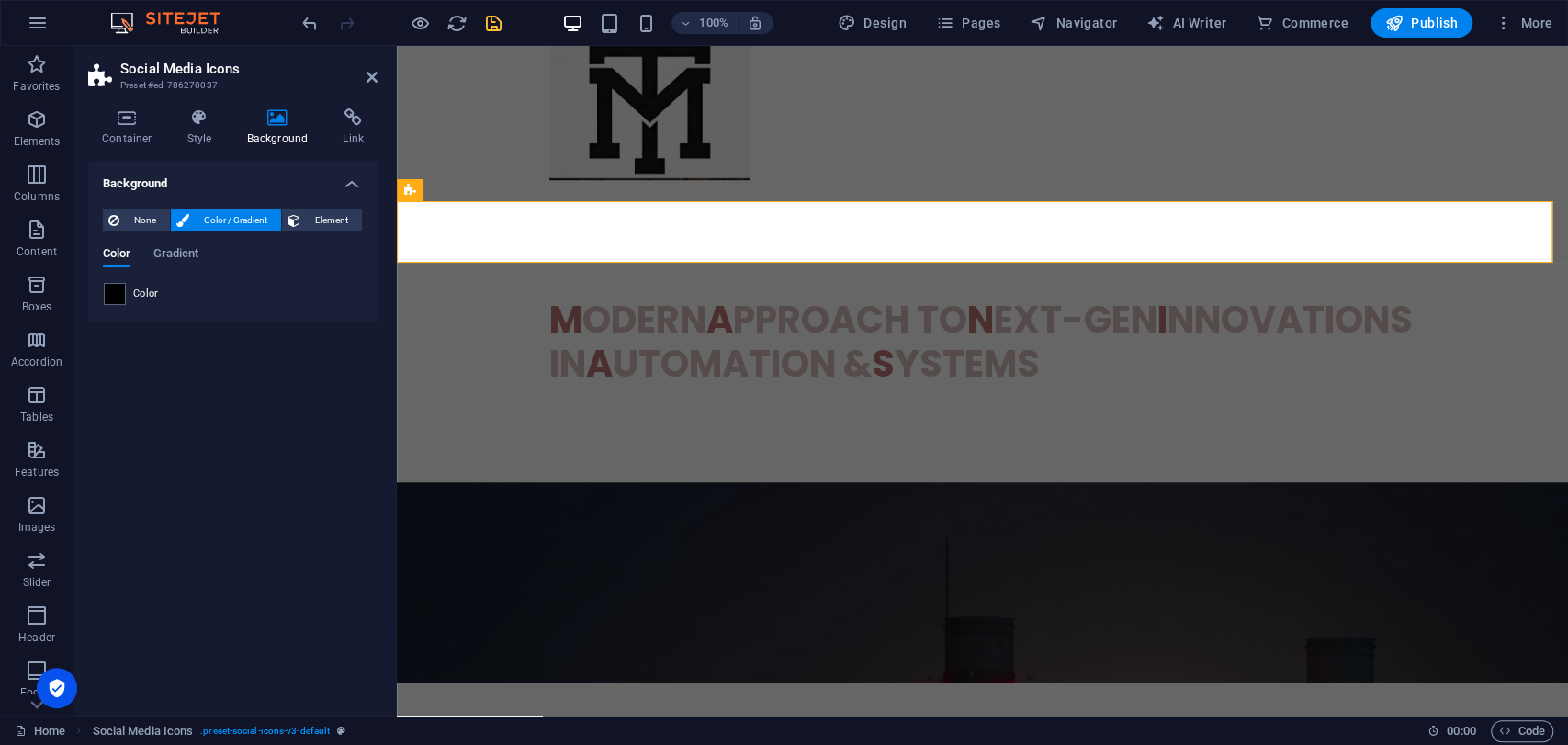 click at bounding box center [982, 582] 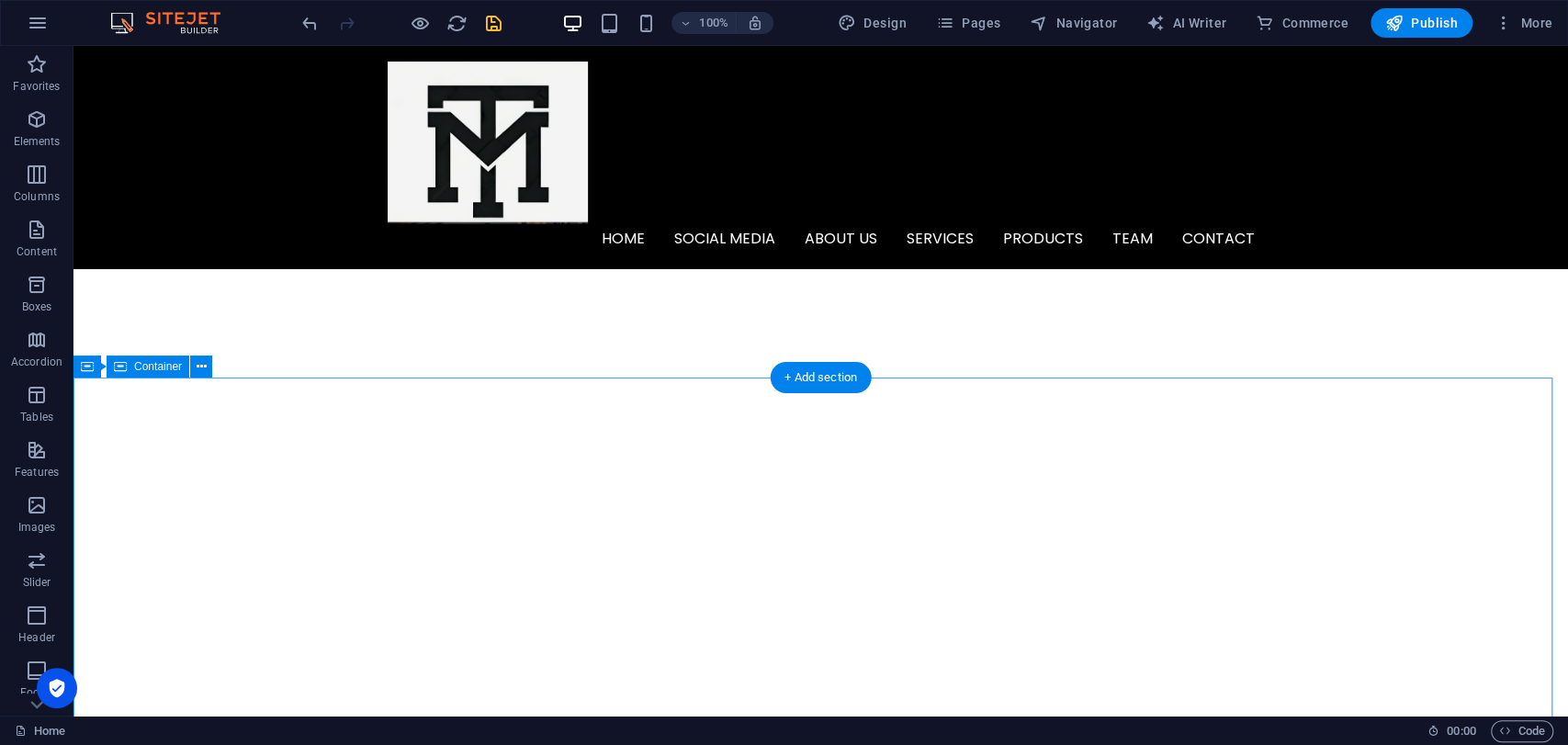 scroll, scrollTop: 6022, scrollLeft: 0, axis: vertical 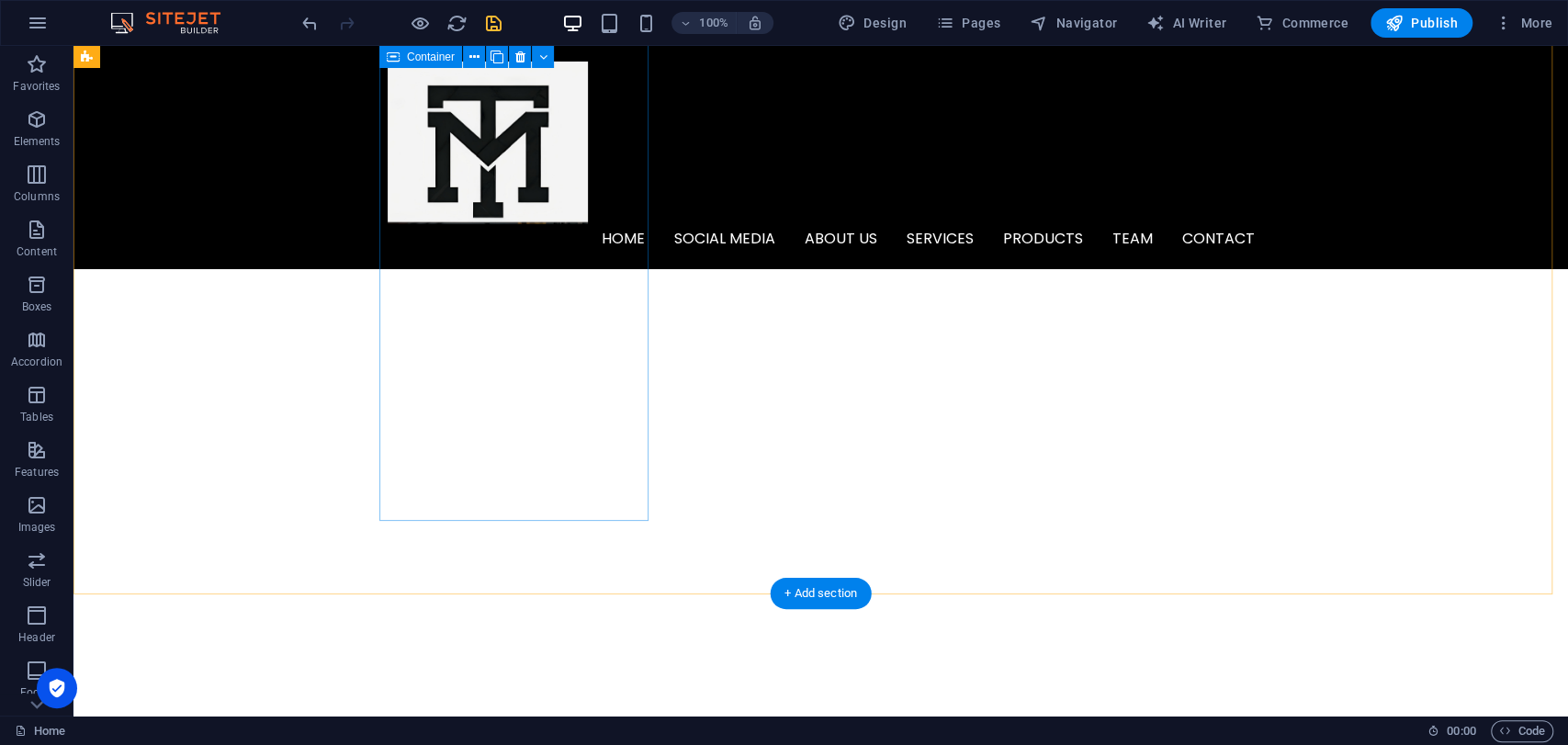 click on "Founder & CEO Madhu D is the Founder & CEO of Manias Technology, a Bangalore startup that empowers students and developers through real-world projects in AI, IoT, automation, and embedded systems. With over 300 engineering projects delivered, he bridges the gap between classroom learning and practical innovation, mentoring the next generation of tech creators in India." at bounding box center (222, 6516) 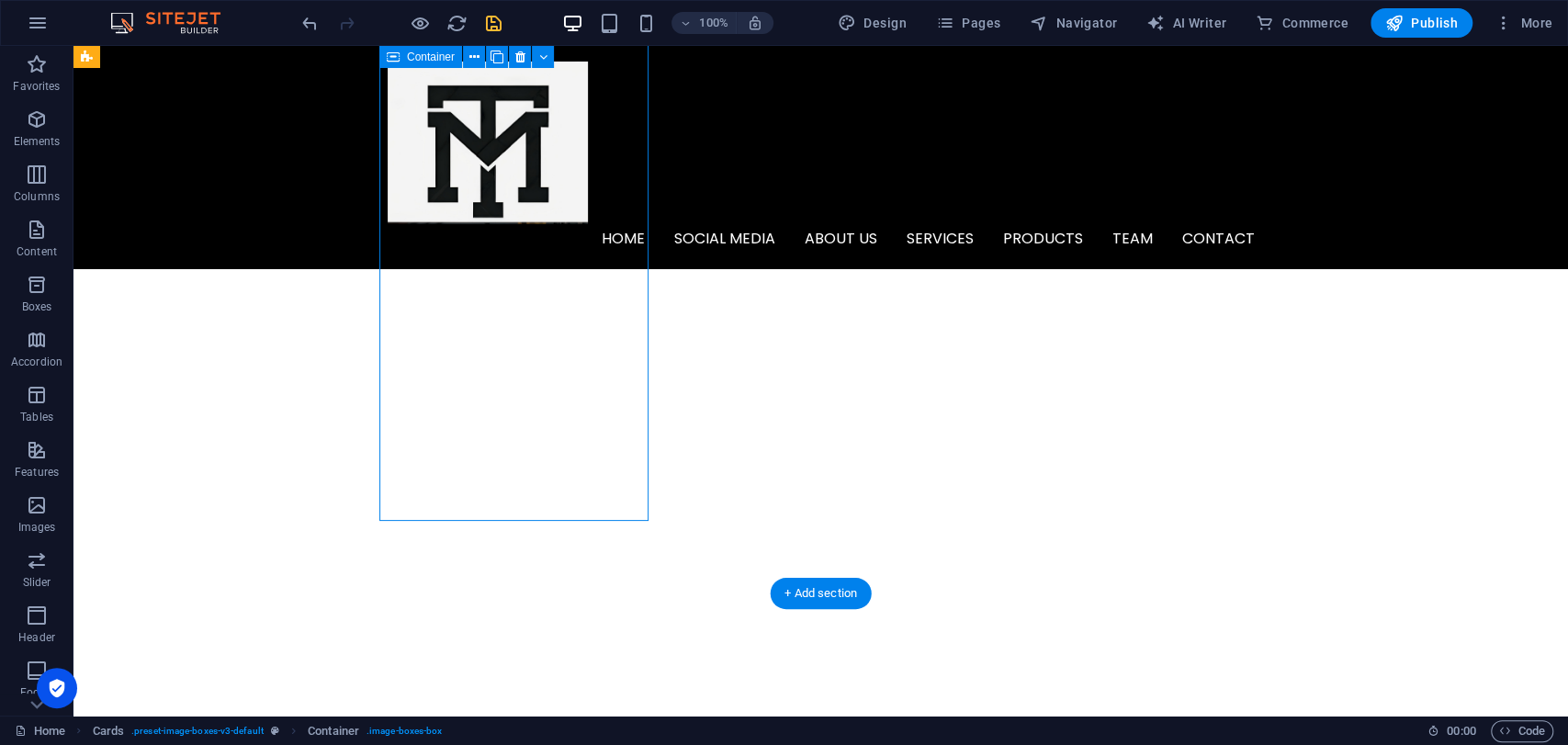 click on "Founder & CEO Madhu D is the Founder & CEO of Manias Technology, a Bangalore startup that empowers students and developers through real-world projects in AI, IoT, automation, and embedded systems. With over 300 engineering projects delivered, he bridges the gap between classroom learning and practical innovation, mentoring the next generation of tech creators in India." at bounding box center [222, 6516] 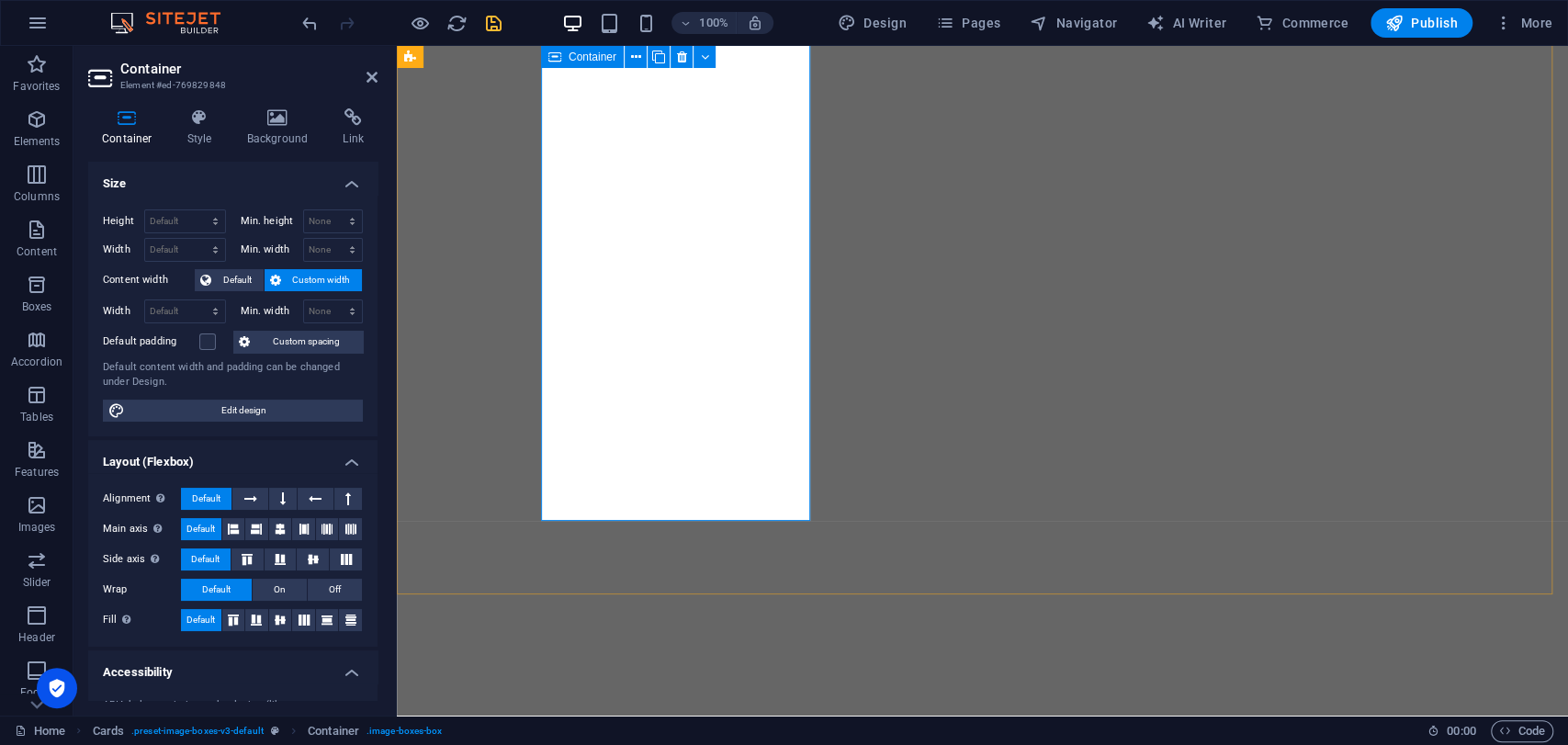 click on "Founder & CEO Madhu D is the Founder & CEO of Manias Technology, a Bangalore startup that empowers students and developers through real-world projects in AI, IoT, automation, and embedded systems. With over 300 engineering projects delivered, he bridges the gap between classroom learning and practical innovation, mentoring the next generation of tech creators in India." at bounding box center [546, 6565] 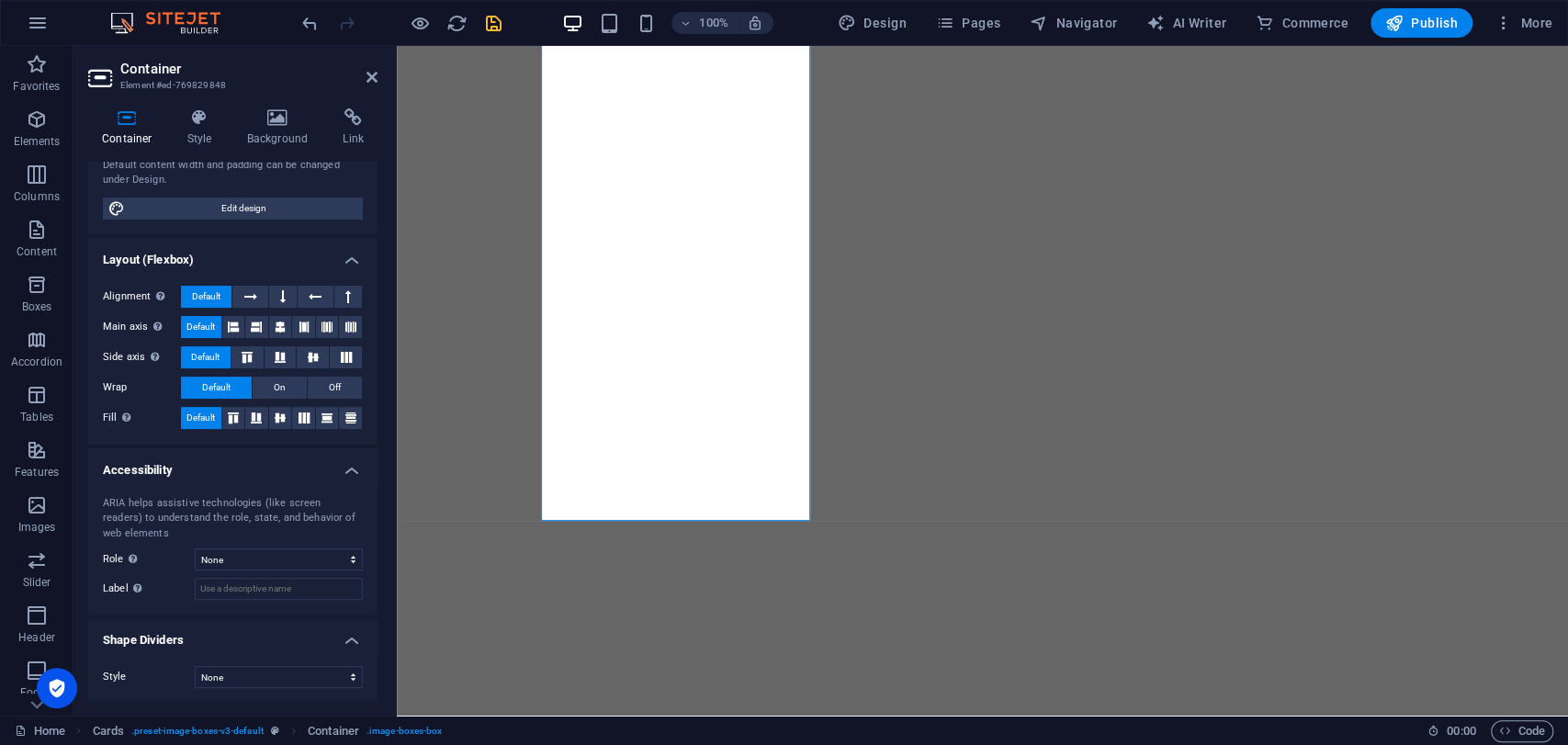scroll, scrollTop: 203, scrollLeft: 0, axis: vertical 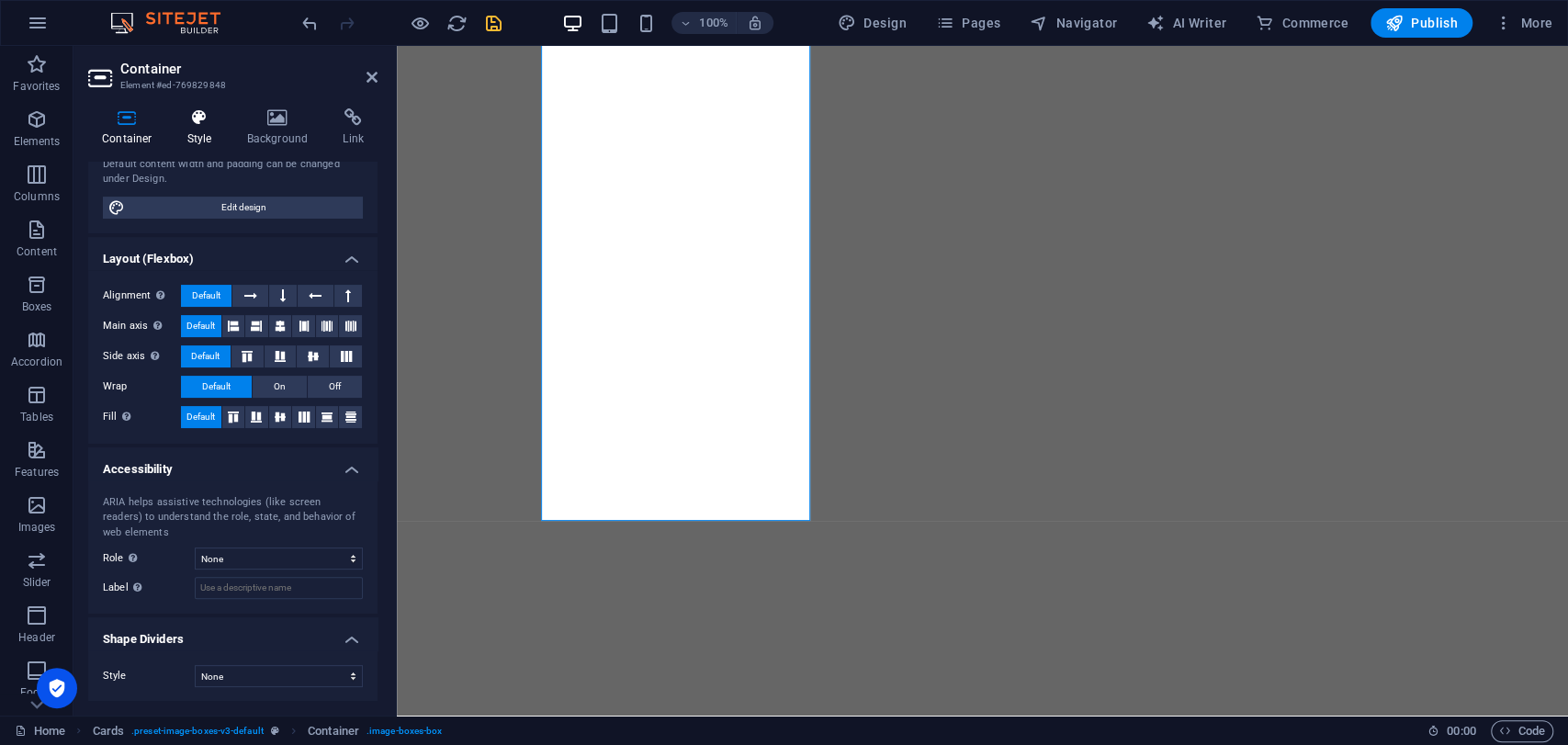 click at bounding box center [199, 118] 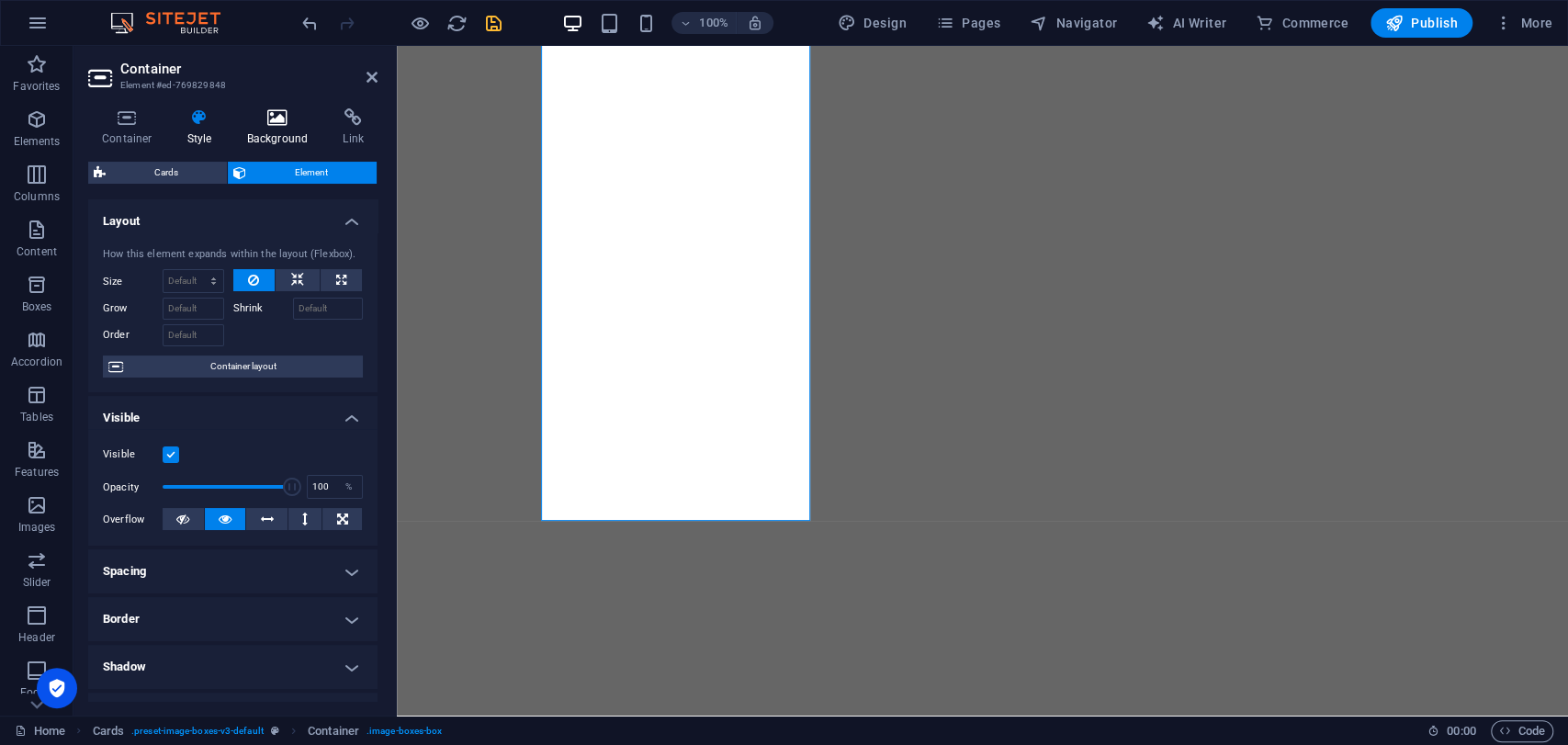 click on "Background" at bounding box center [281, 128] 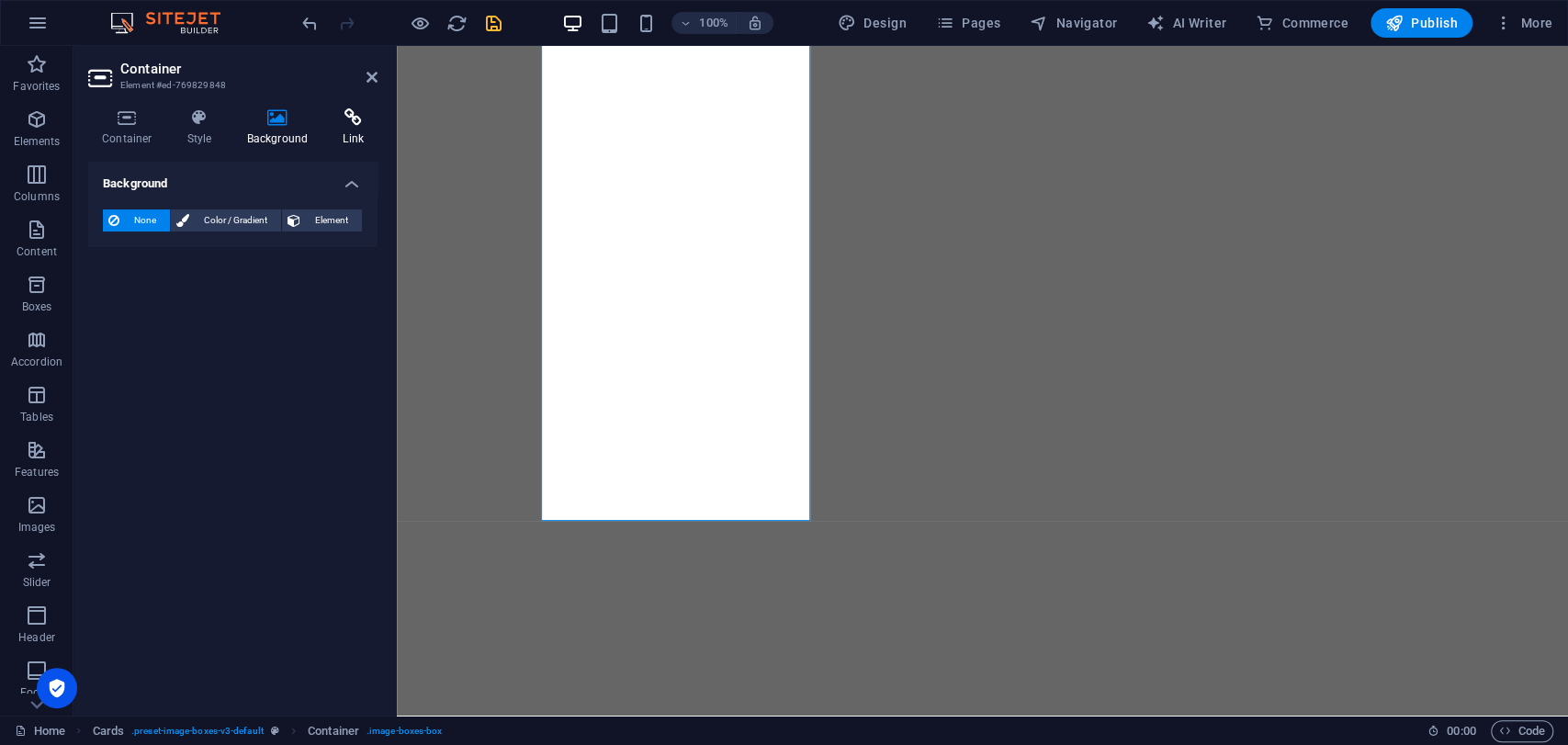 click on "Link" at bounding box center [353, 128] 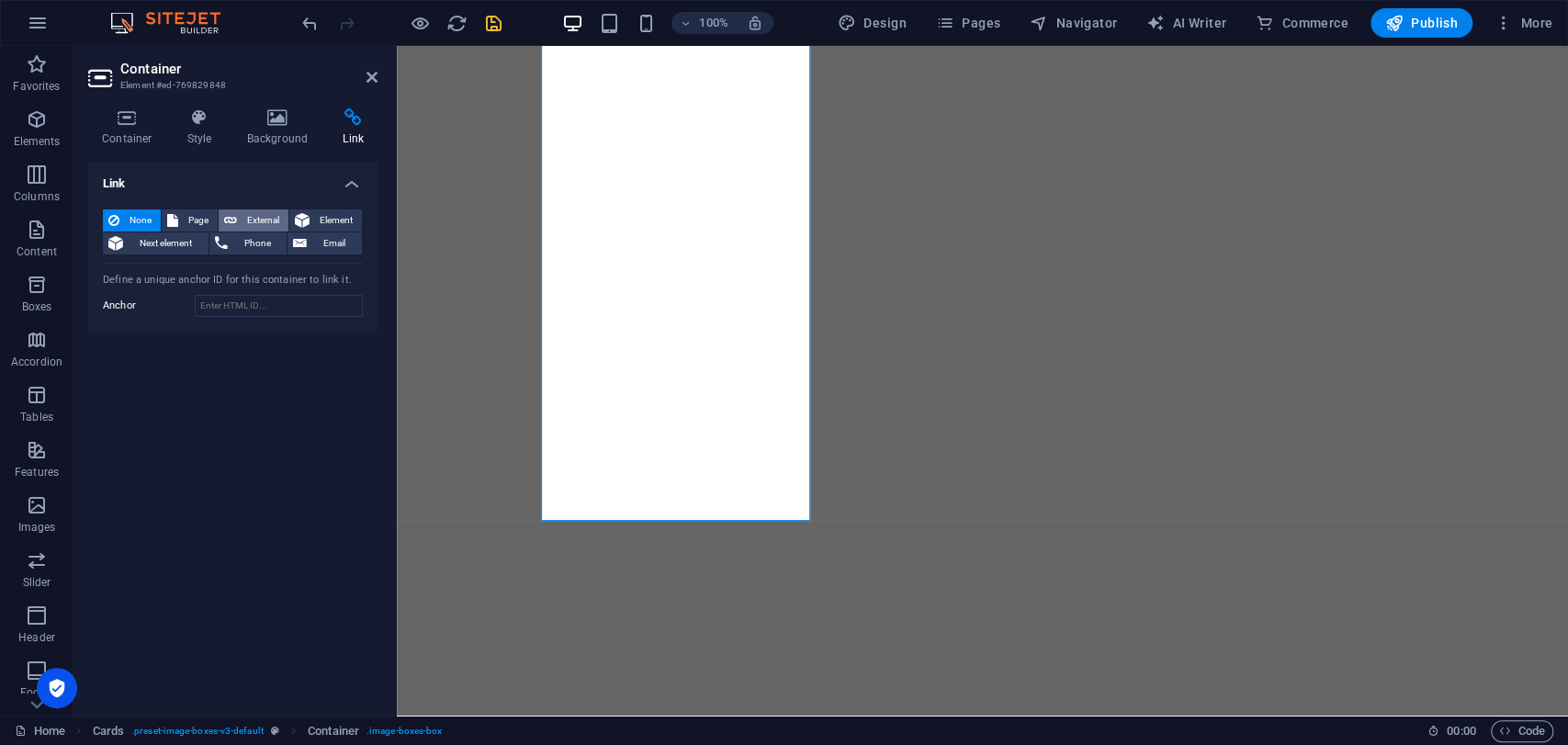 click at bounding box center [231, 220] 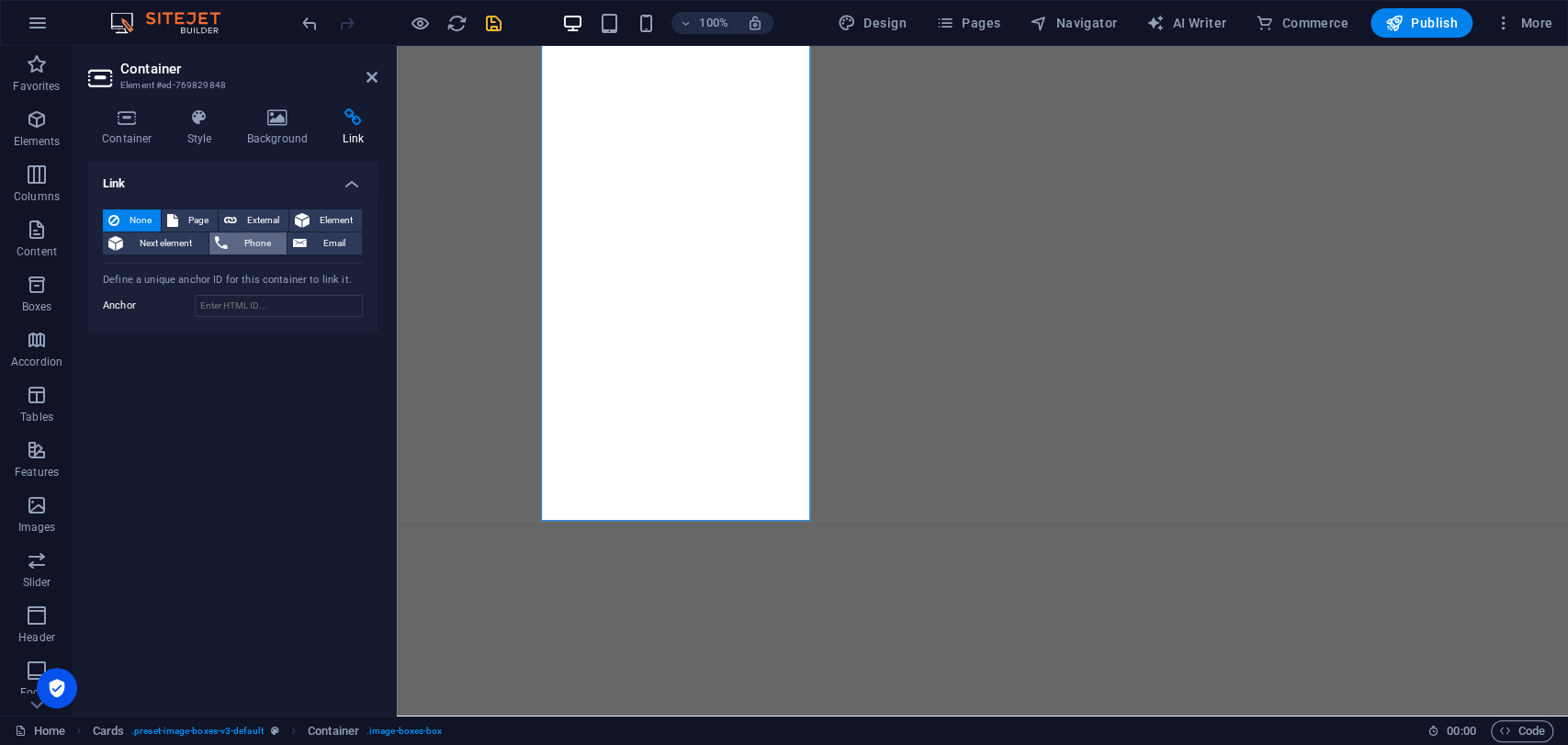 select on "blank" 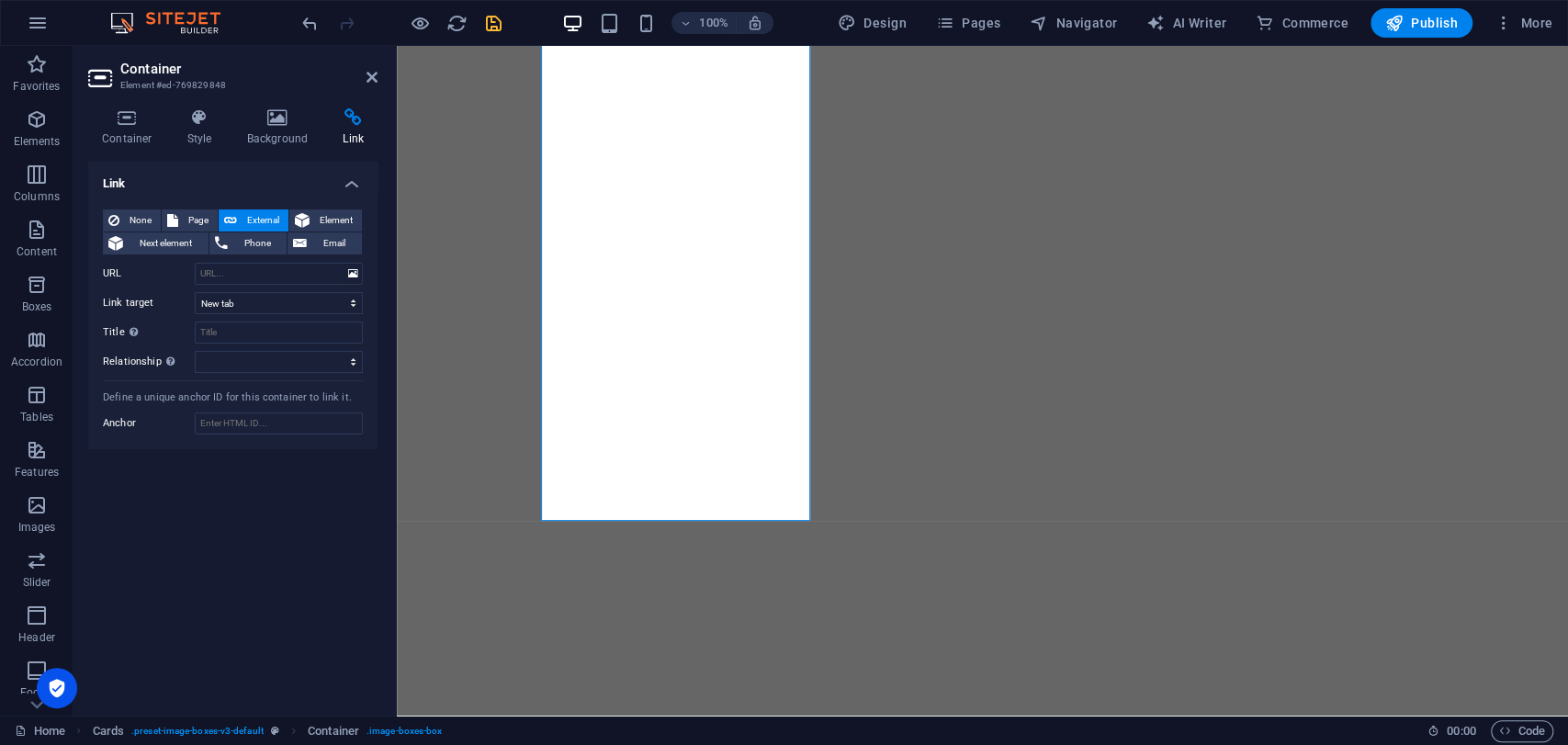 click on "None Page External Element Next element Phone Email Page Home Subpage Legal Notice Privacy Element
URL Phone Email Link target New tab Same tab Overlay Title Additional link description, should not be the same as the link text. The title is most often shown as a tooltip text when the mouse moves over the element. Leave empty if uncertain. Relationship Sets the  relationship of this link to the link target . For example, the value "nofollow" instructs search engines not to follow the link. Can be left empty. alternate author bookmark external help license next nofollow noreferrer noopener prev search tag" at bounding box center (232, 291) 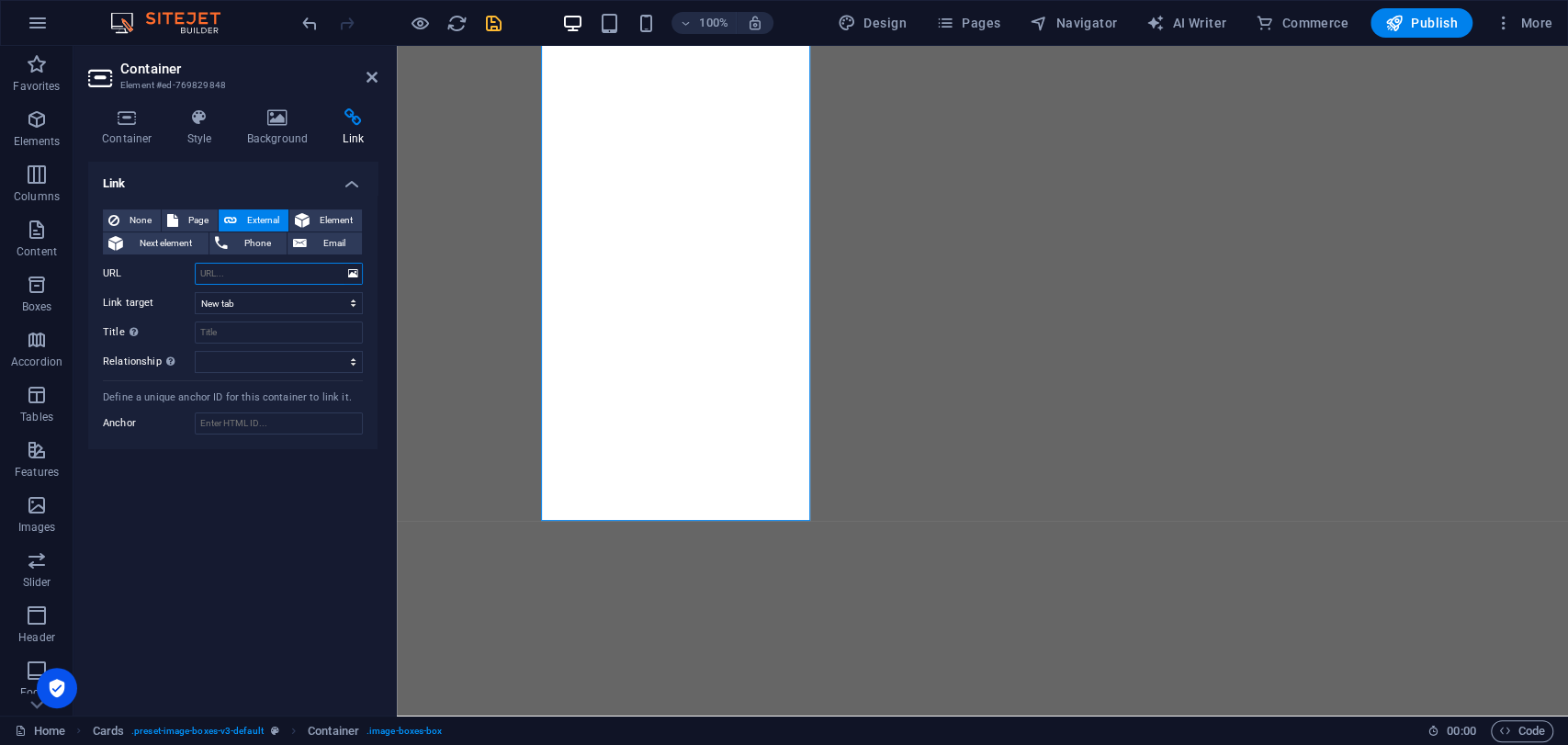 click on "URL" at bounding box center (278, 274) 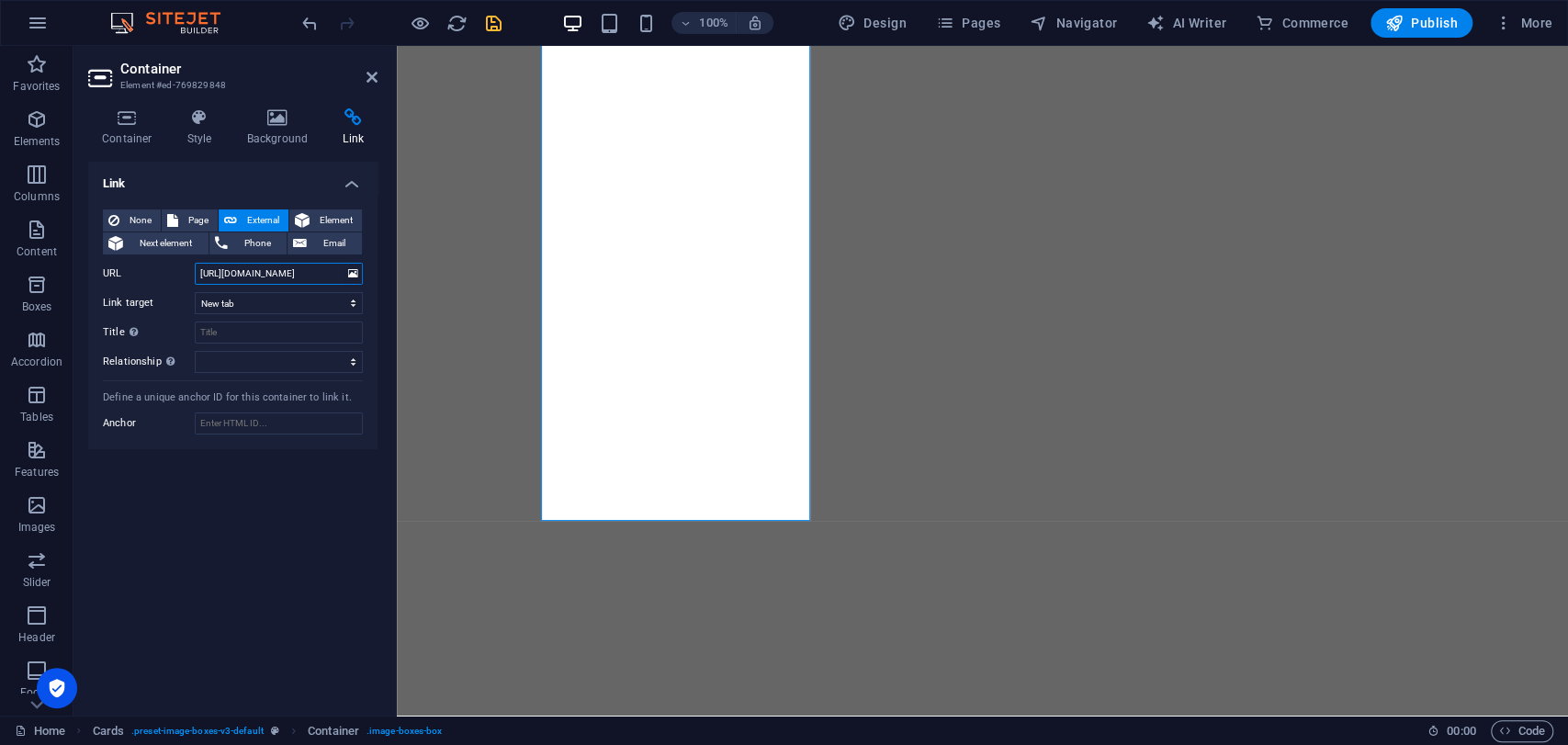 scroll, scrollTop: 0, scrollLeft: 43, axis: horizontal 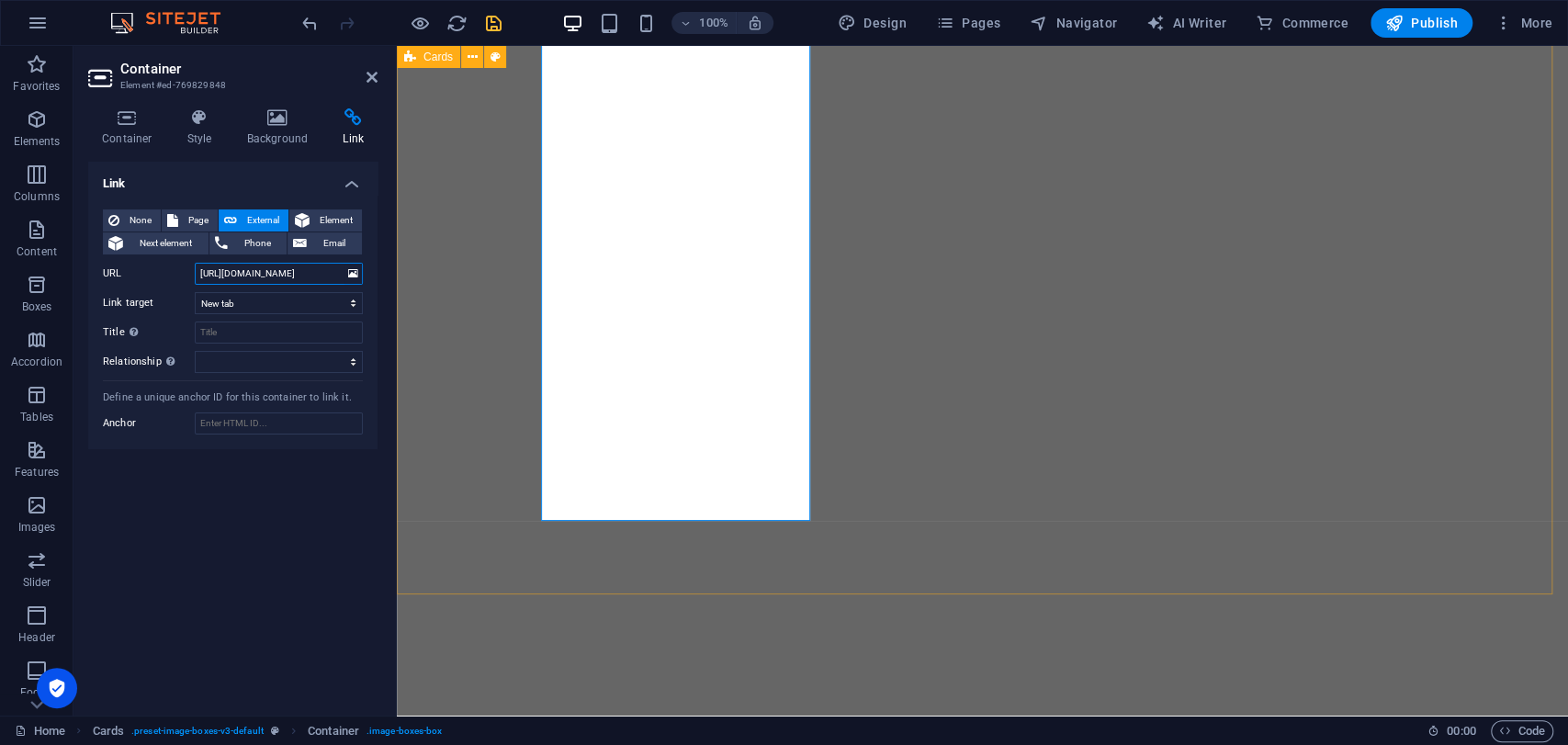 type on "https://www.instagram.com/__madhu063__/" 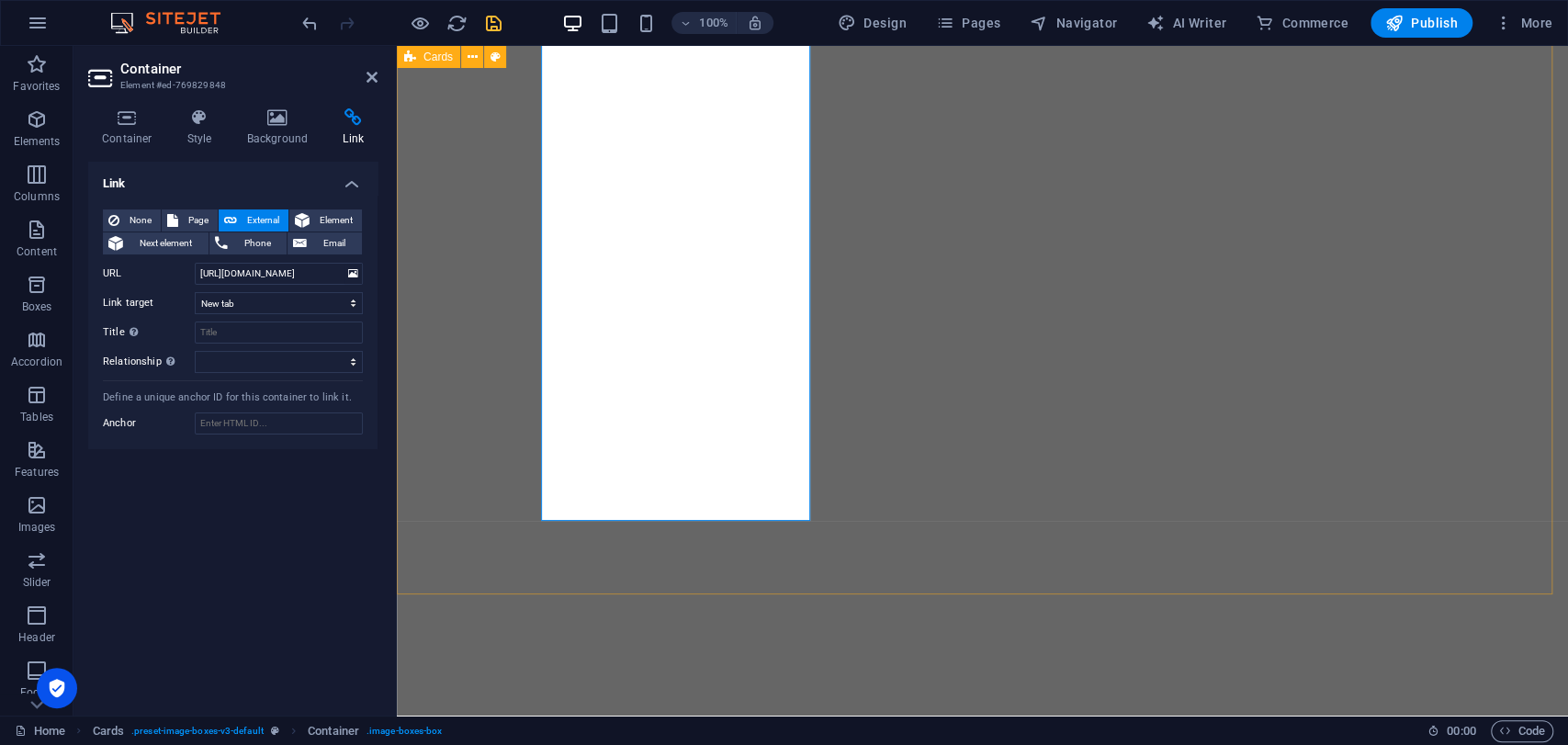 scroll, scrollTop: 0, scrollLeft: 0, axis: both 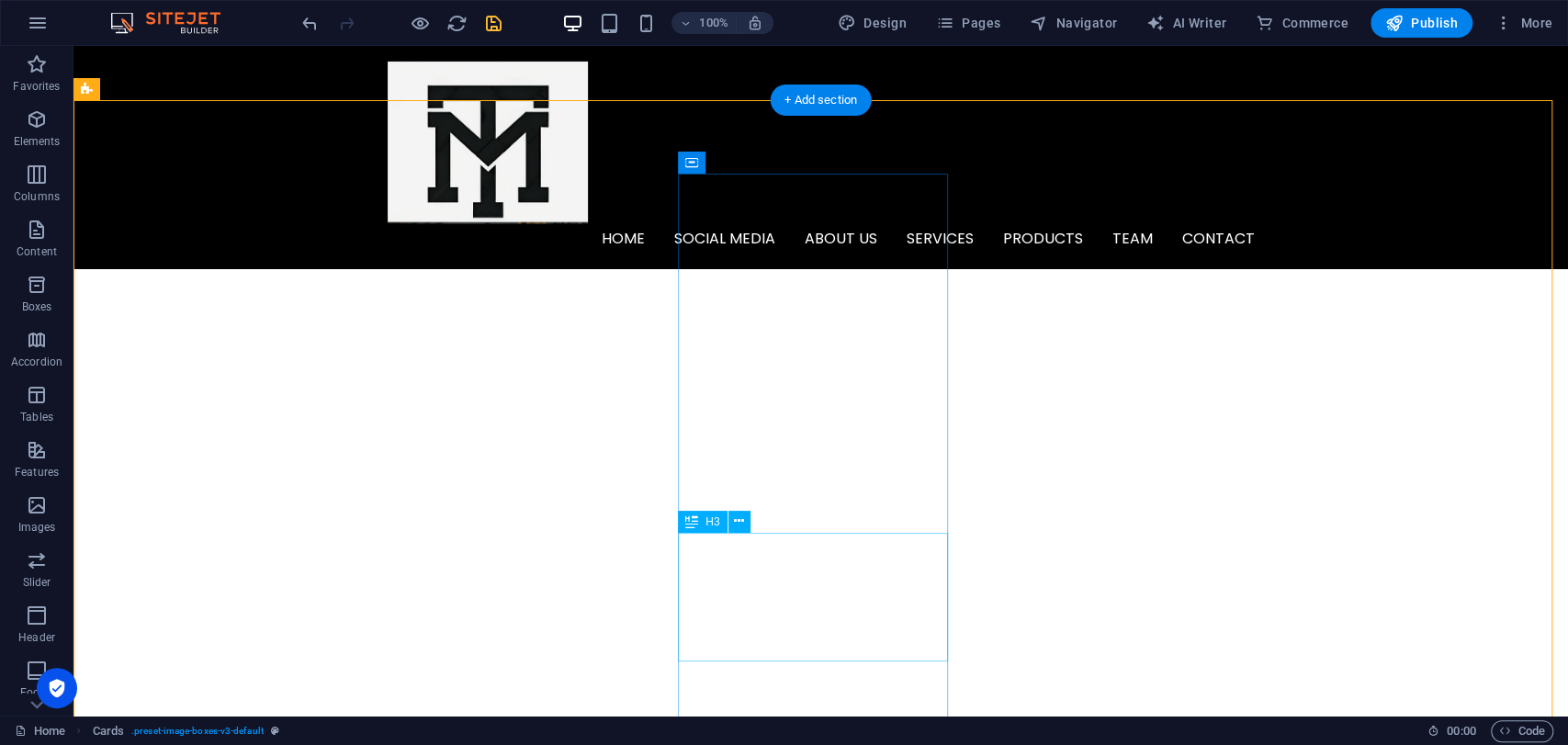 click on "Co-Founder & Chief Operating Officer" at bounding box center [222, 7801] 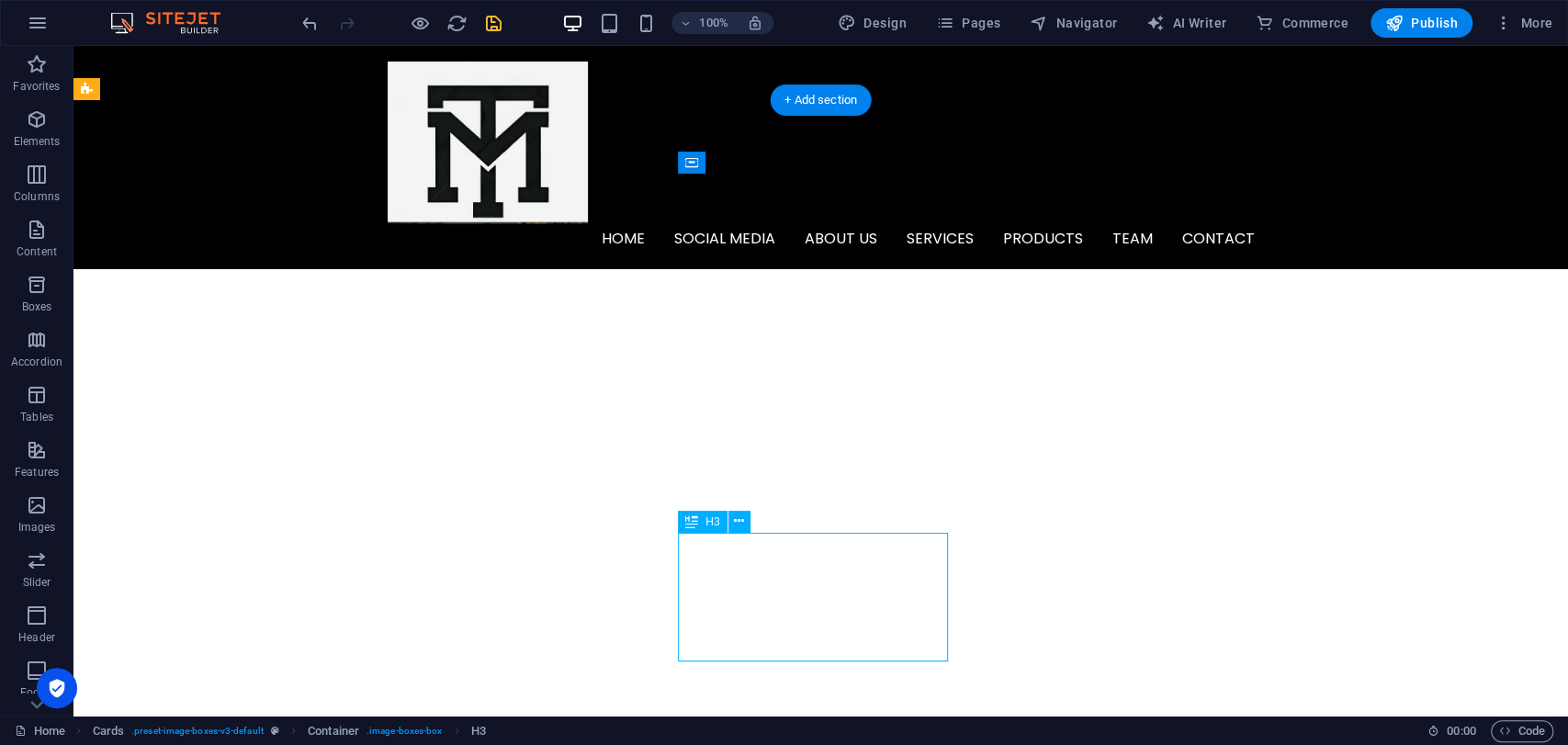 click on "Co-Founder & Chief Operating Officer" at bounding box center [222, 7801] 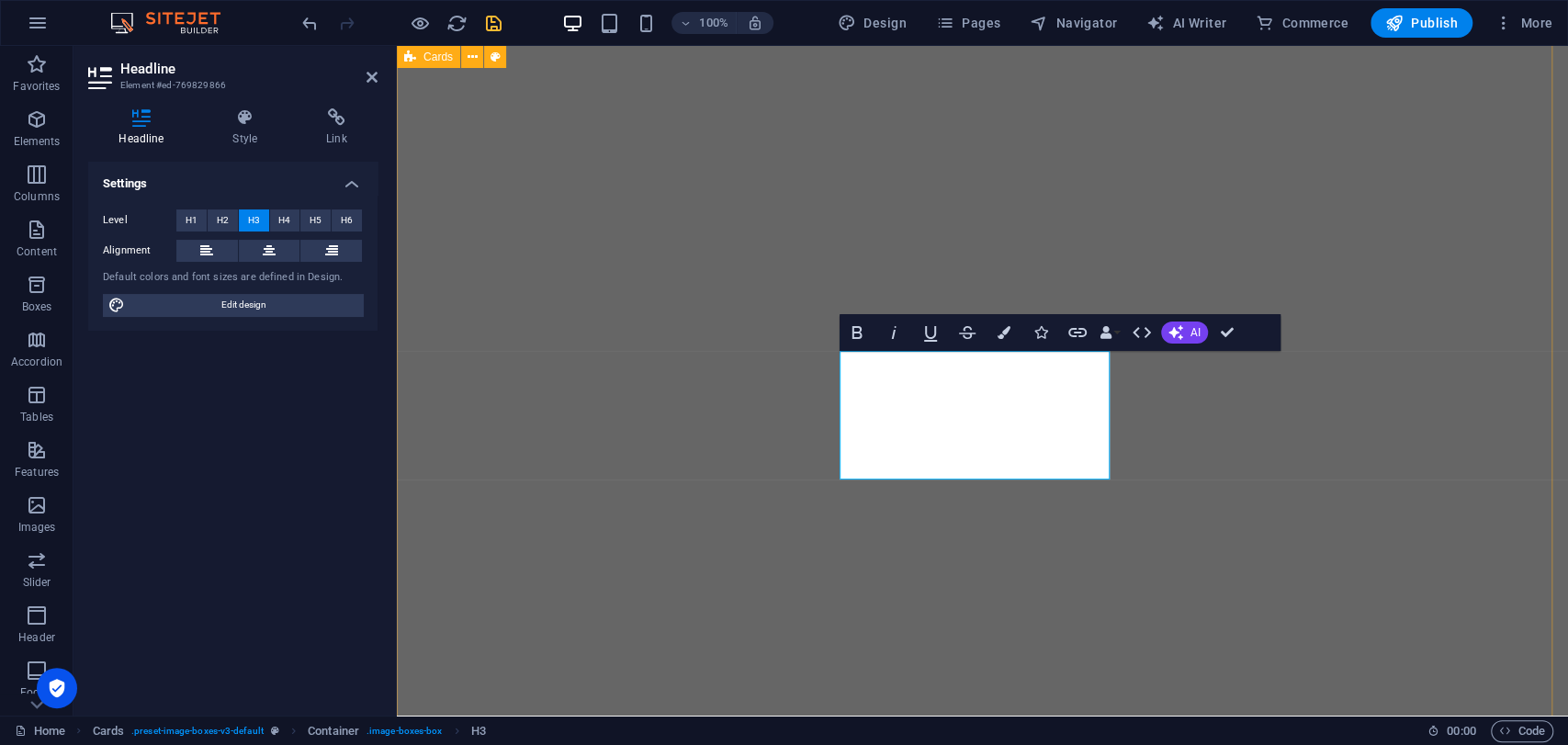 click on "Founder & CEO Madhu D is the Founder & CEO of Manias Technology, a Bangalore startup that empowers students and developers through real-world projects in AI, IoT, automation, and embedded systems. With over 300 engineering projects delivered, he bridges the gap between classroom learning and practical innovation, mentoring the next generation of tech creators in India. Co-Founder & Chief Operating Officer Sumukh Bharadwaj K S is the Co-Founder and COO of Manias Technology, responsible for product execution and team operations. With a background in Electronics & Communication Engineering and expertise in AI, IoT, and full-stack development, he oversees project workflows, mentorship, quality assurance, and R&D, ensuring effective delivery of engineering solutions. Chief Technology Officer Uday Kumar V is the CTO at Manias Technology, driving innovation in AI, IoT, and automation. He oversees R&D, mentors staff, and implements future-proof tech stacks, ensuring Manias stays at the forefront of technology." at bounding box center [982, 7630] 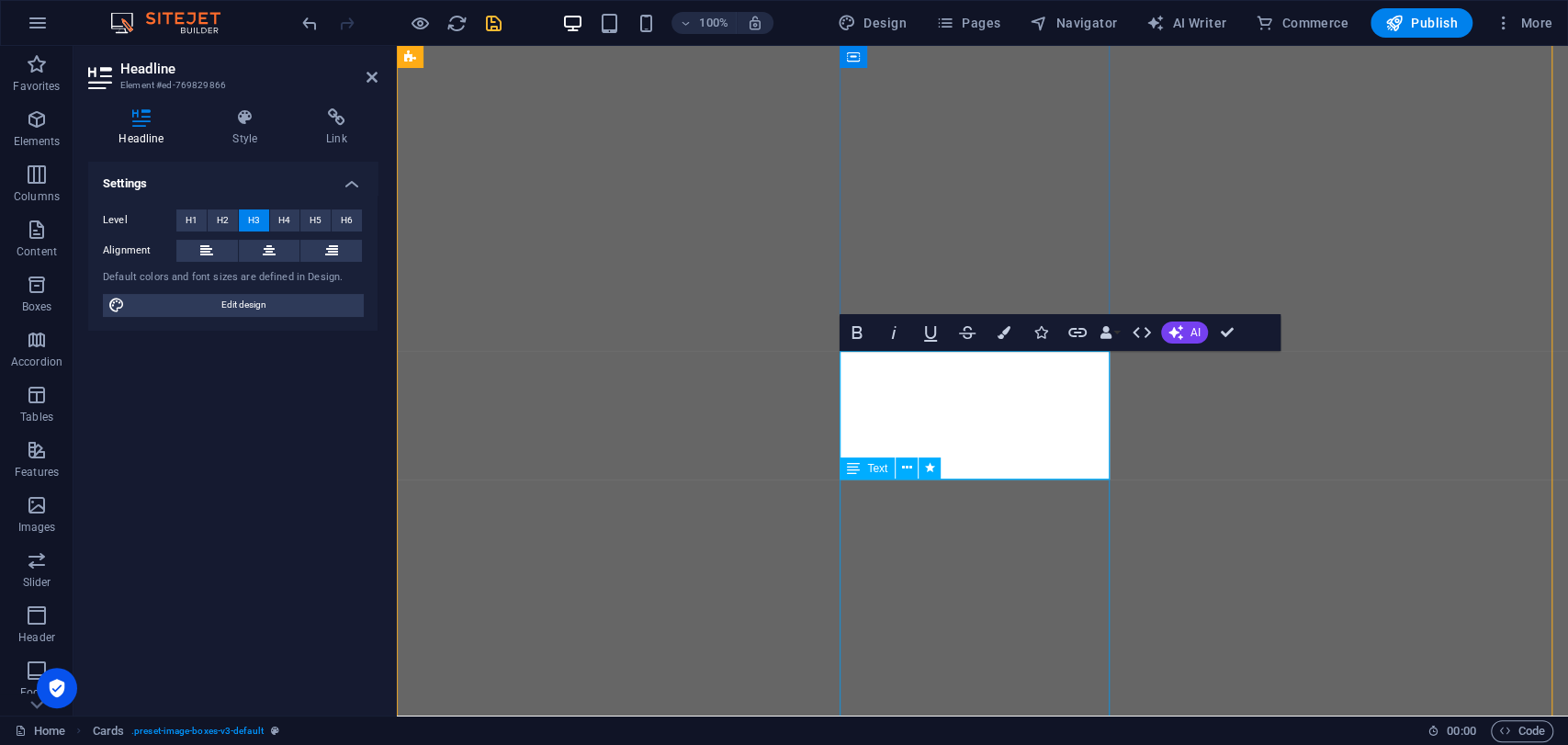 scroll, scrollTop: 5694, scrollLeft: 0, axis: vertical 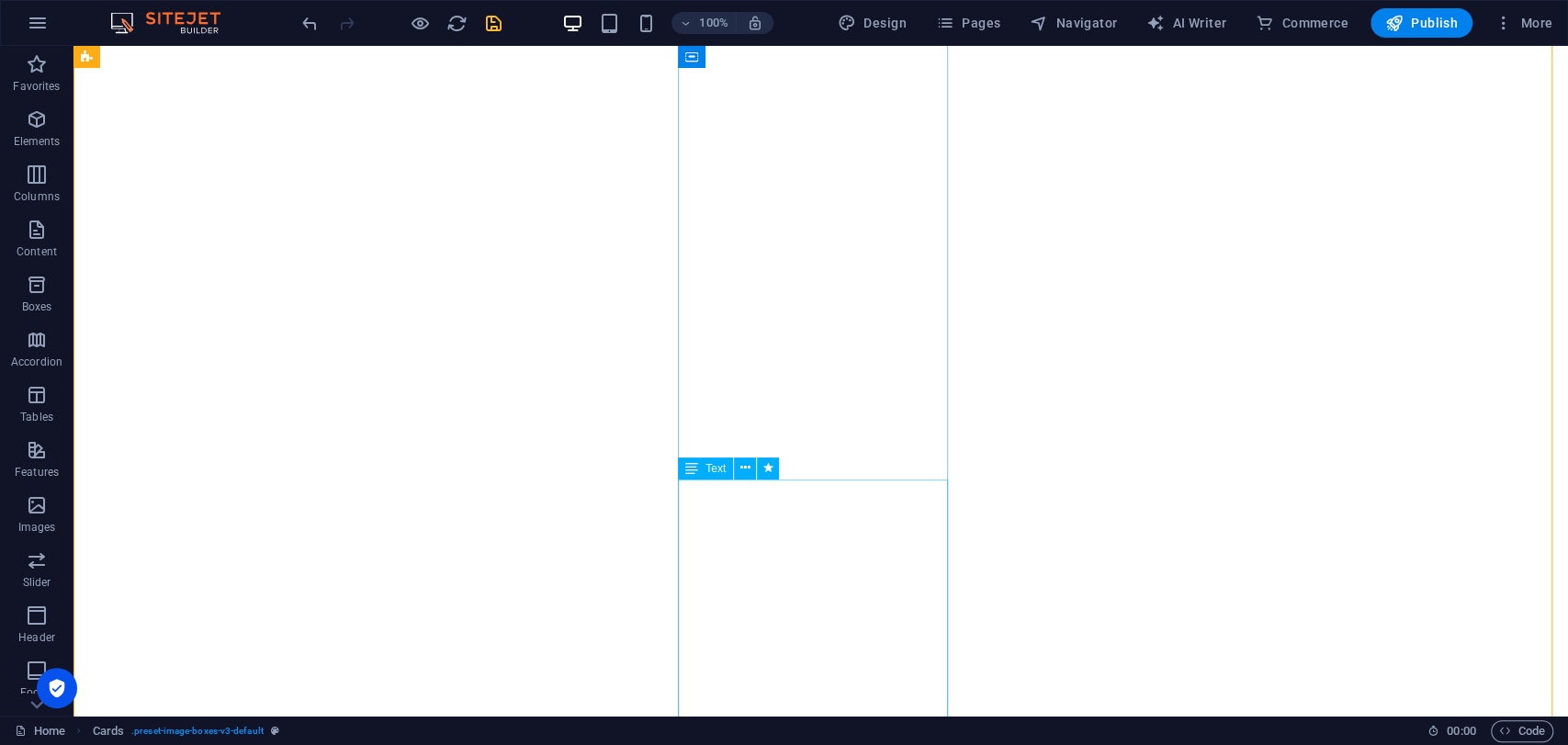 click on "Sumukh Bharadwaj K S is the Co-Founder and COO of Manias Technology, responsible for product execution and team operations. With a background in Electronics & Communication Engineering and expertise in AI, IoT, and full-stack development, he oversees project workflows, mentorship, quality assurance, and R&D, ensuring effective delivery of engineering solutions." at bounding box center (222, 7885) 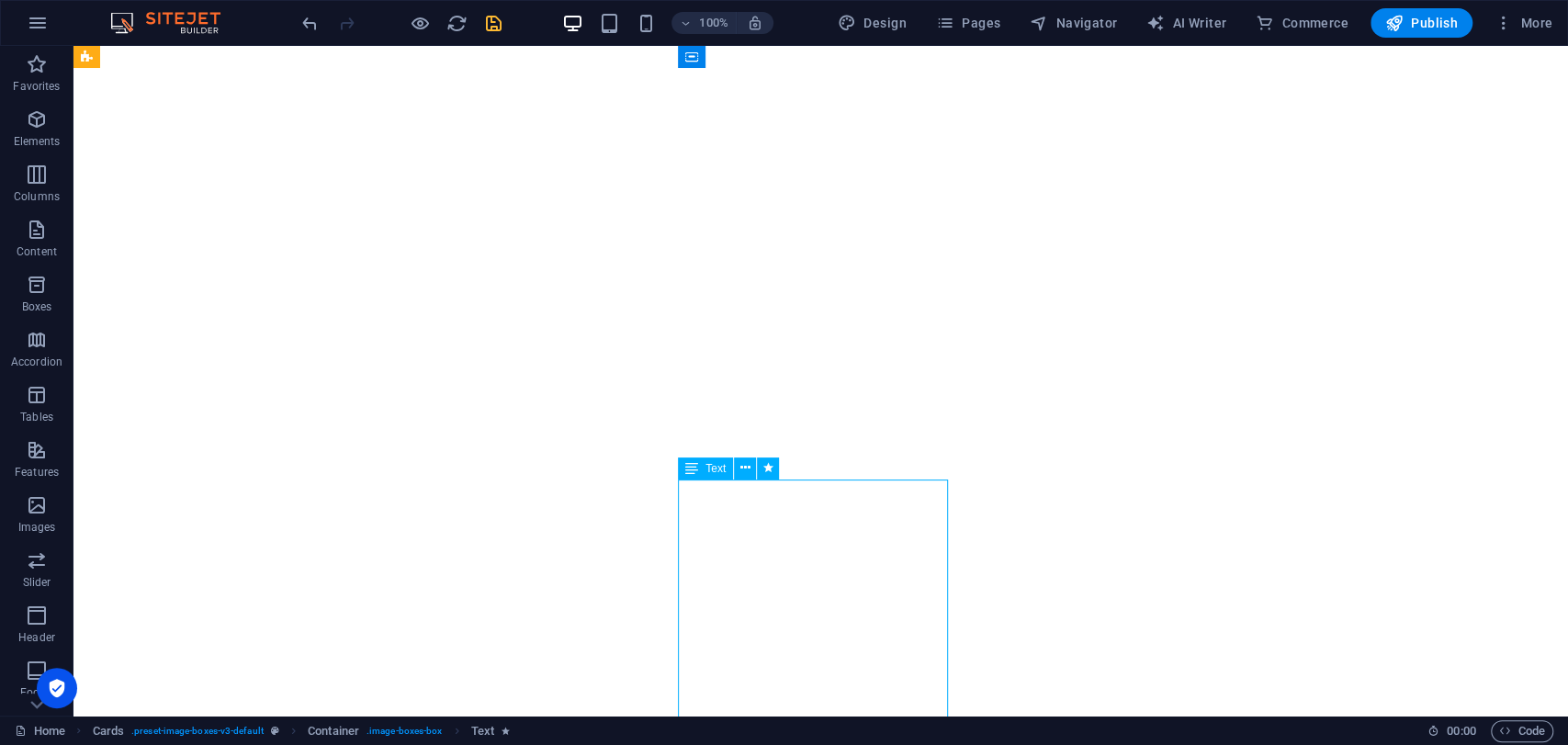 click on "Sumukh Bharadwaj K S is the Co-Founder and COO of Manias Technology, responsible for product execution and team operations. With a background in Electronics & Communication Engineering and expertise in AI, IoT, and full-stack development, he oversees project workflows, mentorship, quality assurance, and R&D, ensuring effective delivery of engineering solutions." at bounding box center (222, 7885) 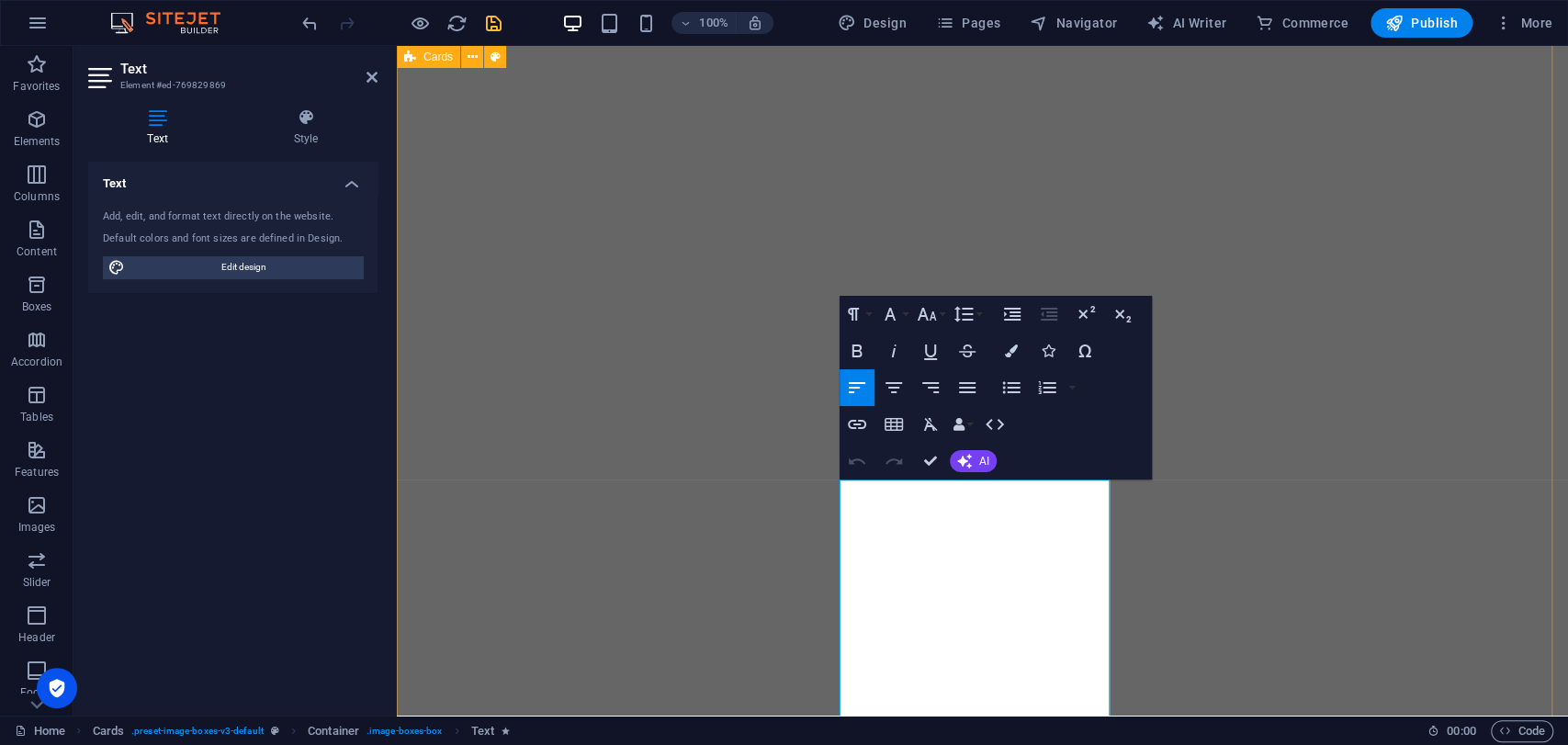 click on "Founder & CEO Madhu D is the Founder & CEO of Manias Technology, a Bangalore startup that empowers students and developers through real-world projects in AI, IoT, automation, and embedded systems. With over 300 engineering projects delivered, he bridges the gap between classroom learning and practical innovation, mentoring the next generation of tech creators in India. Co-Founder & Chief Operating Officer Sumukh Bharadwaj K S is the Co-Founder and COO of Manias Technology, responsible for product execution and team operations. With a background in Electronics & Communication Engineering and expertise in AI, IoT, and full-stack development, he oversees project workflows, mentorship, quality assurance, and R&D, ensuring effective delivery of engineering solutions. Chief Technology Officer Uday Kumar V is the CTO at Manias Technology, driving innovation in AI, IoT, and automation. He oversees R&D, mentors staff, and implements future-proof tech stacks, ensuring Manias stays at the forefront of technology." at bounding box center [982, 7630] 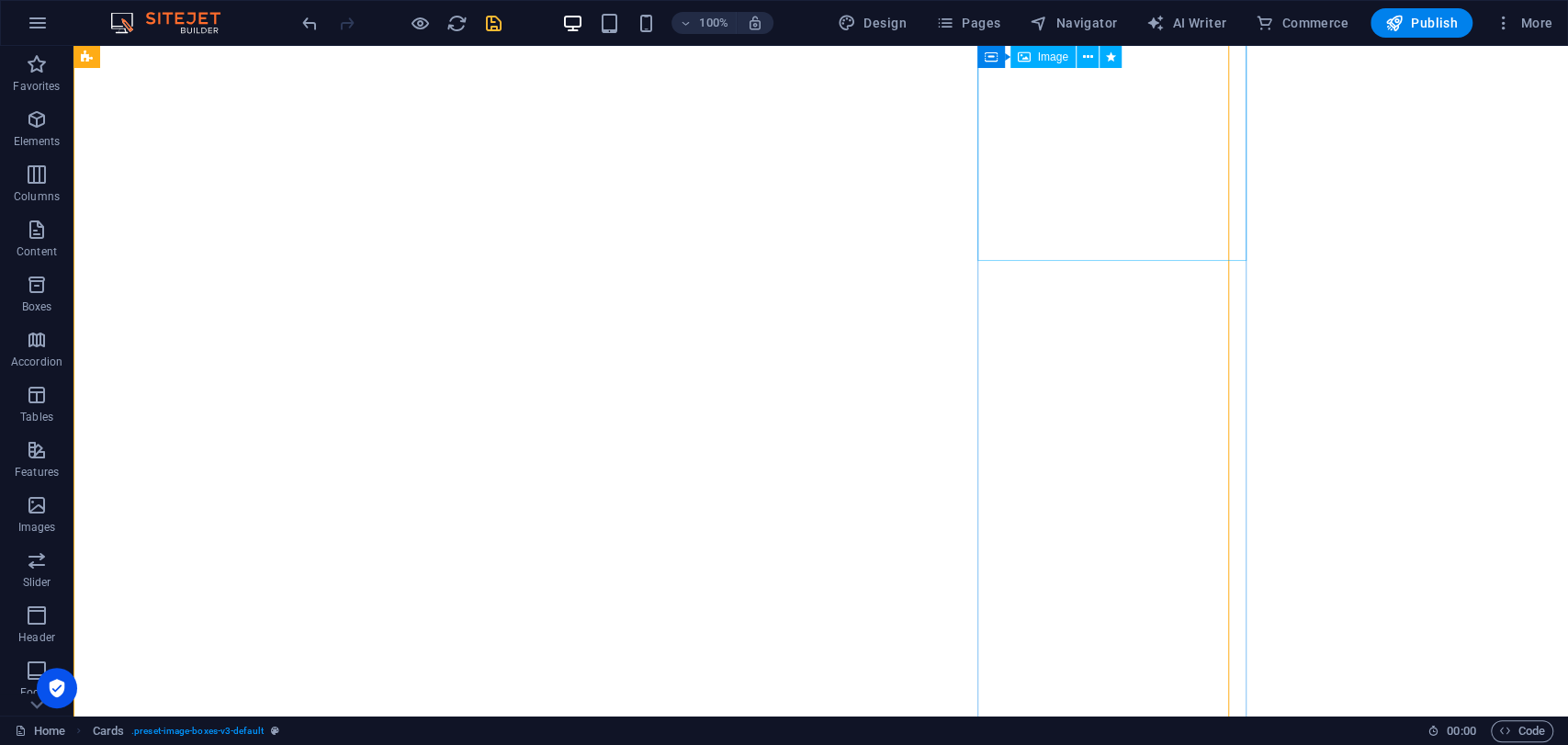click on "Founder & CEO Madhu D is the Founder & CEO of Manias Technology, a Bangalore startup that empowers students and developers through real-world projects in AI, IoT, automation, and embedded systems. With over 300 engineering projects delivered, he bridges the gap between classroom learning and practical innovation, mentoring the next generation of tech creators in India. Co-Founder & Chief Operating Officer Sumukh Bharadwaj K S is the Co-Founder and COO of Manias Technology, responsible for product execution and team operations. With a background in Electronics & Communication Engineering and expertise in AI, IoT, and full-stack development, he oversees project workflows, mentorship, quality assurance, and R&D, ensuring effective delivery of engineering solutions. Chief Technology Officer Uday Kumar V is the CTO at Manias Technology, driving innovation in AI, IoT, and automation. He oversees R&D, mentors staff, and implements future-proof tech stacks, ensuring Manias stays at the forefront of technology." at bounding box center (522, 7792) 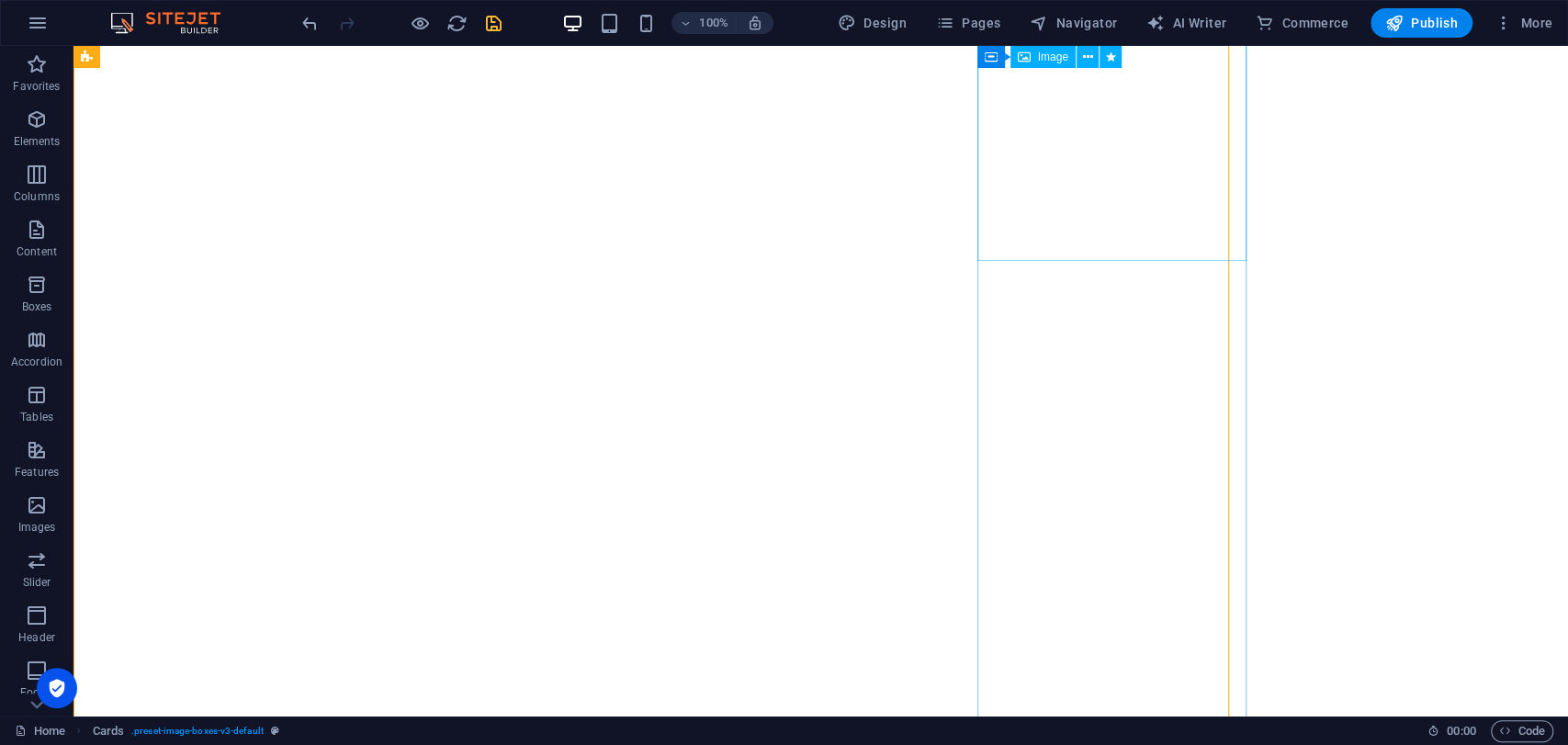 click at bounding box center (222, 8209) 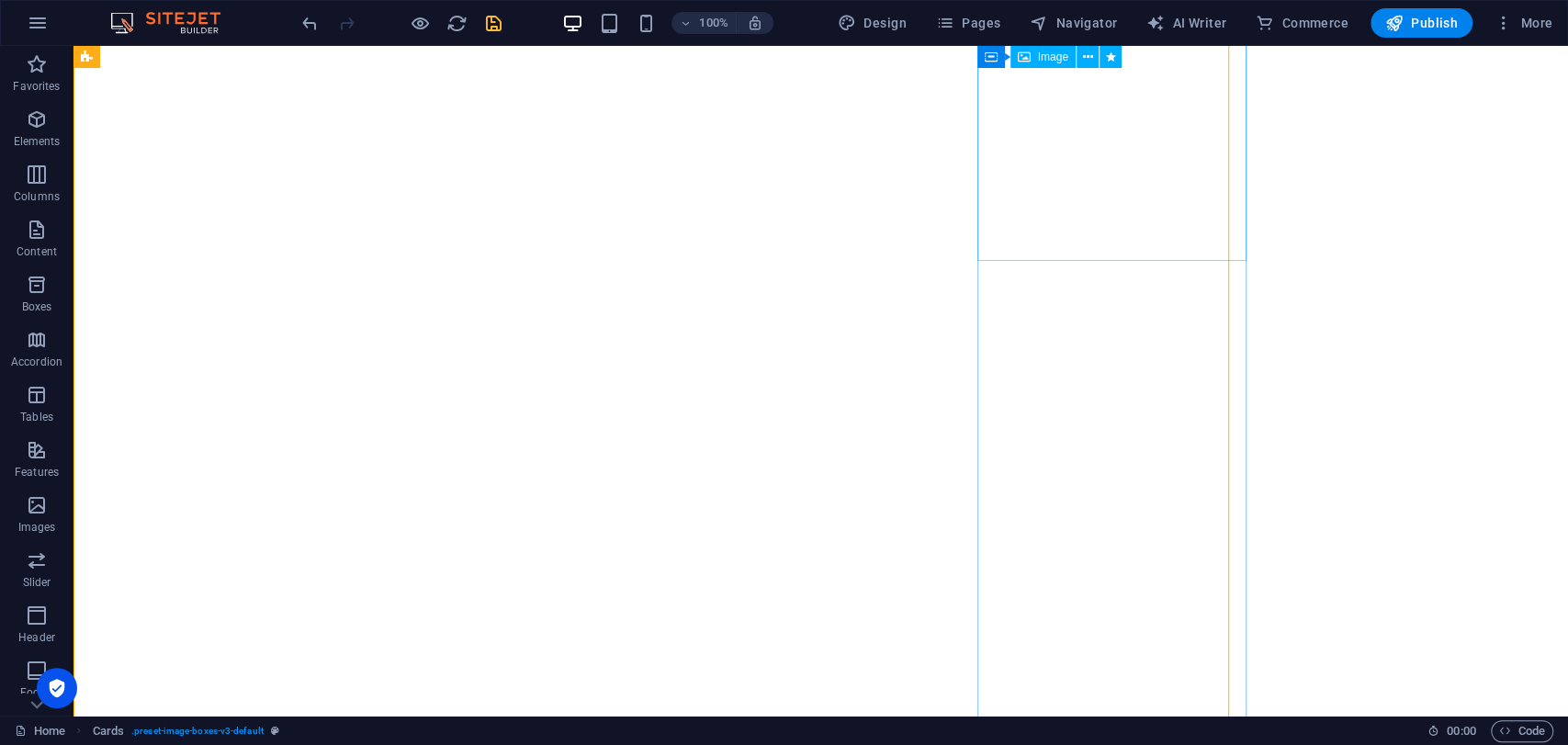 select on "%" 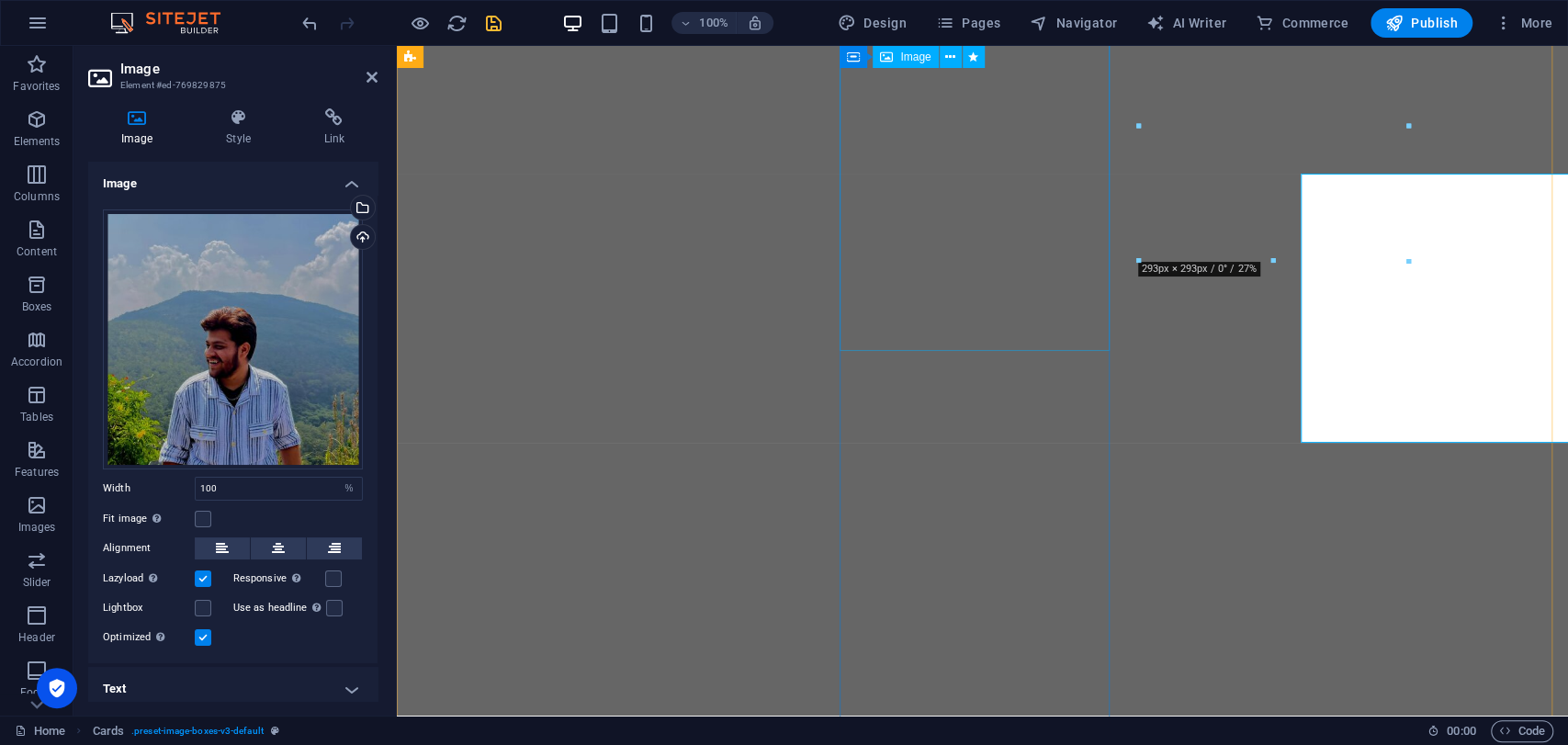 scroll, scrollTop: 5512, scrollLeft: 0, axis: vertical 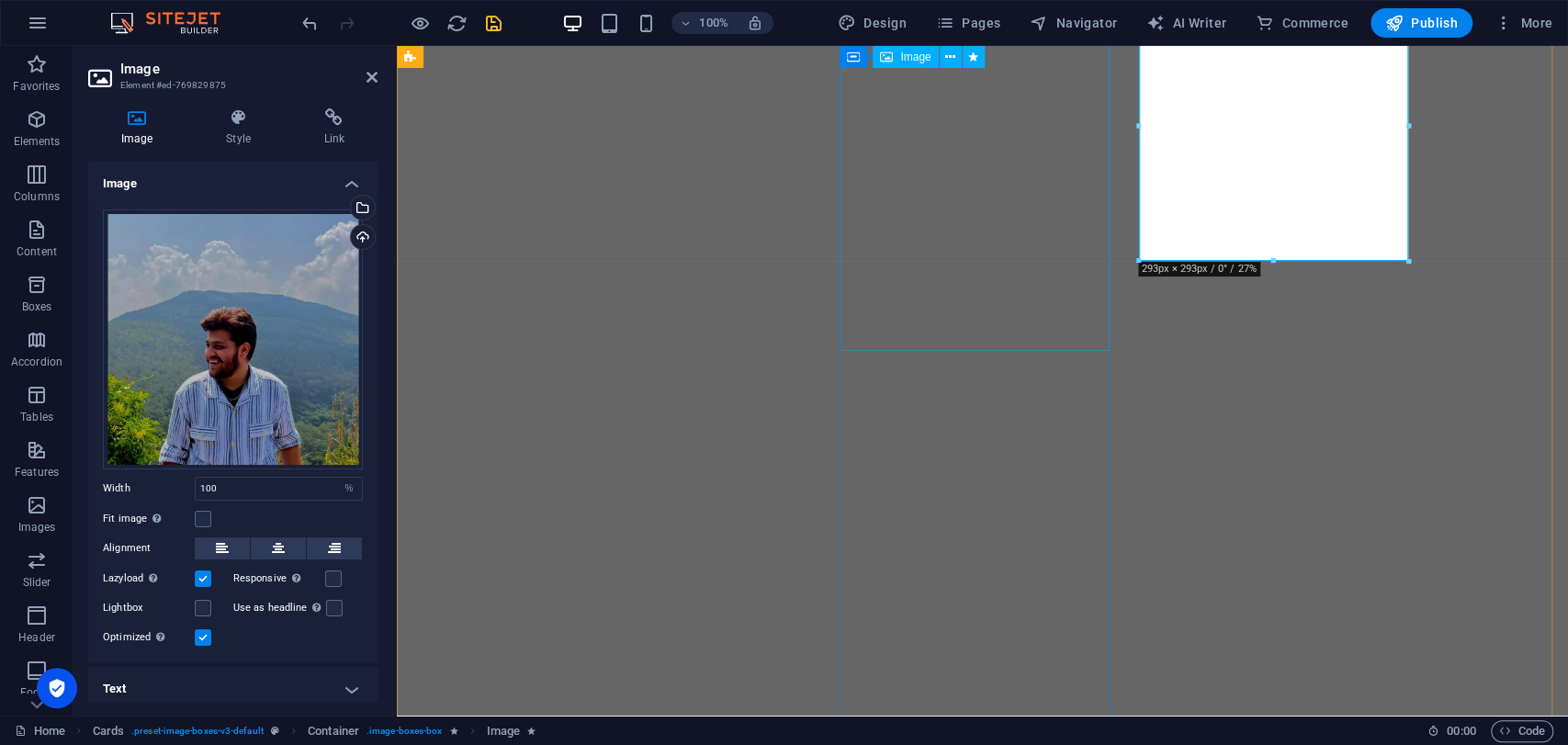 click at bounding box center [546, 7424] 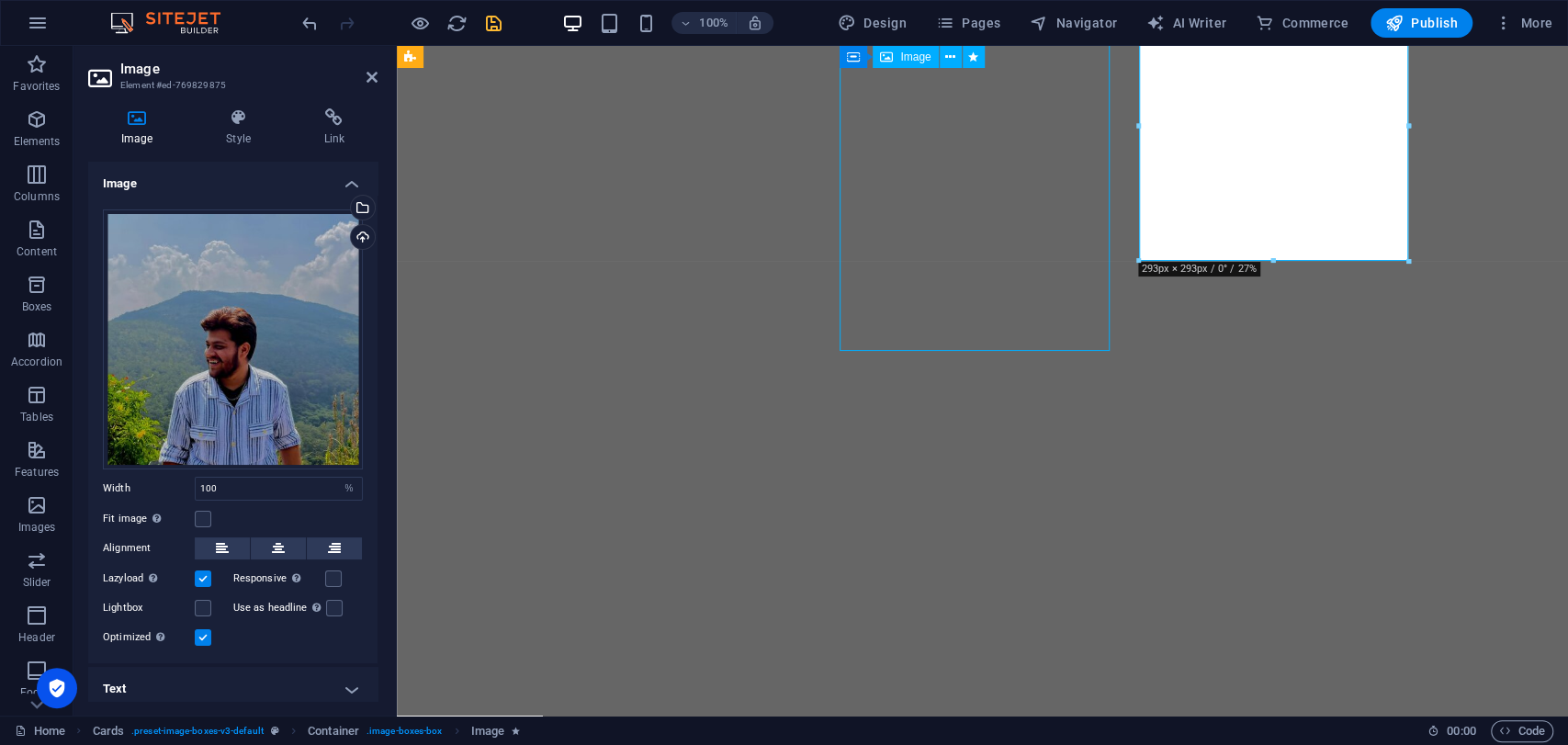 click at bounding box center (546, 7424) 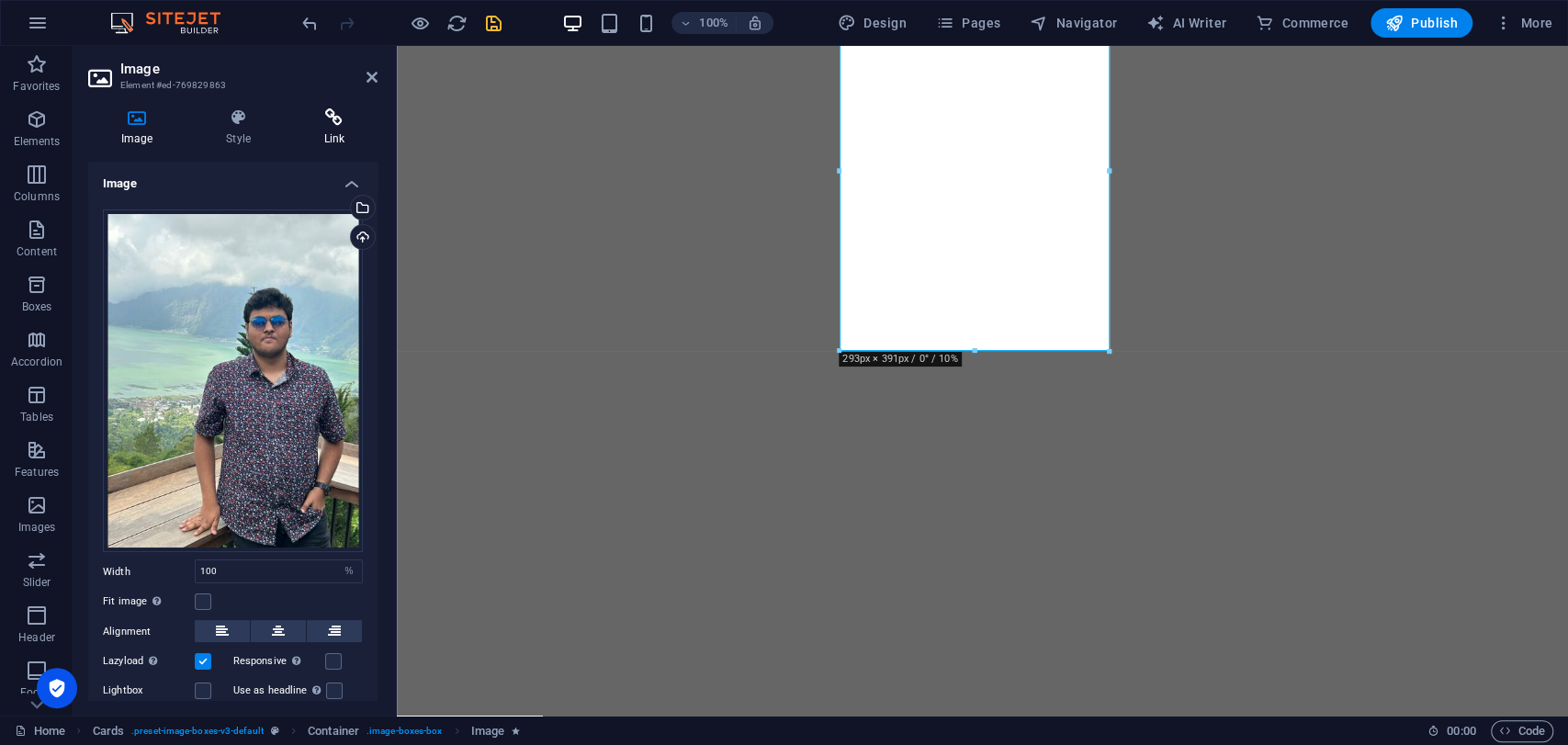 click at bounding box center [334, 118] 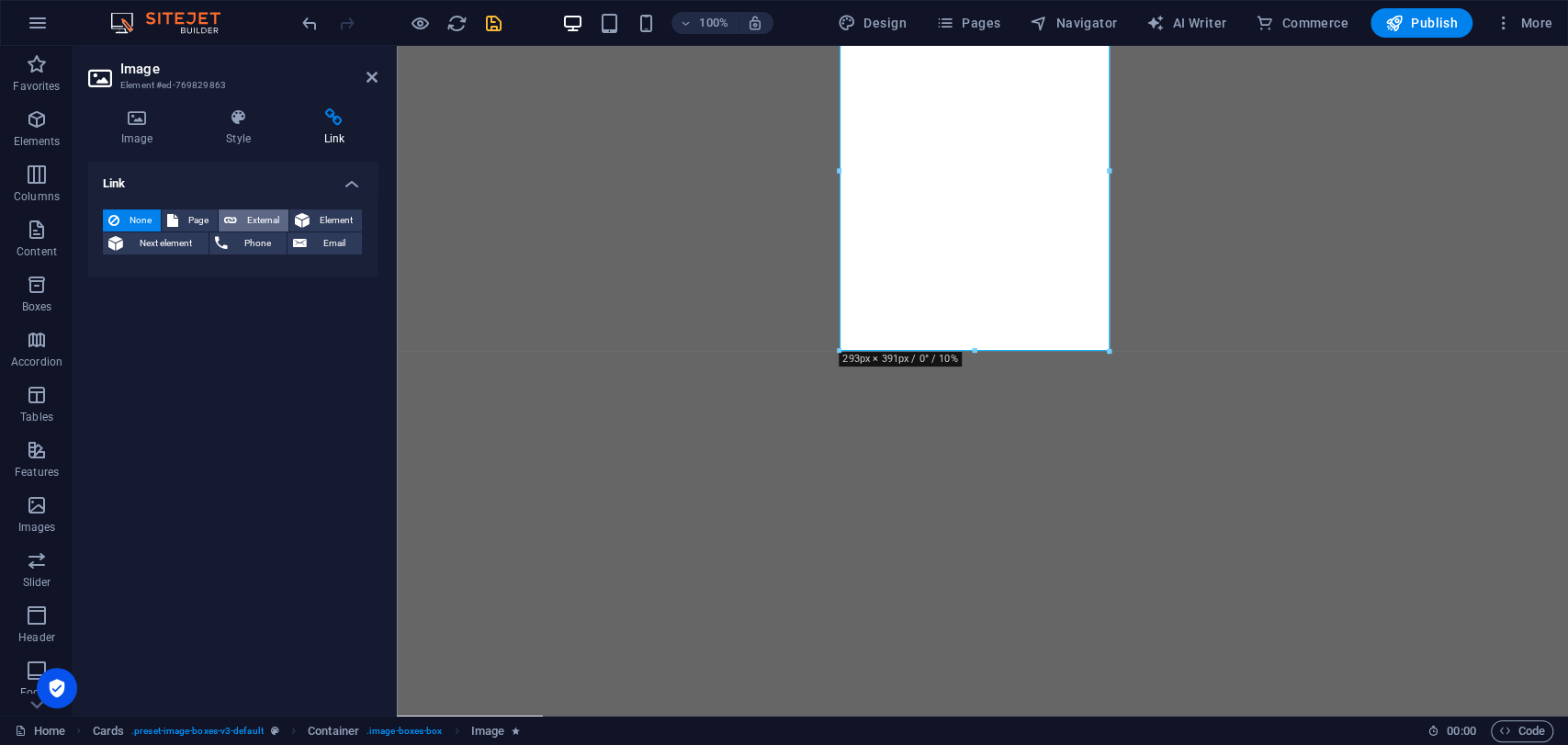 click on "External" at bounding box center [263, 220] 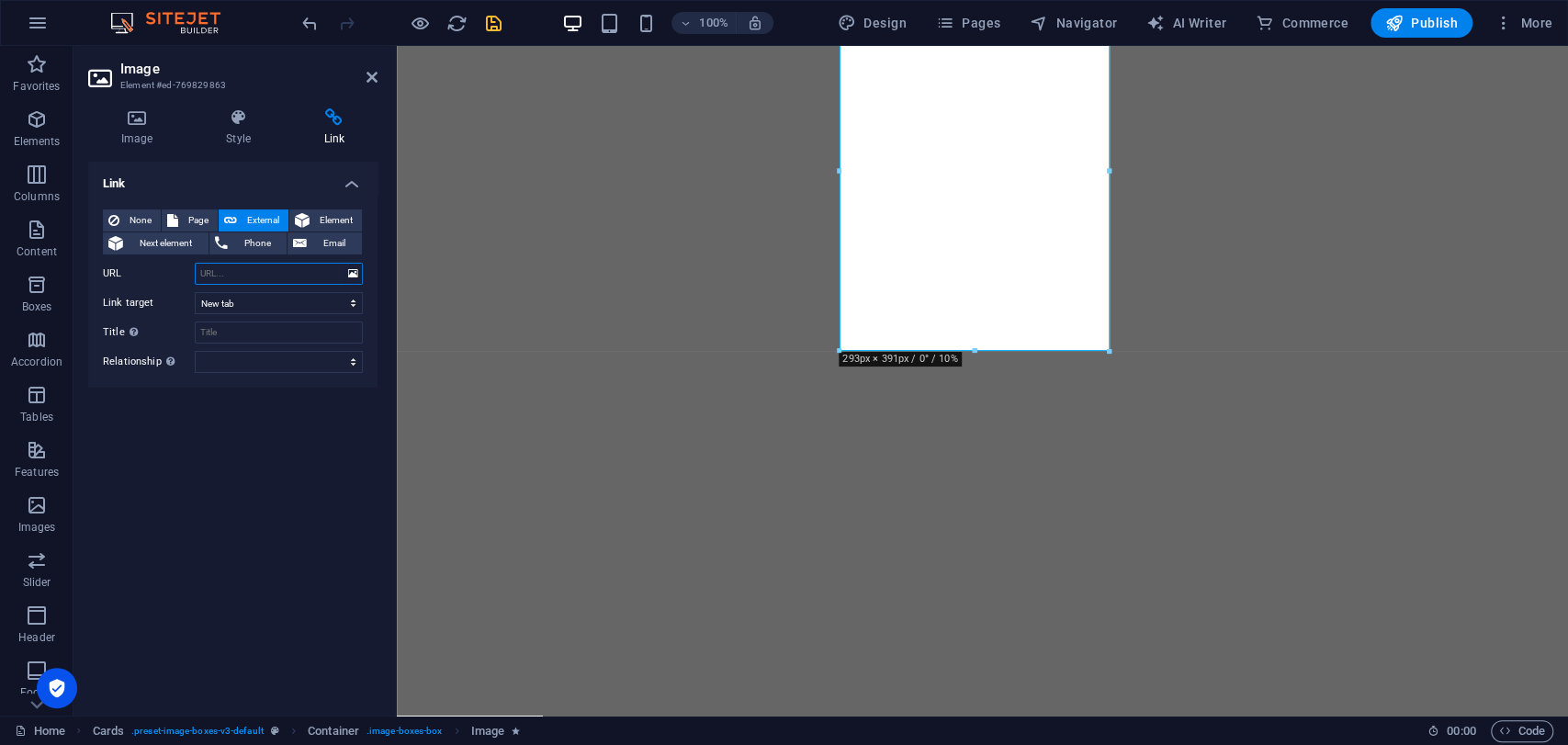 click on "URL" at bounding box center (278, 274) 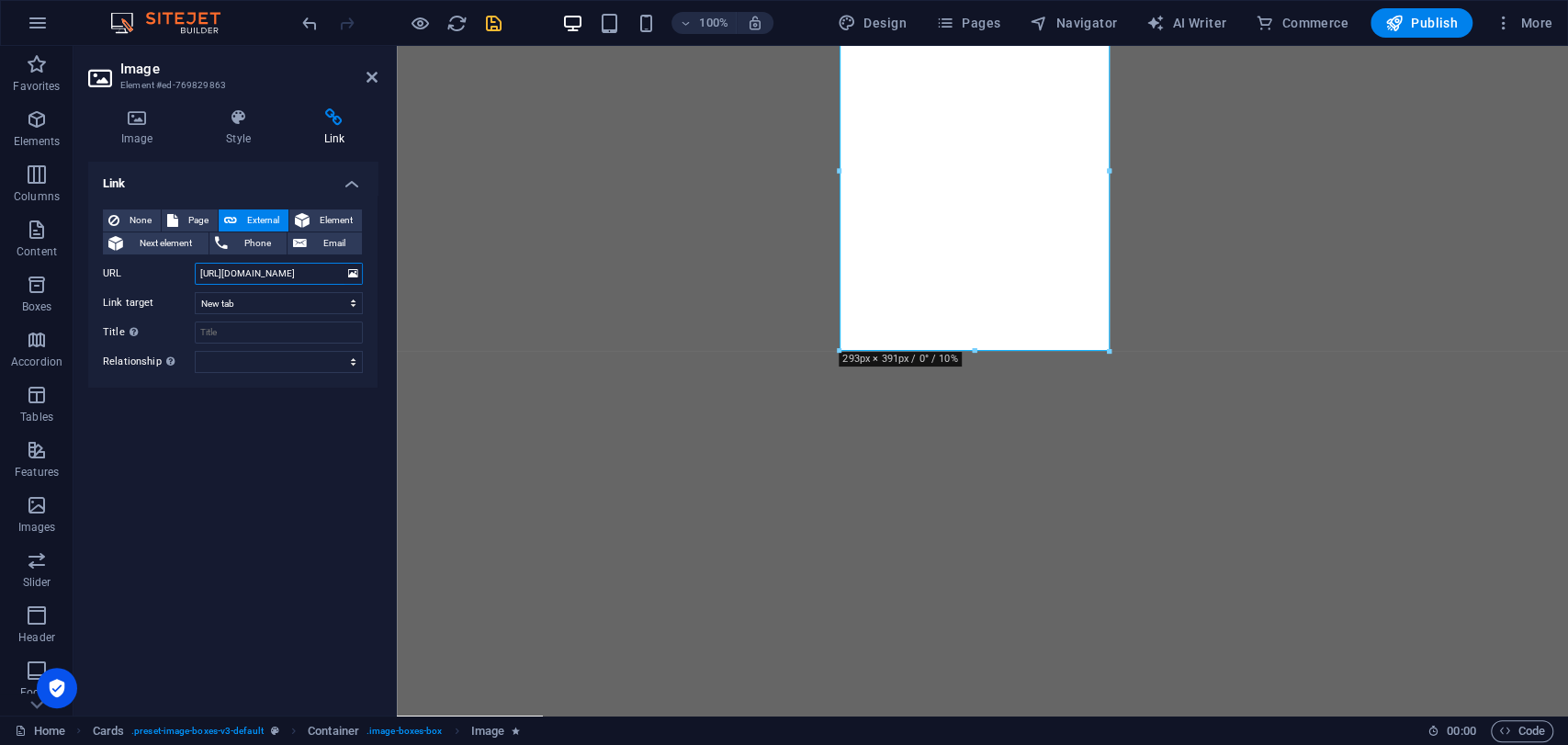 scroll, scrollTop: 0, scrollLeft: 66, axis: horizontal 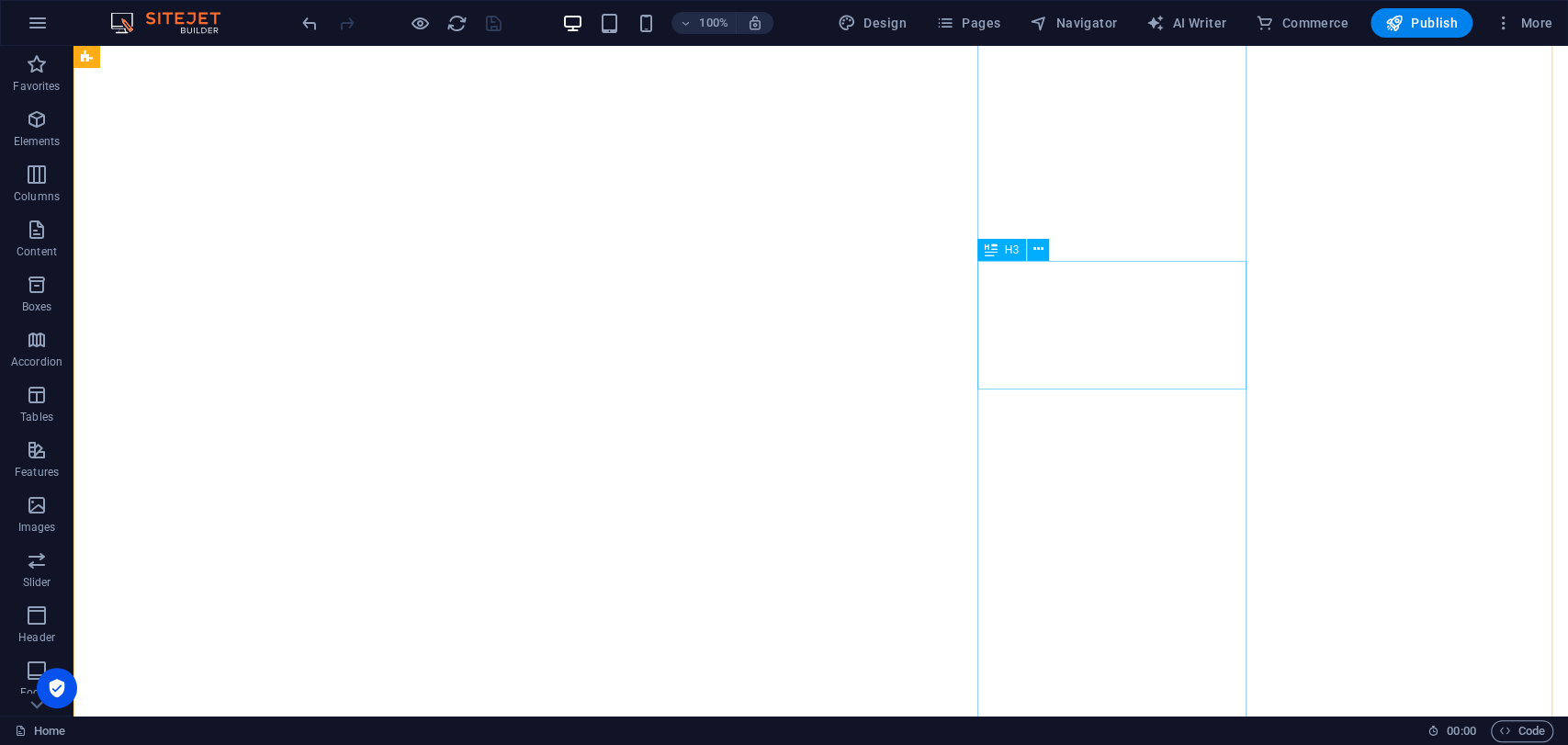 click at bounding box center (222, 8209) 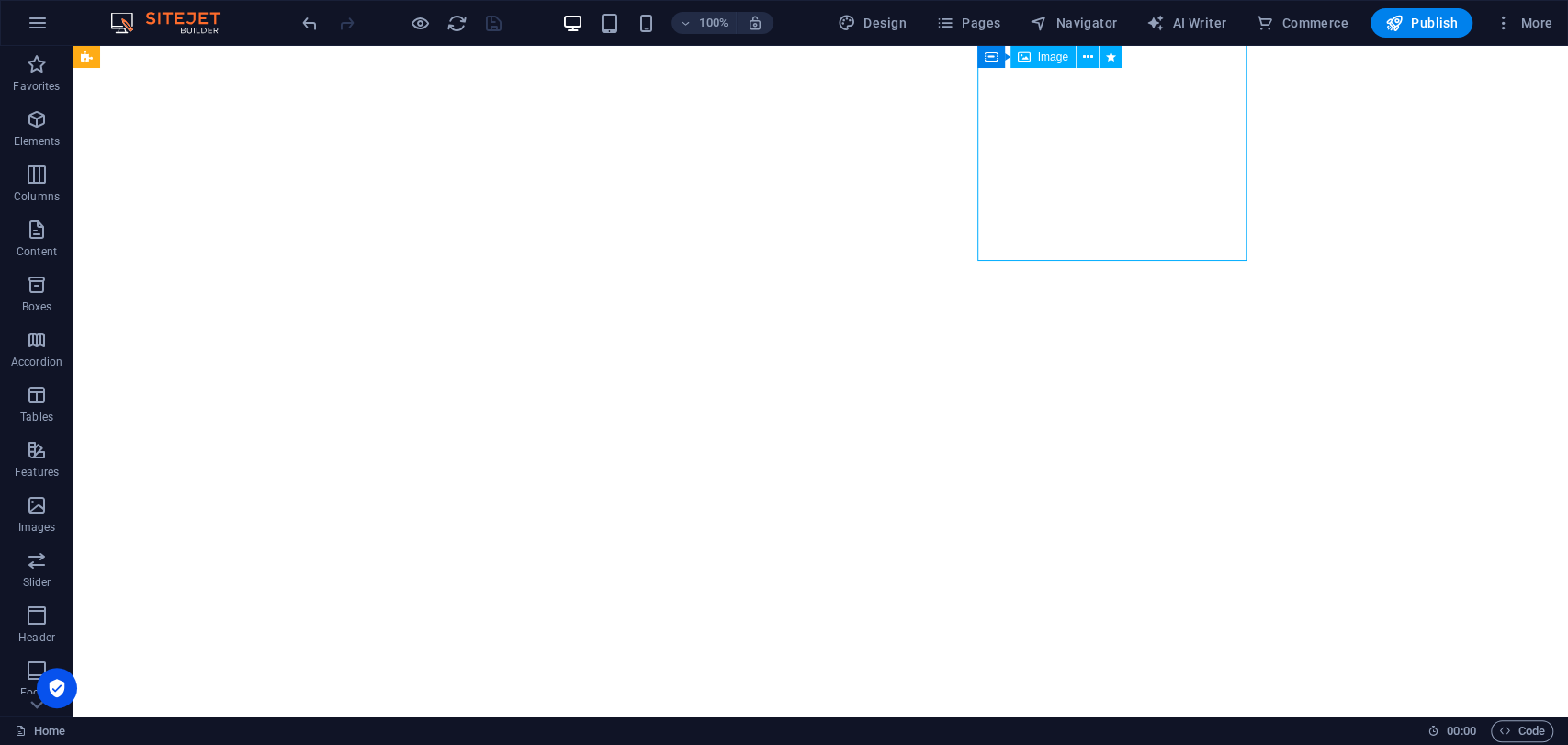 click at bounding box center [222, 8209] 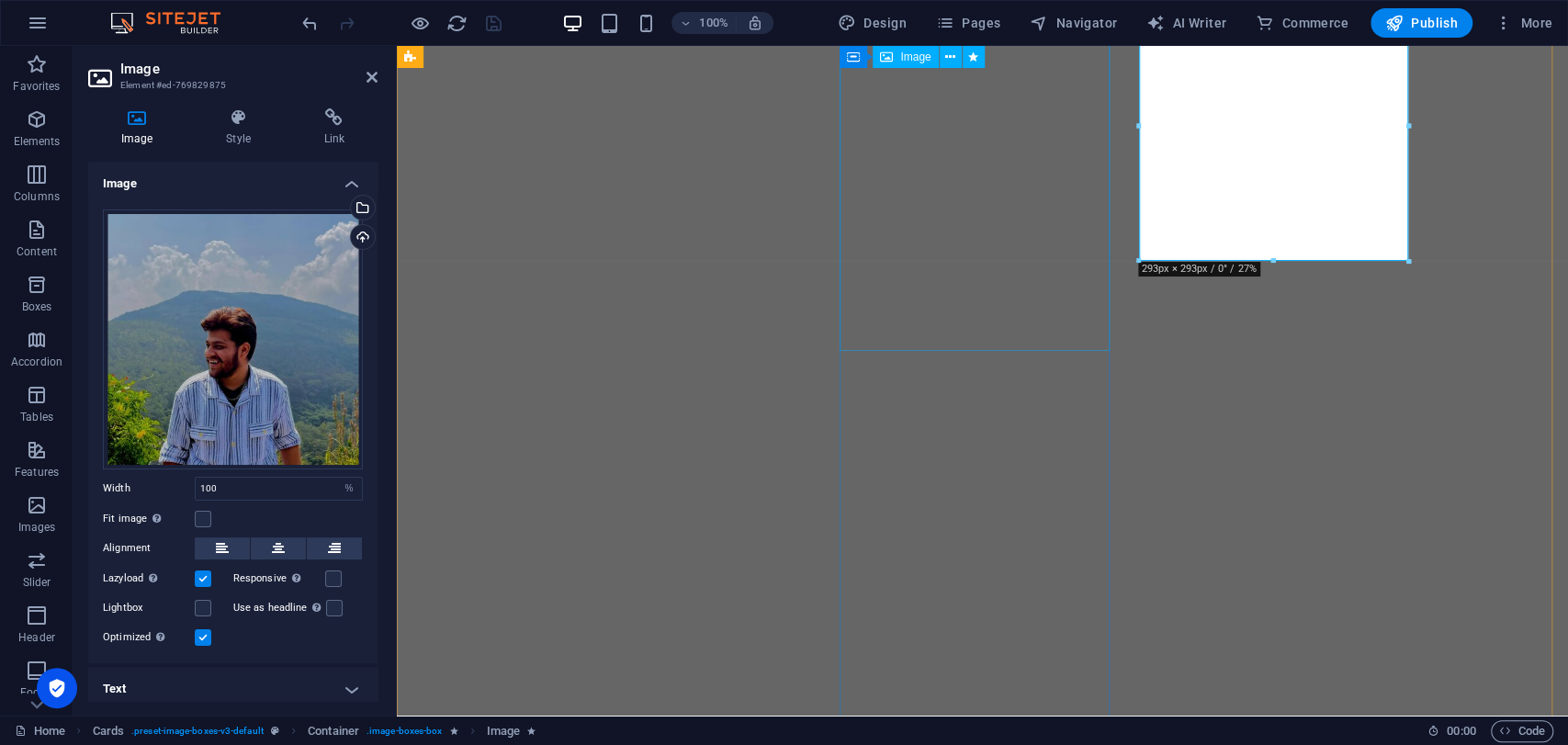 scroll, scrollTop: 5512, scrollLeft: 0, axis: vertical 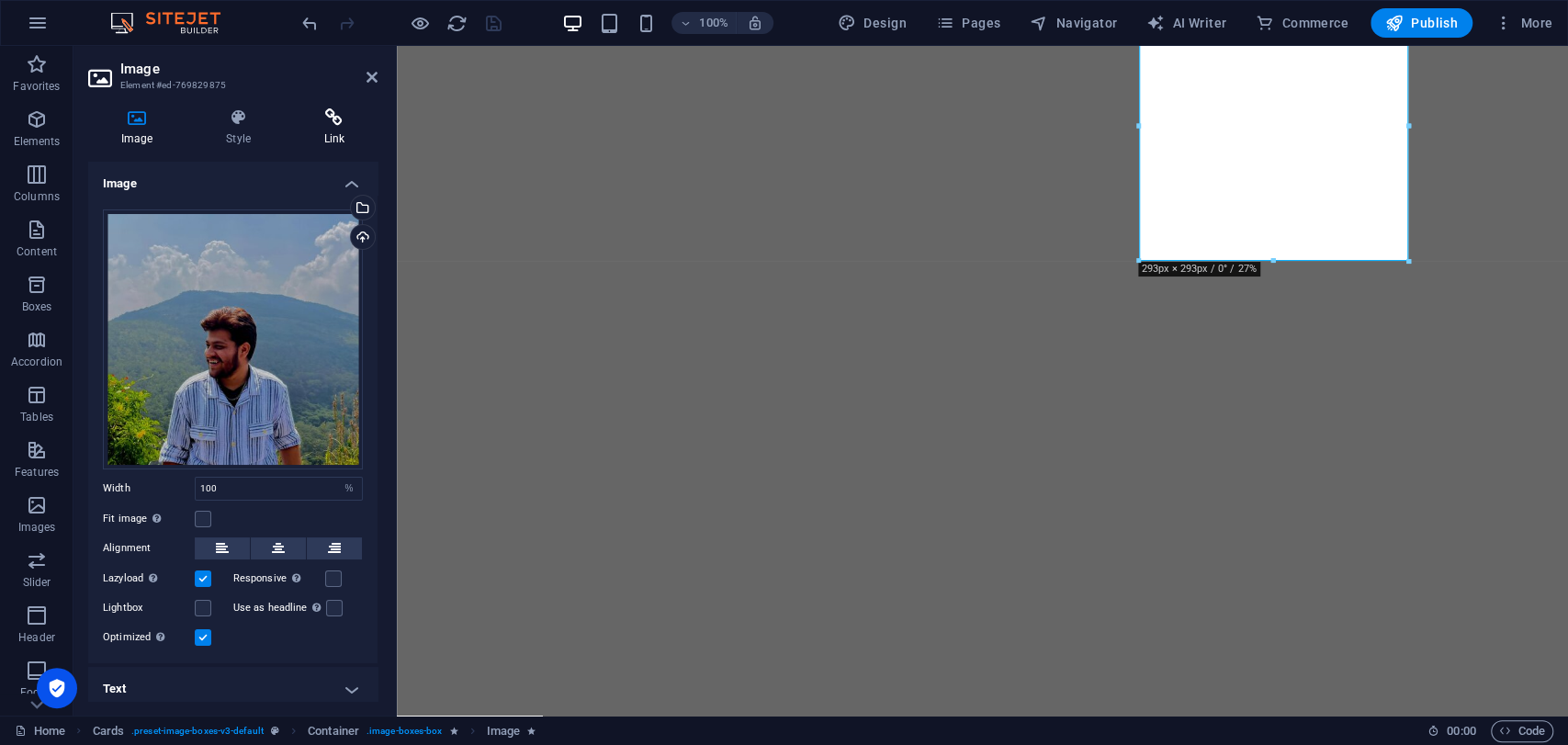 click on "Link" at bounding box center (334, 128) 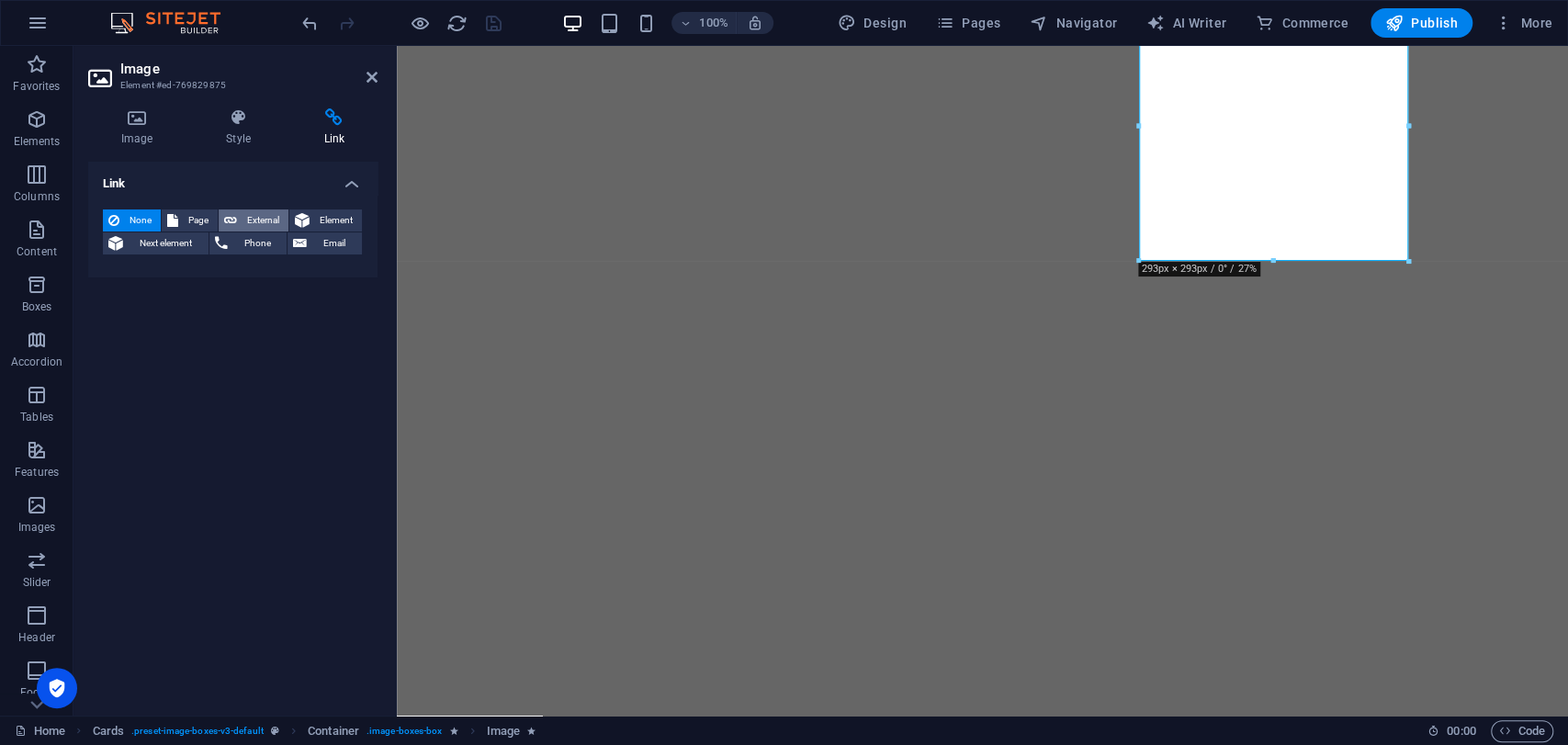 click on "External" at bounding box center [254, 220] 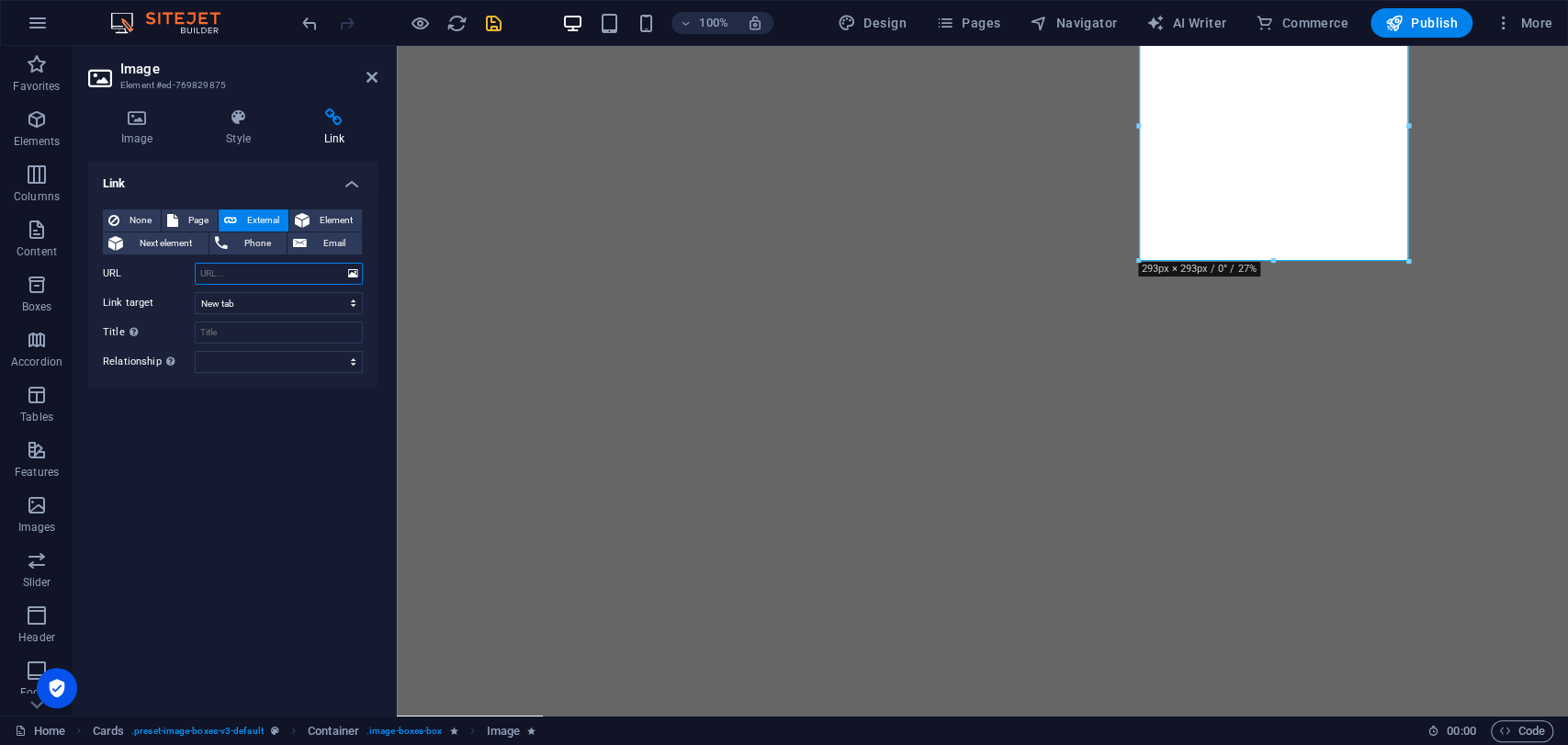 paste on "https://www.instagram.com/__uday_kumar/" 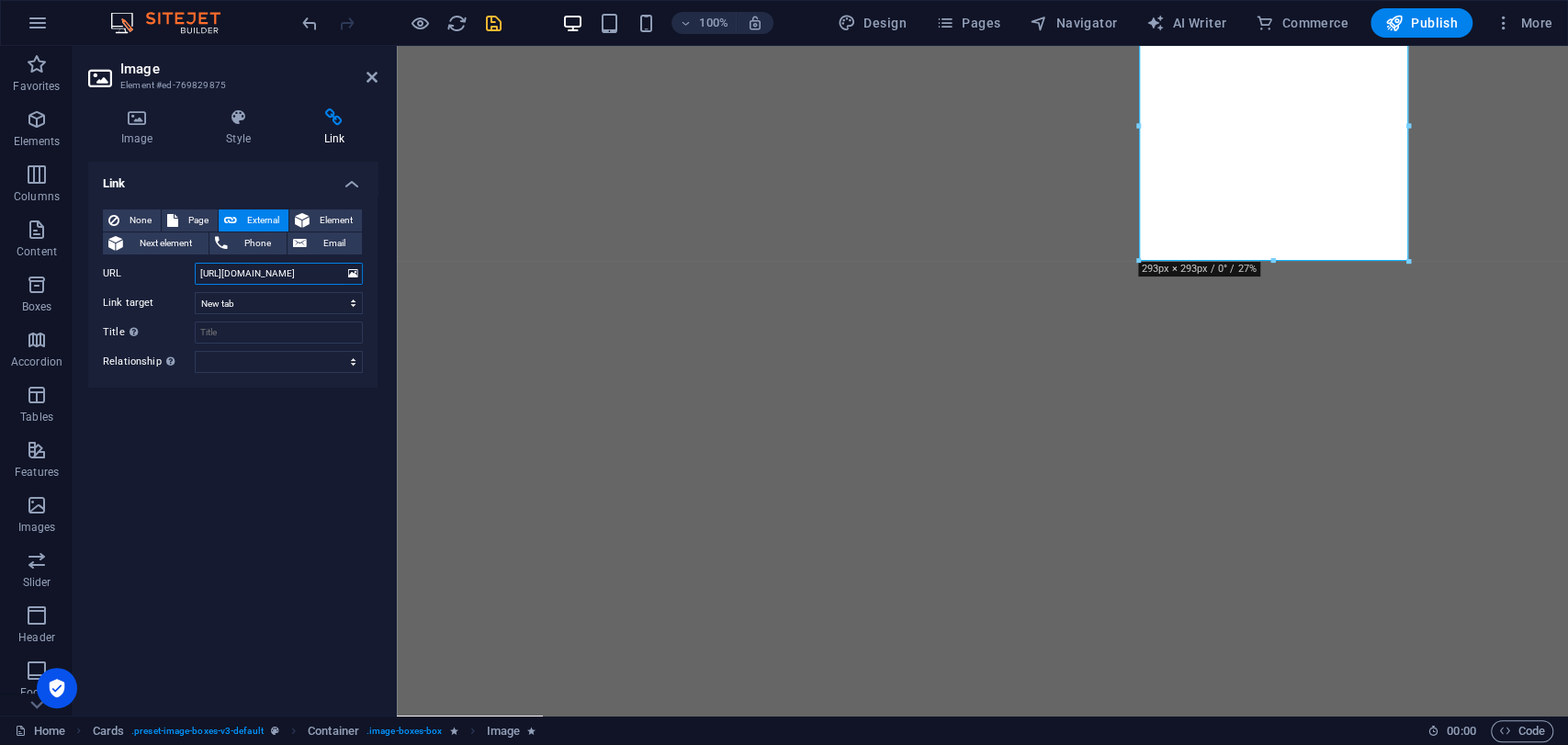 scroll, scrollTop: 0, scrollLeft: 40, axis: horizontal 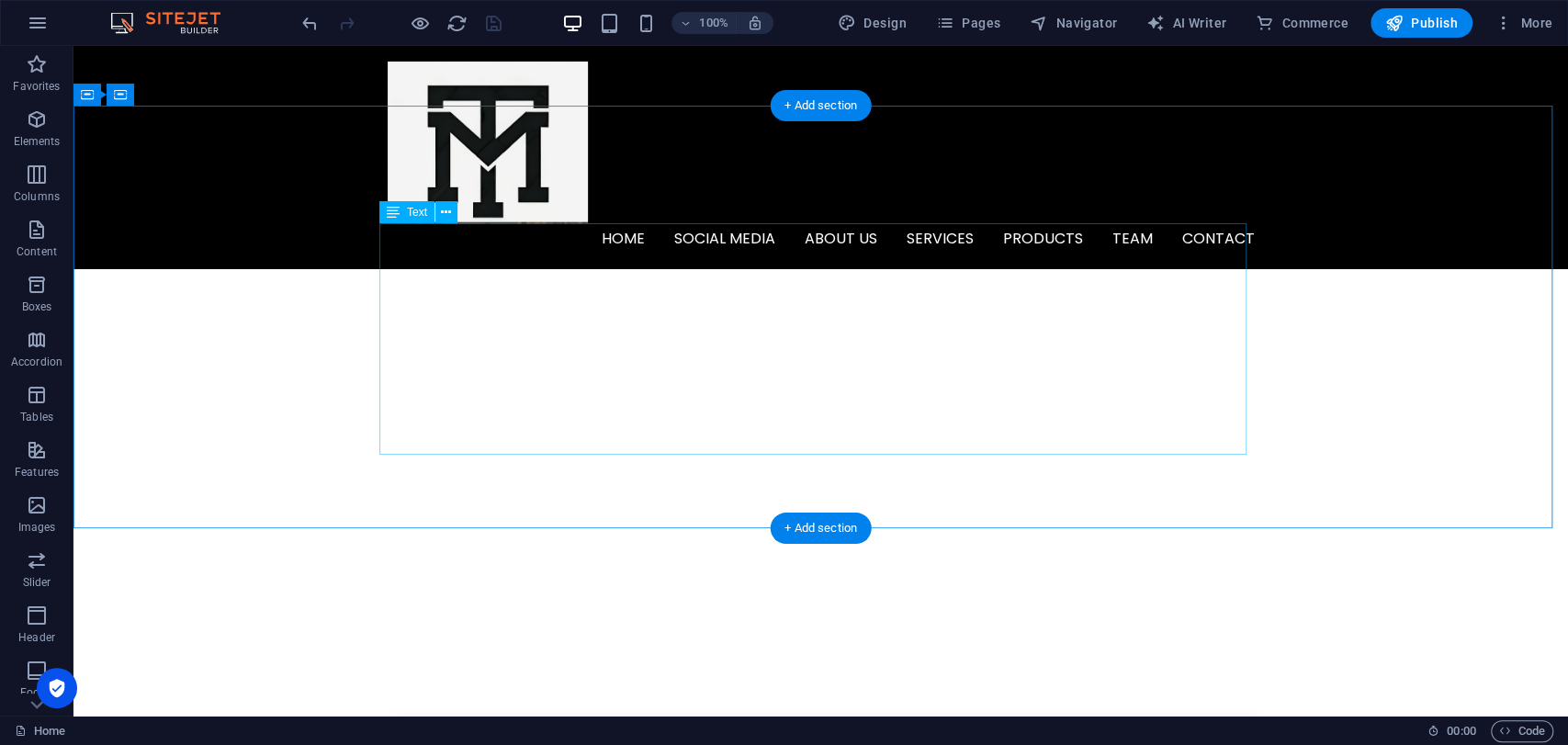 click on "📞 CONTACT US Madhu D – CEO   ☎️ Call/WhatsApp: +91 97396 64810   Sumukh Bharadwaj K S – coo   ☎️ Call/WhatsApp: +91 99869   26520" at bounding box center [821, 8568] 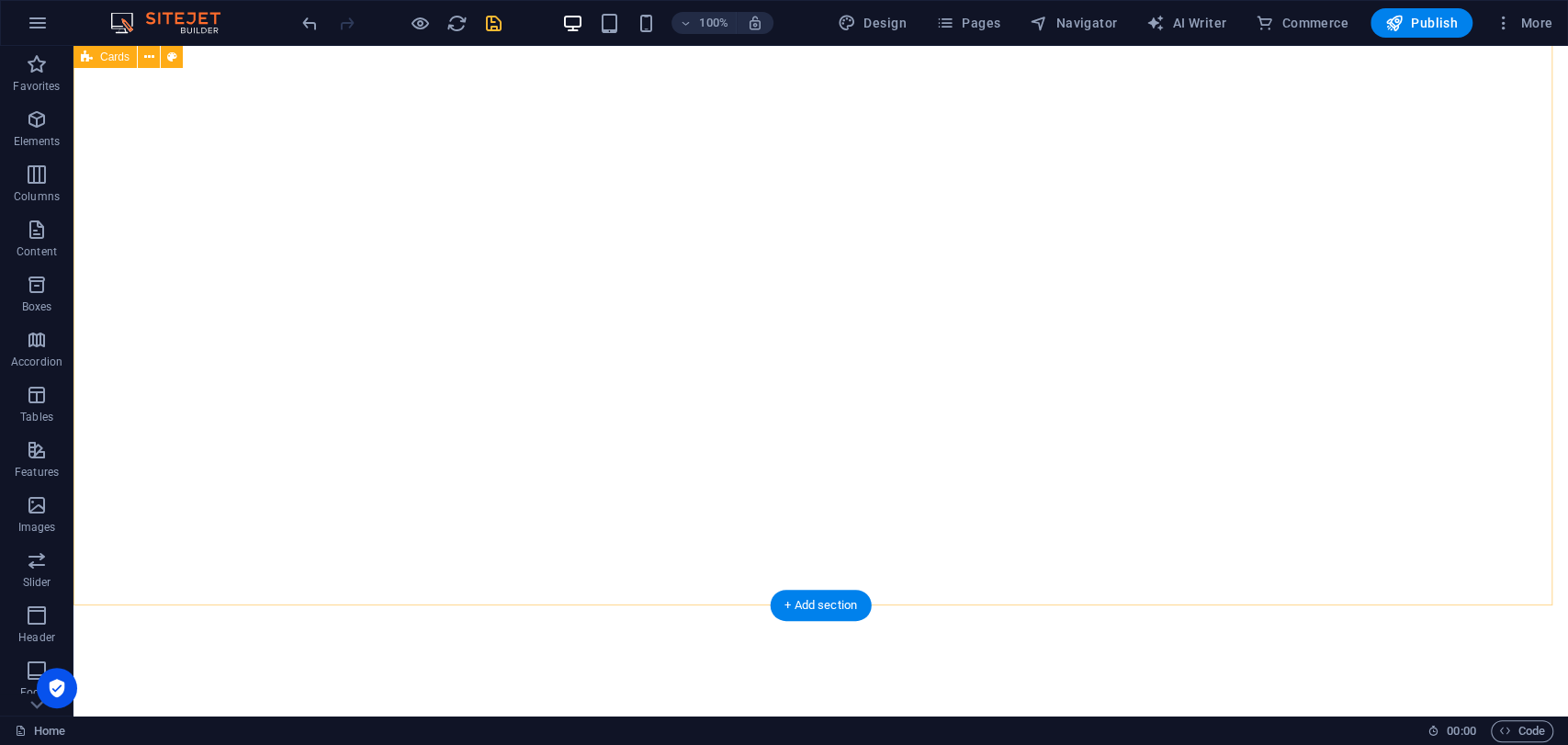 scroll, scrollTop: 6203, scrollLeft: 0, axis: vertical 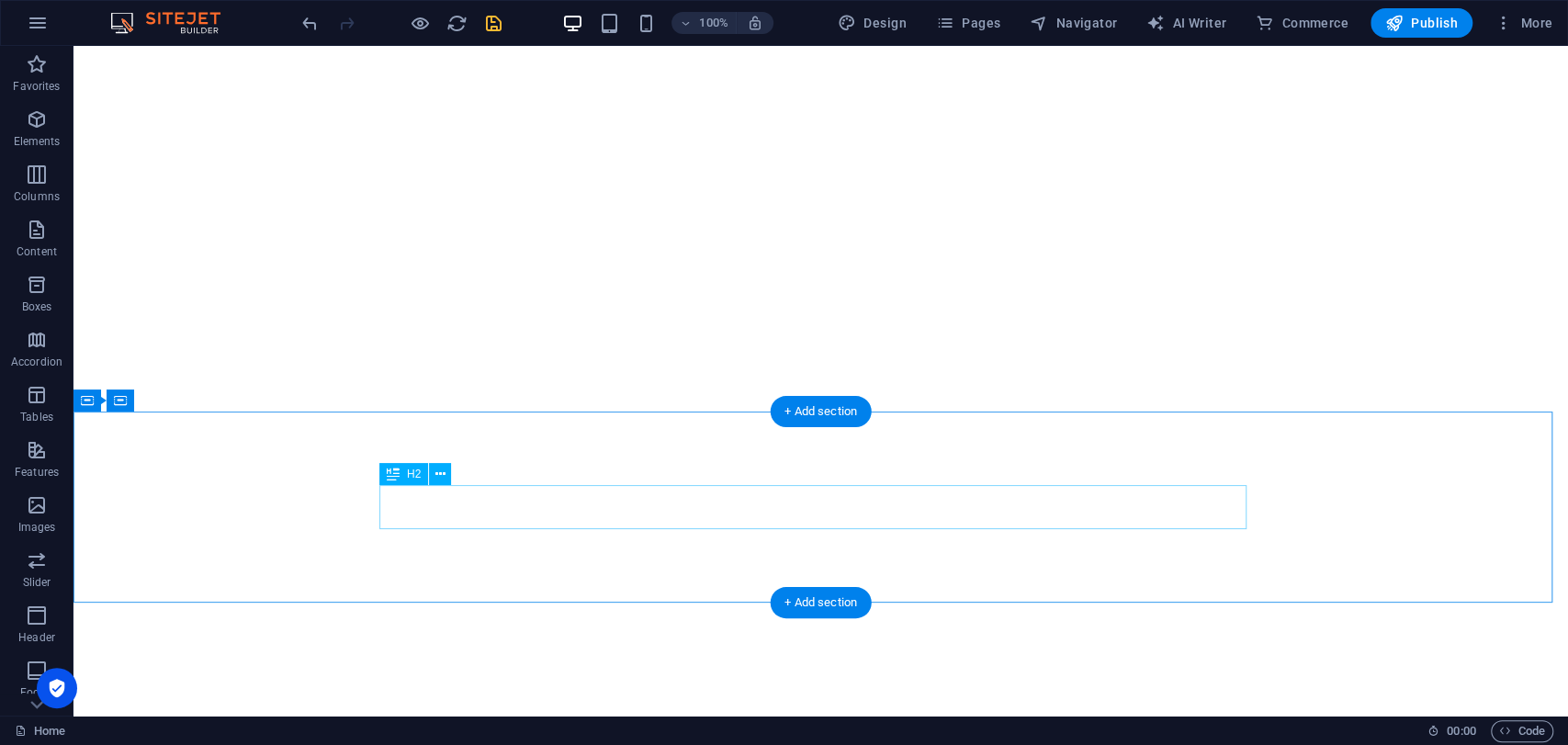 click on "Contact Us" at bounding box center (821, 8535) 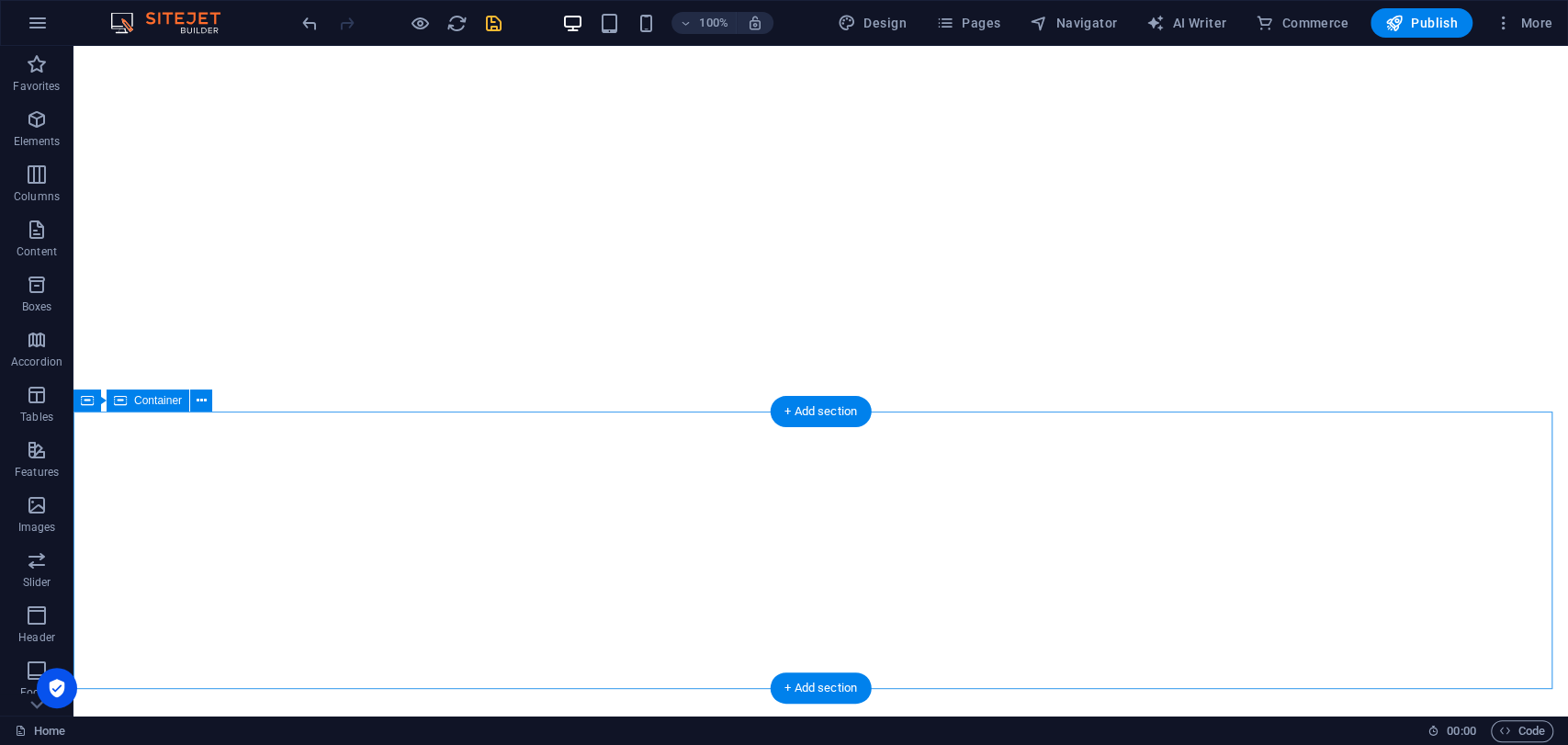 click on "Drop content here or  Add elements  Paste clipboard" at bounding box center (820, 8663) 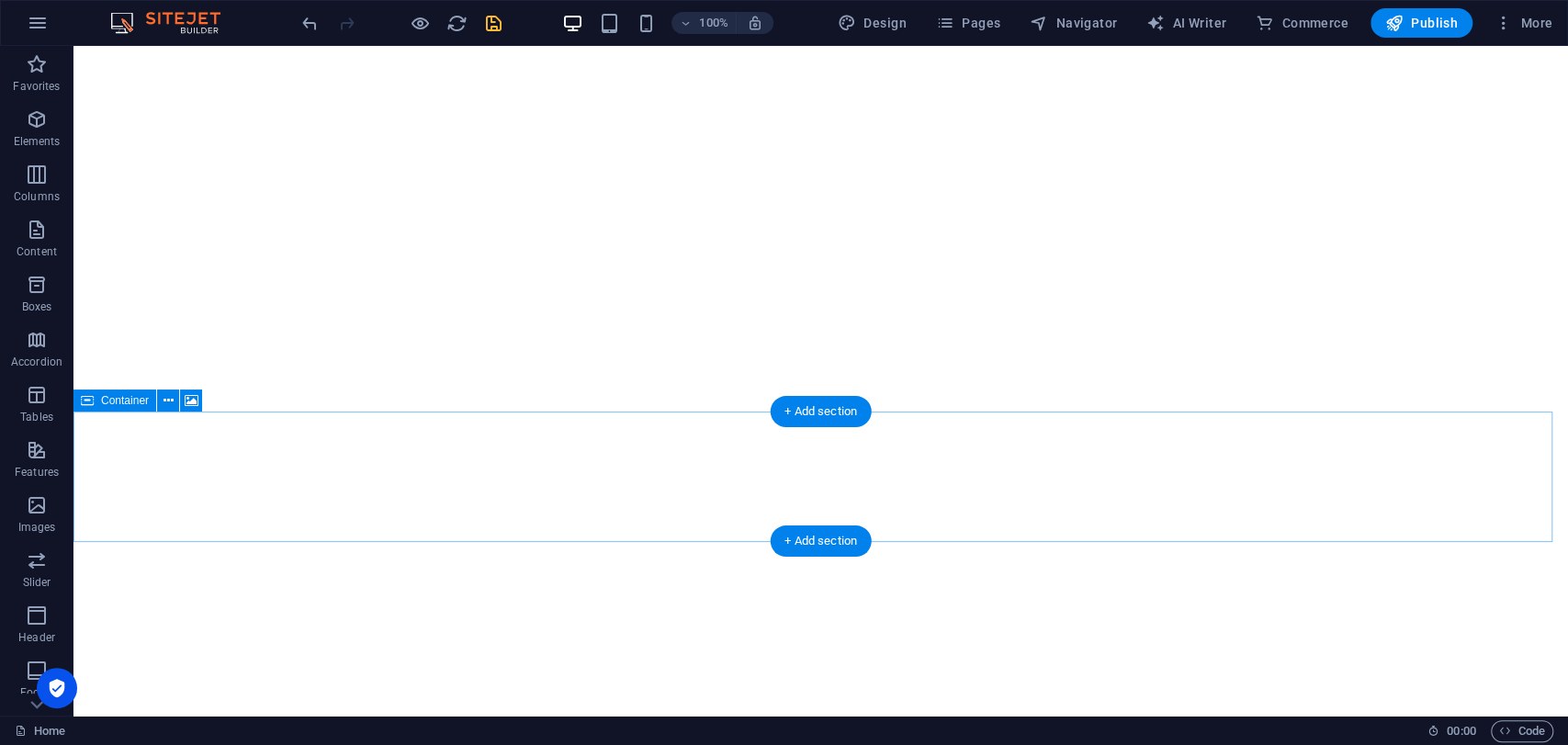 click on "Drop content here or  Add elements  Paste clipboard" at bounding box center [820, 8443] 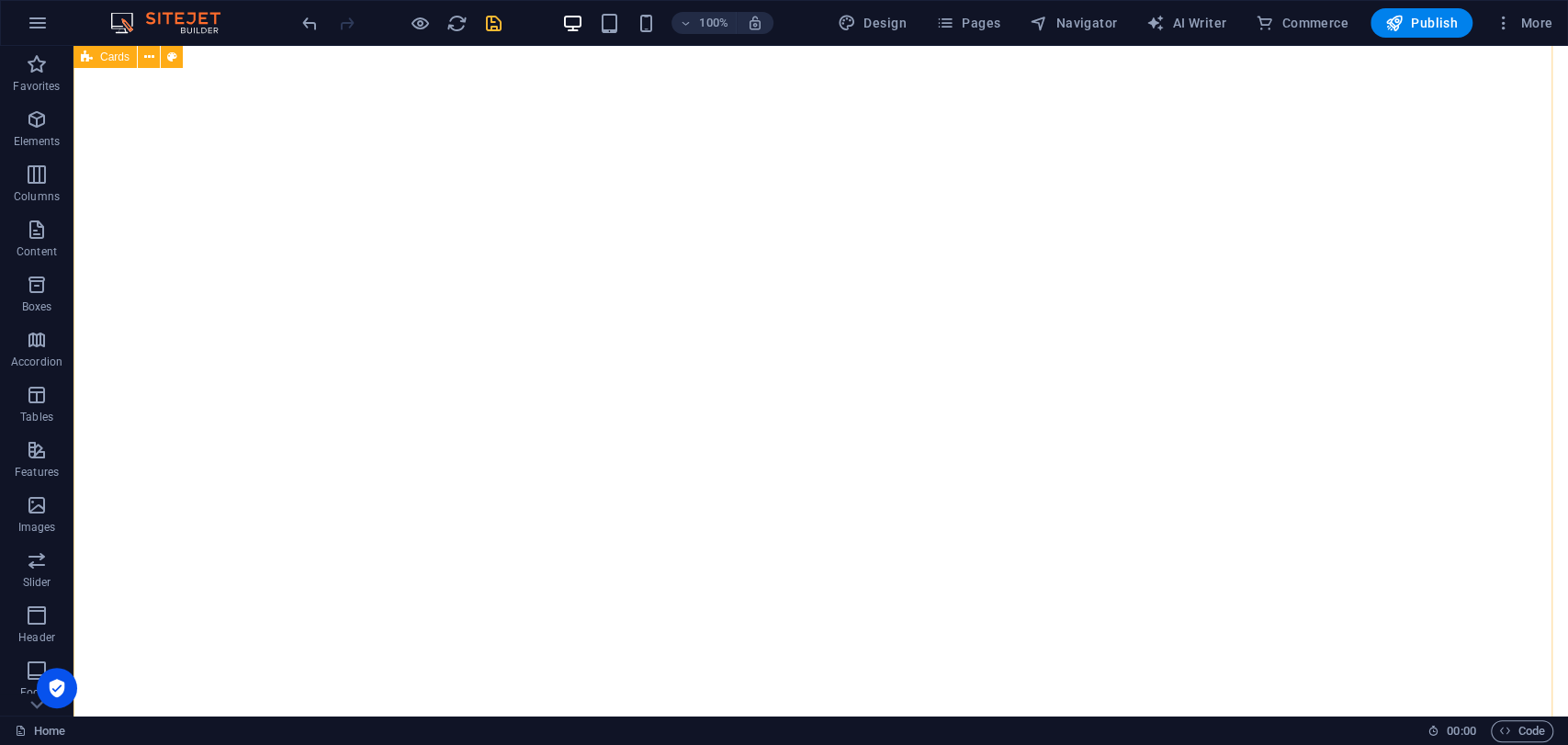 scroll, scrollTop: 5898, scrollLeft: 0, axis: vertical 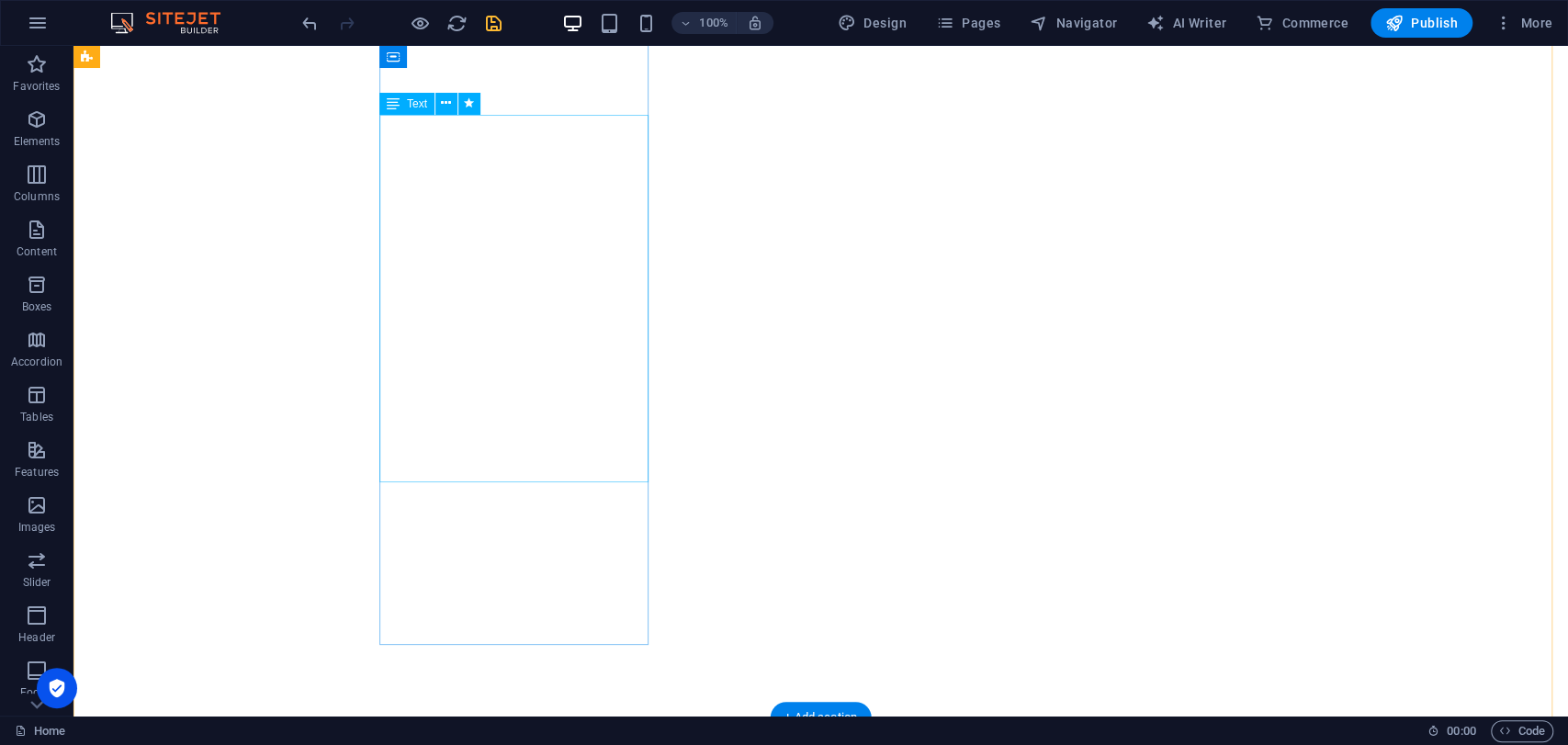 click on "Madhu D is the Founder & CEO of Manias Technology, a Bangalore startup that empowers students and developers through real-world projects in AI, IoT, automation, and embedded systems. With over 300 engineering projects delivered, he bridges the gap between classroom learning and practical innovation, mentoring the next generation of tech creators in [GEOGRAPHIC_DATA]." at bounding box center [222, 6832] 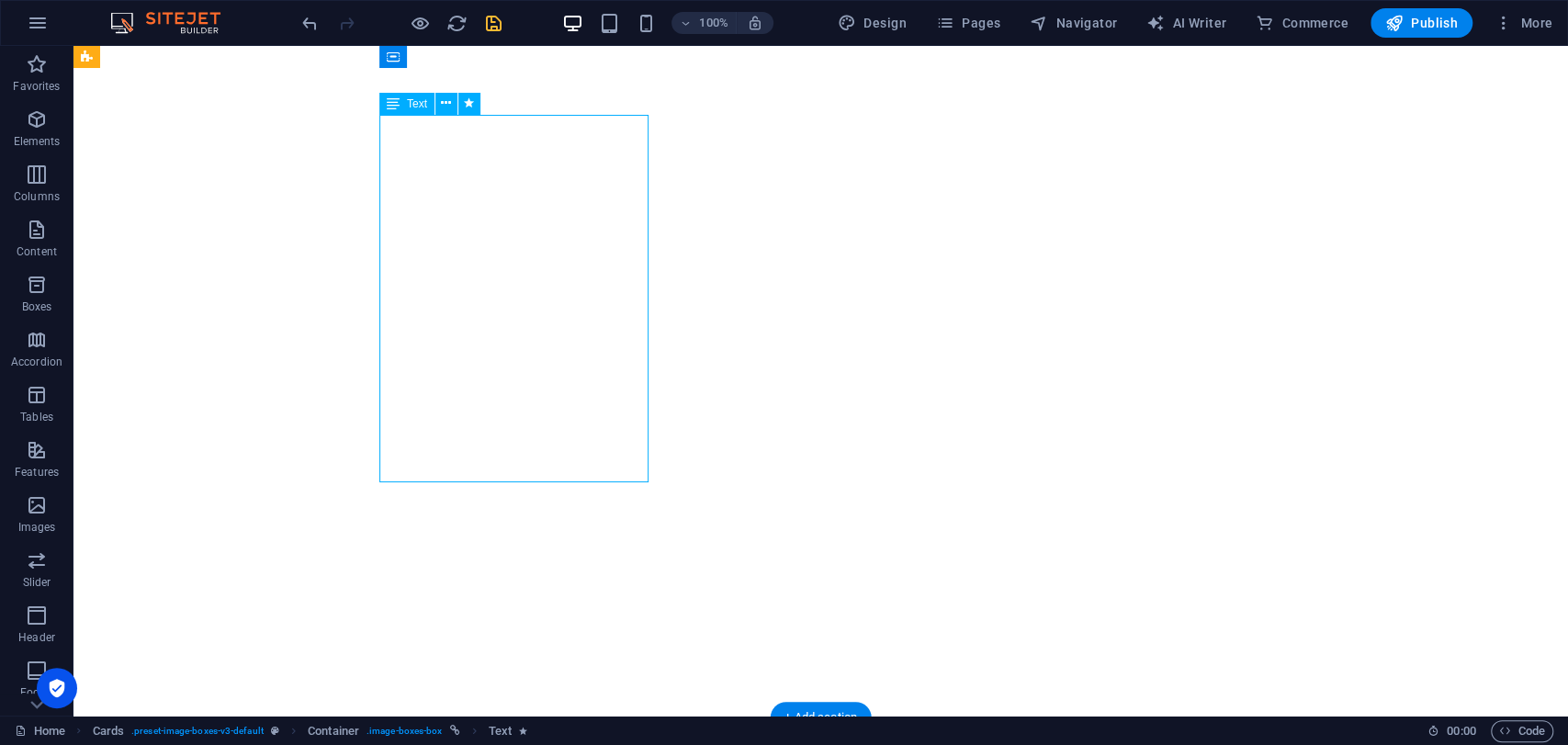 click on "Madhu D is the Founder & CEO of Manias Technology, a Bangalore startup that empowers students and developers through real-world projects in AI, IoT, automation, and embedded systems. With over 300 engineering projects delivered, he bridges the gap between classroom learning and practical innovation, mentoring the next generation of tech creators in [GEOGRAPHIC_DATA]." at bounding box center (222, 6832) 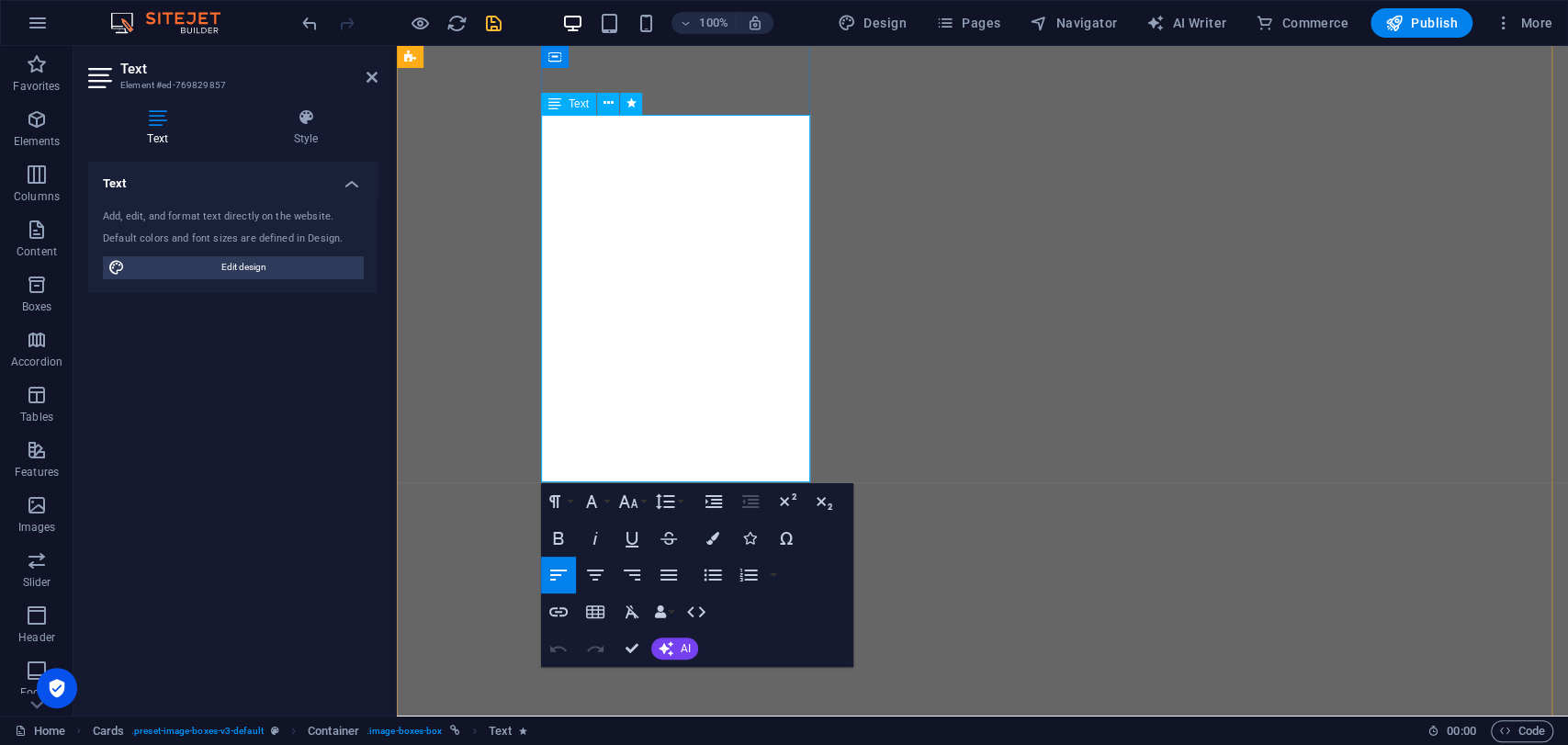 click on "Madhu D is the Founder & CEO of Manias Technology, a Bangalore startup that empowers students and developers through real-world projects in AI, IoT, automation, and embedded systems. With over 300 engineering projects delivered, he bridges the gap between classroom learning and practical innovation, mentoring the next generation of tech creators in [GEOGRAPHIC_DATA]." at bounding box center (546, 6837) 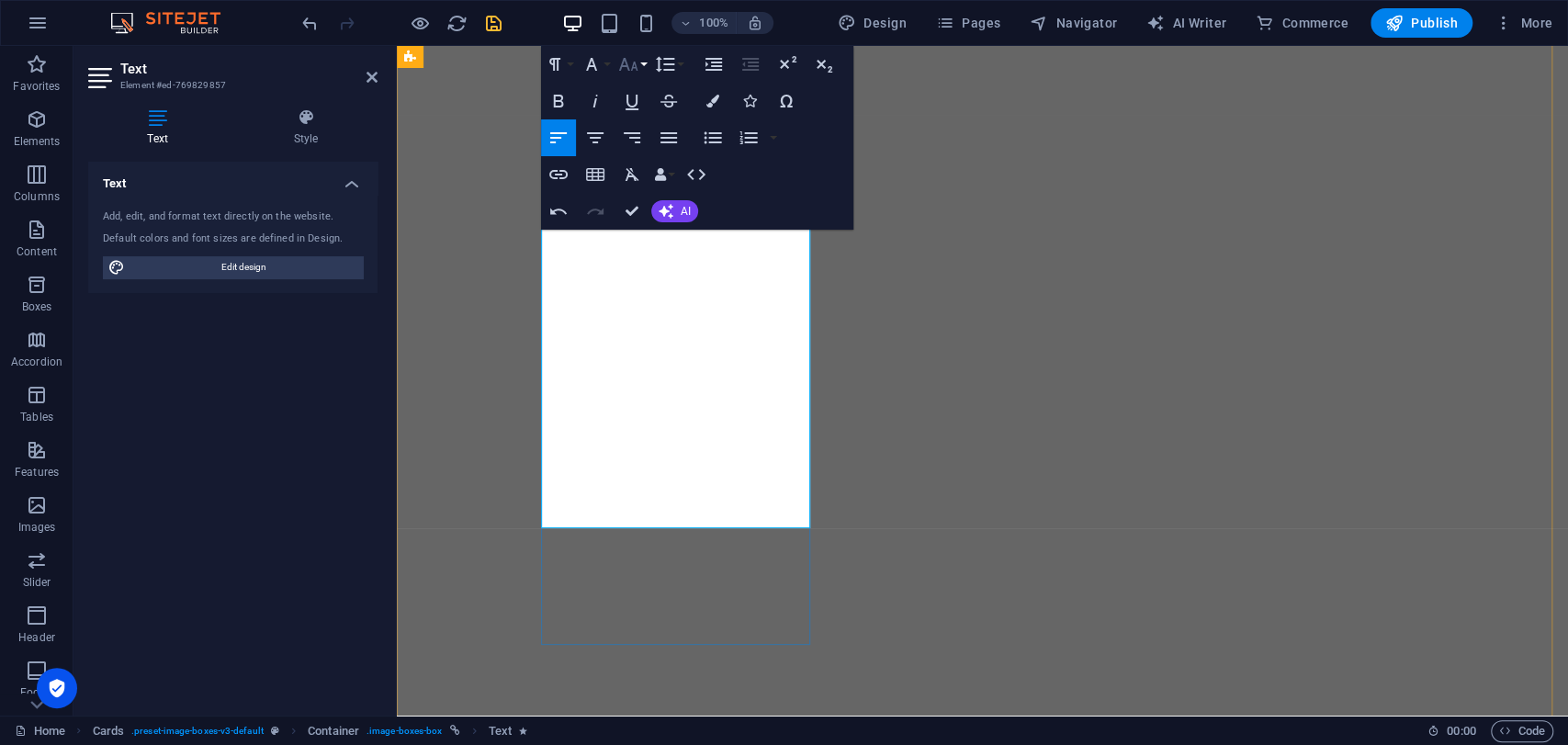 type 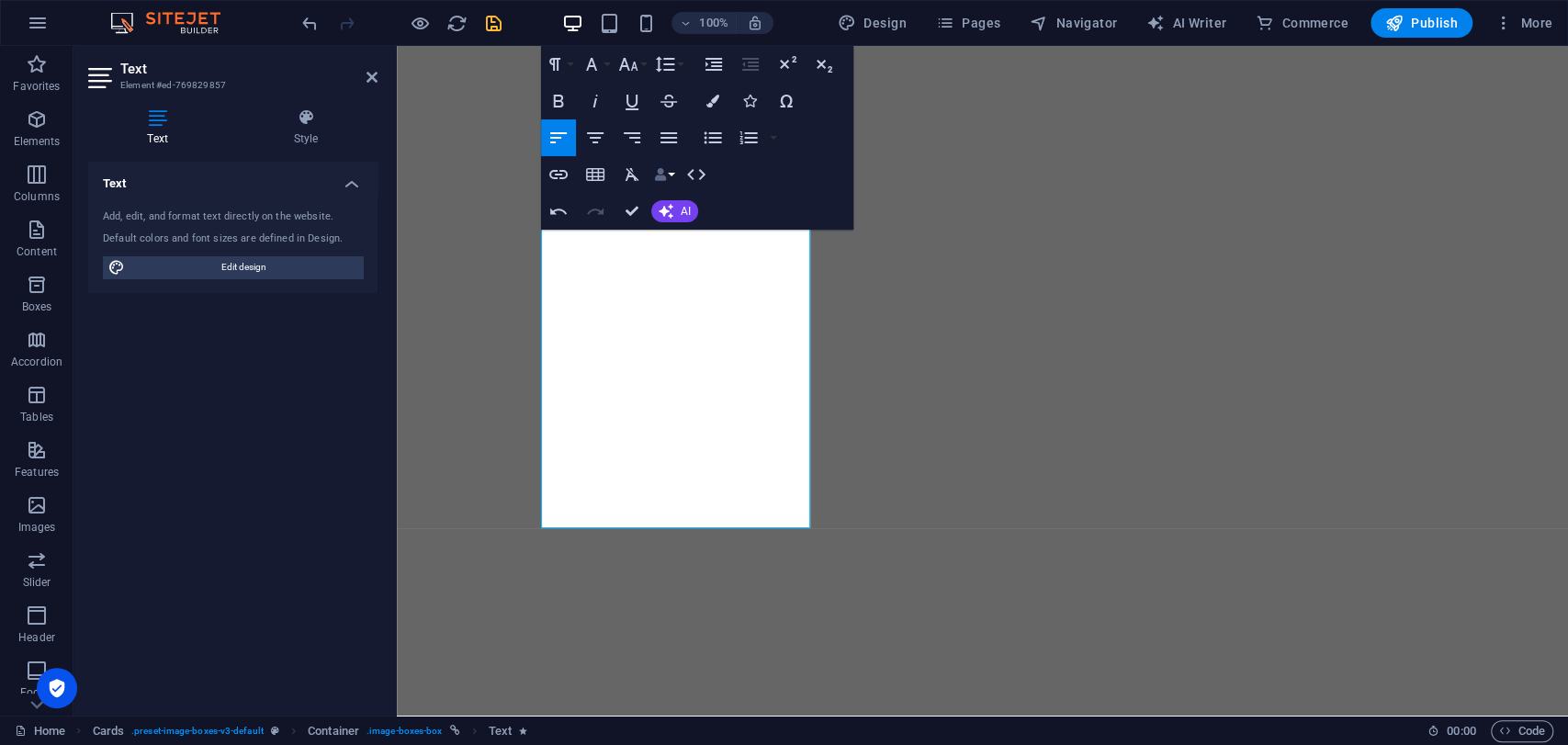 click on "Data Bindings" at bounding box center (664, 175) 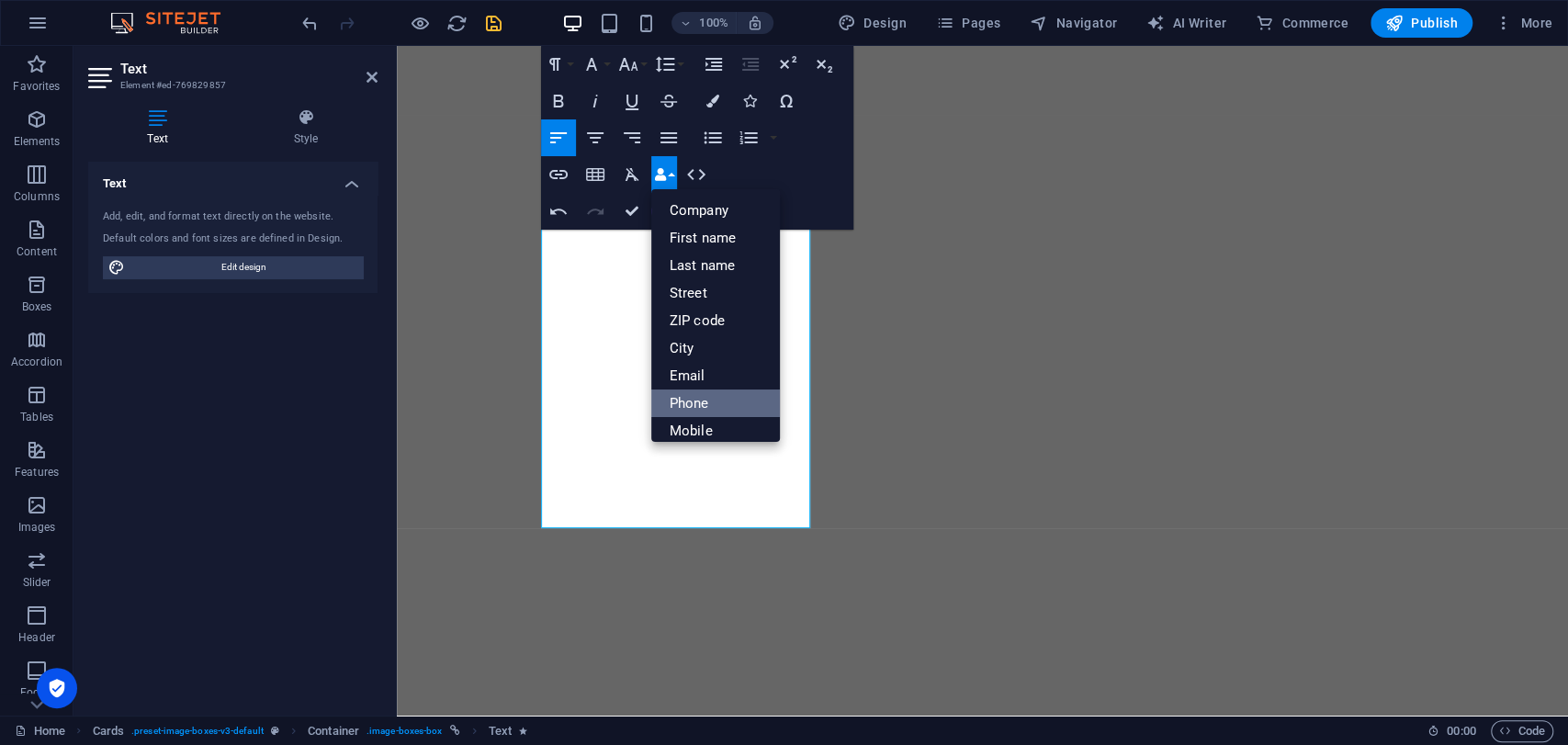 click on "Phone" at bounding box center (716, 403) 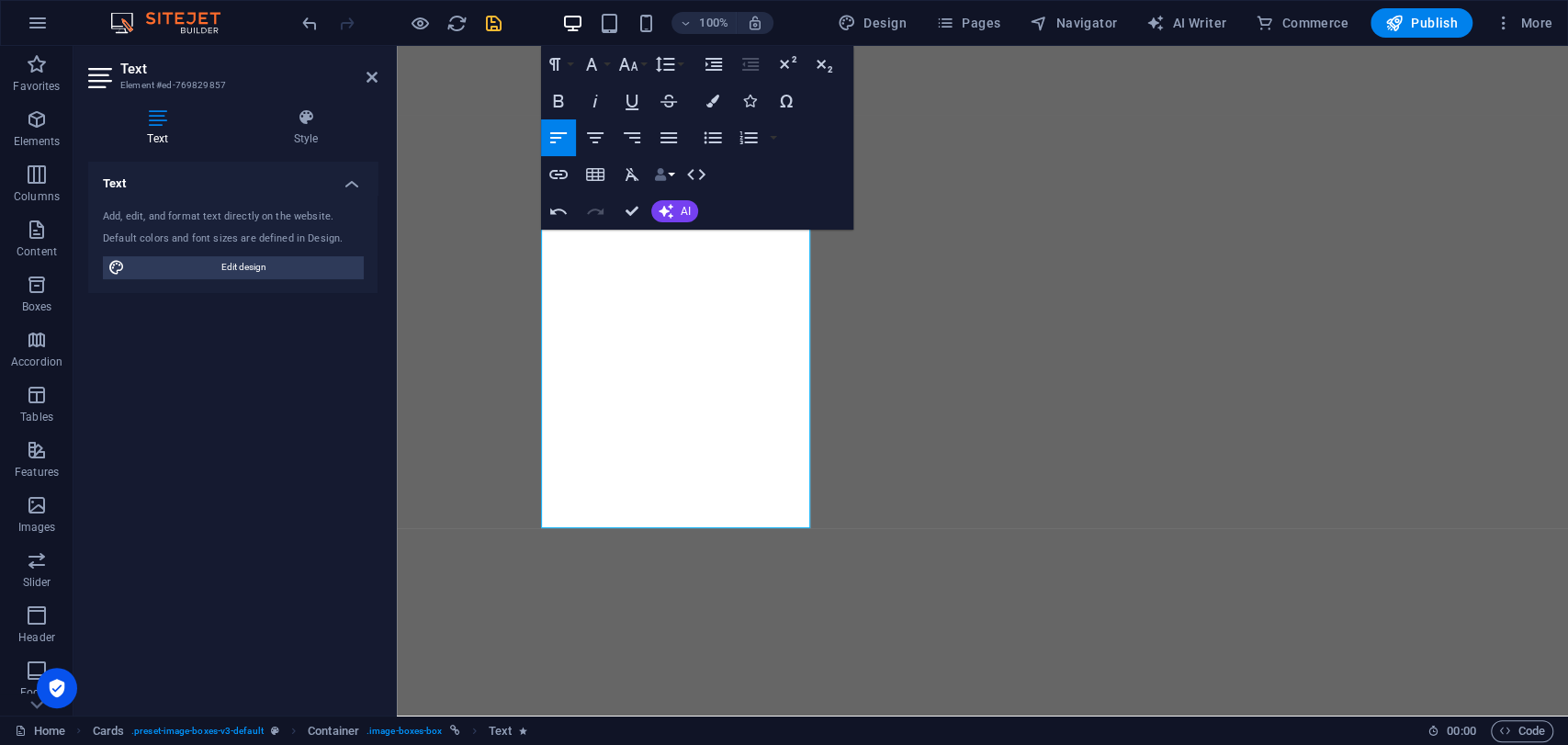click on "Data Bindings" at bounding box center [664, 175] 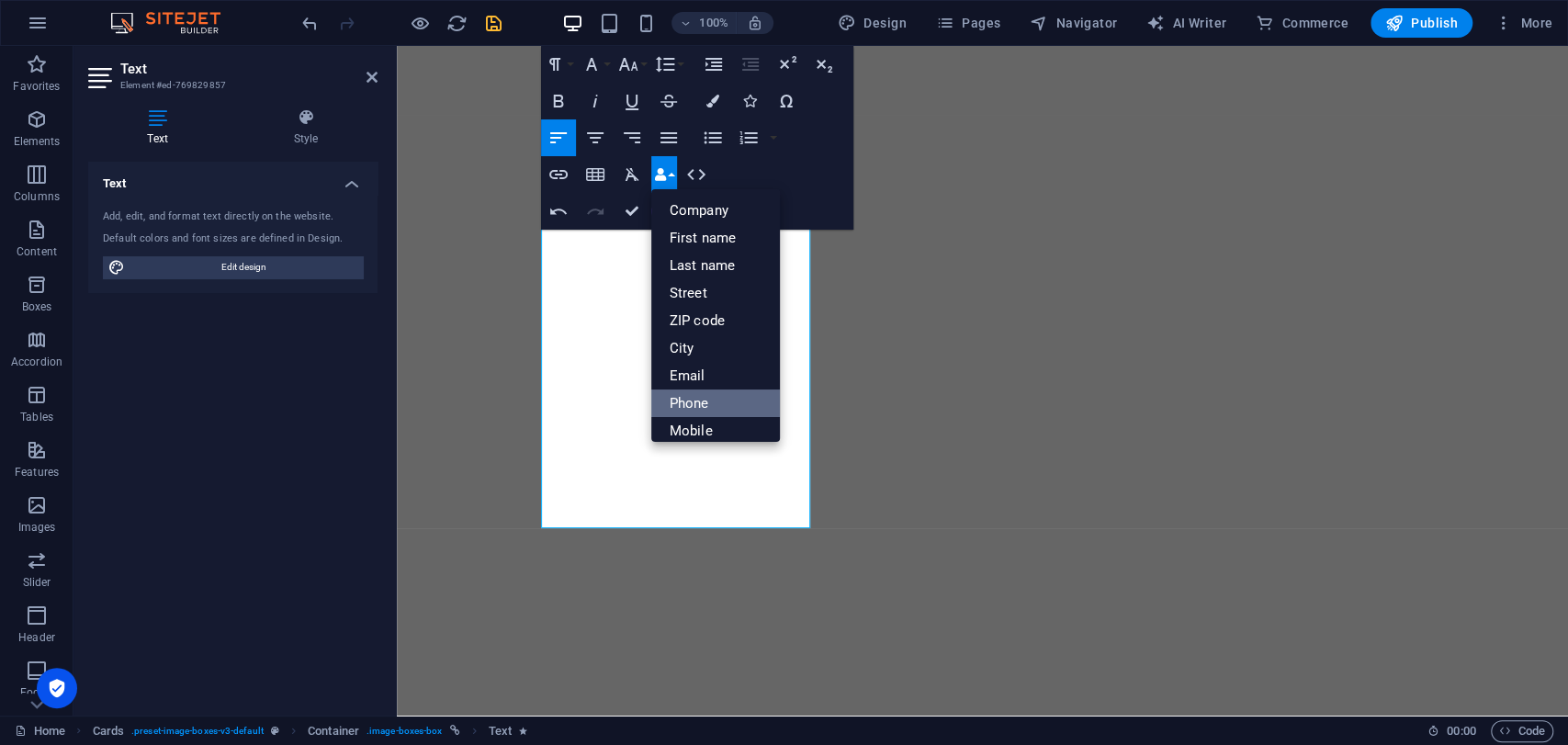click on "Phone" at bounding box center (716, 403) 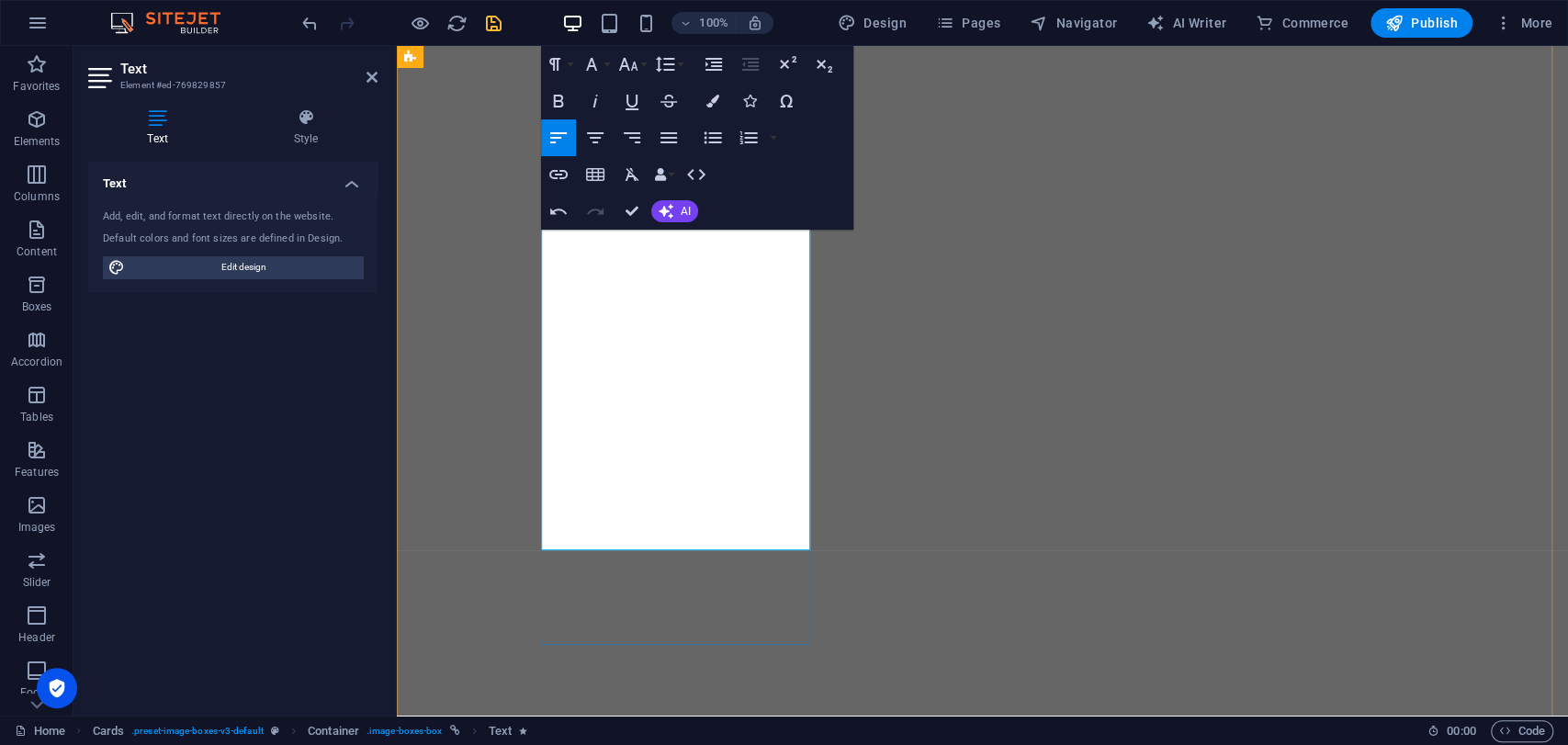 click on "09739664810" at bounding box center [486, 7050] 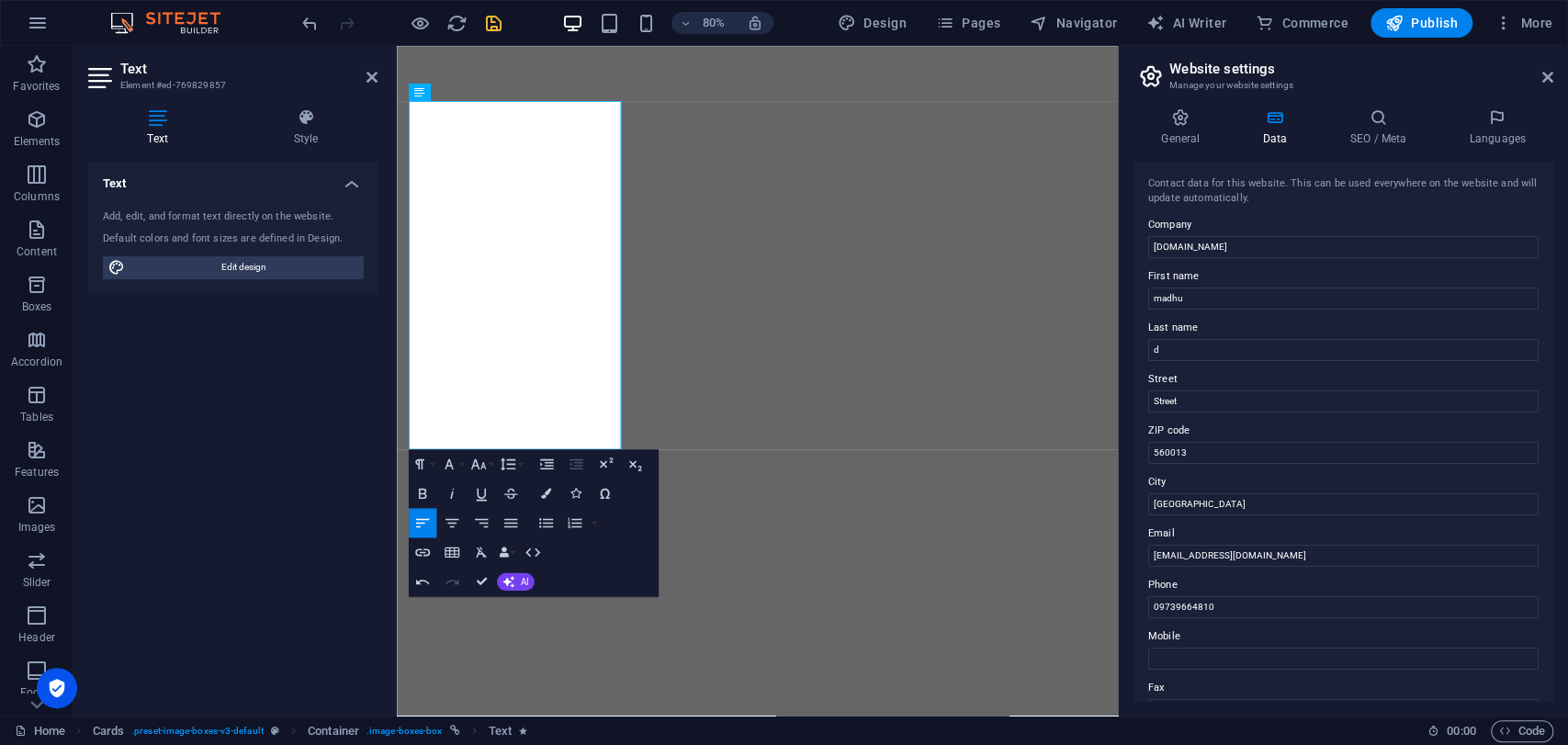 scroll, scrollTop: 5769, scrollLeft: 0, axis: vertical 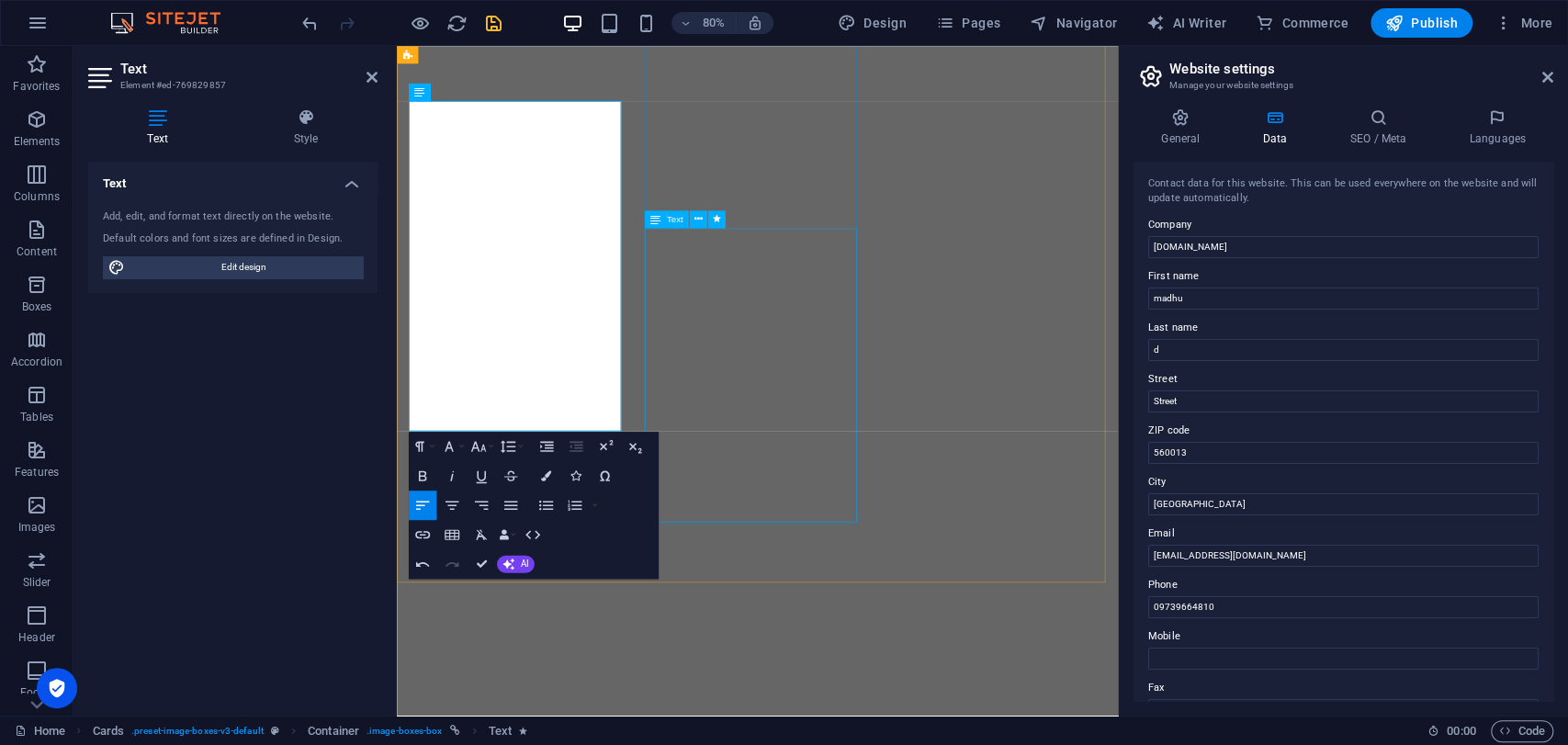 click on "Sumukh Bharadwaj K S is the Co-Founder and COO of Manias Technology, responsible for product execution and team operations. With a background in Electronics & Communication Engineering and expertise in AI, IoT, and full-stack development, he oversees project workflows, mentorship, quality assurance, and R&D, ensuring effective delivery of engineering solutions." at bounding box center [546, 7767] 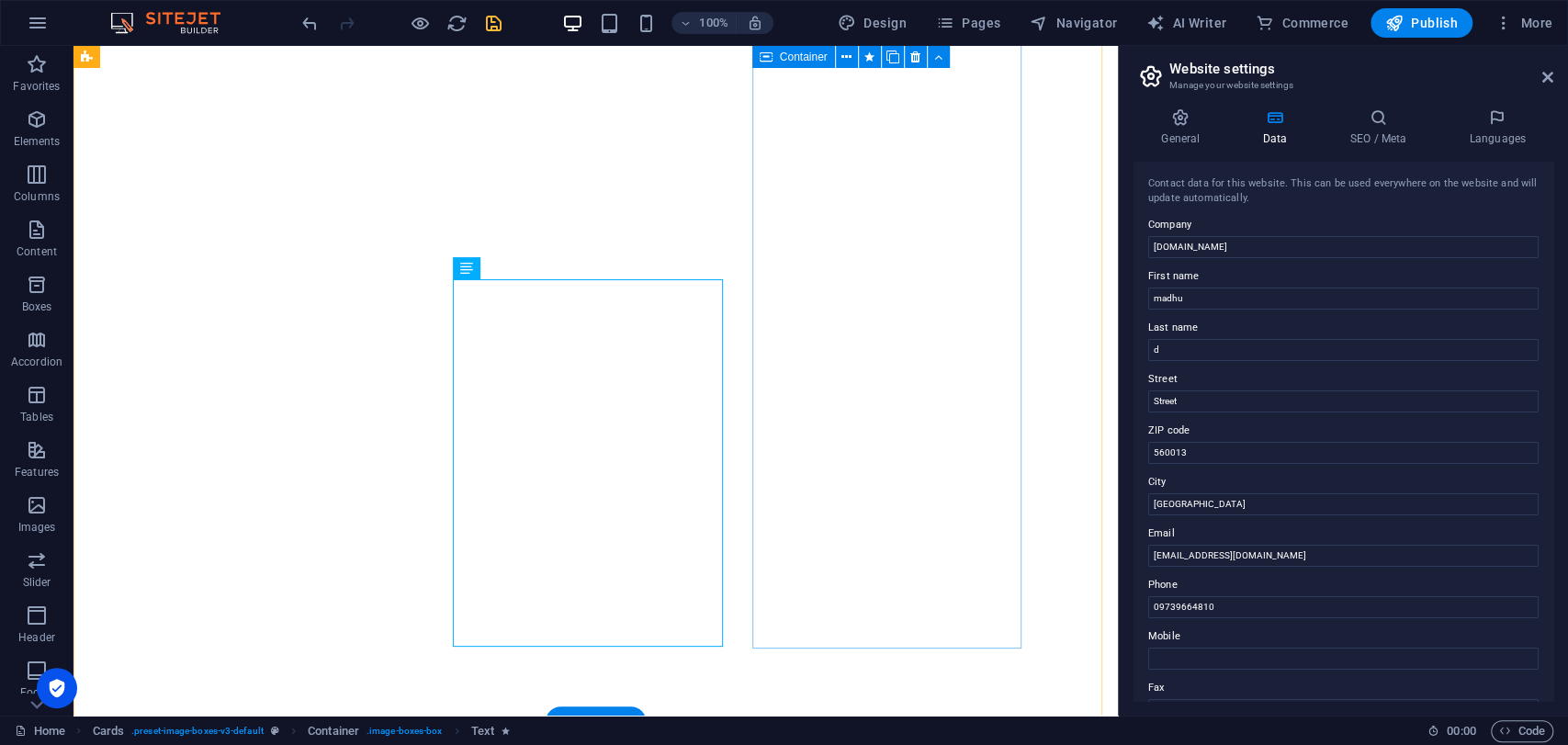 scroll, scrollTop: 5640, scrollLeft: 0, axis: vertical 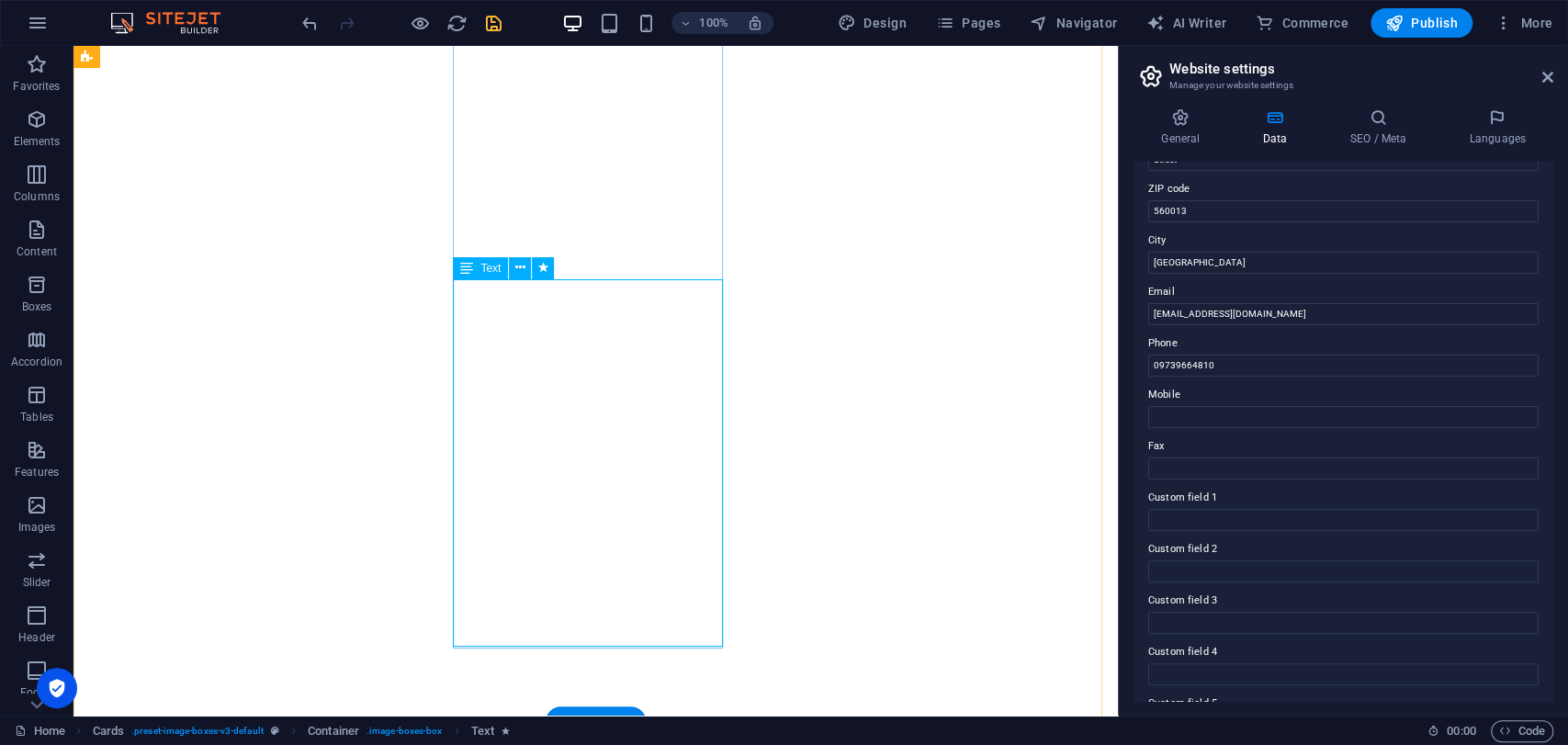 click on "Sumukh Bharadwaj K S is the Co-Founder and COO of Manias Technology, responsible for product execution and team operations. With a background in Electronics & Communication Engineering and expertise in AI, IoT, and full-stack development, he oversees project workflows, mentorship, quality assurance, and R&D, ensuring effective delivery of engineering solutions." at bounding box center (222, 7759) 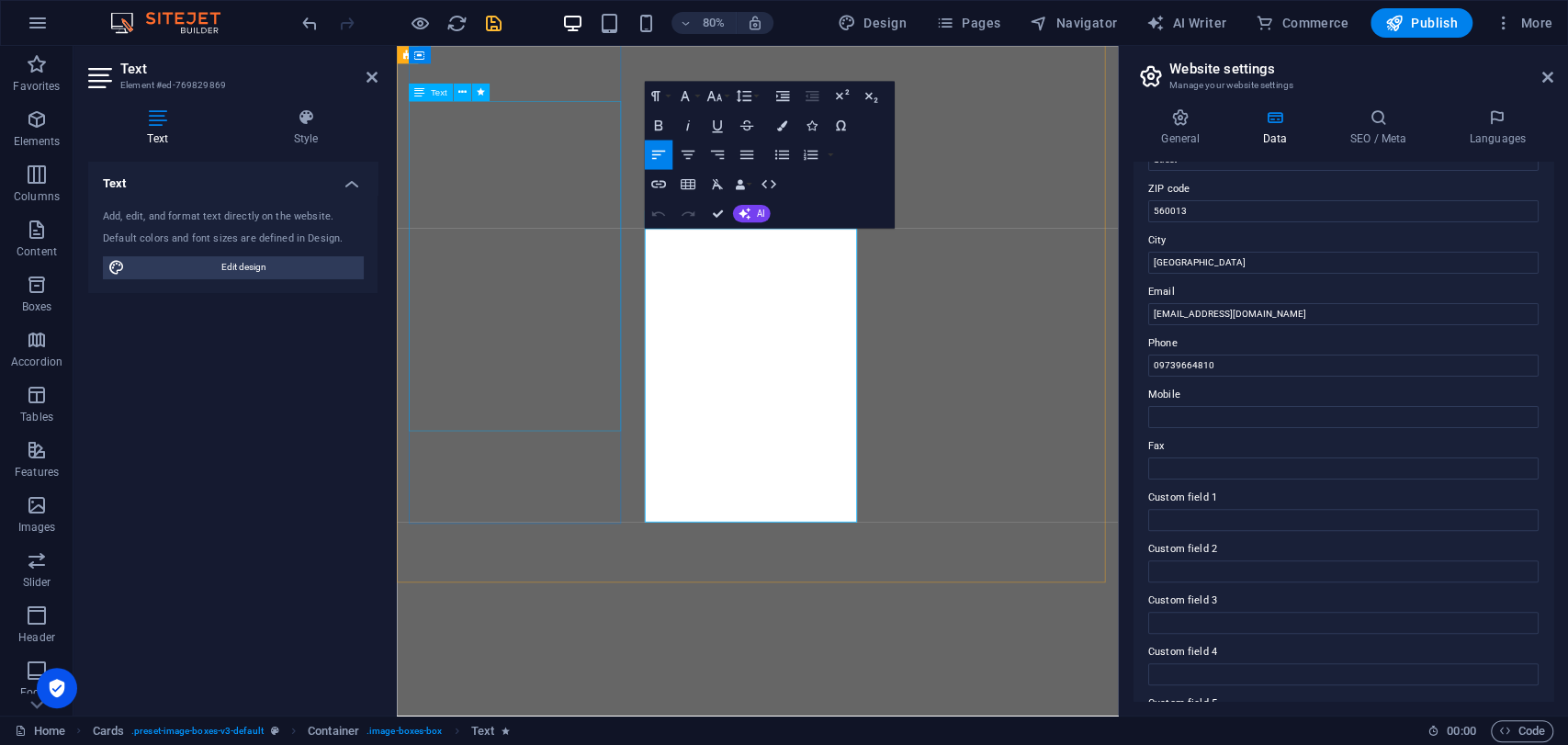 click on "09739664810" at bounding box center [546, 7049] 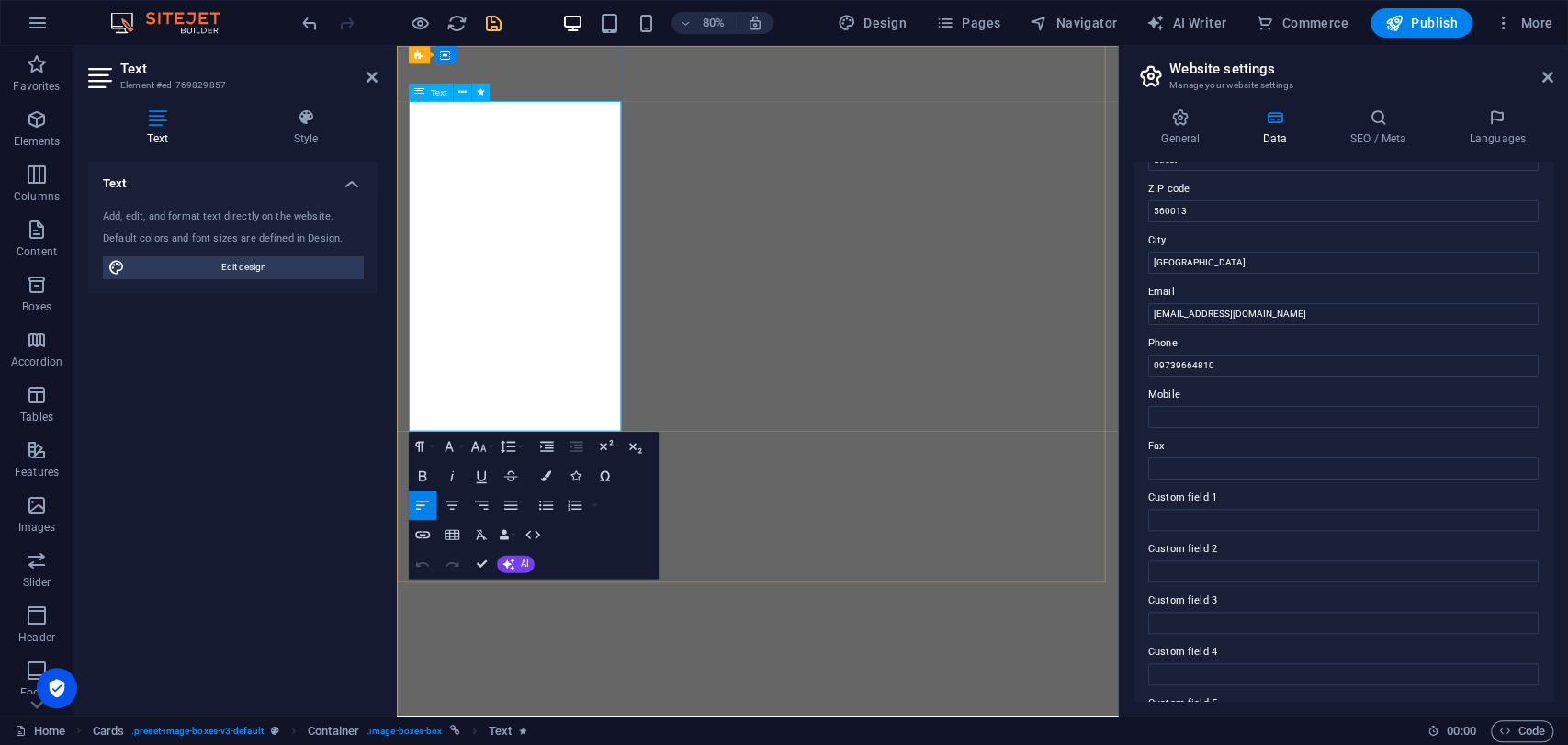 click on "09739664810" 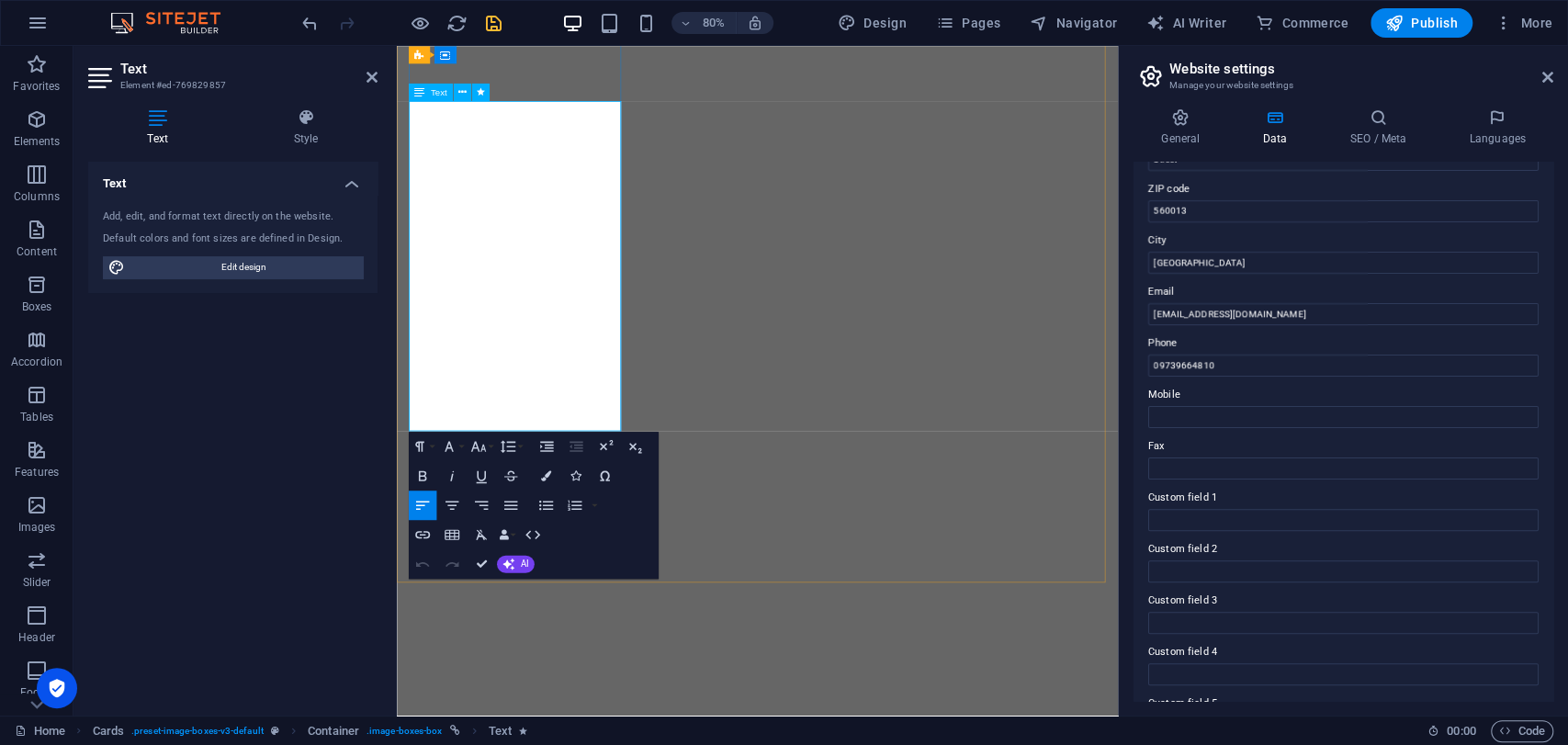 click on "09739664810" 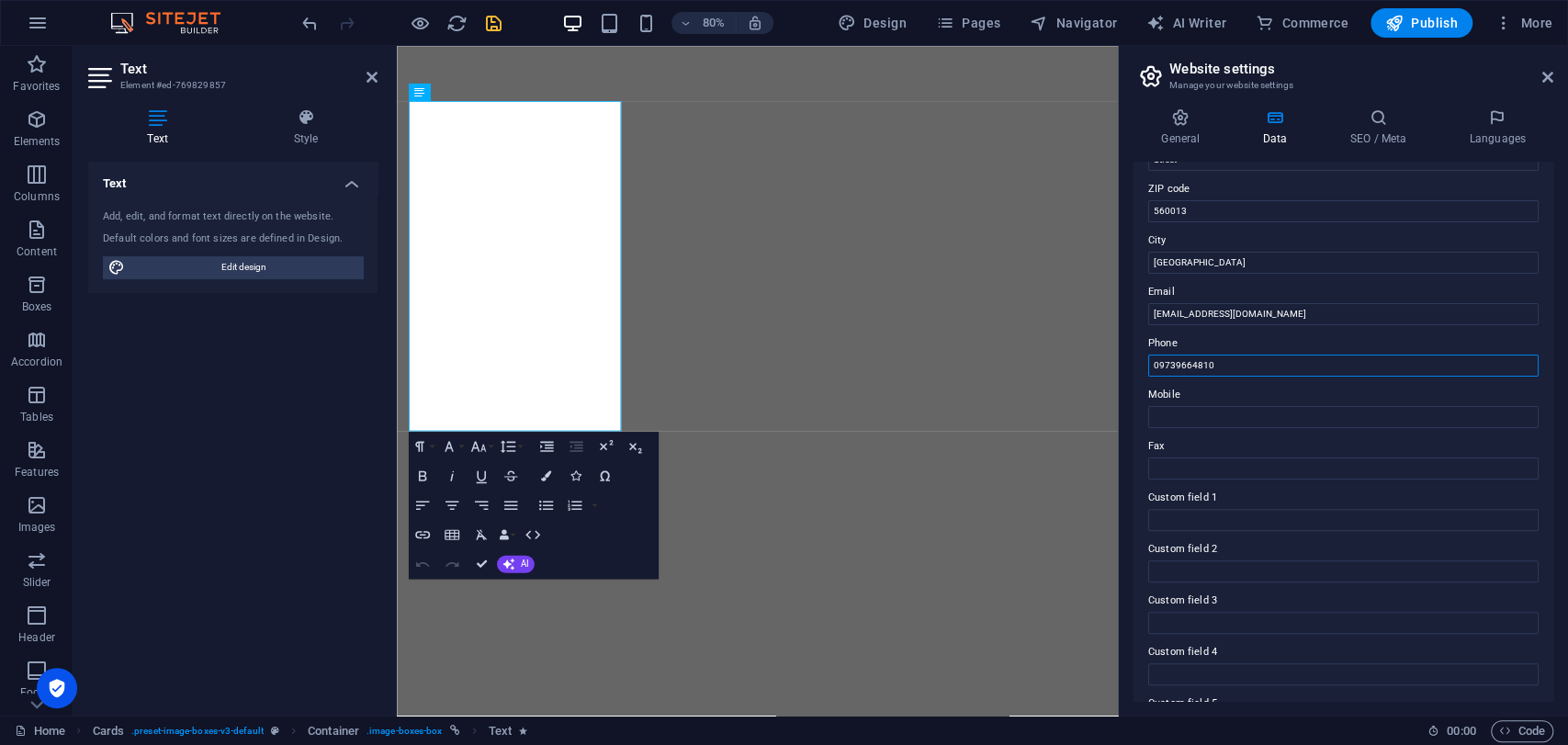 click on "09739664810" at bounding box center (1343, 366) 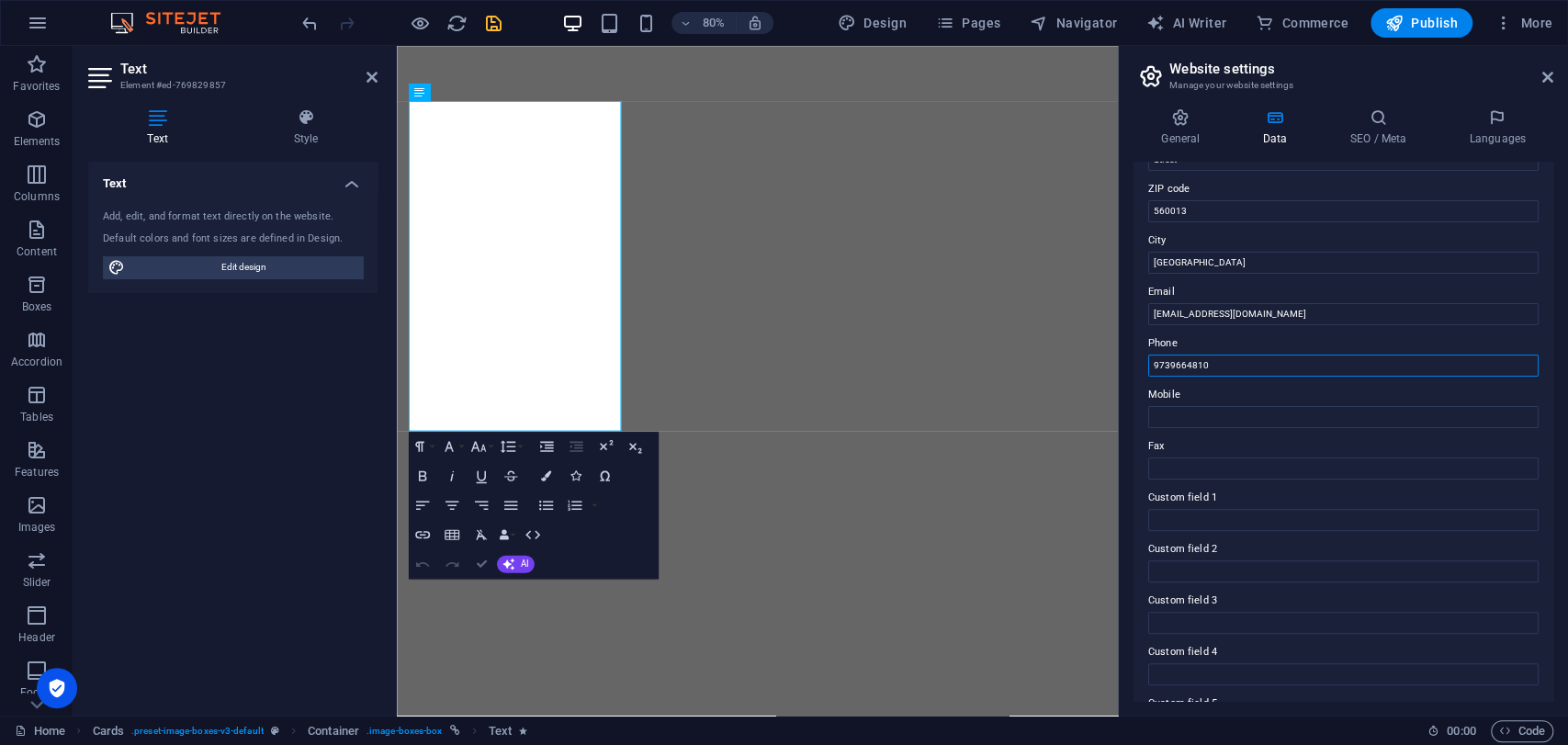 scroll, scrollTop: 5640, scrollLeft: 0, axis: vertical 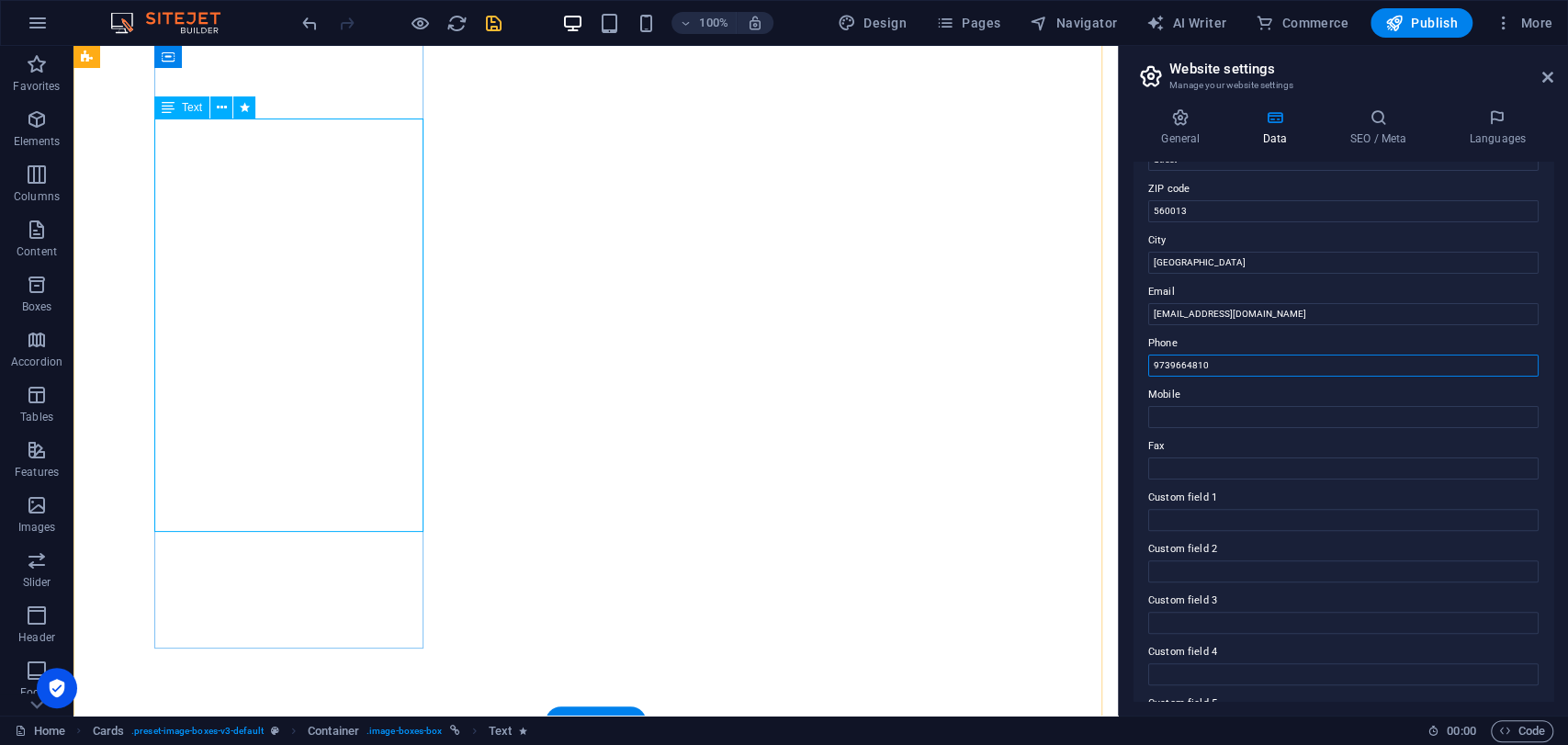 type on "9739664810" 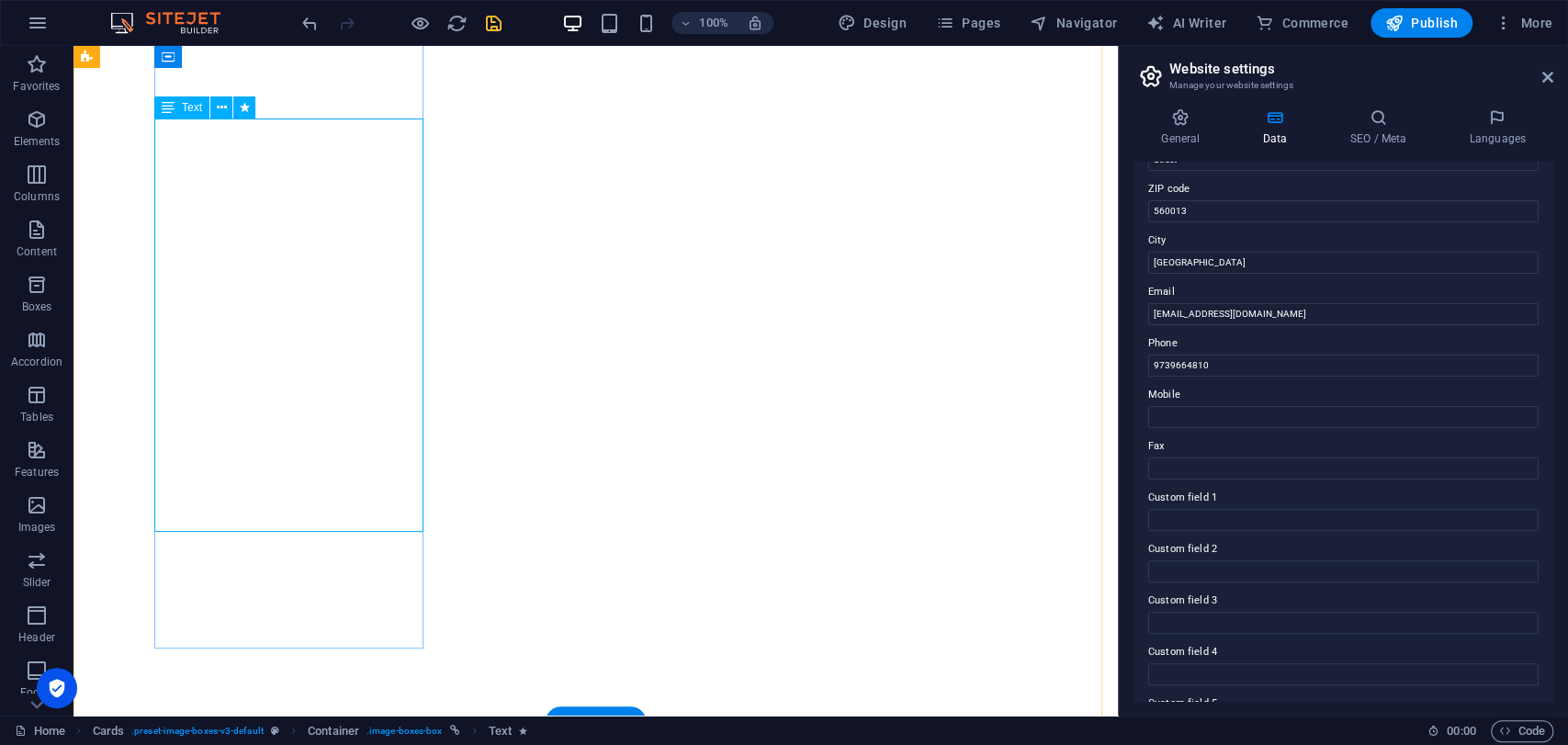 click on "Madhu D is the Founder & CEO of Manias Technology, a Bangalore startup that empowers students and developers through real-world projects in AI, IoT, automation, and embedded systems. With over 300 engineering projects delivered, he bridges the gap between classroom learning and practical innovation, mentoring the next generation of tech creators in [GEOGRAPHIC_DATA]. Phn no :- [MEDICAL_ID]" at bounding box center [222, 6886] 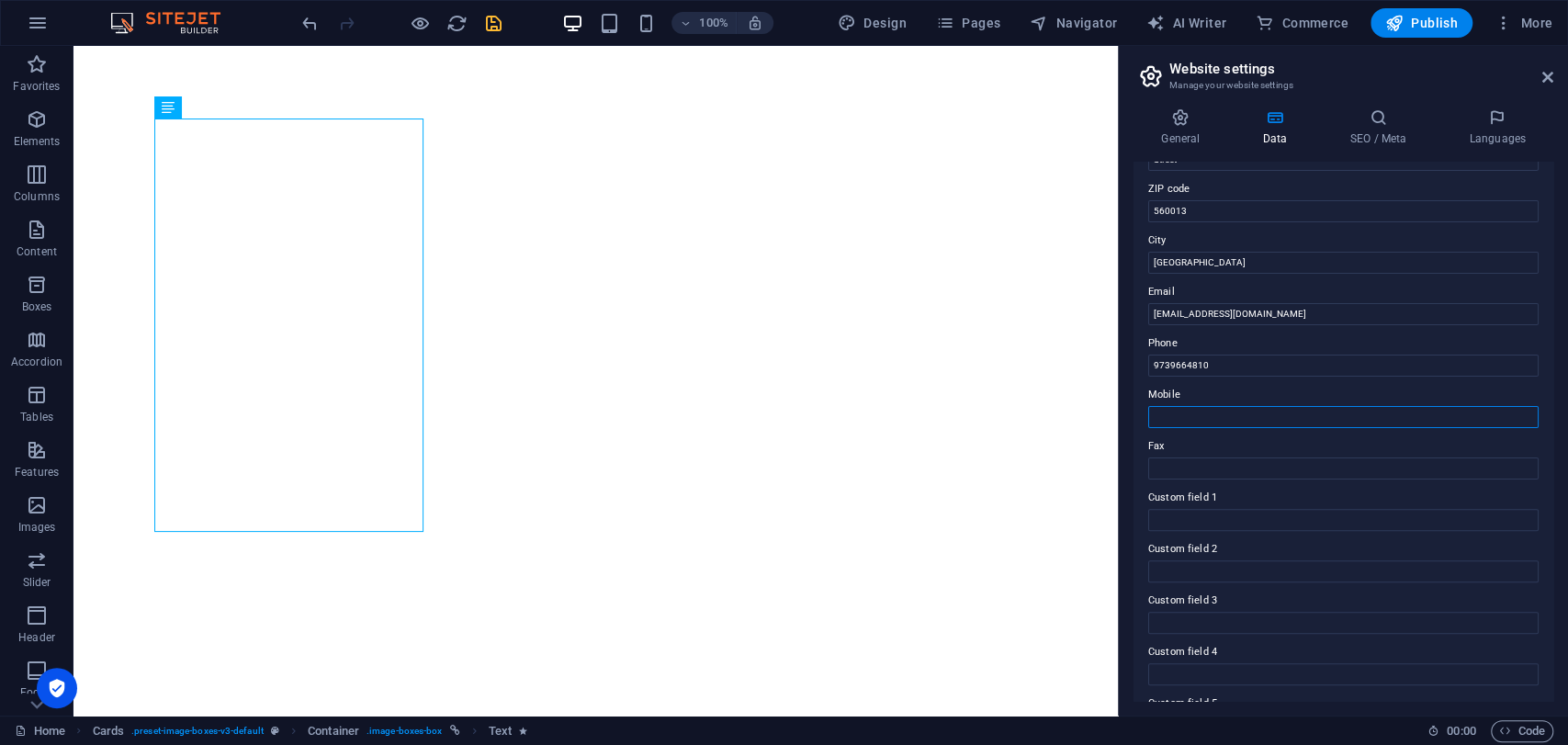 click on "Mobile" at bounding box center [1343, 417] 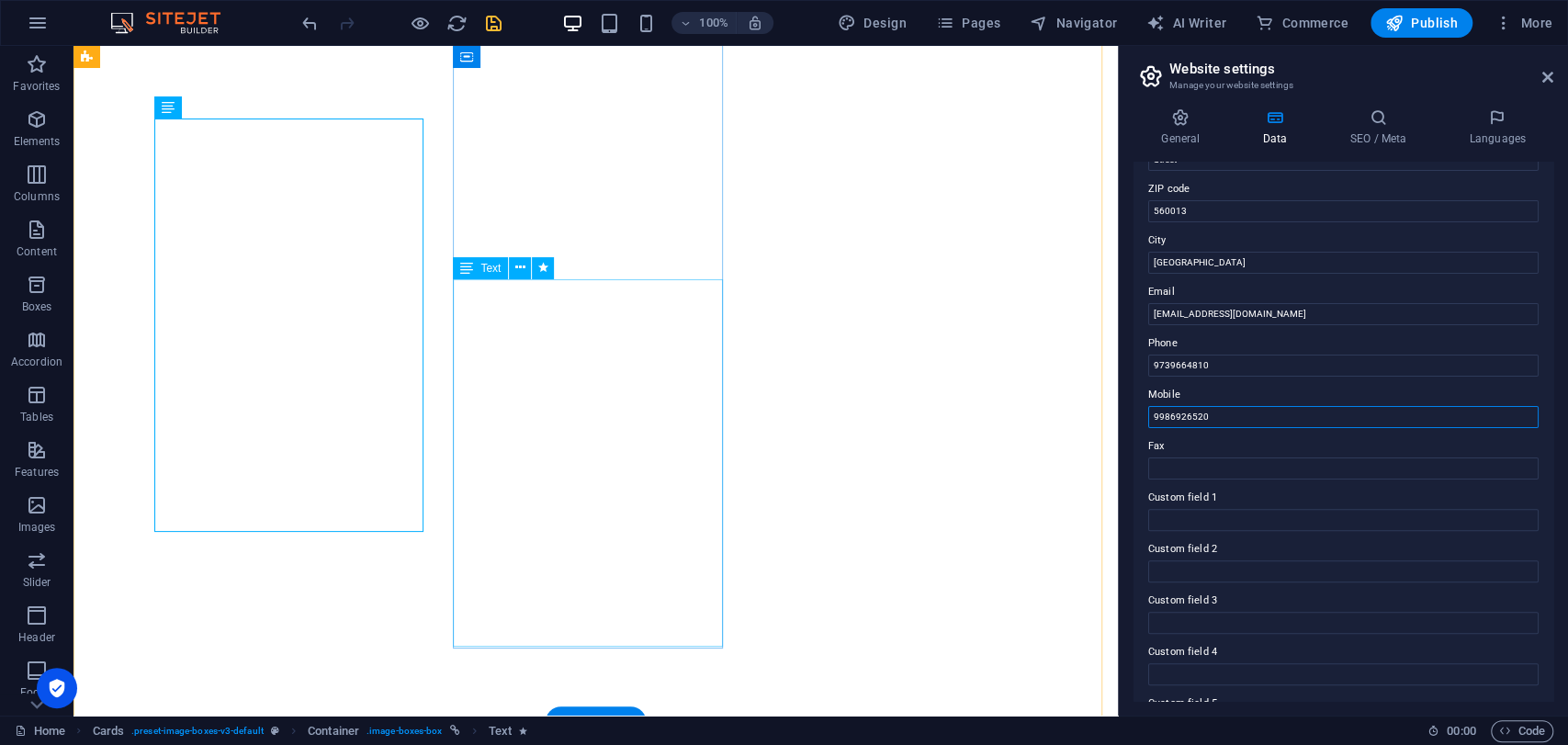 type on "9986926520" 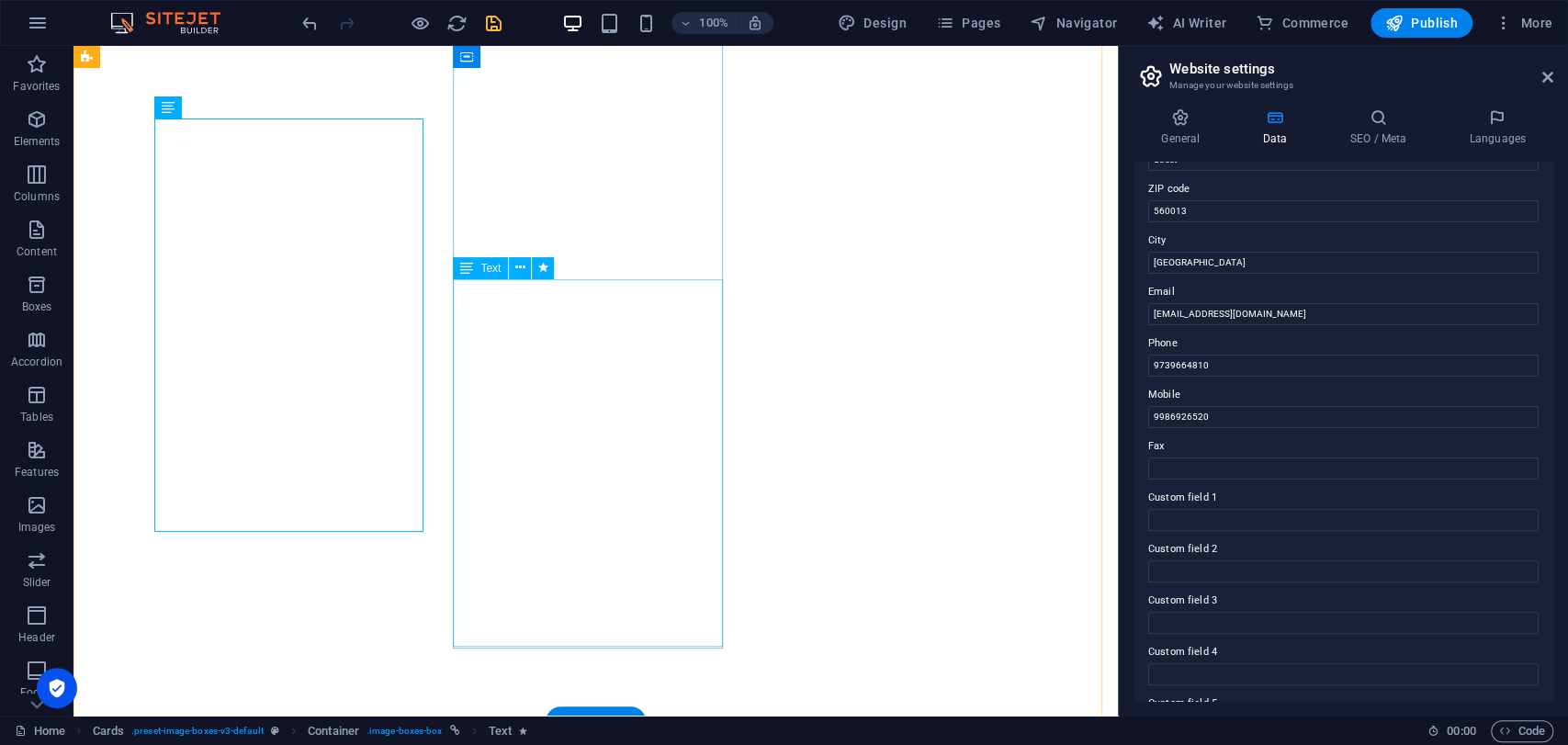 click on "Sumukh Bharadwaj K S is the Co-Founder and COO of Manias Technology, responsible for product execution and team operations. With a background in Electronics & Communication Engineering and expertise in AI, IoT, and full-stack development, he oversees project workflows, mentorship, quality assurance, and R&D, ensuring effective delivery of engineering solutions." at bounding box center [222, 7759] 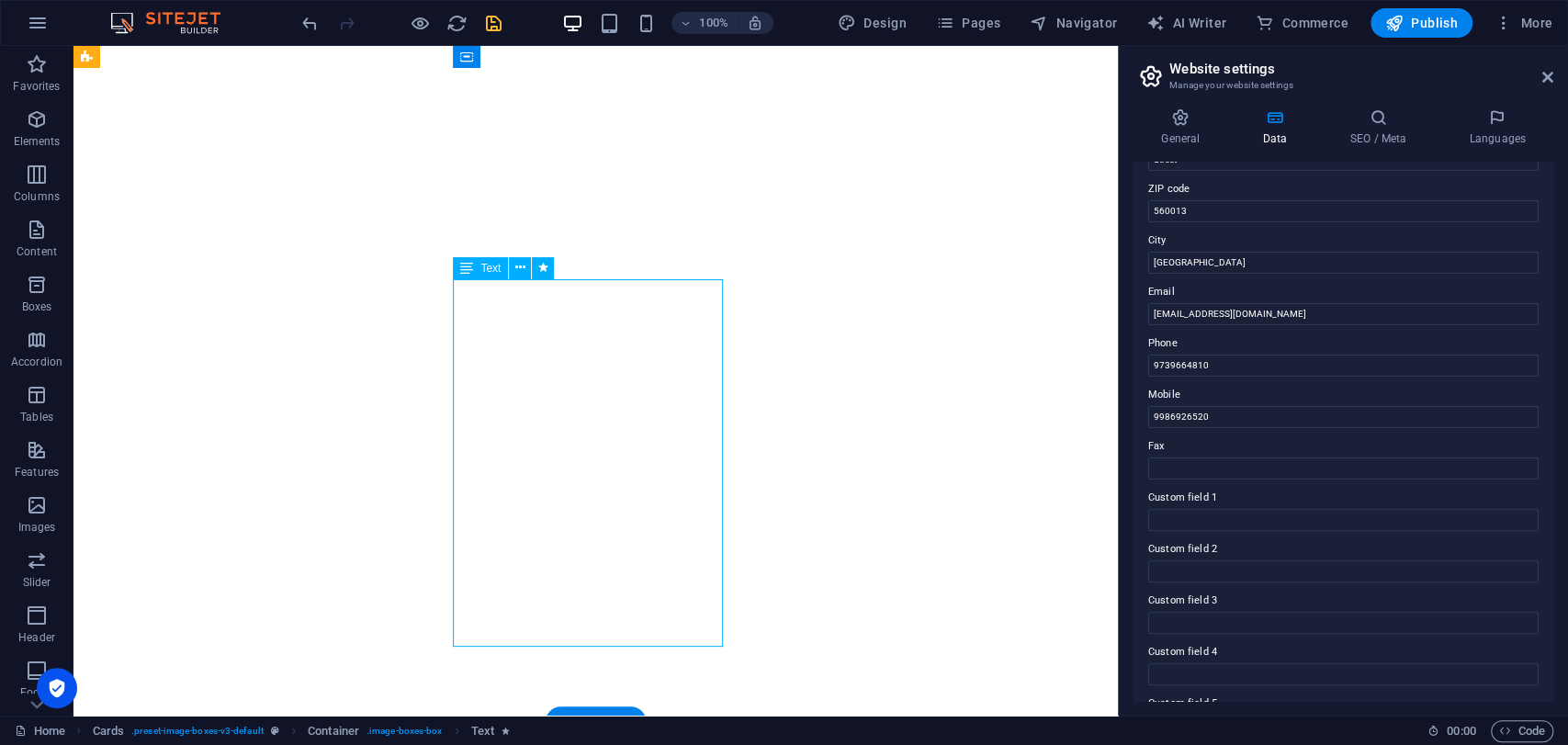 click on "Sumukh Bharadwaj K S is the Co-Founder and COO of Manias Technology, responsible for product execution and team operations. With a background in Electronics & Communication Engineering and expertise in AI, IoT, and full-stack development, he oversees project workflows, mentorship, quality assurance, and R&D, ensuring effective delivery of engineering solutions." at bounding box center (222, 7759) 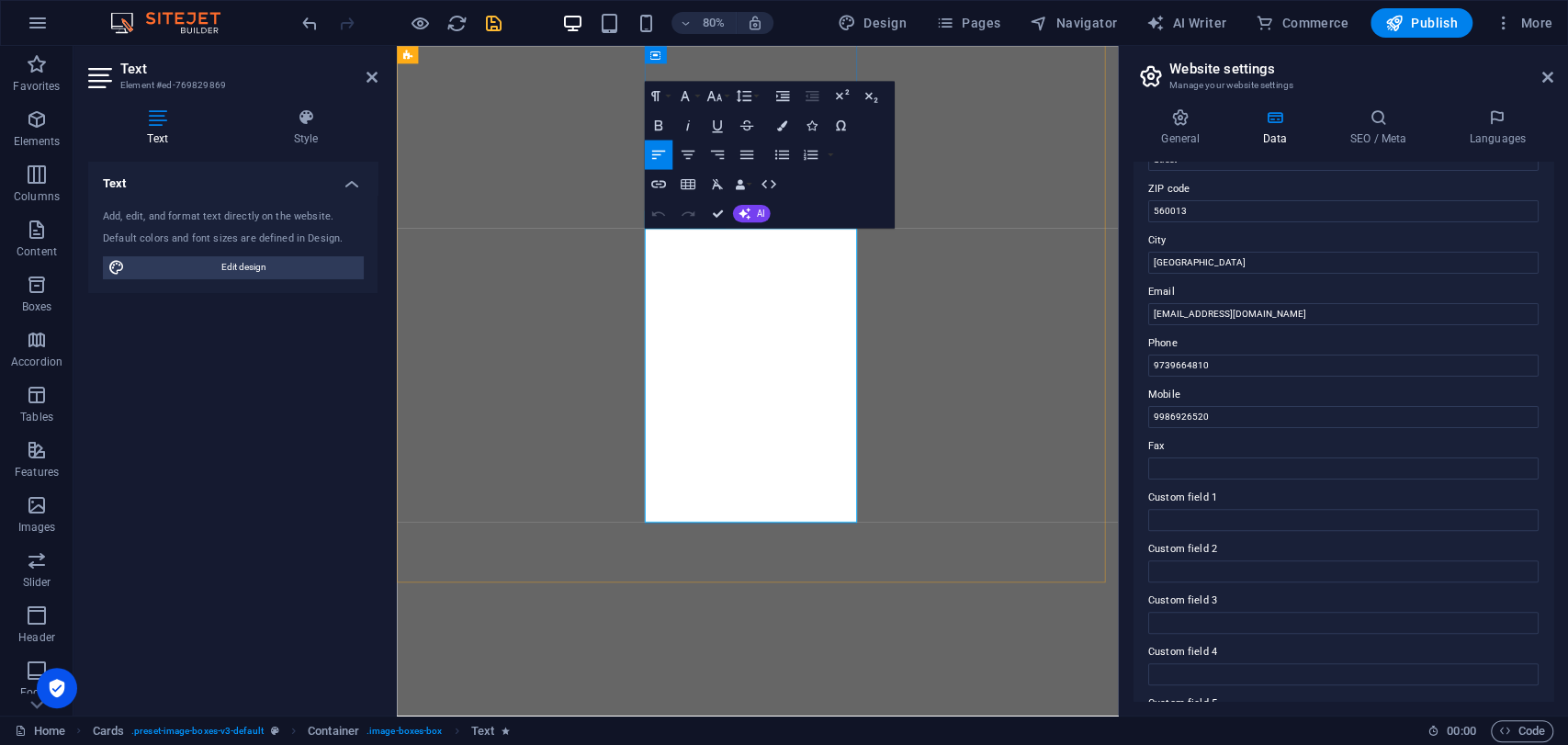 click on "Sumukh Bharadwaj K S is the Co-Founder and COO of Manias Technology, responsible for product execution and team operations. With a background in Electronics & Communication Engineering and expertise in AI, IoT, and full-stack development, he oversees project workflows, mentorship, quality assurance, and R&D, ensuring effective delivery of engineering solutions." at bounding box center (546, 7752) 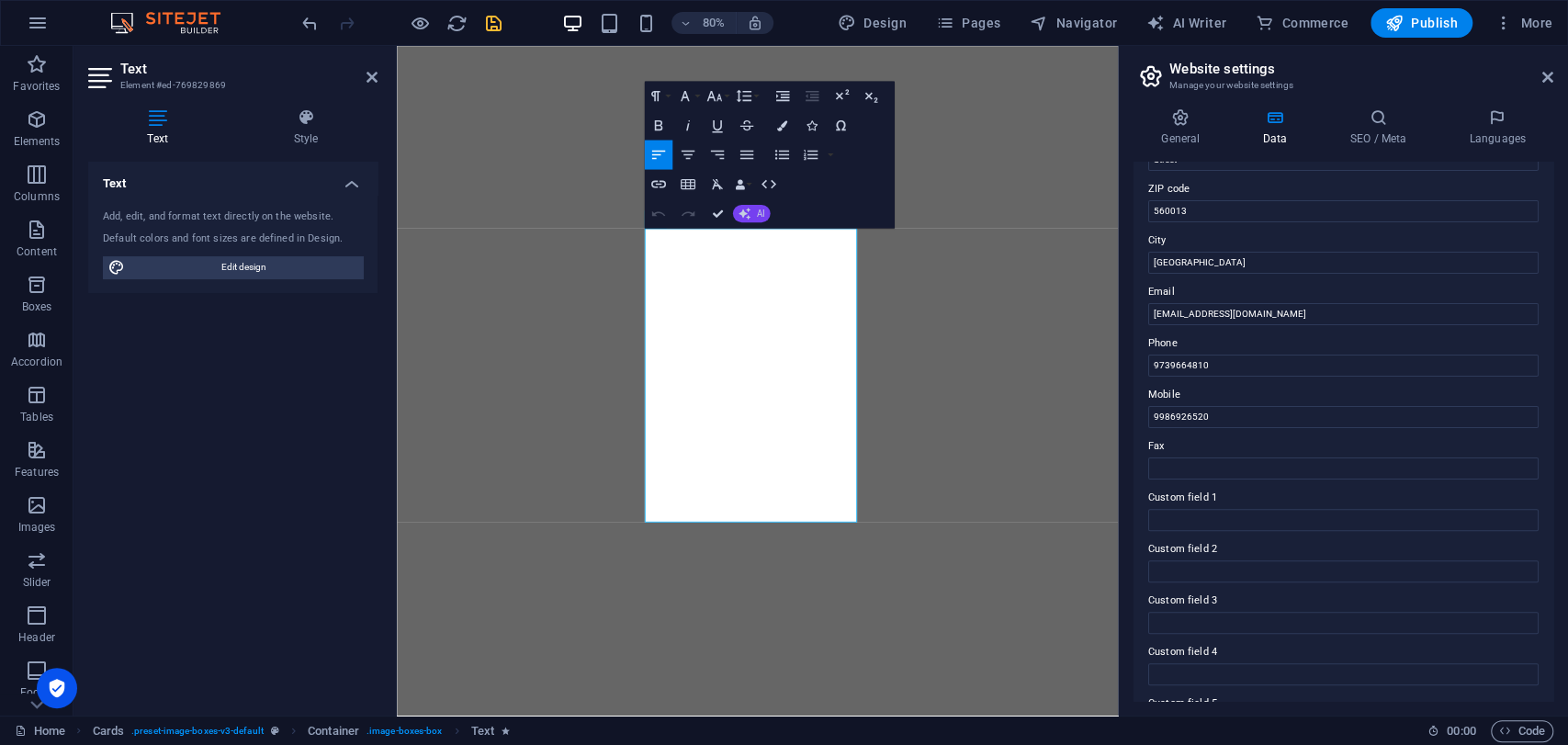 click on "AI" at bounding box center (751, 213) 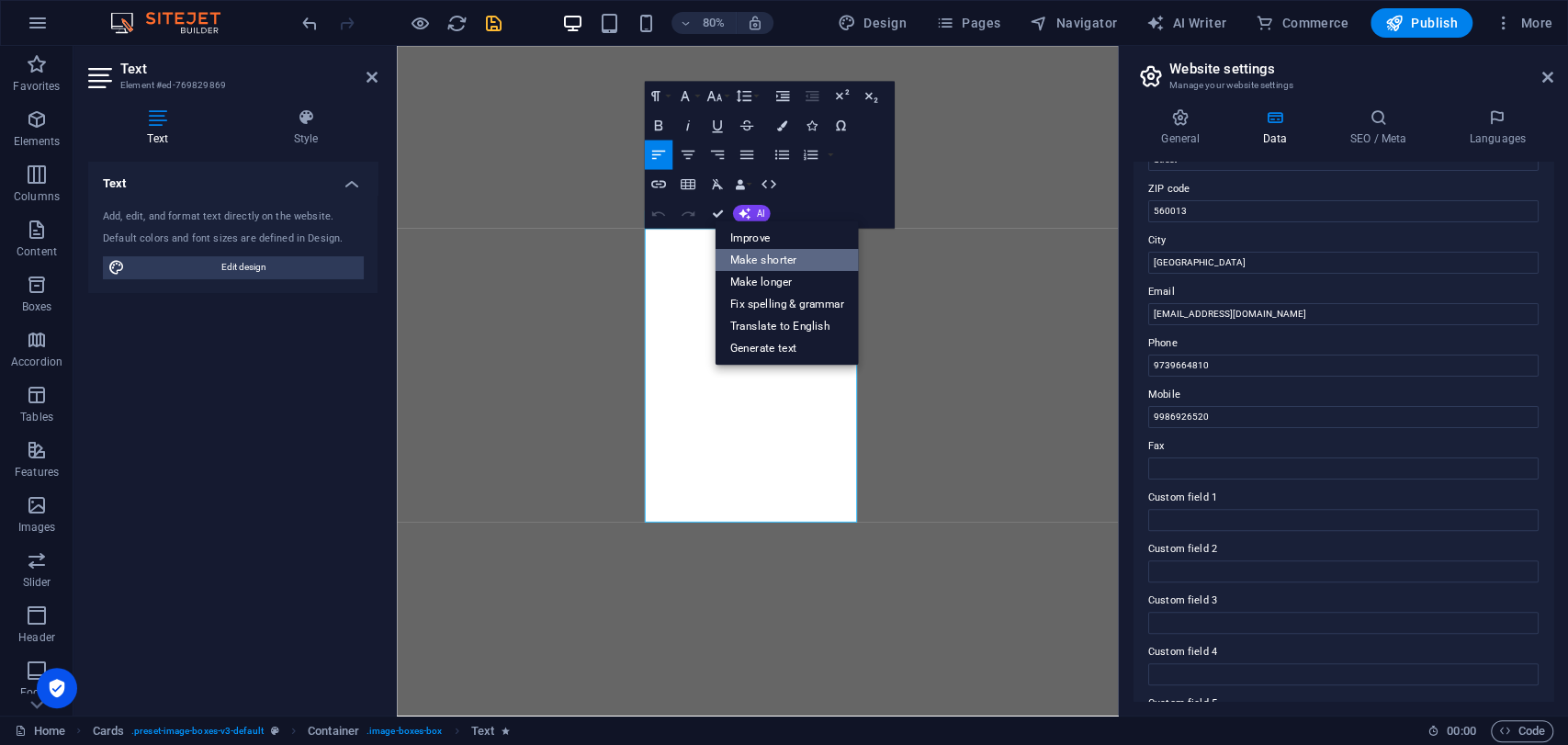 click on "Make shorter" at bounding box center (787, 259) 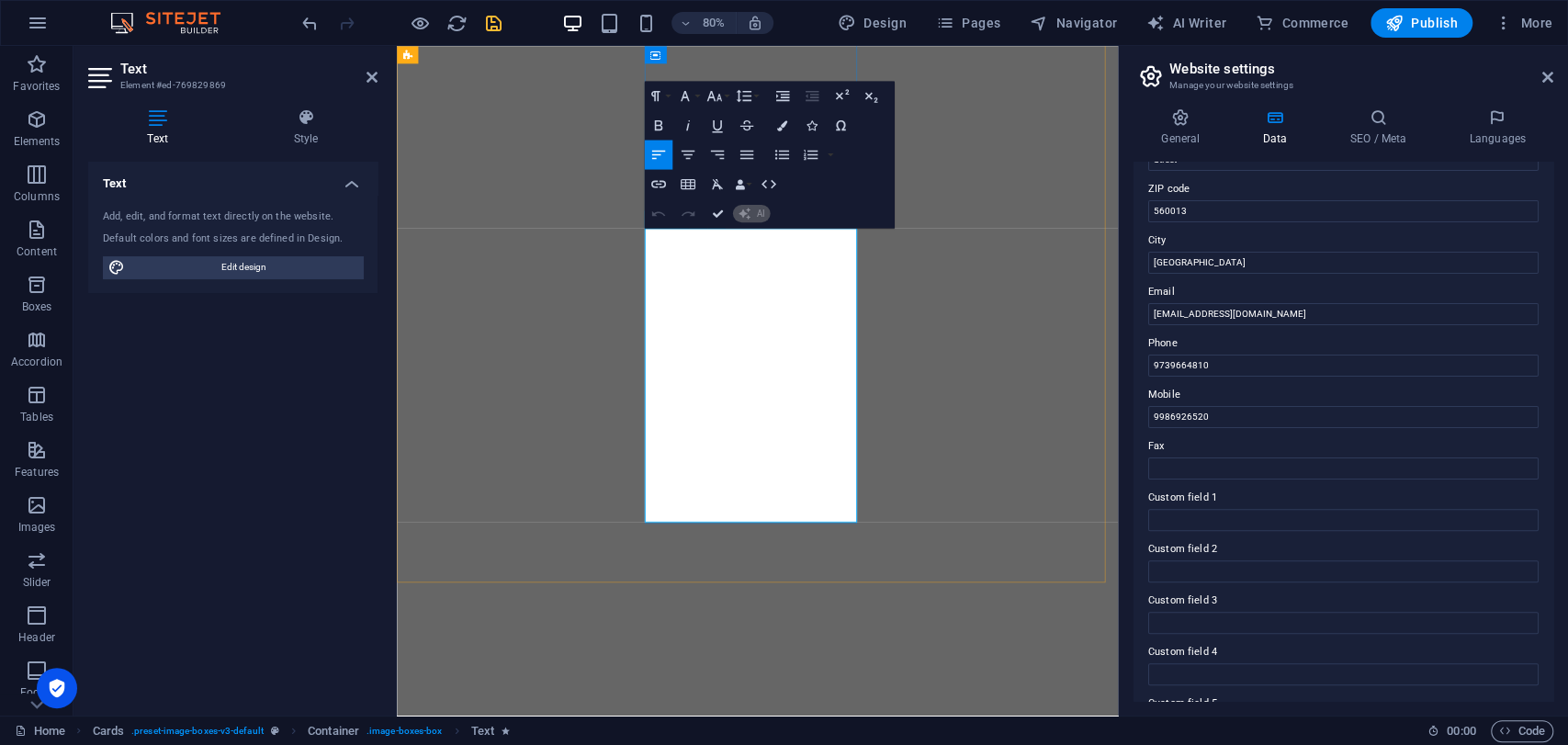 type 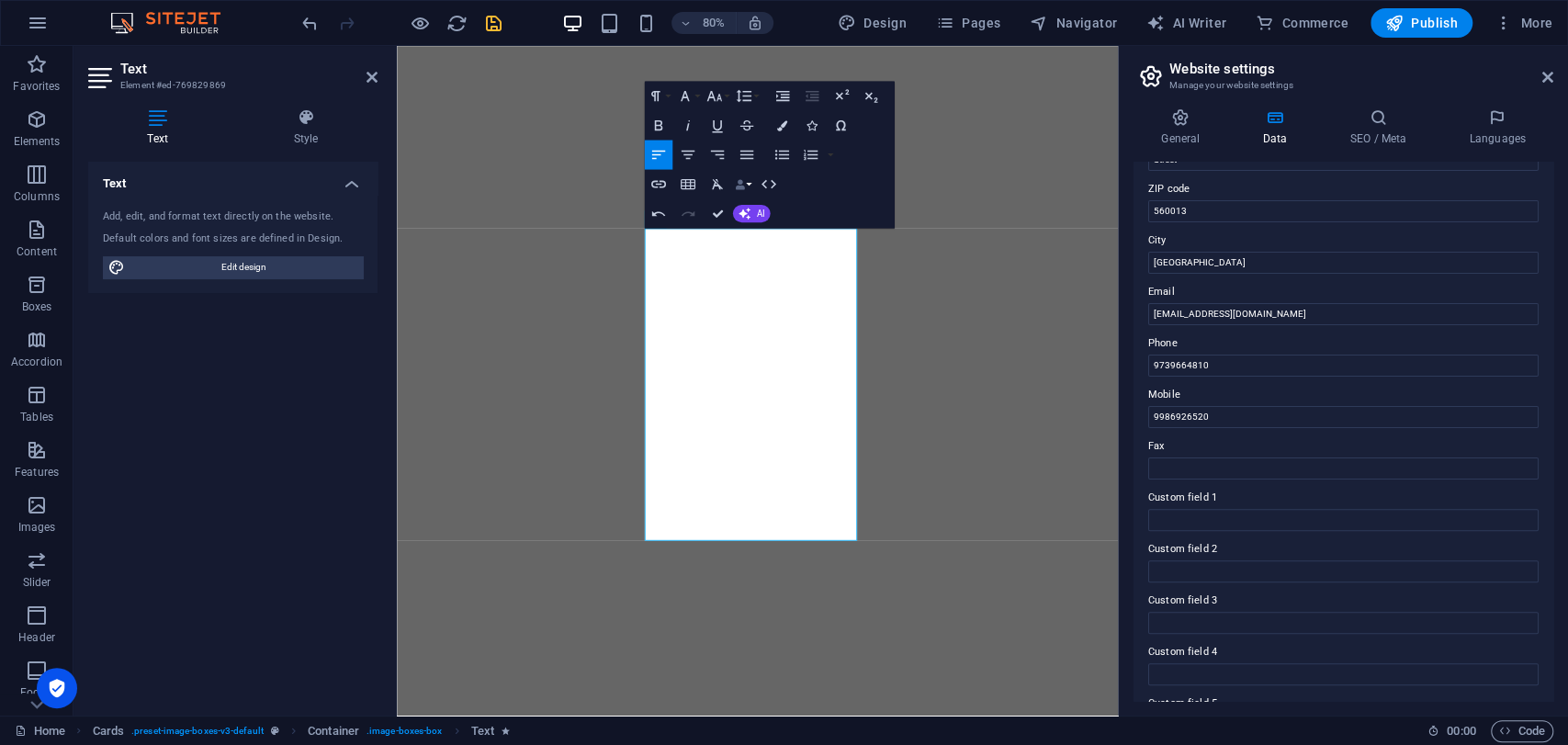 click at bounding box center [739, 184] 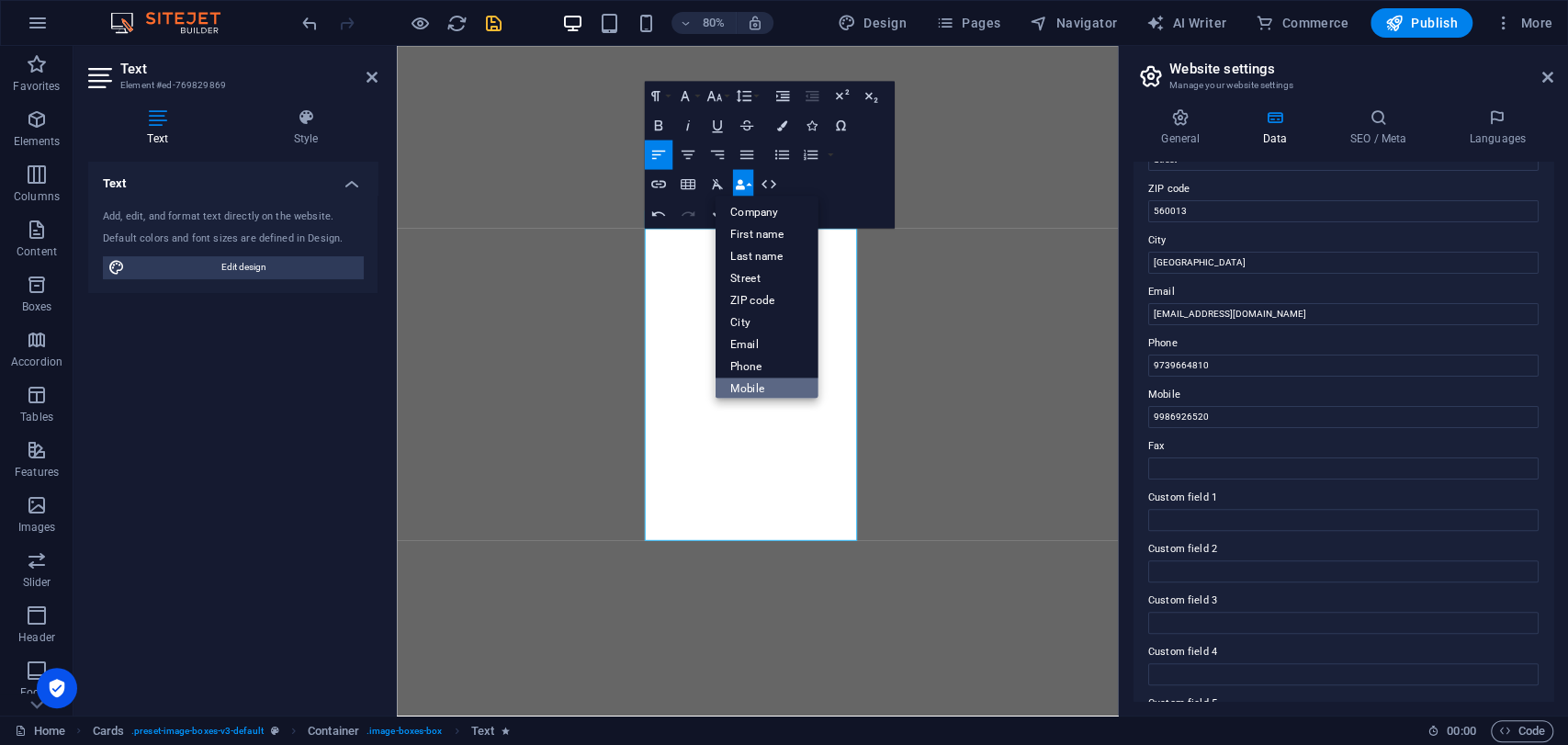 click on "Mobile" at bounding box center [767, 389] 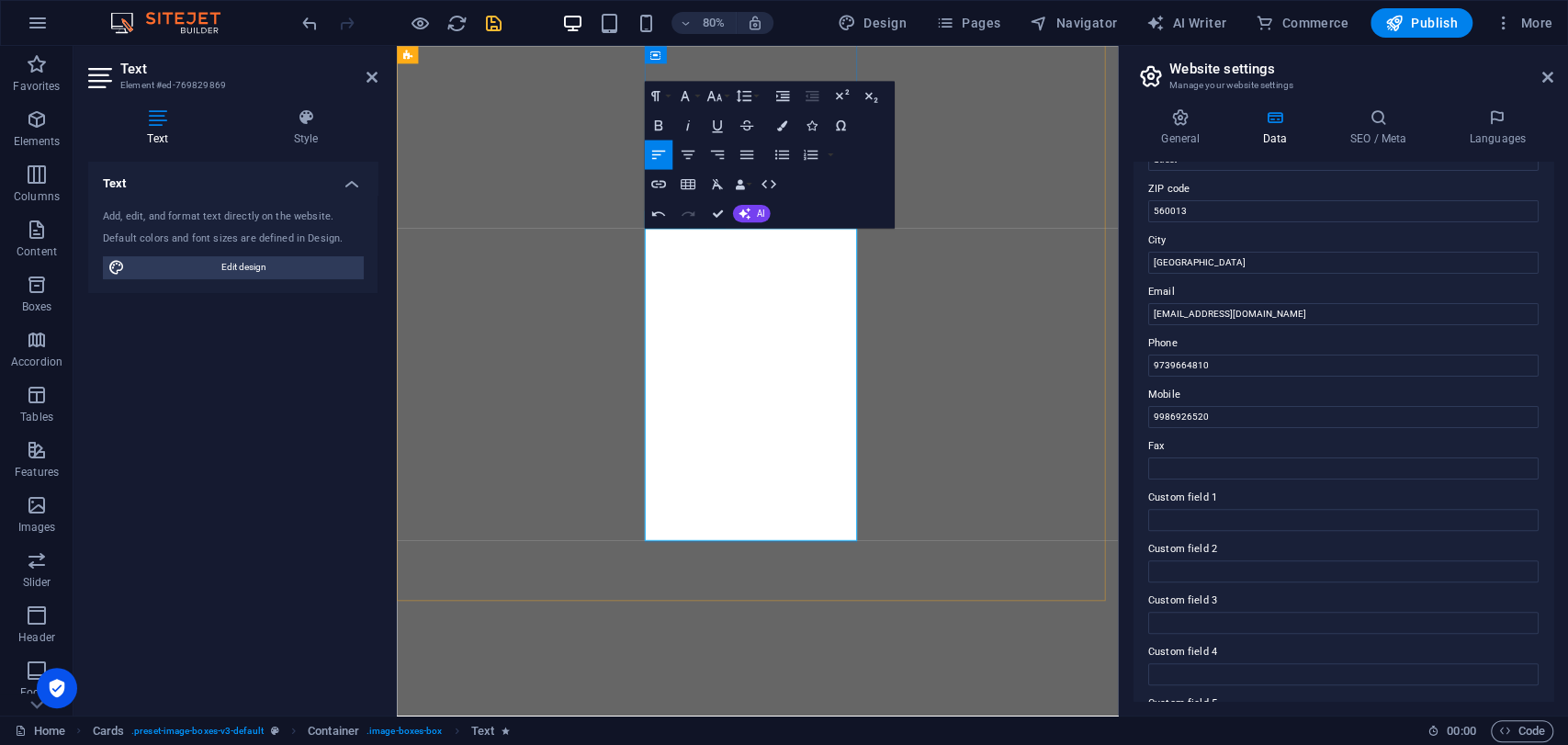 click on "[PERSON_NAME] is the Co-Founder and COO of Manias Technology, leading product execution and team operations. With a background in Electronics & Communication Engineering and expertise in AI, IoT, and full-stack development, he manages project workflows, mentorship, quality assurance, and R&D for optimal engineering solutions. Phn no :-  [MEDICAL_ID]" at bounding box center [546, 7763] 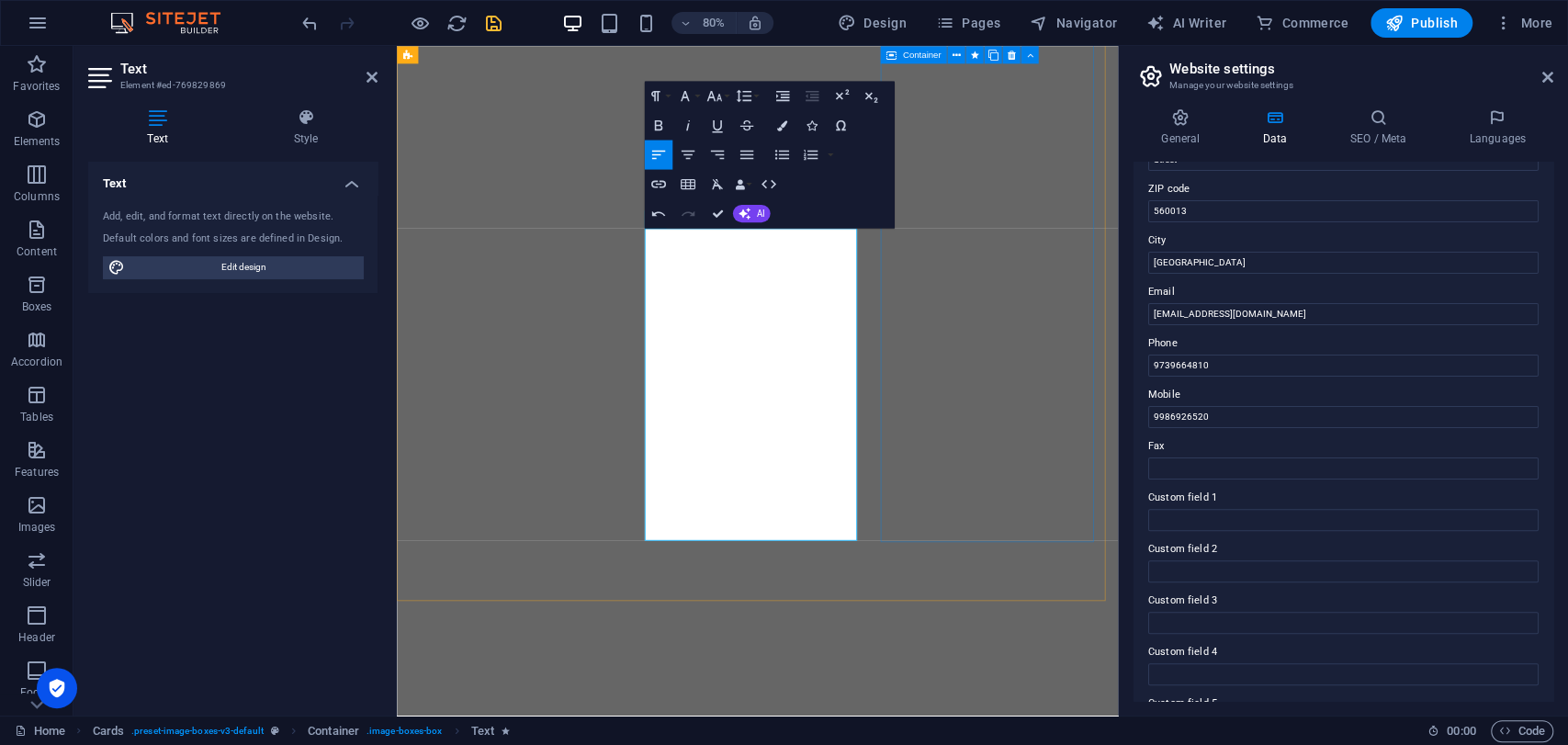 click on "Chief Technology Officer Uday Kumar V is the CTO at Manias Technology, driving innovation in AI, IoT, and automation. He oversees R&D, mentors staff, and implements future-proof tech stacks, ensuring Manias stays at the forefront of technology." at bounding box center [546, 8284] 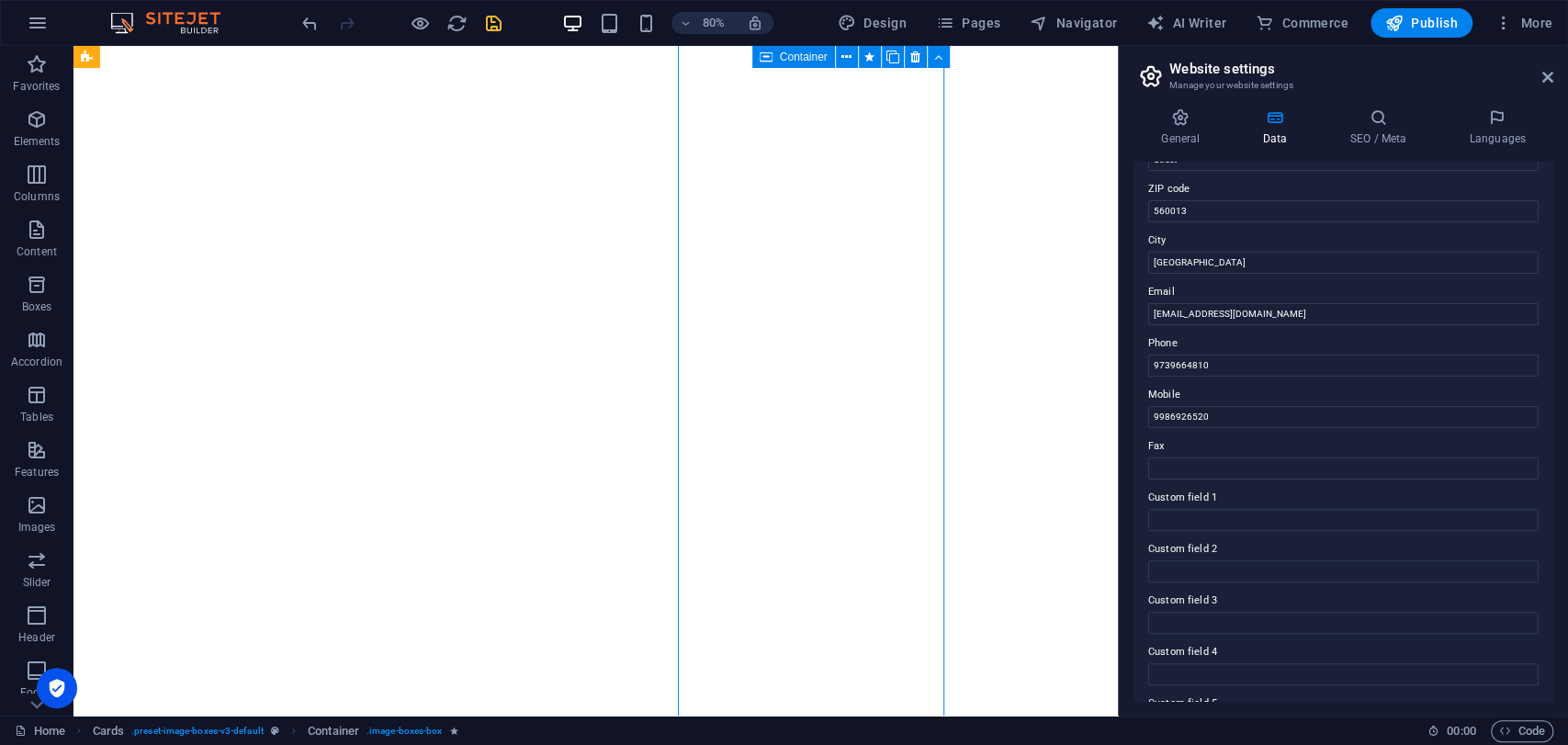 scroll, scrollTop: 5640, scrollLeft: 0, axis: vertical 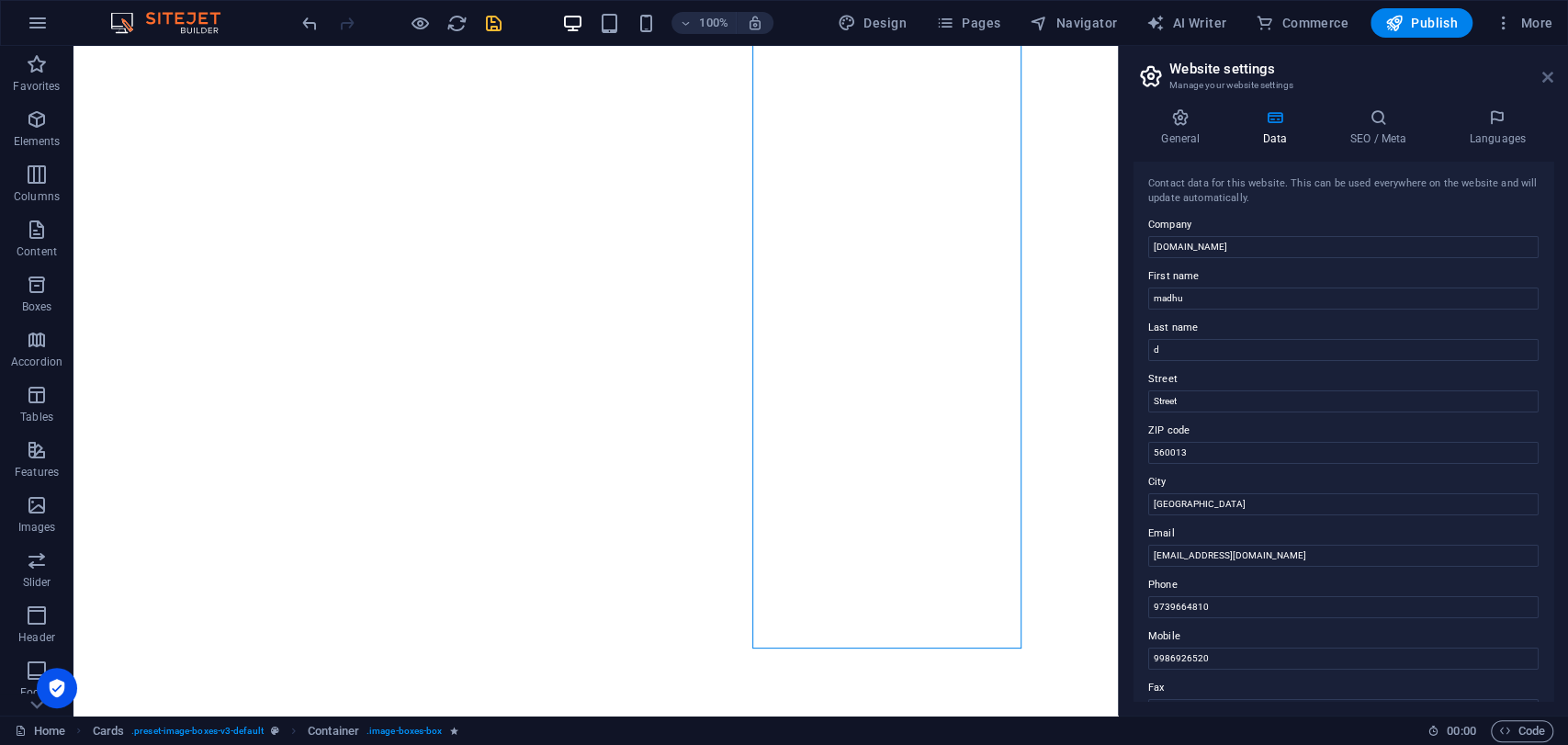 click at bounding box center [1548, 77] 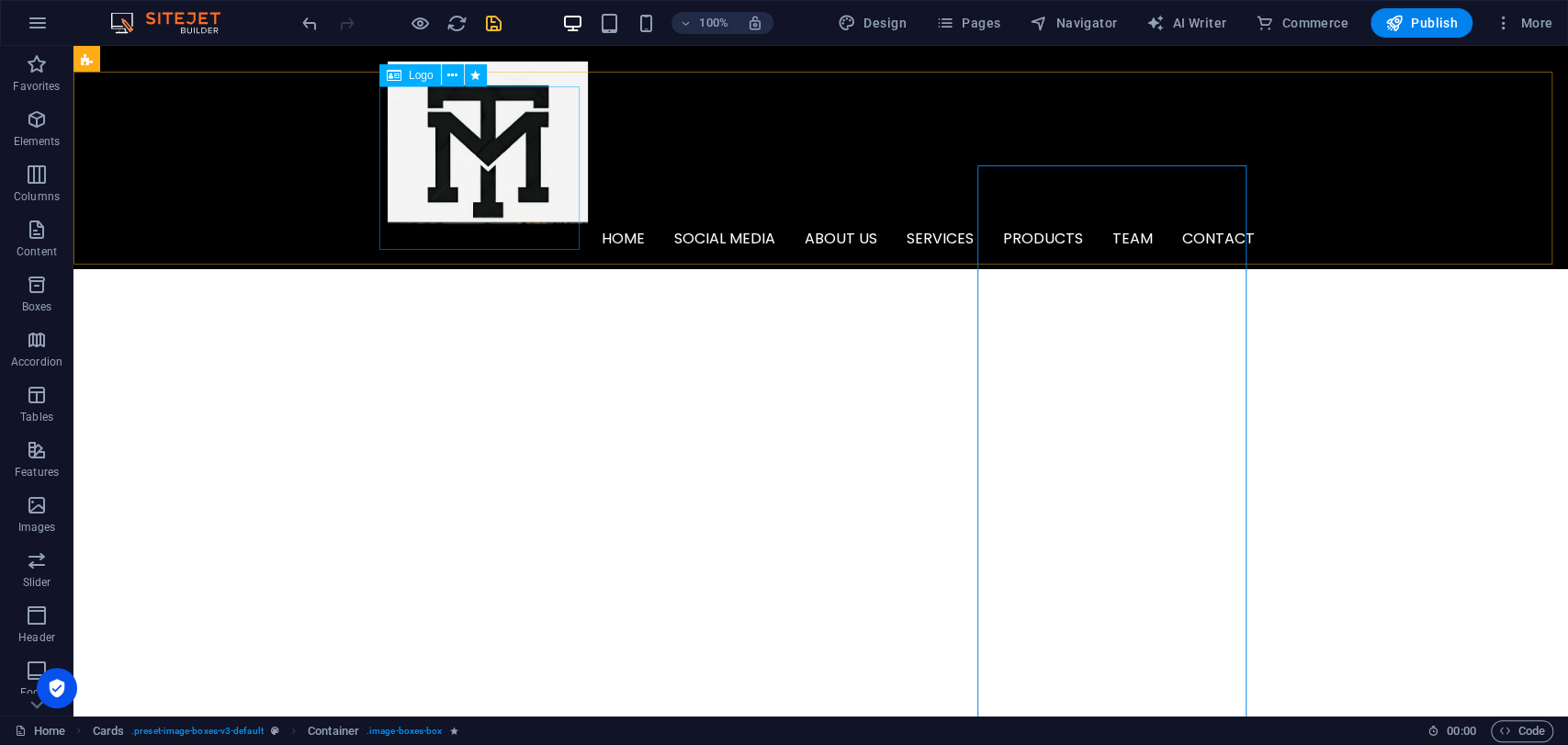 scroll, scrollTop: 5342, scrollLeft: 0, axis: vertical 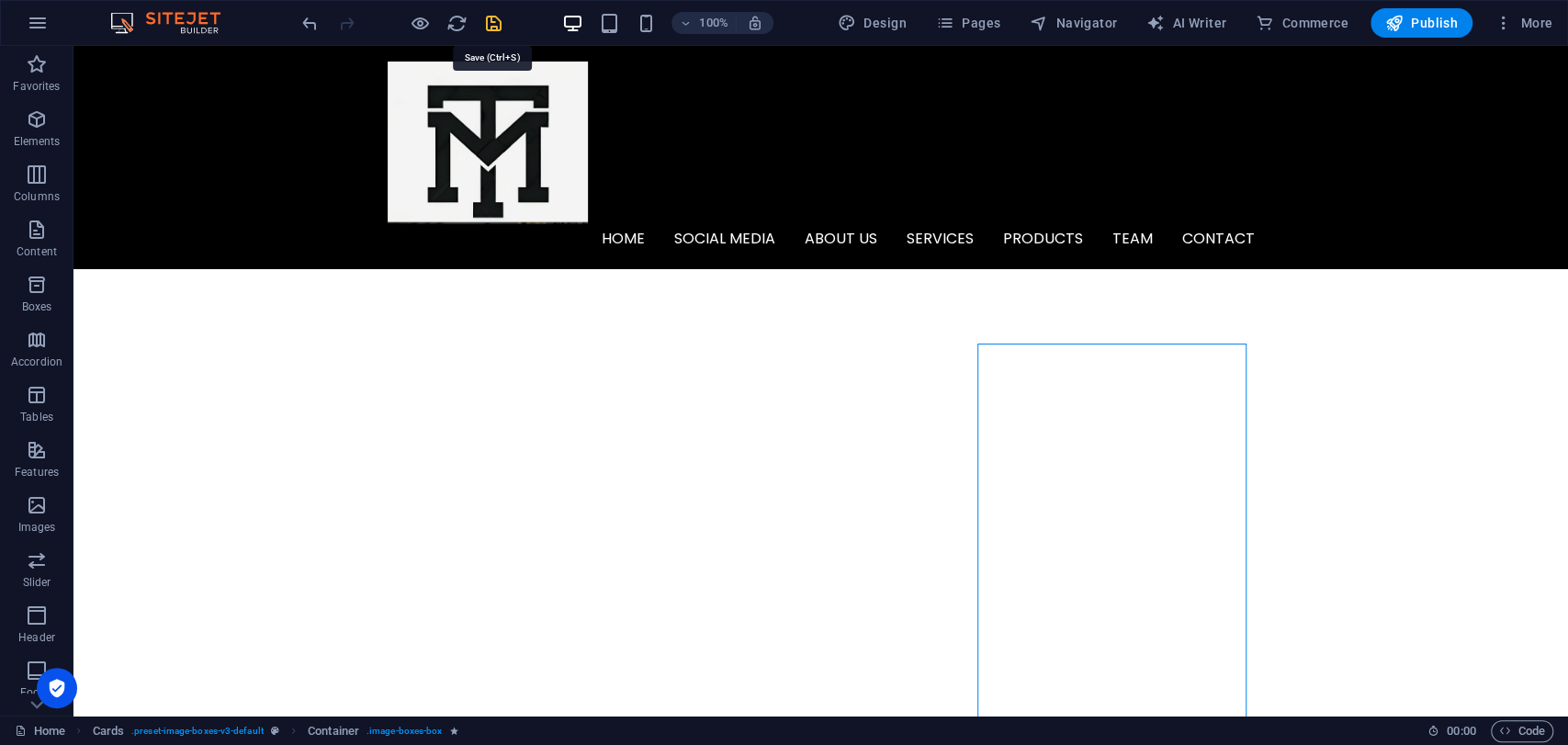 click at bounding box center [493, 23] 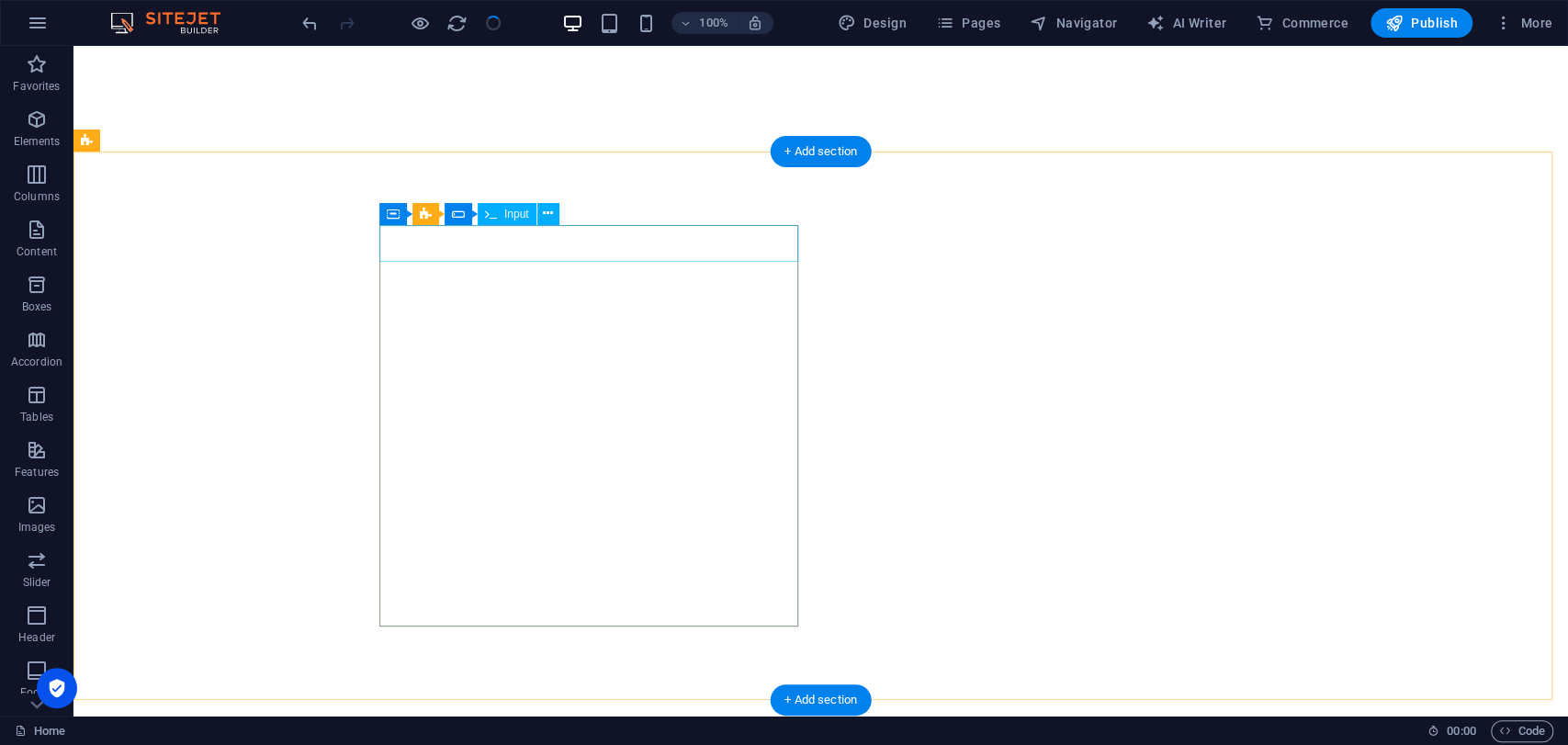 scroll, scrollTop: 6464, scrollLeft: 0, axis: vertical 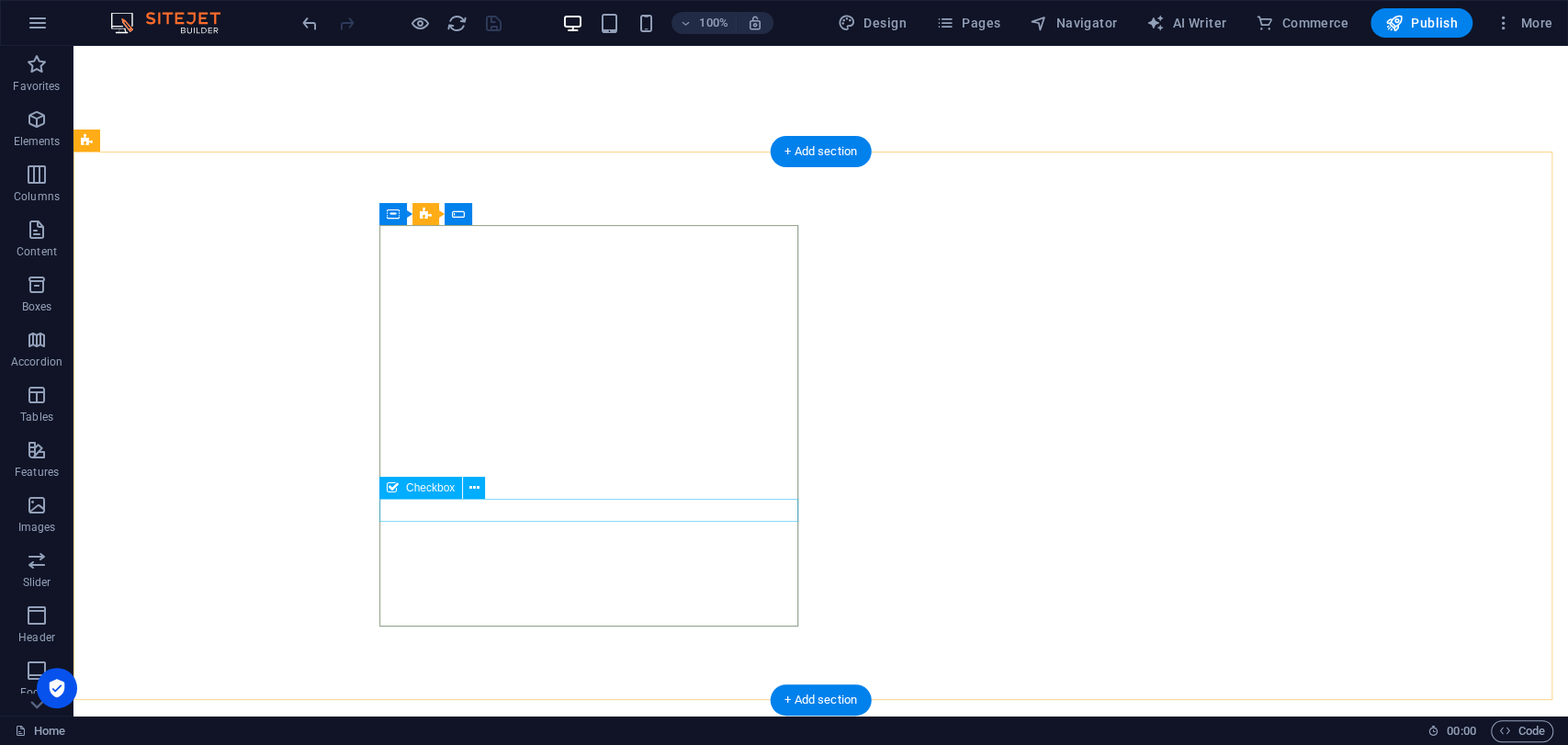 click on "I have read and understand the privacy policy." at bounding box center (298, 8970) 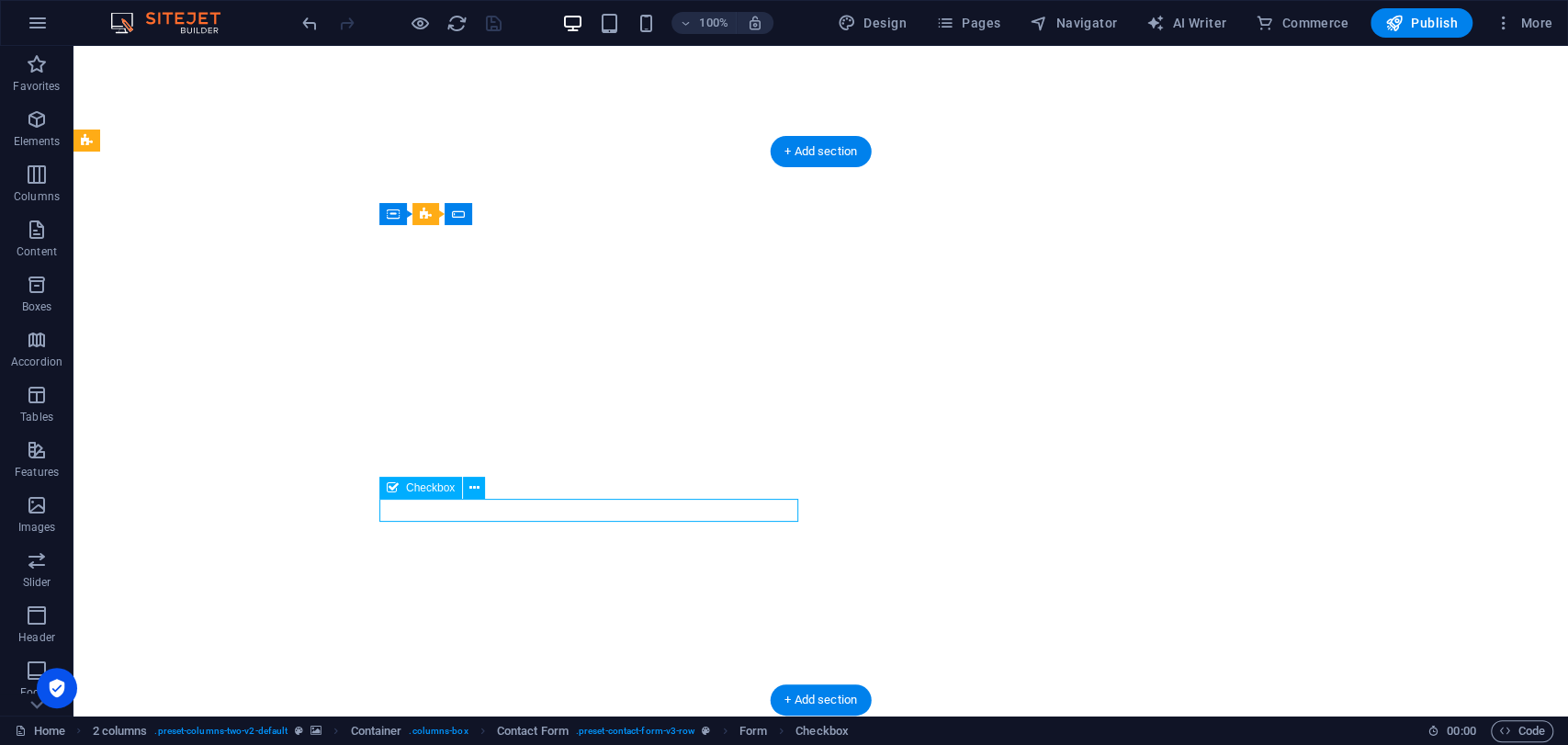 click on "I have read and understand the privacy policy." at bounding box center (298, 8970) 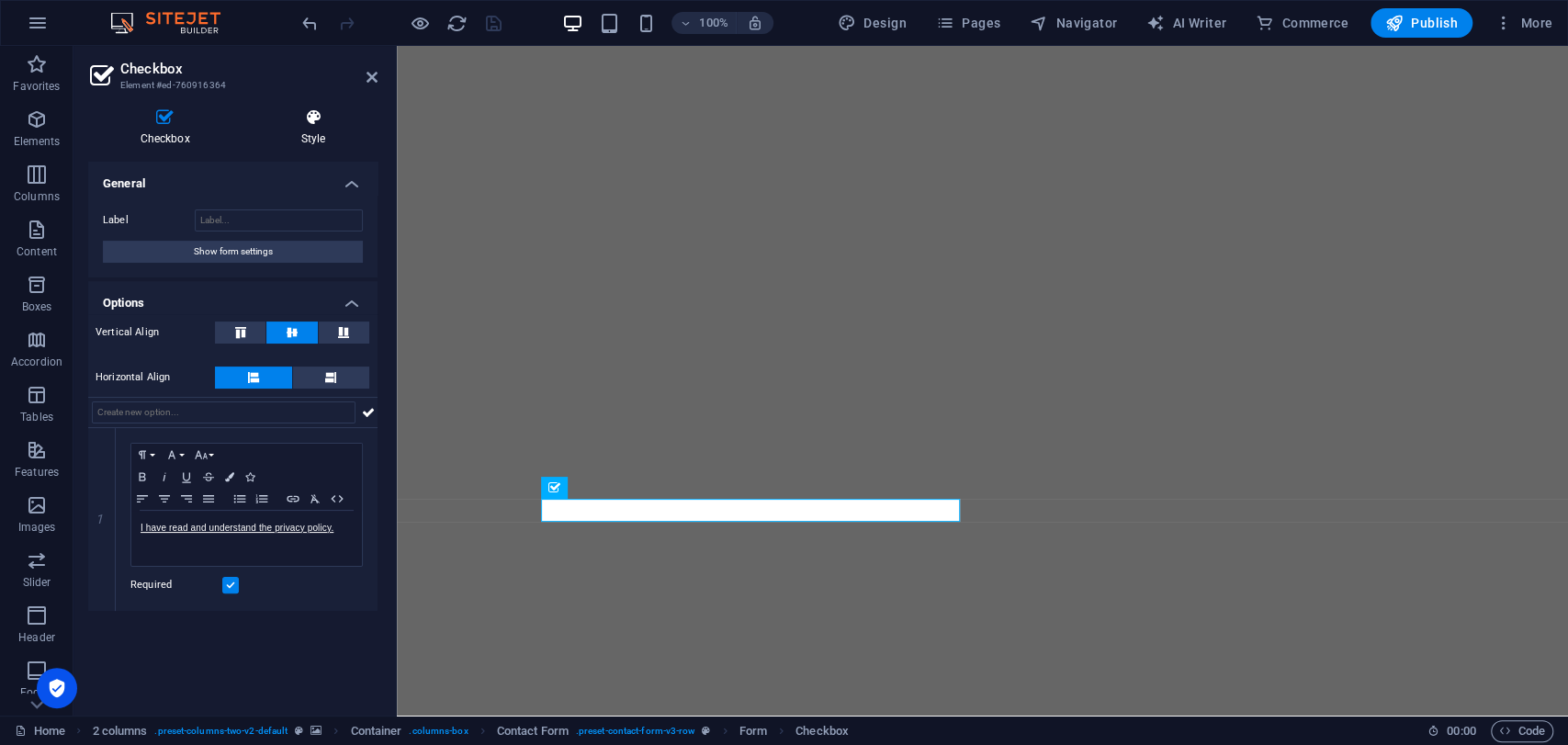 click on "Style" at bounding box center [313, 128] 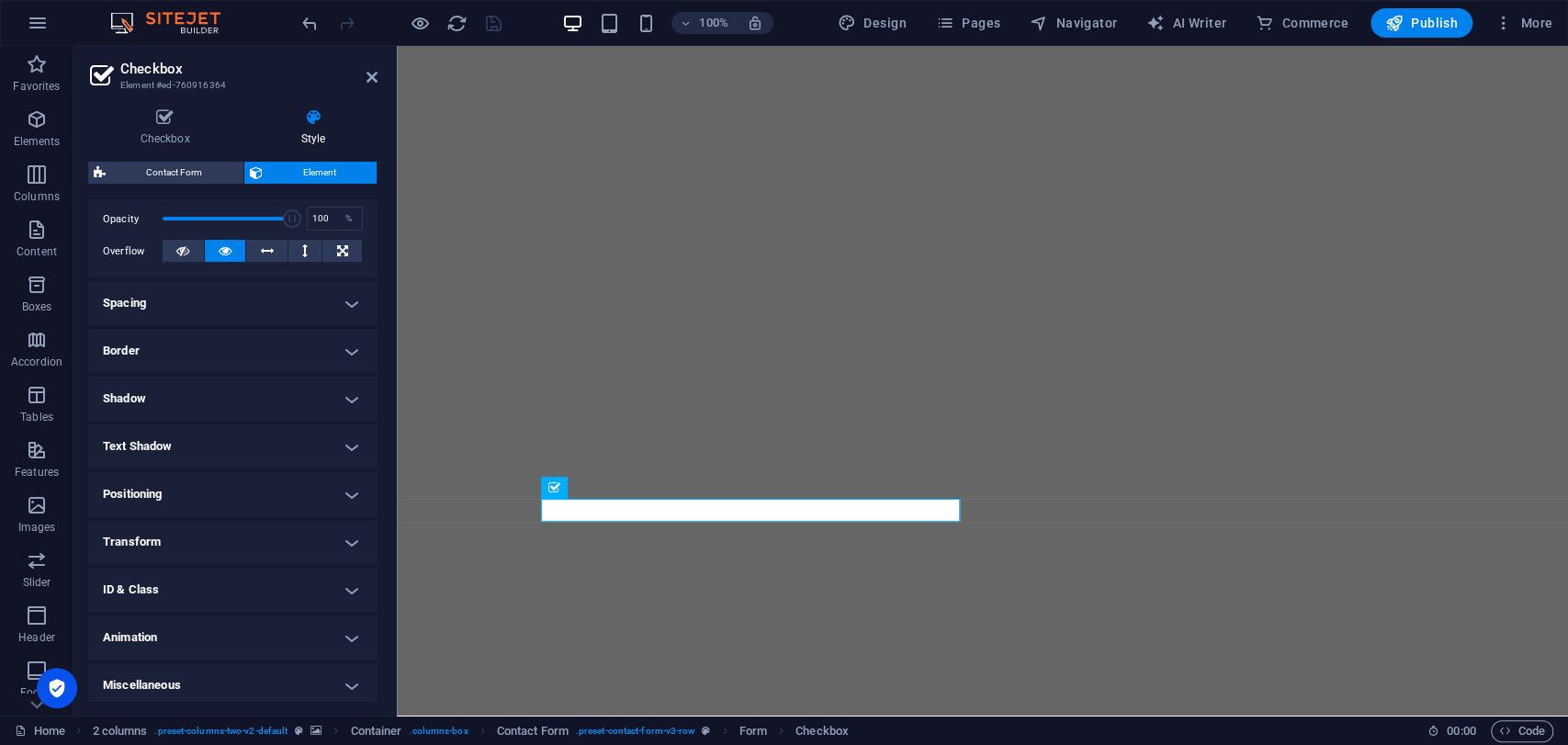 scroll, scrollTop: 275, scrollLeft: 0, axis: vertical 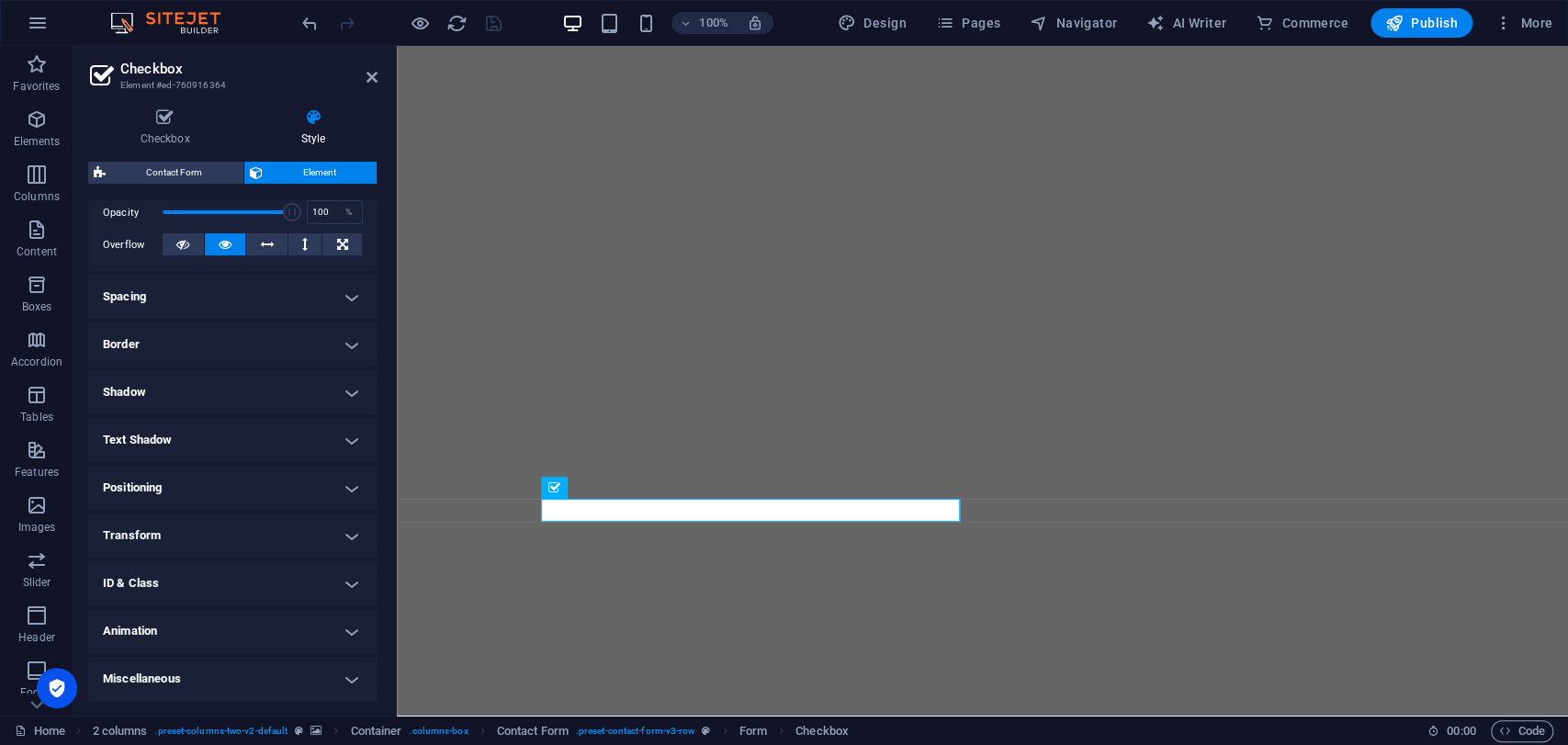 click at bounding box center (982, 8349) 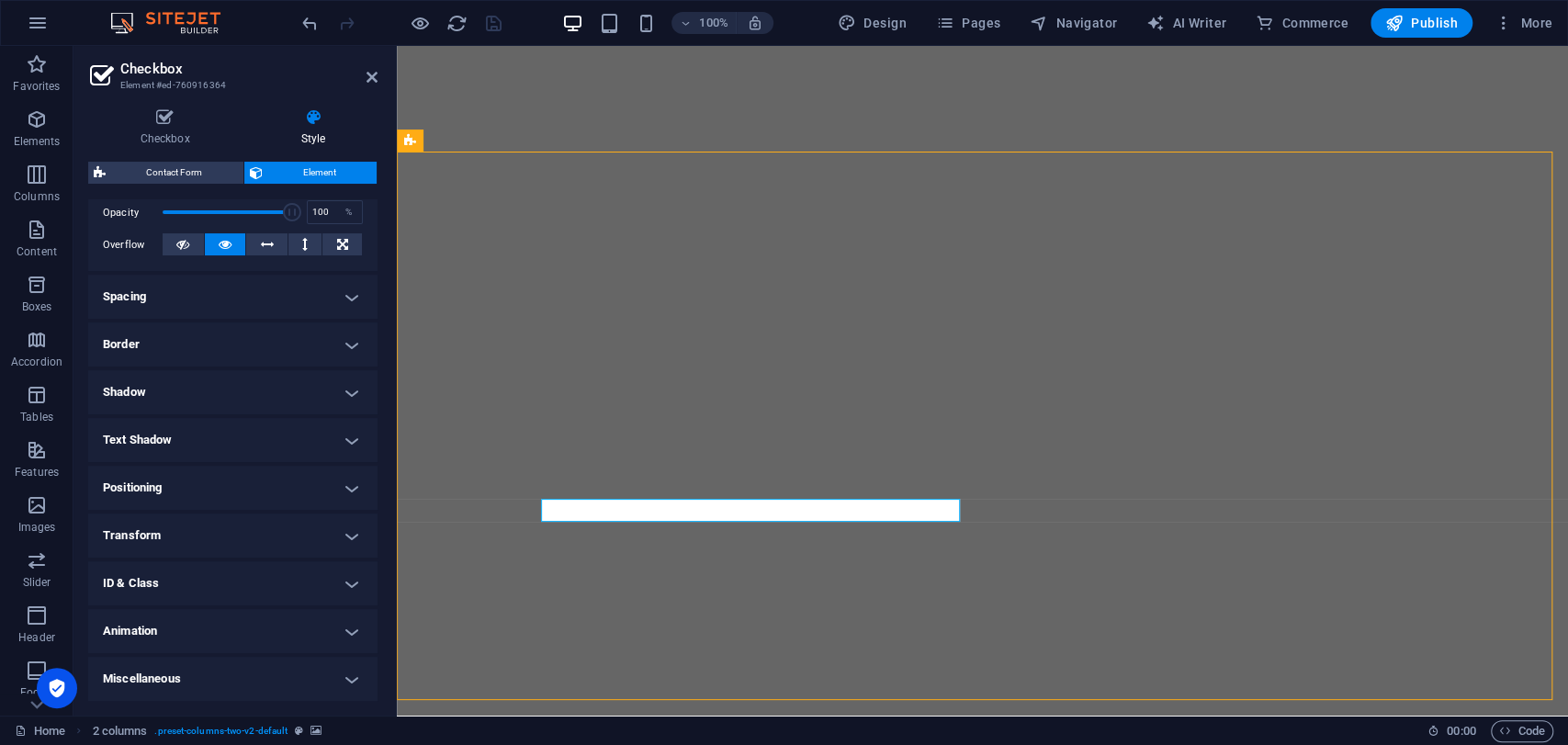 scroll, scrollTop: 6464, scrollLeft: 0, axis: vertical 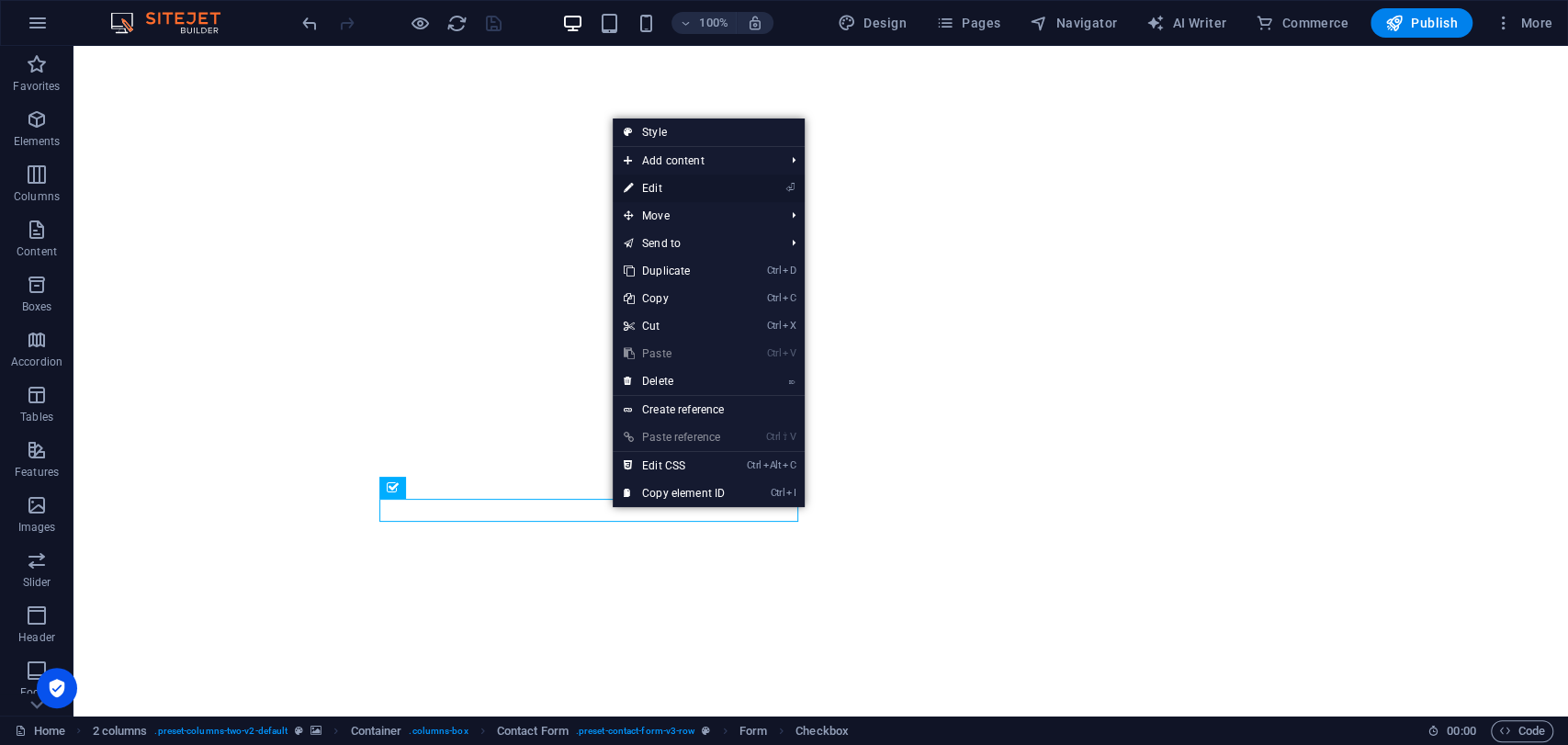 click on "⏎  Edit" at bounding box center [674, 188] 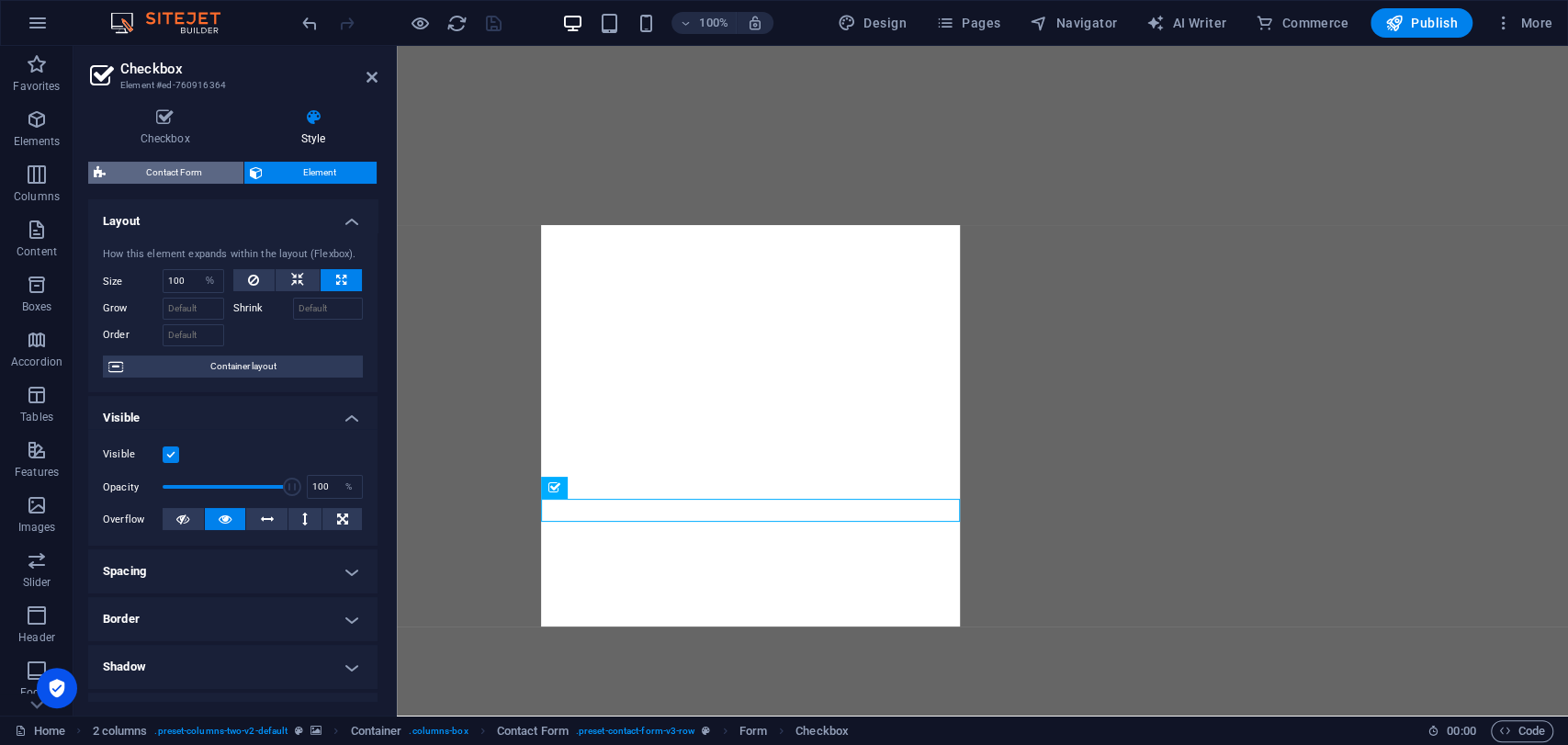 click on "Contact Form" at bounding box center [175, 173] 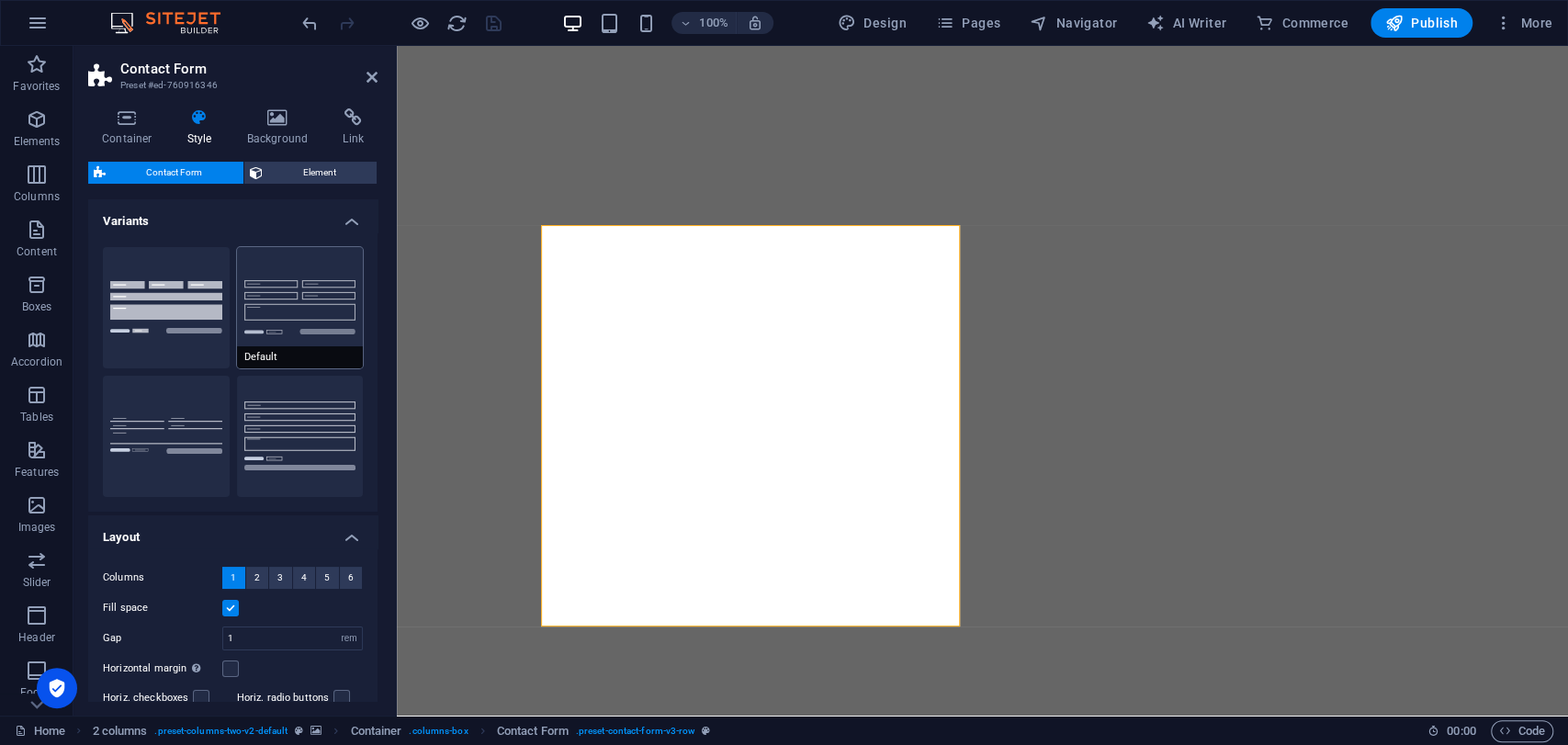 click on "Default" at bounding box center (300, 308) 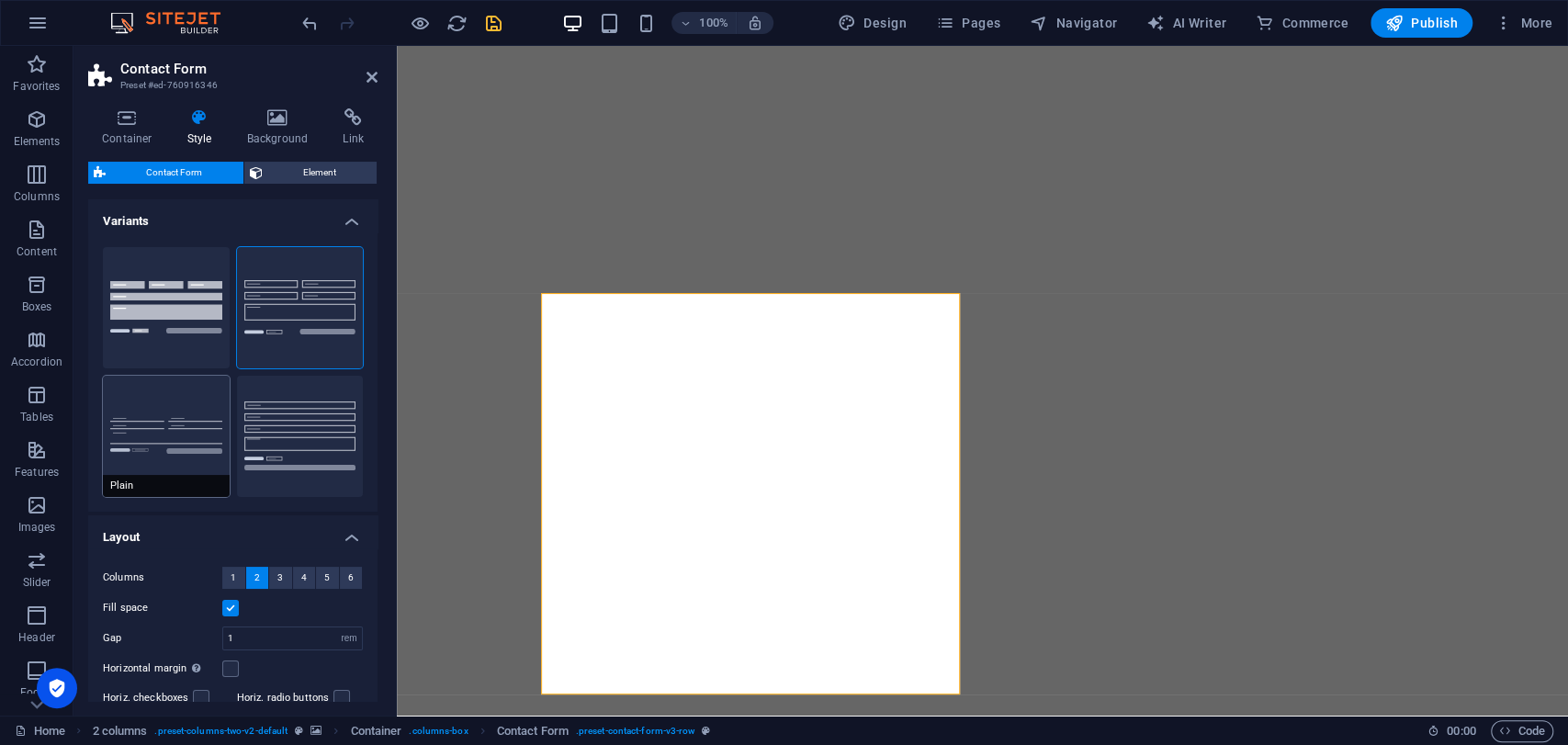 scroll, scrollTop: 6216, scrollLeft: 0, axis: vertical 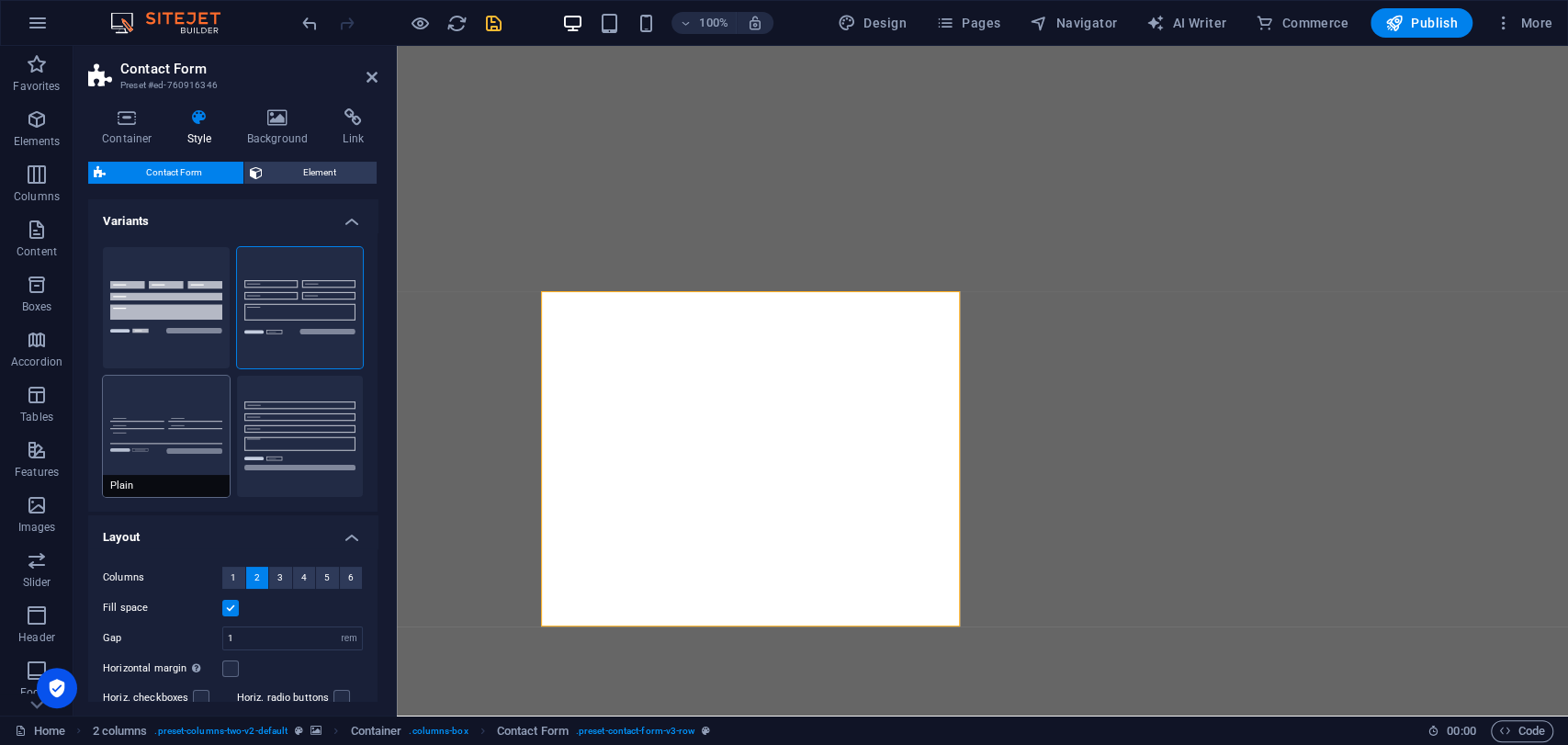 click on "Plain" at bounding box center [166, 436] 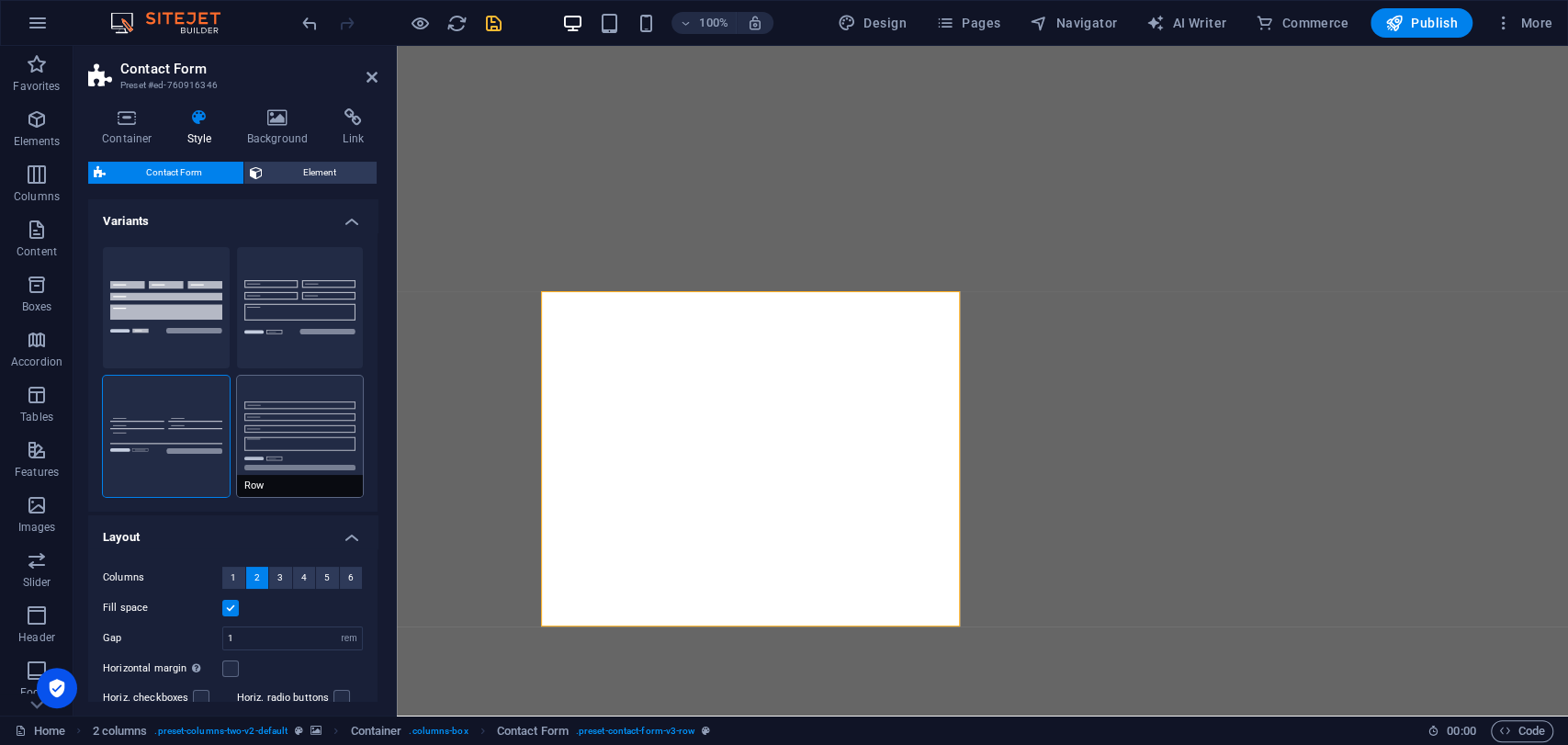 click on "Row" at bounding box center (300, 436) 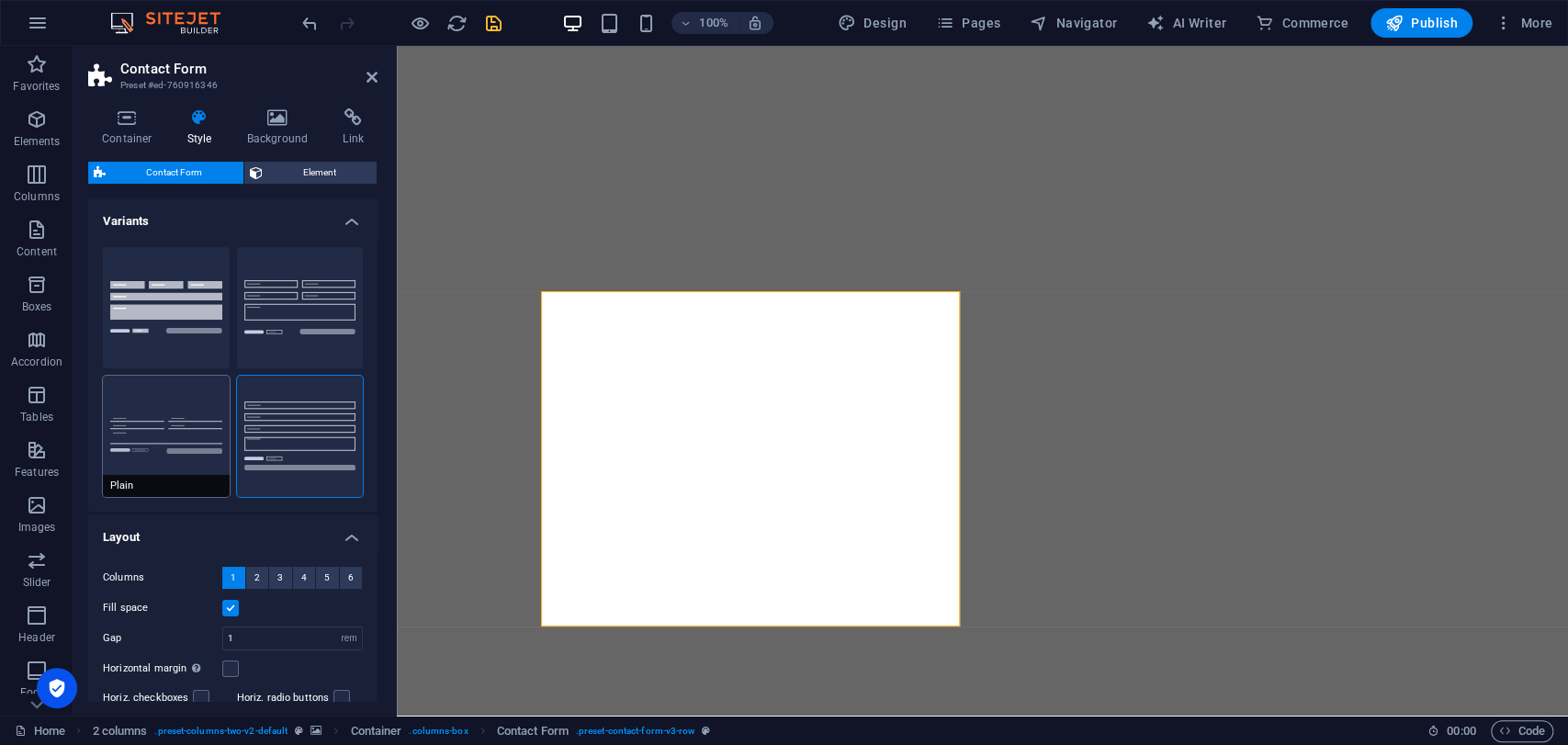 click on "Plain" at bounding box center [166, 436] 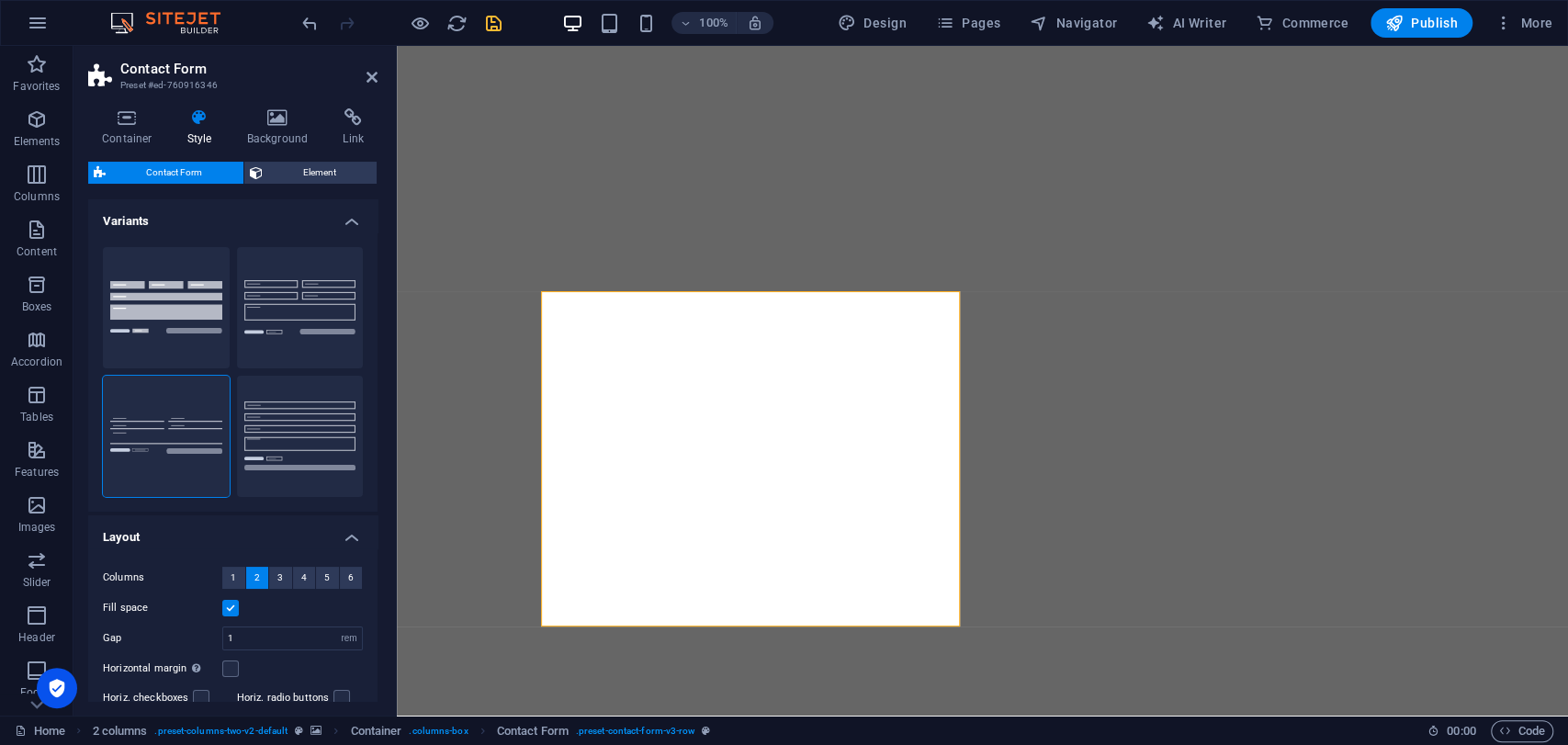 click at bounding box center [982, 8382] 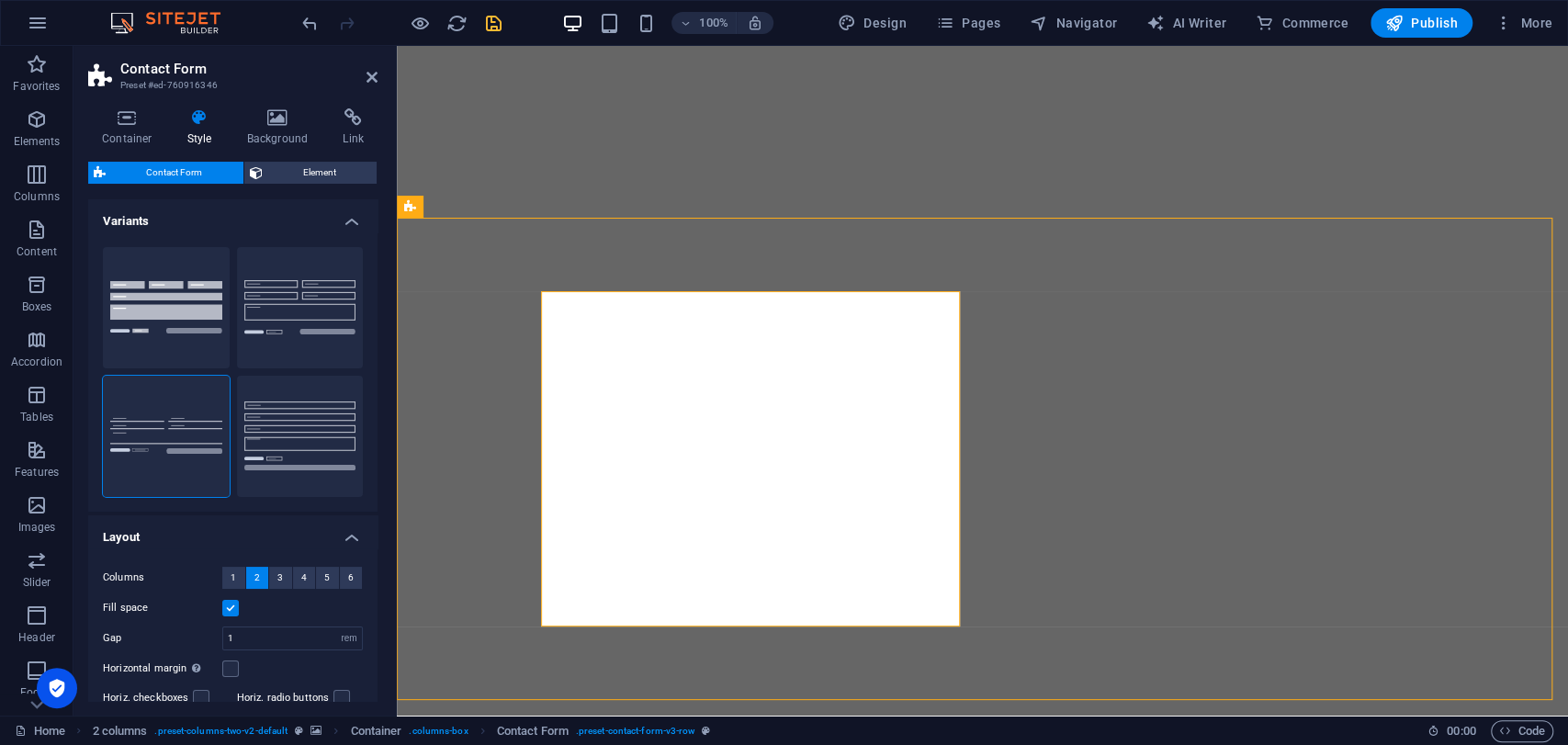 click at bounding box center (982, 8382) 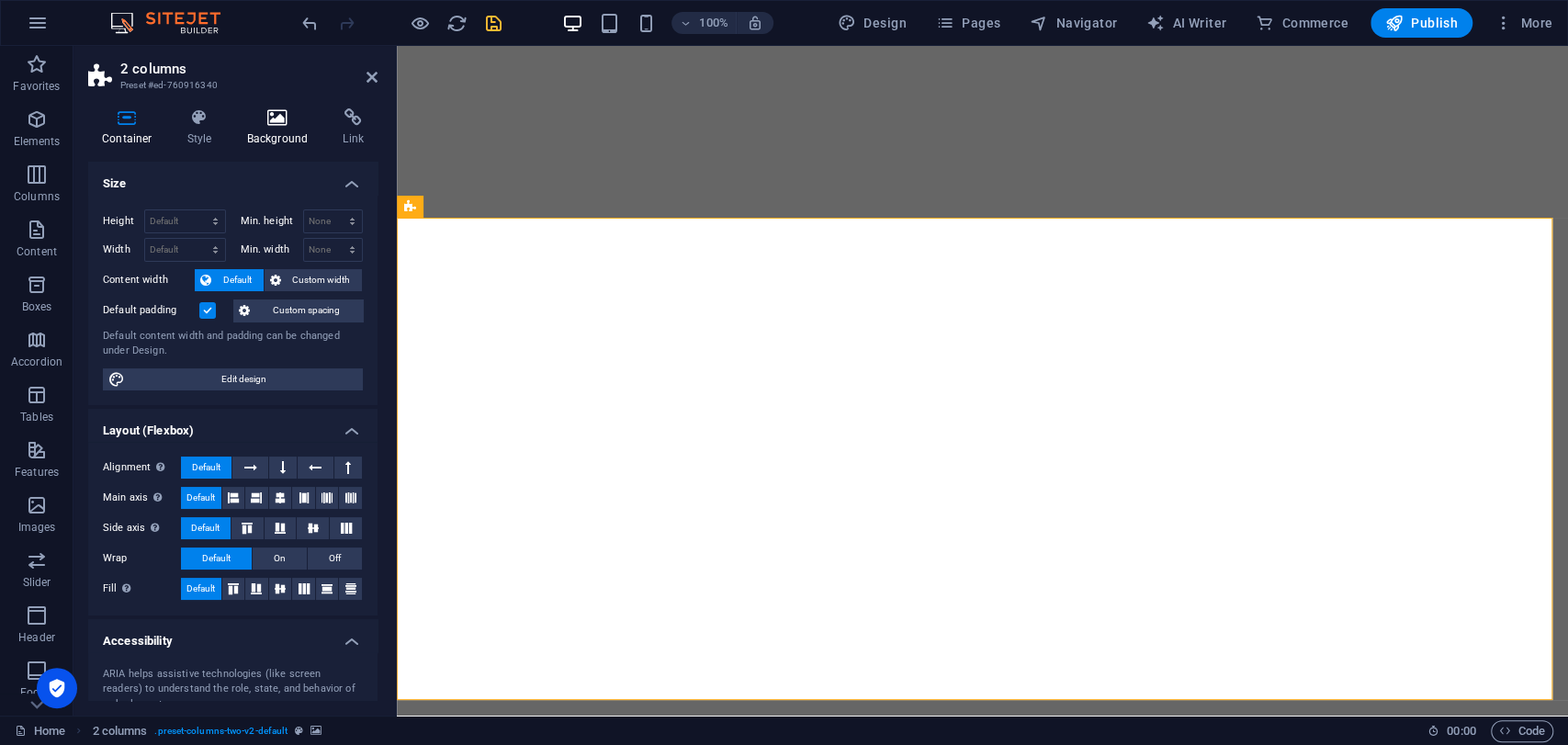 click at bounding box center (277, 118) 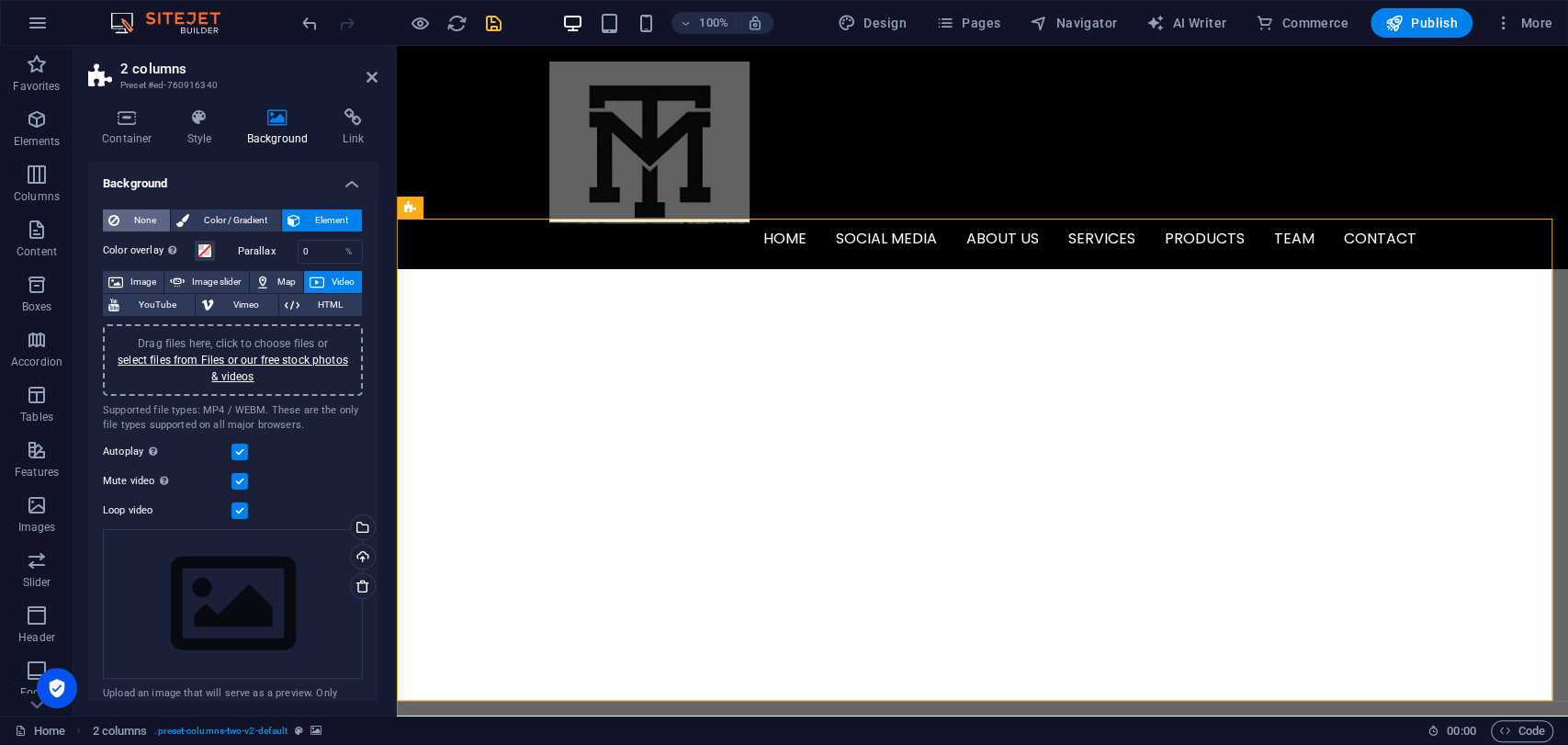 scroll, scrollTop: 6215, scrollLeft: 0, axis: vertical 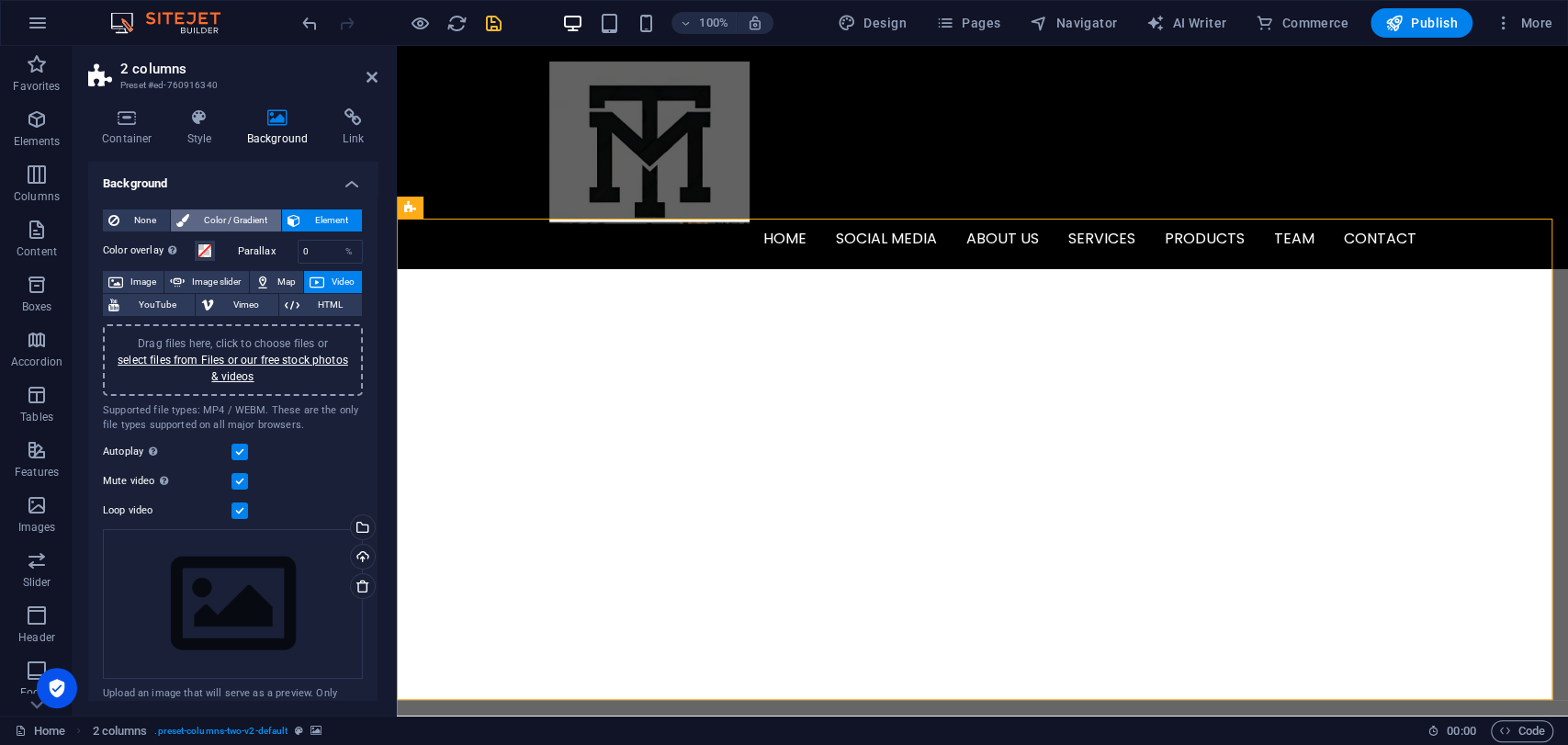 click on "Color / Gradient" at bounding box center [235, 220] 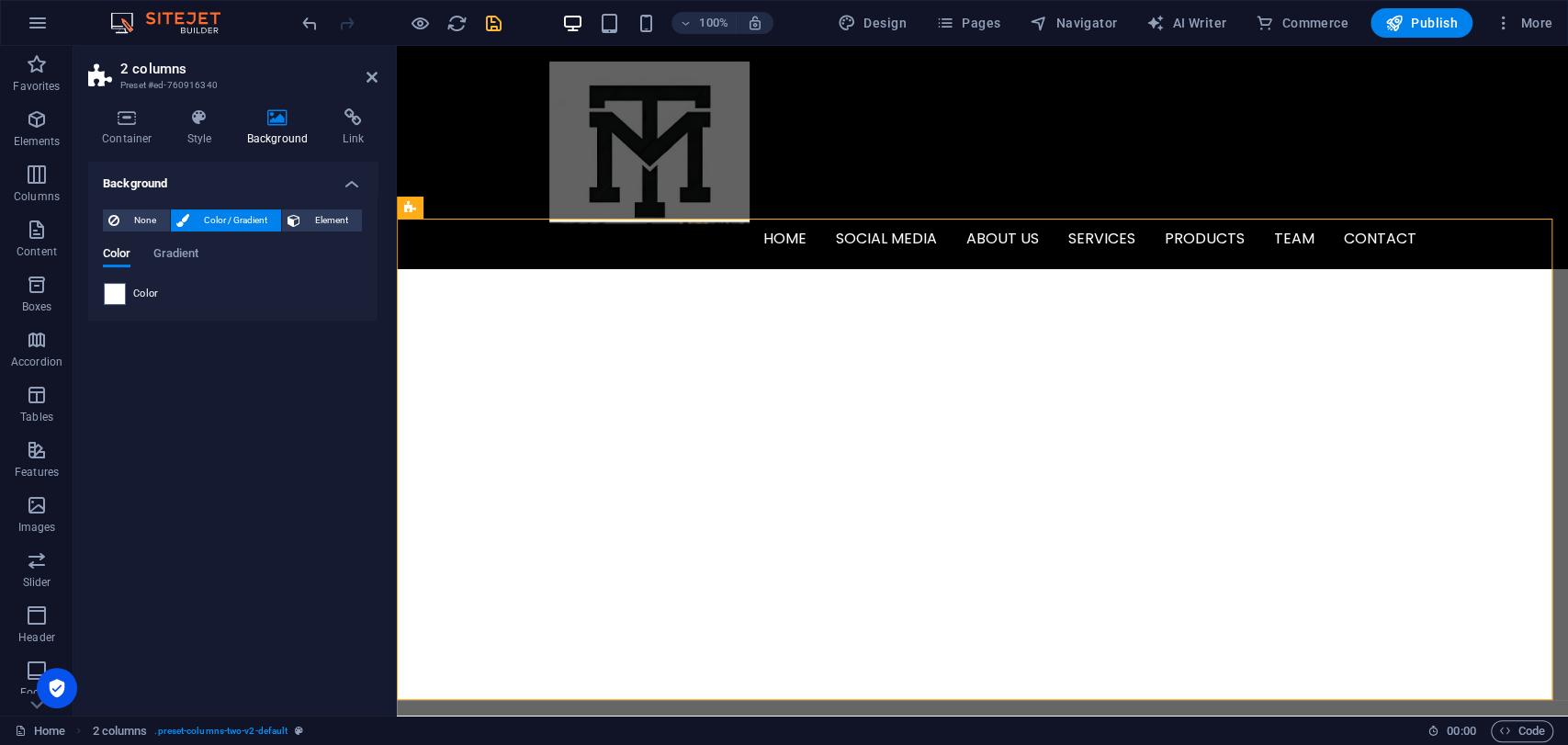click on "Color" at bounding box center [146, 294] 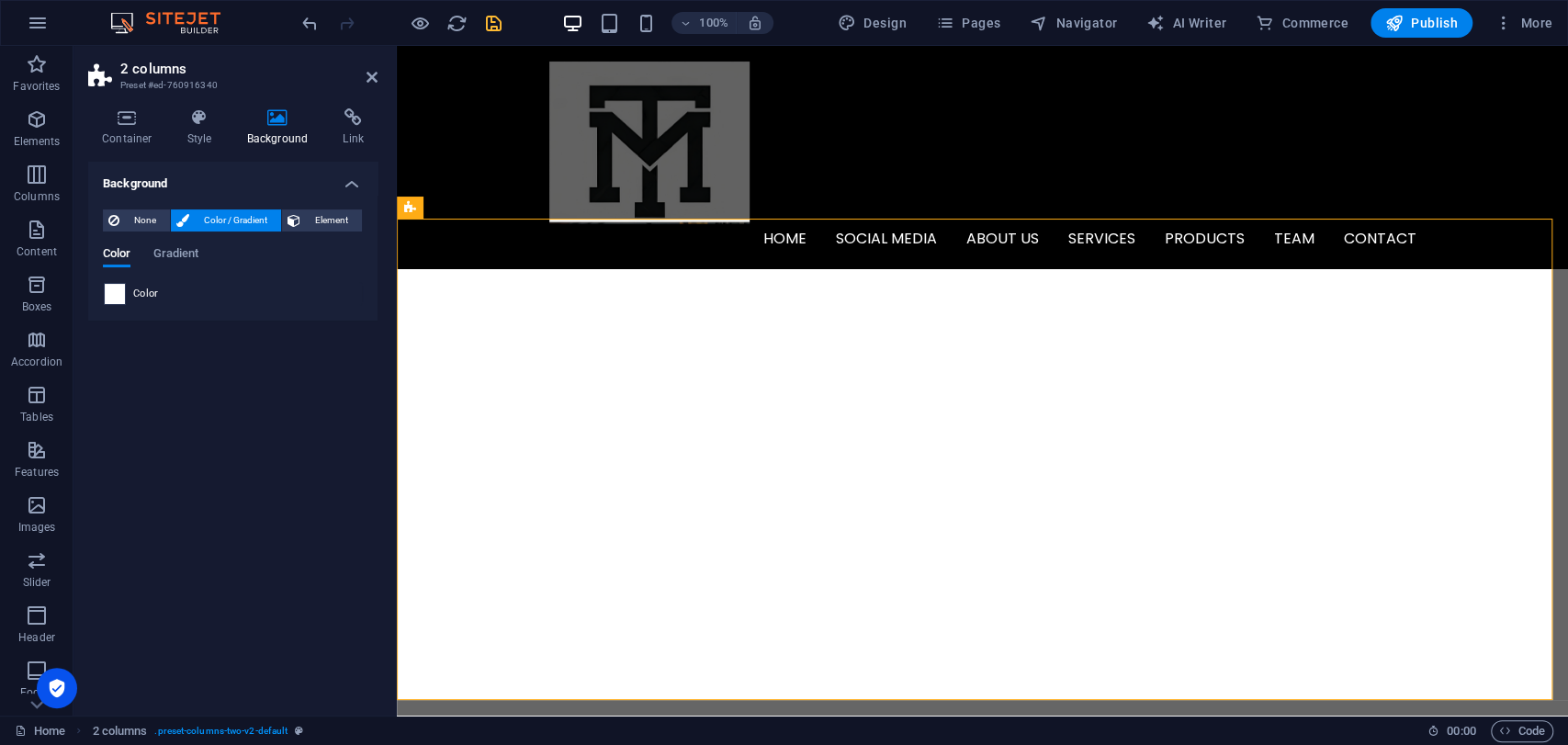 click at bounding box center [115, 294] 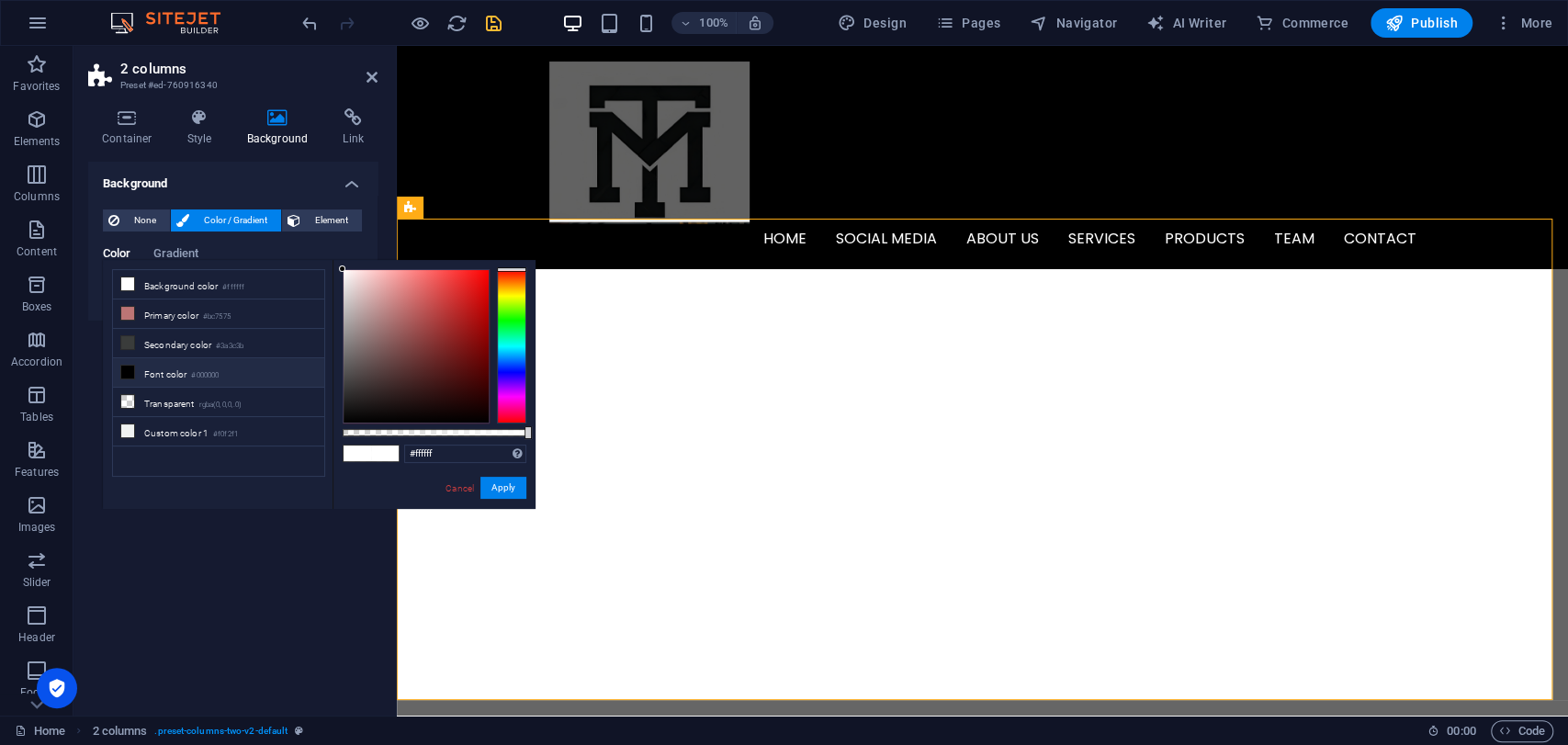click on "Font color
#000000" at bounding box center (219, 373) 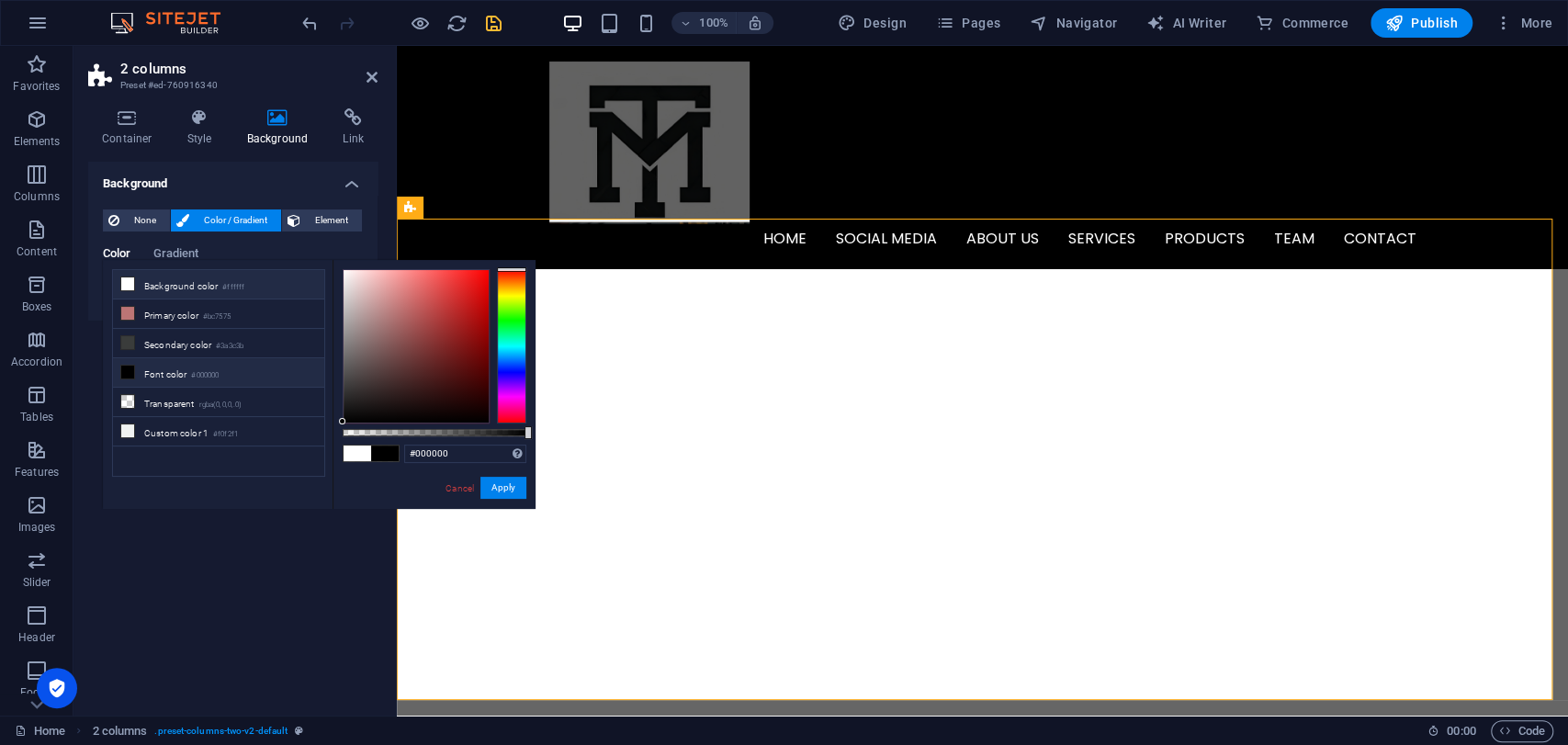 click on "Background color
#ffffff" at bounding box center [219, 285] 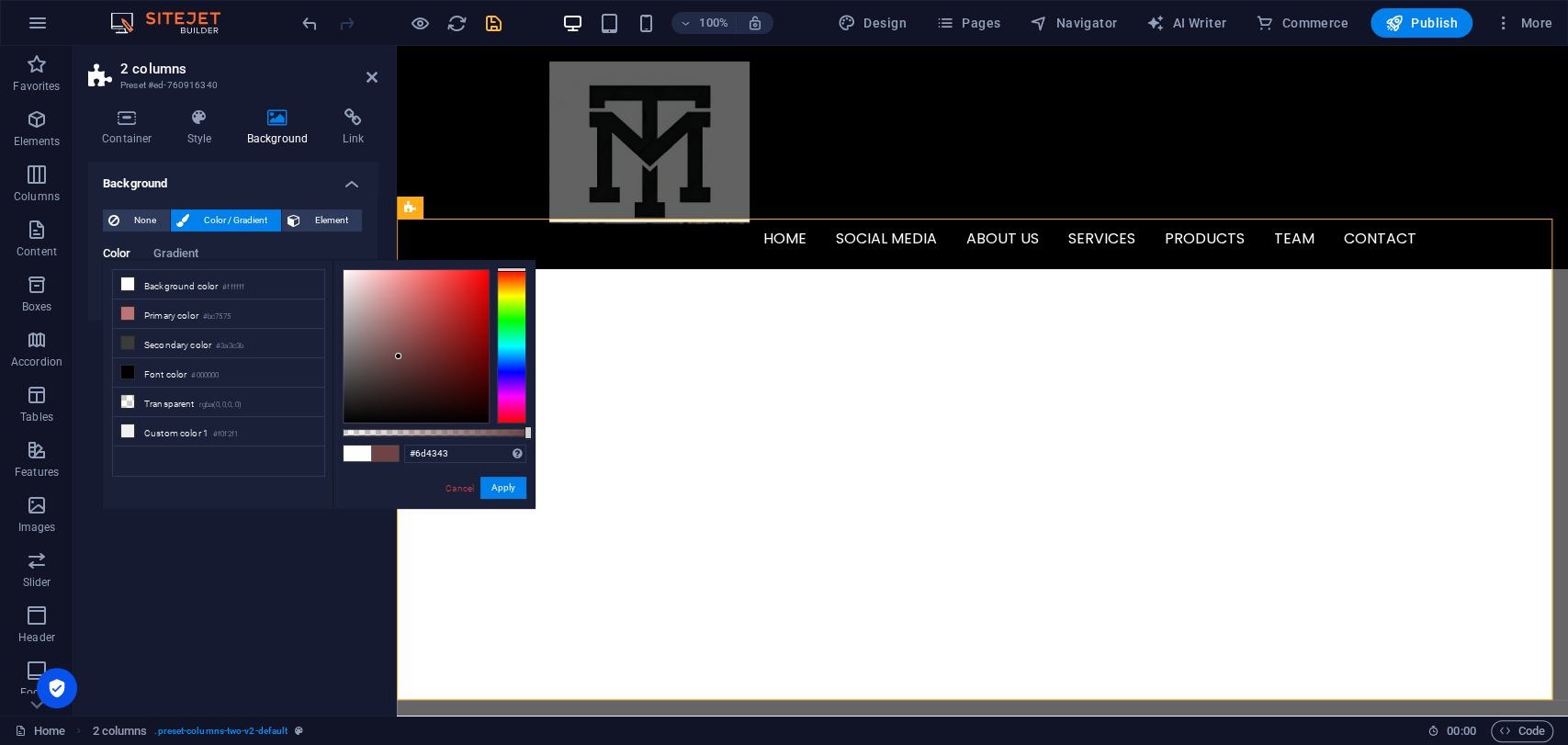 drag, startPoint x: 367, startPoint y: 387, endPoint x: 399, endPoint y: 356, distance: 44.55334 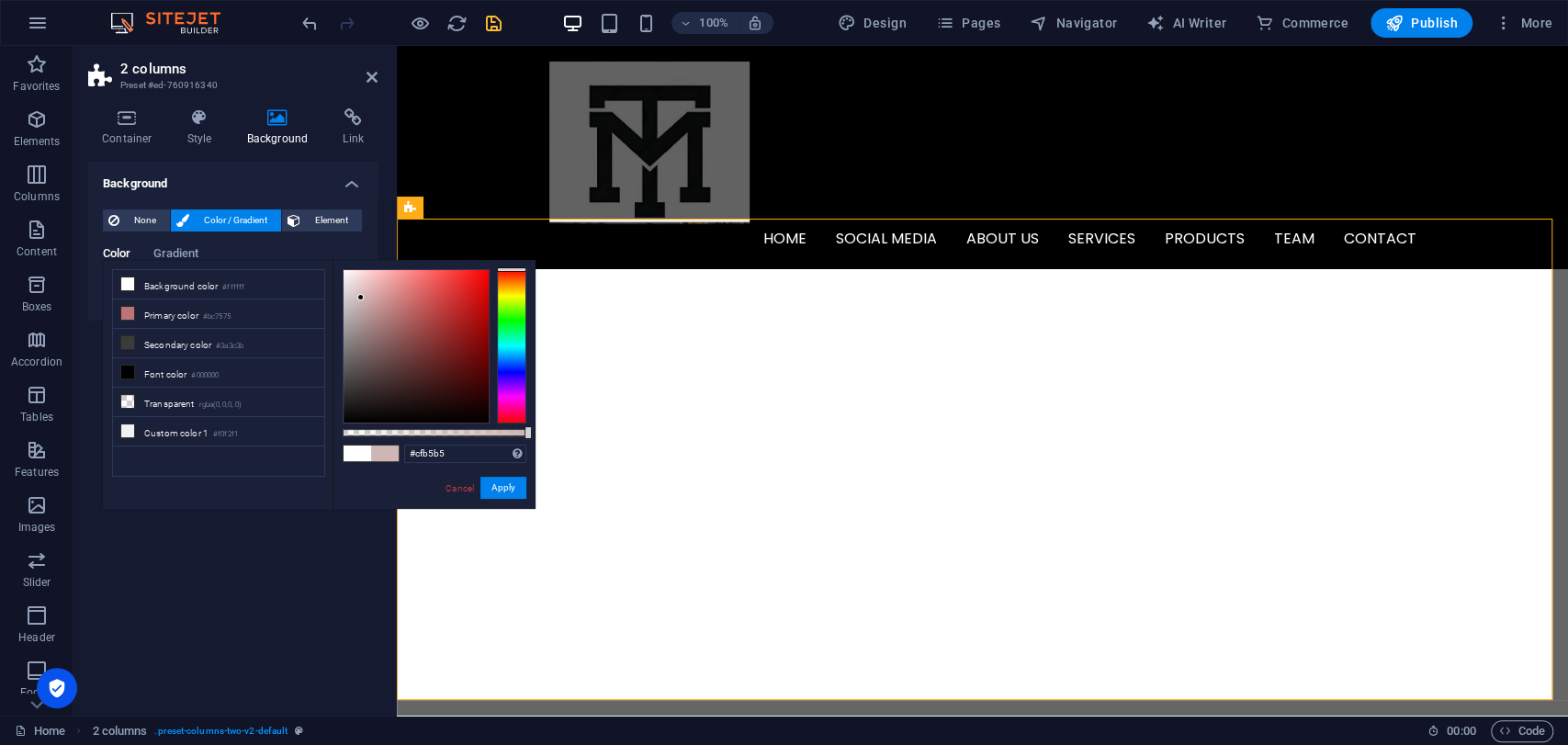 type on "#cfb6b6" 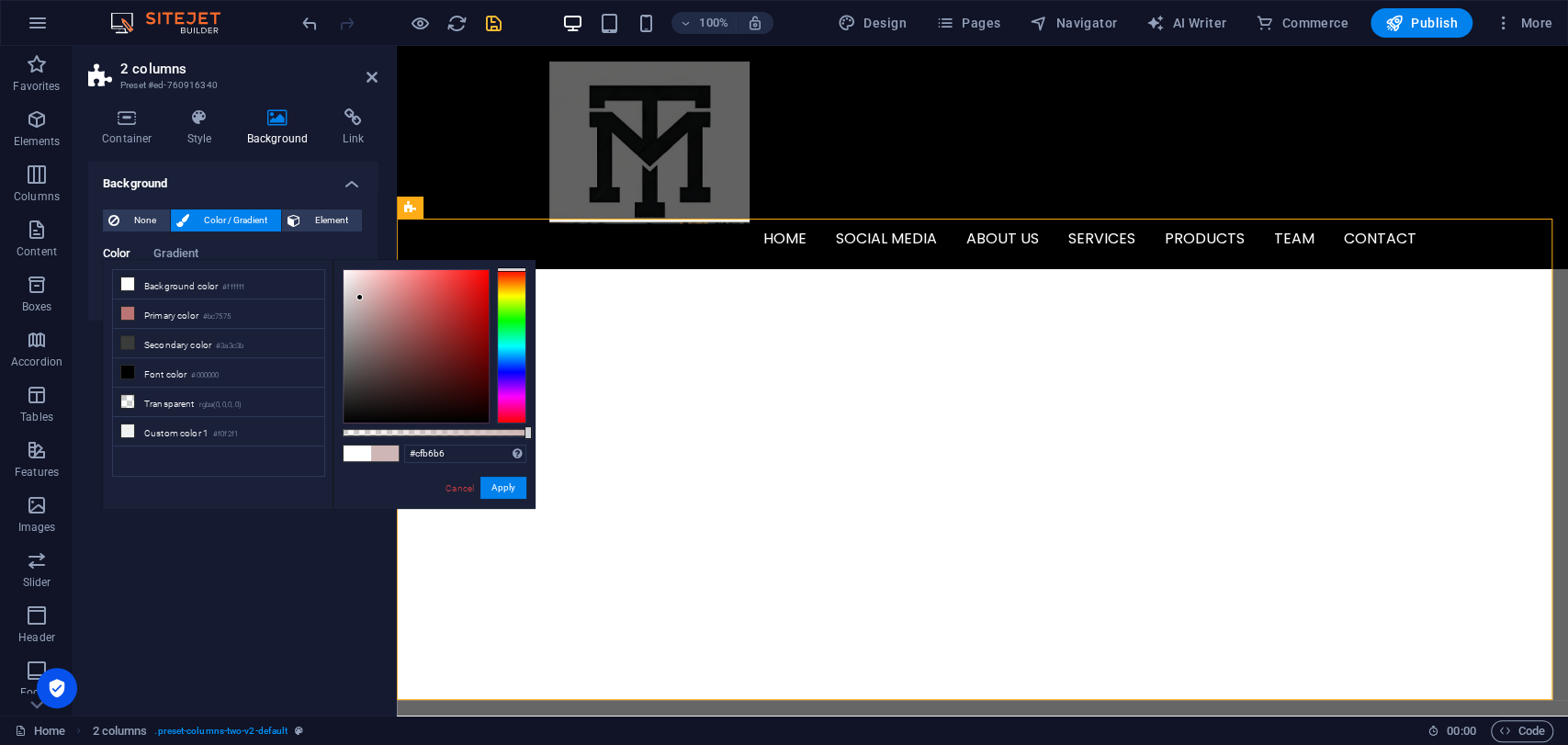 drag, startPoint x: 392, startPoint y: 359, endPoint x: 360, endPoint y: 298, distance: 68.884 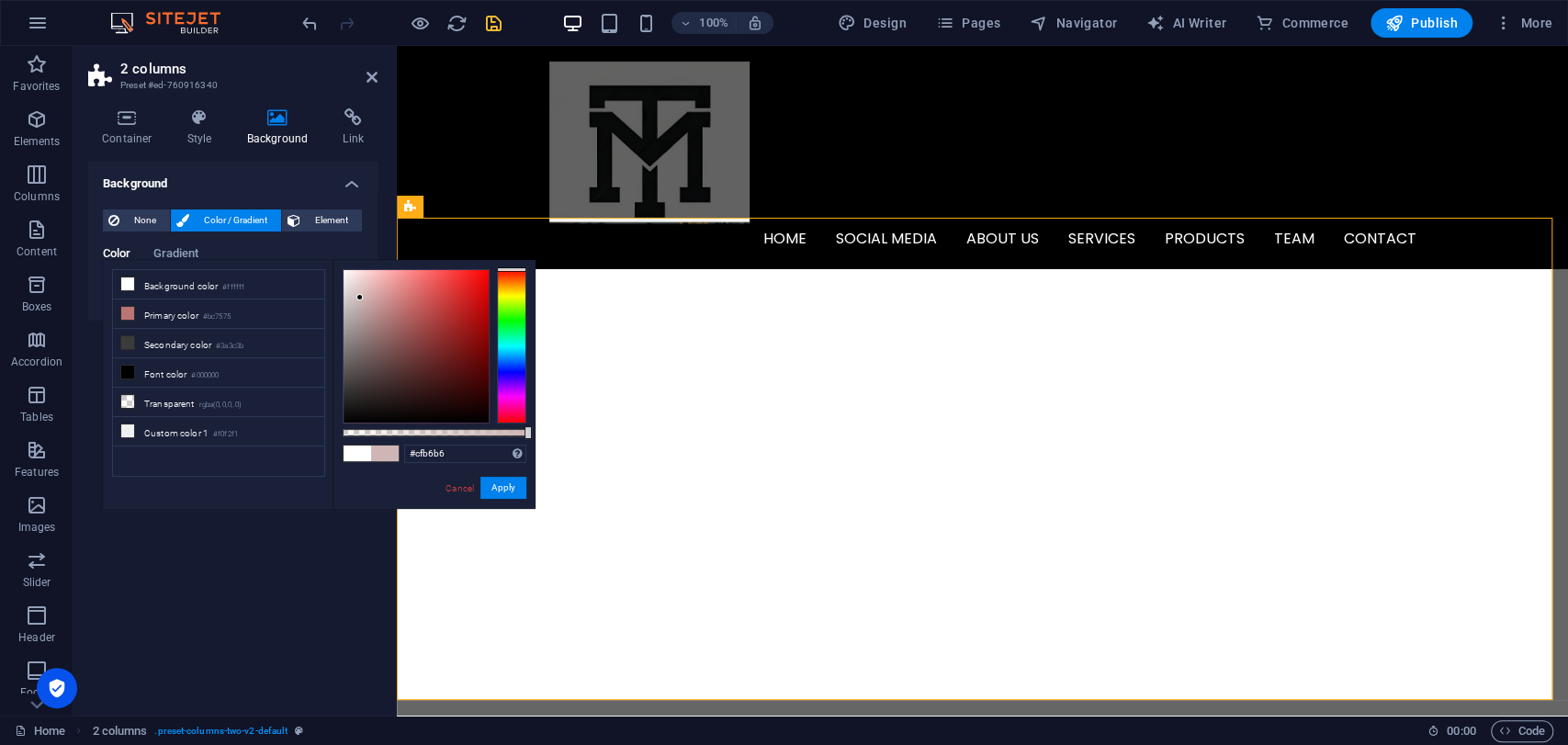 scroll, scrollTop: 6215, scrollLeft: 0, axis: vertical 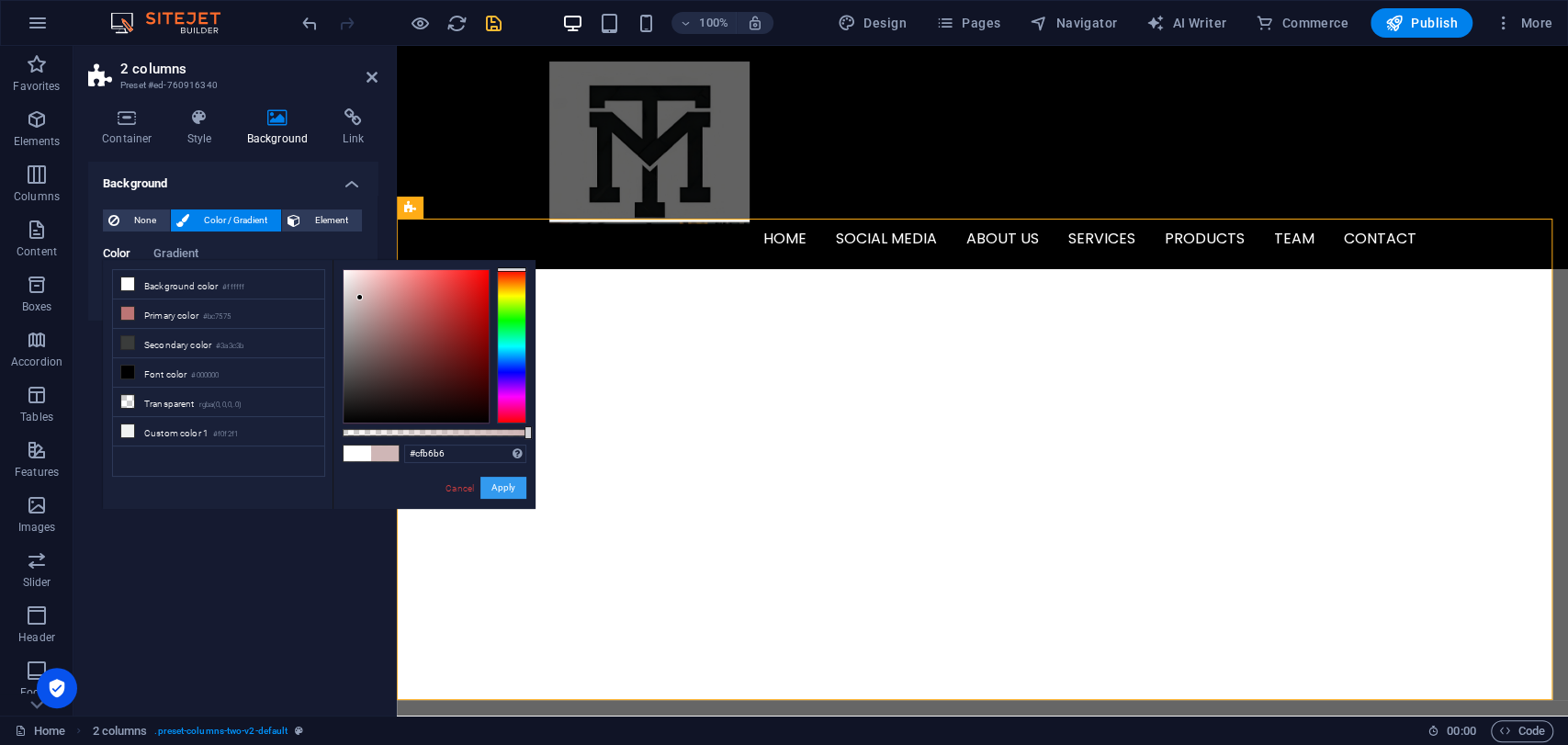 click on "Apply" at bounding box center (503, 488) 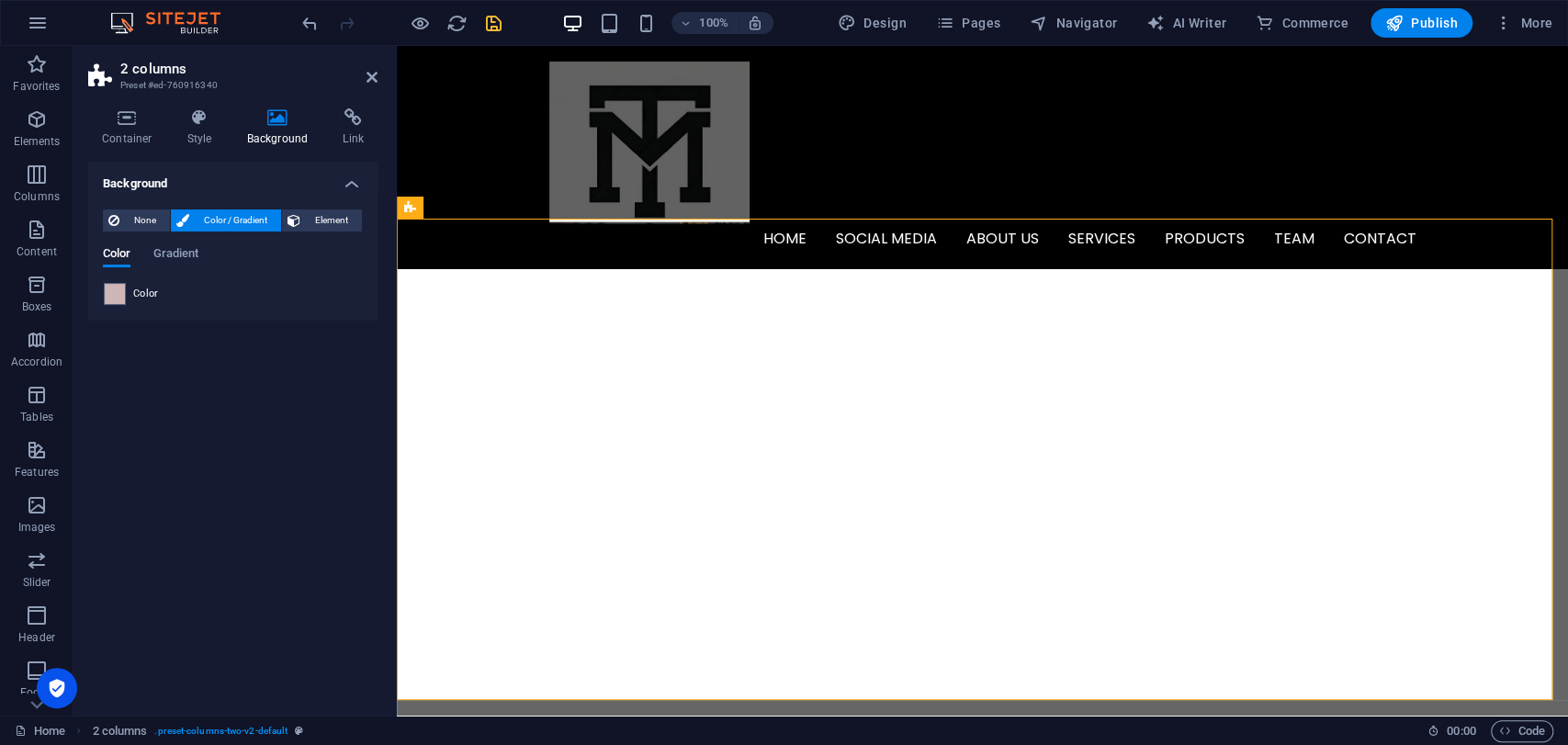 click on "Background None Color / Gradient Element Stretch background to full-width Color overlay Places an overlay over the background to colorize it Parallax 0 % Image Image slider Map Video YouTube Vimeo HTML Drag files here, click to choose files or select files from Files or our free stock photos & videos Supported file types: MP4 / WEBM. These are the only file types supported on all major browsers. Autoplay Autoplay is only available if muted is checked Mute video Autoplay will be available if muted is checked Loop video Show controls Drag files here, click to choose files or select files from Files or our free stock photos & videos Select files from the file manager, stock photos, or upload file(s) Upload Upload an image that will serve as a preview. Only shows if autoplay is off Color Gradient Color A parent element contains a background. Edit background on parent element" at bounding box center [232, 431] 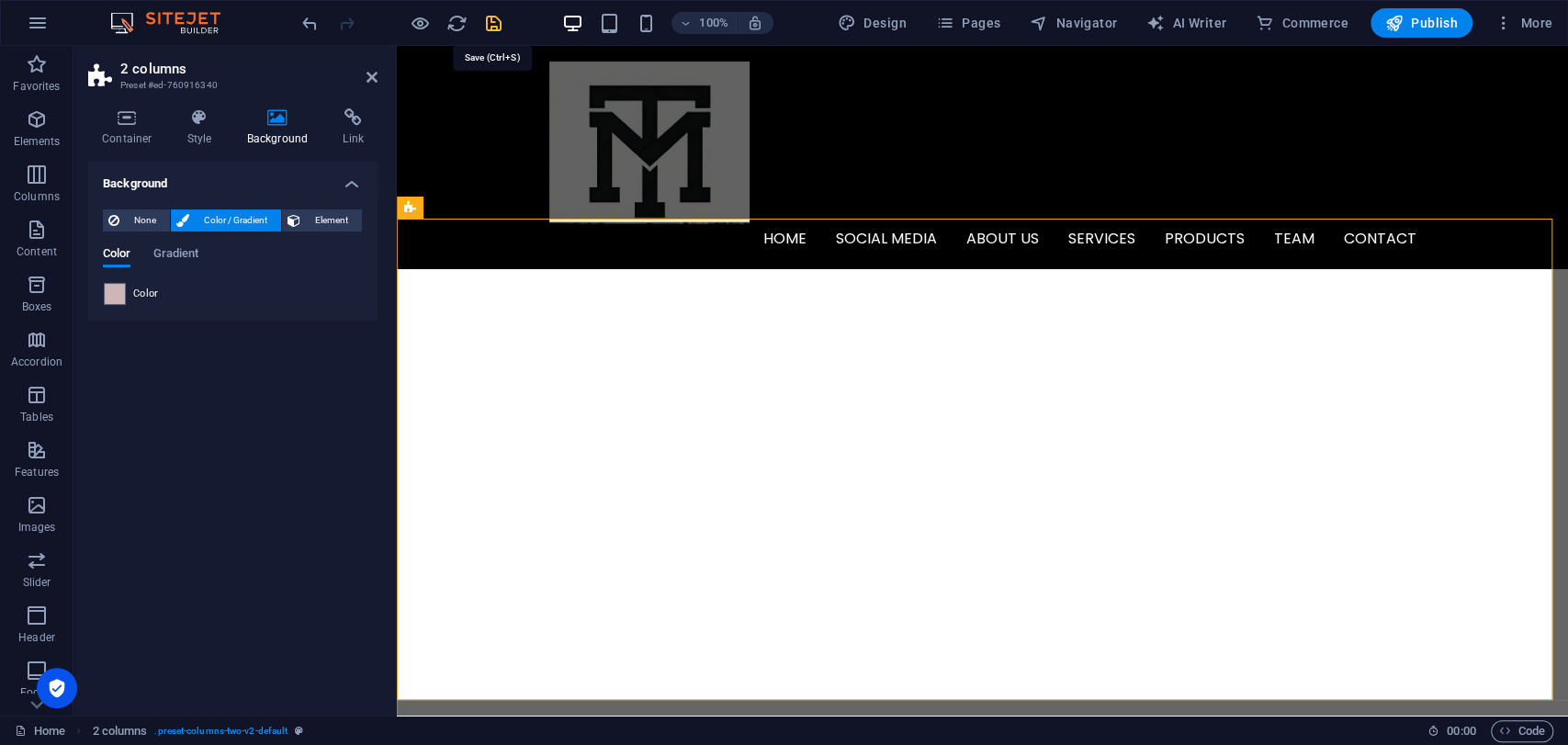 click at bounding box center [493, 23] 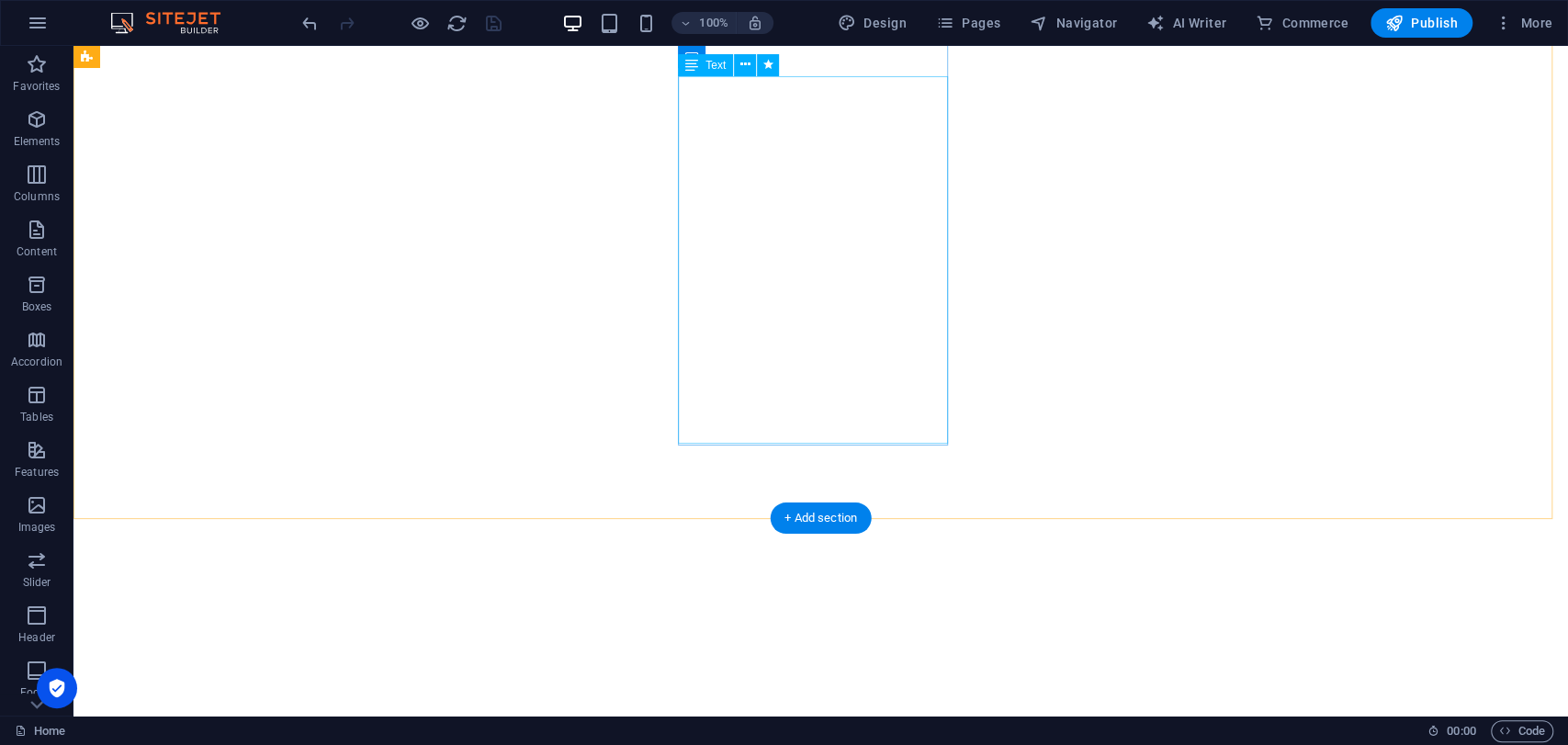 scroll, scrollTop: 6396, scrollLeft: 0, axis: vertical 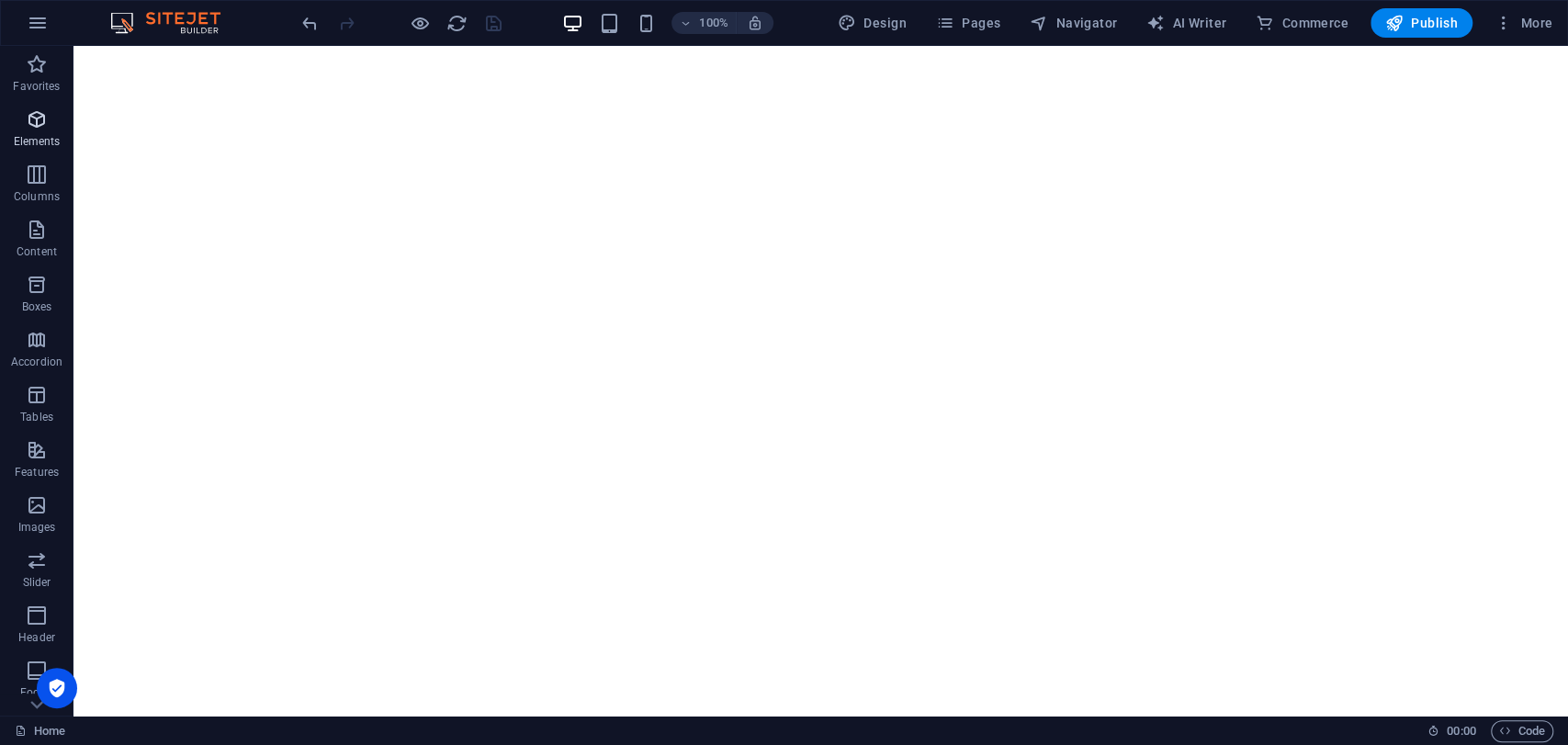 click at bounding box center (37, 119) 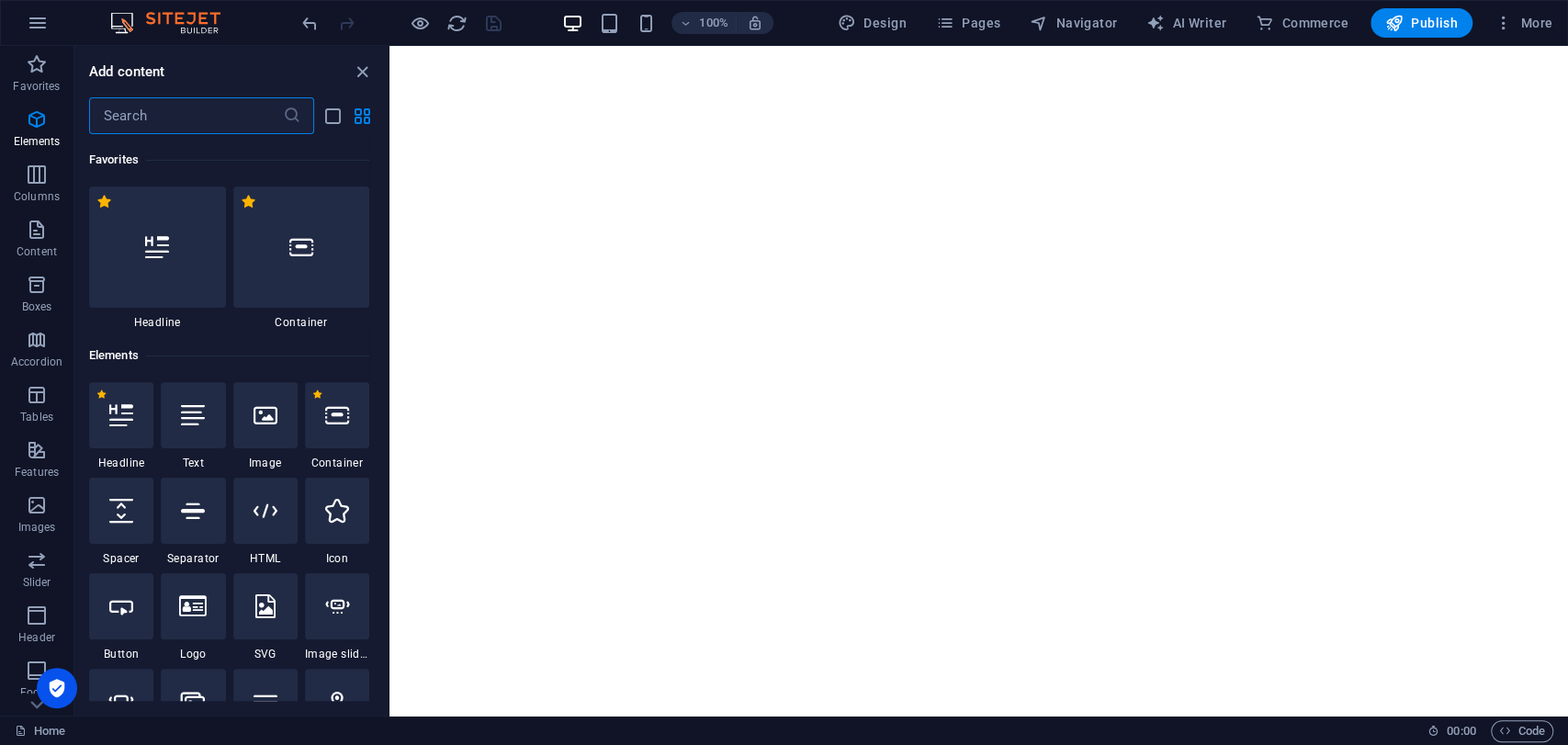 scroll, scrollTop: 6218, scrollLeft: 0, axis: vertical 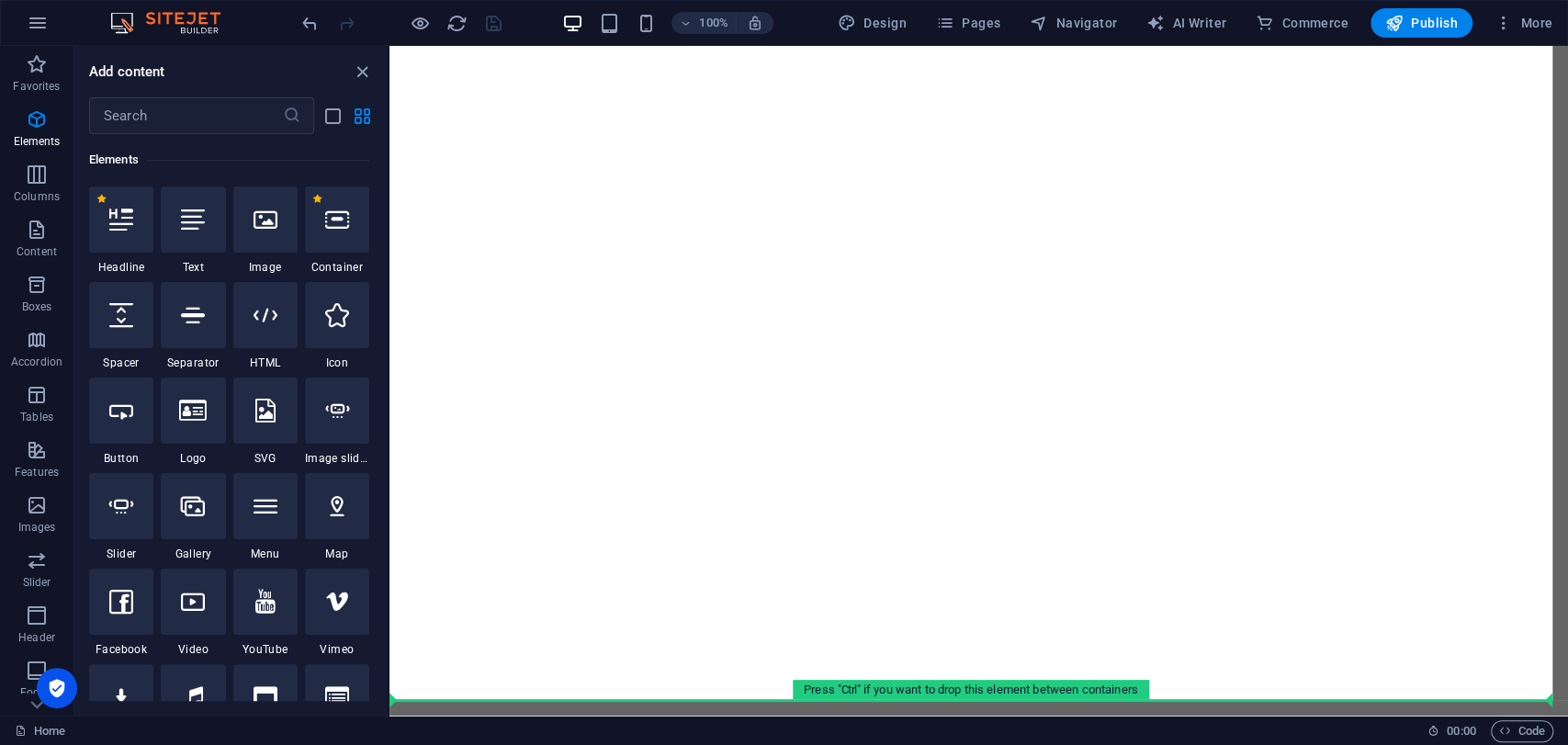 select on "ms" 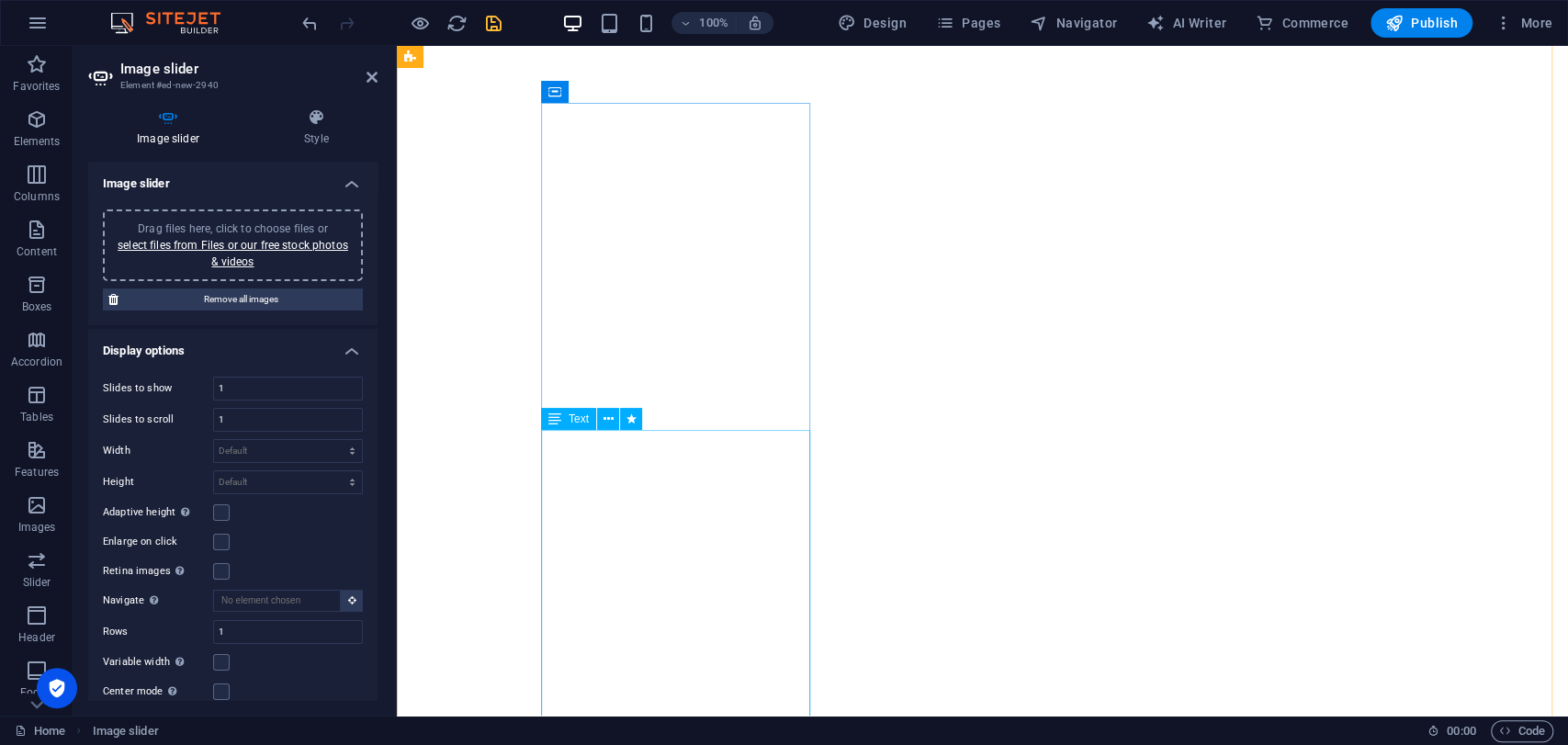 scroll, scrollTop: 6215, scrollLeft: 0, axis: vertical 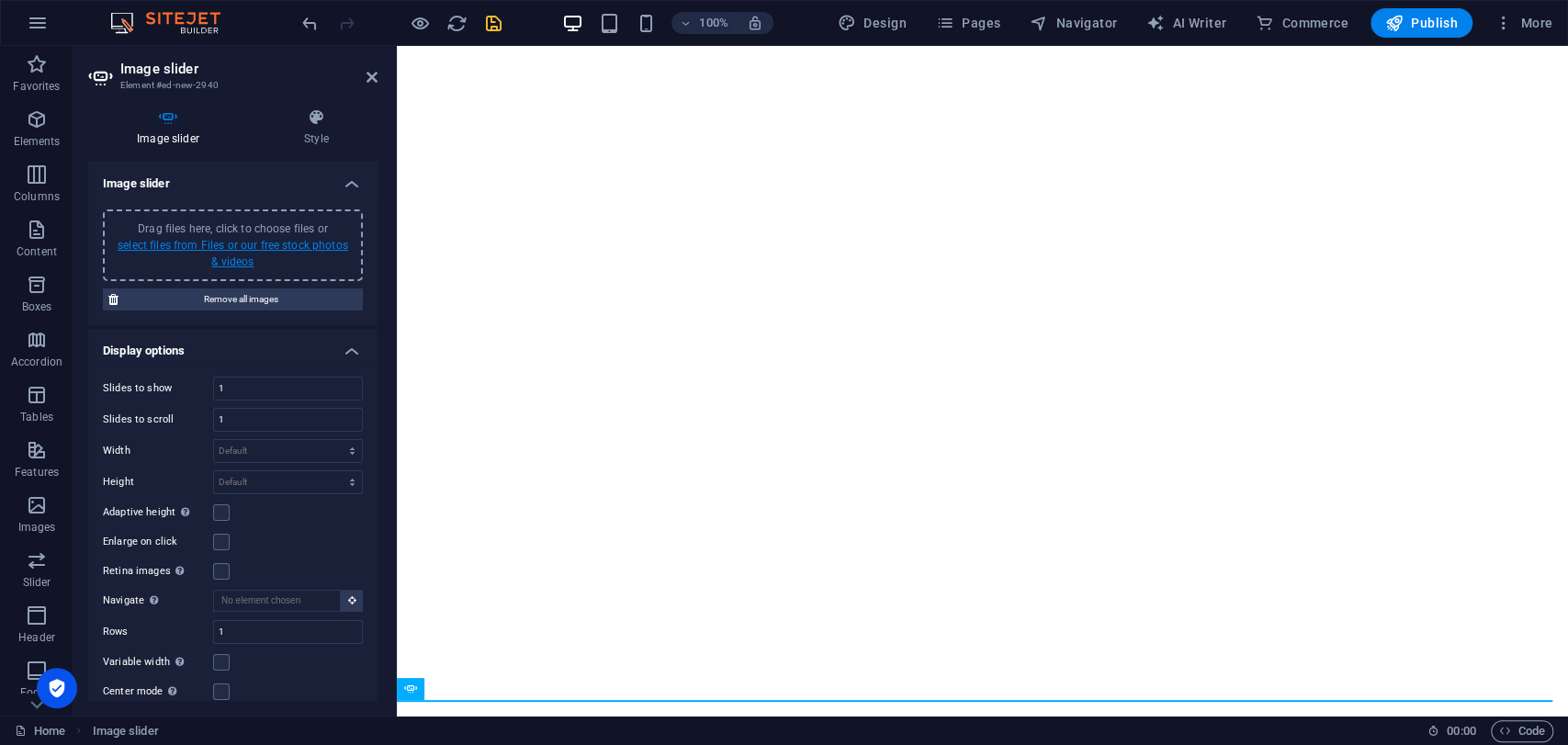 click on "select files from Files or our free stock photos & videos" at bounding box center (232, 254) 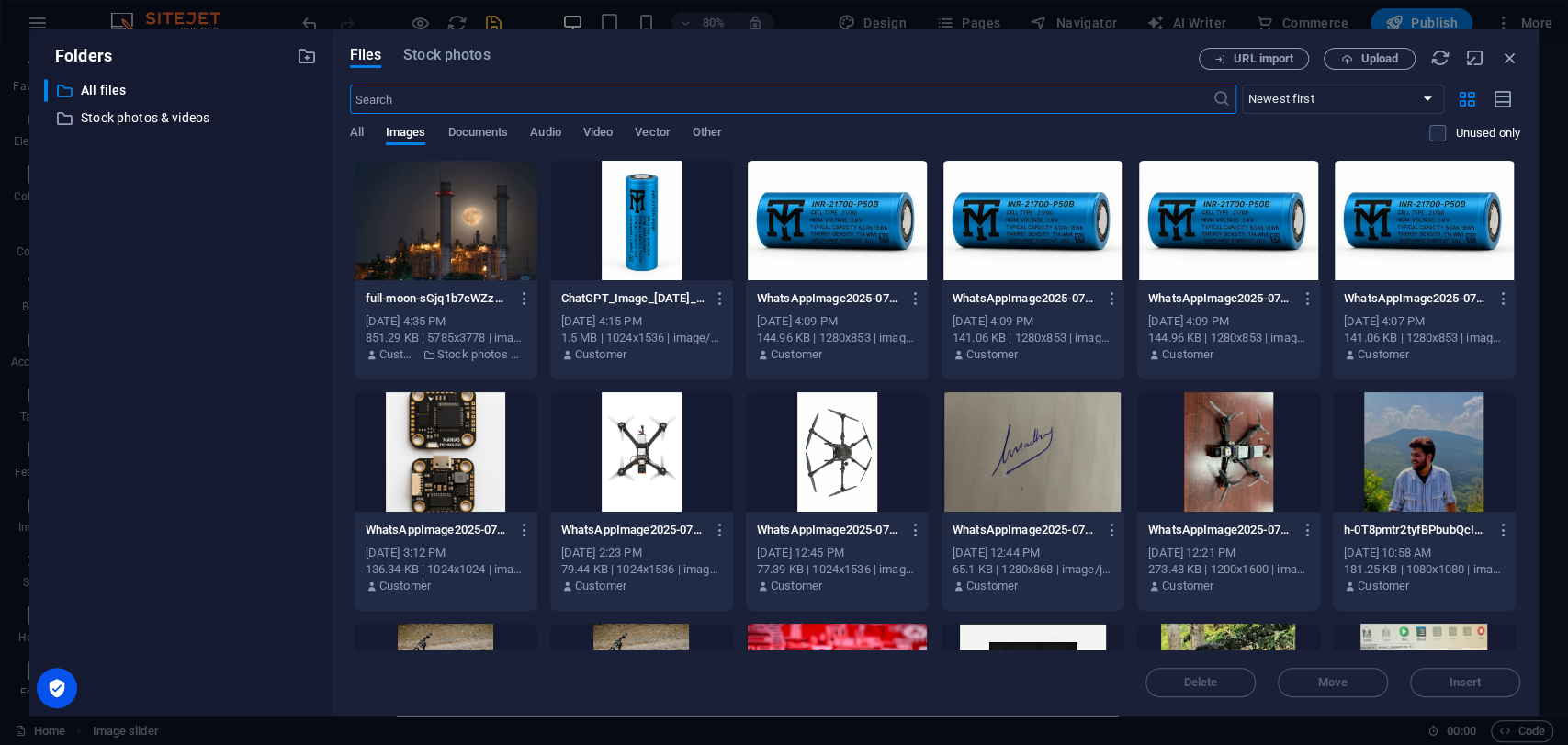 scroll, scrollTop: 6122, scrollLeft: 0, axis: vertical 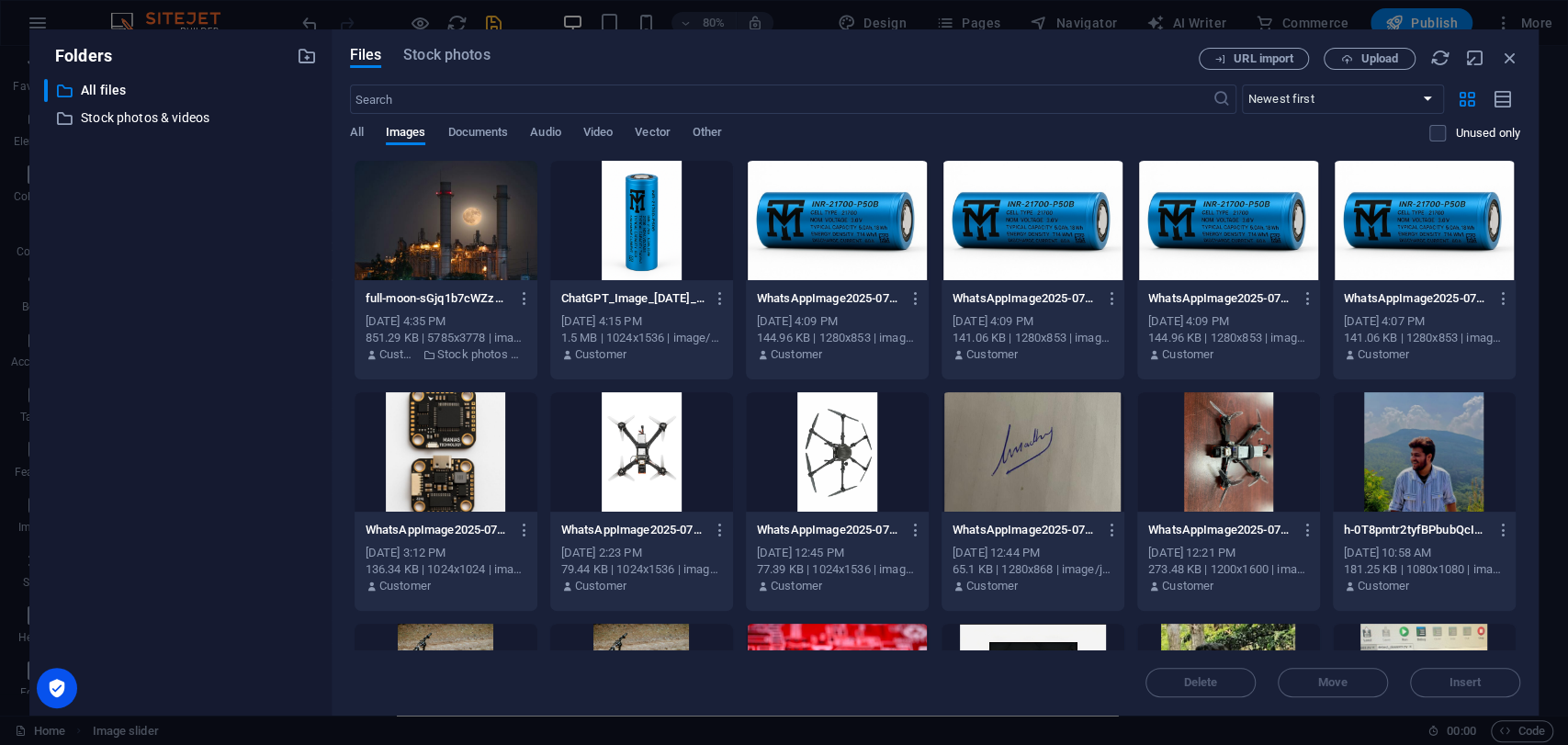 click at bounding box center (641, 452) 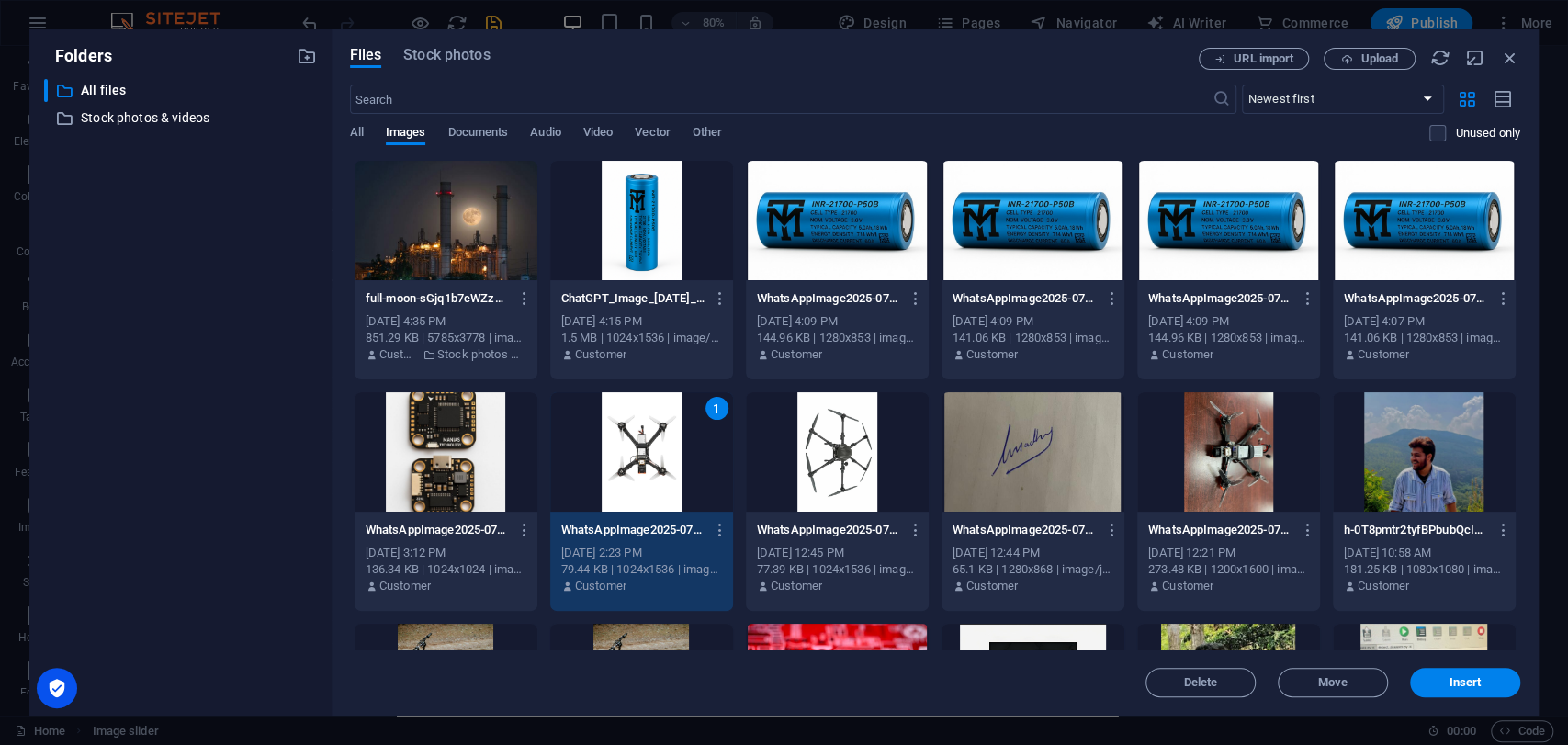 click at bounding box center [837, 452] 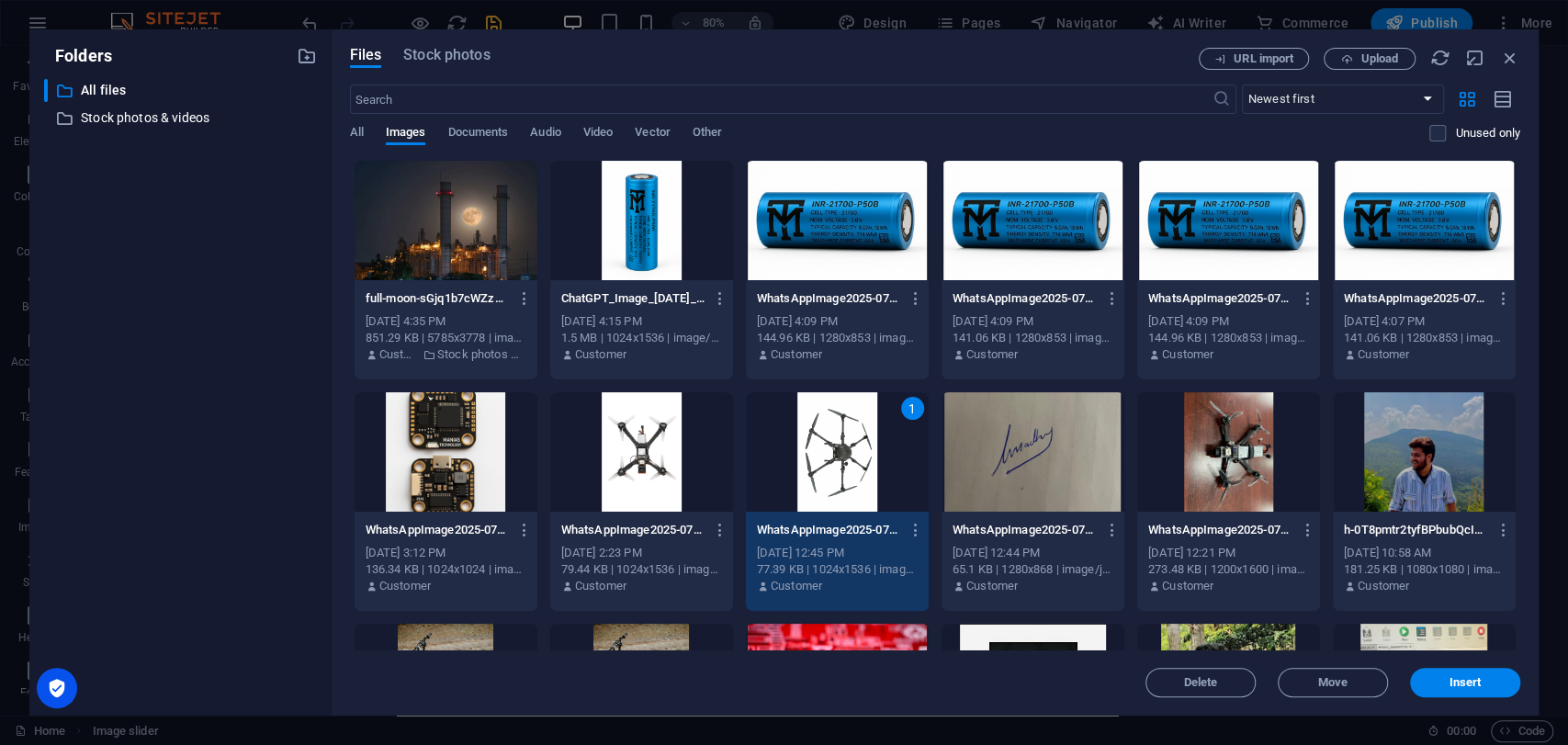 click at bounding box center [641, 452] 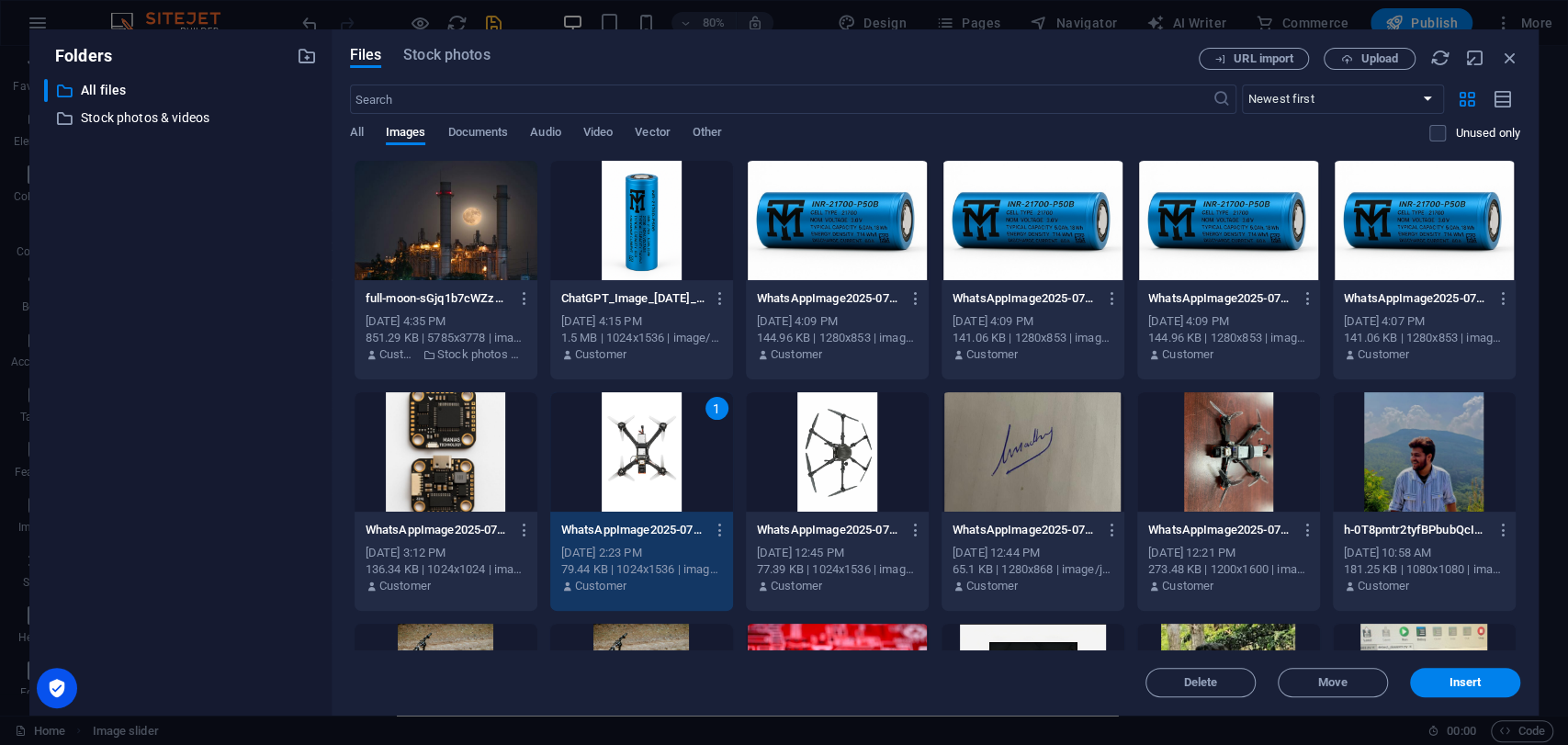 click at bounding box center [837, 452] 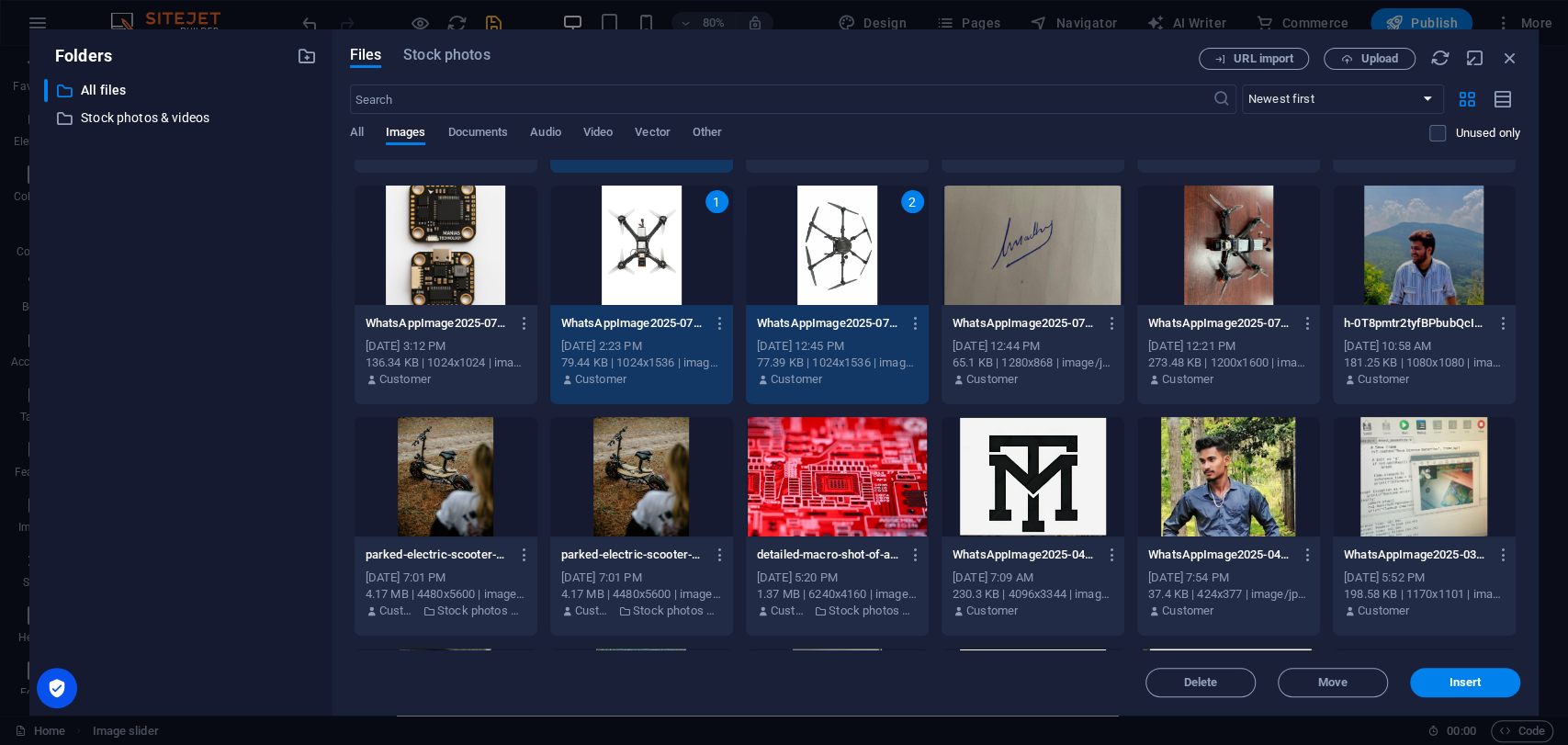 scroll, scrollTop: 204, scrollLeft: 0, axis: vertical 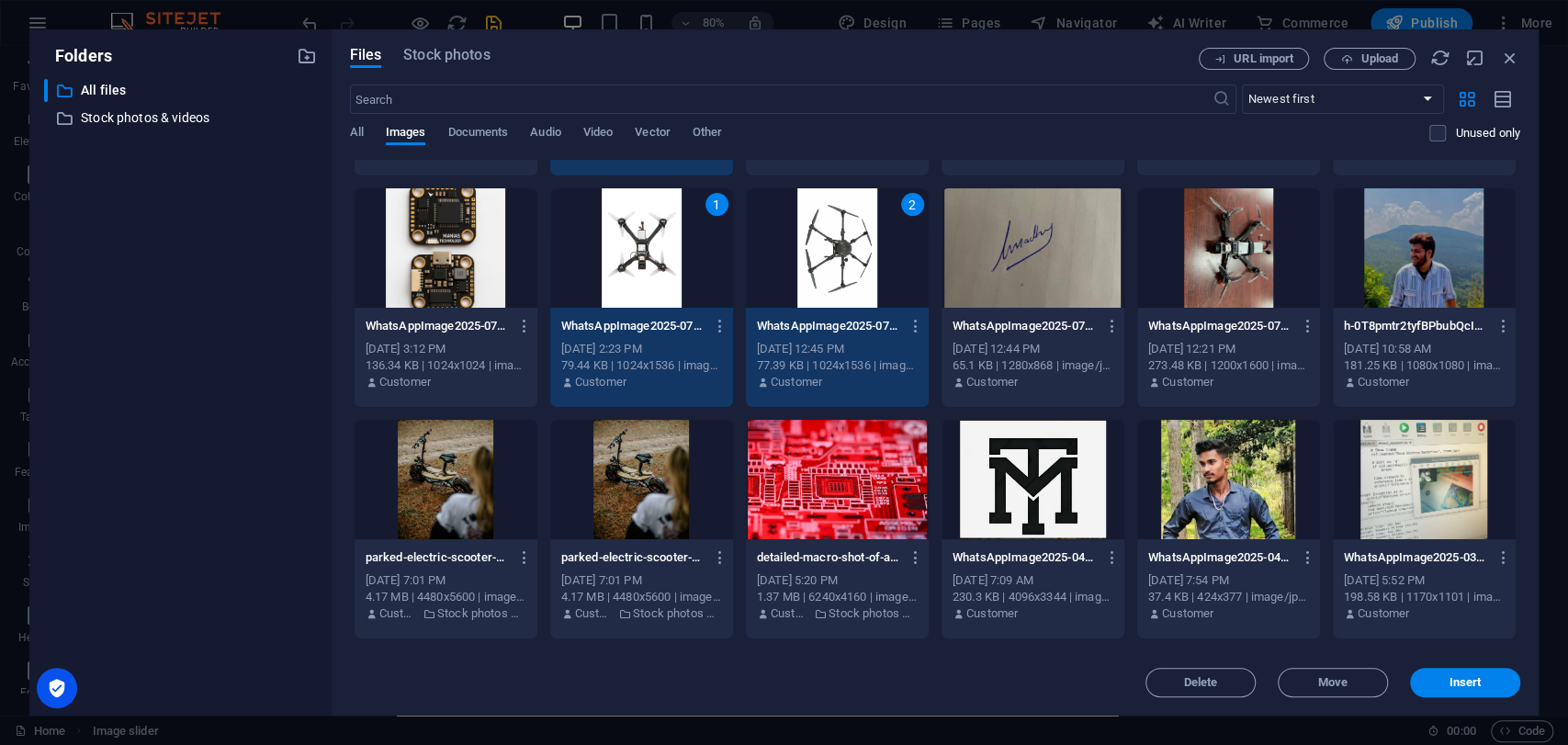click at bounding box center (446, 248) 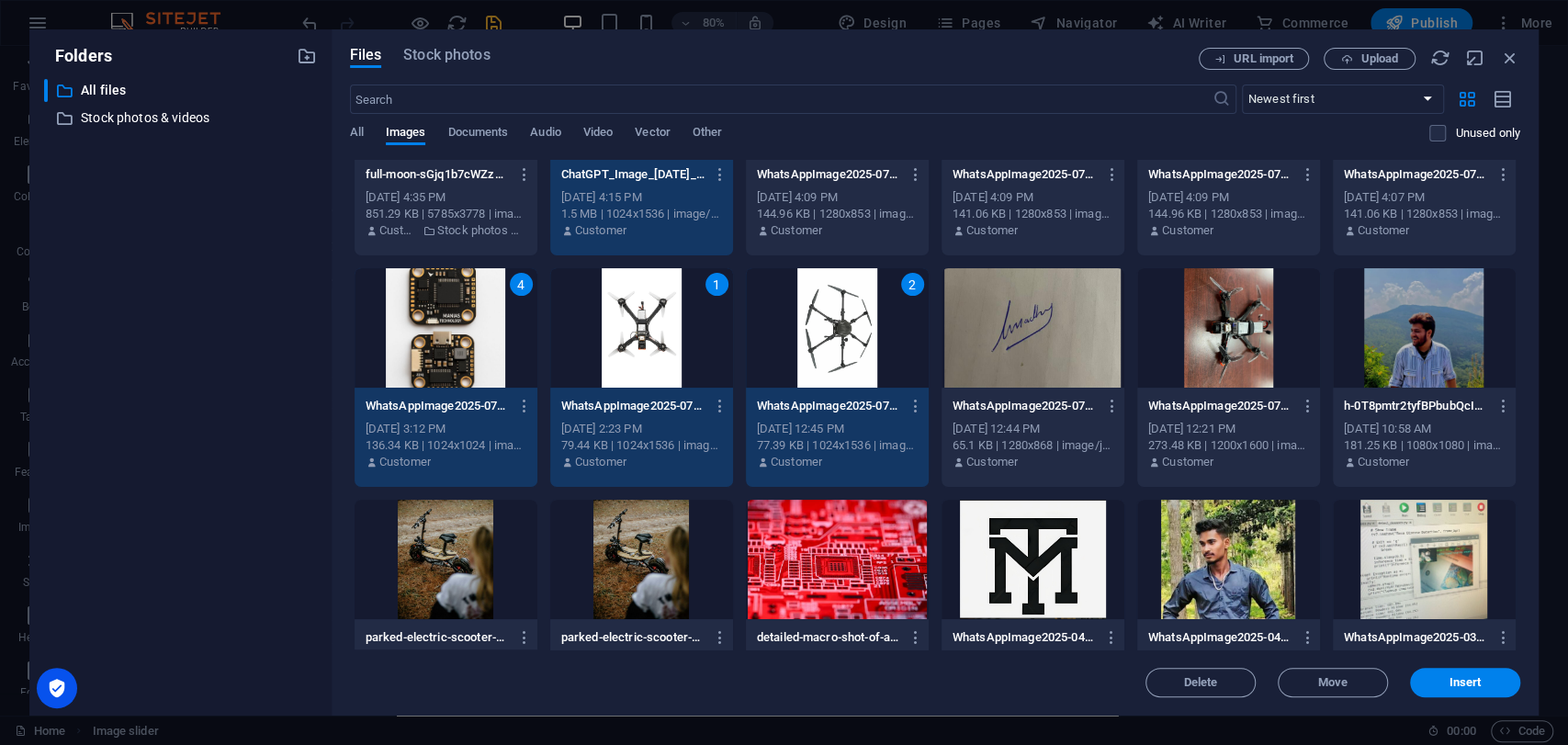 scroll, scrollTop: 0, scrollLeft: 0, axis: both 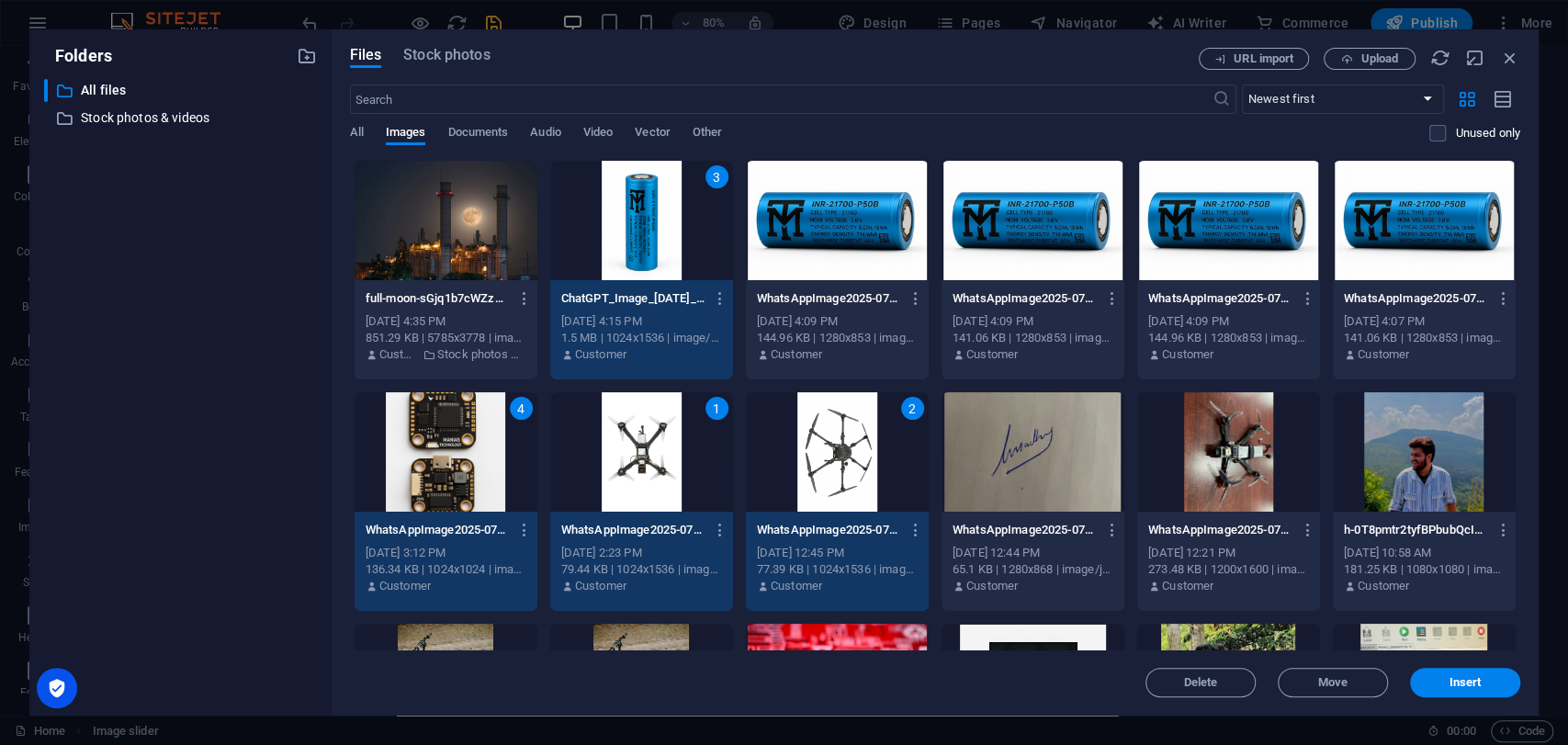 click at bounding box center (1228, 452) 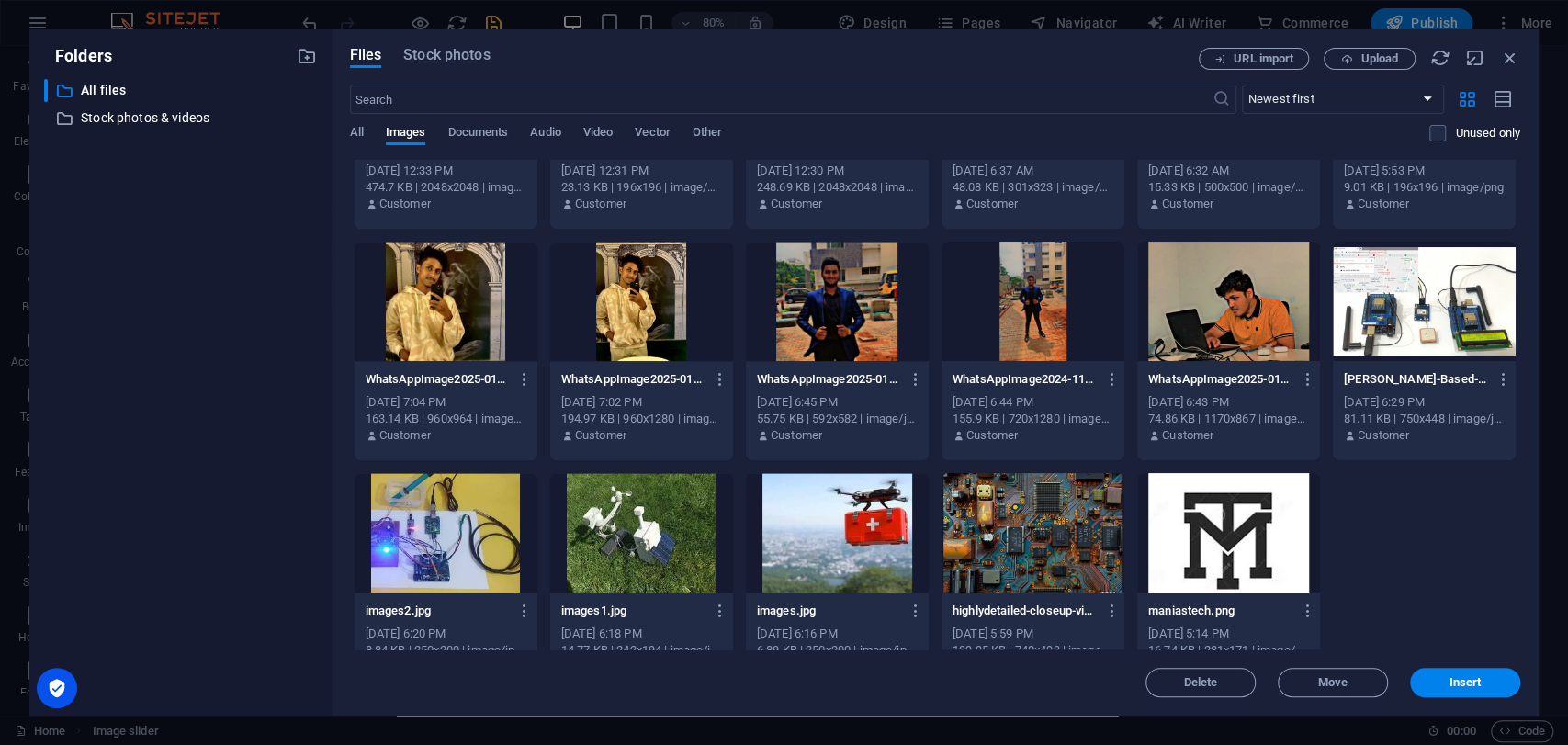 scroll, scrollTop: 1249, scrollLeft: 0, axis: vertical 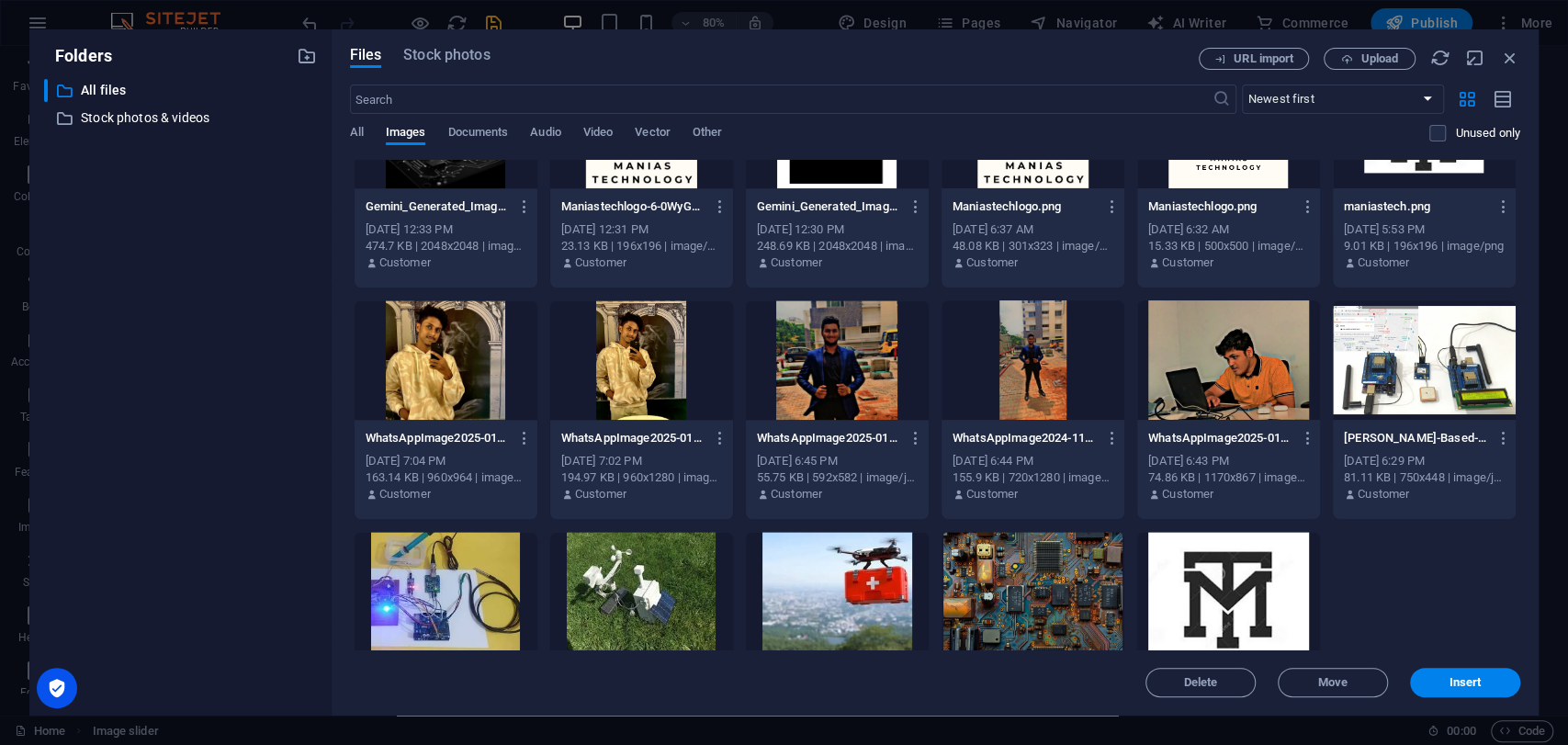 click at bounding box center [1424, 360] 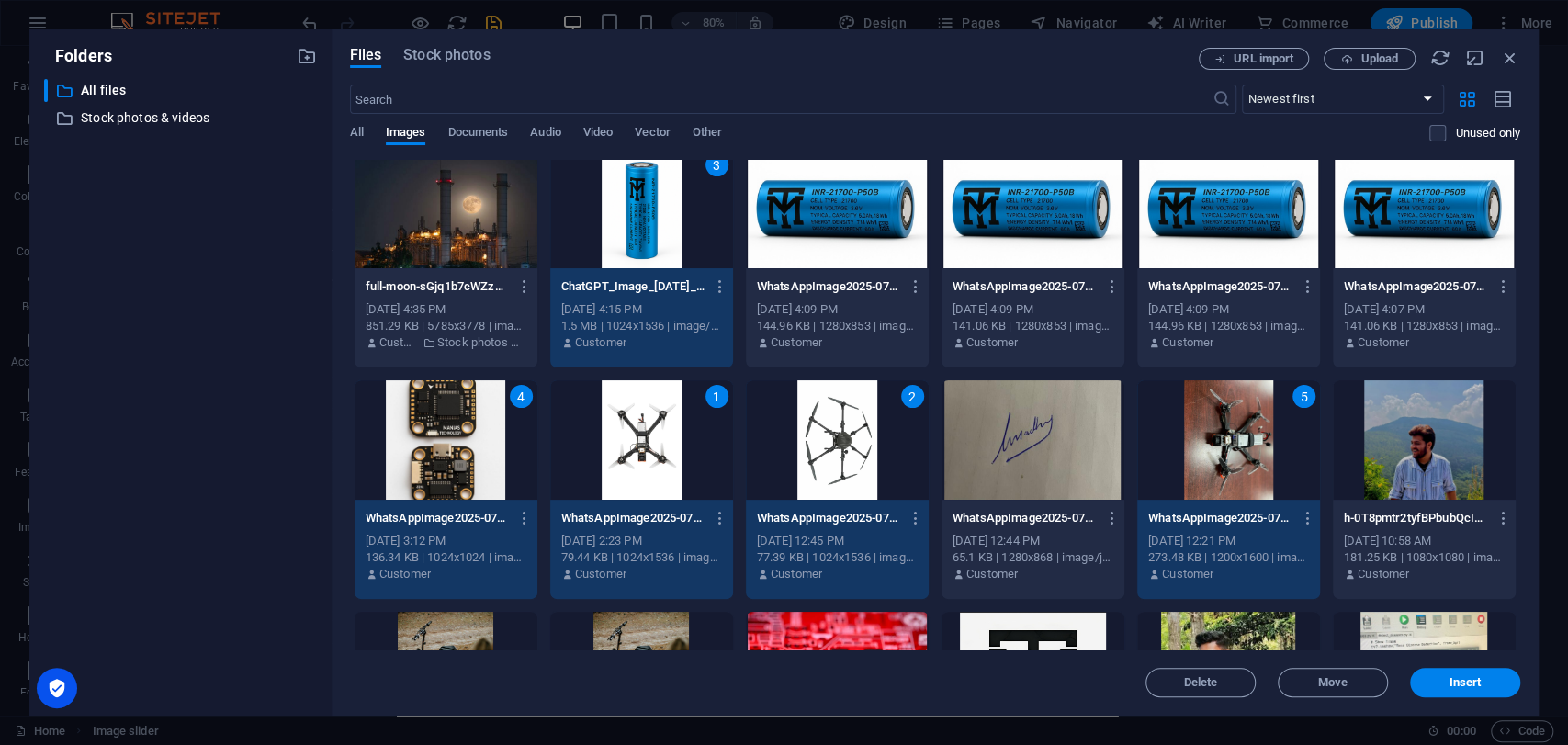 scroll, scrollTop: 0, scrollLeft: 0, axis: both 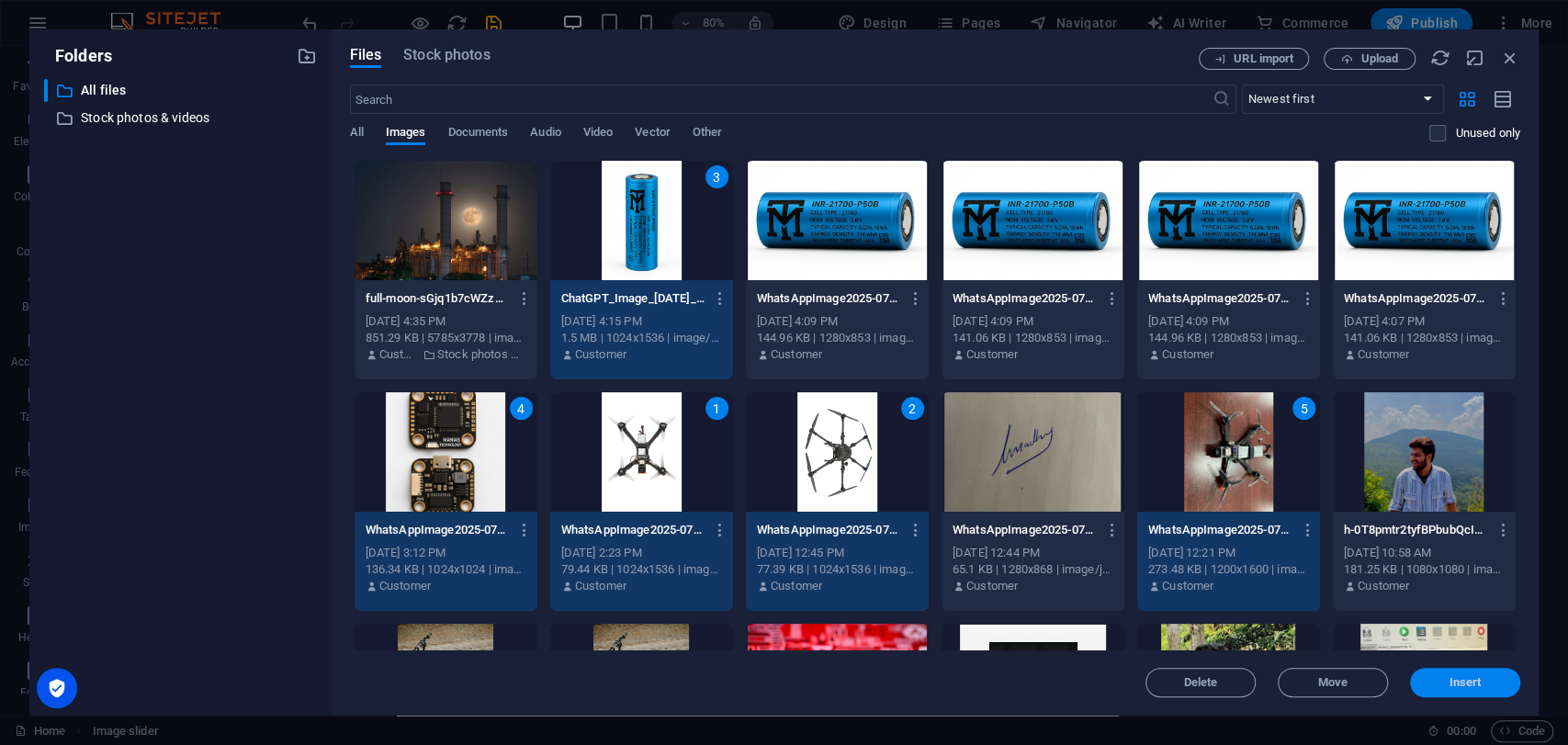 click on "Insert" at bounding box center [1465, 683] 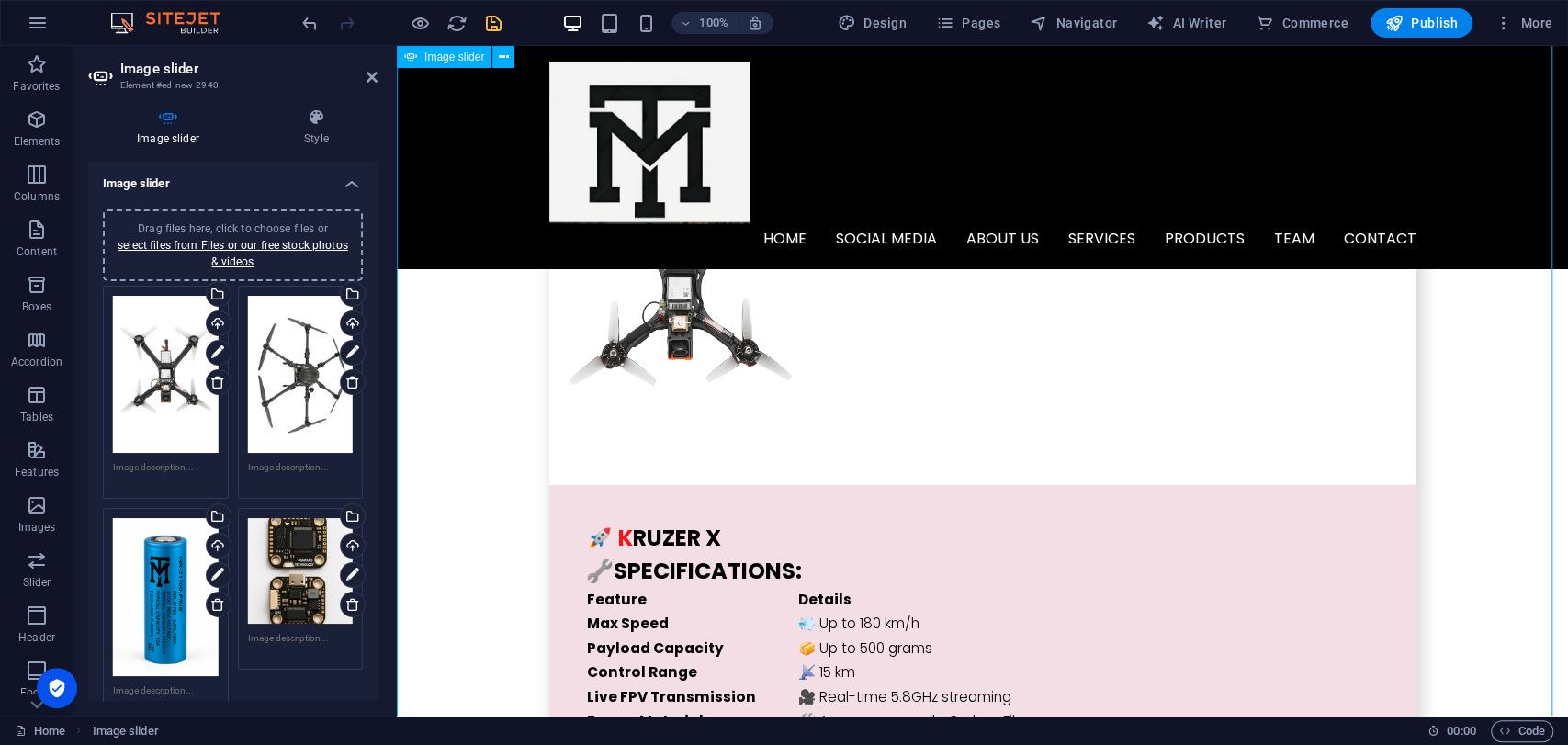 scroll, scrollTop: 7131, scrollLeft: 0, axis: vertical 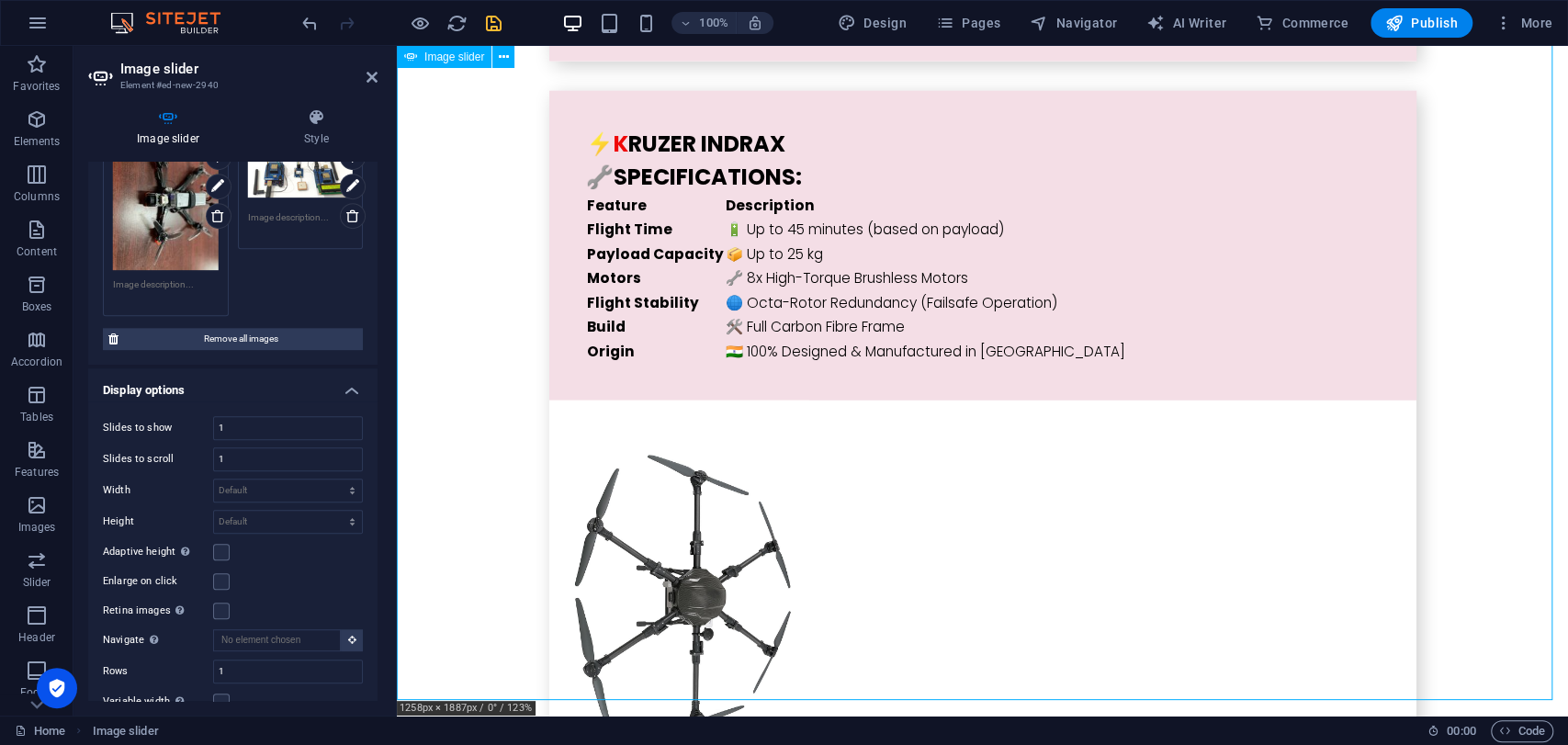 click at bounding box center (-288, 8574) 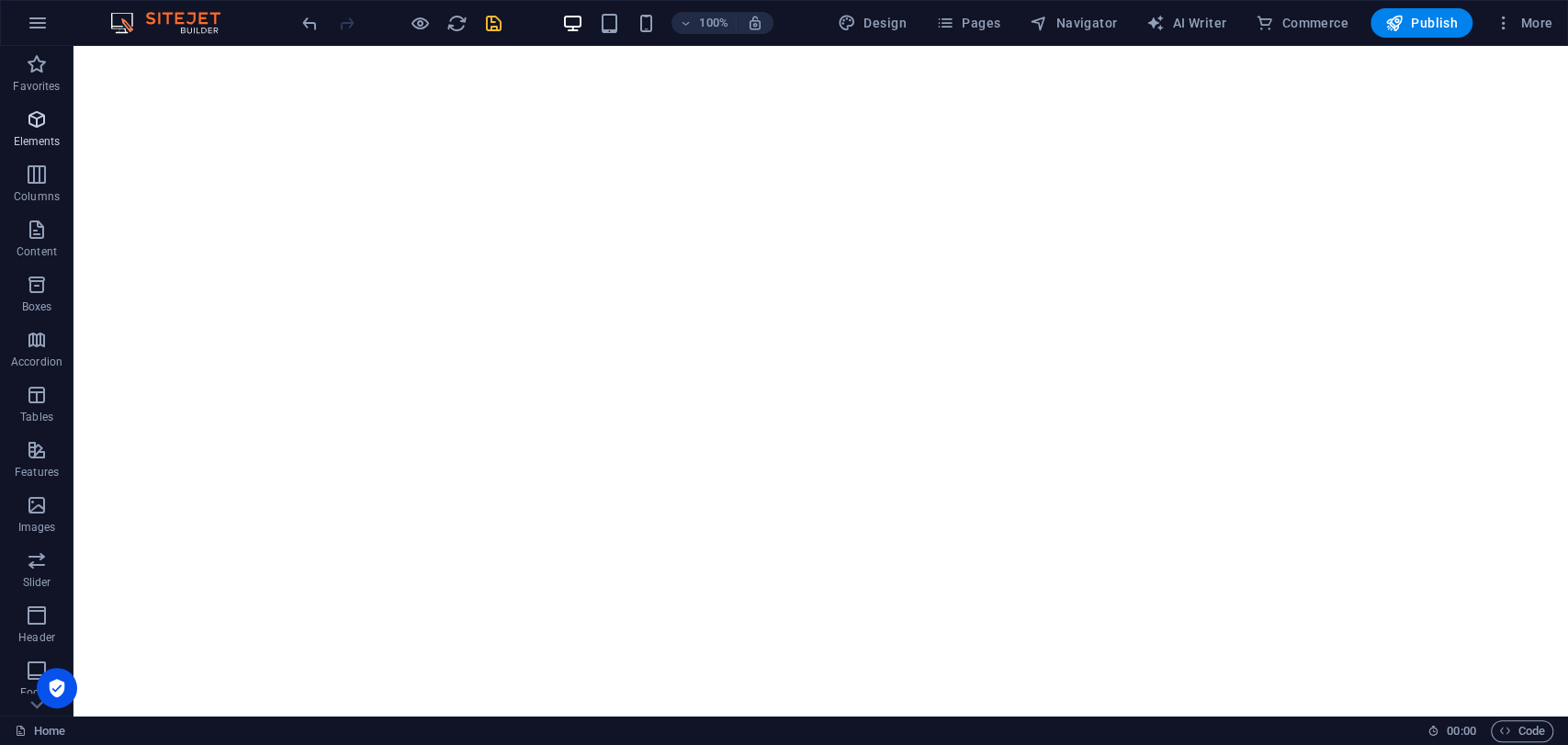 click at bounding box center [37, 119] 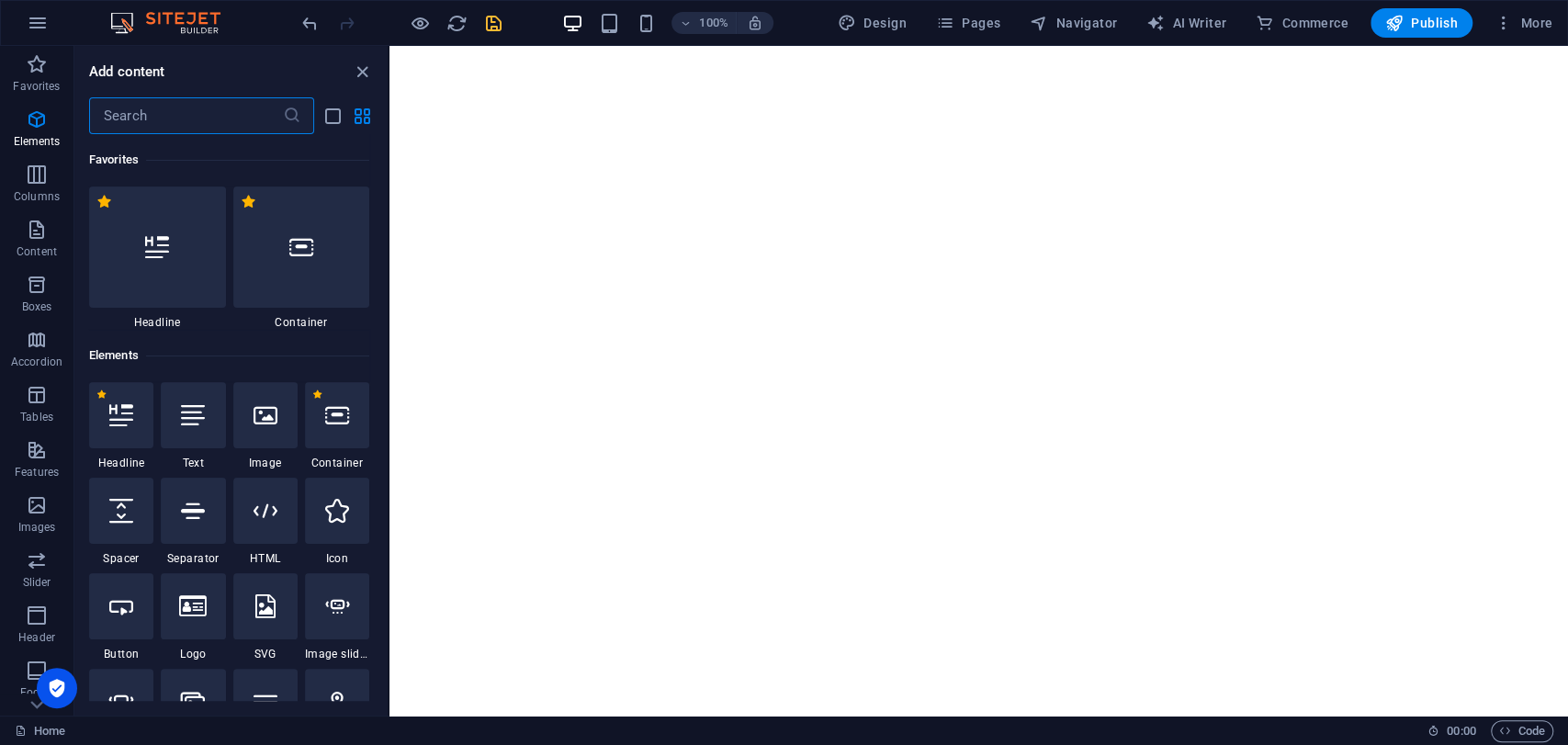 scroll, scrollTop: 6219, scrollLeft: 0, axis: vertical 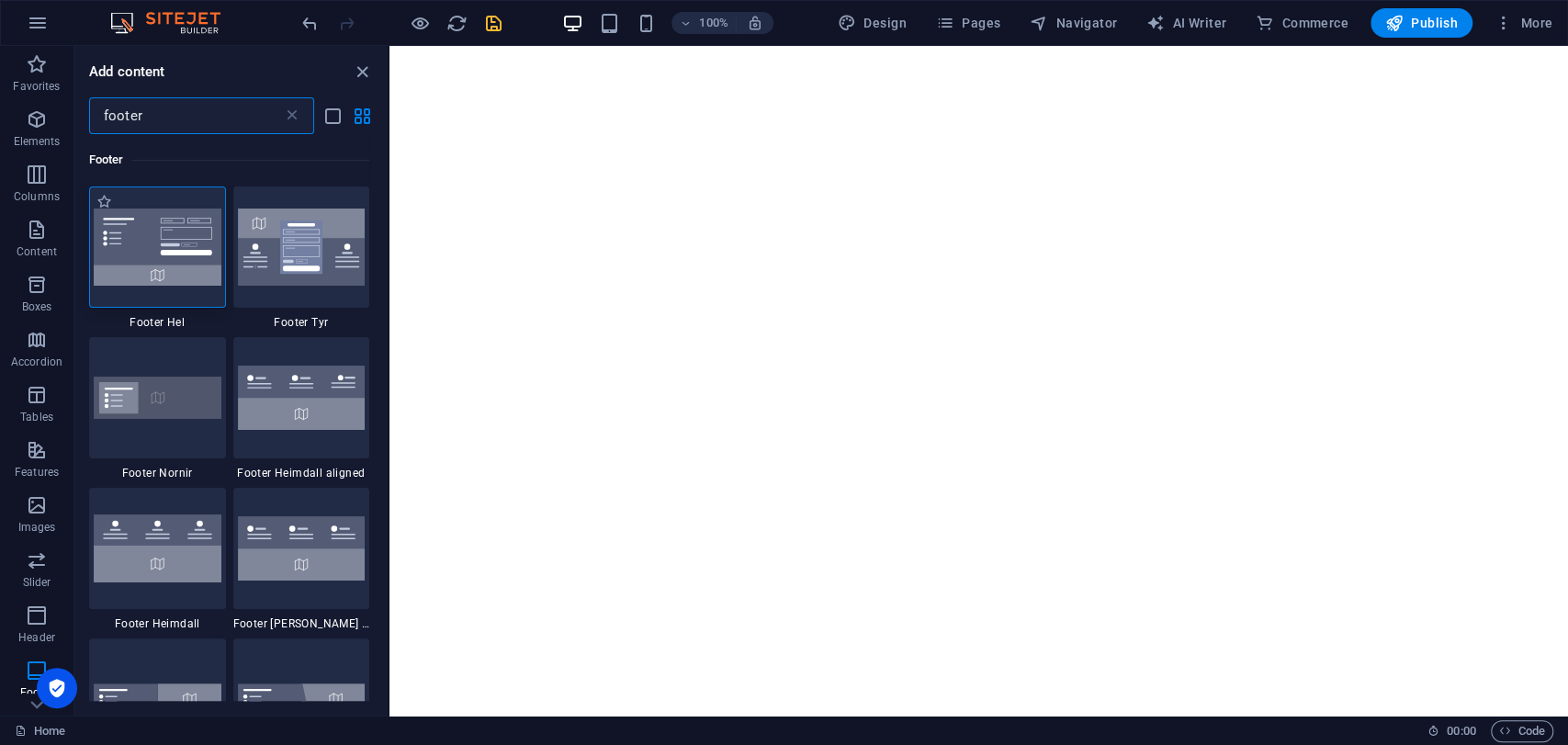 type on "footer" 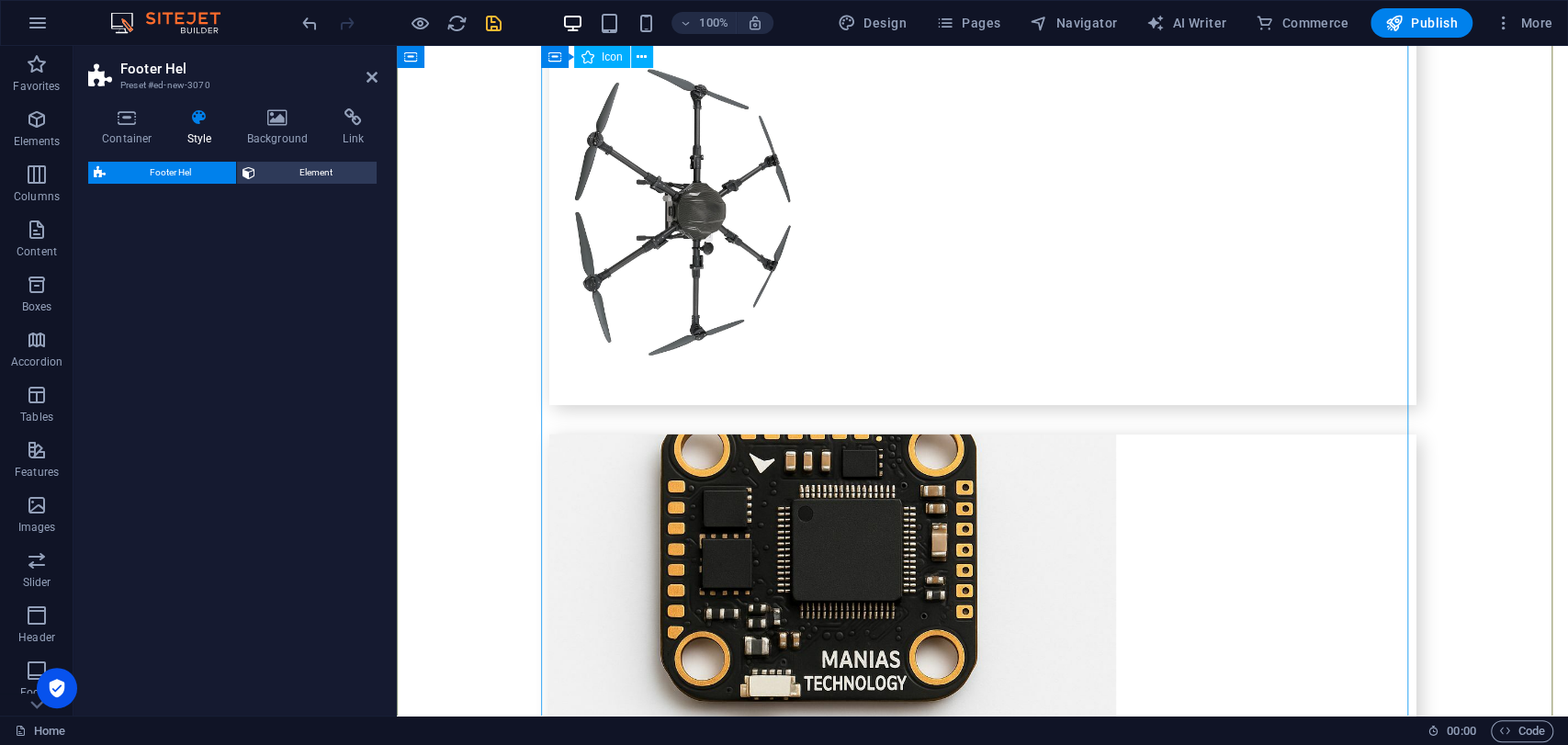 select on "%" 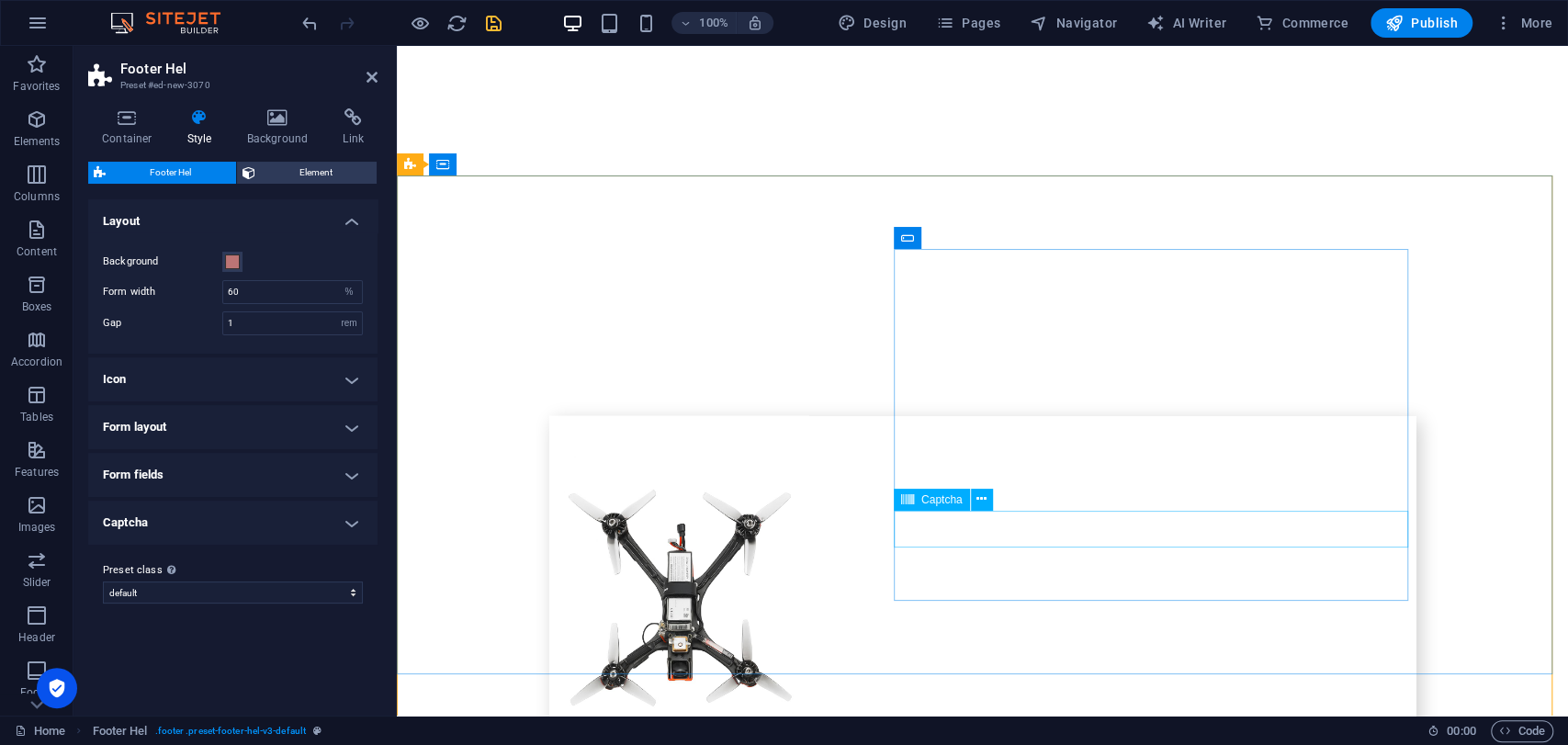 scroll, scrollTop: 7044, scrollLeft: 0, axis: vertical 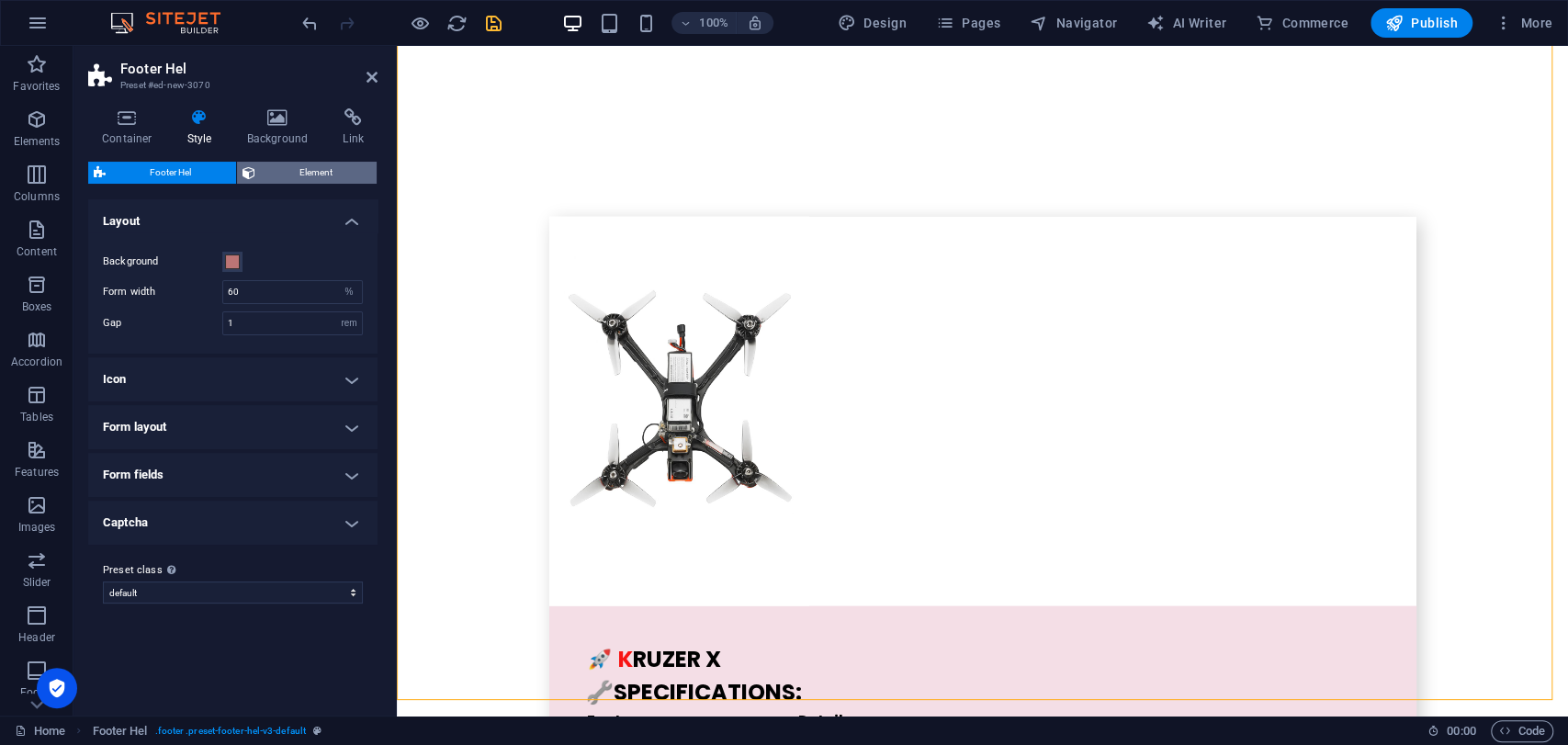 click on "Element" at bounding box center (316, 173) 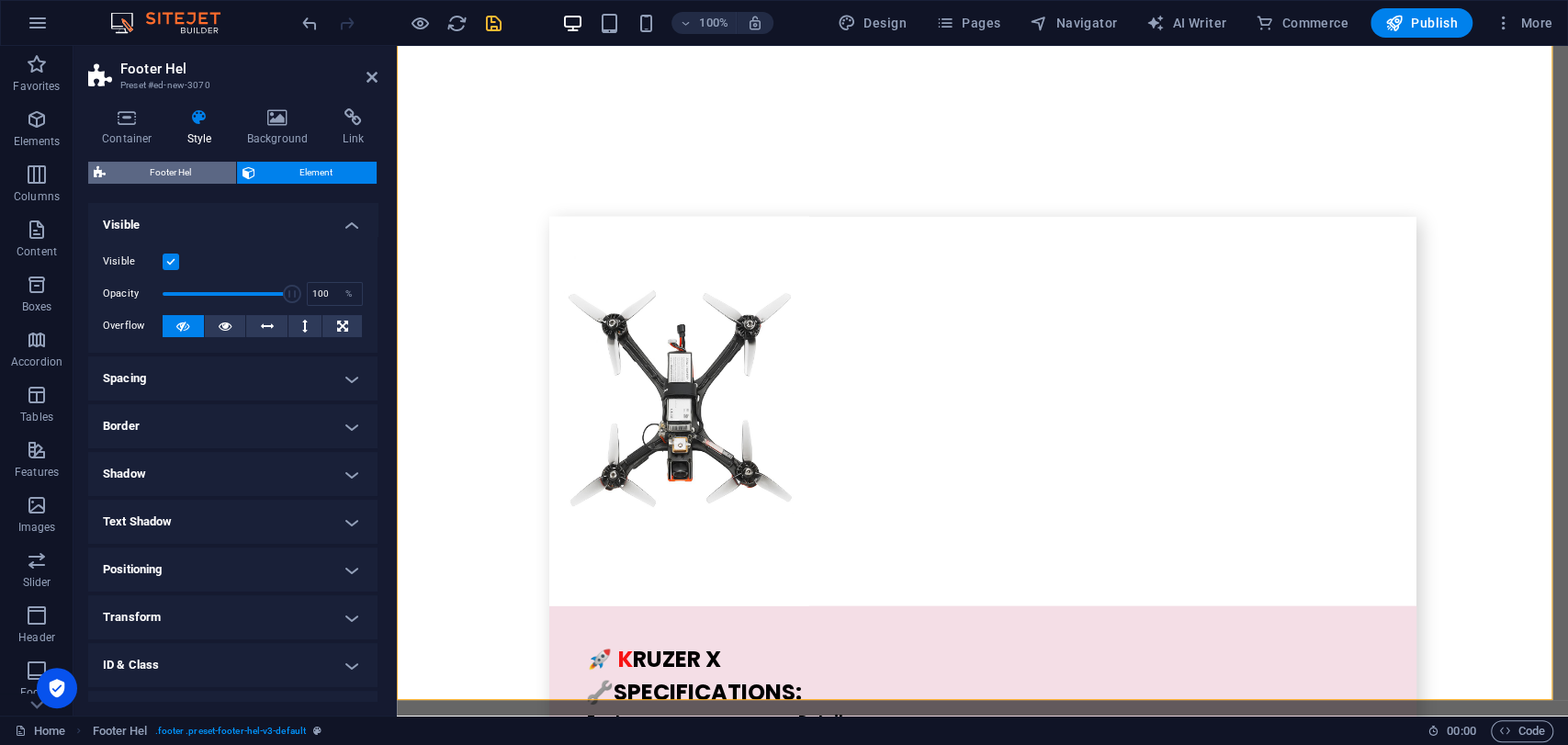 click on "Footer Hel" at bounding box center [171, 173] 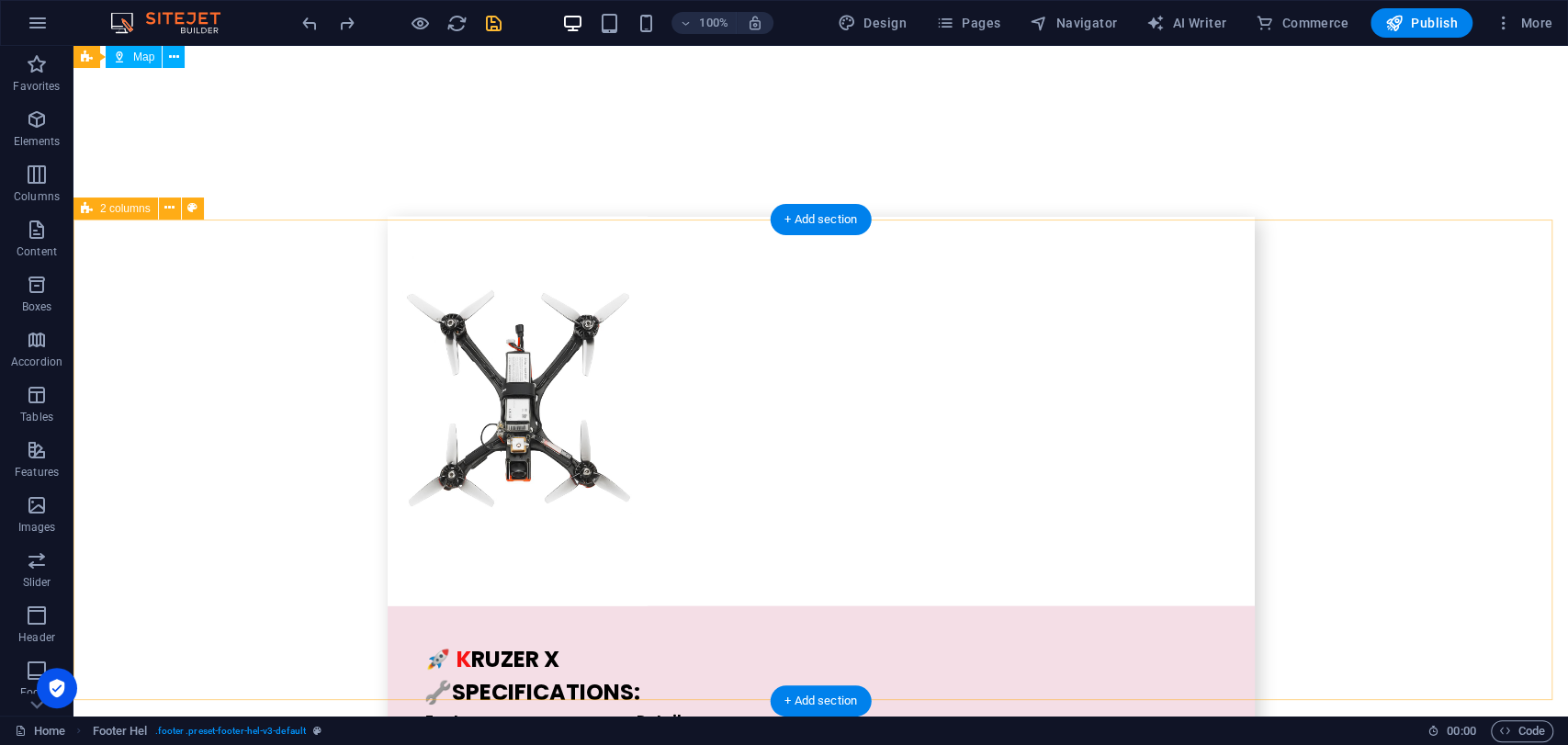 scroll, scrollTop: 6396, scrollLeft: 0, axis: vertical 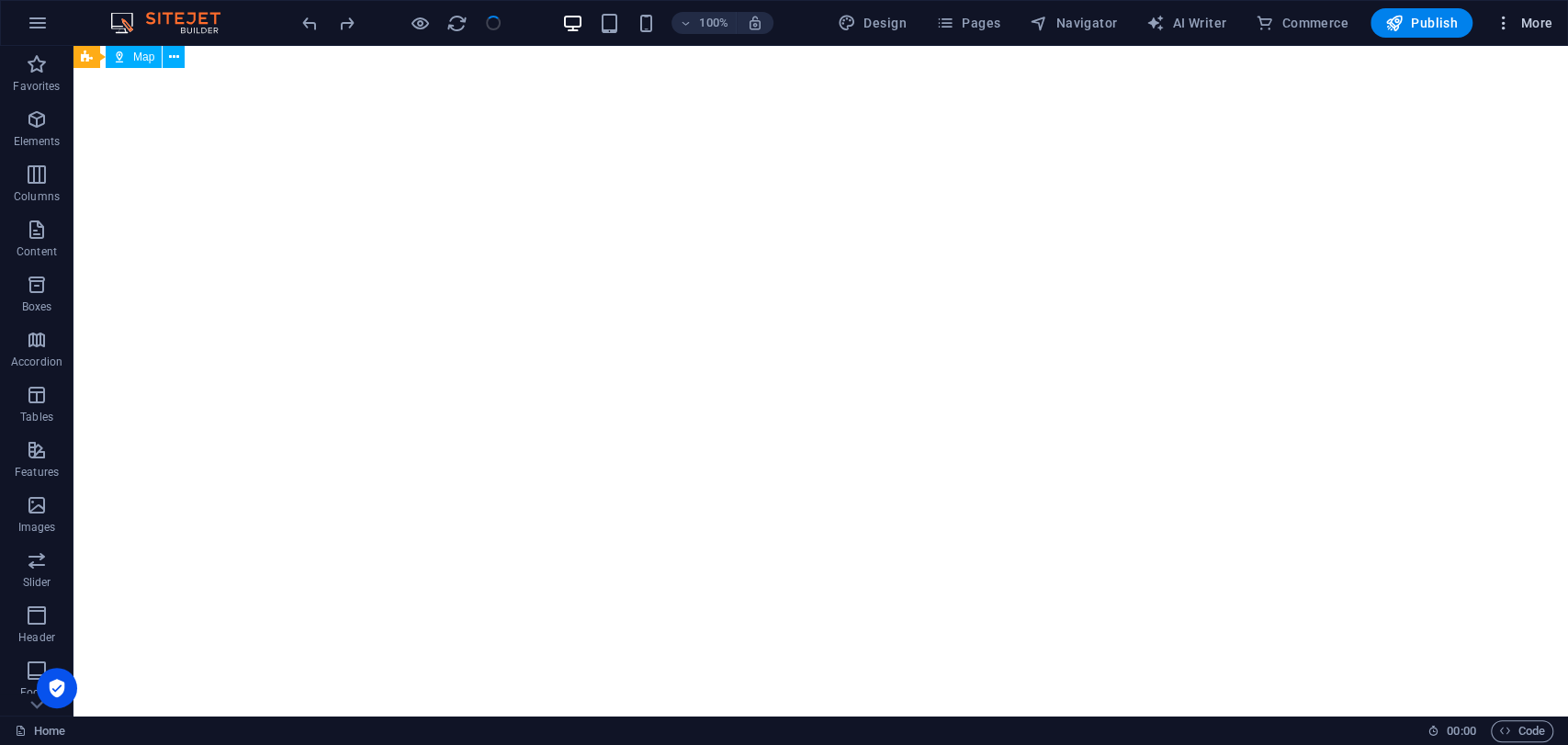 click at bounding box center (1504, 23) 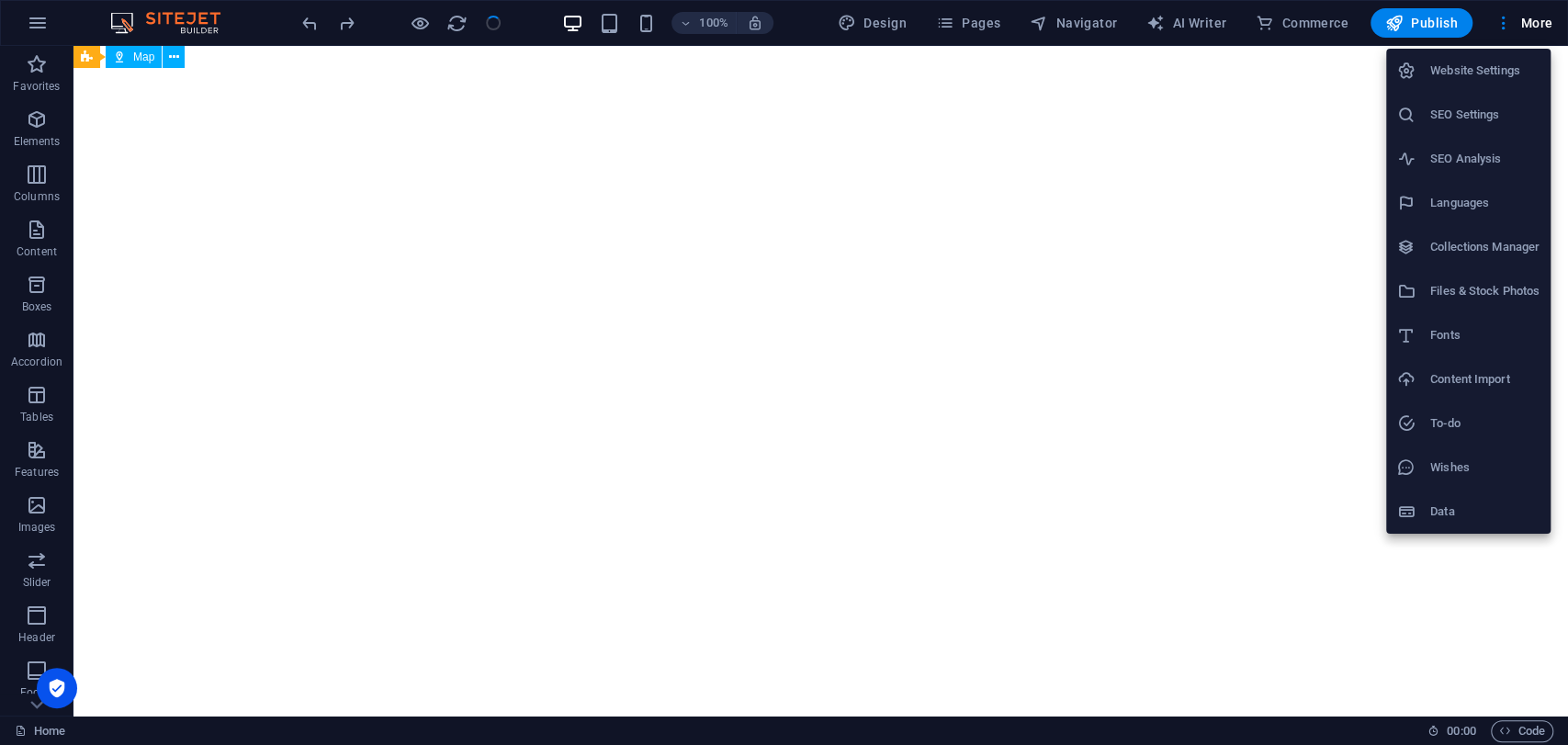 click on "SEO Settings" at bounding box center [1484, 115] 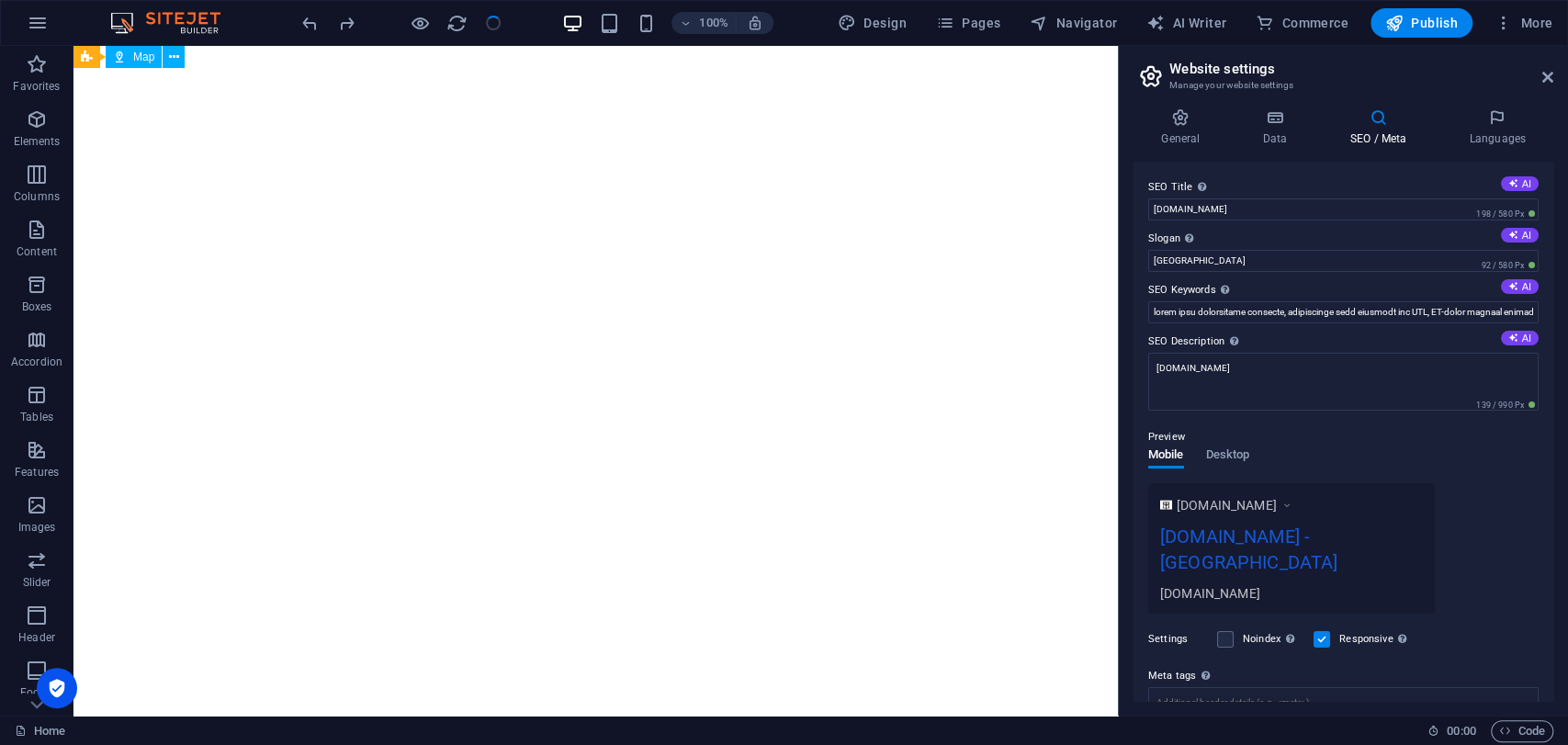 scroll, scrollTop: 6144, scrollLeft: 0, axis: vertical 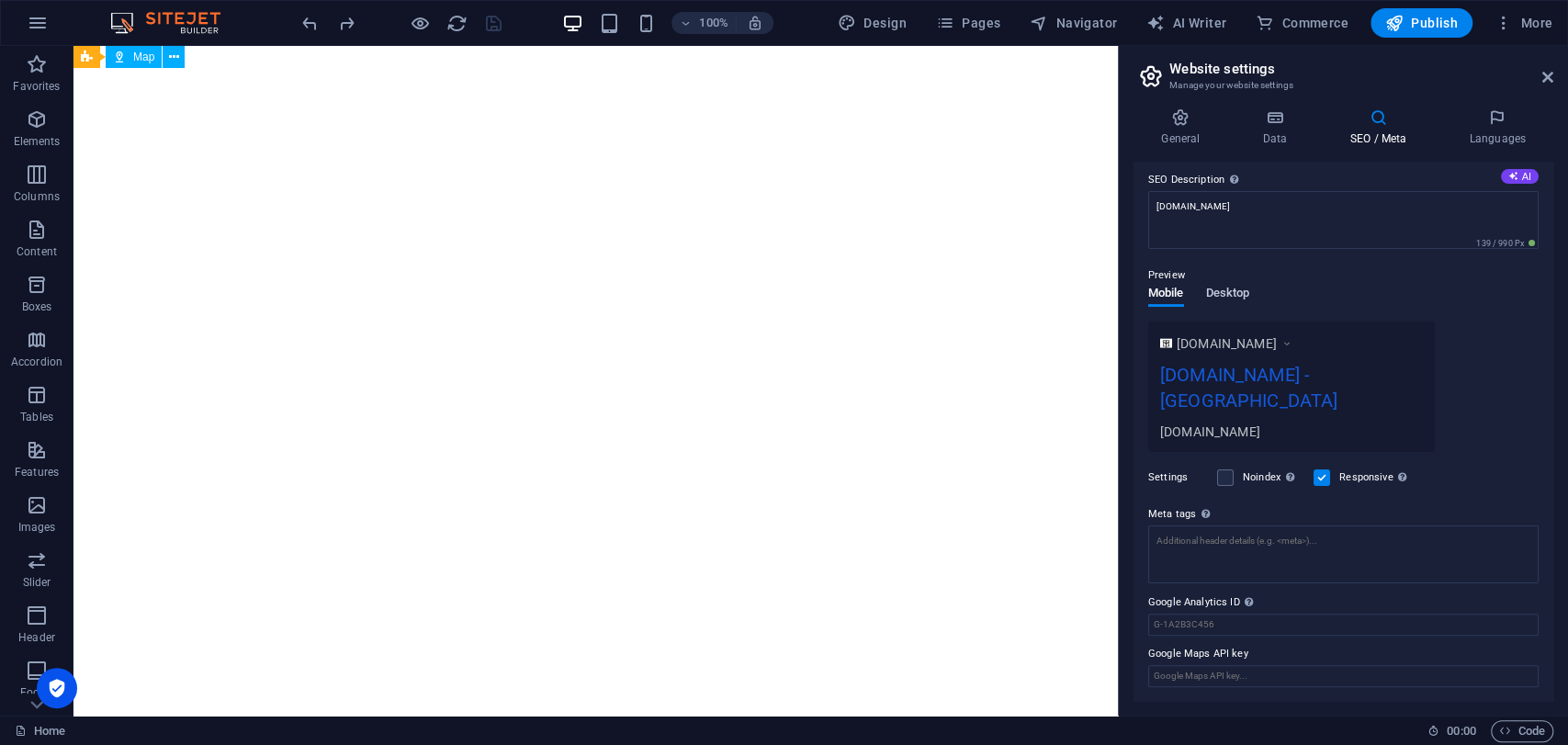 click on "Desktop" at bounding box center [1228, 295] 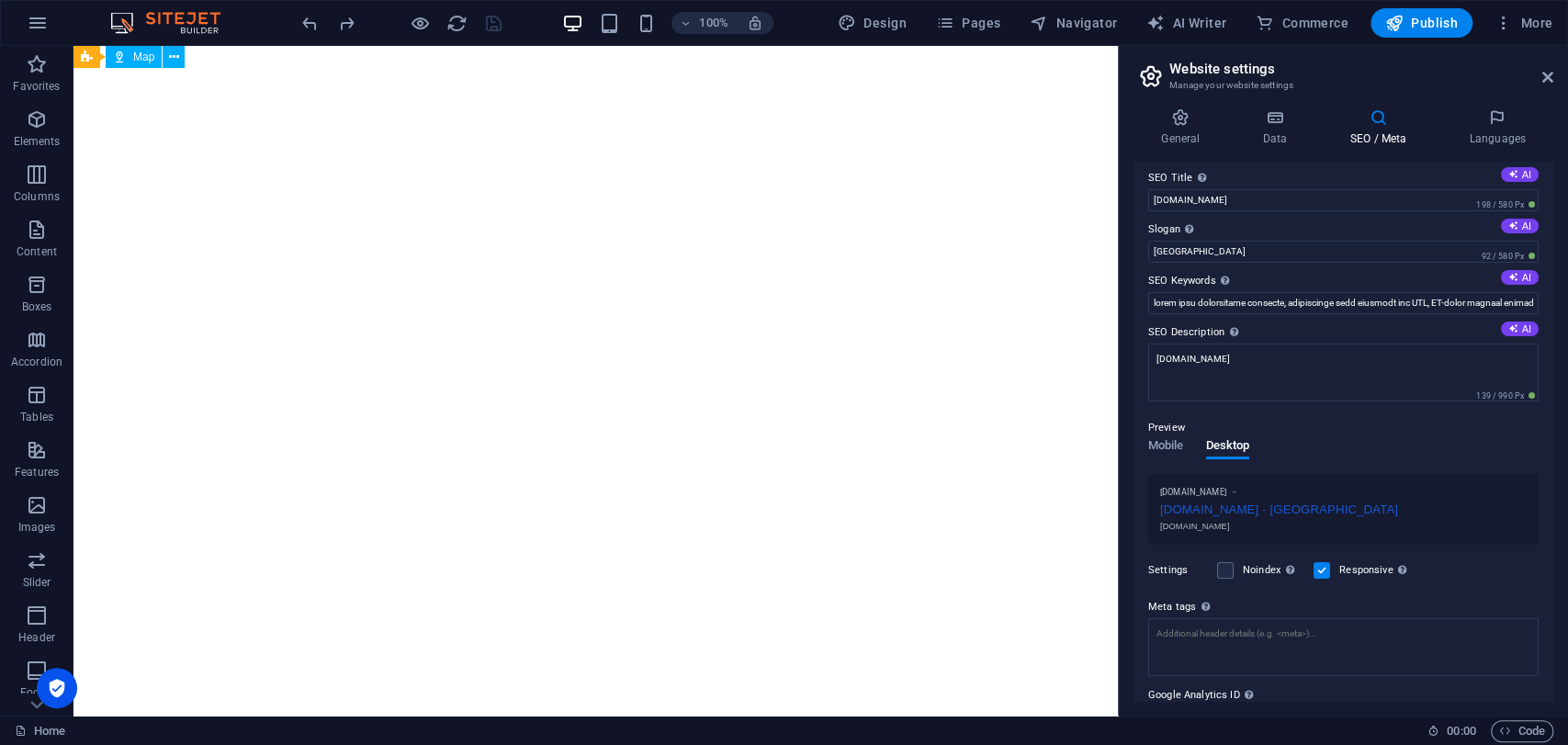 scroll, scrollTop: 0, scrollLeft: 0, axis: both 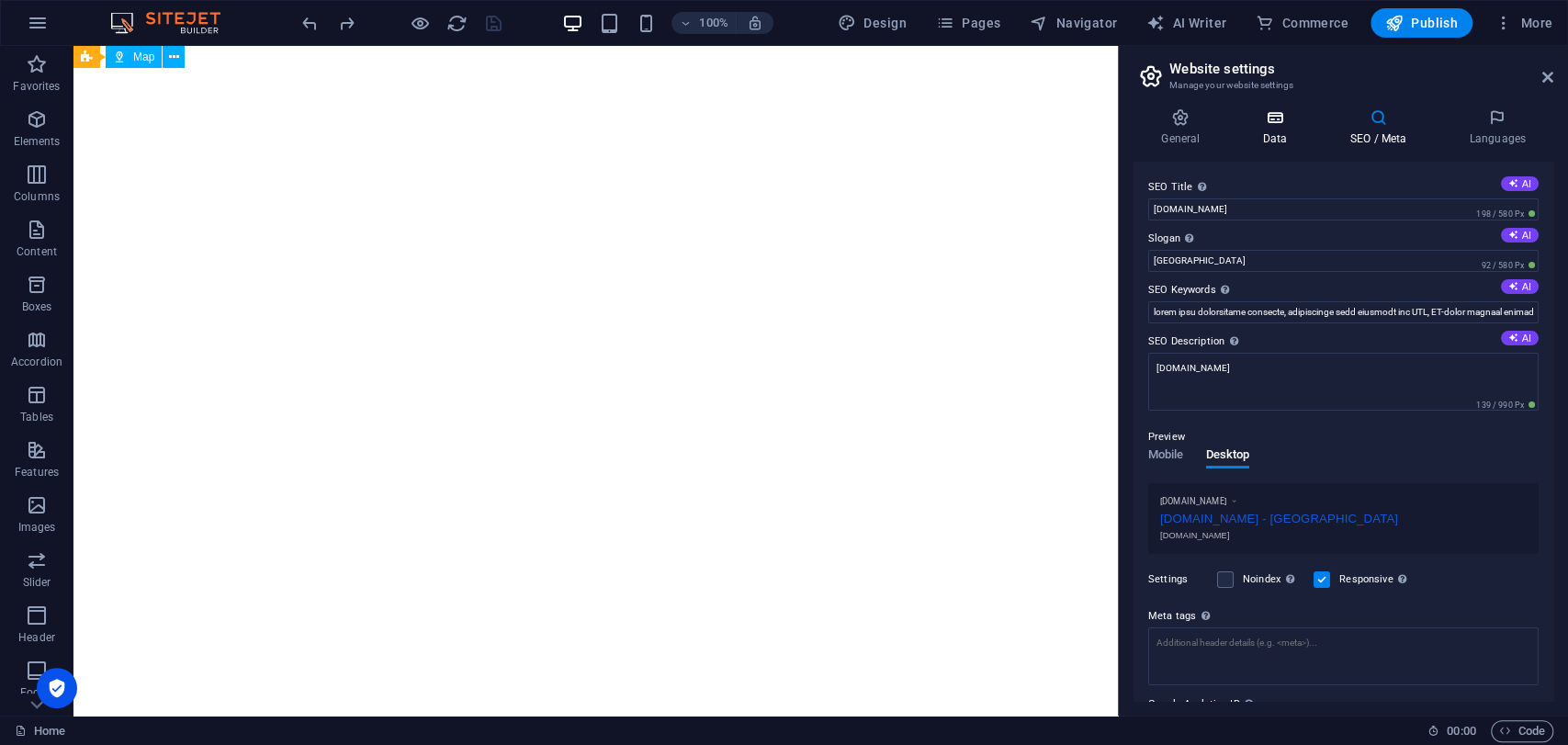 click on "Data" at bounding box center [1278, 128] 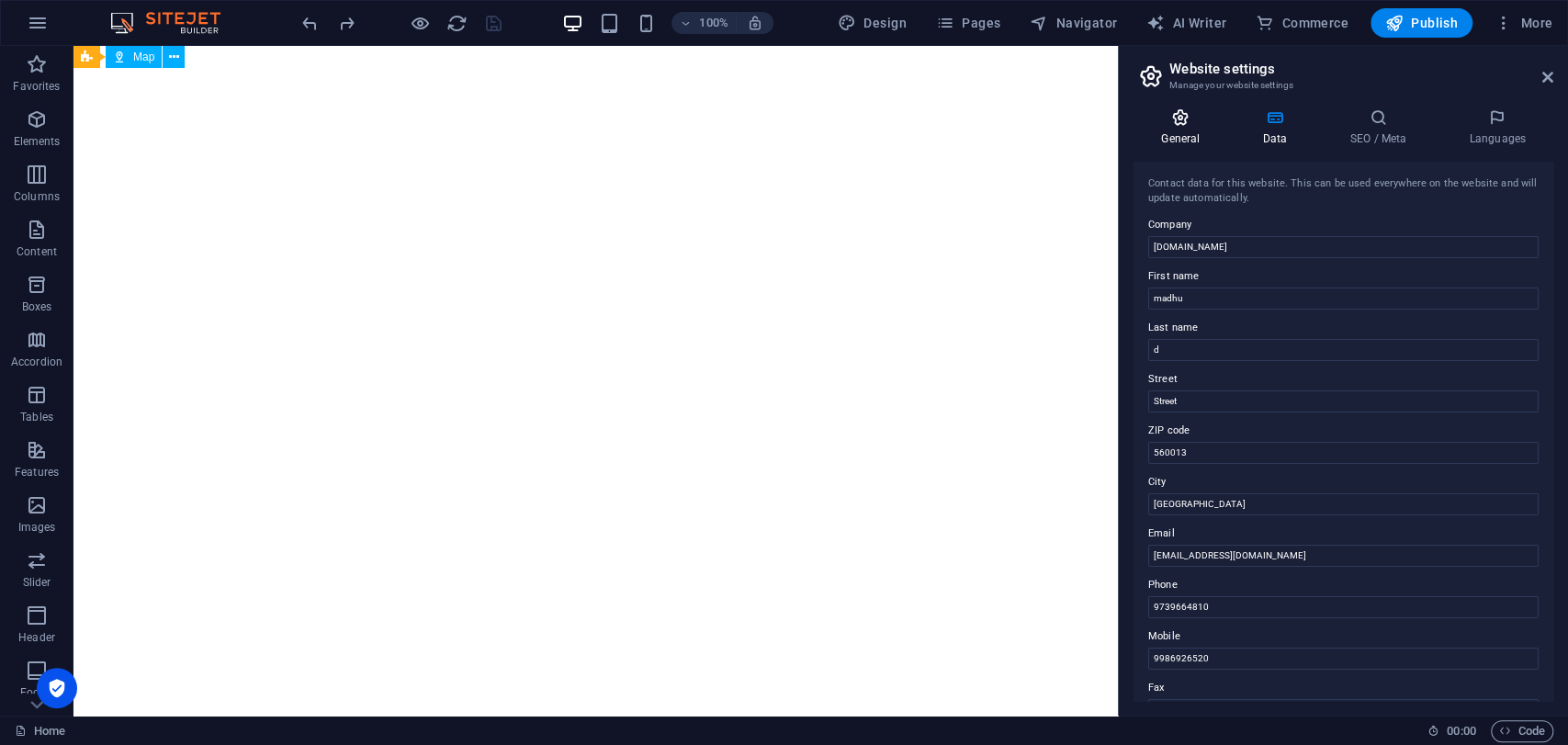 click on "General" at bounding box center [1184, 128] 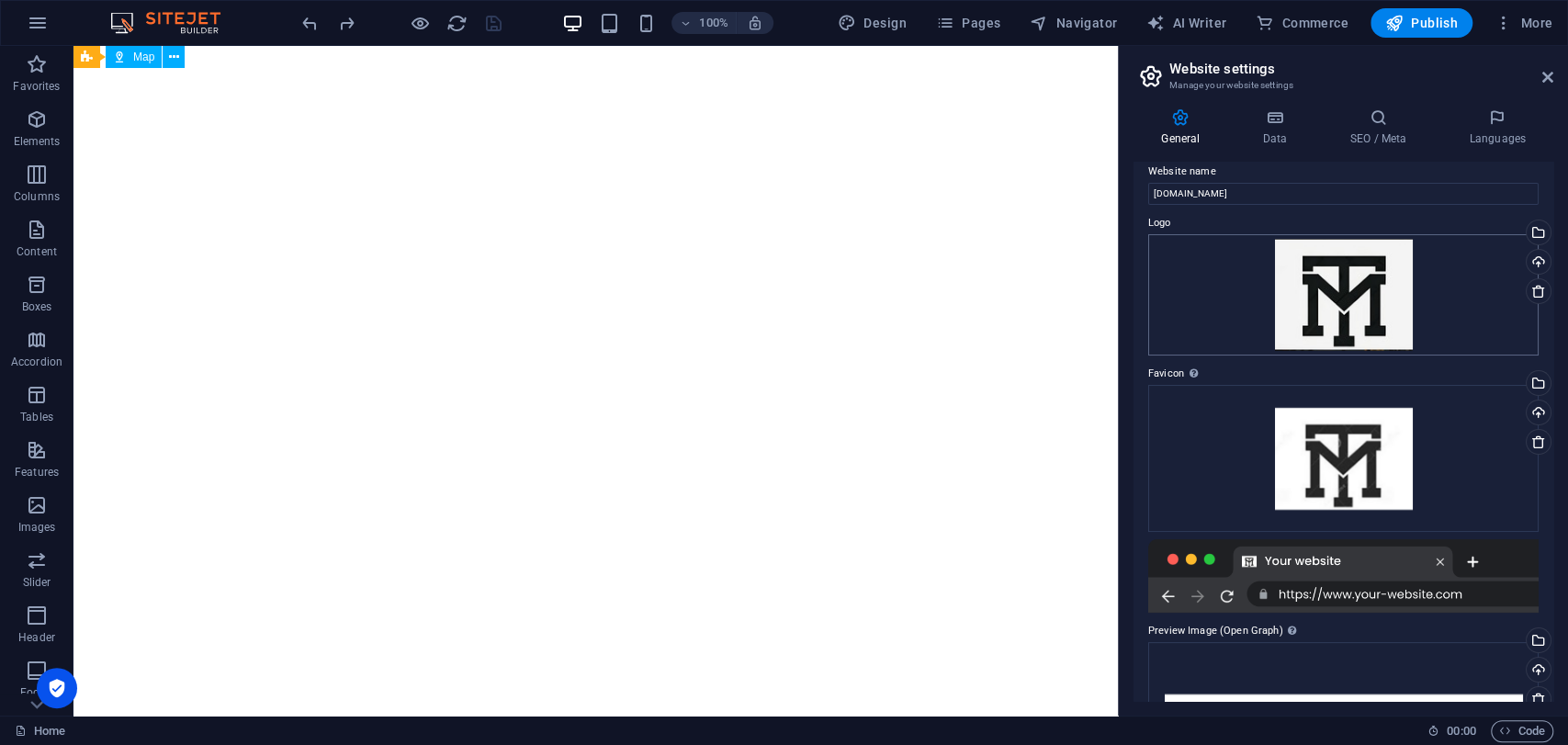 scroll, scrollTop: 0, scrollLeft: 0, axis: both 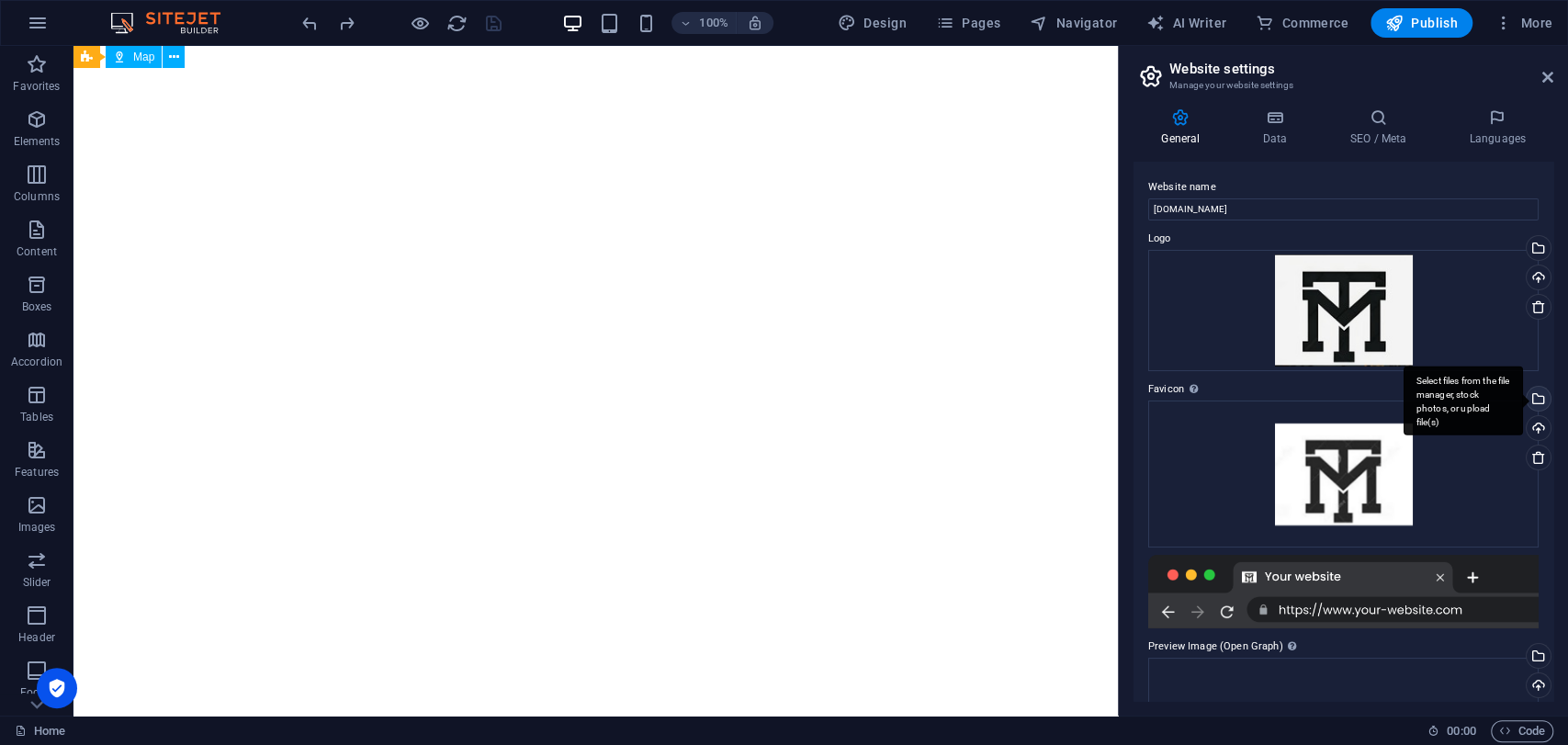 click on "Select files from the file manager, stock photos, or upload file(s)" at bounding box center [1537, 401] 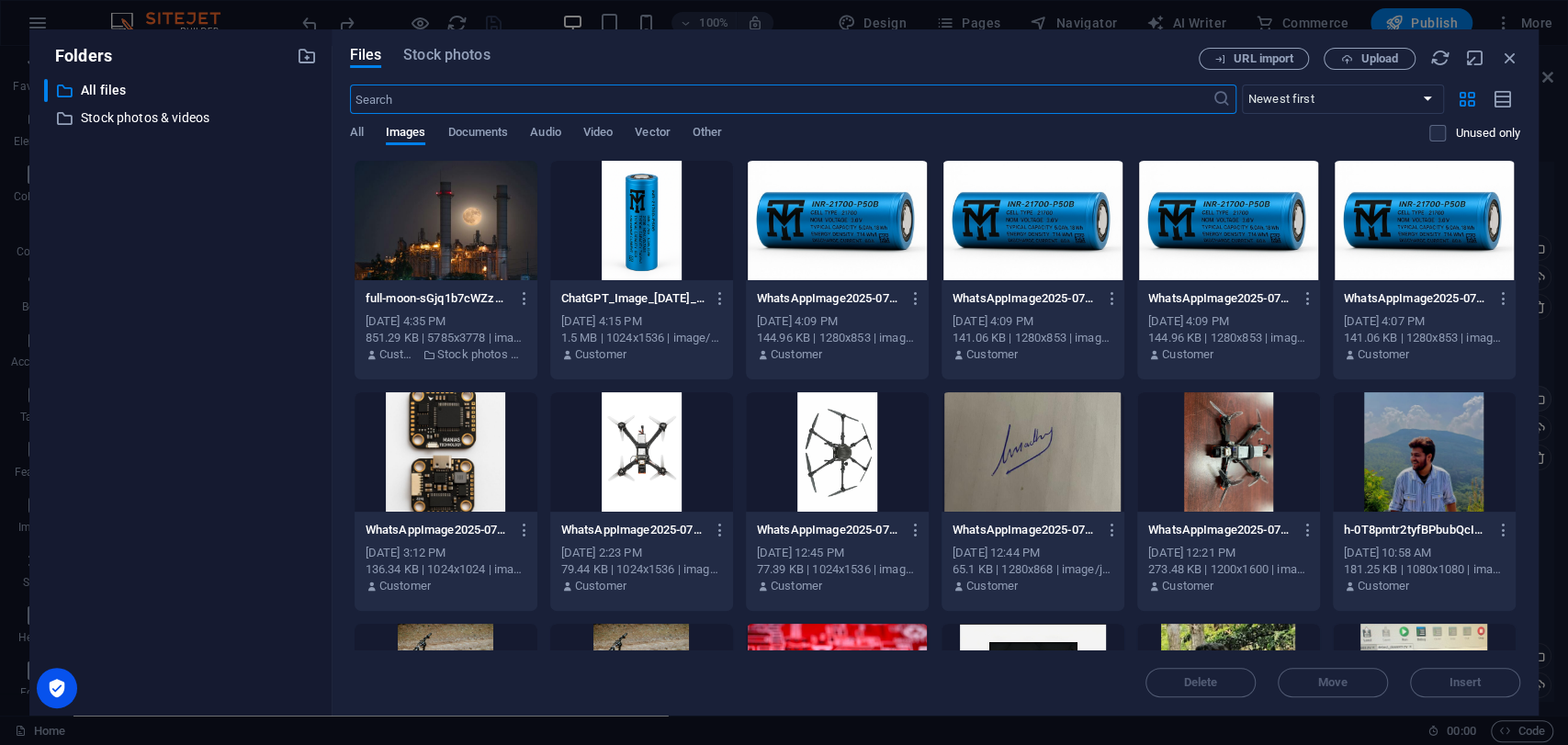 scroll, scrollTop: 6070, scrollLeft: 0, axis: vertical 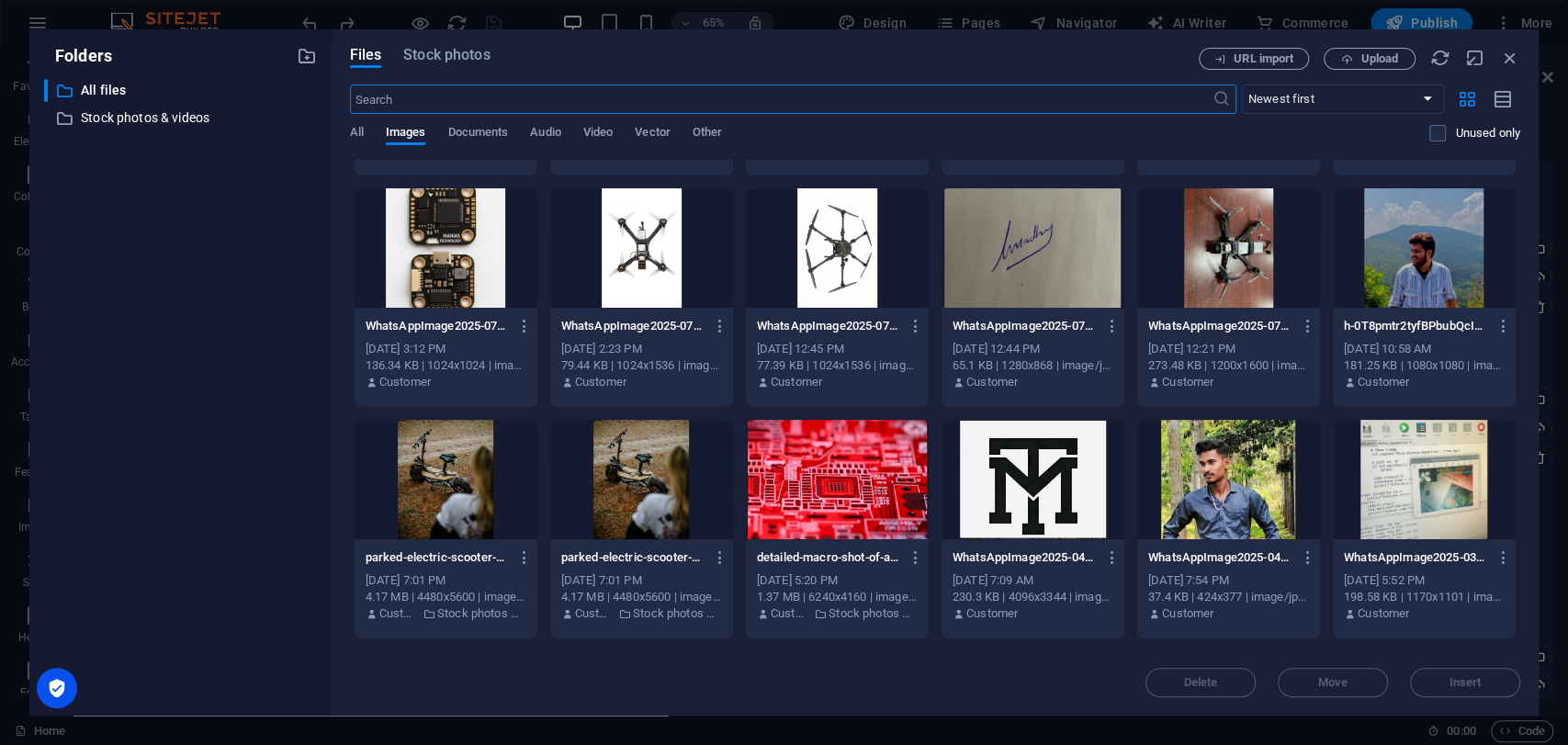 click at bounding box center [1032, 480] 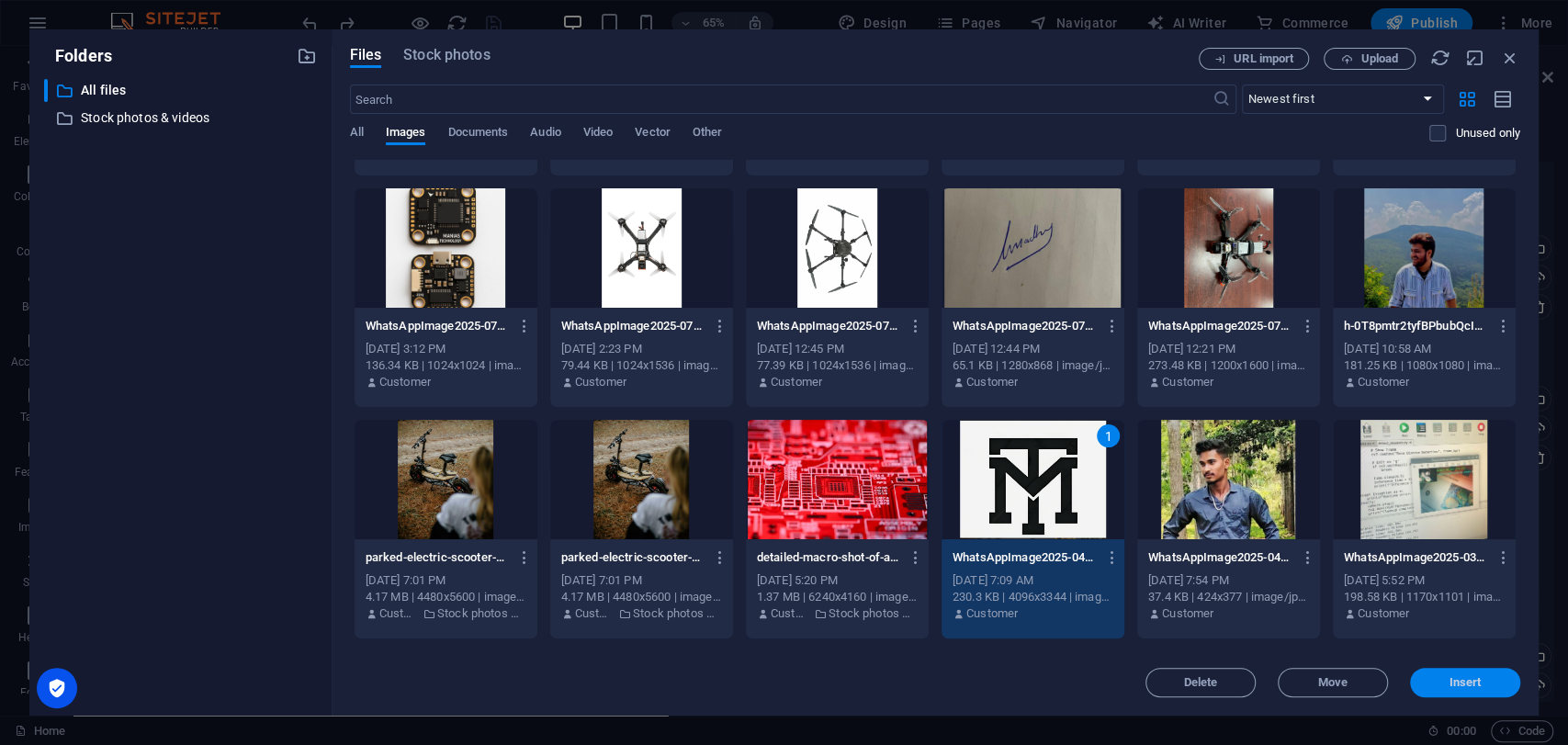 click on "Insert" at bounding box center (1465, 683) 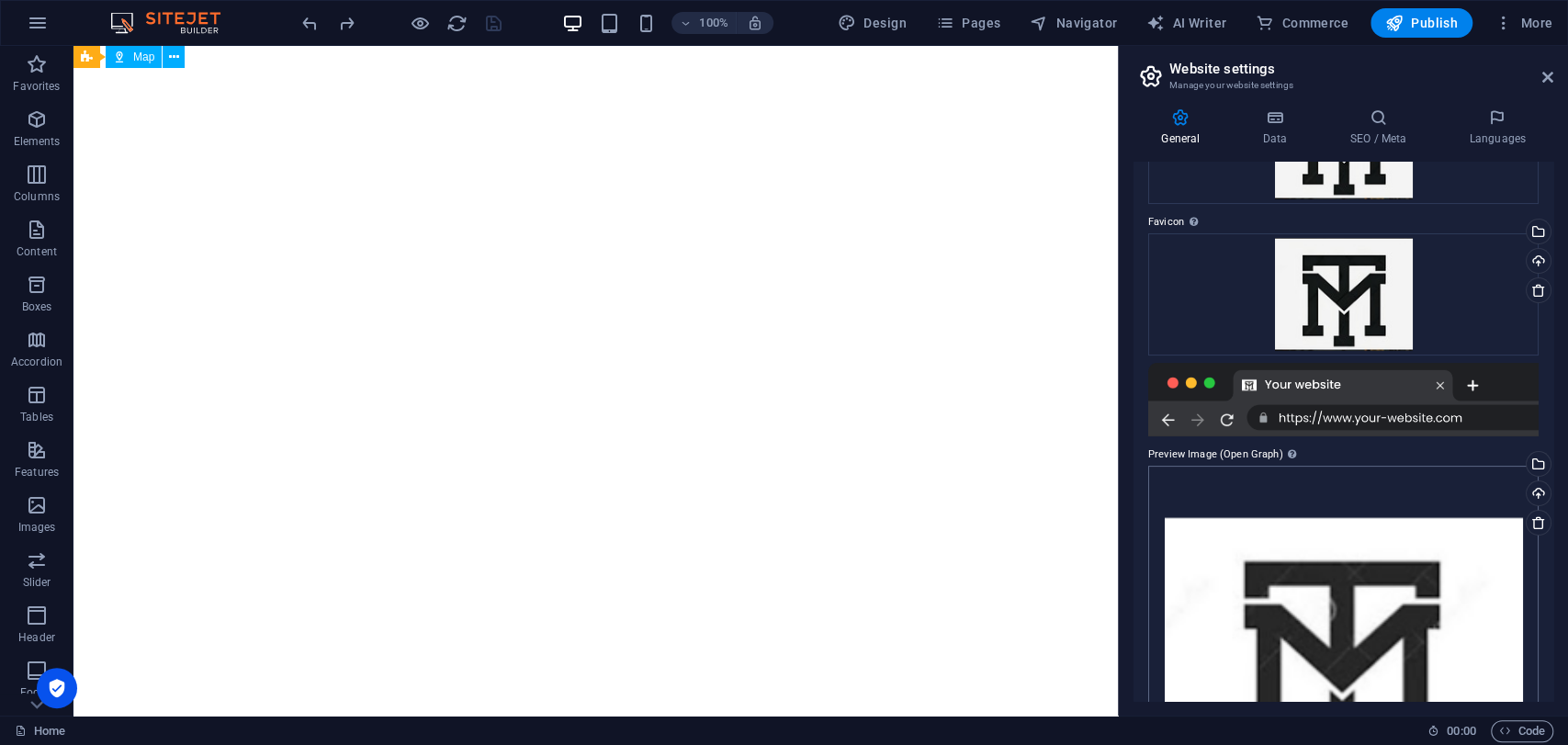 scroll, scrollTop: 314, scrollLeft: 0, axis: vertical 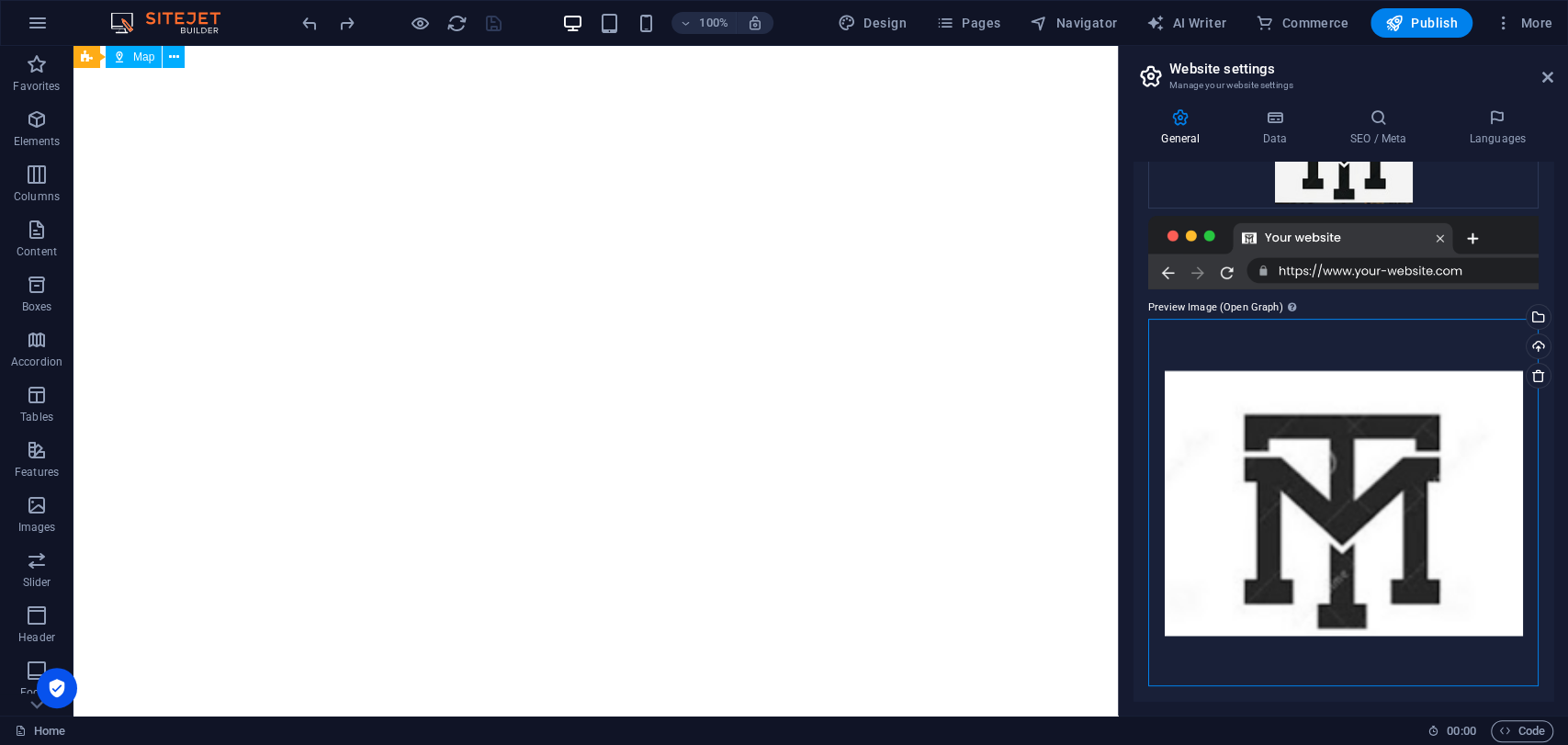 click on "Drag files here, click to choose files or select files from Files or our free stock photos & videos" at bounding box center [1343, 502] 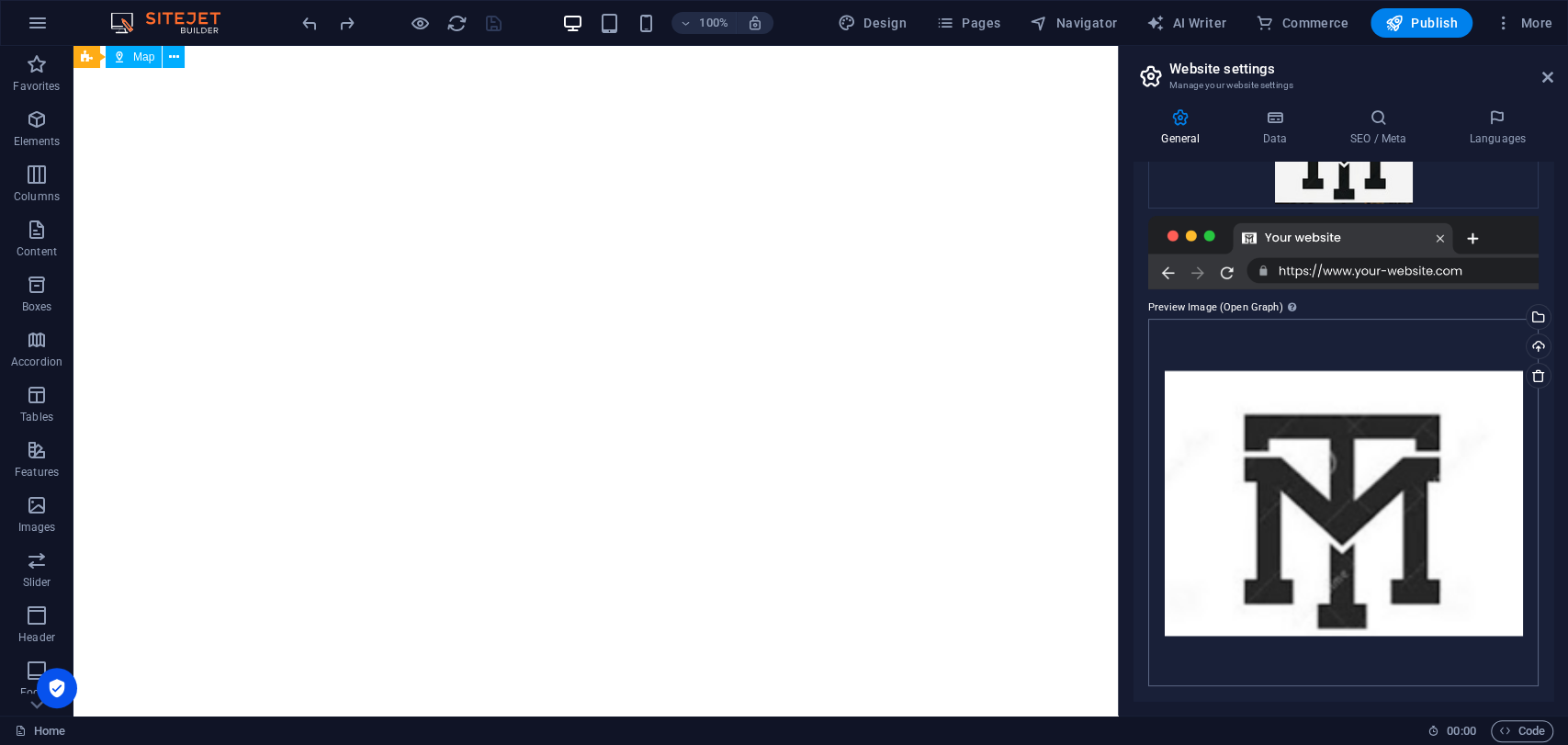 scroll, scrollTop: 6070, scrollLeft: 0, axis: vertical 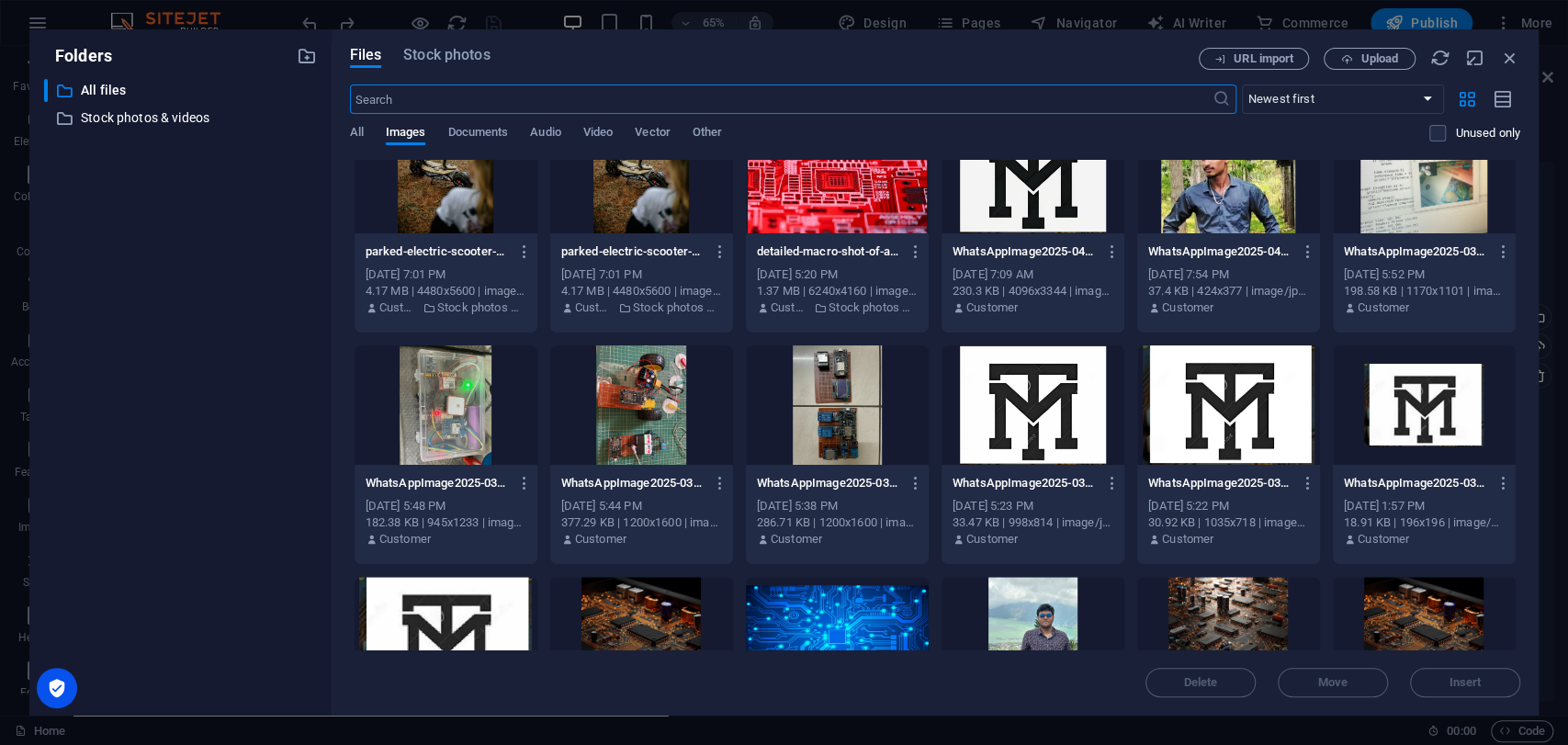 click on "WhatsAppImage2025-04-05at23.47.58_b47c7a47-v7zr5jKWKzyZ-GesJ5eBhw.jpg WhatsAppImage2025-04-05at23.47.58_b47c7a47-v7zr5jKWKzyZ-GesJ5eBhw.jpg" at bounding box center (1032, 252) 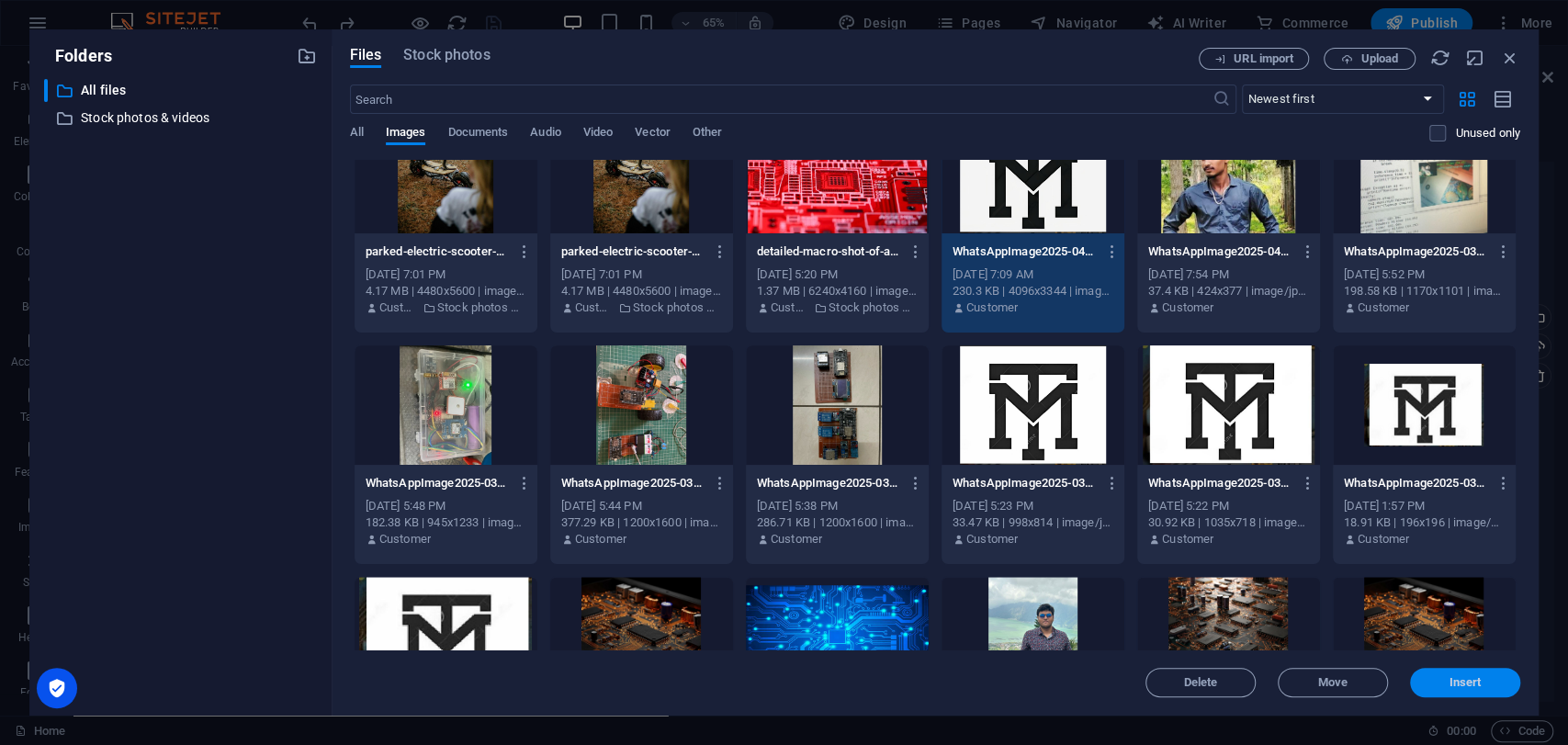 click on "Insert" at bounding box center (1465, 683) 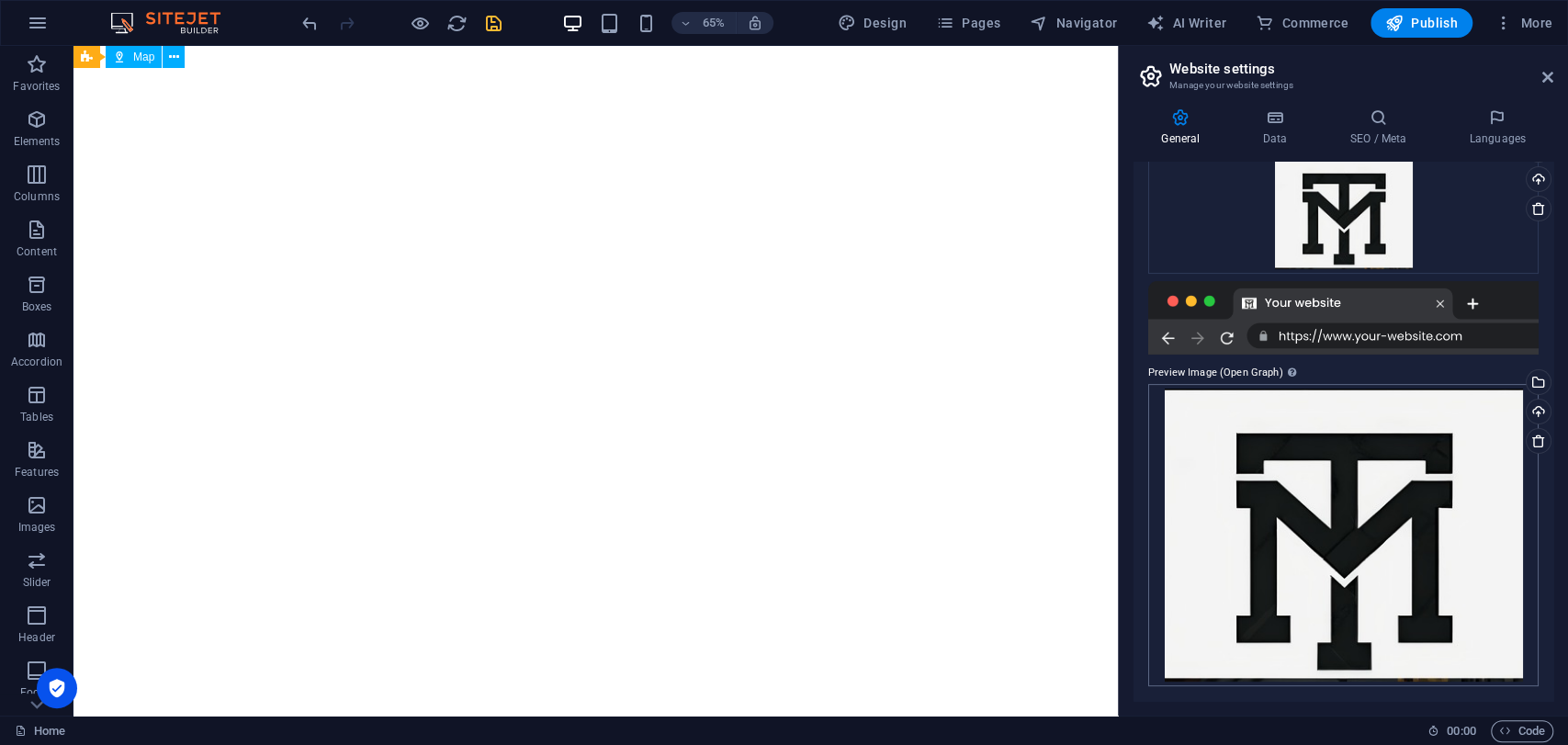 scroll, scrollTop: 6144, scrollLeft: 0, axis: vertical 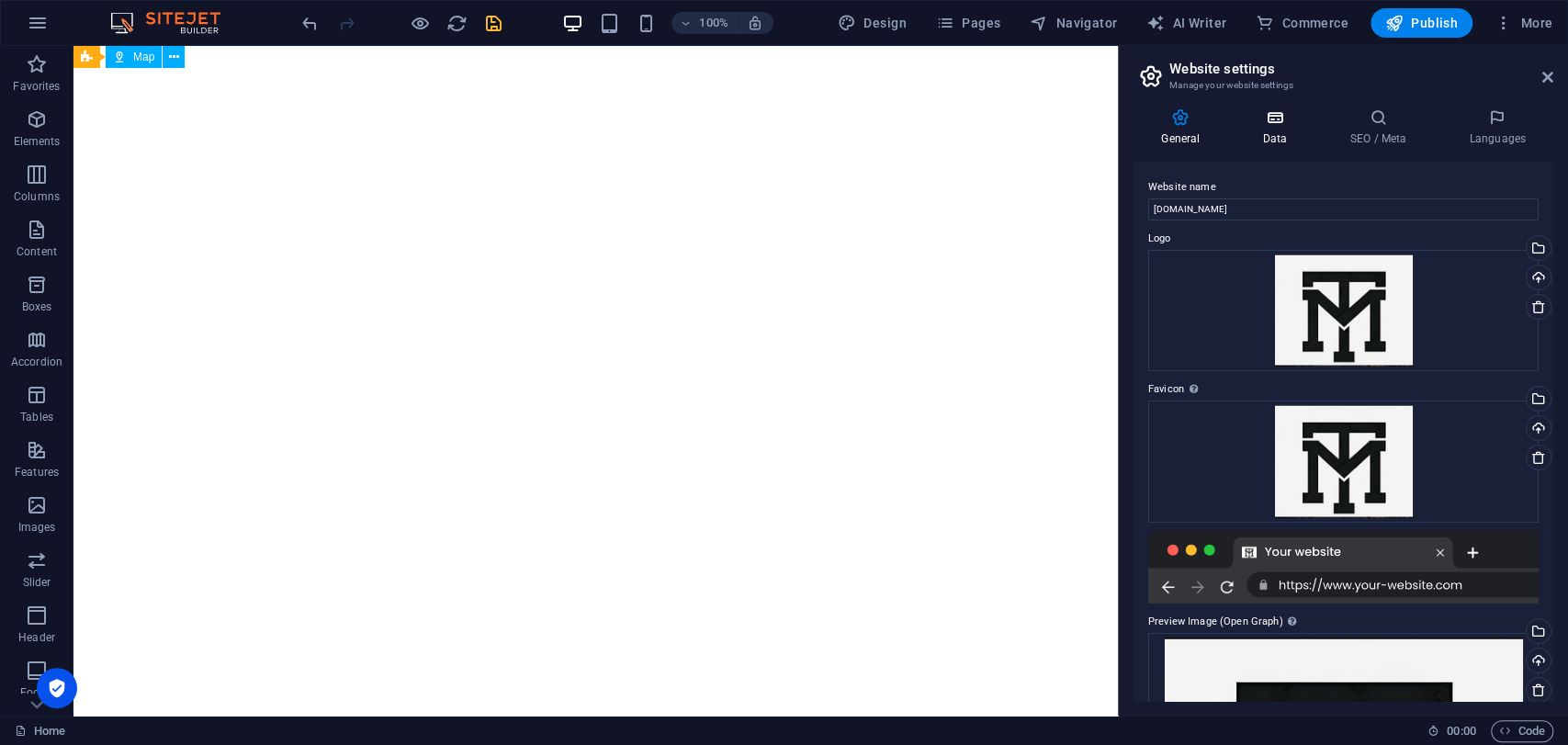 click on "General  Data  SEO / Meta  Languages Website name maniastechnology.xyz Logo Drag files here, click to choose files or select files from Files or our free stock photos & videos Select files from the file manager, stock photos, or upload file(s) Upload Favicon Set the favicon of your website here. A favicon is a small icon shown in the browser tab next to your website title. It helps visitors identify your website. Drag files here, click to choose files or select files from Files or our free stock photos & videos Select files from the file manager, stock photos, or upload file(s) Upload Preview Image (Open Graph) This image will be shown when the website is shared on social networks Drag files here, click to choose files or select files from Files or our free stock photos & videos Select files from the file manager, stock photos, or upload file(s) Upload Contact data for this website. This can be used everywhere on the website and will update automatically. Company maniastechnology.xyz First name madhu d City" at bounding box center [1343, 404] 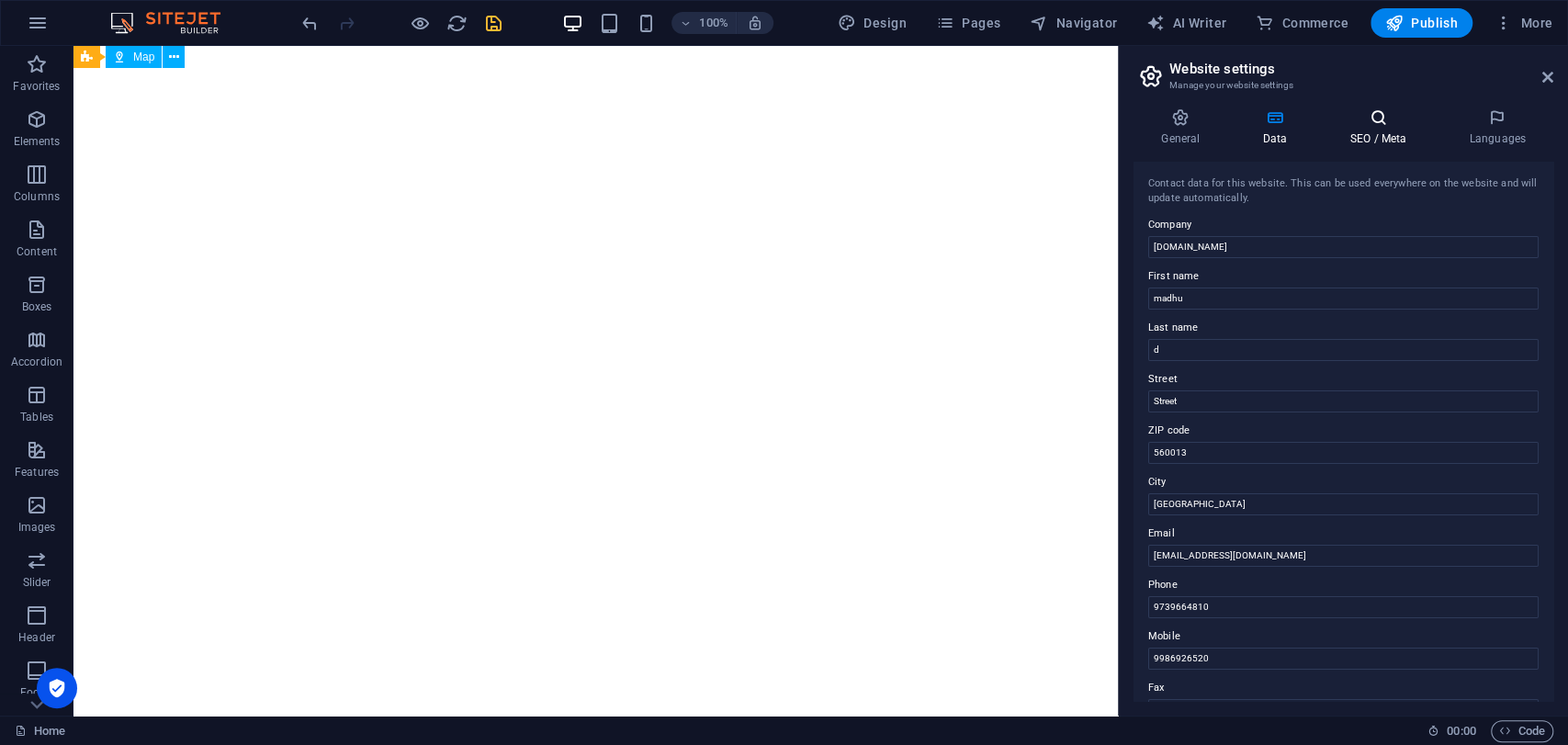 click on "SEO / Meta" at bounding box center (1382, 128) 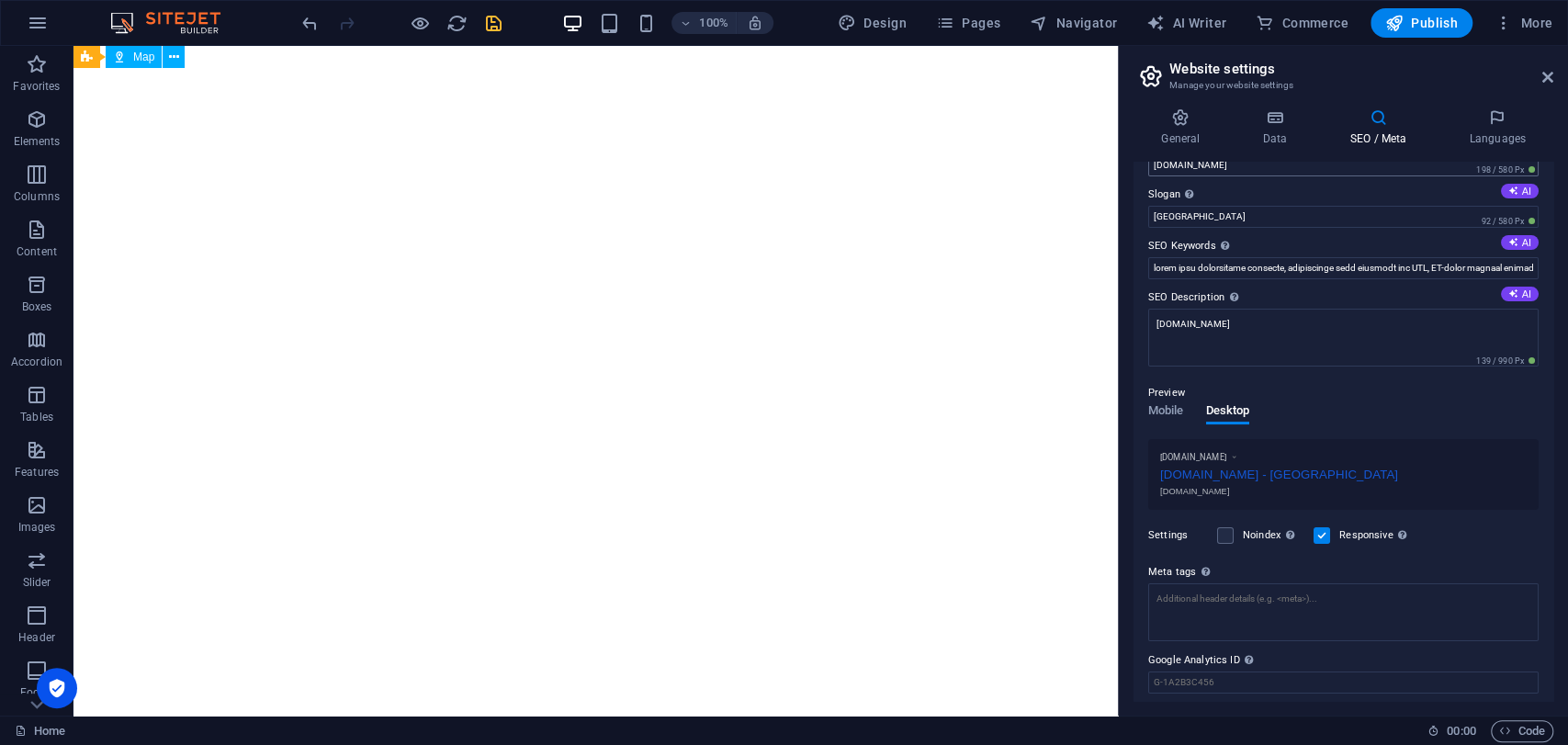 scroll, scrollTop: 103, scrollLeft: 0, axis: vertical 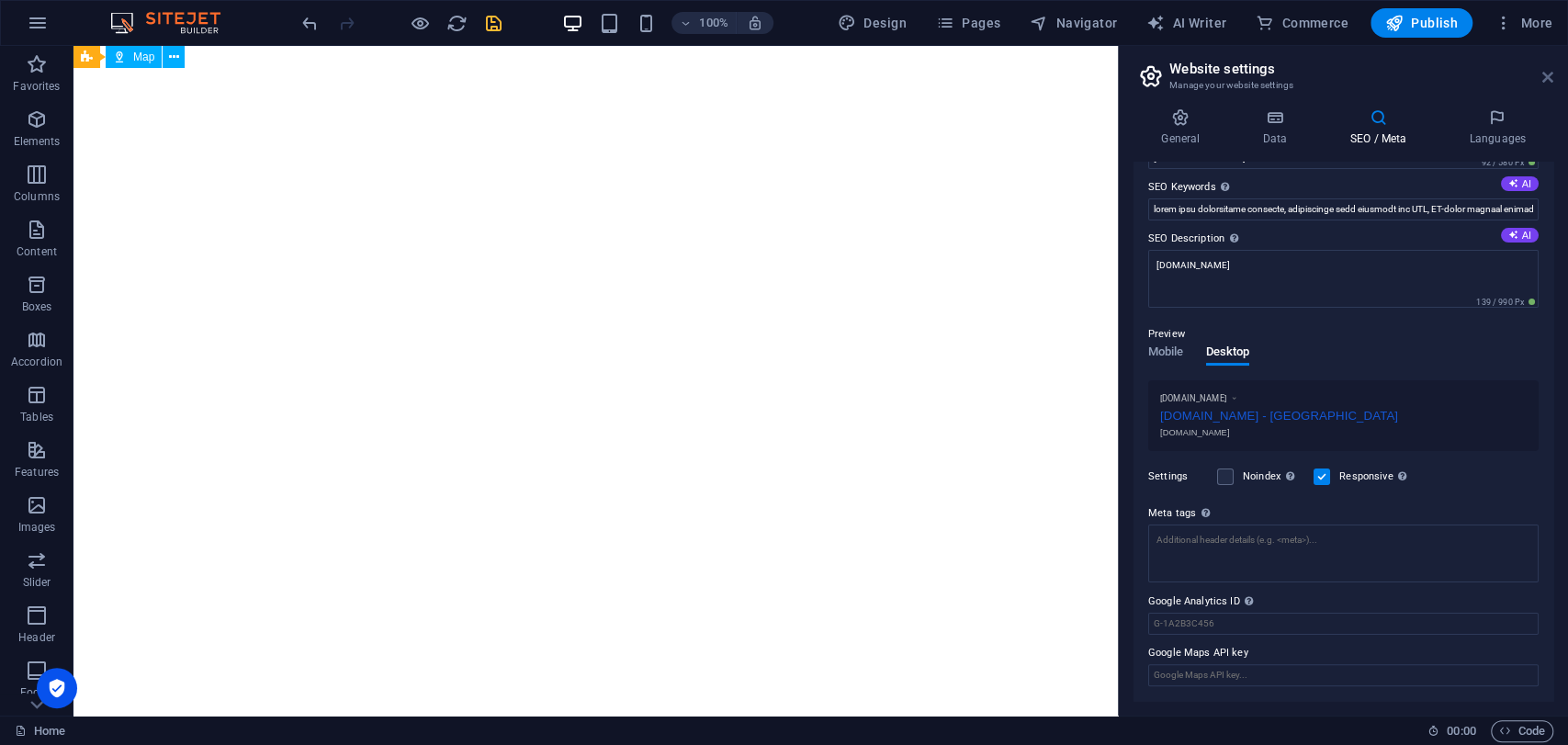 click at bounding box center (1548, 77) 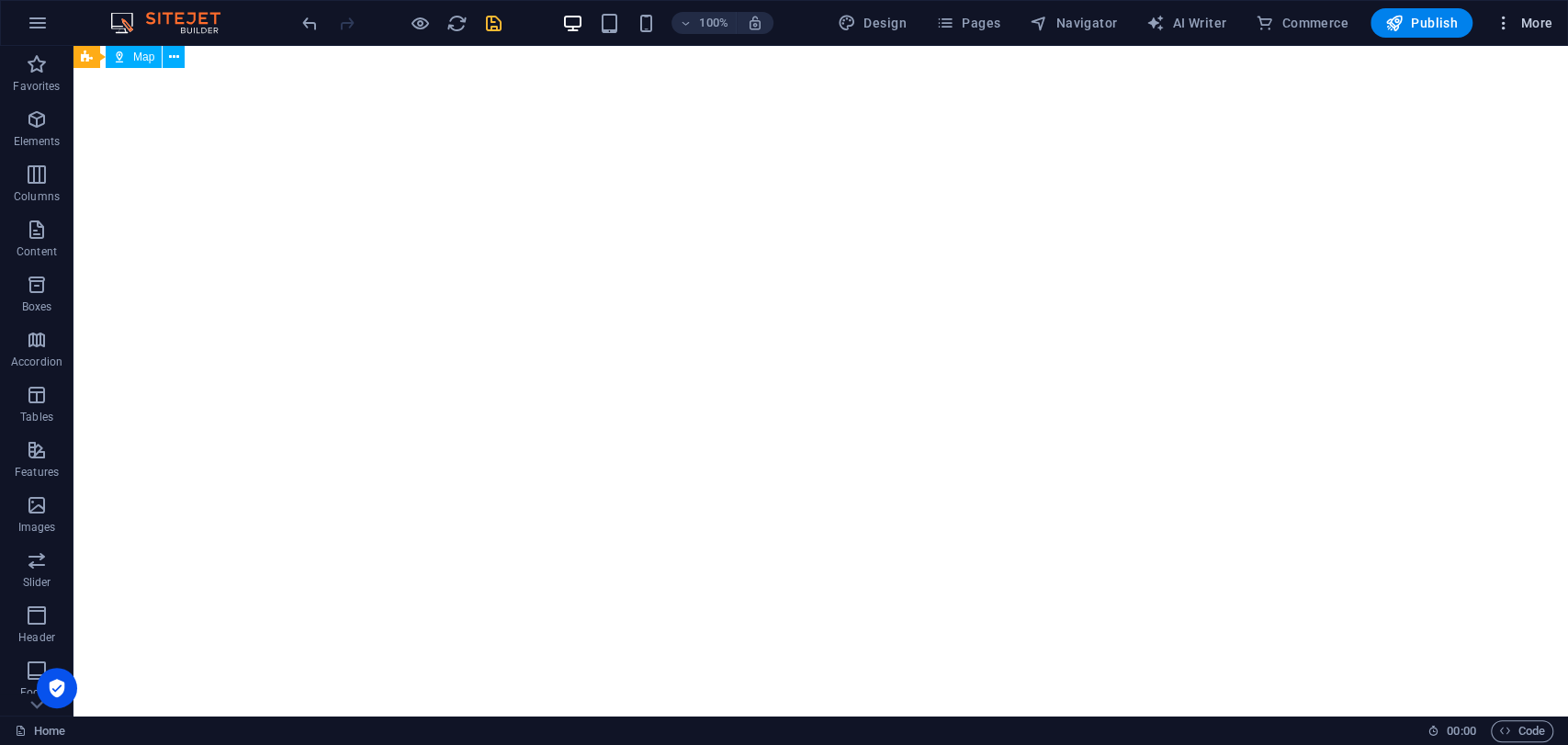 click on "More" at bounding box center (1523, 23) 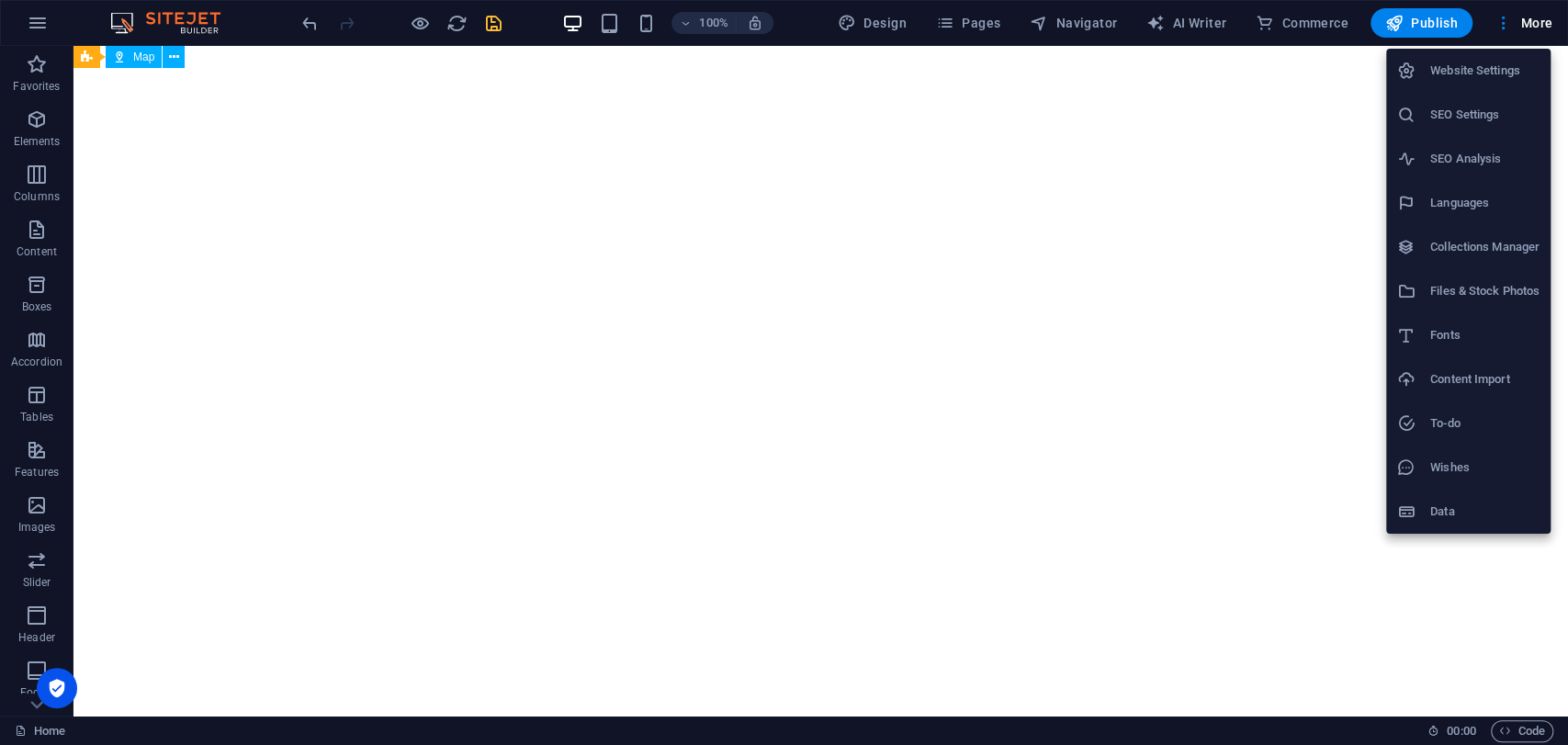 click on "SEO Analysis" at bounding box center (1484, 159) 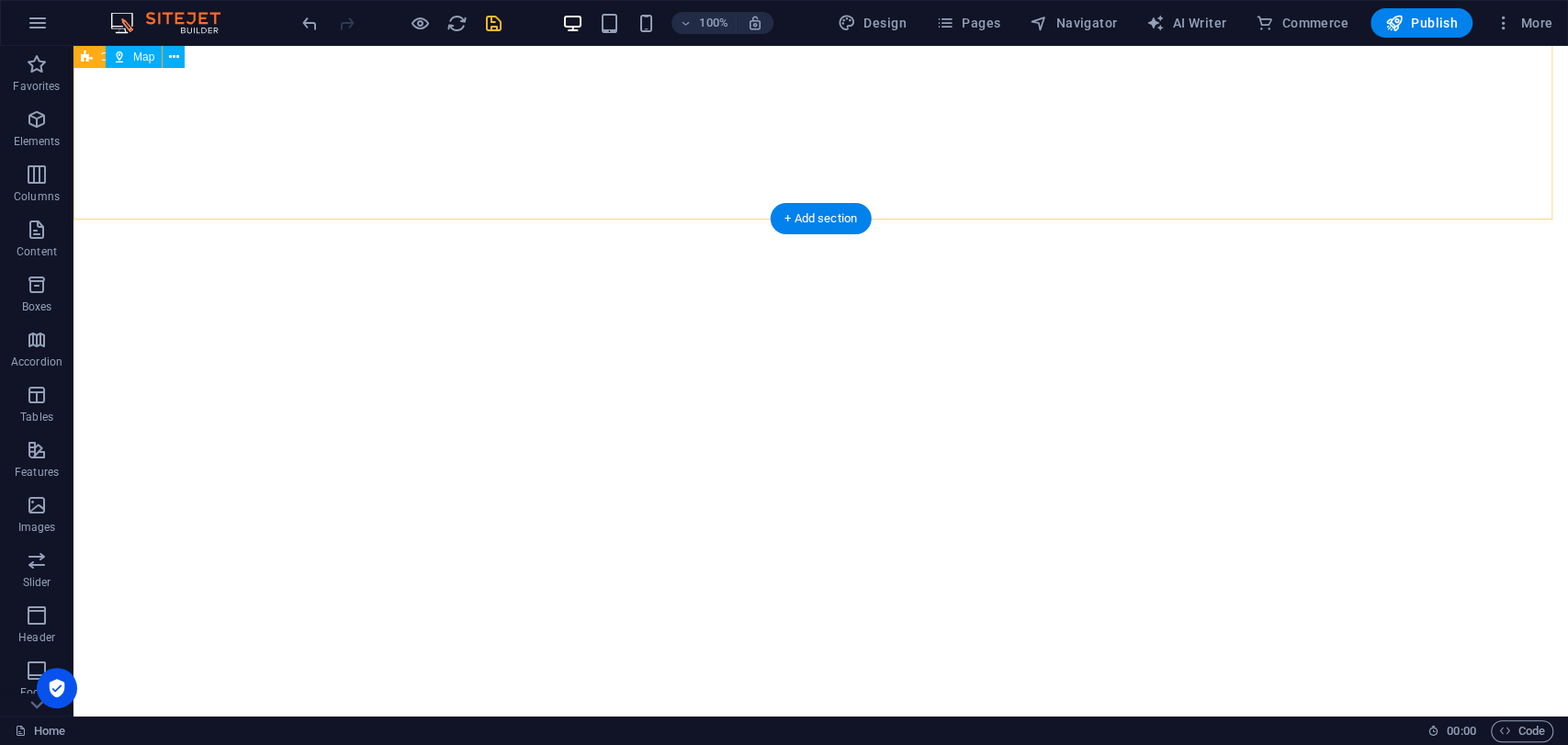 scroll, scrollTop: 6144, scrollLeft: 0, axis: vertical 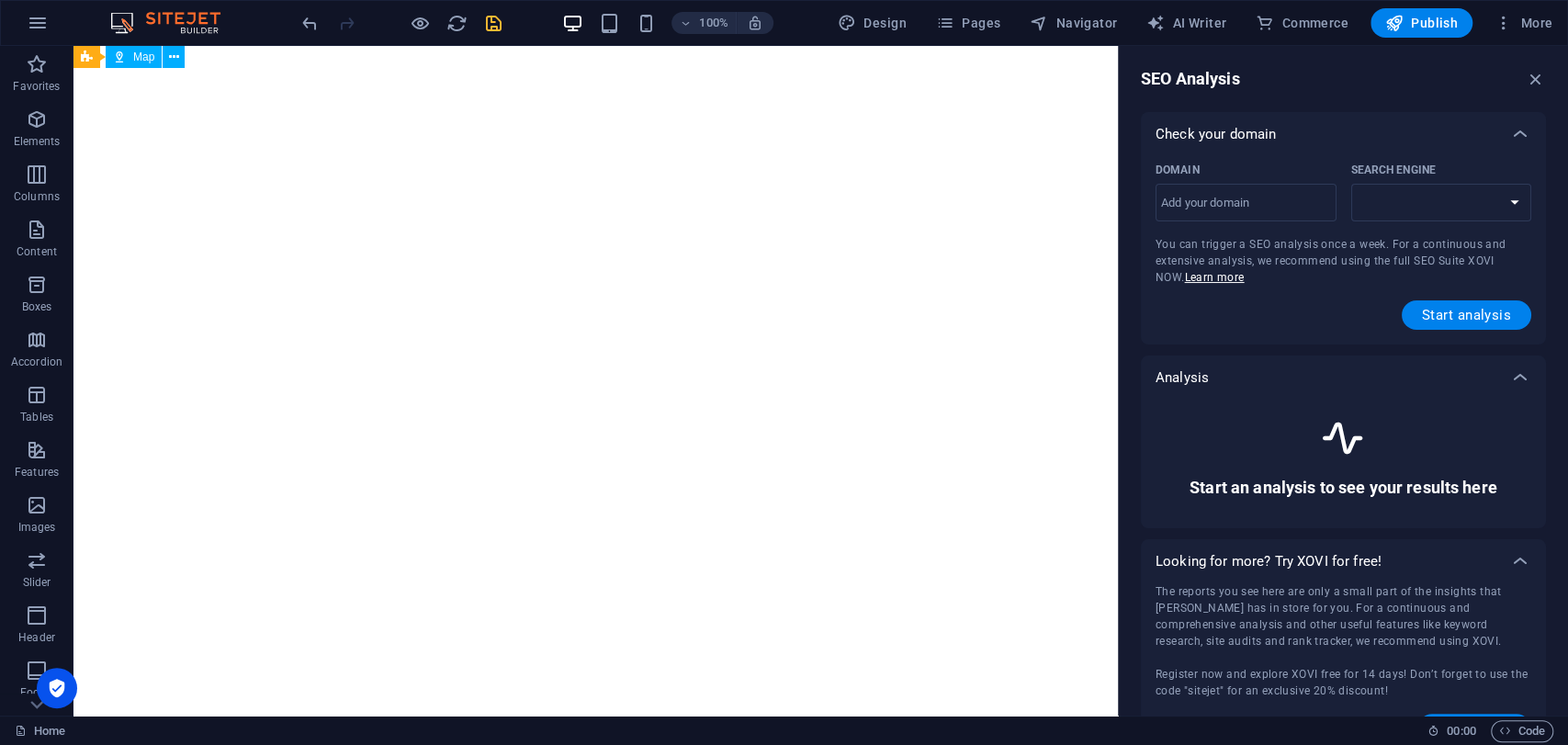 select on "google.com" 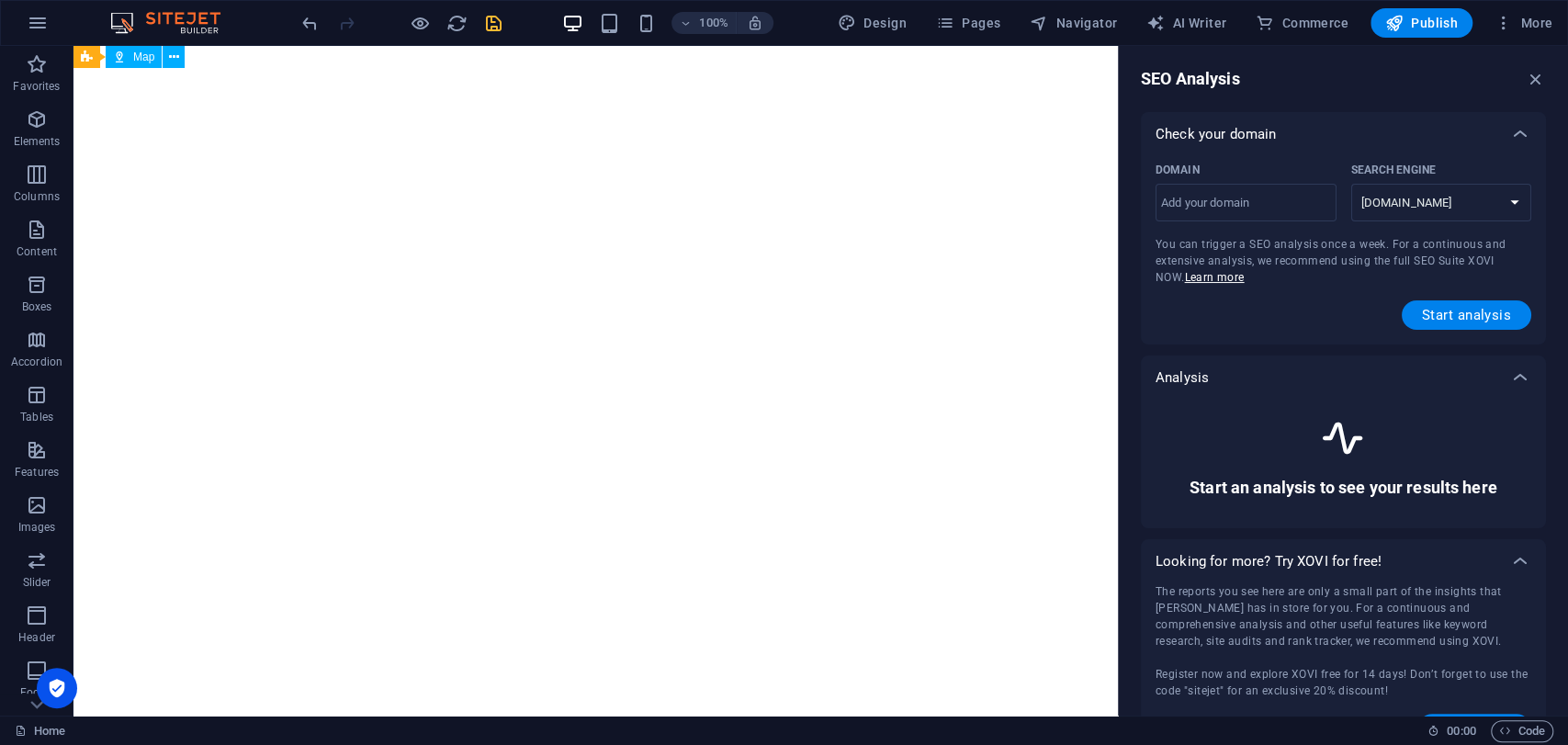 scroll, scrollTop: 0, scrollLeft: 0, axis: both 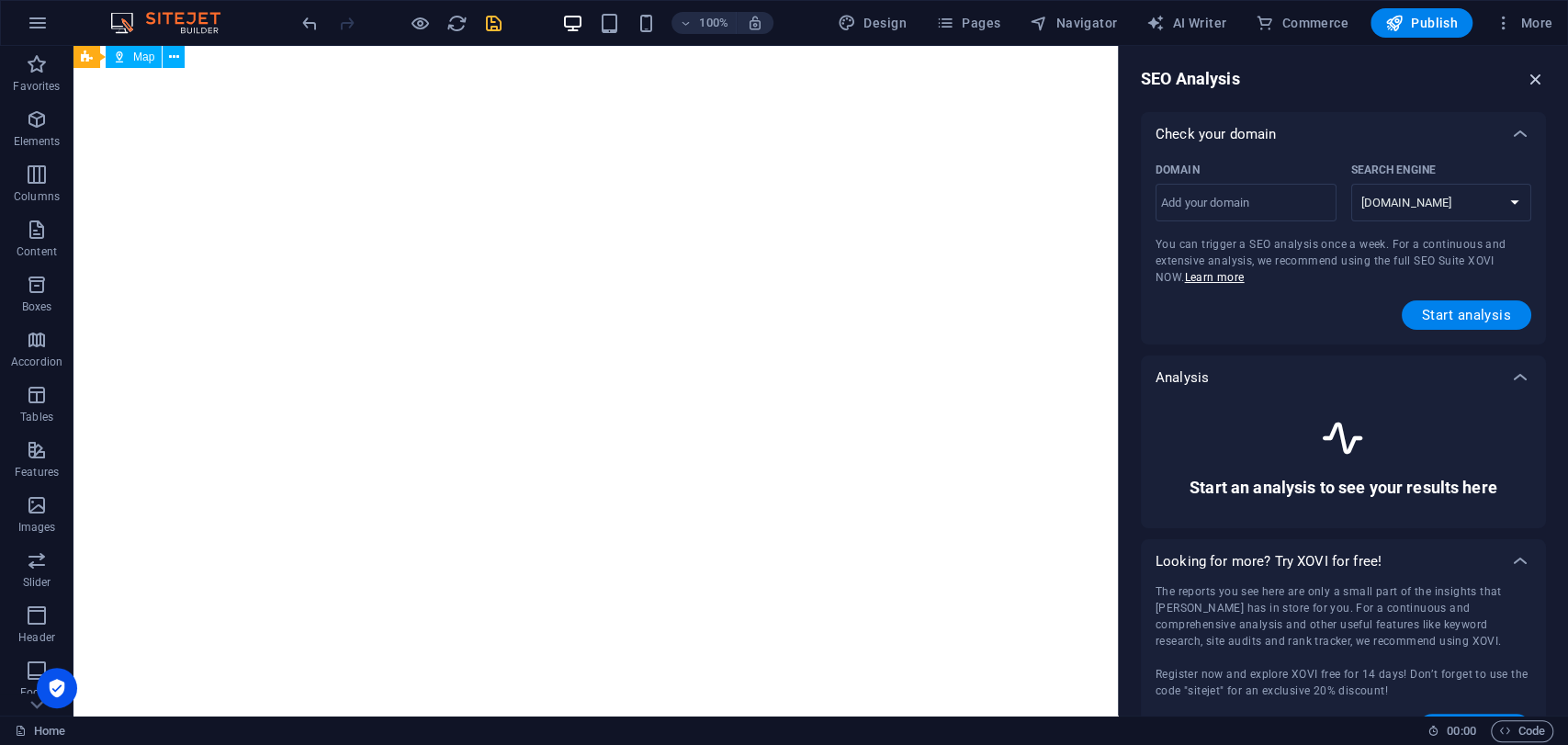 click at bounding box center (1536, 79) 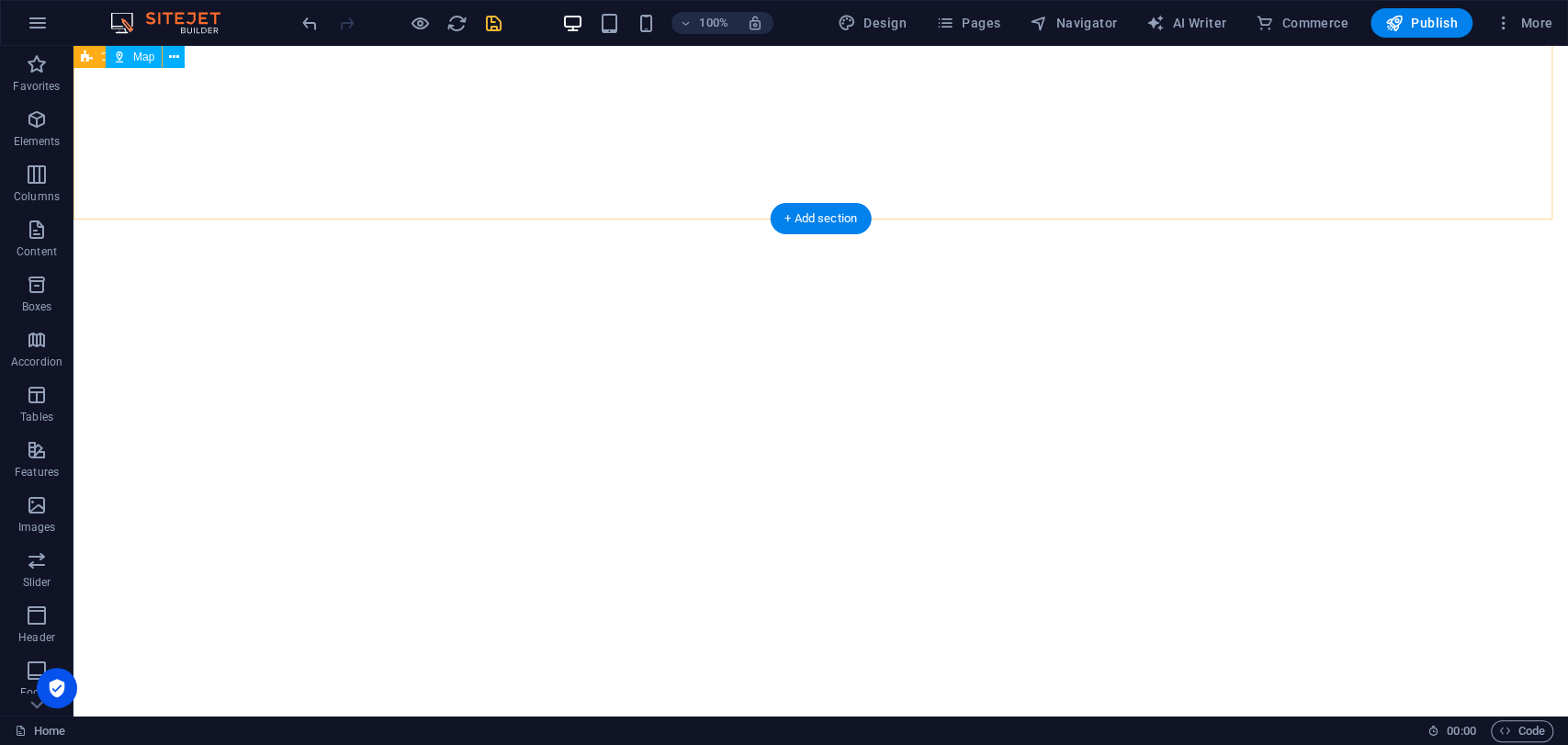 scroll, scrollTop: 6396, scrollLeft: 0, axis: vertical 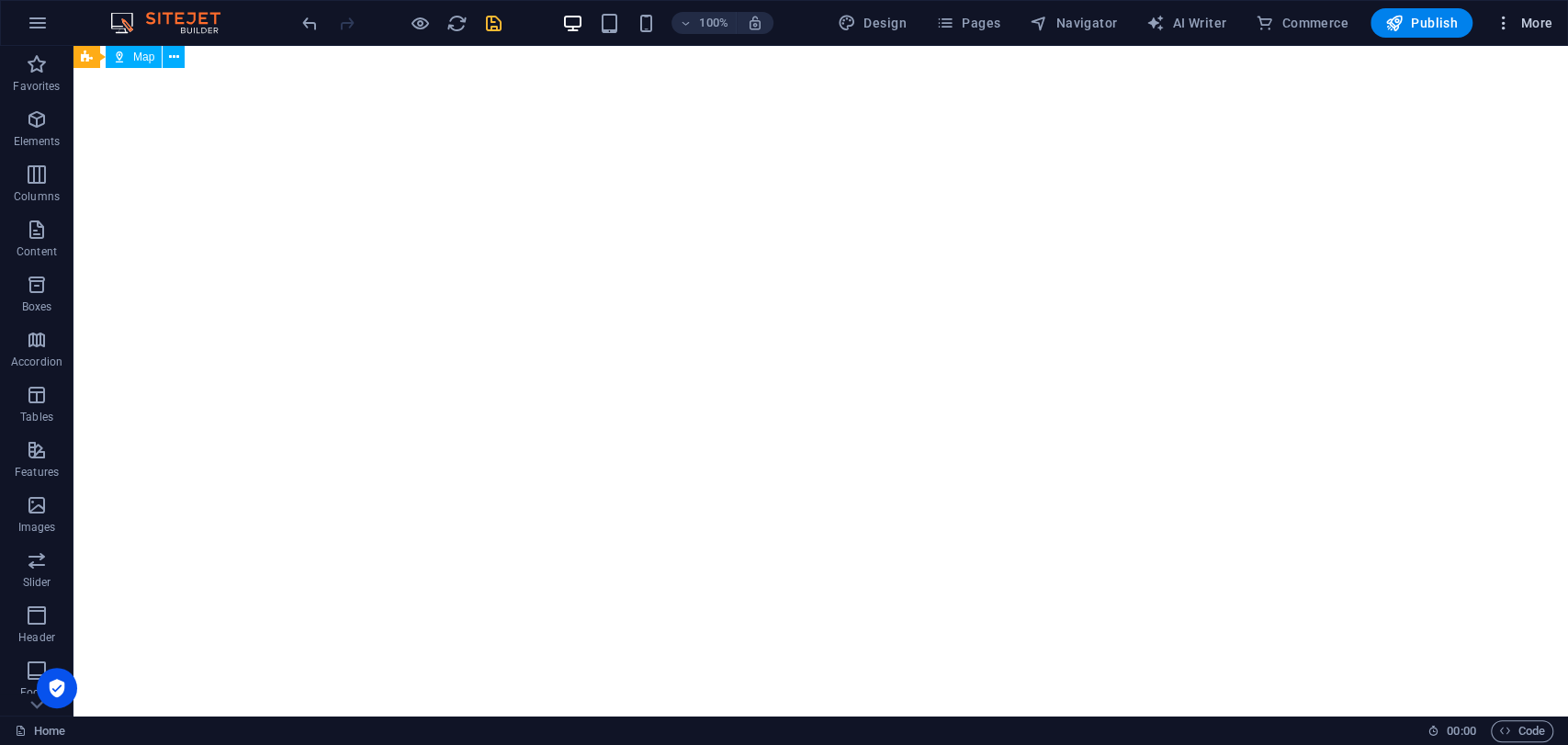 click on "More" at bounding box center [1523, 23] 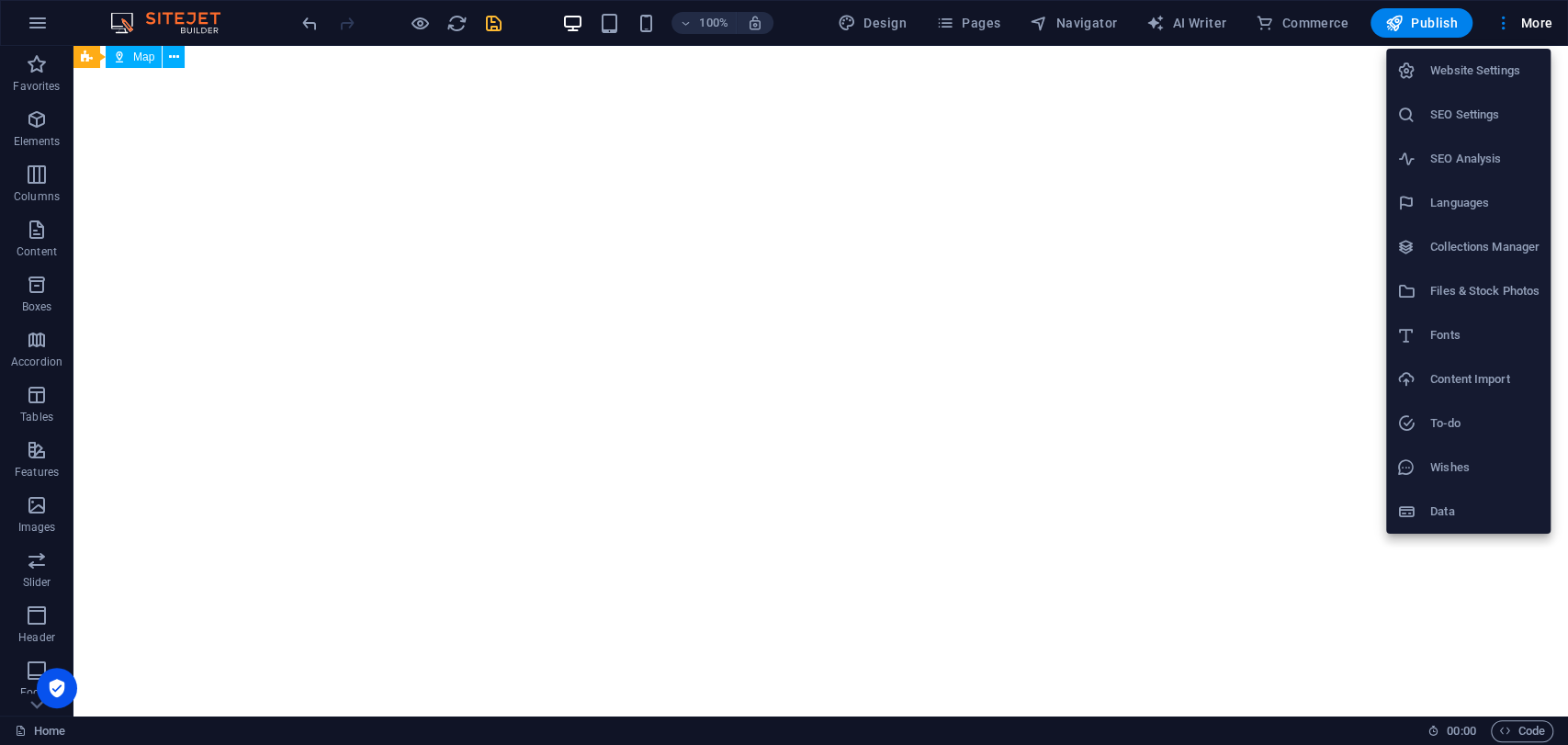 click on "SEO Settings" at bounding box center [1468, 115] 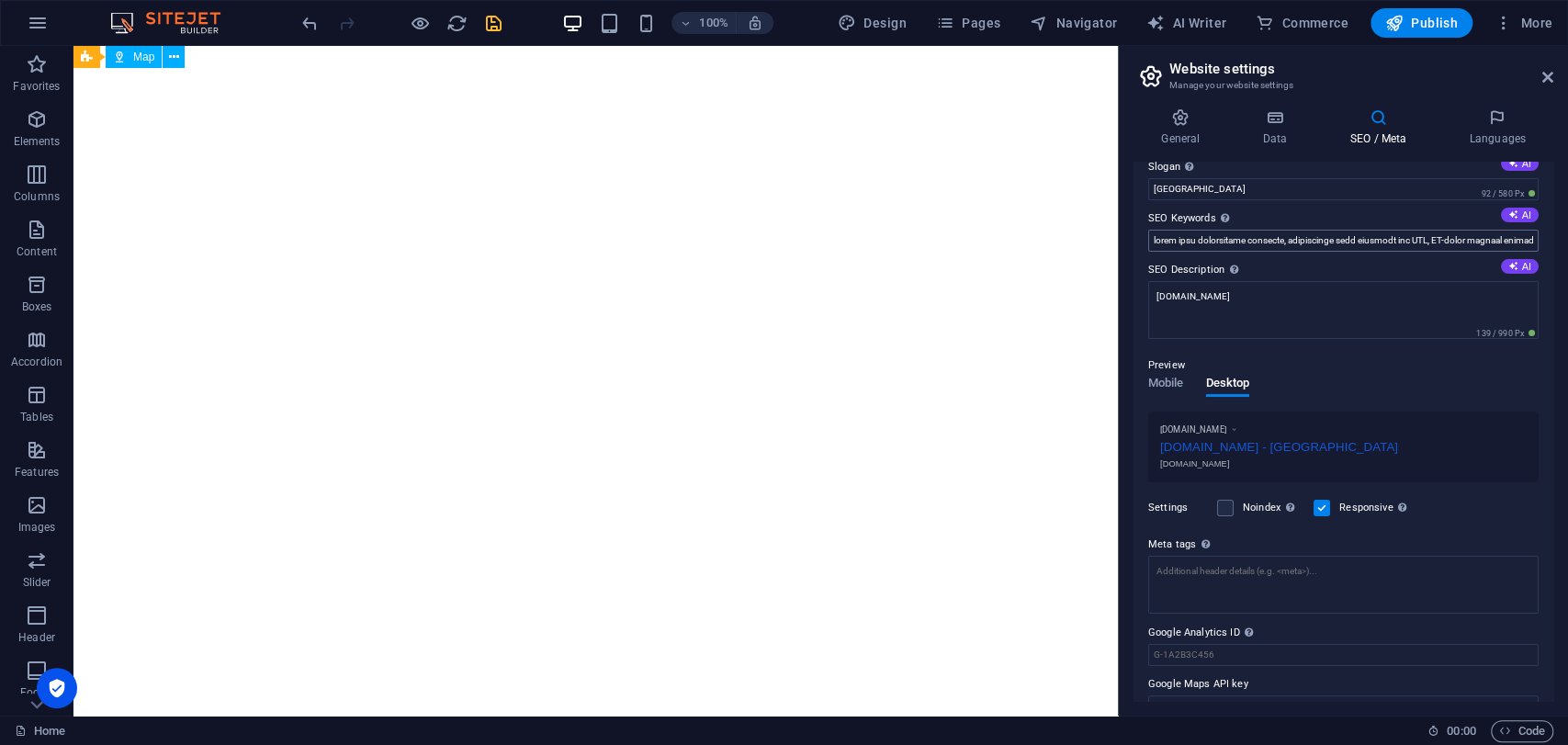 scroll, scrollTop: 0, scrollLeft: 0, axis: both 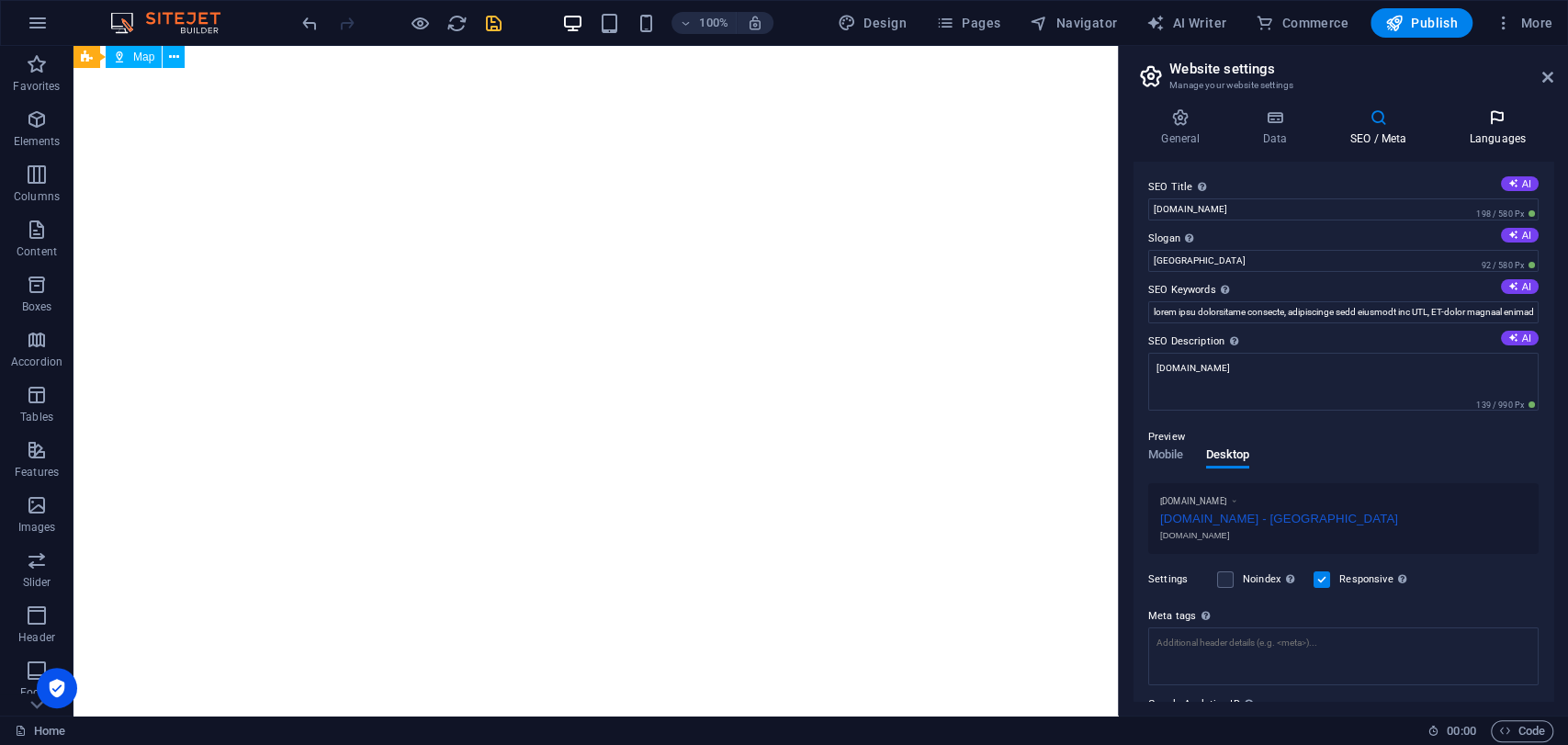 click at bounding box center [1497, 118] 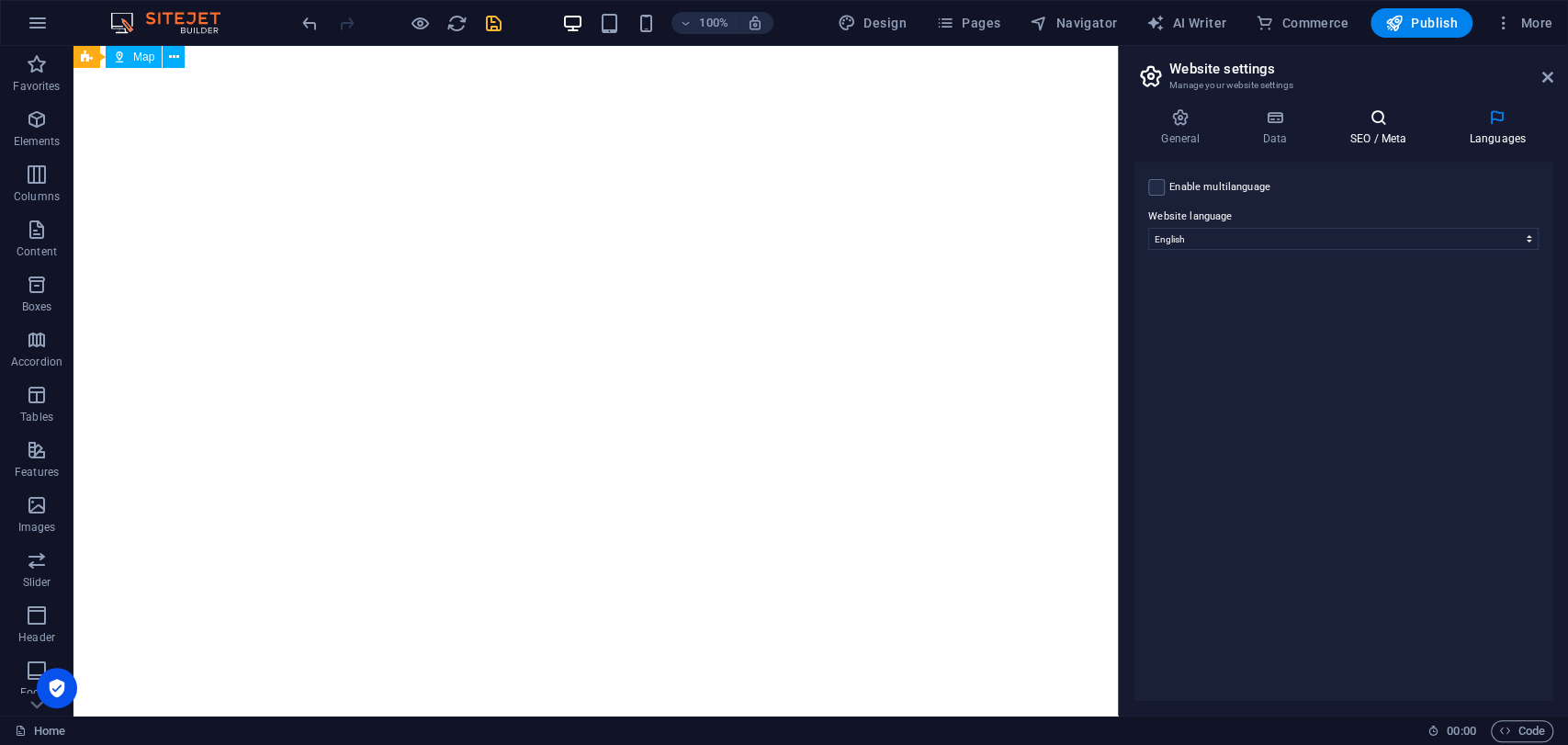 click on "SEO / Meta" at bounding box center (1382, 128) 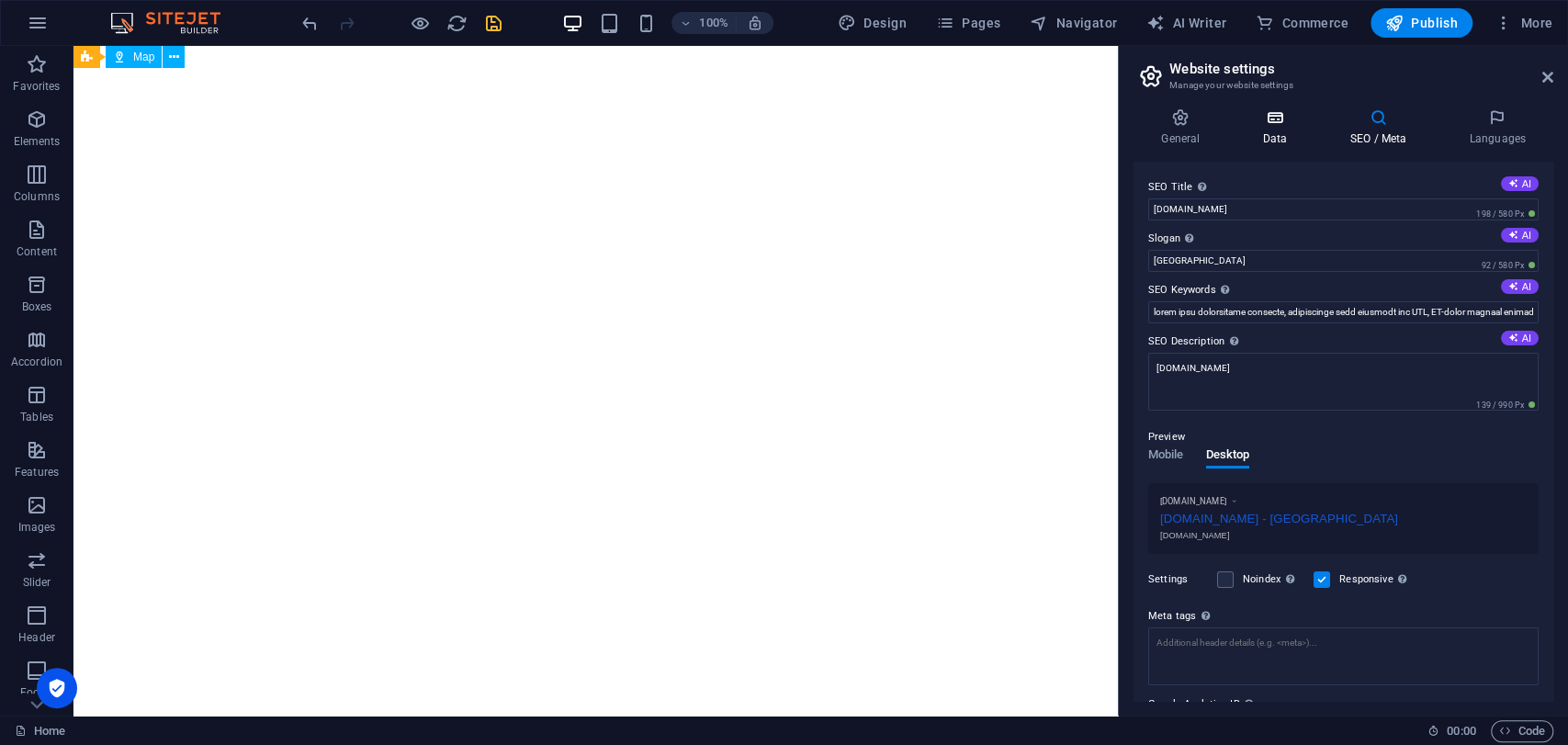 click at bounding box center [1274, 118] 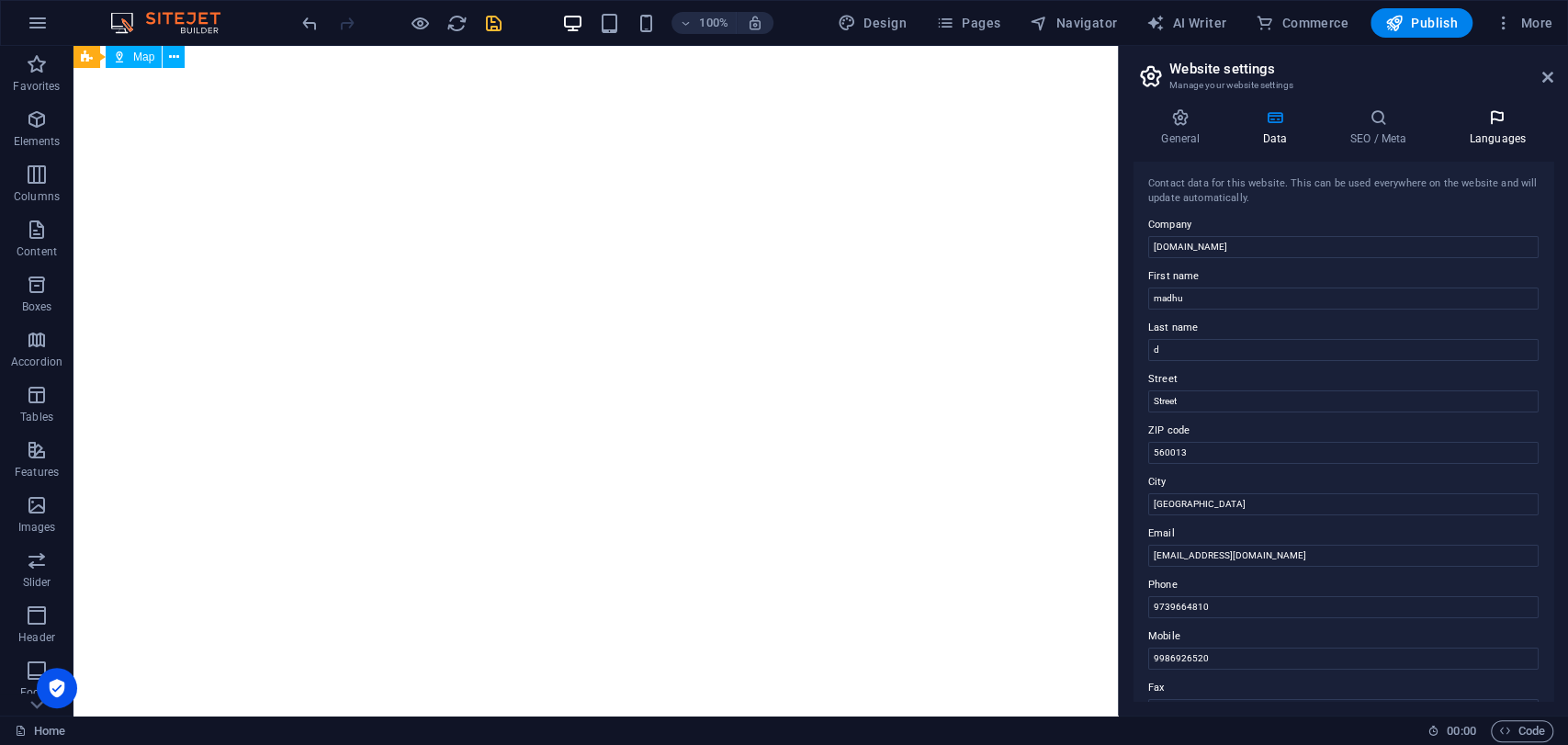 click on "Languages" at bounding box center [1497, 128] 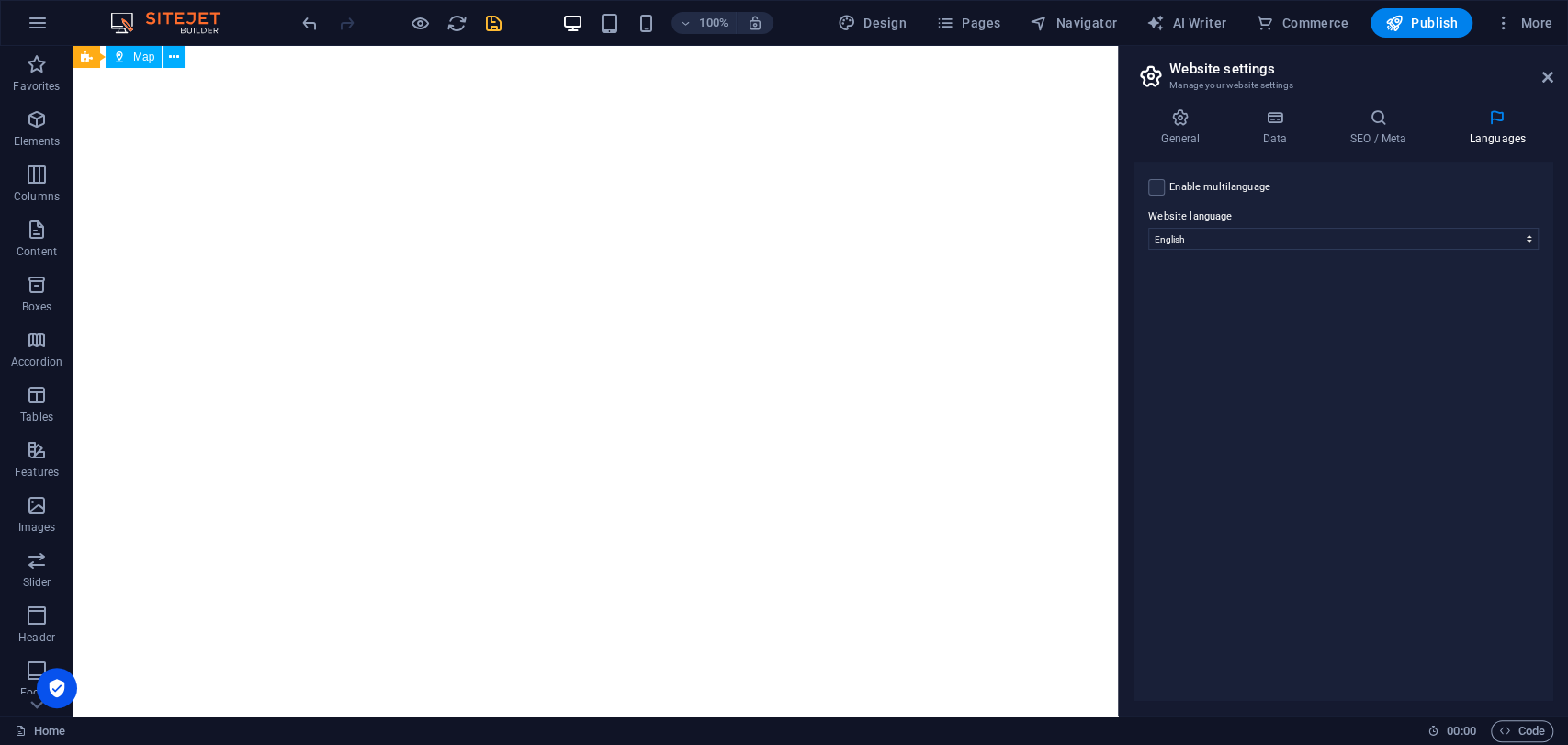 click on "Enable multilanguage To disable multilanguage delete all languages until only one language remains." at bounding box center (1220, 187) 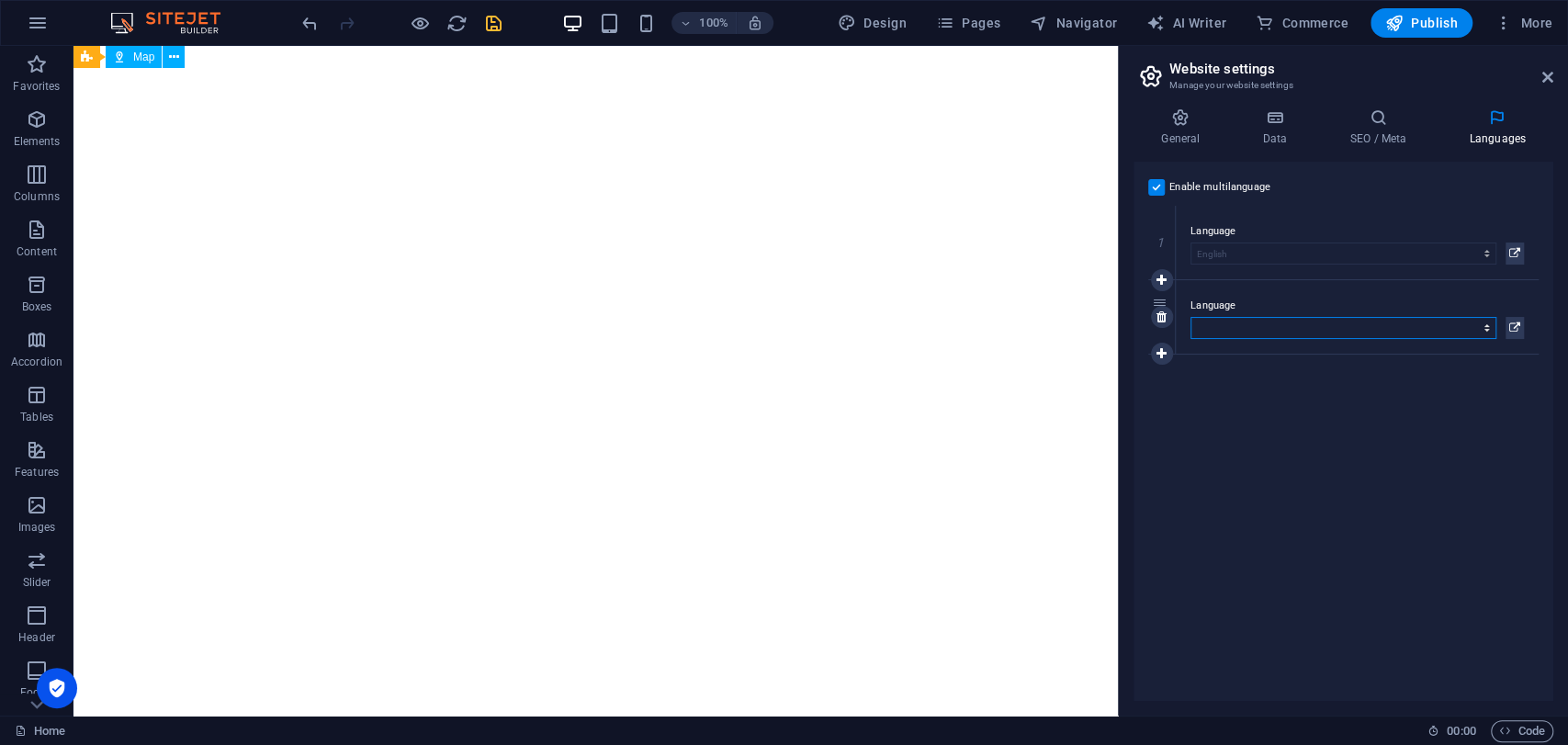 click on "Abkhazian Afar Afrikaans Akan Albanian Amharic Arabic Aragonese Armenian Assamese Avaric Avestan Aymara Azerbaijani Bambara Bashkir Basque Belarusian Bengali Bihari languages Bislama Bokmål Bosnian Breton Bulgarian Burmese Catalan Central Khmer Chamorro Chechen Chinese Church Slavic Chuvash Cornish Corsican Cree Croatian Czech Danish Dutch Dzongkha English Esperanto Estonian Ewe Faroese Farsi (Persian) Fijian Finnish French Fulah Gaelic Galician Ganda Georgian German Greek Greenlandic Guaraní Gujarati Haitian Creole Hausa Hebrew Herero Hindi Hiri Motu Hungarian Icelandic Ido Igbo Indonesian Interlingua Interlingue Inuktitut Inupiaq Irish Italian Japanese Javanese Kannada Kanuri Kashmiri Kazakh Kikuyu Kinyarwanda Komi Kongo Korean Kurdish Kwanyama Kyrgyz Lao Latin Latvian Limburgish Lingala Lithuanian Luba-Katanga Luxembourgish Macedonian Malagasy Malay Malayalam Maldivian Maltese Manx Maori Marathi Marshallese Mongolian Nauru Navajo Ndonga Nepali North Ndebele Northern Sami Norwegian Norwegian Nynorsk Nuosu" at bounding box center (1343, 328) 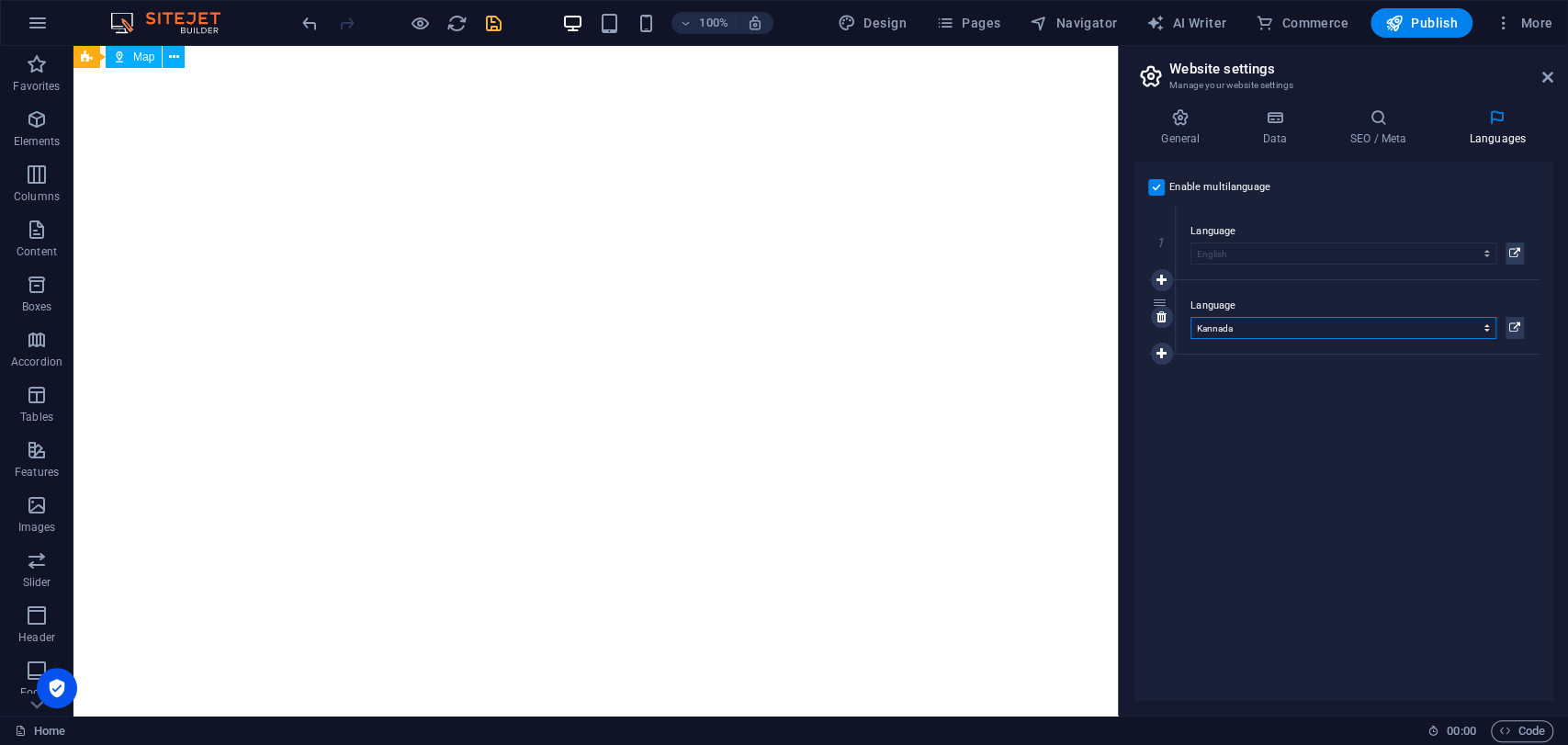 click on "Abkhazian Afar Afrikaans Akan Albanian Amharic Arabic Aragonese Armenian Assamese Avaric Avestan Aymara Azerbaijani Bambara Bashkir Basque Belarusian Bengali Bihari languages Bislama Bokmål Bosnian Breton Bulgarian Burmese Catalan Central Khmer Chamorro Chechen Chinese Church Slavic Chuvash Cornish Corsican Cree Croatian Czech Danish Dutch Dzongkha English Esperanto Estonian Ewe Faroese Farsi (Persian) Fijian Finnish French Fulah Gaelic Galician Ganda Georgian German Greek Greenlandic Guaraní Gujarati Haitian Creole Hausa Hebrew Herero Hindi Hiri Motu Hungarian Icelandic Ido Igbo Indonesian Interlingua Interlingue Inuktitut Inupiaq Irish Italian Japanese Javanese Kannada Kanuri Kashmiri Kazakh Kikuyu Kinyarwanda Komi Kongo Korean Kurdish Kwanyama Kyrgyz Lao Latin Latvian Limburgish Lingala Lithuanian Luba-Katanga Luxembourgish Macedonian Malagasy Malay Malayalam Maldivian Maltese Manx Maori Marathi Marshallese Mongolian Nauru Navajo Ndonga Nepali North Ndebele Northern Sami Norwegian Norwegian Nynorsk Nuosu" at bounding box center (1343, 328) 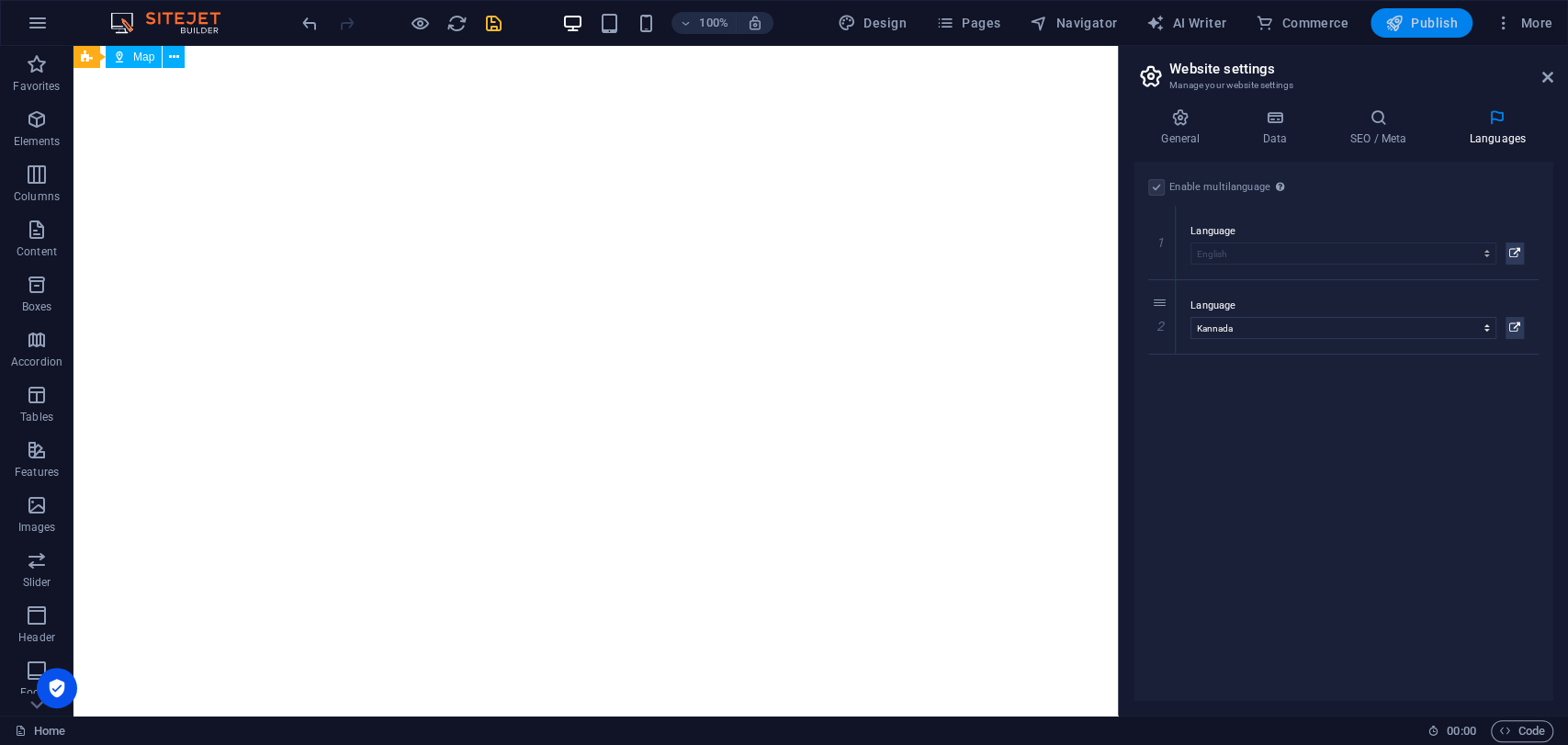 click on "Publish" at bounding box center [1421, 23] 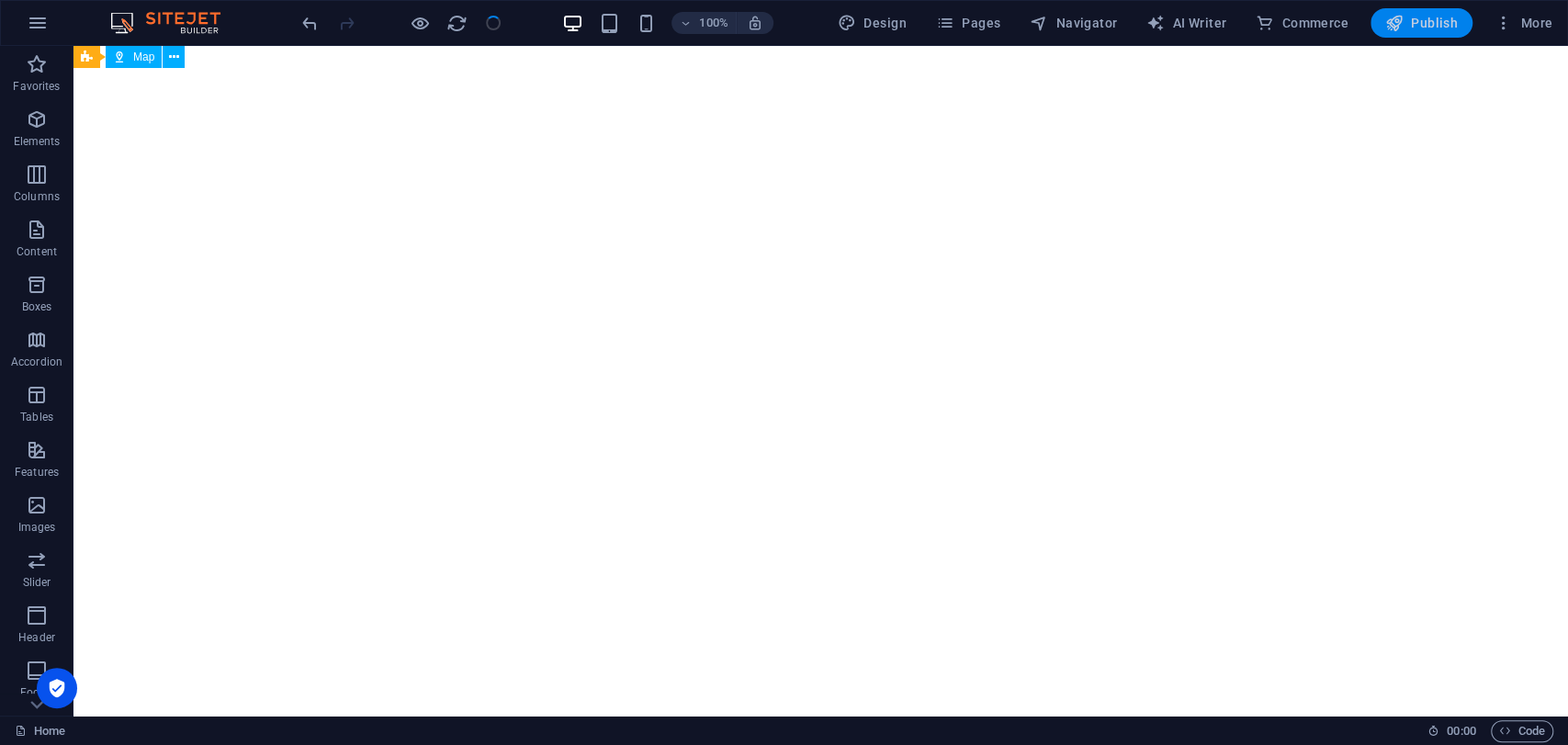 scroll, scrollTop: 6396, scrollLeft: 0, axis: vertical 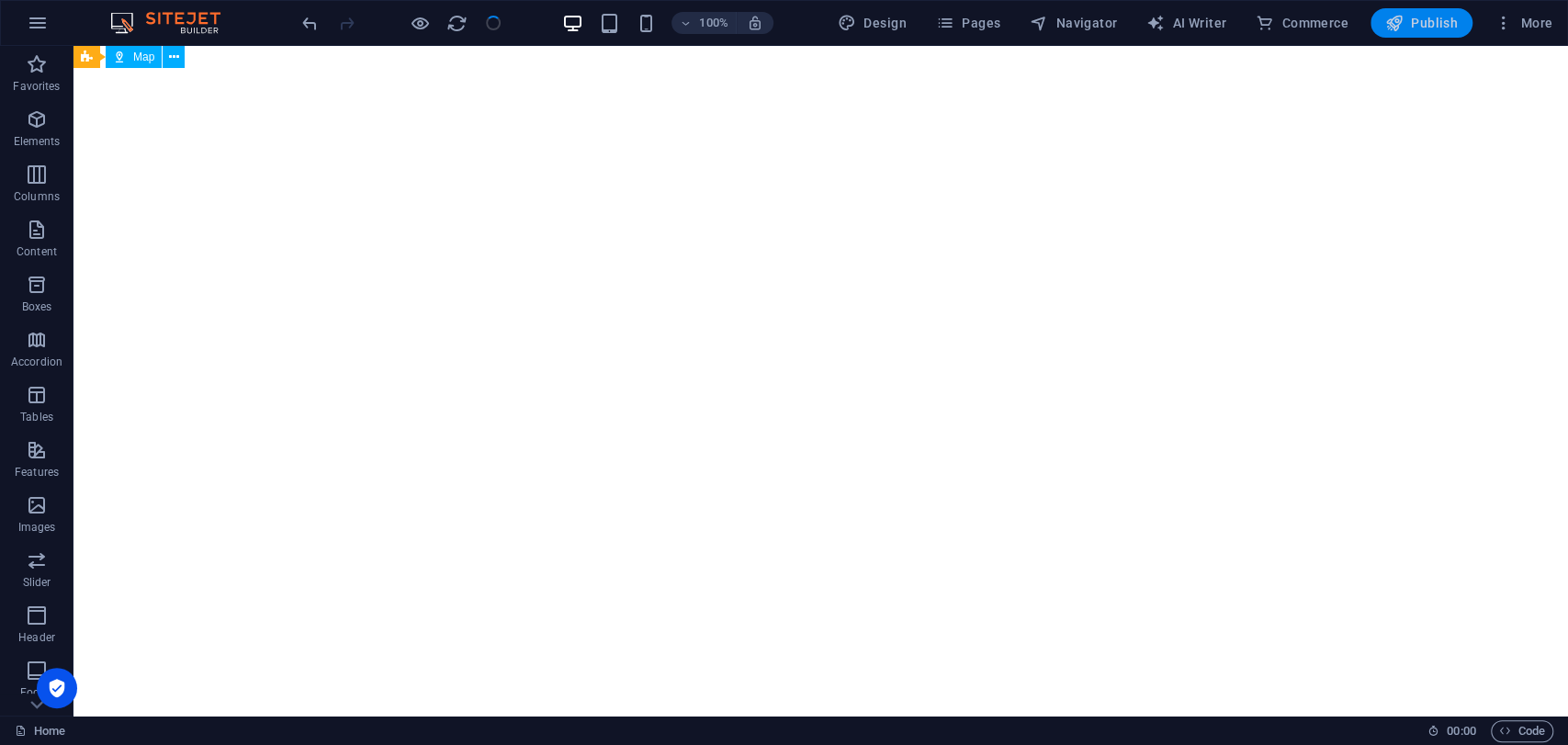 click on "Publish" at bounding box center (1421, 23) 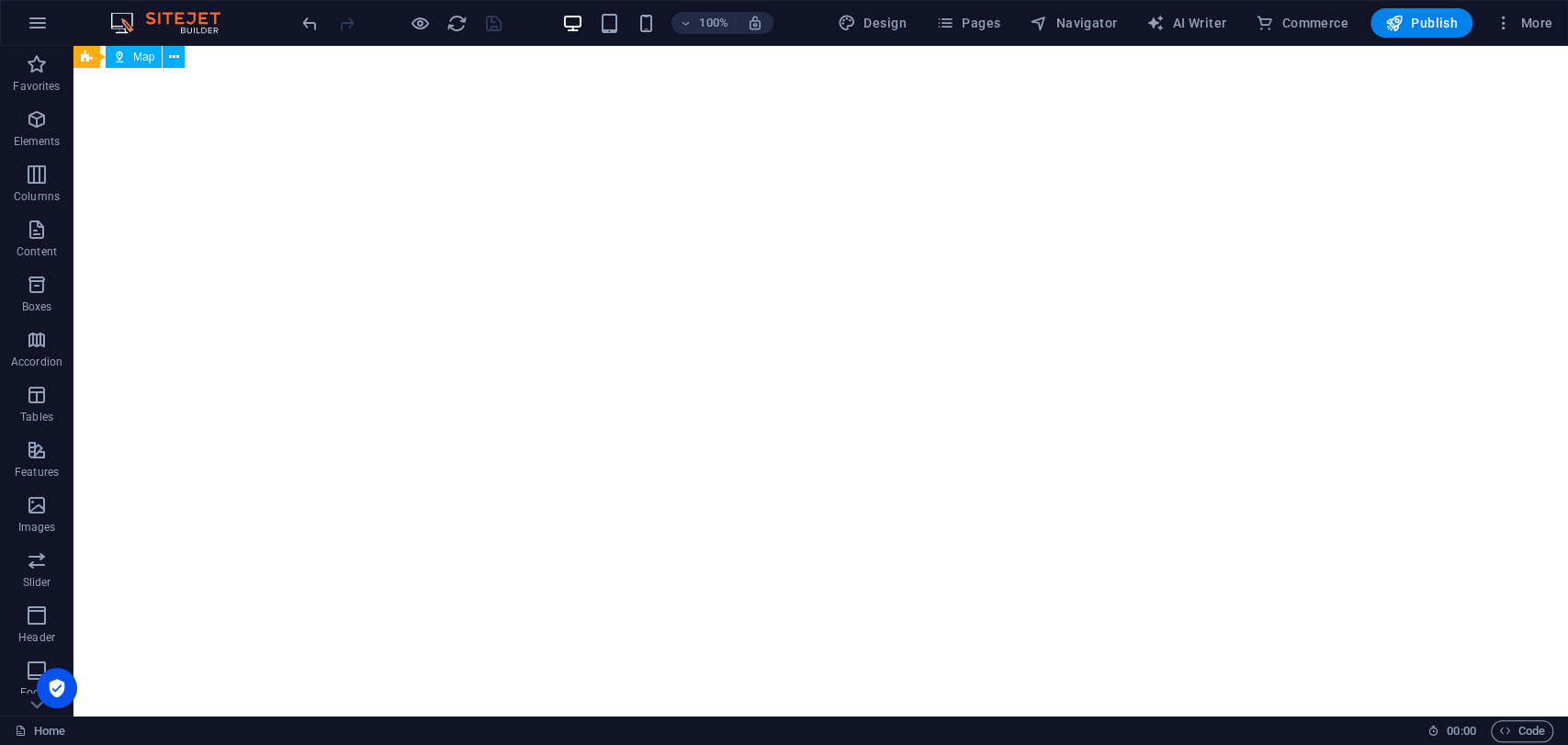 click at bounding box center (401, 23) 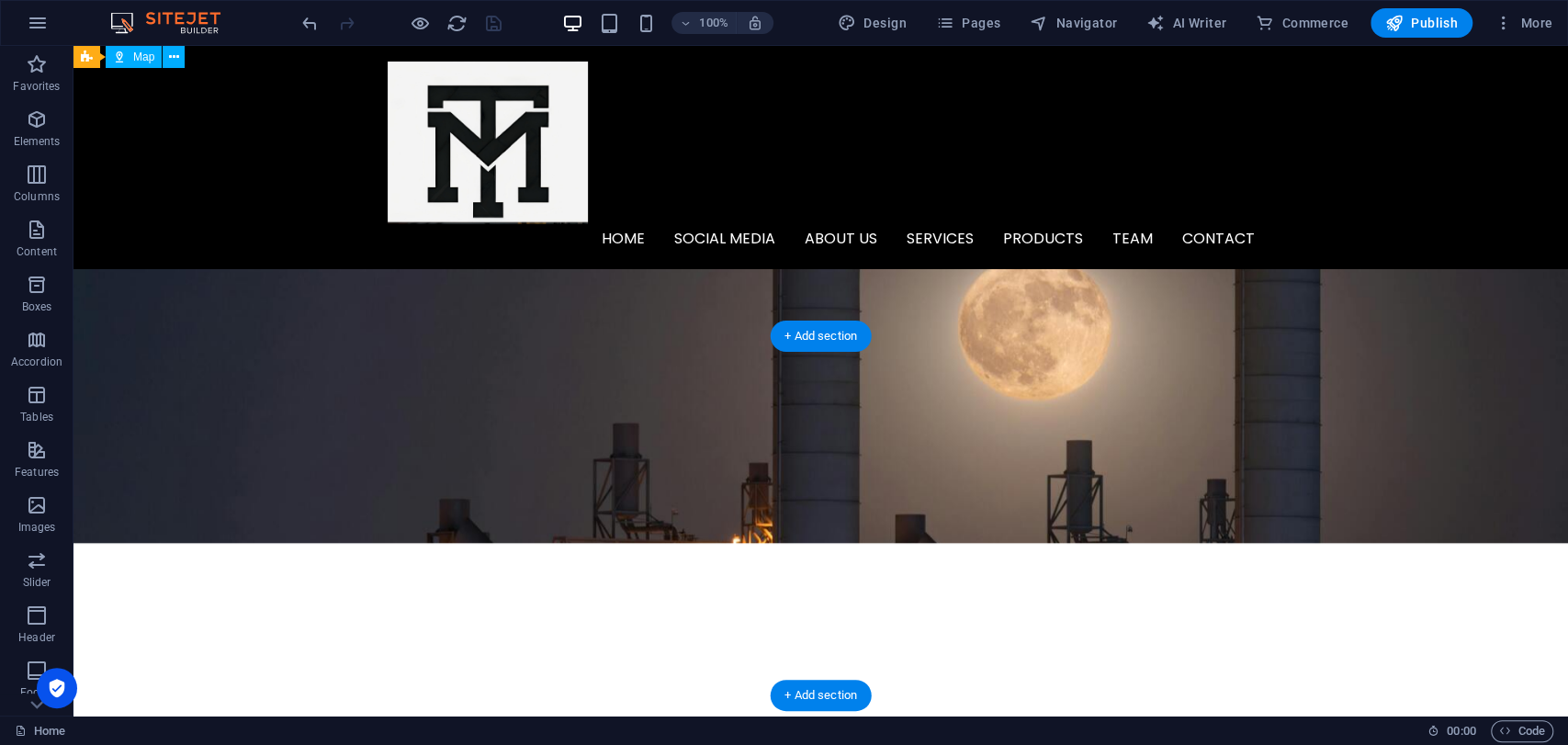 scroll, scrollTop: 1033, scrollLeft: 0, axis: vertical 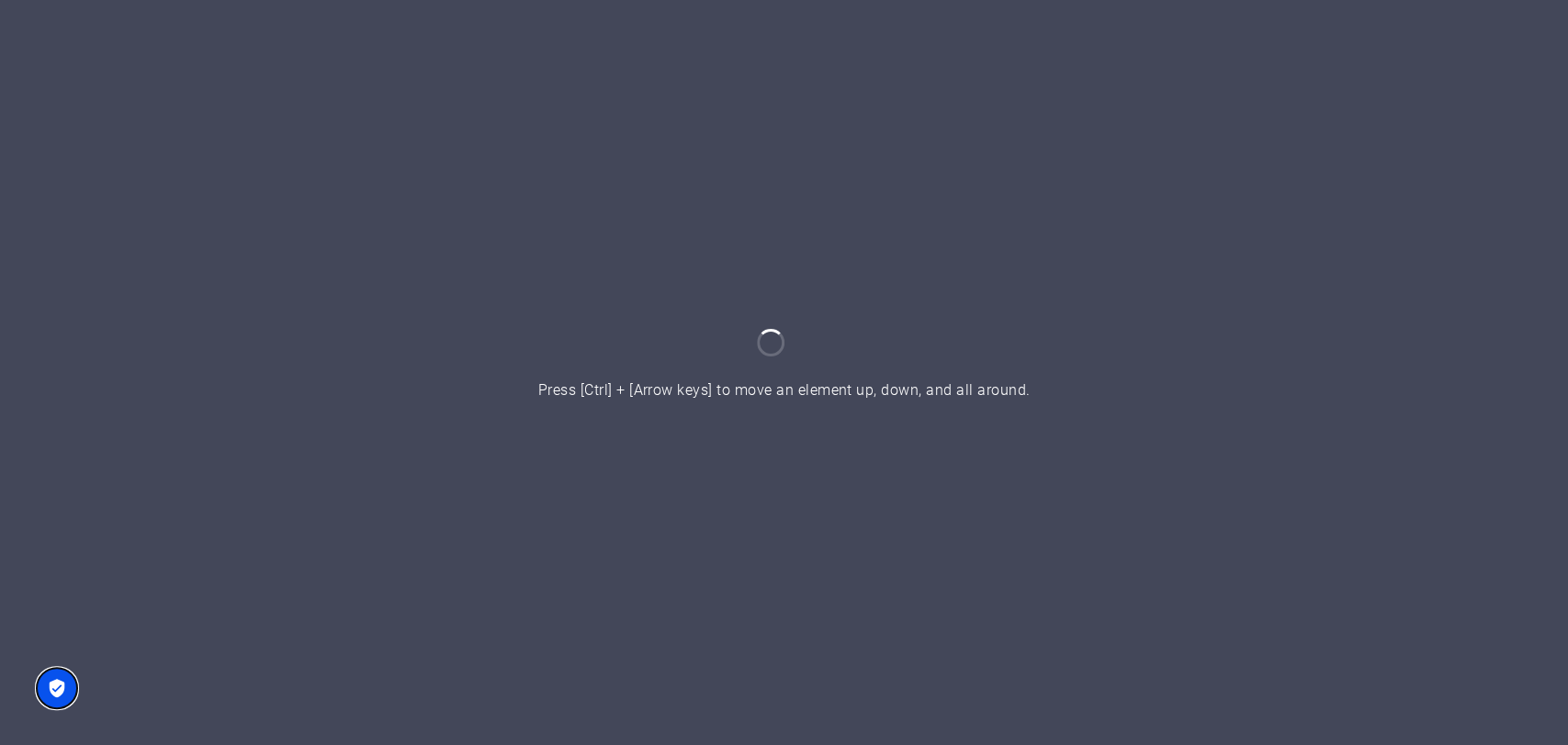 click at bounding box center (57, 688) 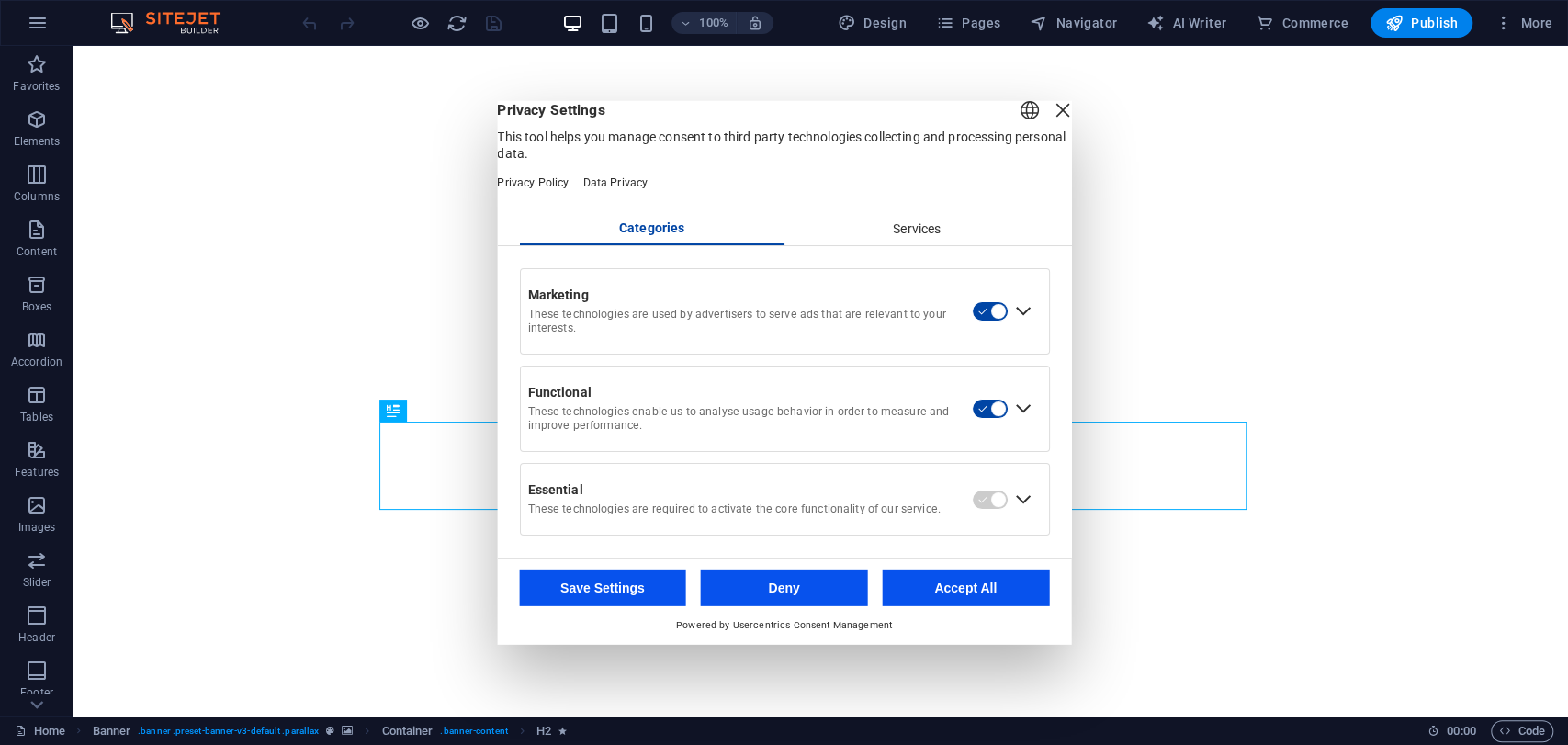 scroll, scrollTop: 0, scrollLeft: 0, axis: both 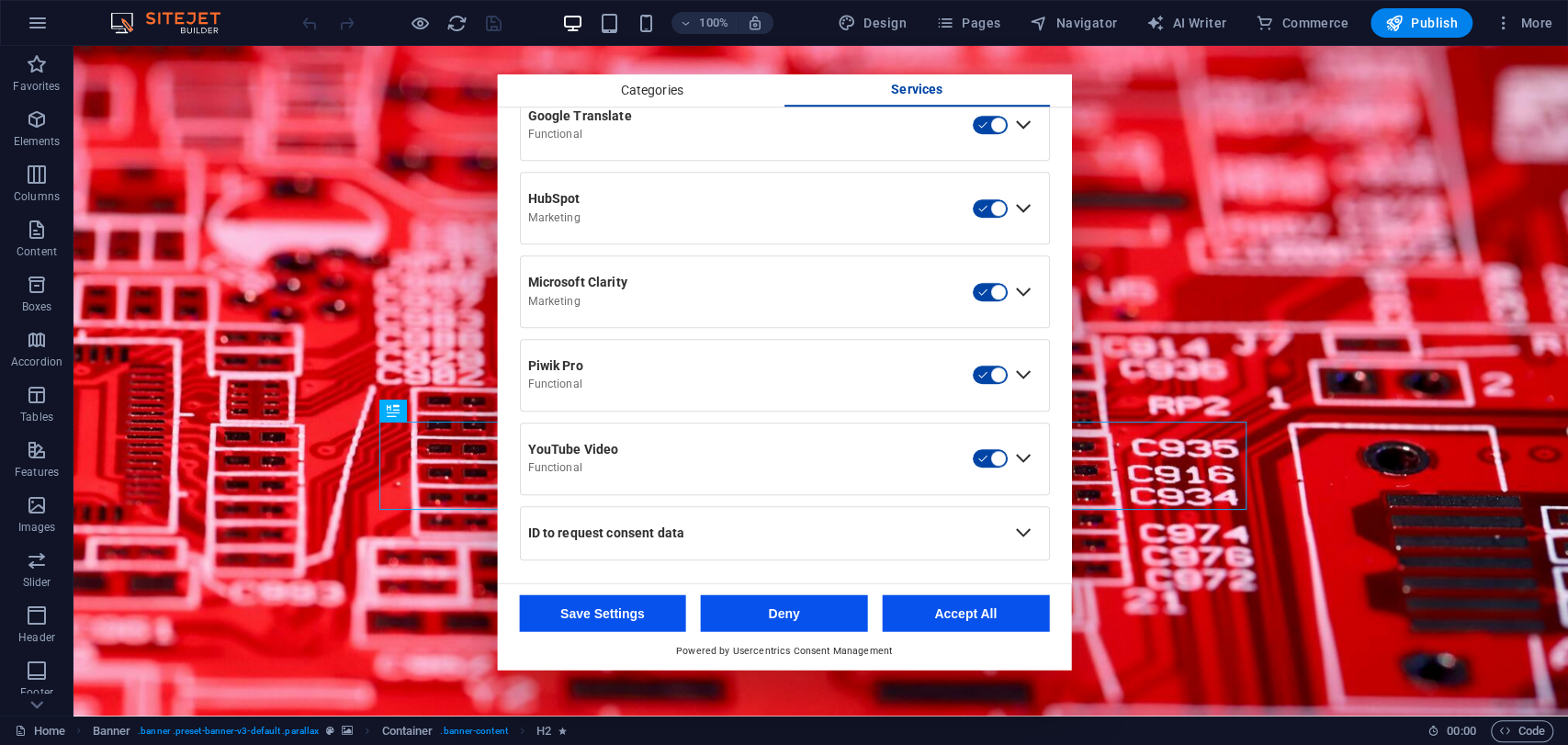 click on "Accept All" at bounding box center [965, 614] 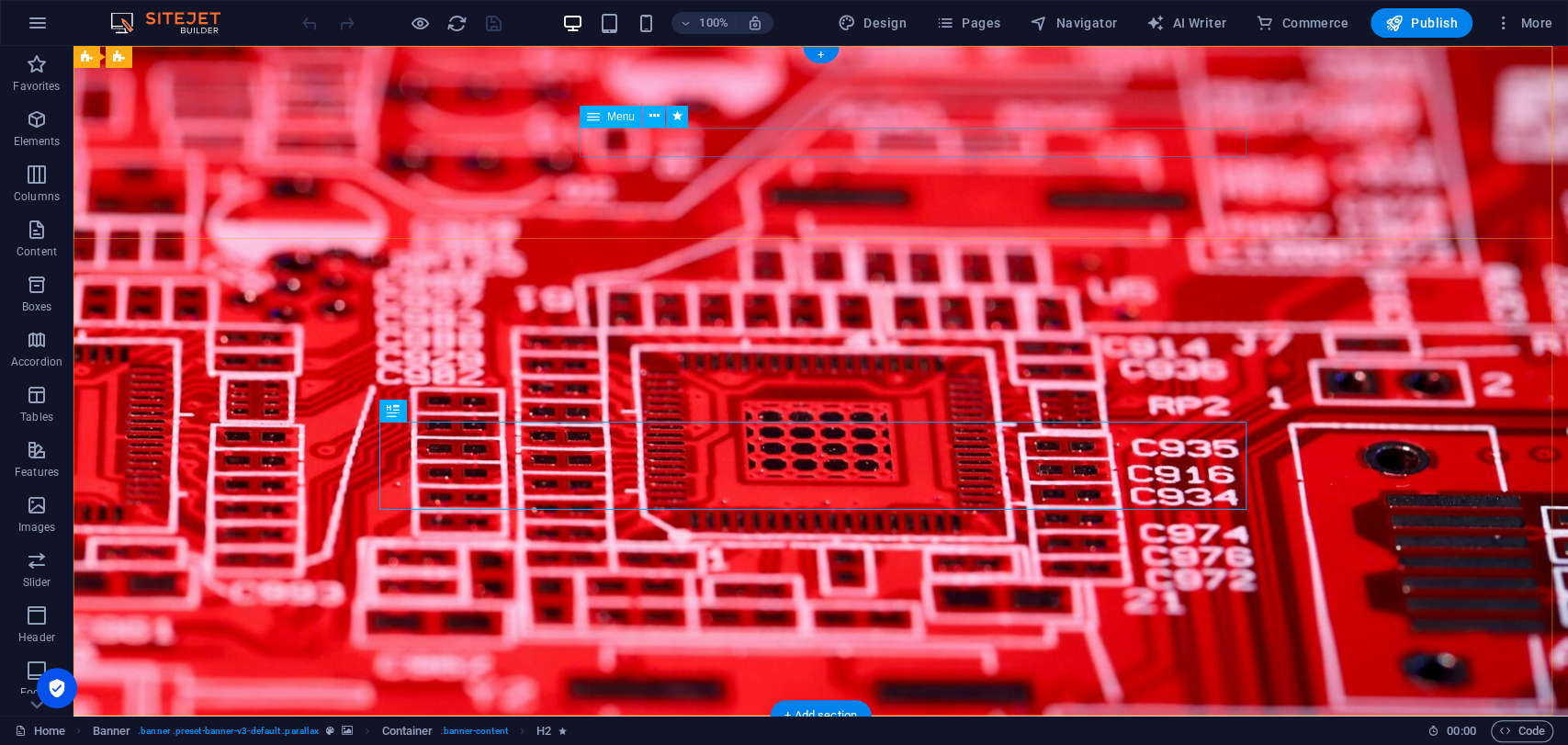 click on "Home social media About us Services Products Team Contact" at bounding box center [821, 909] 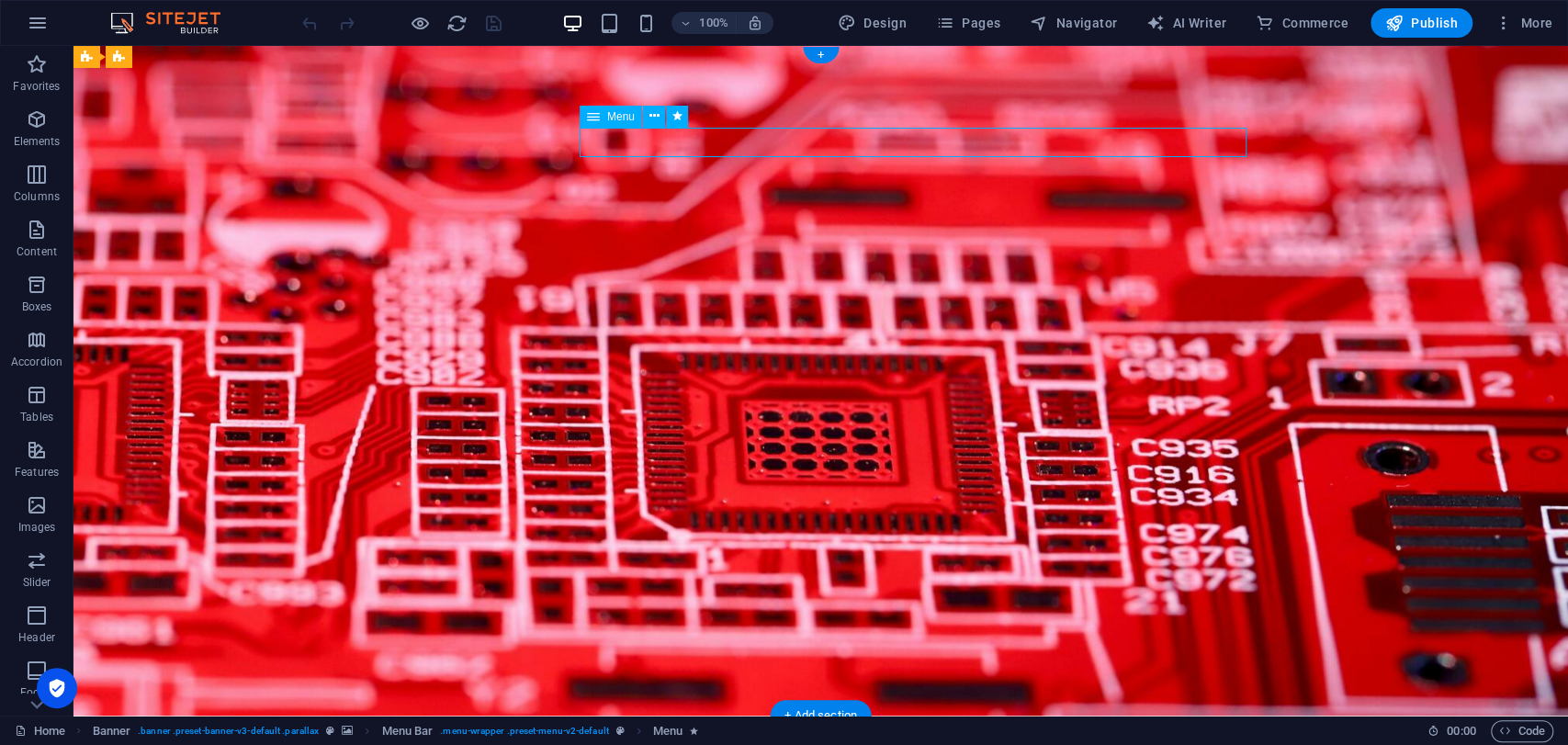 click on "Home social media About us Services Products Team Contact" at bounding box center (821, 909) 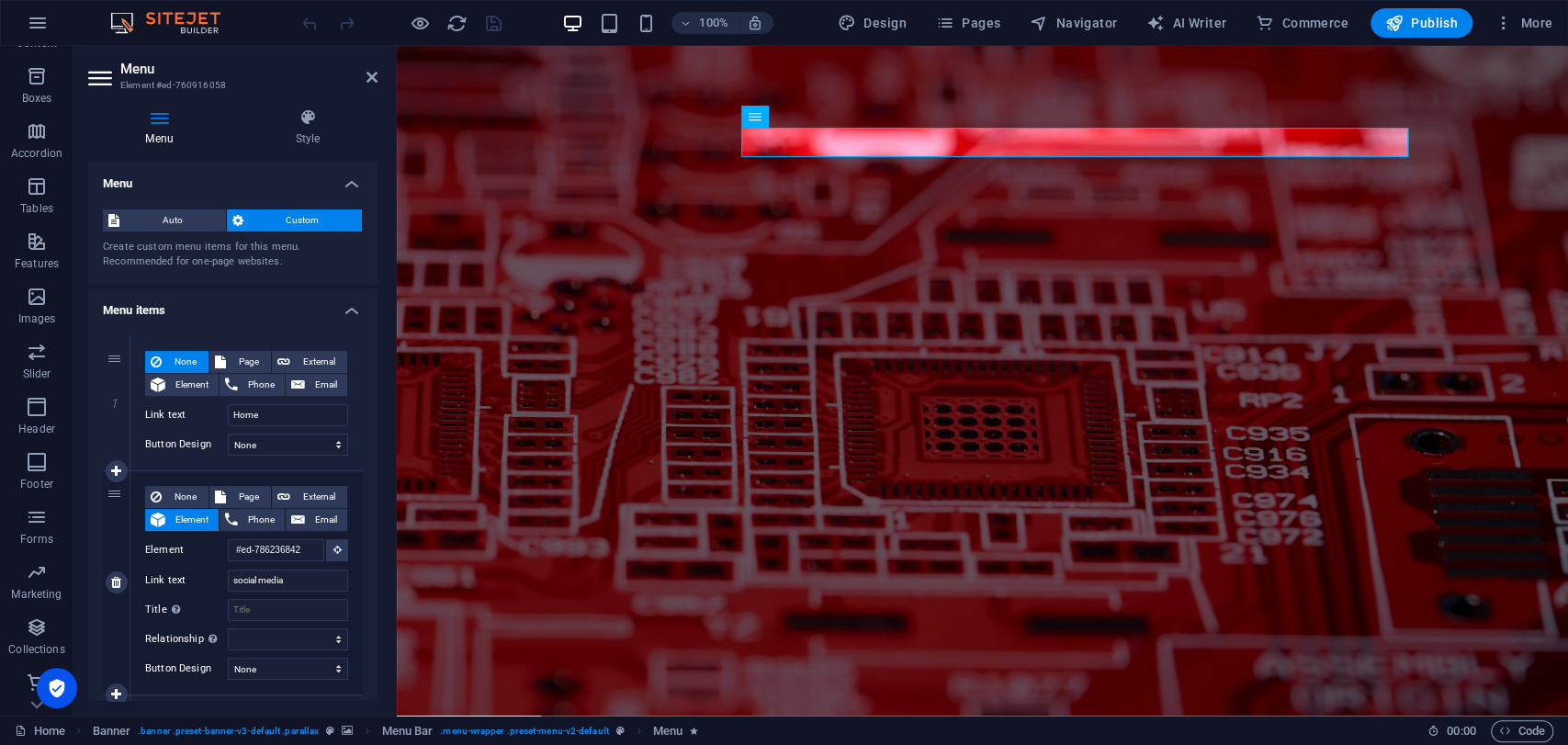 scroll, scrollTop: 212, scrollLeft: 0, axis: vertical 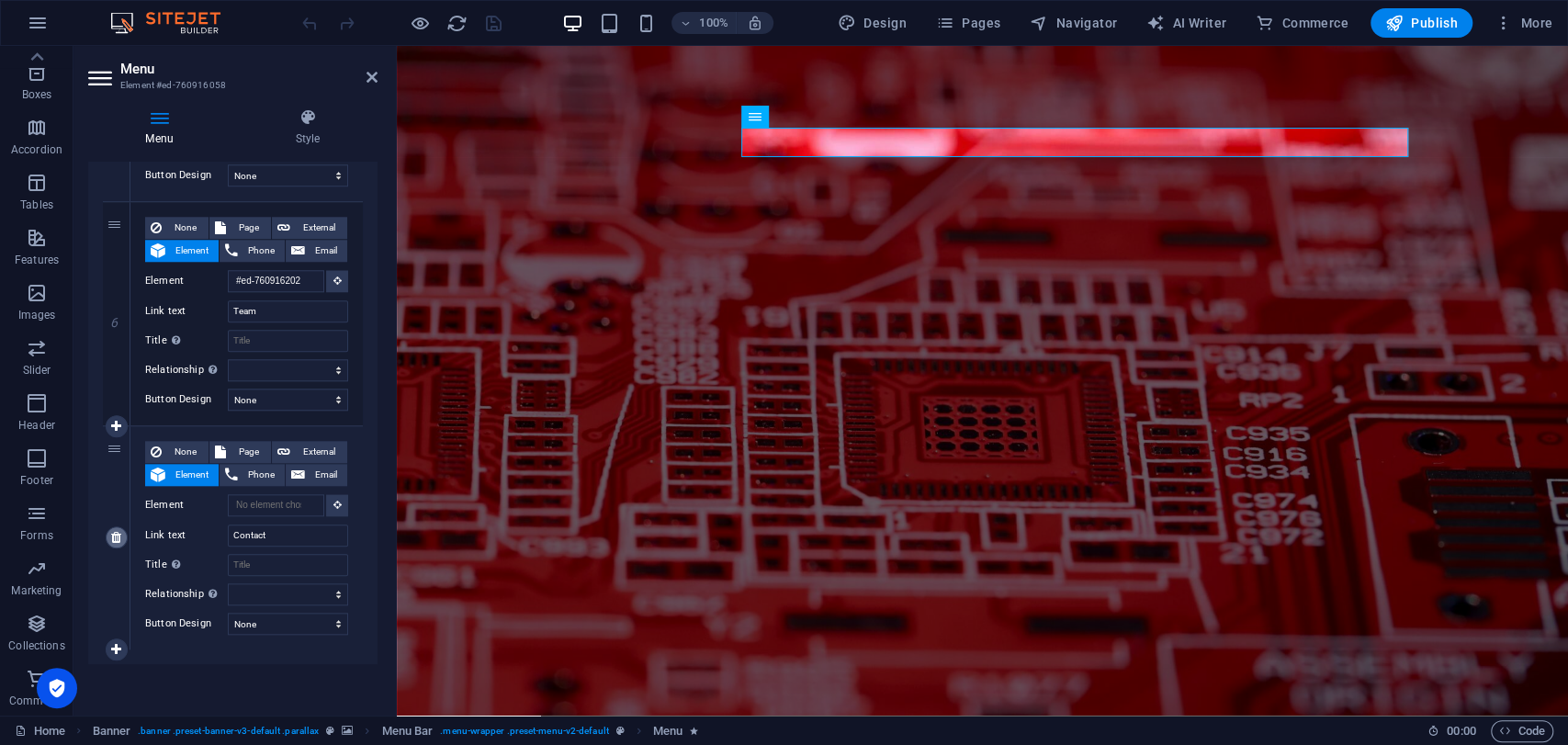 click at bounding box center [116, 537] 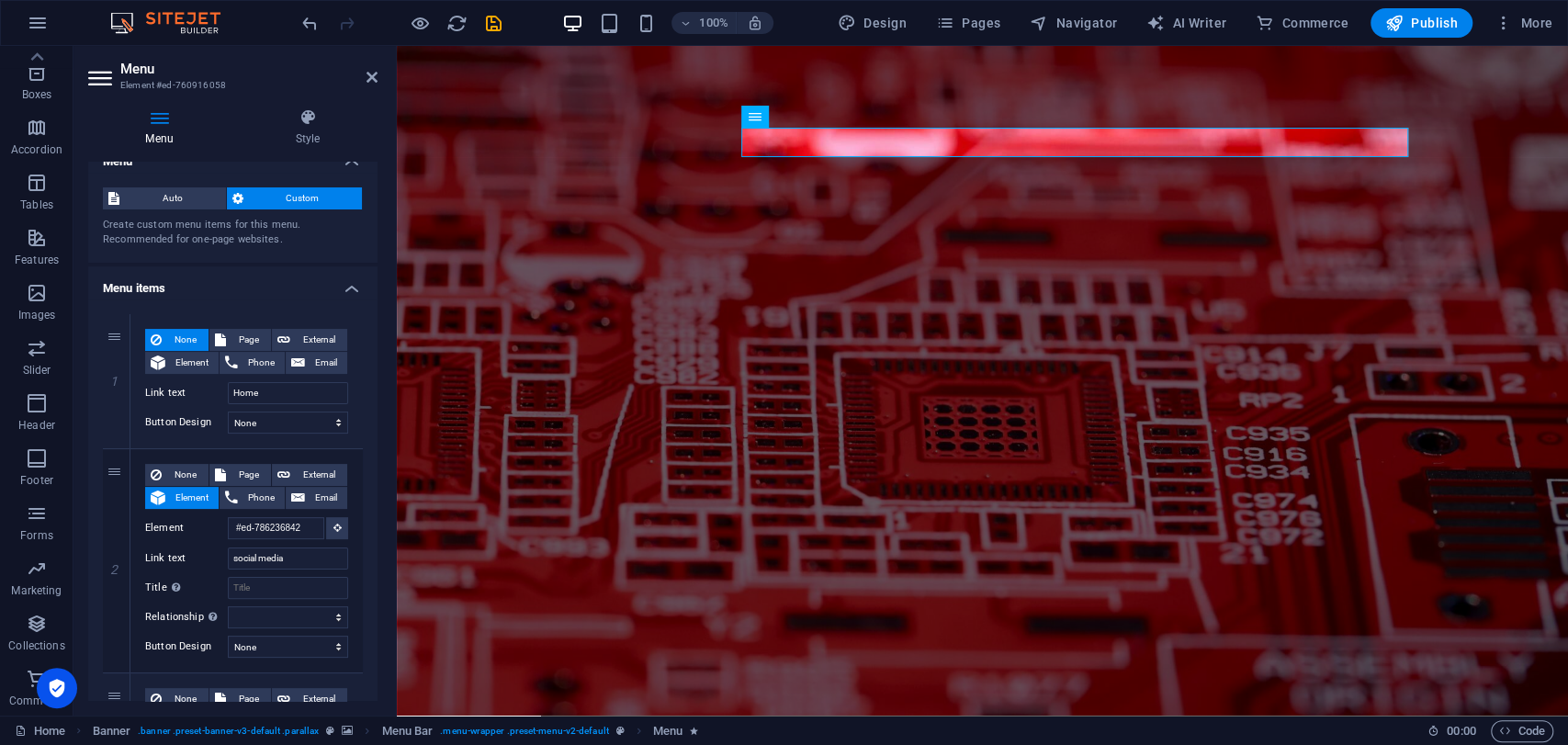 scroll, scrollTop: 0, scrollLeft: 0, axis: both 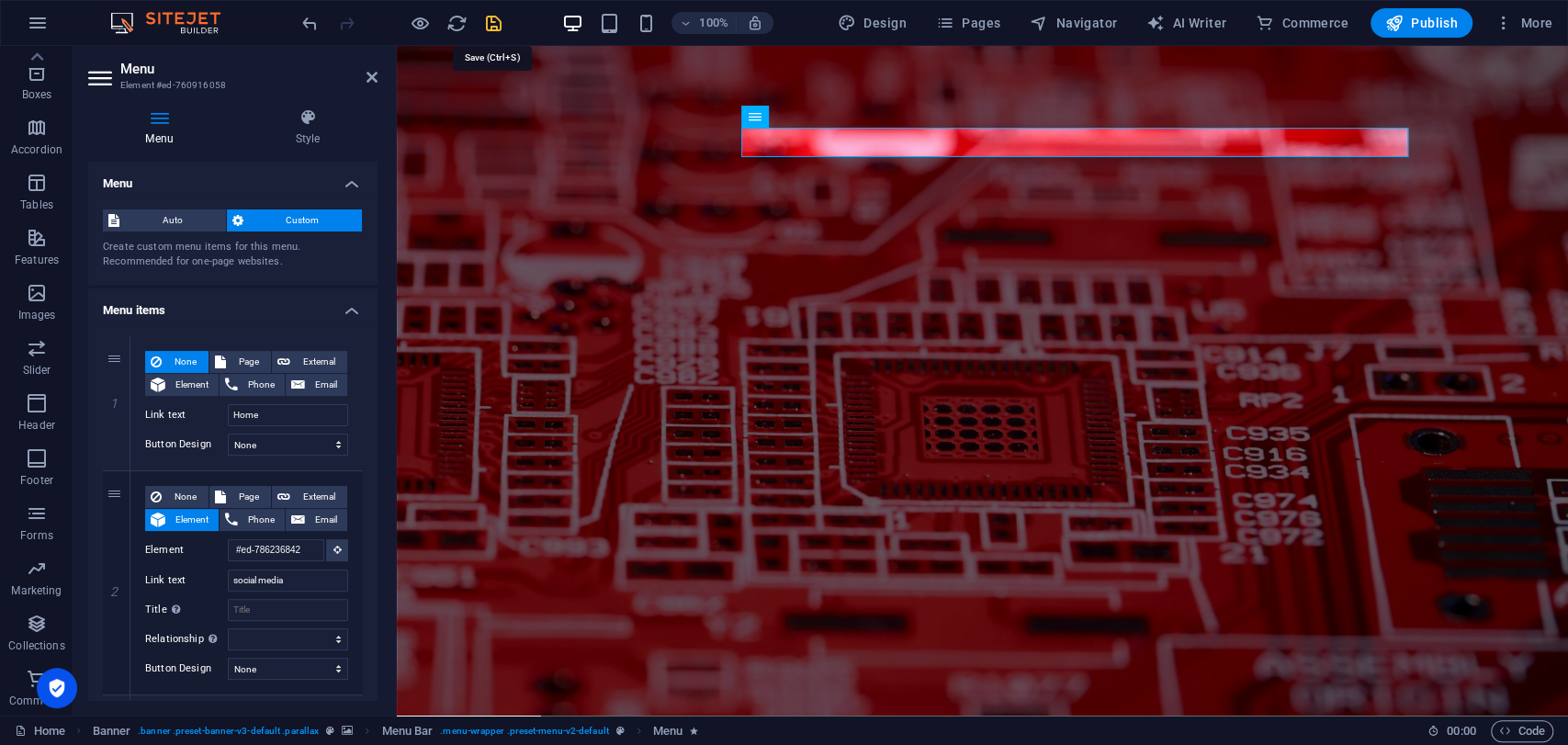 click at bounding box center (493, 23) 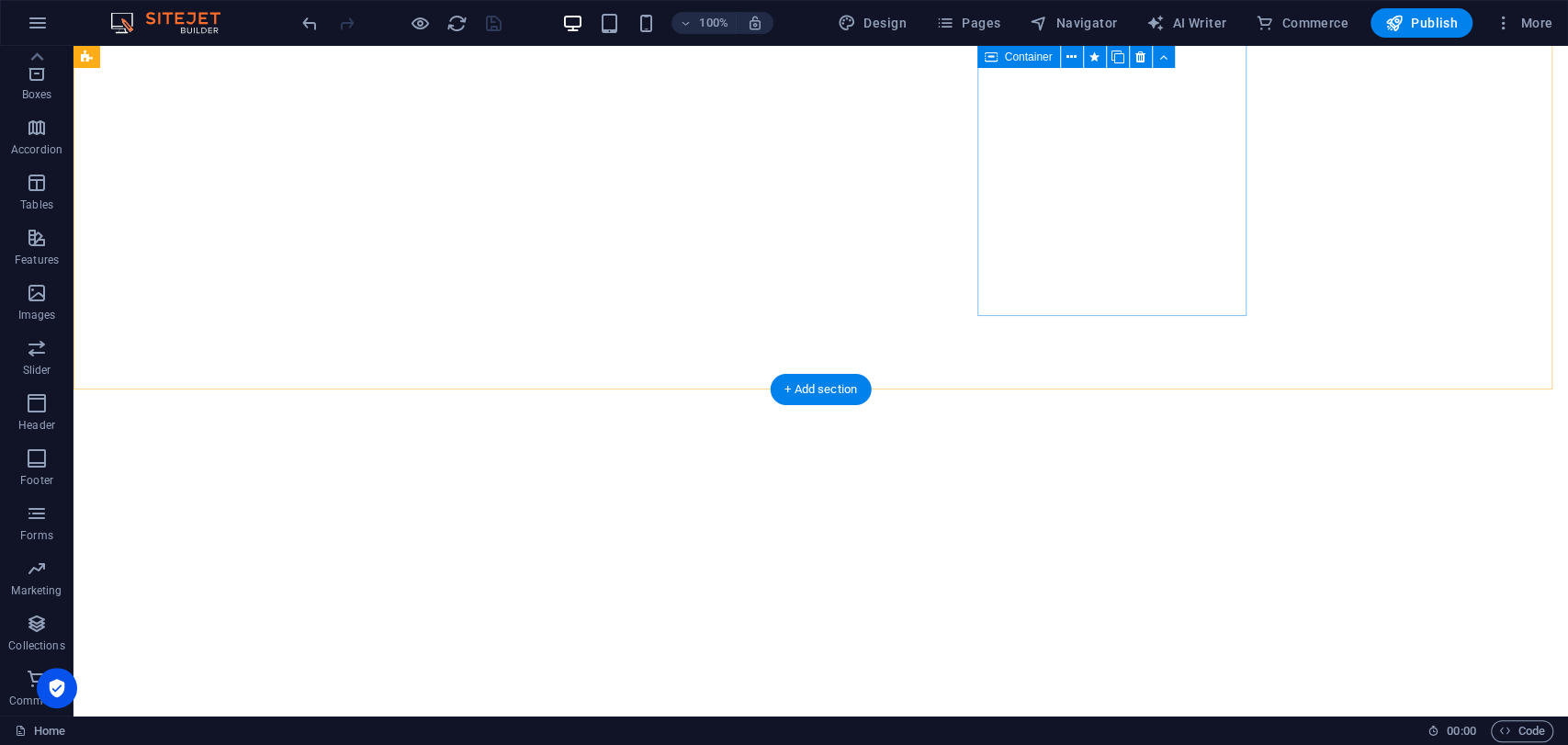scroll, scrollTop: 6396, scrollLeft: 0, axis: vertical 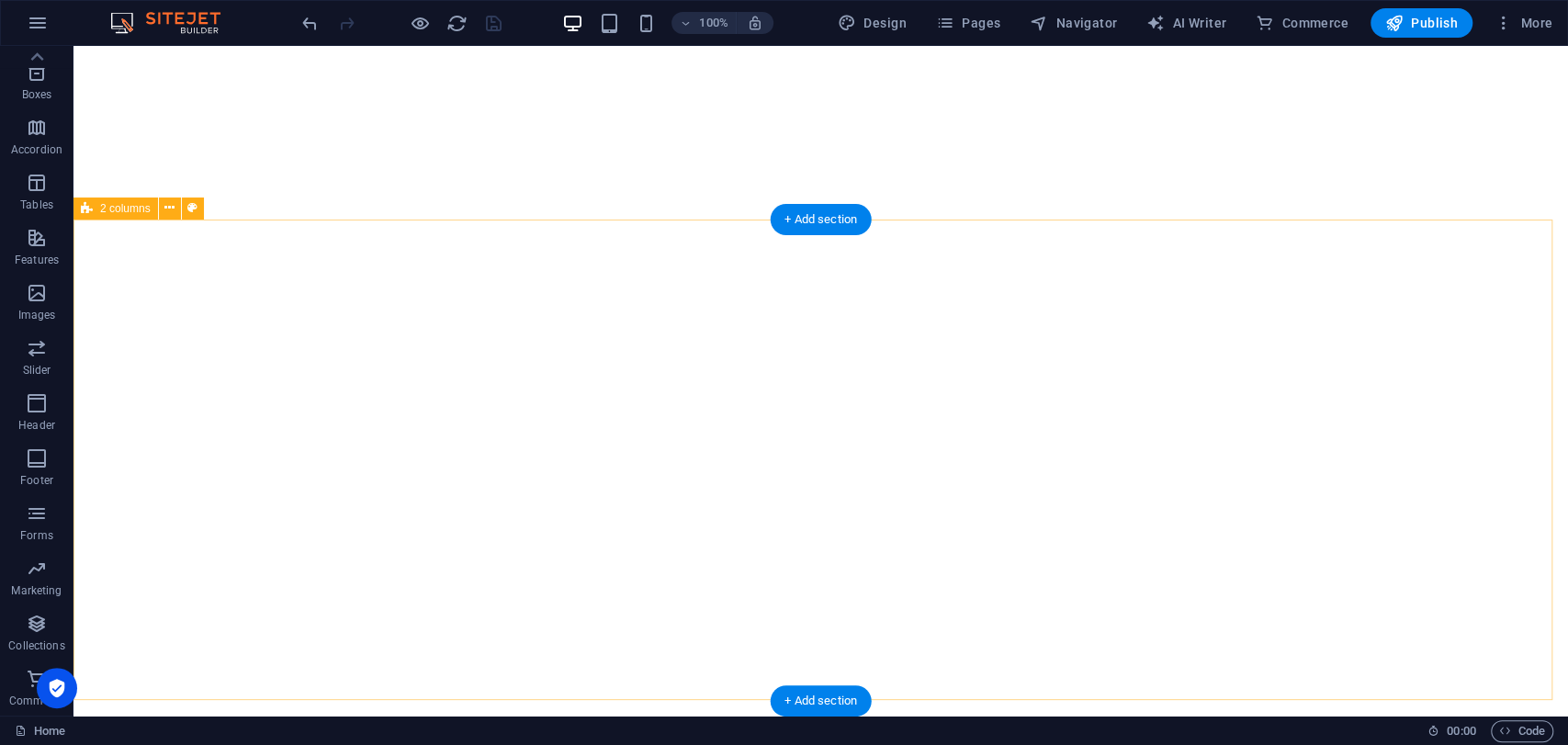 click on "I have read and understand the privacy policy. Nicht lesbar? Neu generieren Submit Drop content here or  Add elements  Paste clipboard" at bounding box center [820, 8636] 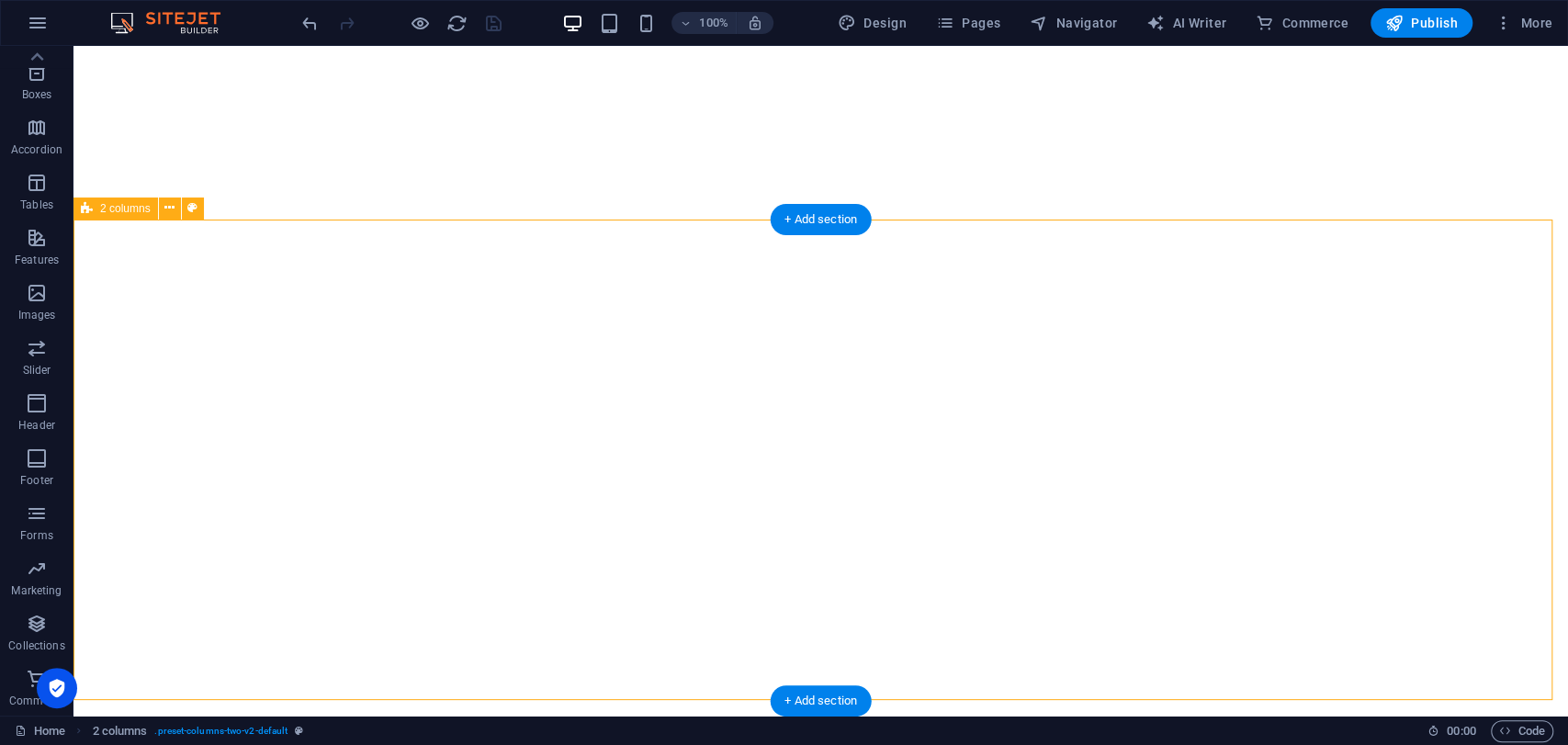 click on "I have read and understand the privacy policy. Nicht lesbar? Neu generieren Submit Drop content here or  Add elements  Paste clipboard" at bounding box center [820, 8636] 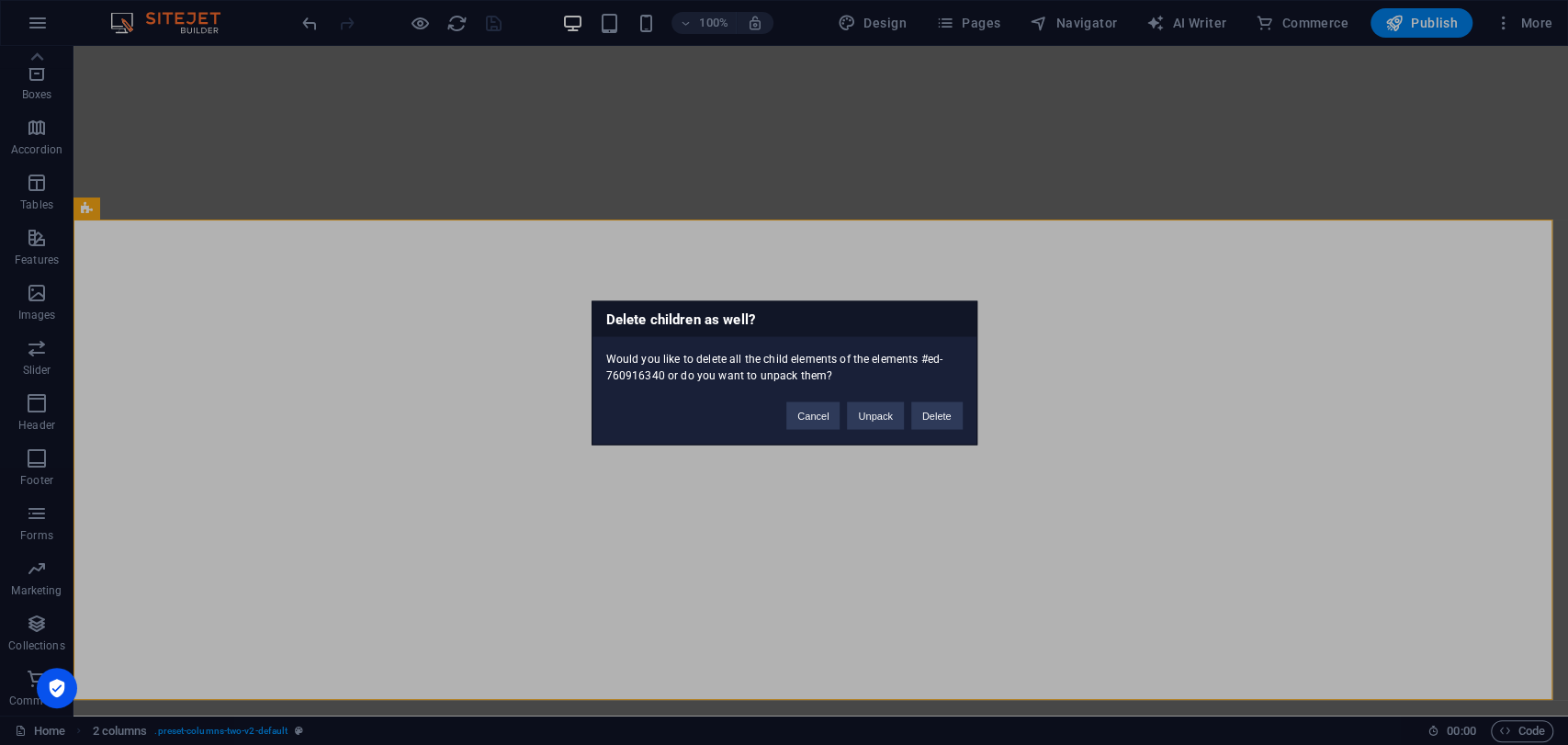 type 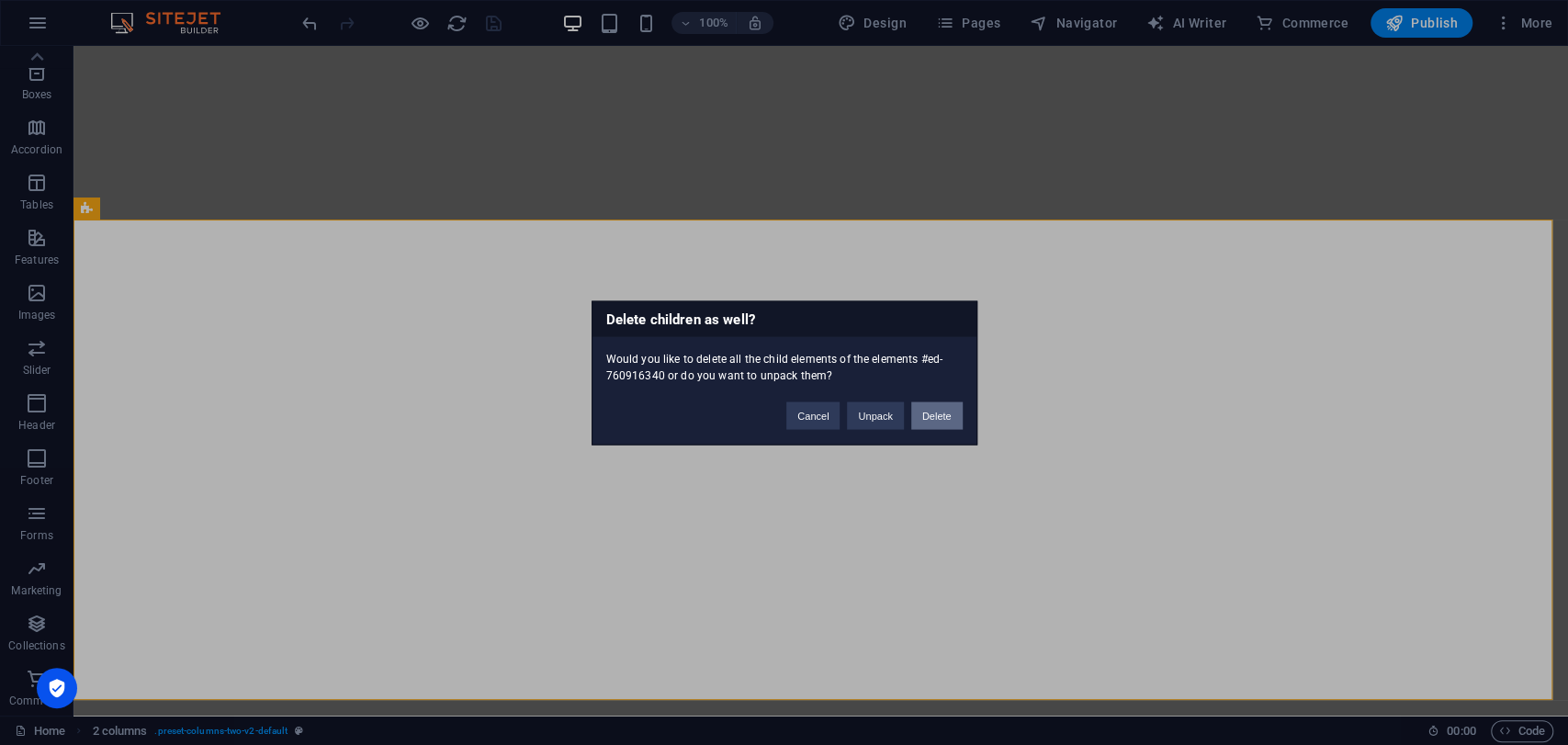 click on "Delete" at bounding box center (937, 415) 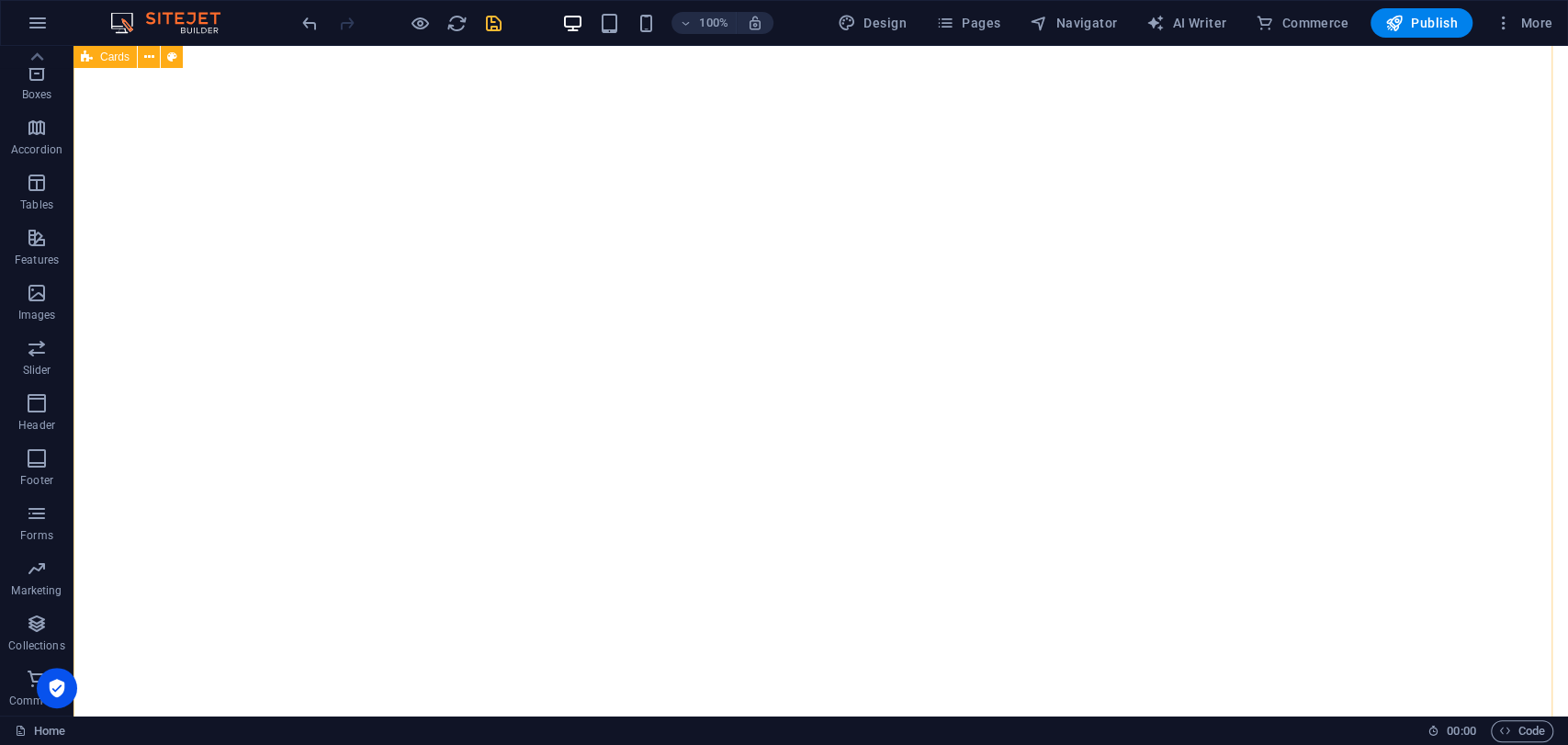 scroll, scrollTop: 5916, scrollLeft: 0, axis: vertical 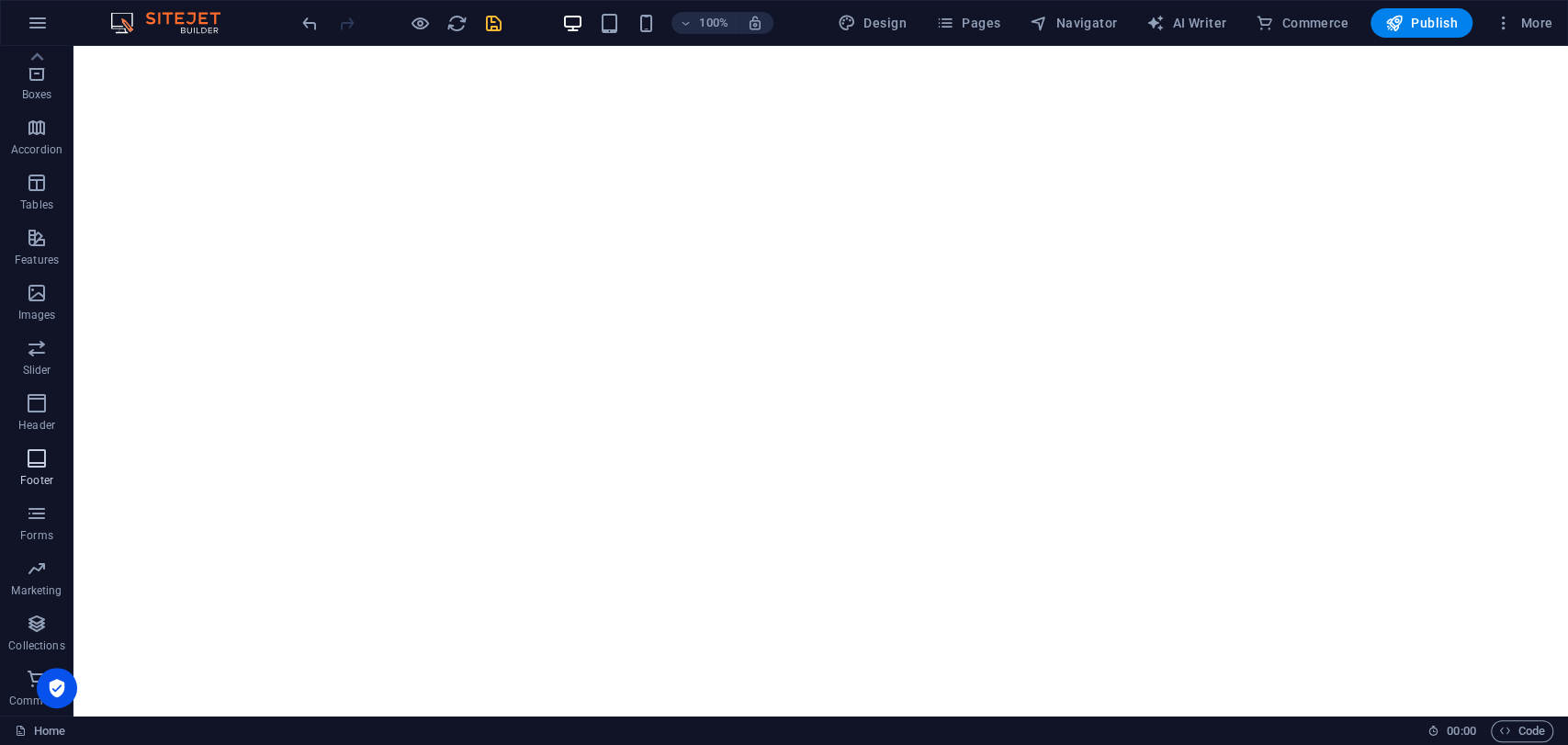 click at bounding box center [37, 458] 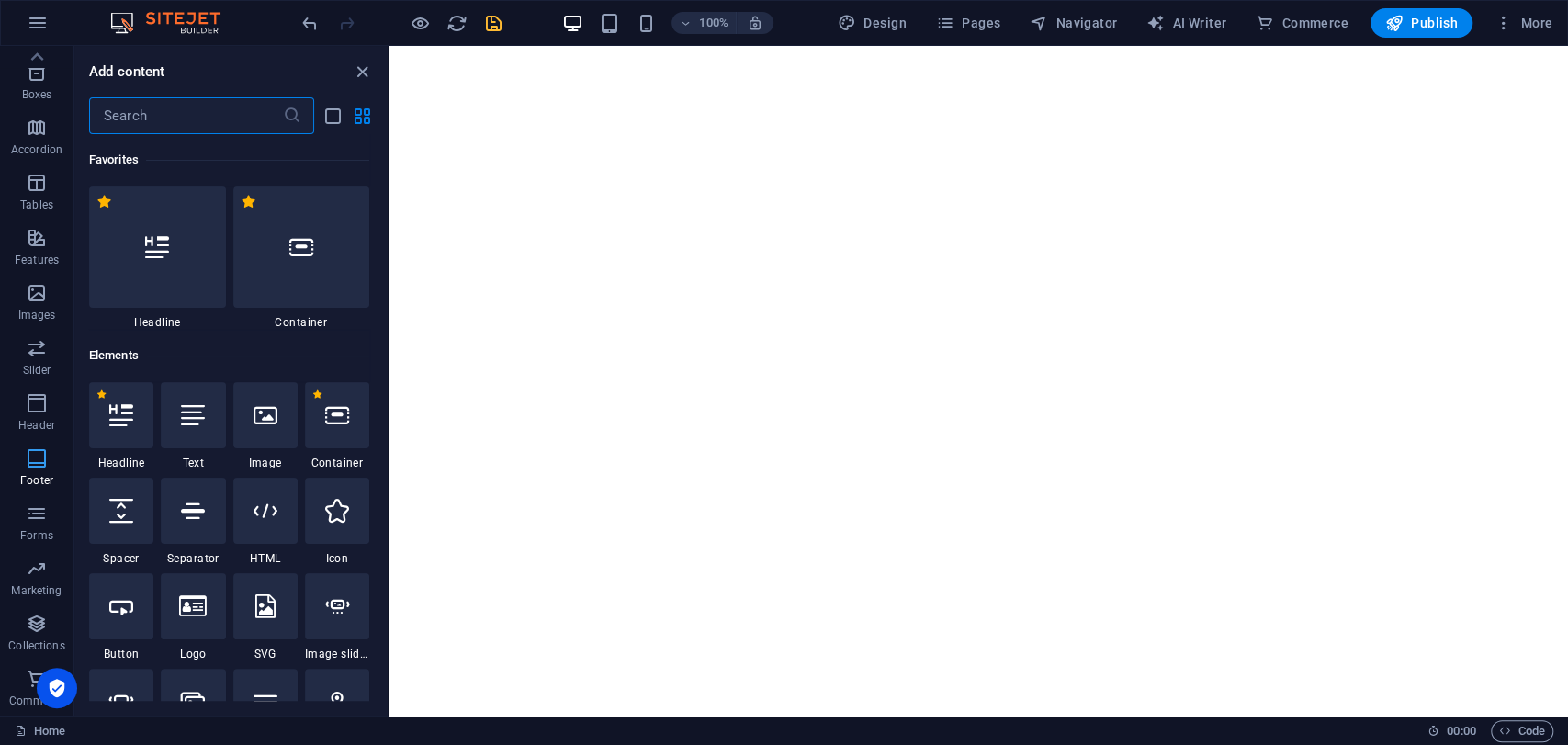 scroll, scrollTop: 5738, scrollLeft: 0, axis: vertical 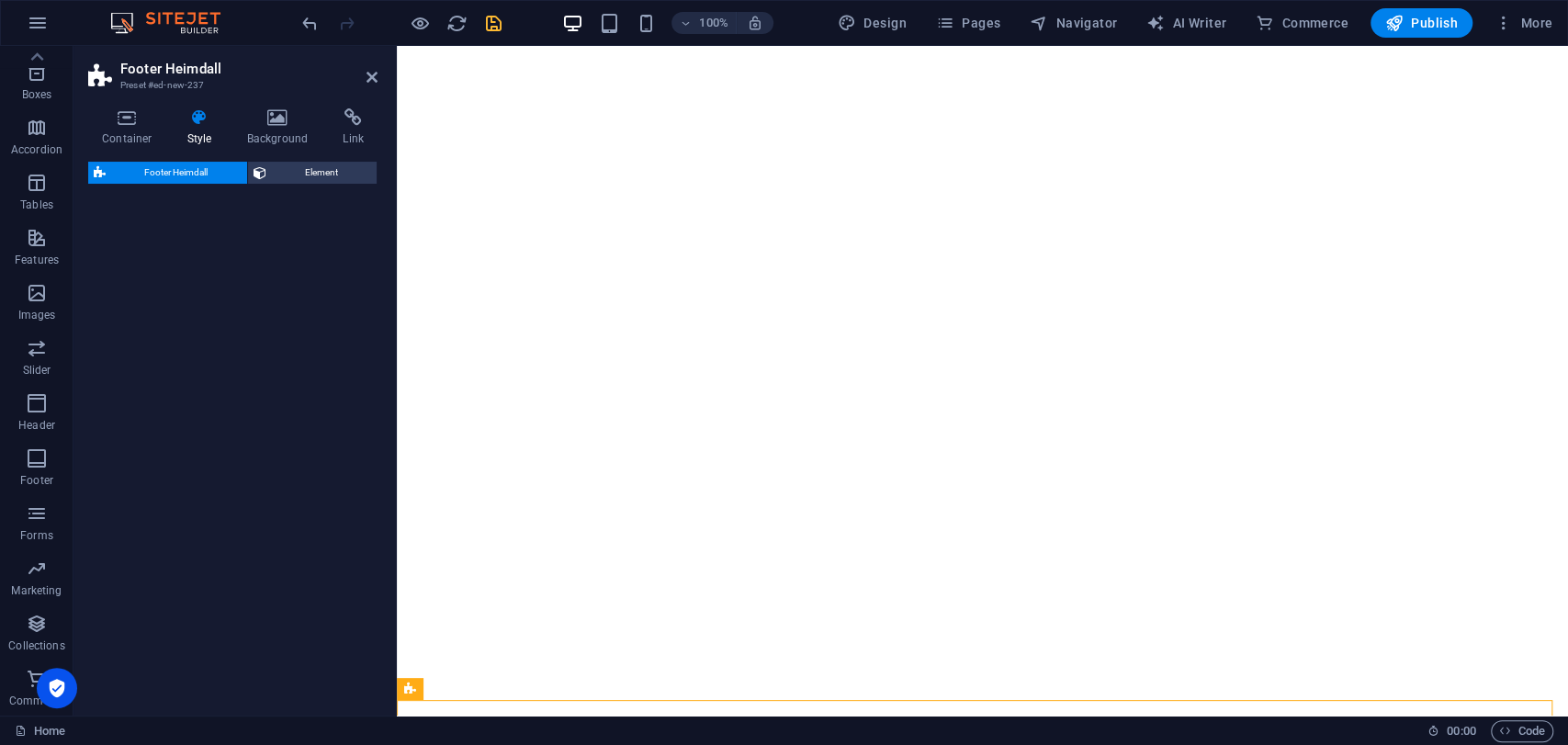 select on "rem" 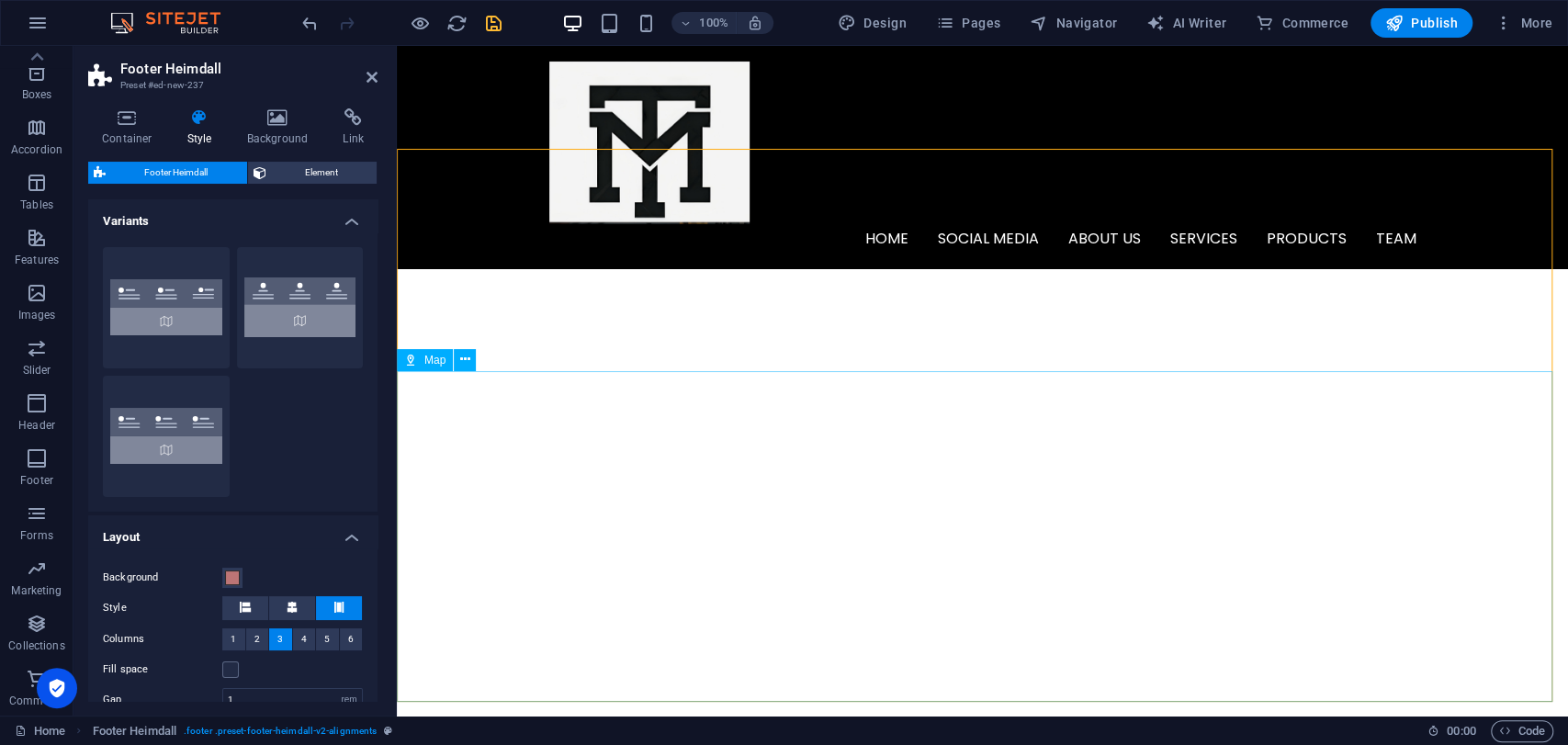 scroll, scrollTop: 6184, scrollLeft: 0, axis: vertical 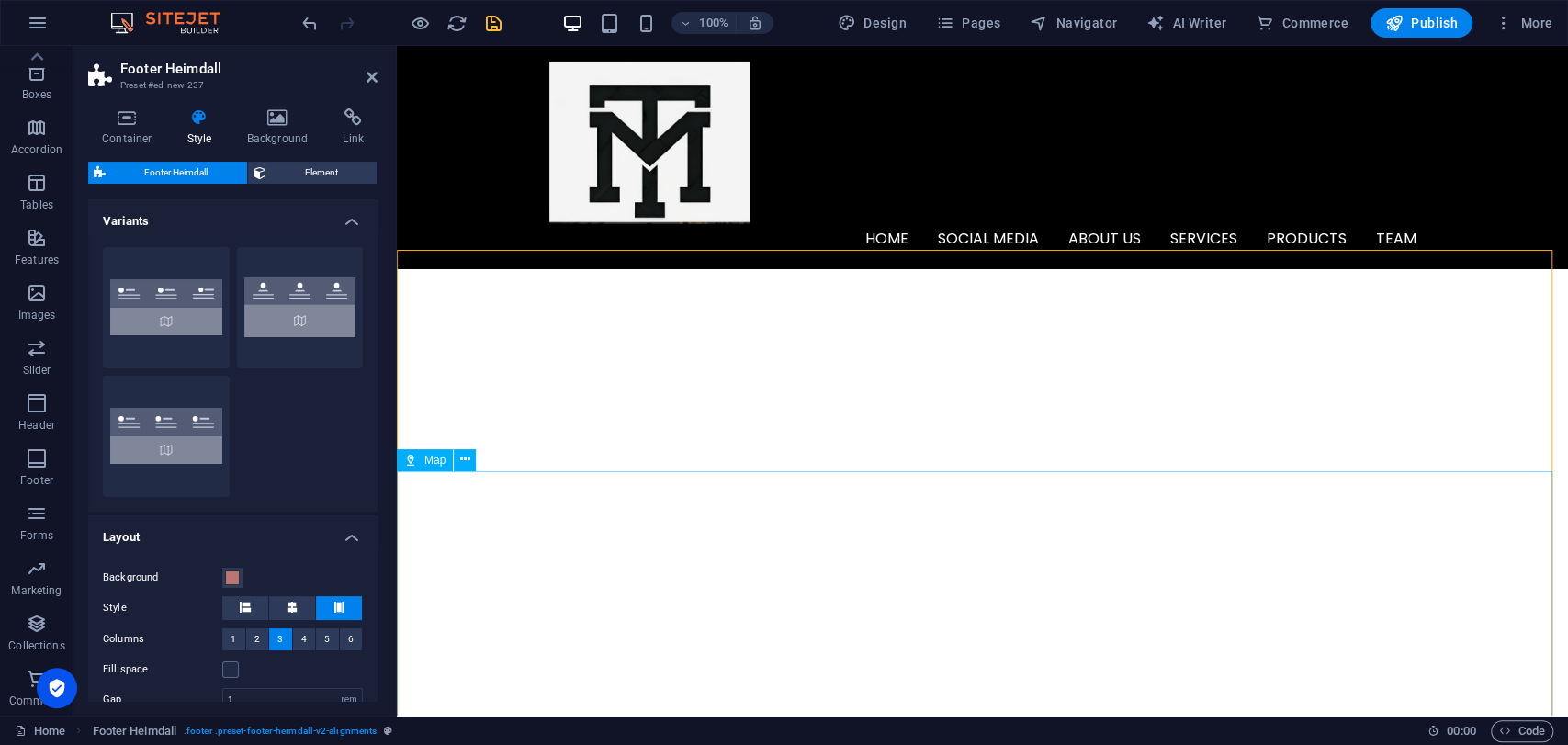 click at bounding box center [982, 8761] 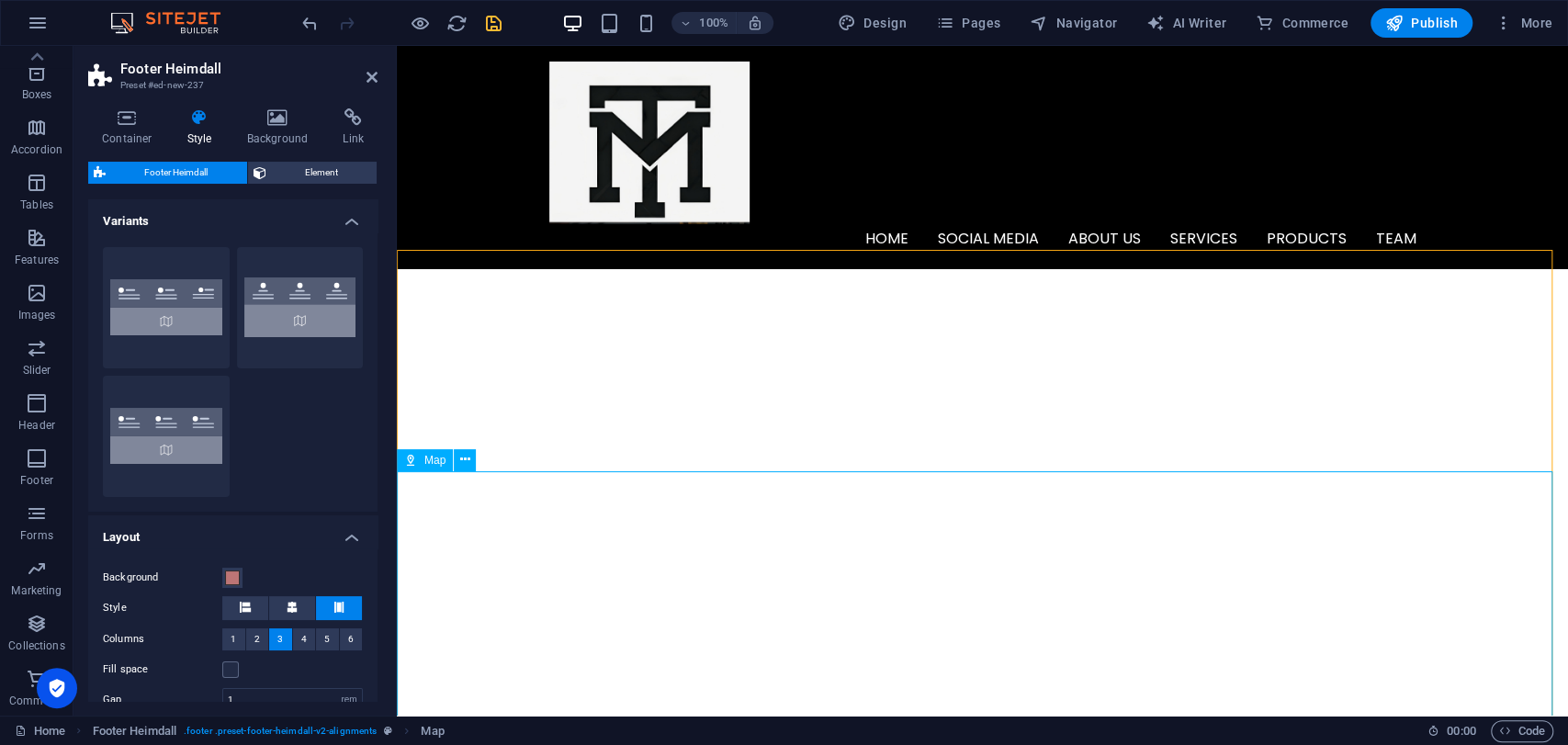 scroll, scrollTop: 5955, scrollLeft: 0, axis: vertical 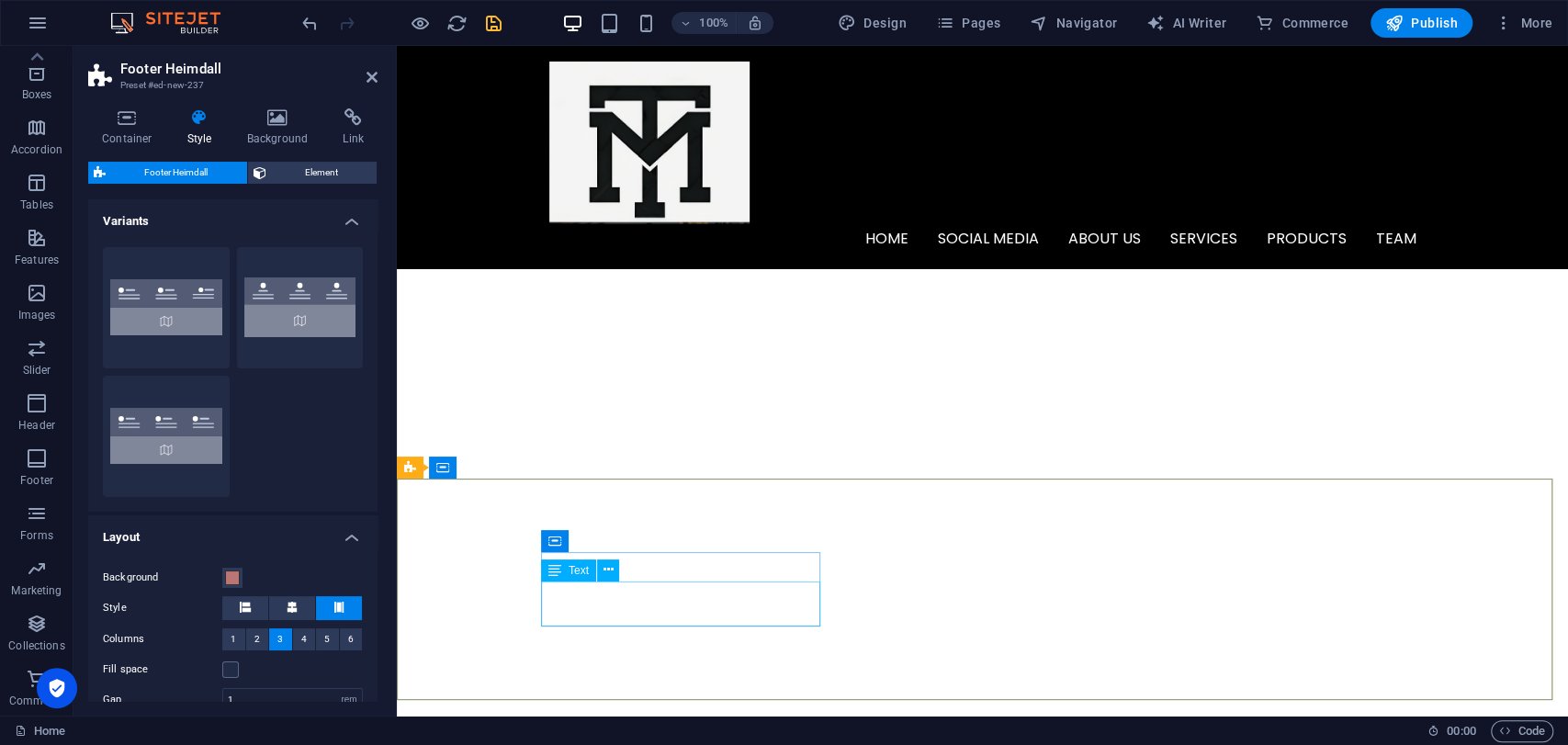 click on "Street 560013   [GEOGRAPHIC_DATA]" at bounding box center (551, 8520) 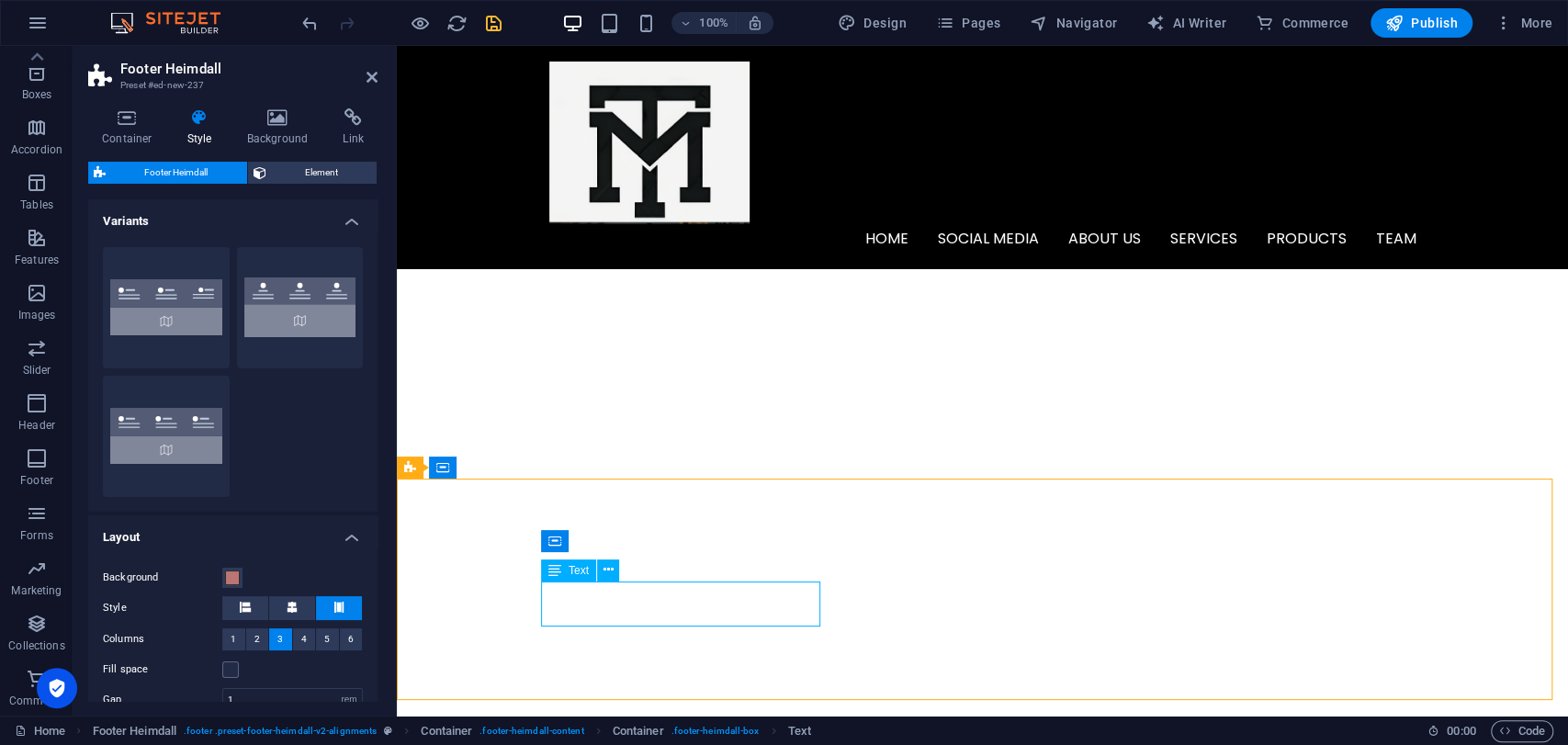 click on "Street 560013   [GEOGRAPHIC_DATA]" at bounding box center (551, 8520) 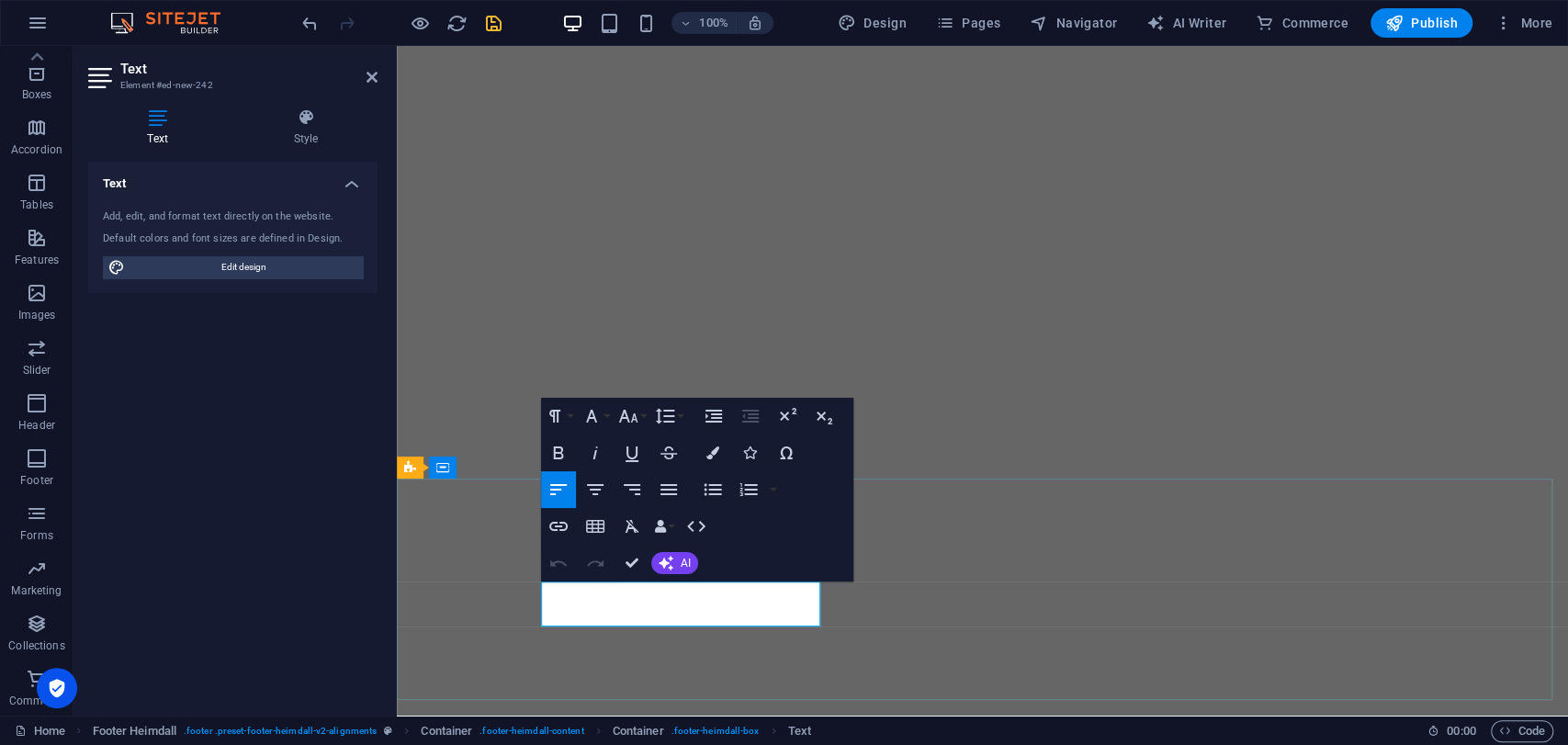 click on "Street" at bounding box center (551, 8539) 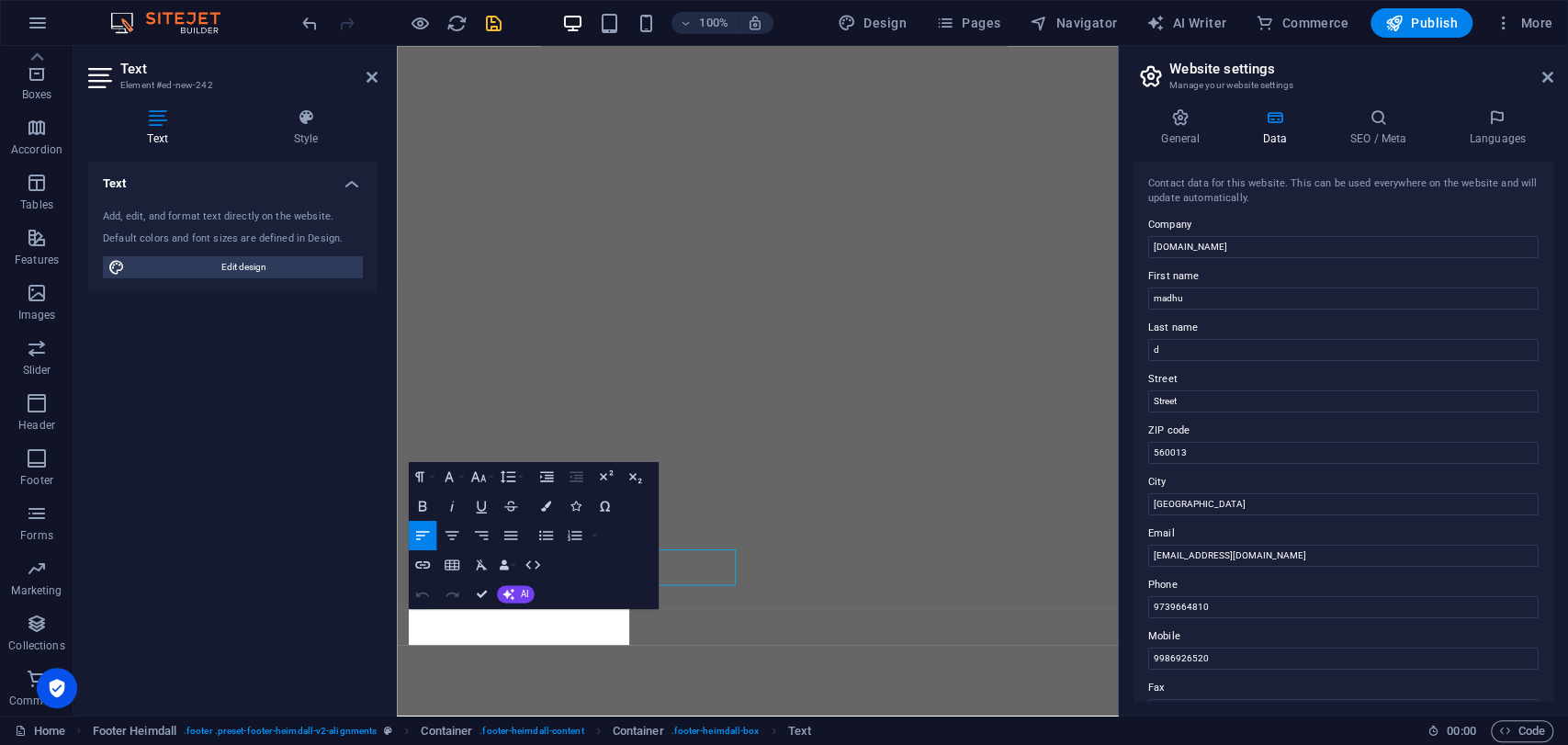 scroll, scrollTop: 5862, scrollLeft: 0, axis: vertical 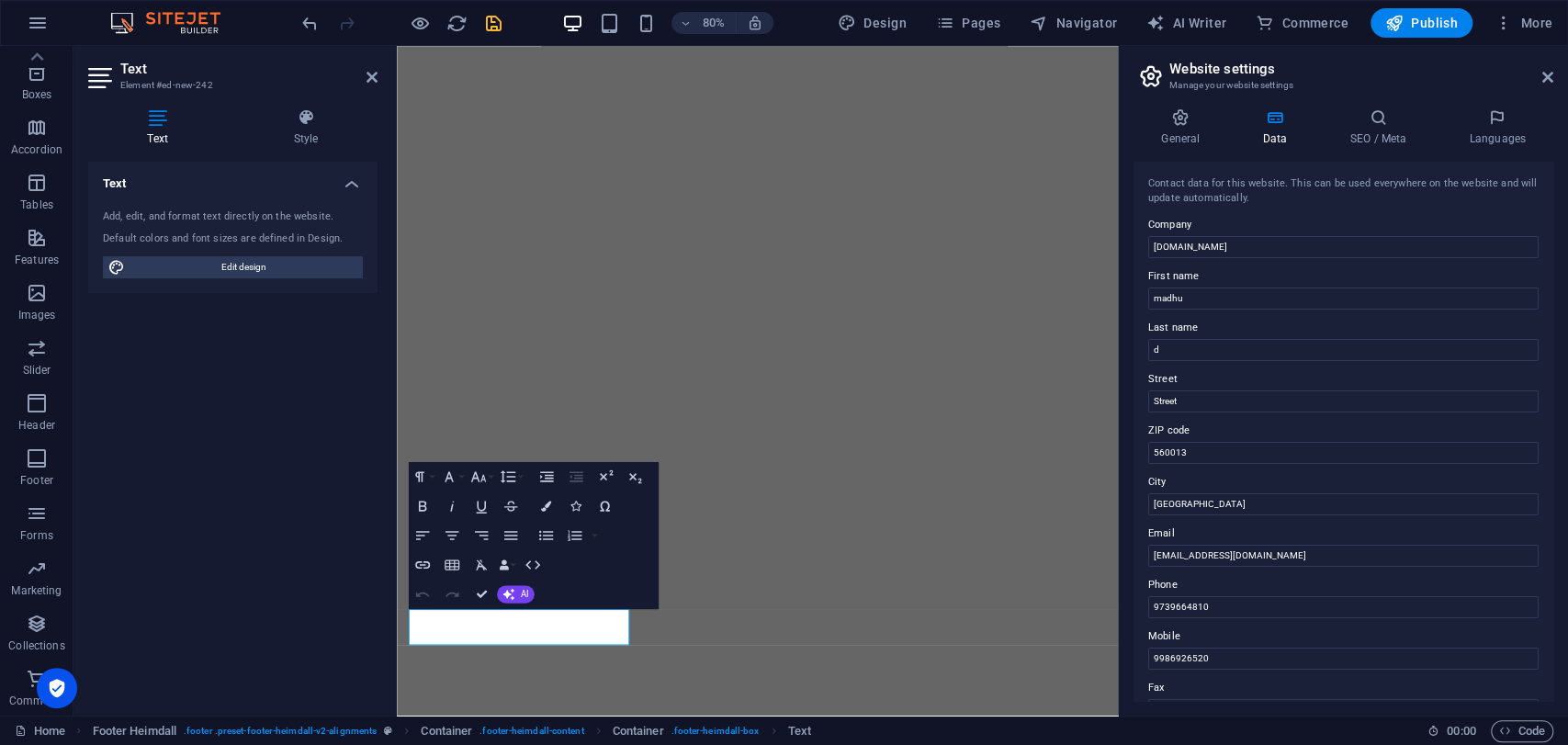 drag, startPoint x: 1640, startPoint y: 454, endPoint x: 931, endPoint y: 487, distance: 709.7676 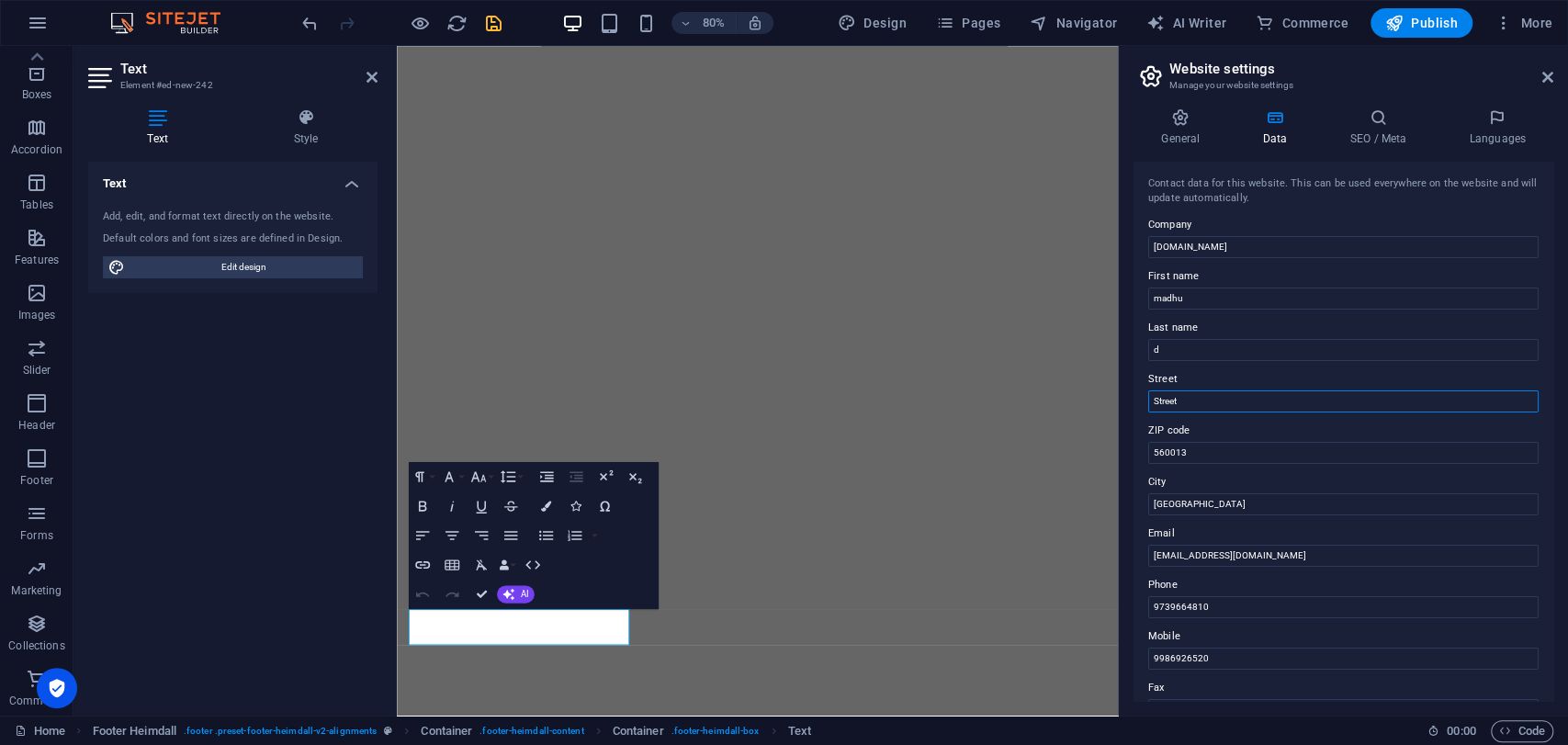 click on "Street" at bounding box center (1343, 401) 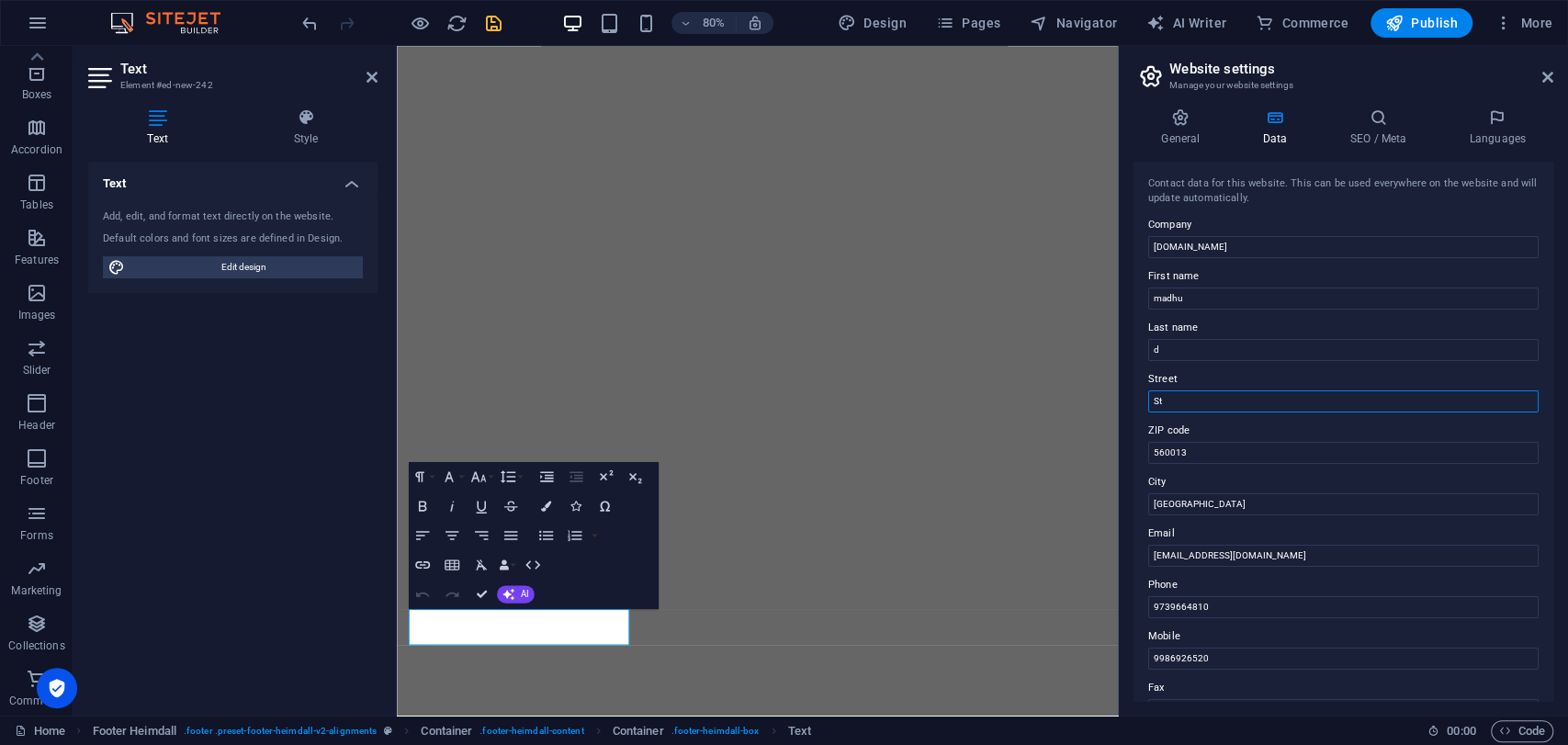 type on "S" 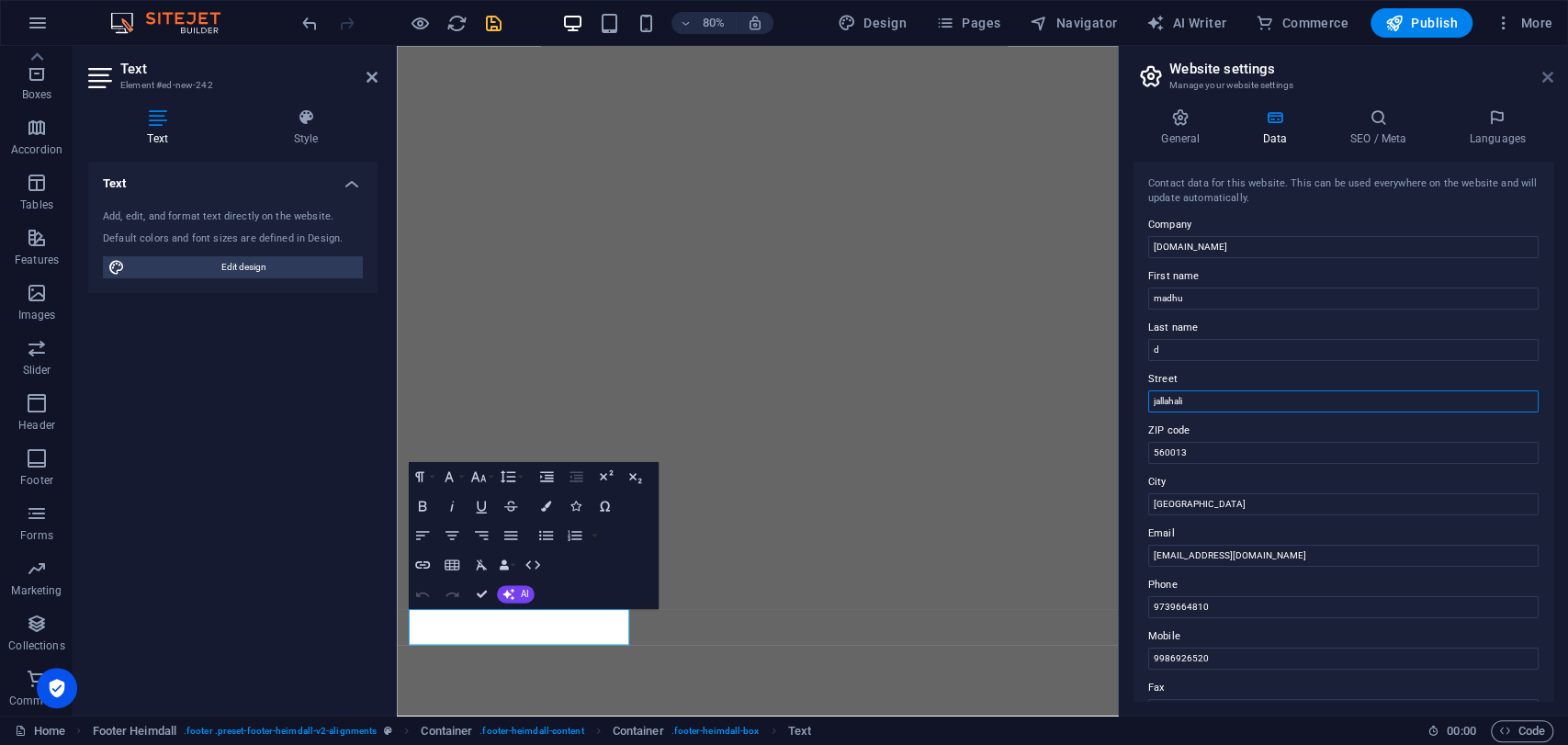 type on "jallahali" 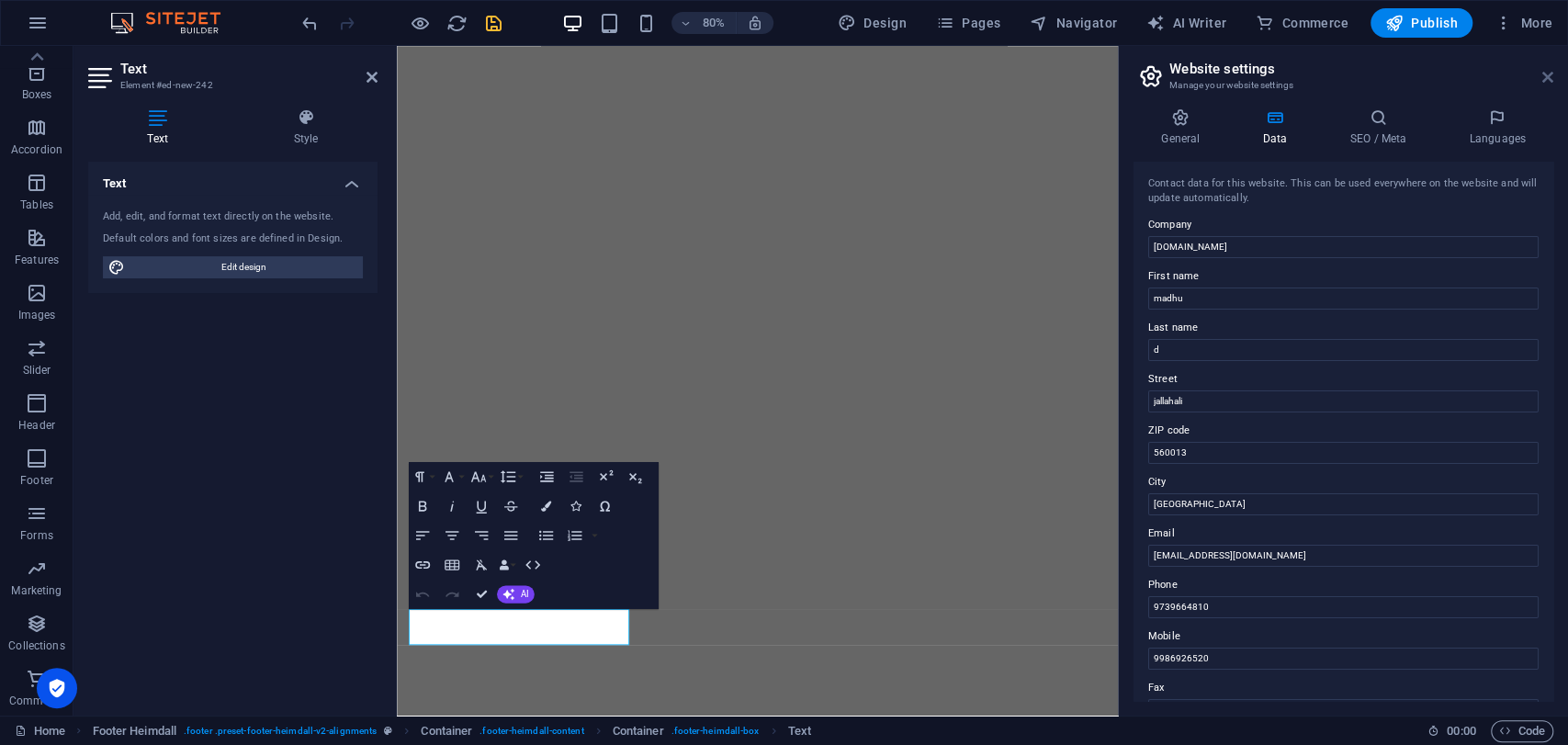 click at bounding box center (1548, 77) 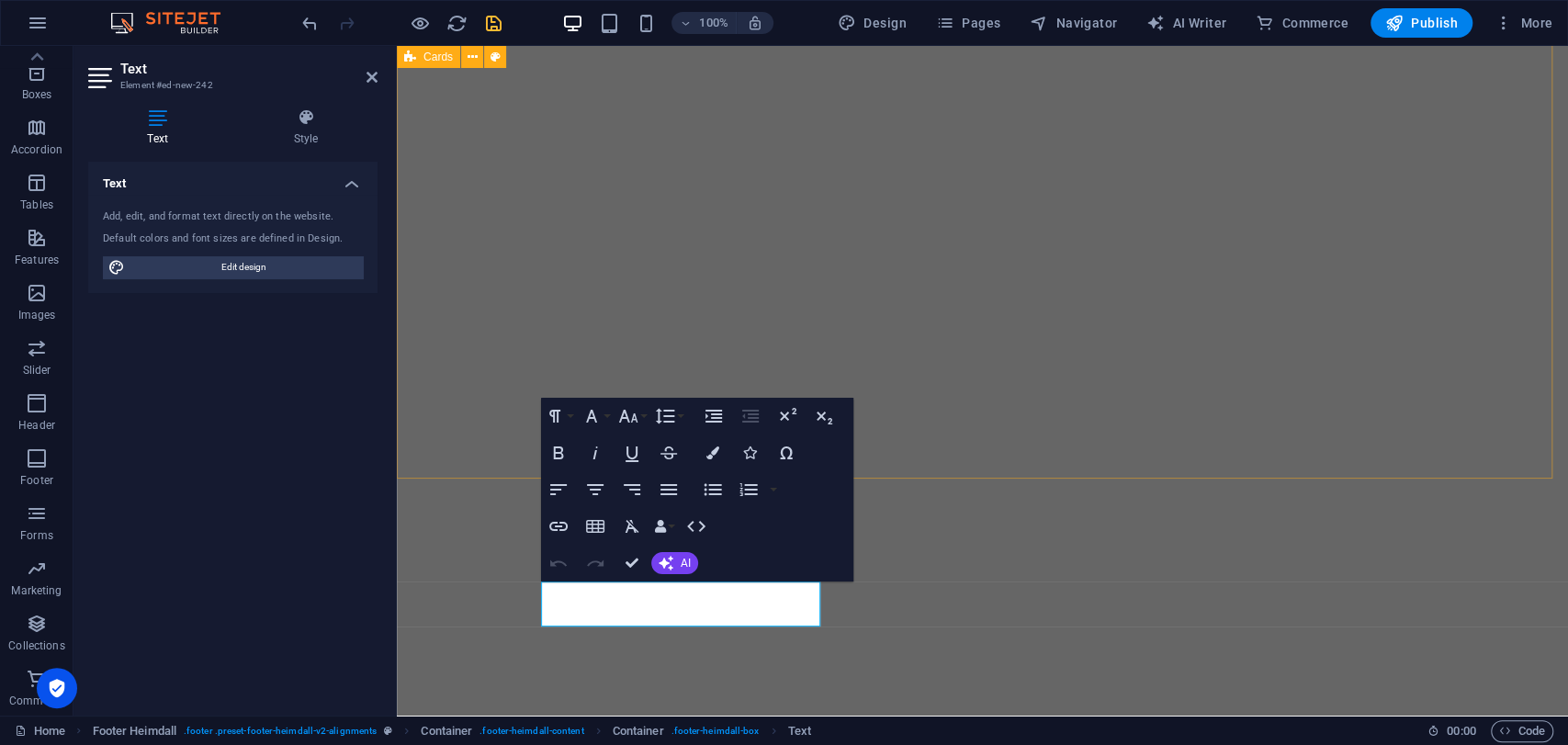 scroll, scrollTop: 5955, scrollLeft: 0, axis: vertical 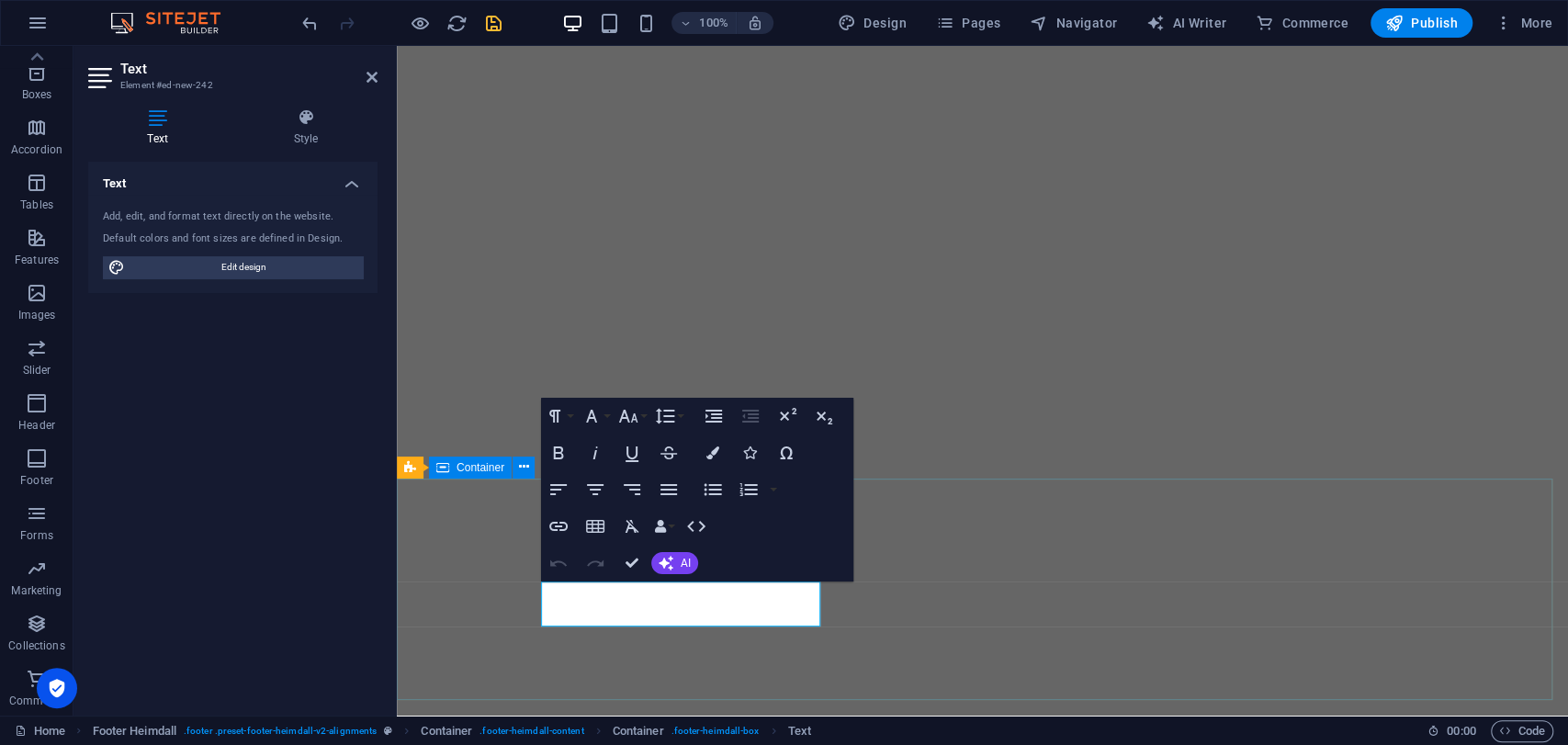 click on "Address [GEOGRAPHIC_DATA] Phone Phone:  9739664810 Mobile:  [PHONE_NUMBER] Contact [EMAIL_ADDRESS][DOMAIN_NAME] Legal Notice  |  Privacy Policy" at bounding box center (982, 8628) 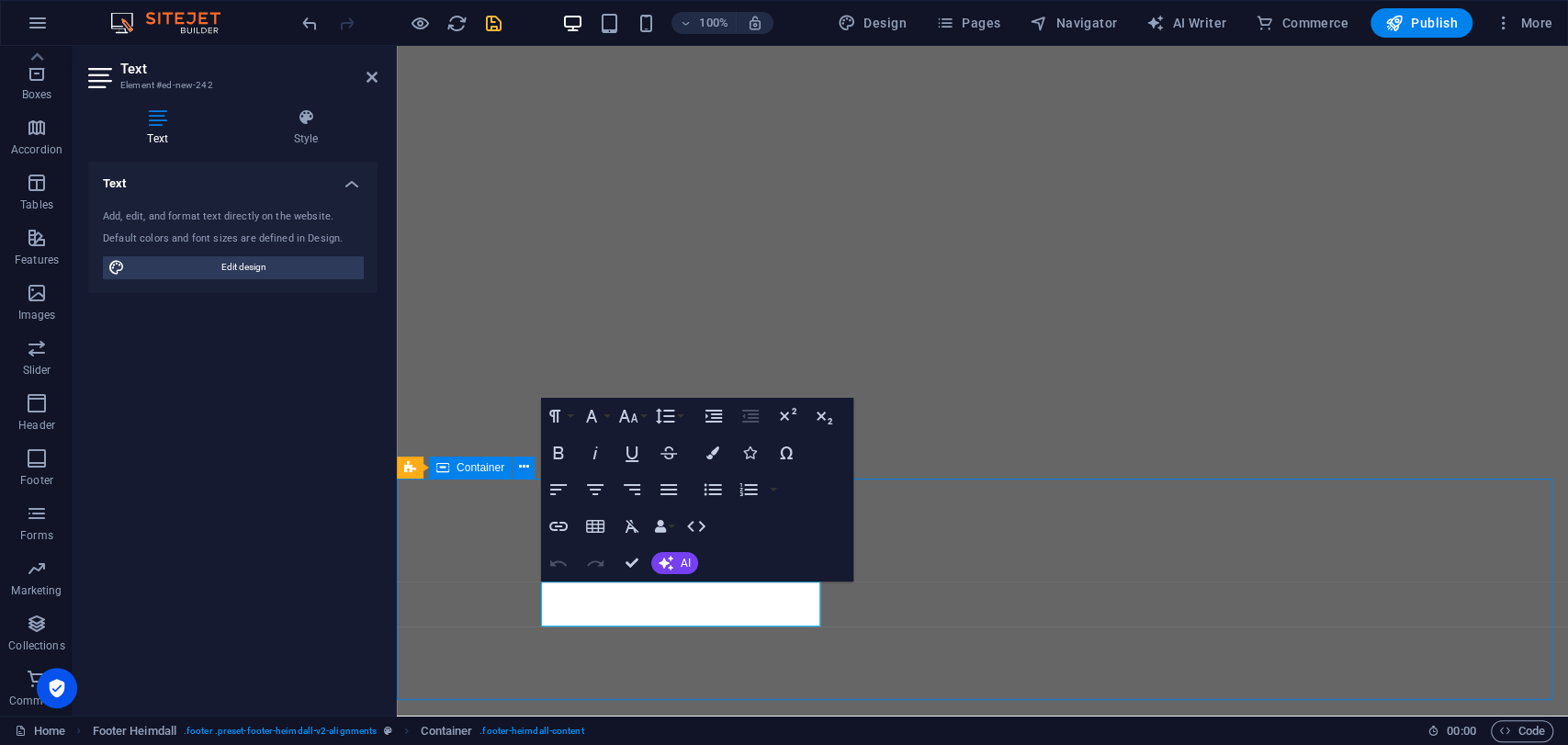 scroll, scrollTop: 6136, scrollLeft: 0, axis: vertical 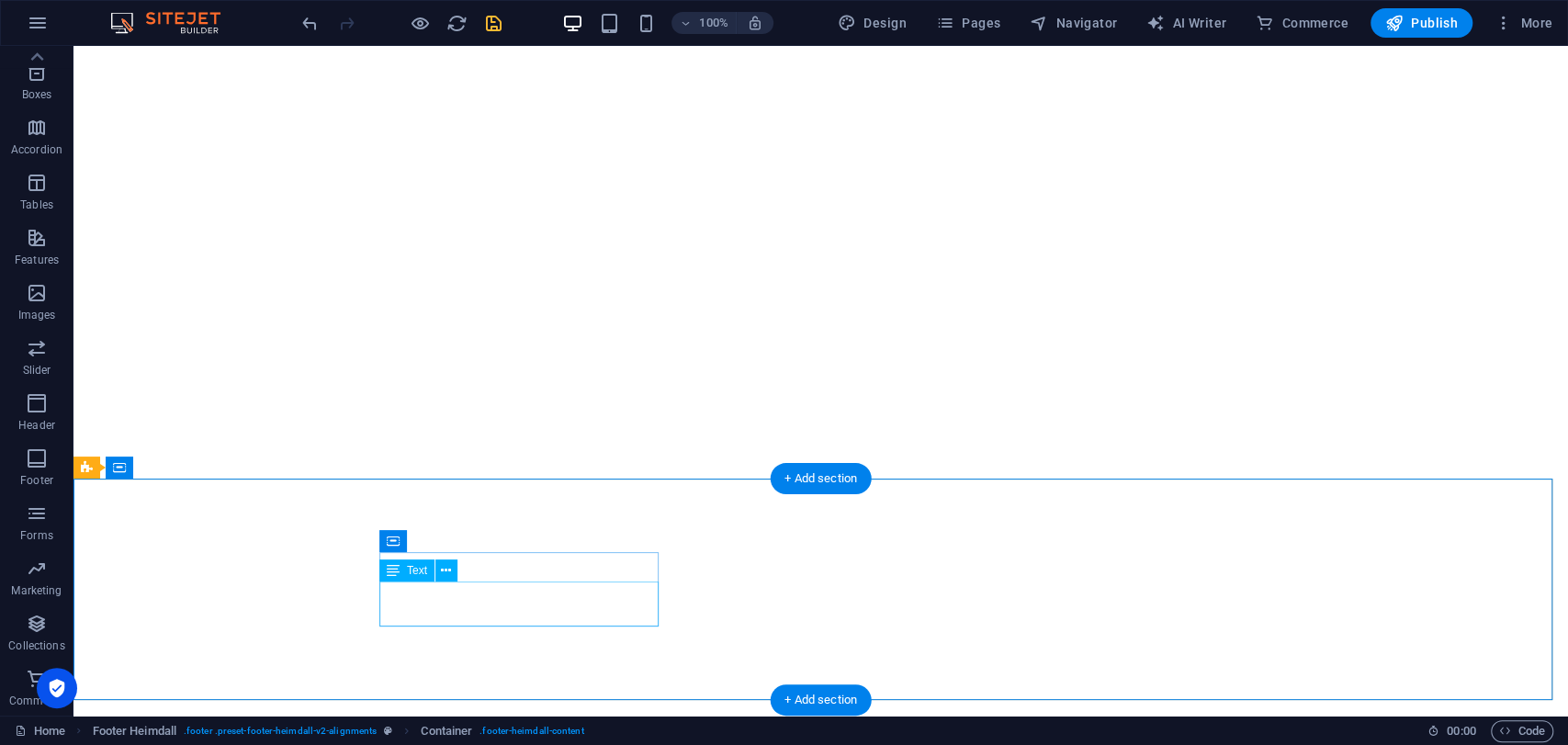 click on "jallahali" at bounding box center [113, 8518] 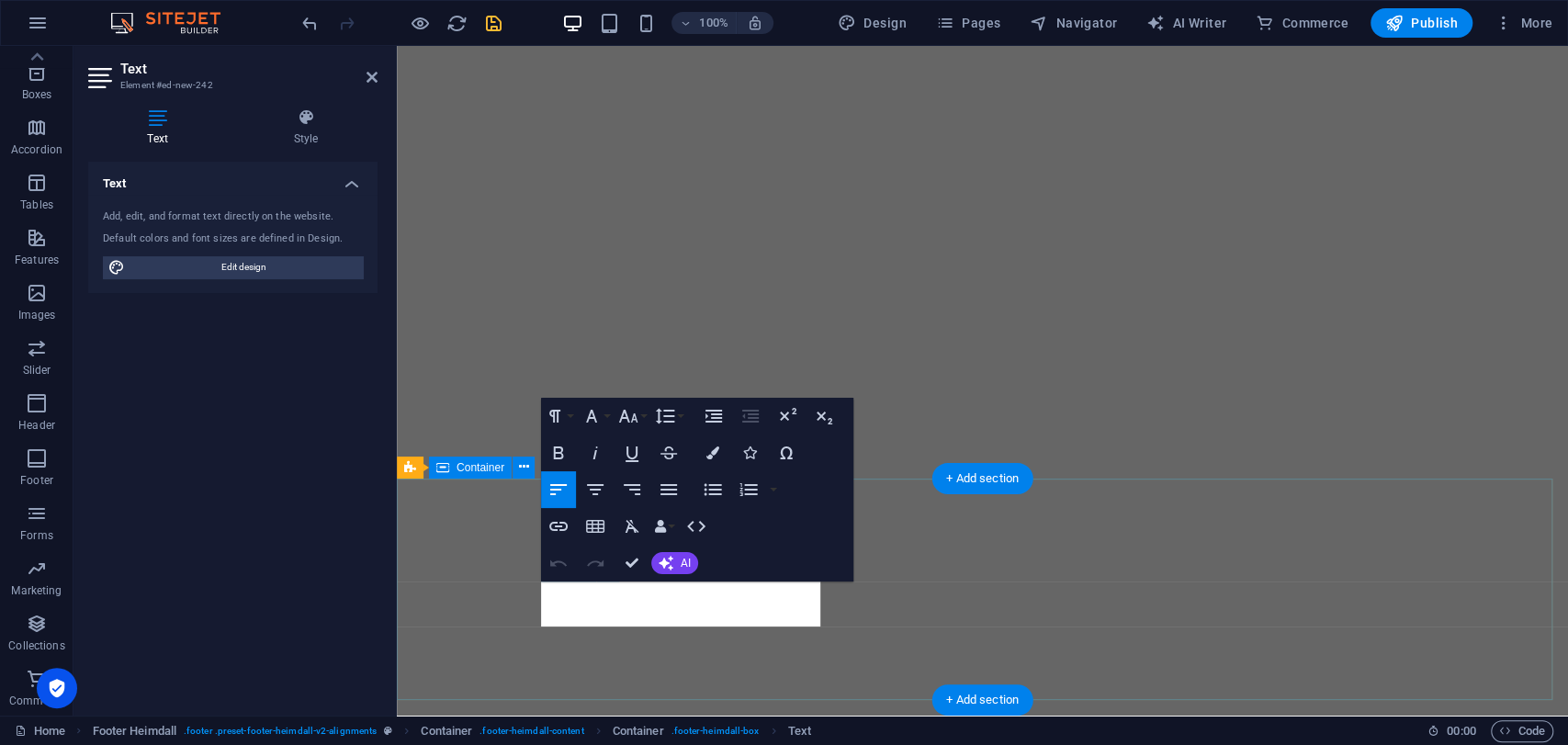 scroll, scrollTop: 5955, scrollLeft: 0, axis: vertical 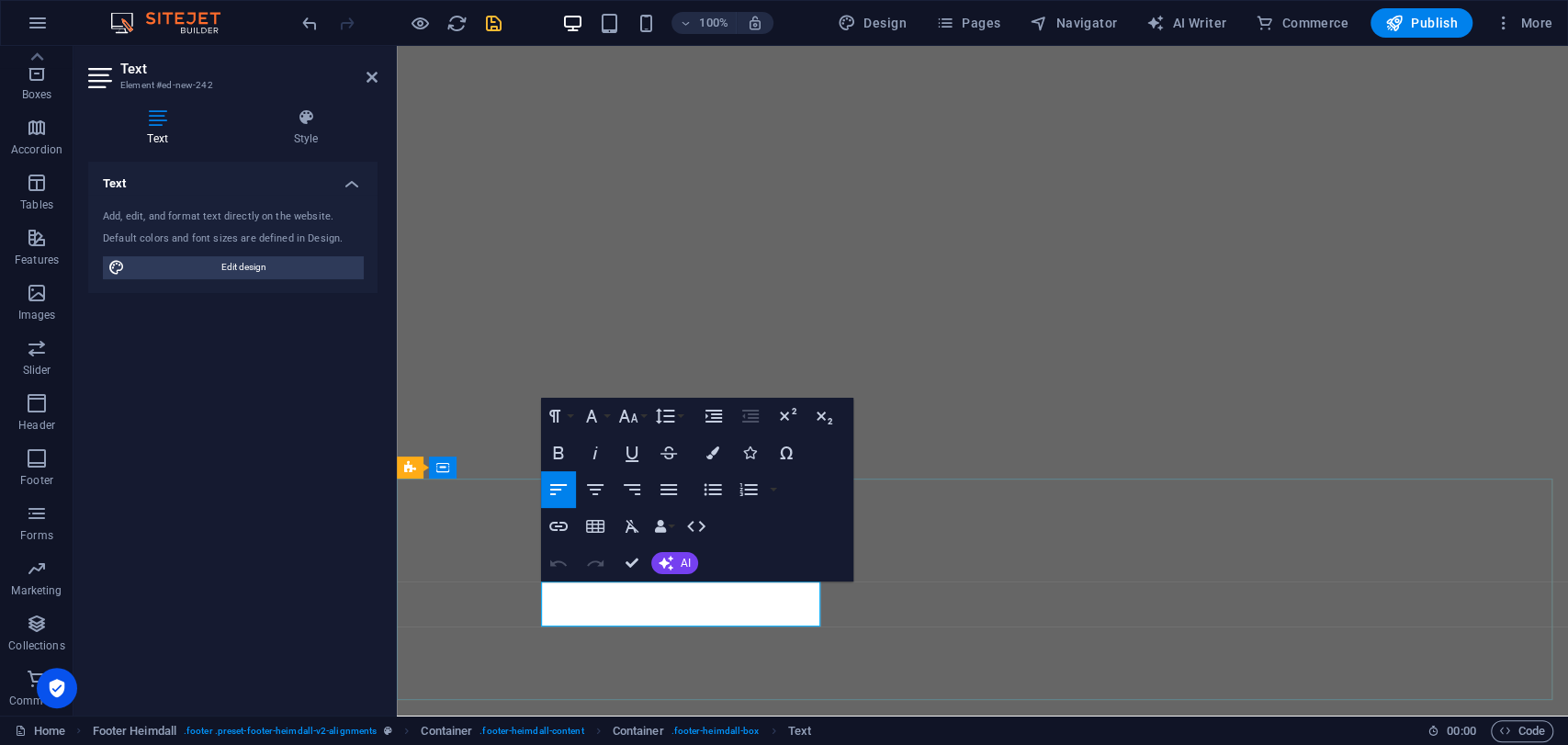 click on "jallahali" at bounding box center (436, 8538) 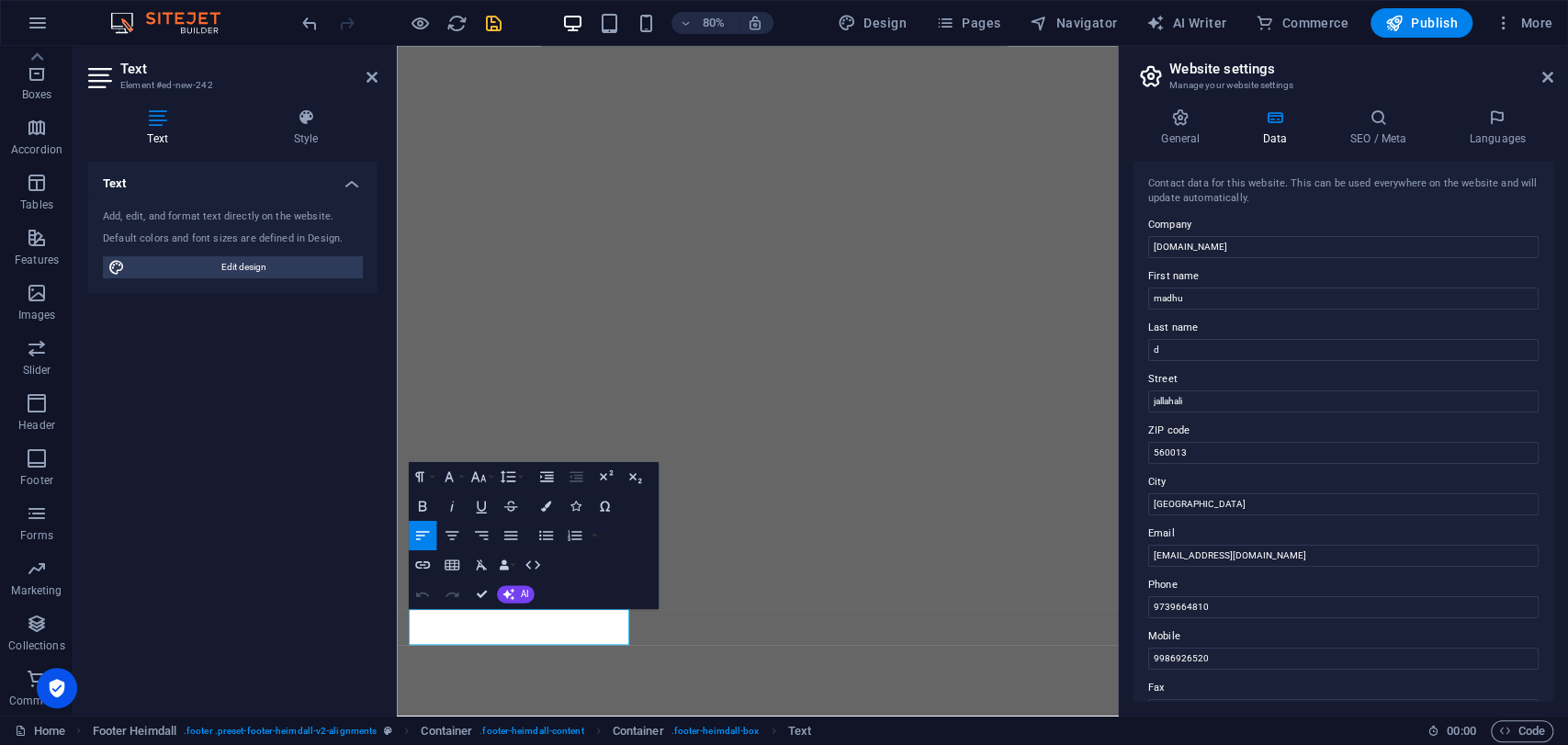 click on "Paragraph Format Normal Heading 1 Heading 2 Heading 3 Heading 4 Heading 5 Heading 6 Code Font Family Arial [US_STATE] Impact Tahoma Times New Roman Verdana Poppins Font Size 8 9 10 11 12 14 18 24 30 36 48 60 72 96 Line Height Default Single 1.15 1.5 Double Increase Indent Decrease Indent Superscript Subscript Bold Italic Underline Strikethrough Colors Icons Special Characters Align Left Align Center Align Right Align Justify Unordered List   Default Circle Disc Square    Ordered List   Default Lower Alpha Lower Greek Lower Roman Upper Alpha Upper Roman    Insert Link Insert Table Clear Formatting Data Bindings Company First name Last name Street ZIP code City Email Phone Mobile Fax Custom field 1 Custom field 2 Custom field 3 Custom field 4 Custom field 5 Custom field 6 HTML Undo Redo Confirm (Ctrl+⏎) AI Improve Make shorter Make longer Fix spelling & grammar Translate to English Generate text" at bounding box center (534, 535) 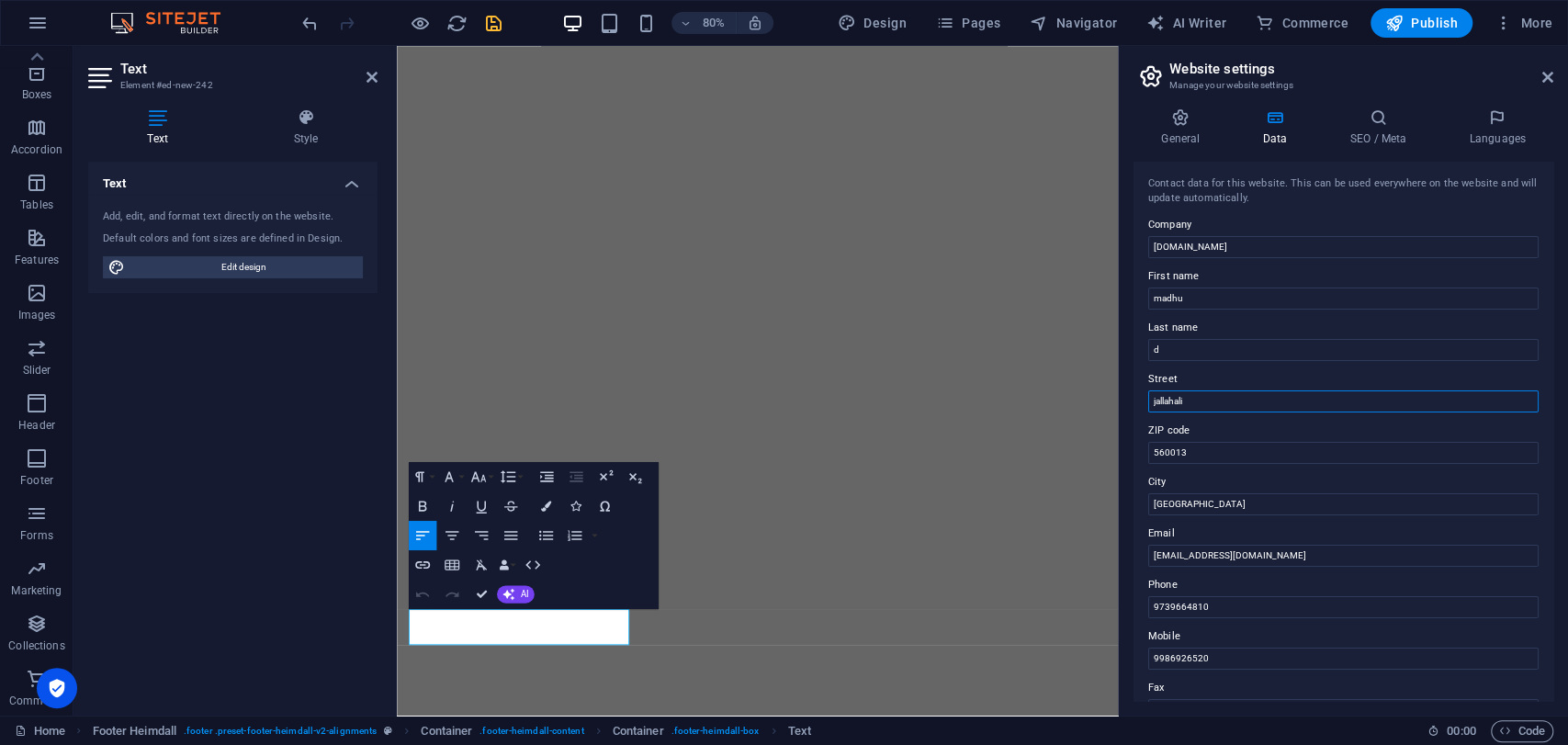 click on "jallahali" at bounding box center [1343, 401] 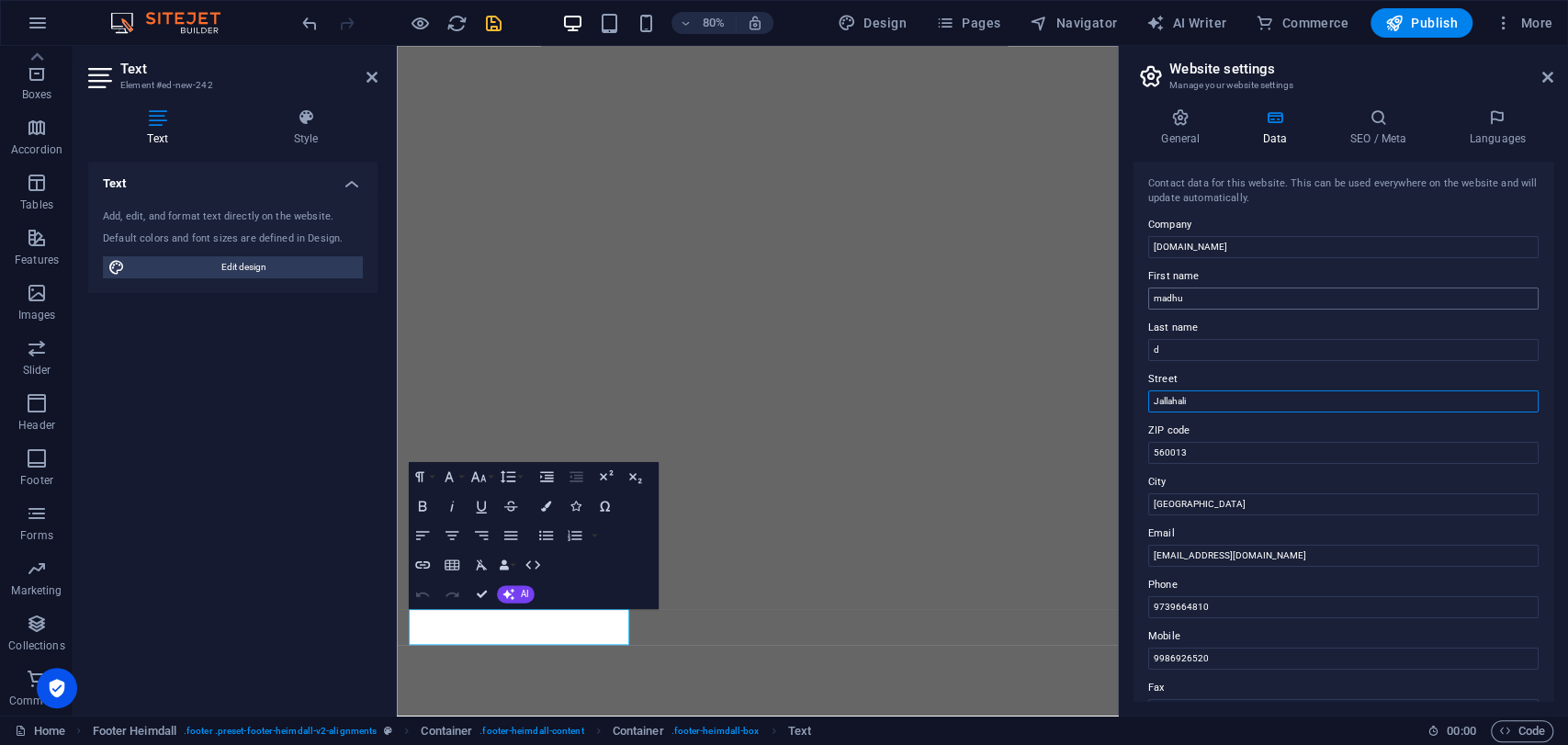 type on "Jallahali" 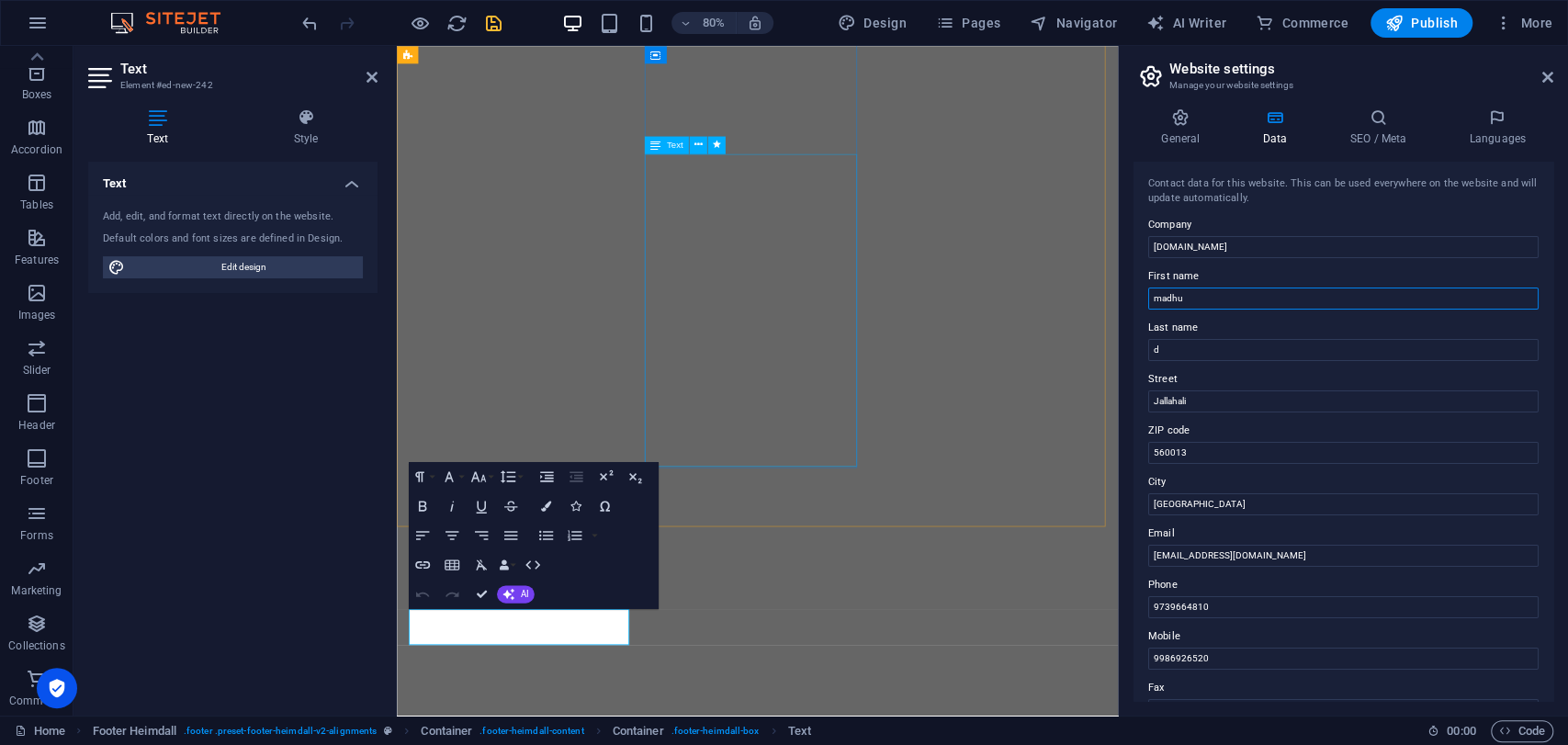 drag, startPoint x: 1600, startPoint y: 344, endPoint x: 913, endPoint y: 369, distance: 687.45473 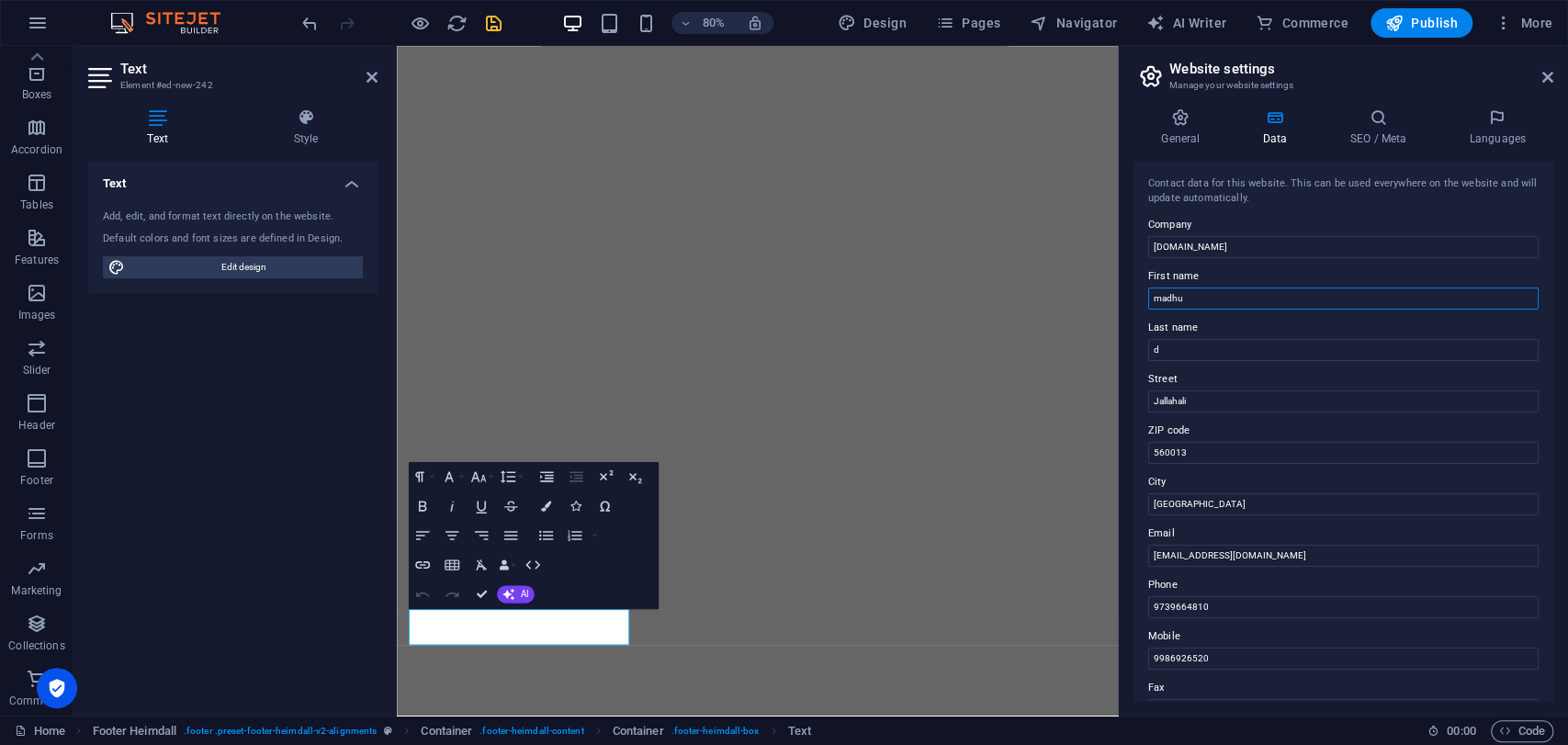 drag, startPoint x: 1625, startPoint y: 337, endPoint x: 1249, endPoint y: 355, distance: 376.4306 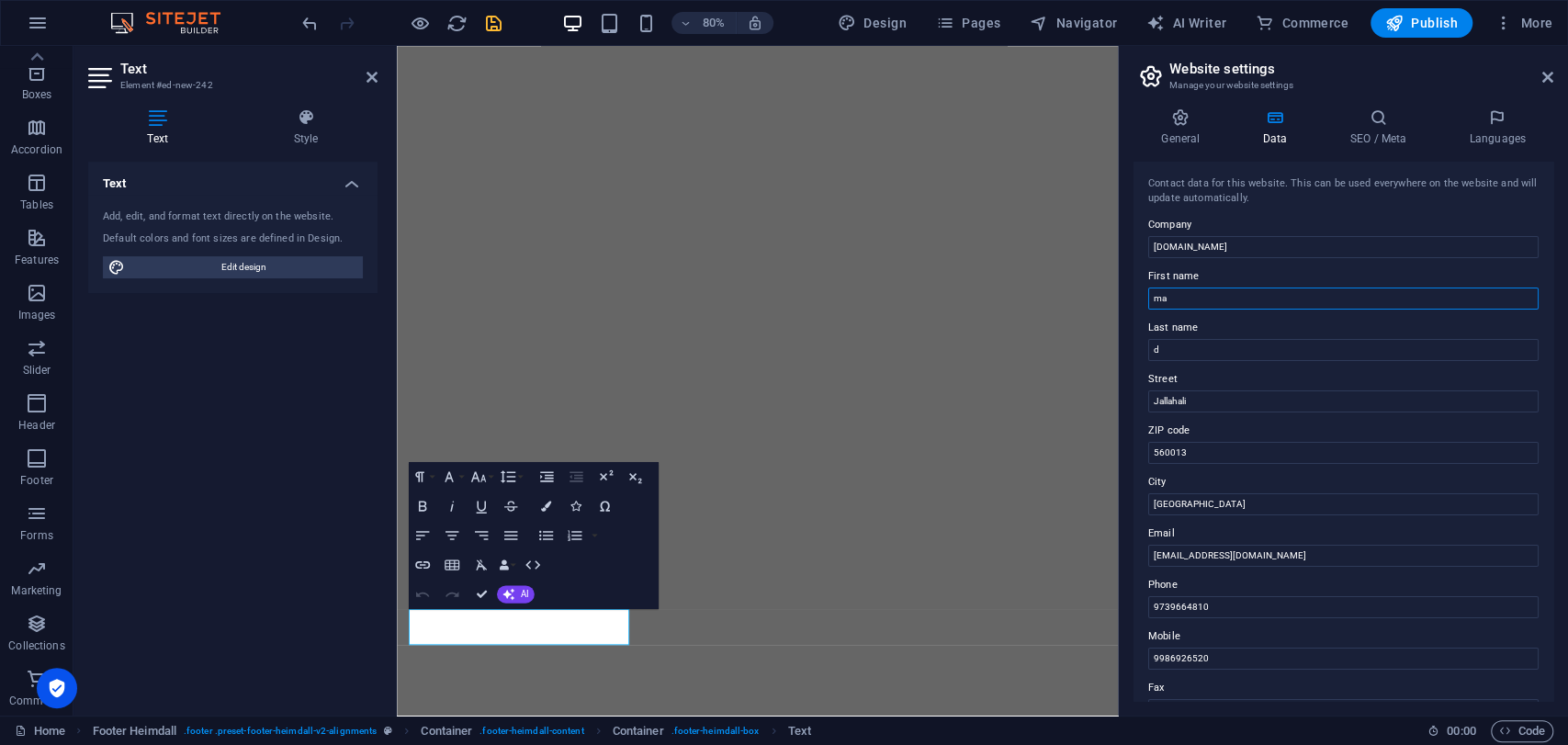 type on "m" 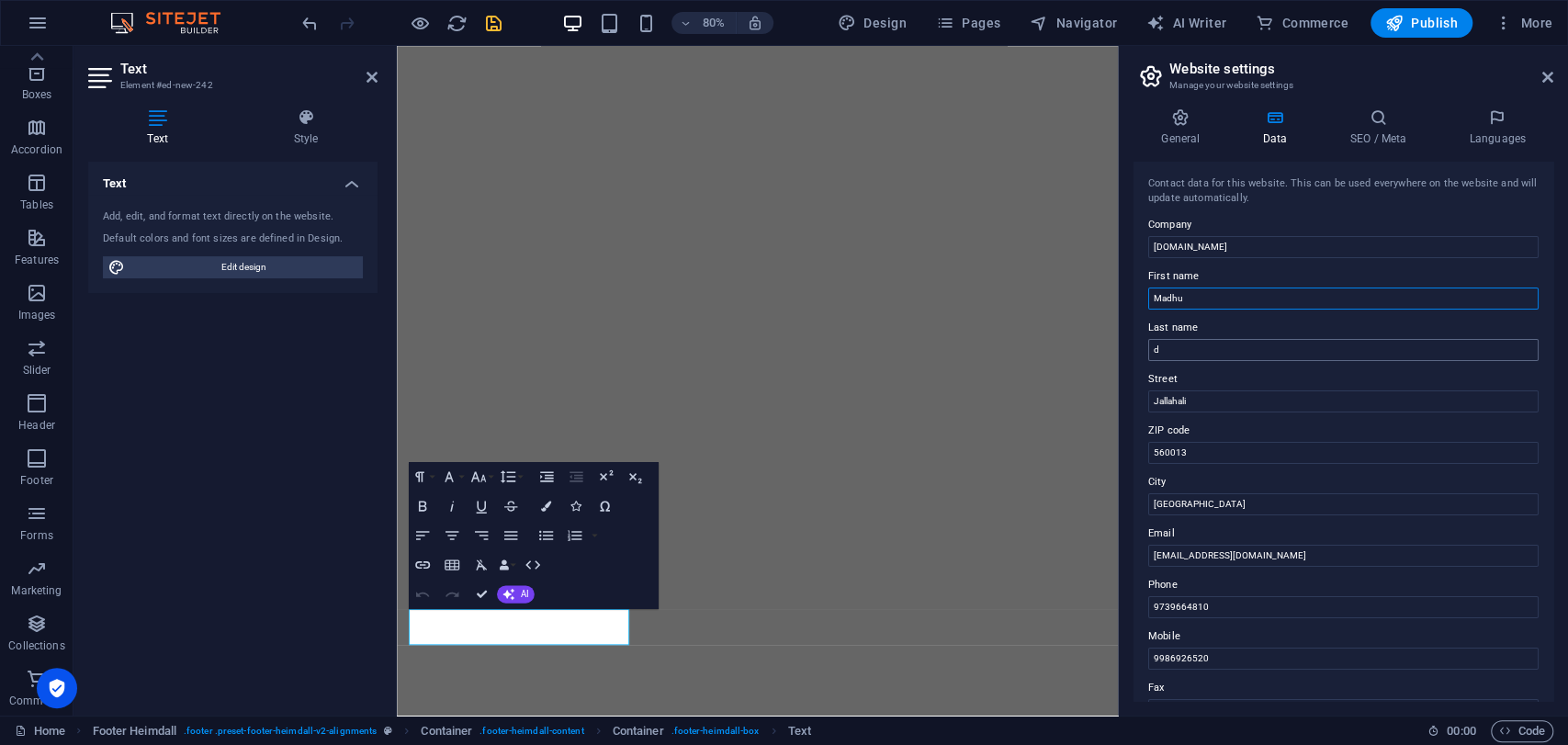 type on "Madhu" 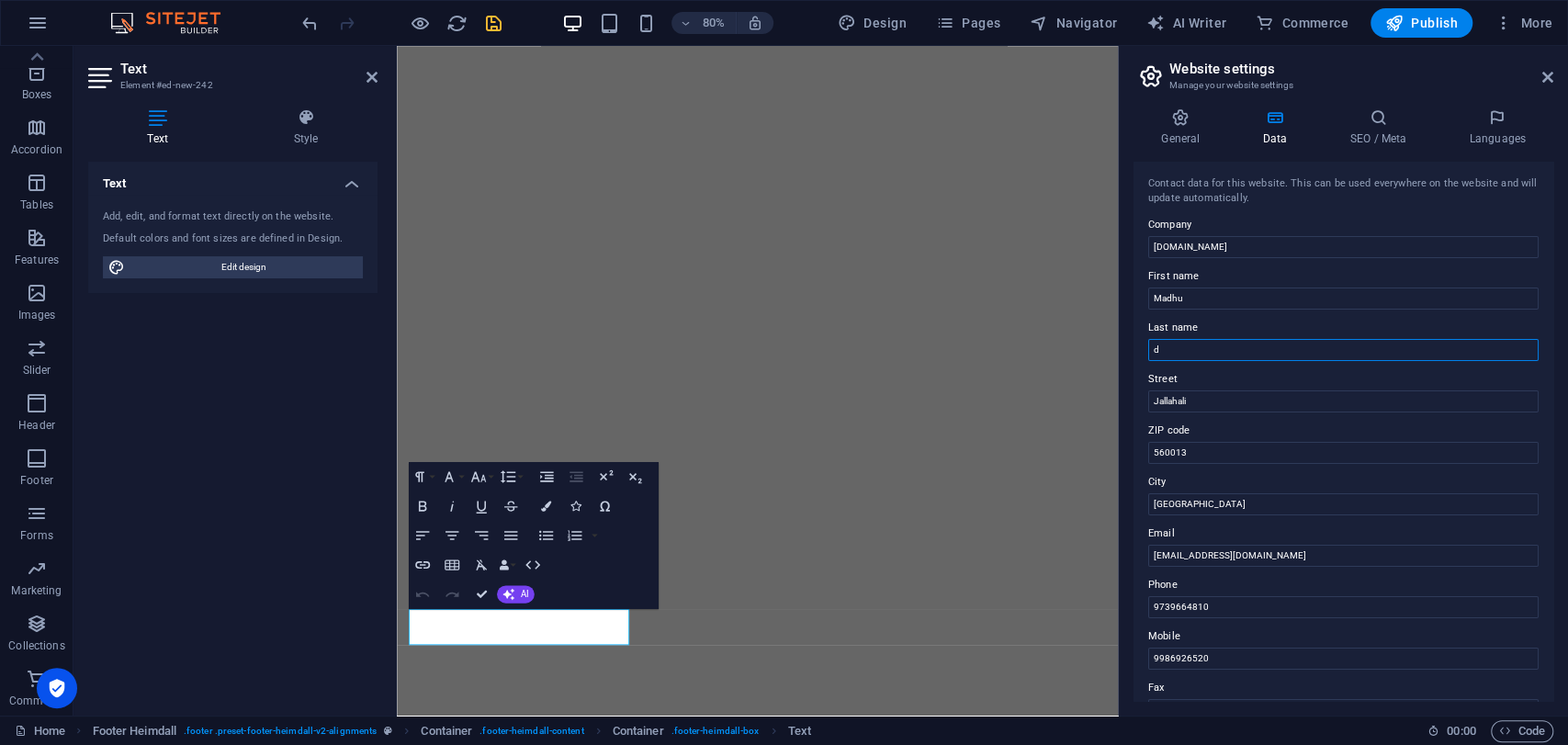 drag, startPoint x: 1199, startPoint y: 346, endPoint x: 1121, endPoint y: 351, distance: 78.160092 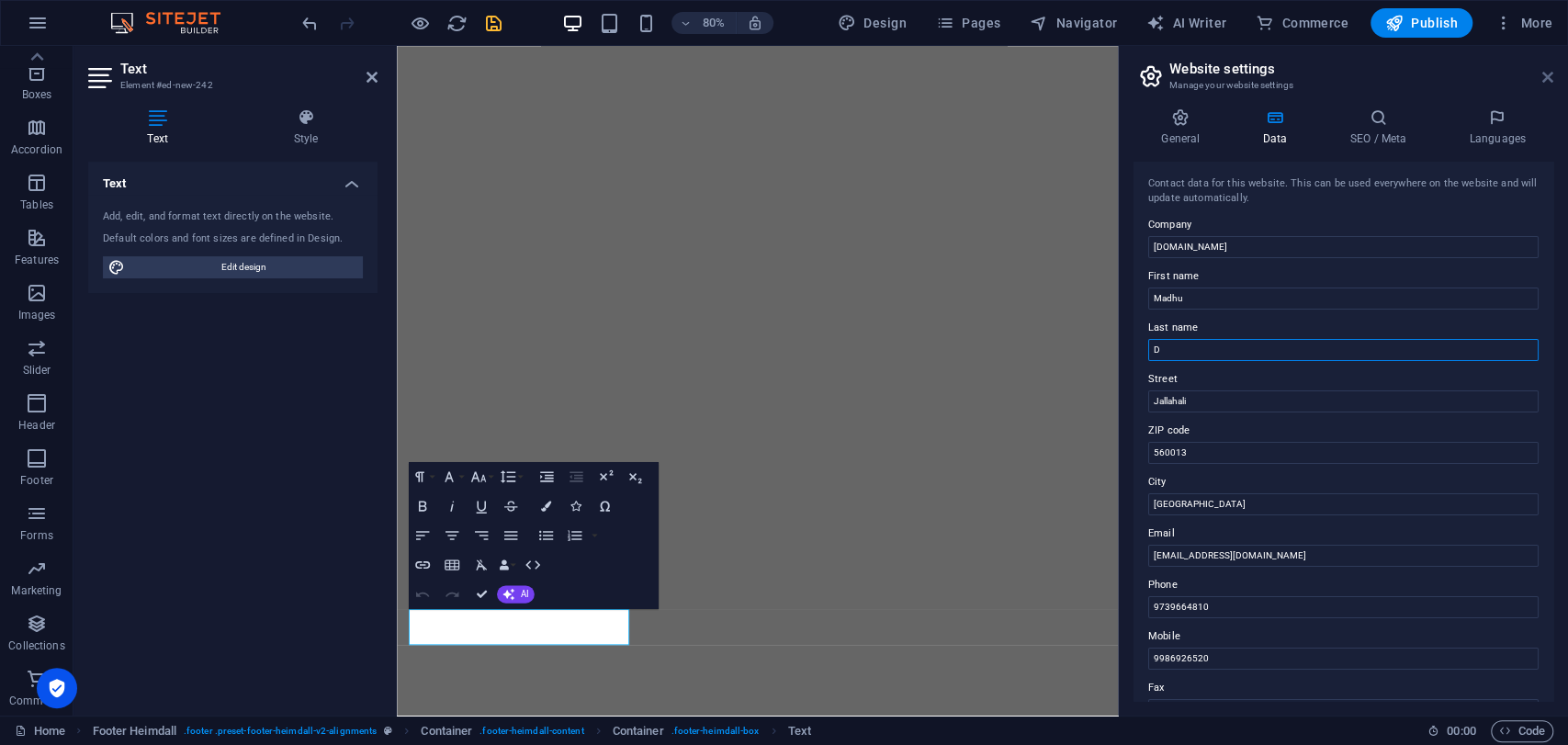 type on "D" 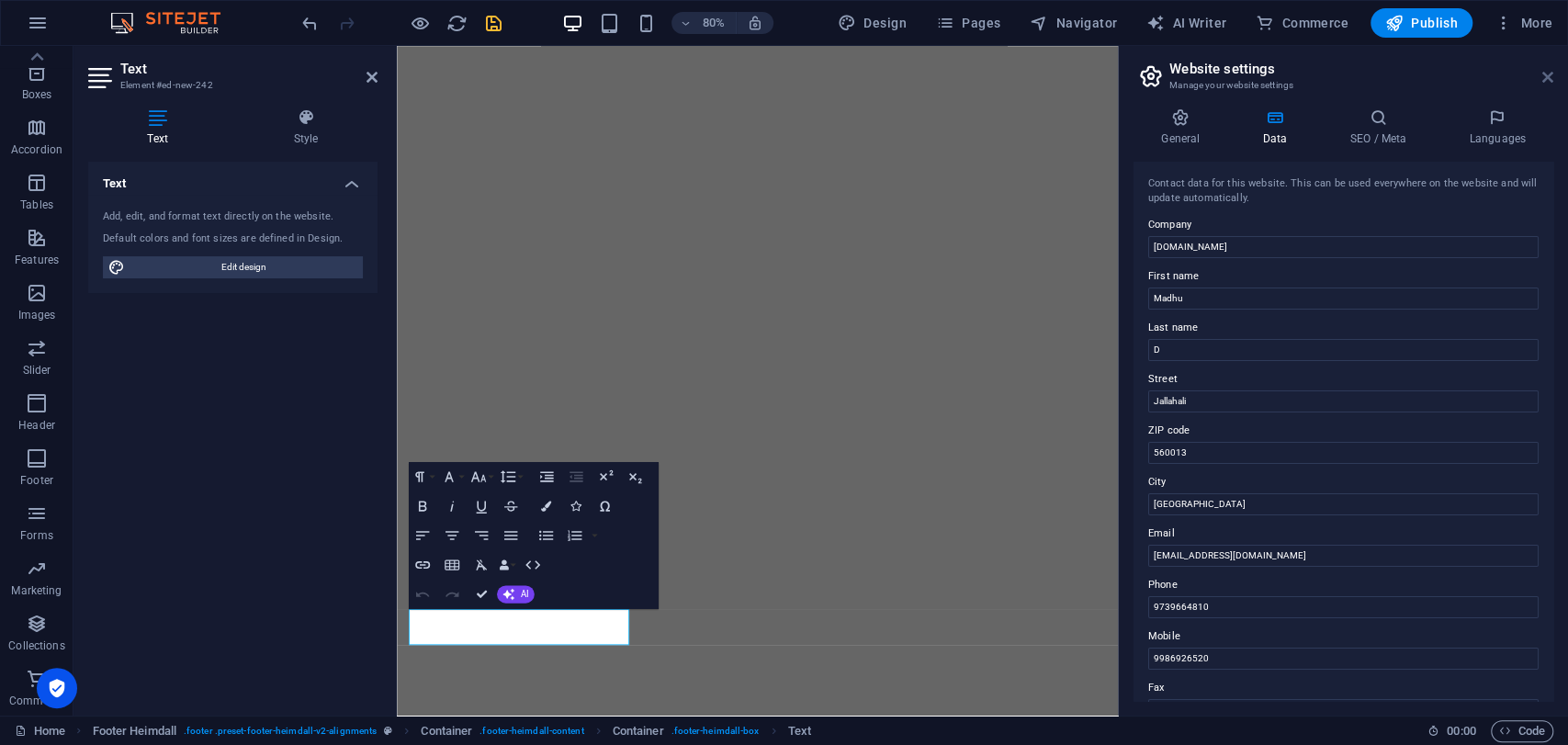 click at bounding box center (1548, 77) 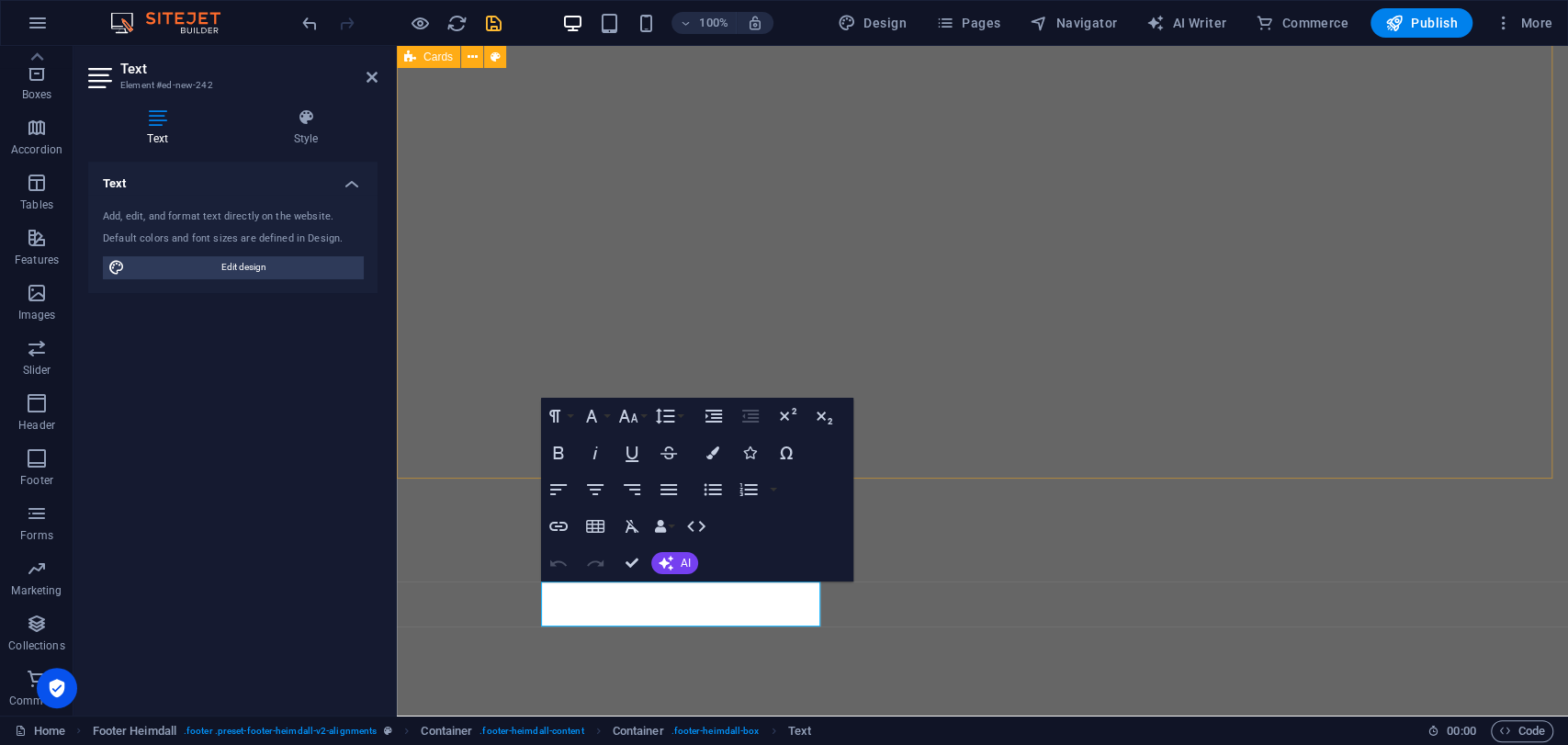 scroll, scrollTop: 5955, scrollLeft: 0, axis: vertical 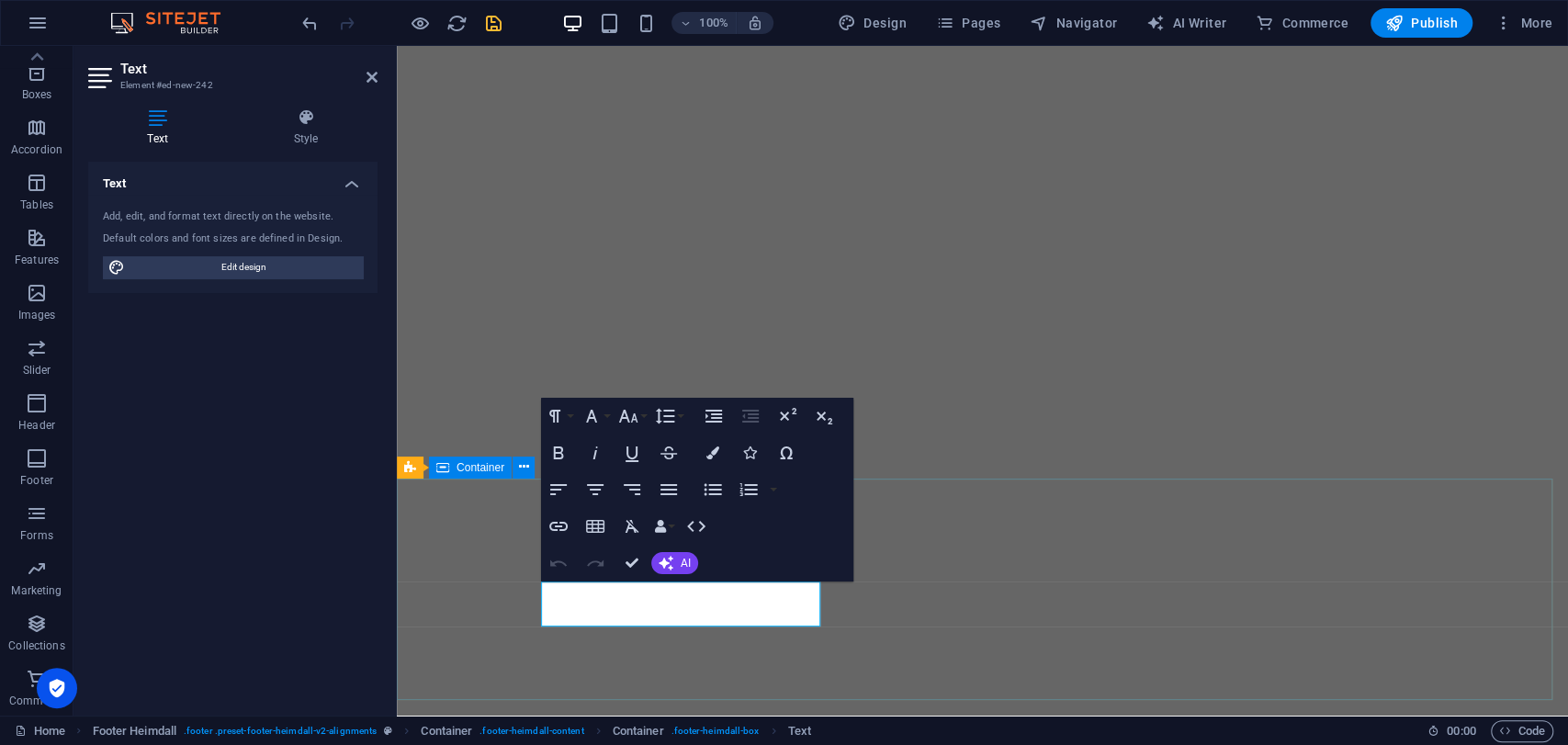 click on "Address [GEOGRAPHIC_DATA] Phone Phone:  9739664810 Mobile:  [PHONE_NUMBER] Contact [EMAIL_ADDRESS][DOMAIN_NAME] Legal Notice  |  Privacy Policy" at bounding box center [982, 8628] 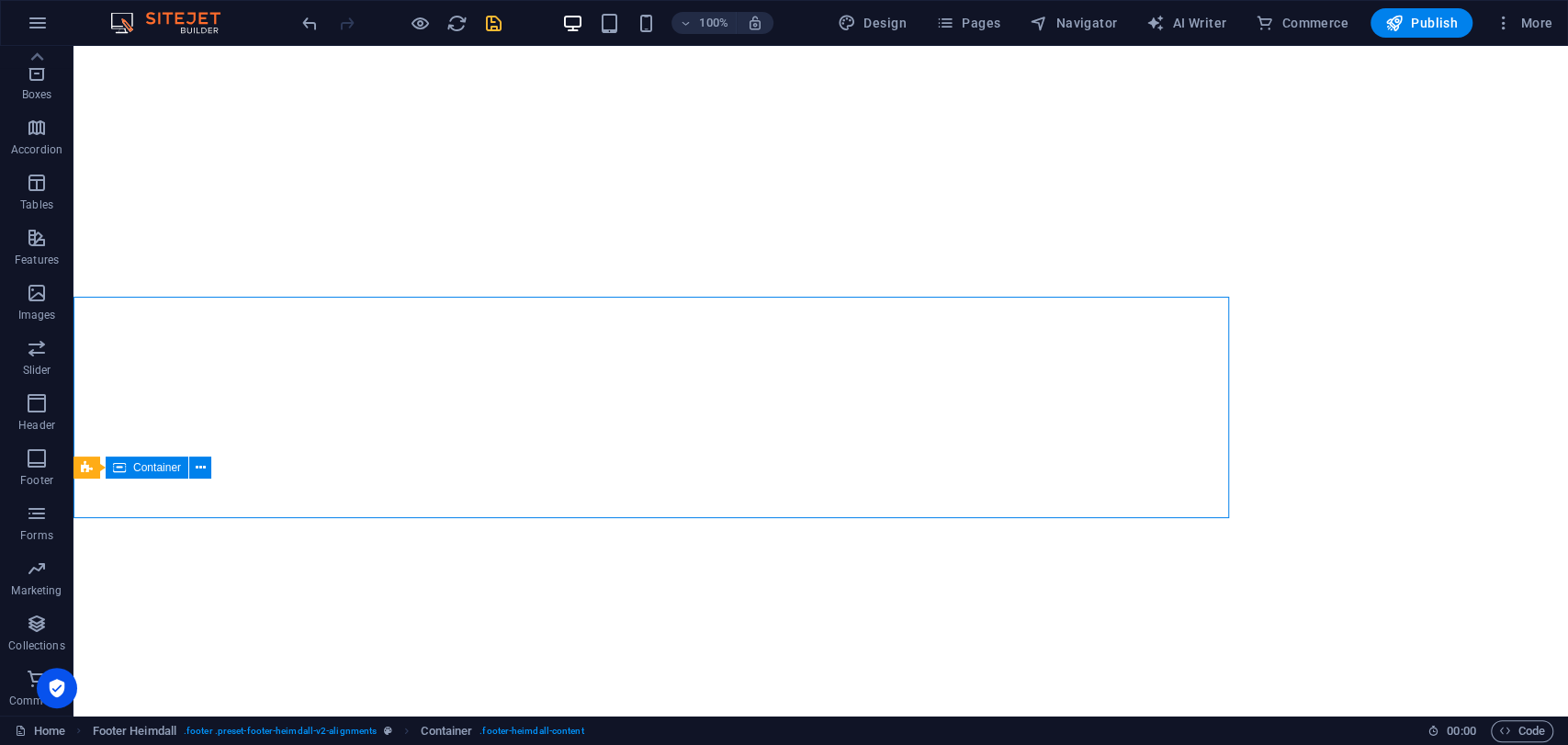 click on "Address [GEOGRAPHIC_DATA] Phone Phone:  9739664810 Mobile:  [PHONE_NUMBER] Contact [EMAIL_ADDRESS][DOMAIN_NAME] Legal Notice  |  Privacy Policy" at bounding box center [820, 8789] 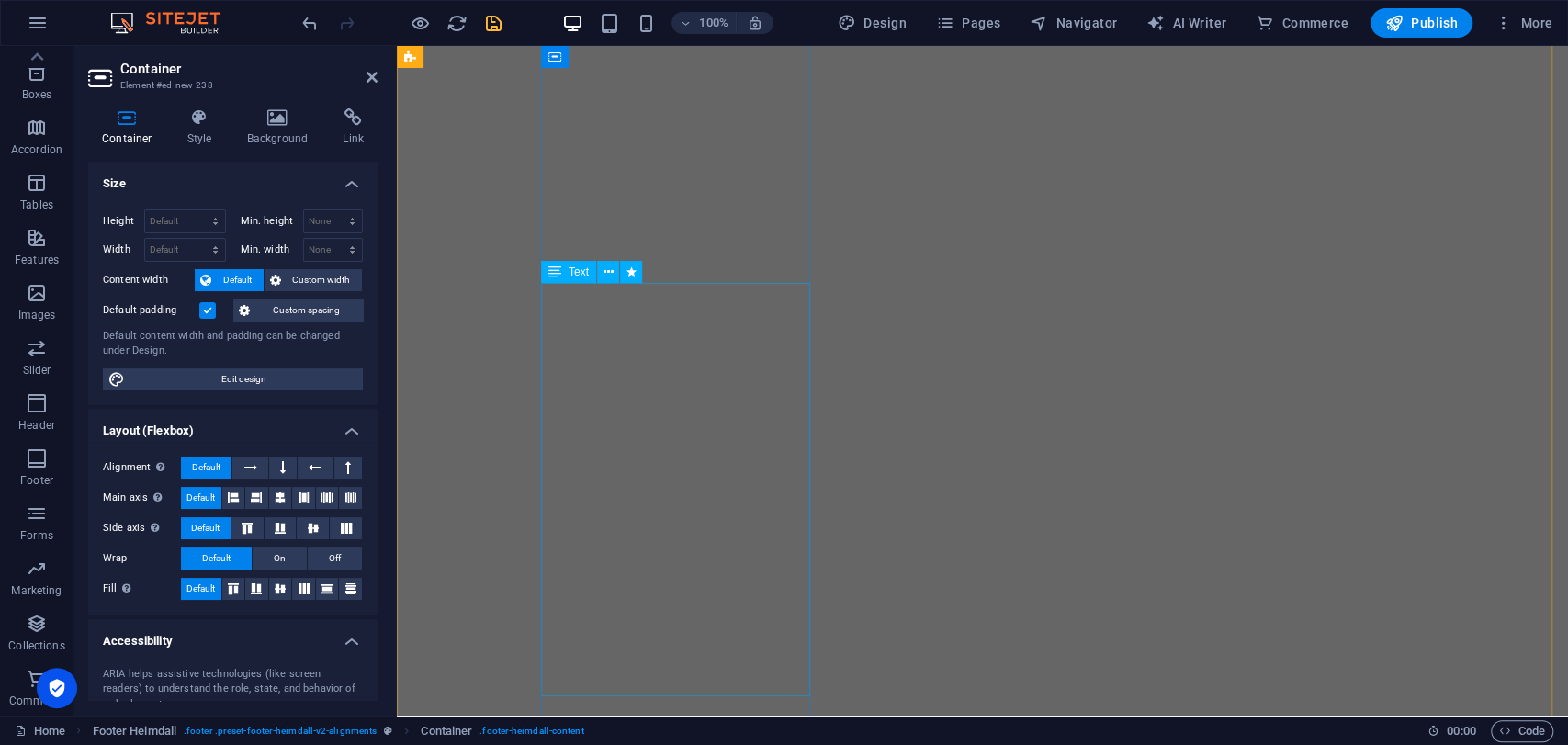 scroll, scrollTop: 5955, scrollLeft: 0, axis: vertical 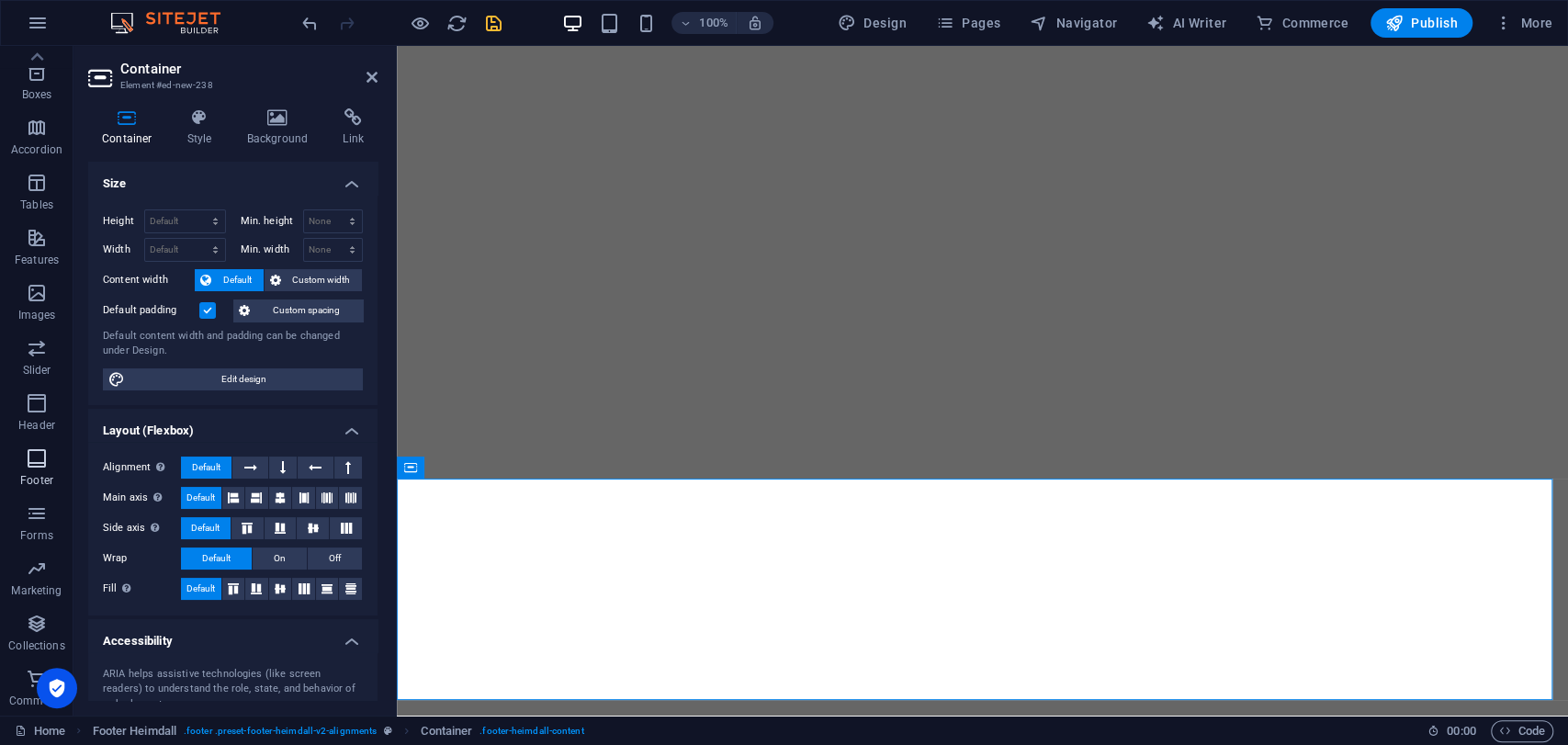 click on "Footer" at bounding box center (37, 468) 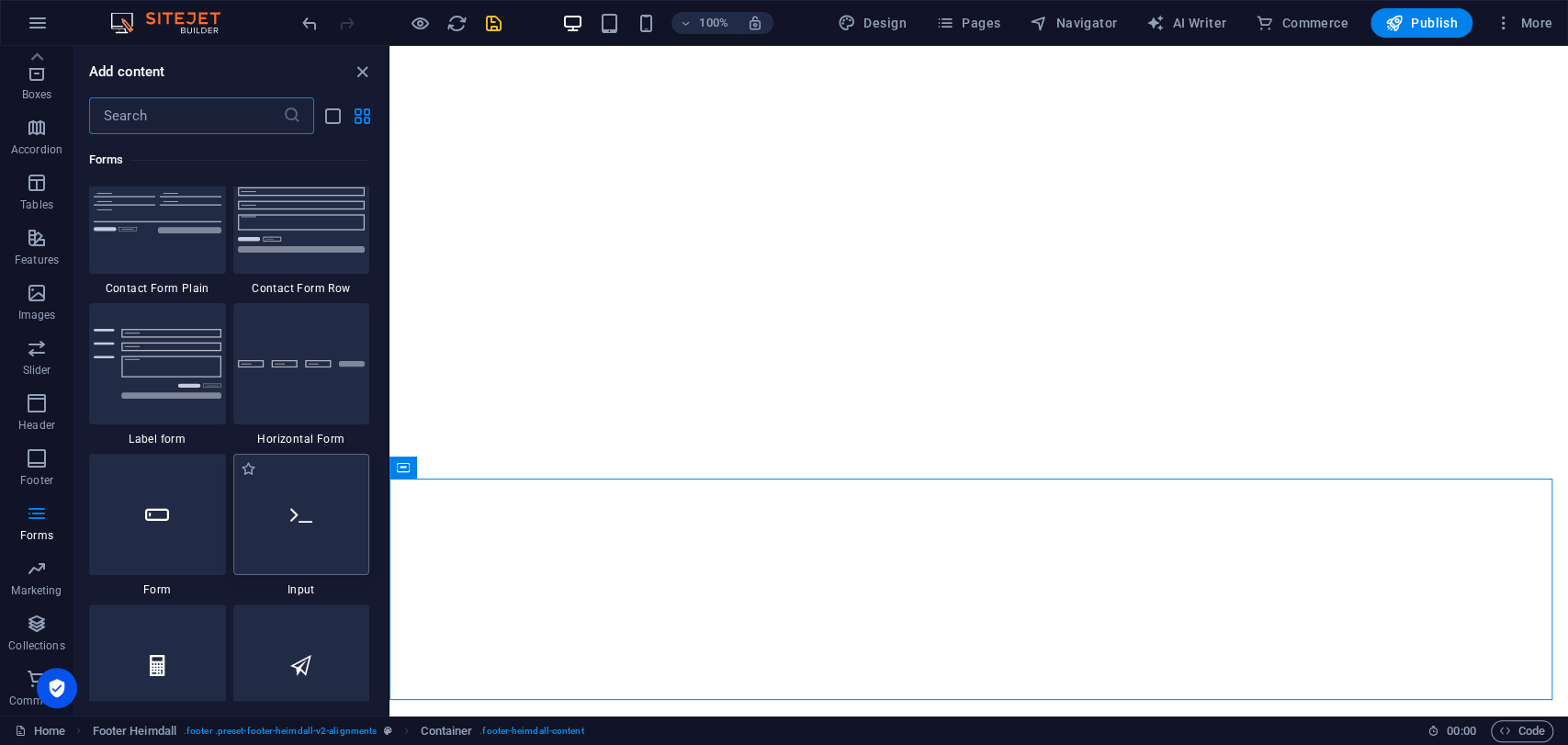 scroll, scrollTop: 13439, scrollLeft: 0, axis: vertical 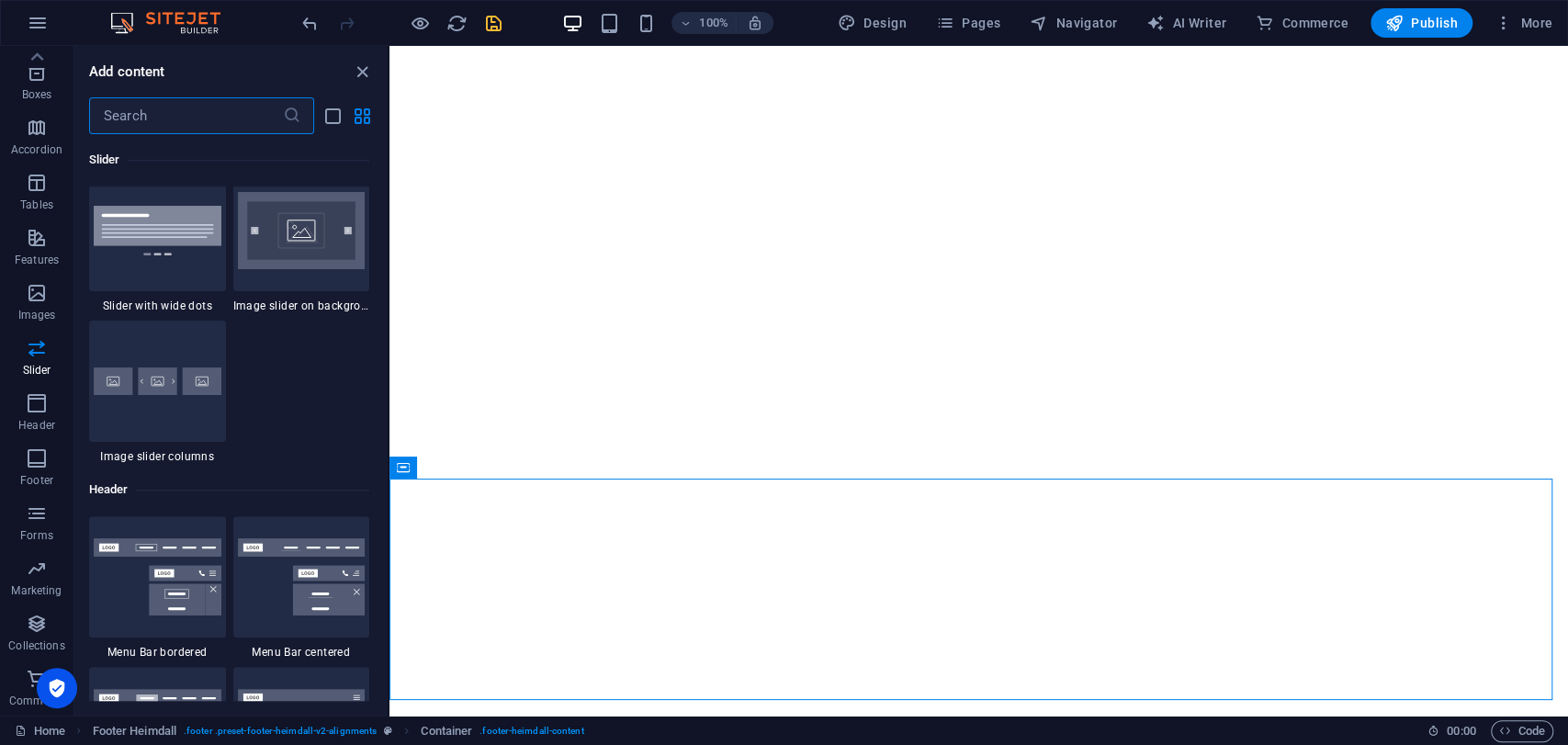 drag, startPoint x: 181, startPoint y: 84, endPoint x: 175, endPoint y: 95, distance: 12.529964 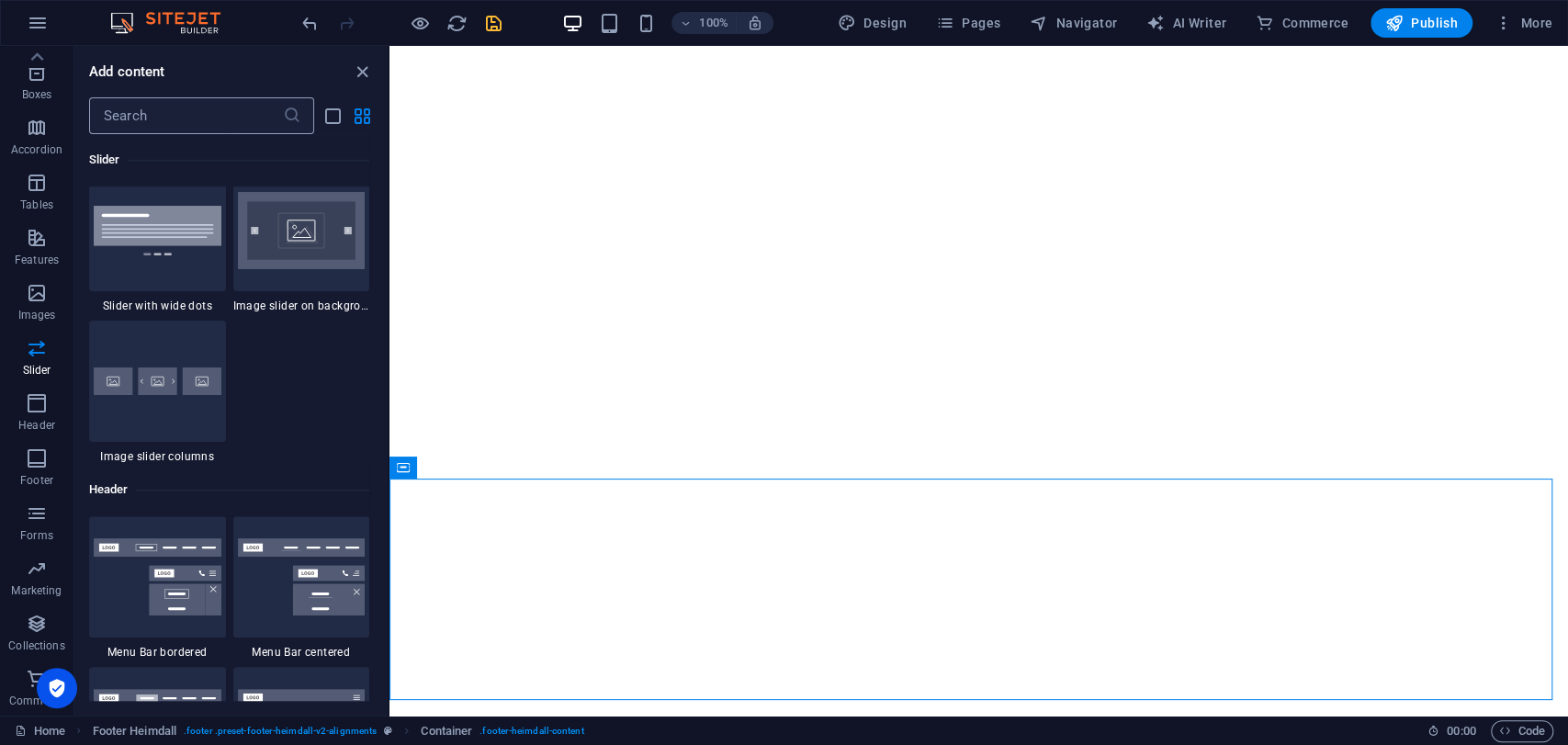drag, startPoint x: 175, startPoint y: 95, endPoint x: 184, endPoint y: 111, distance: 18.35756 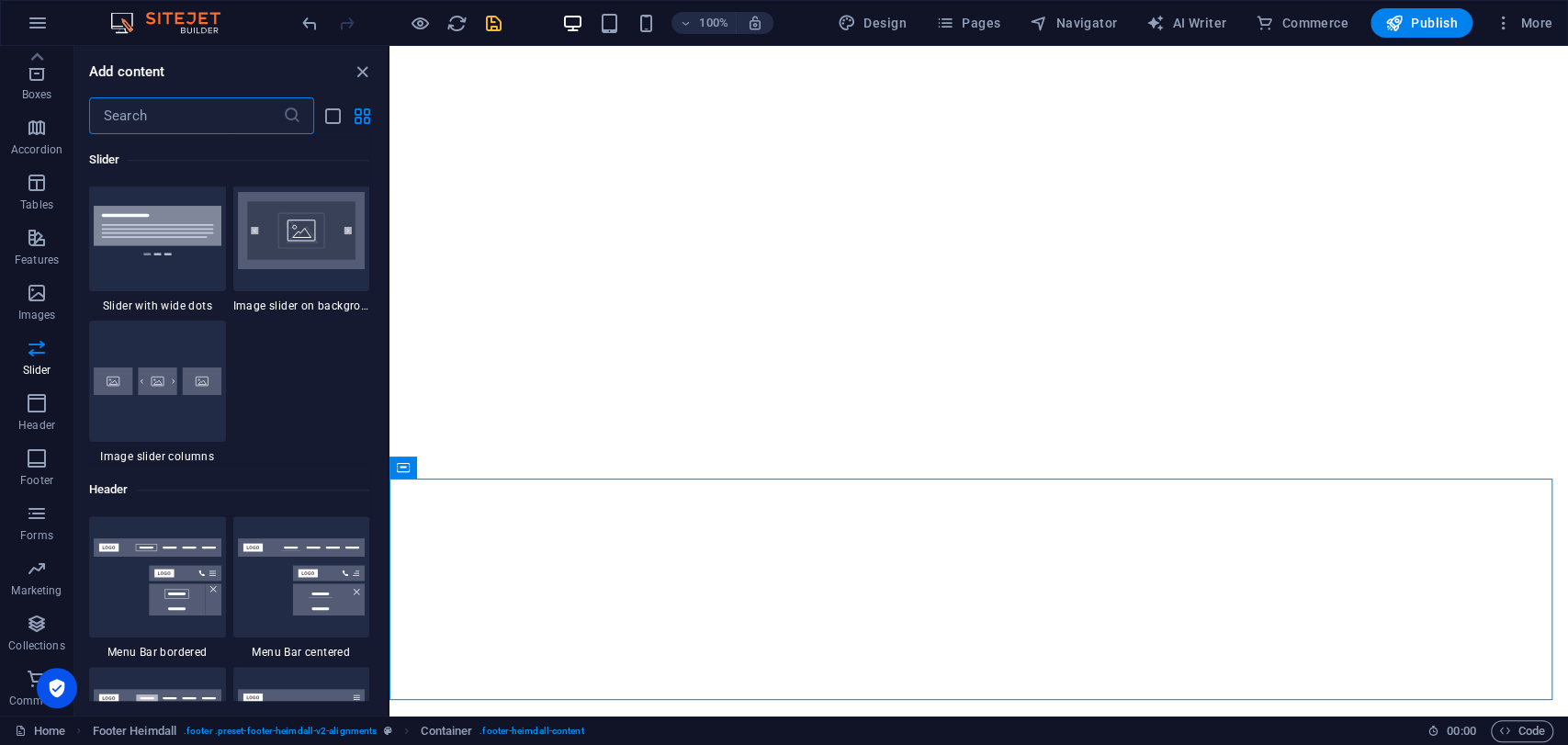 click at bounding box center [186, 116] 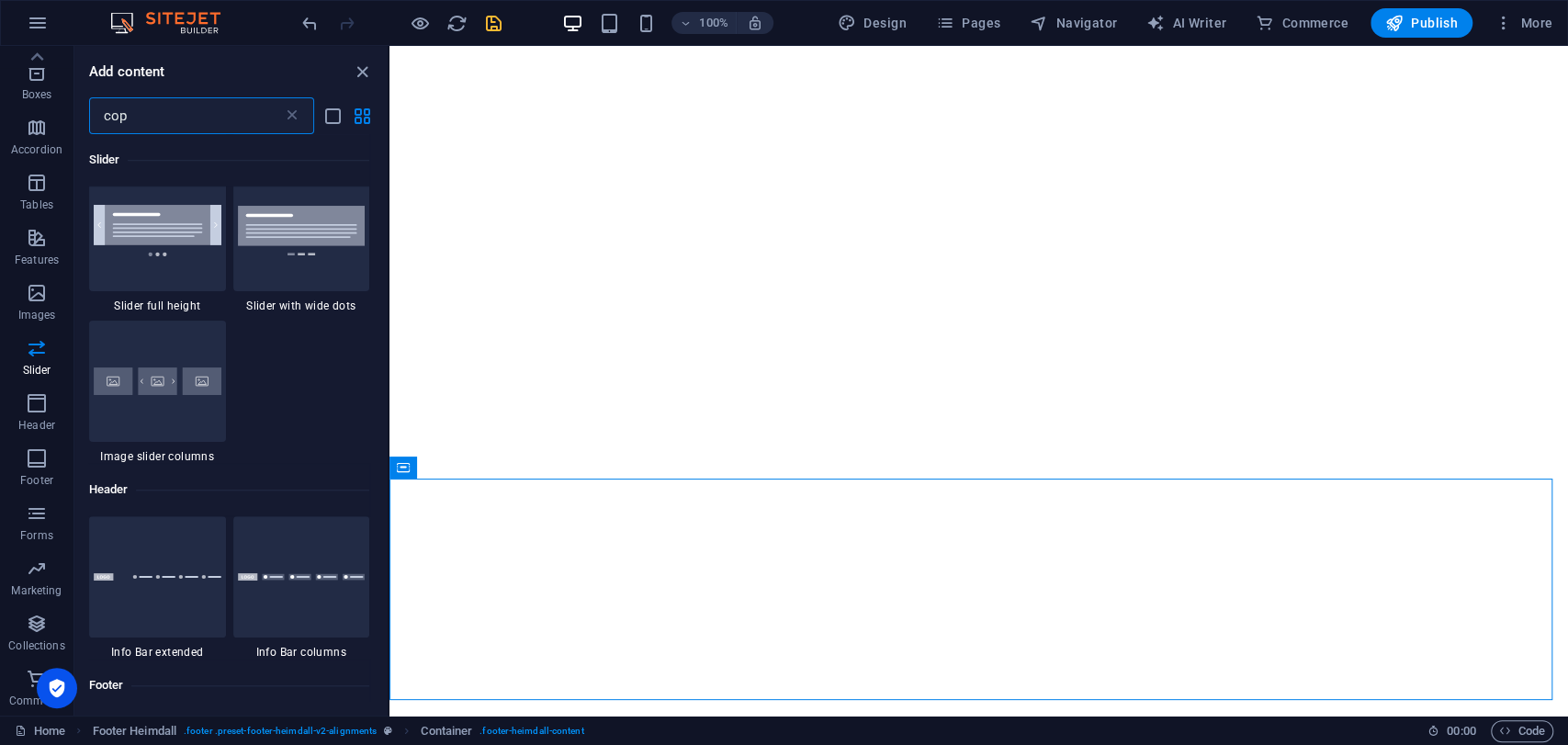scroll, scrollTop: 0, scrollLeft: 0, axis: both 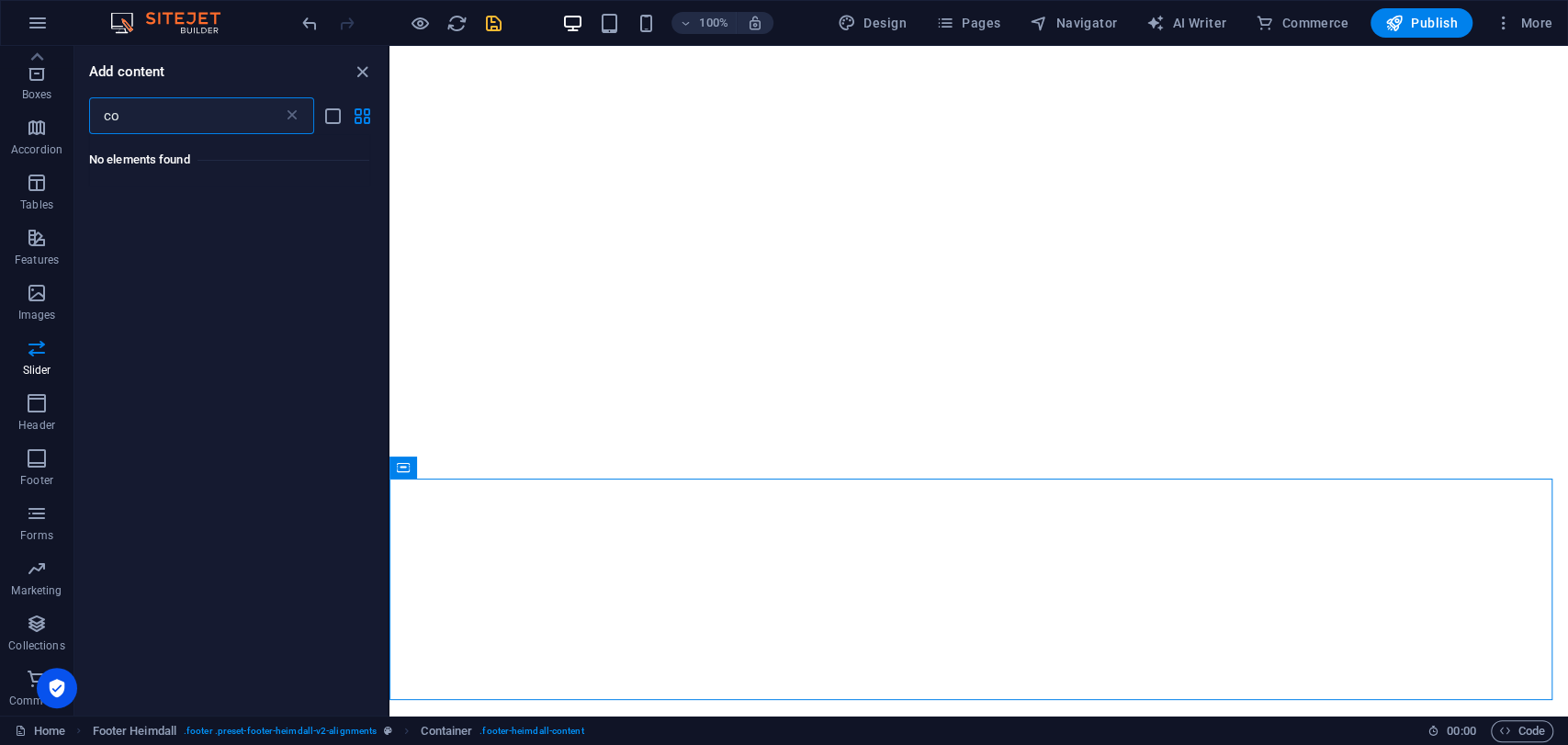 type on "c" 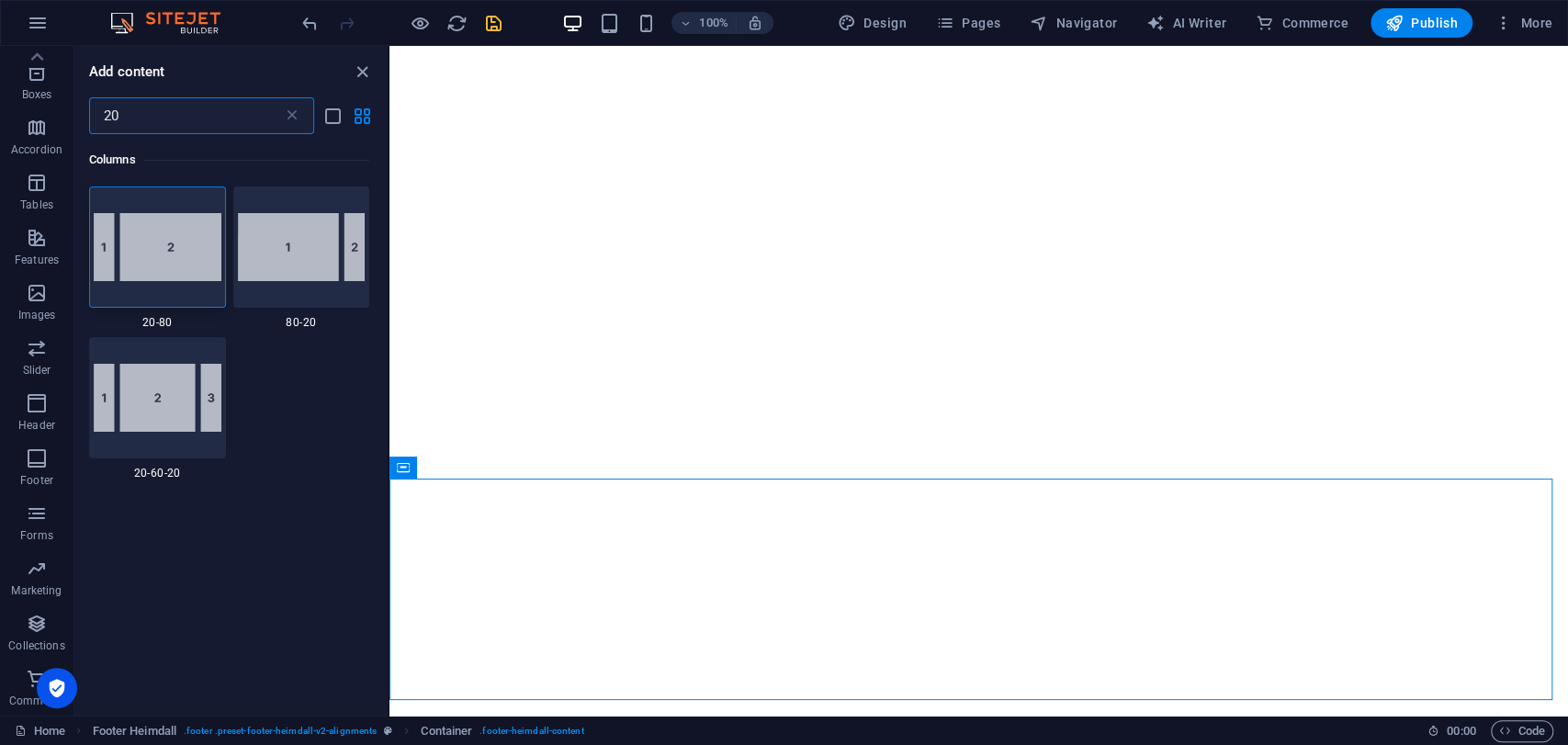 type on "2" 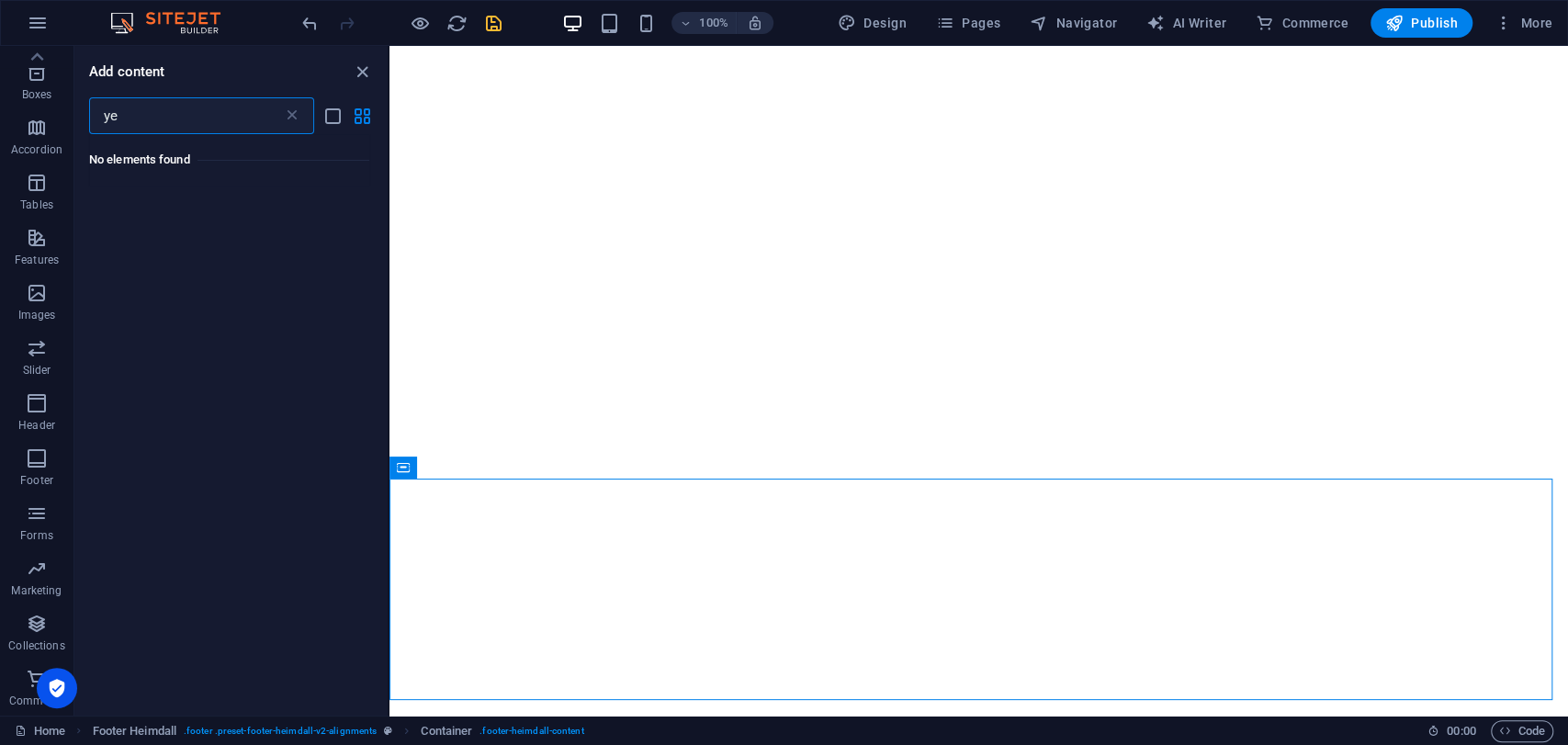 type on "y" 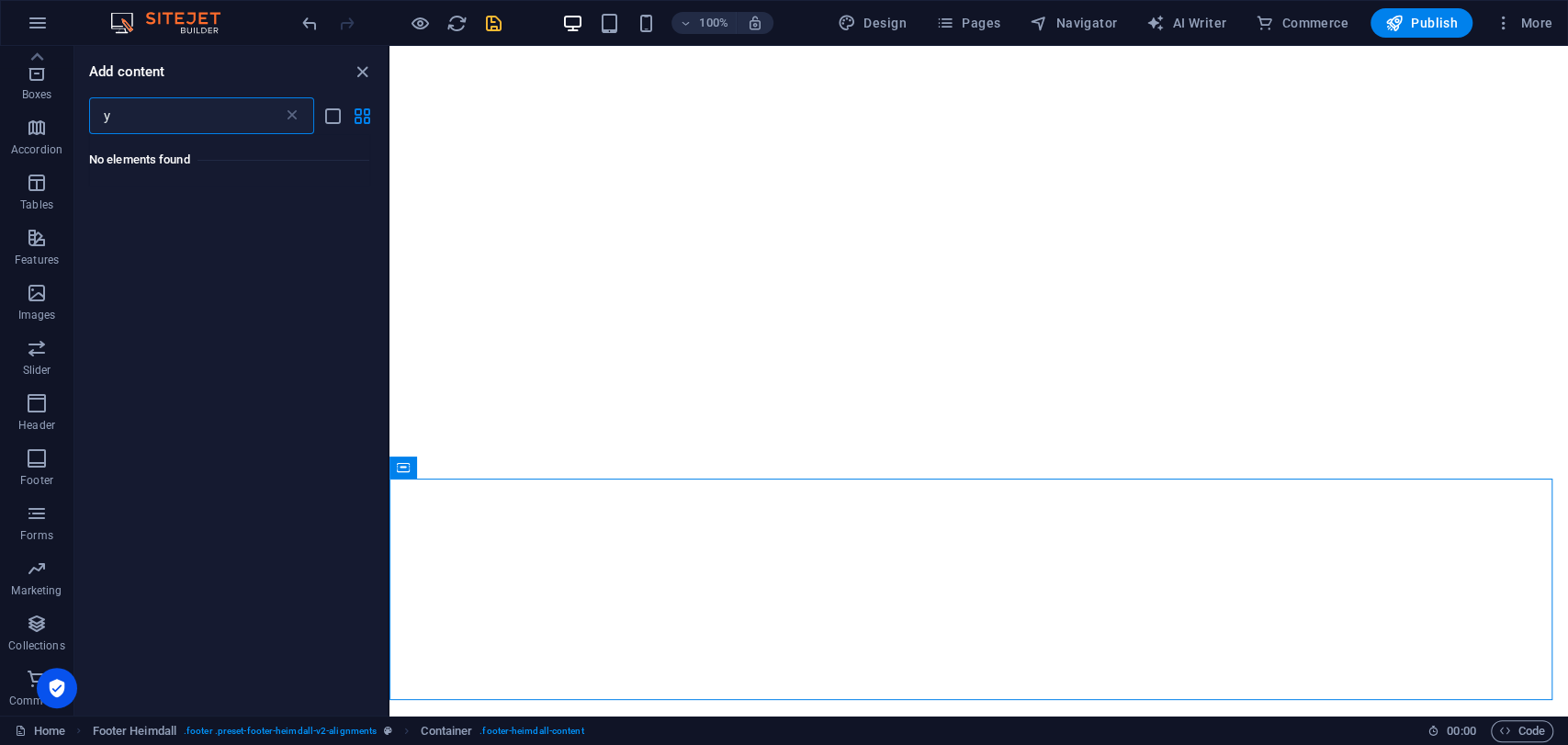 type 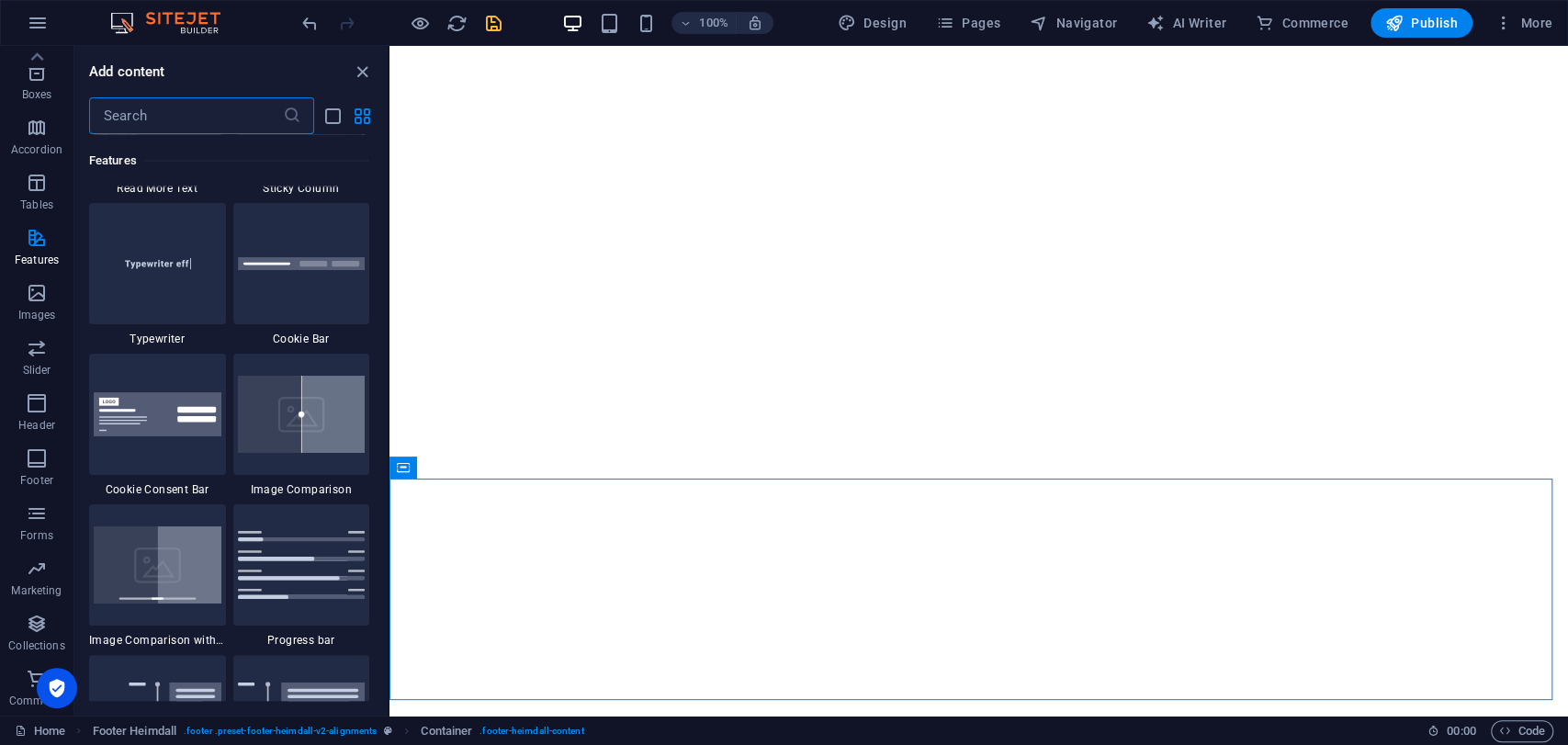 scroll, scrollTop: 7655, scrollLeft: 0, axis: vertical 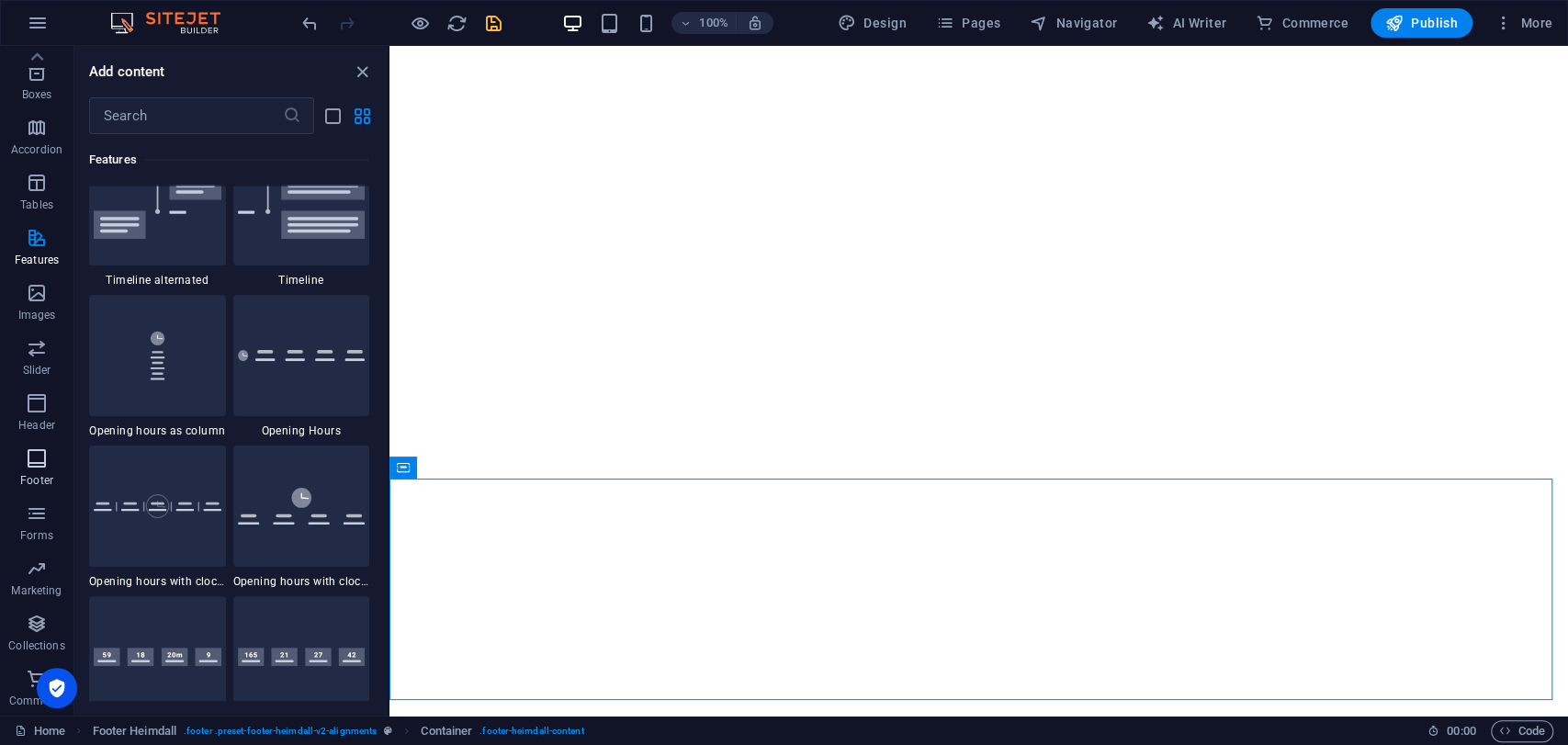 click on "Footer" at bounding box center (37, 480) 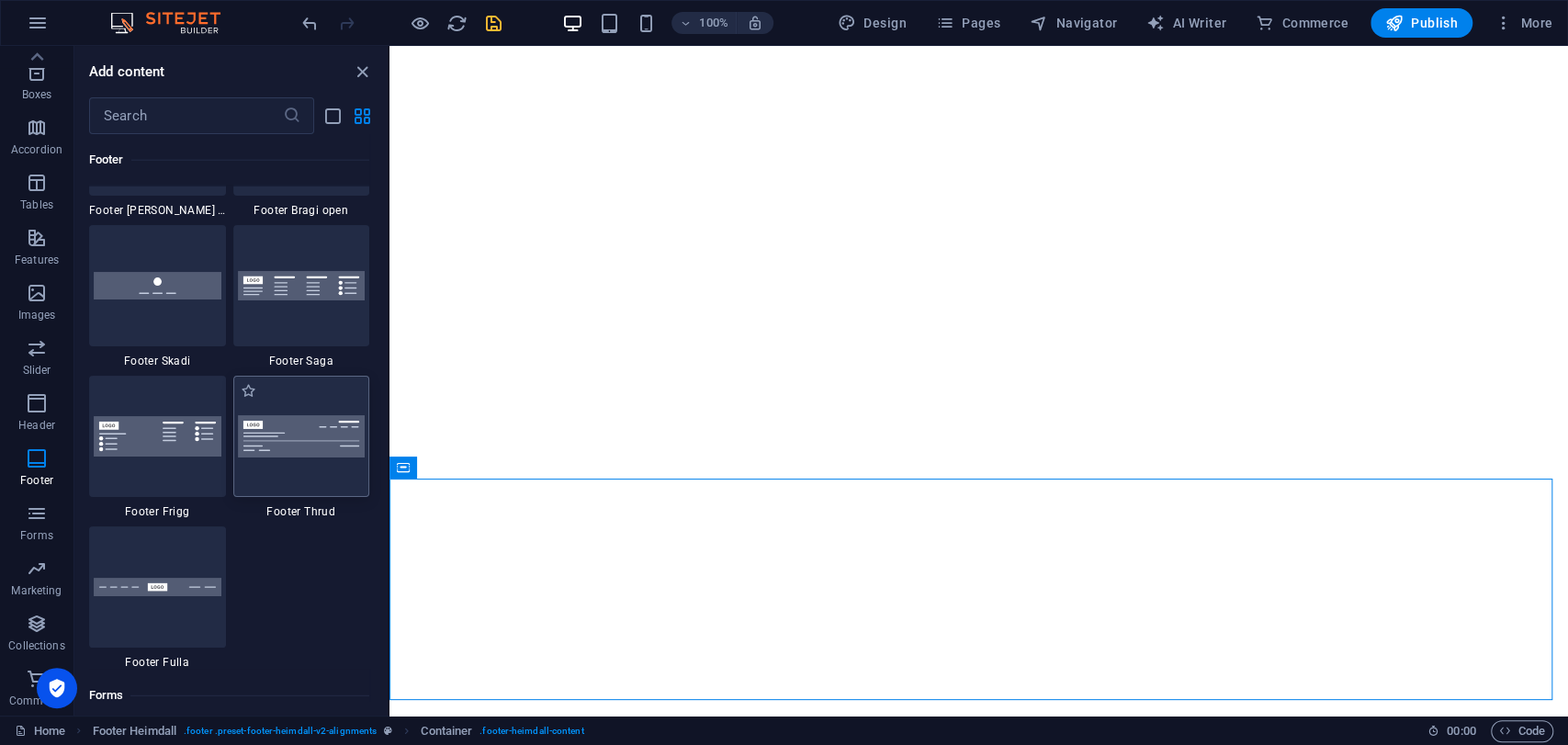 scroll, scrollTop: 13235, scrollLeft: 0, axis: vertical 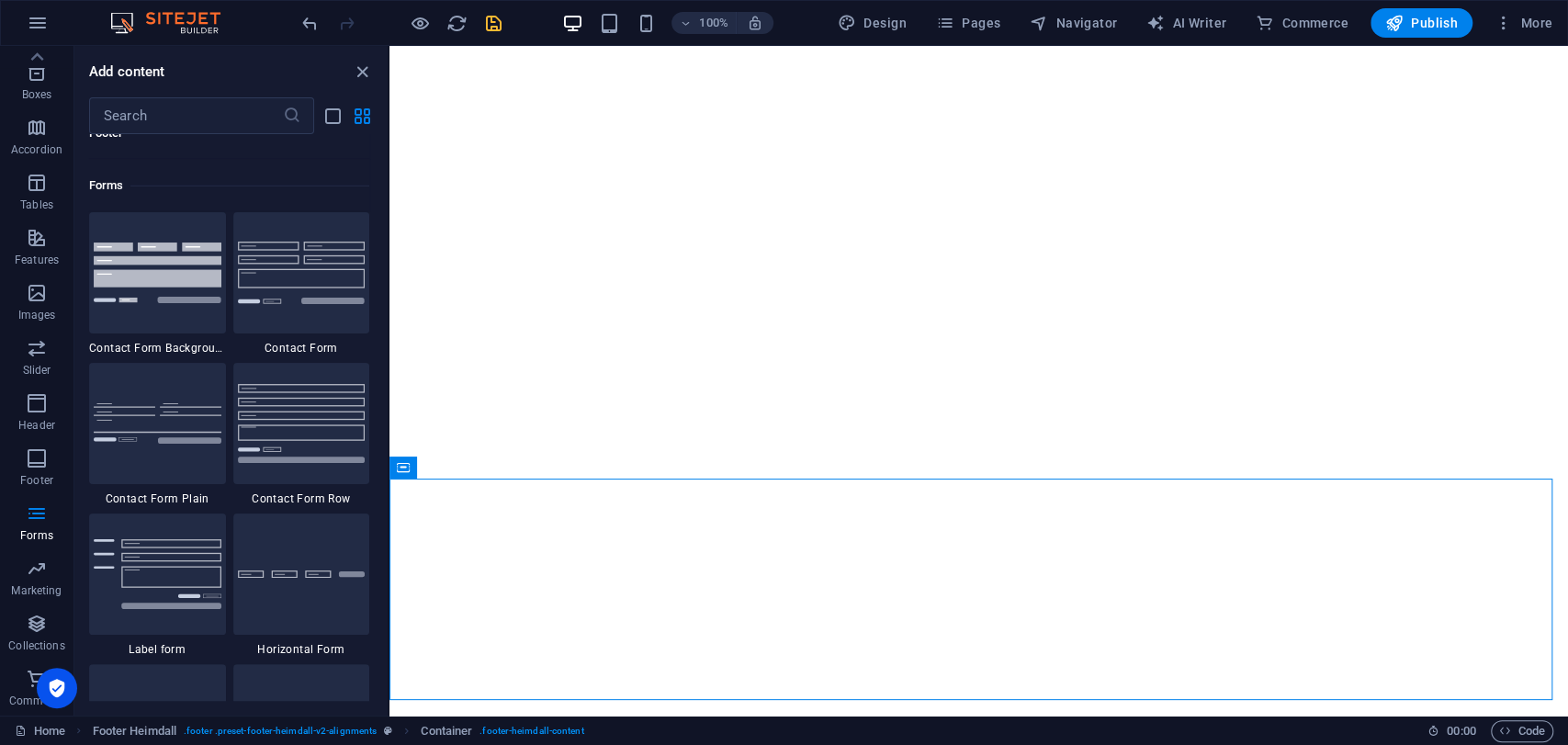 click at bounding box center [493, 23] 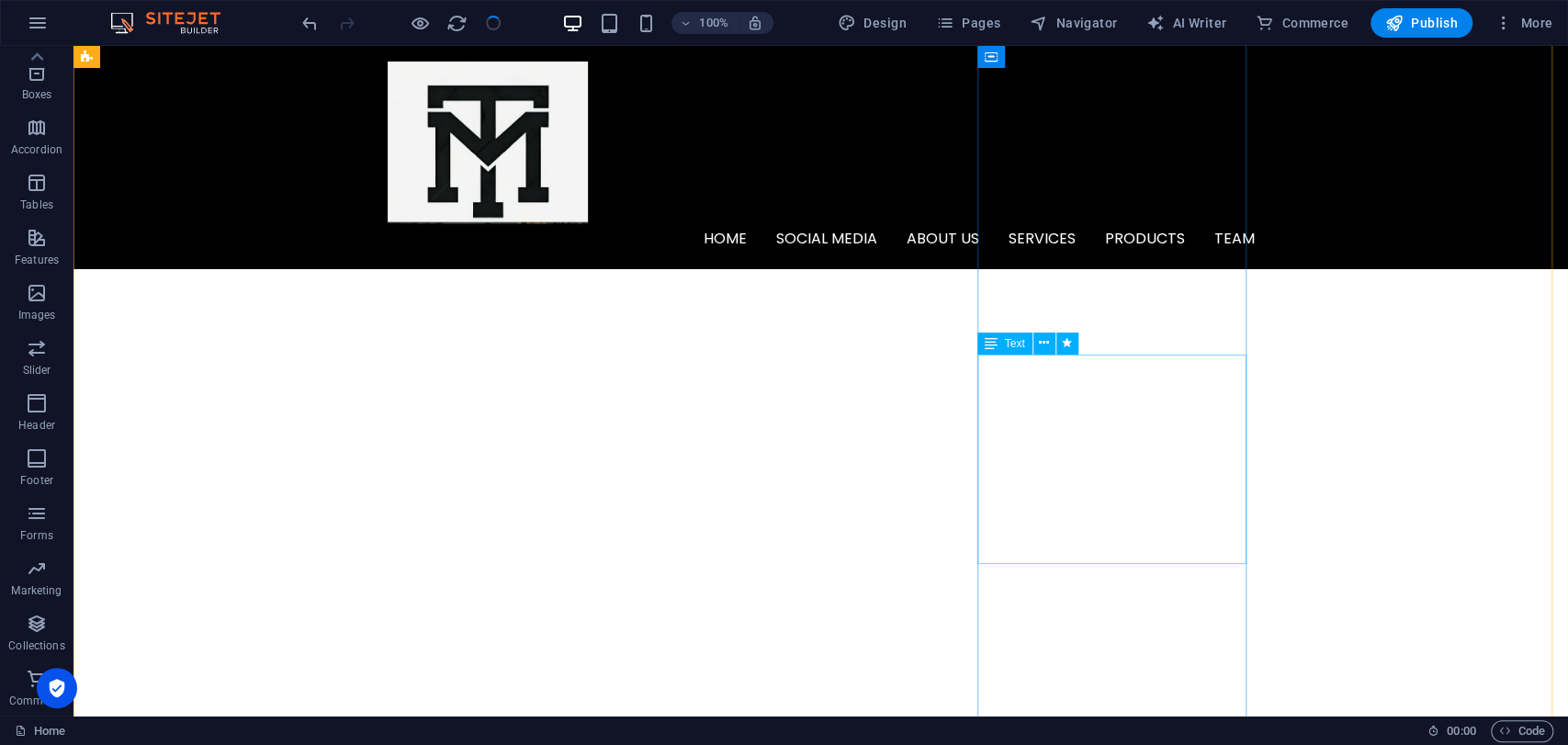 scroll, scrollTop: 6136, scrollLeft: 0, axis: vertical 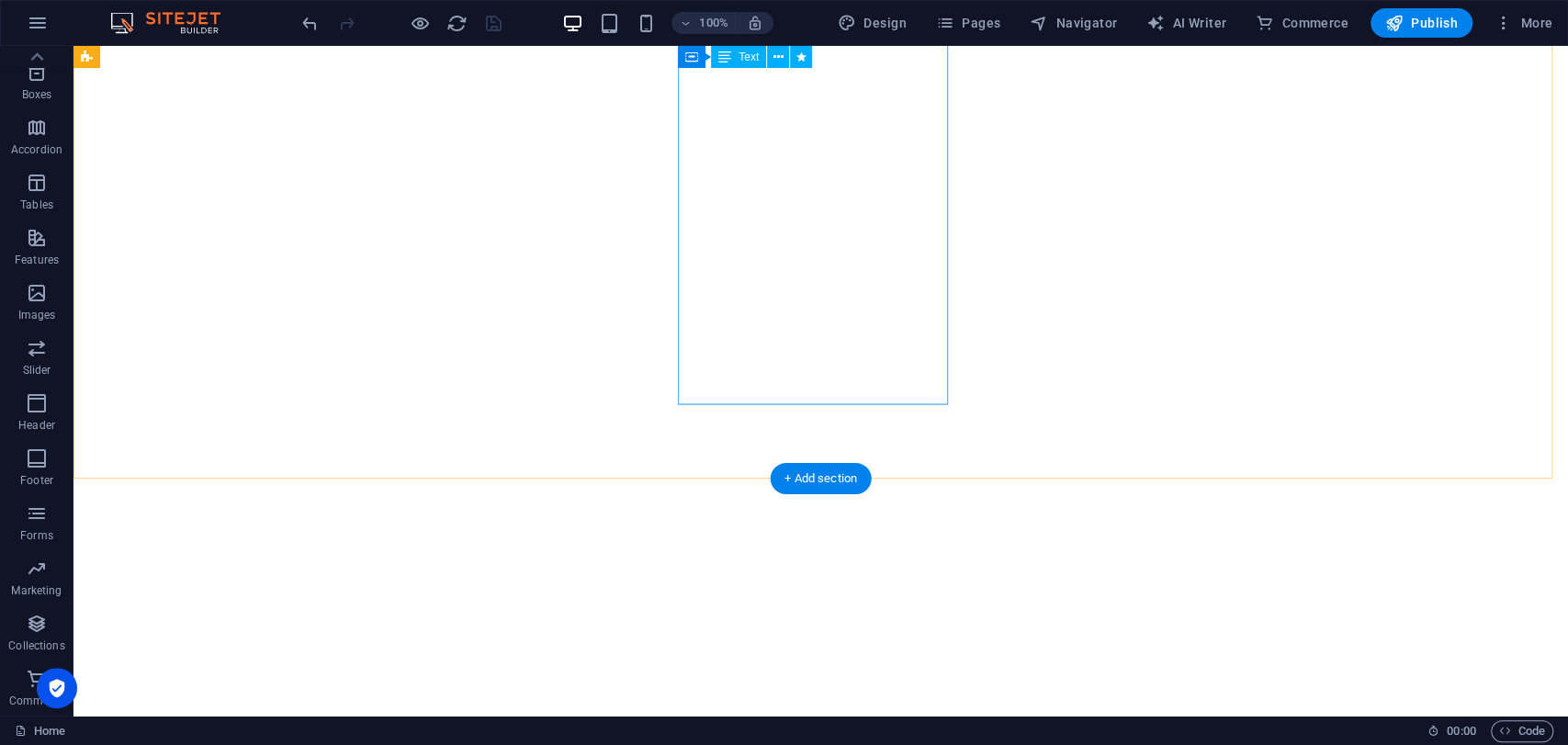 click on "[PERSON_NAME] is the Co-Founder and COO of Manias Technology, leading product execution and team operations. With a background in Electronics & Communication Engineering and expertise in AI, IoT, and full-stack development, he manages project workflows, mentorship, quality assurance, and R&D for optimal engineering solutions. Phn no :-  [MEDICAL_ID]" at bounding box center [222, 7499] 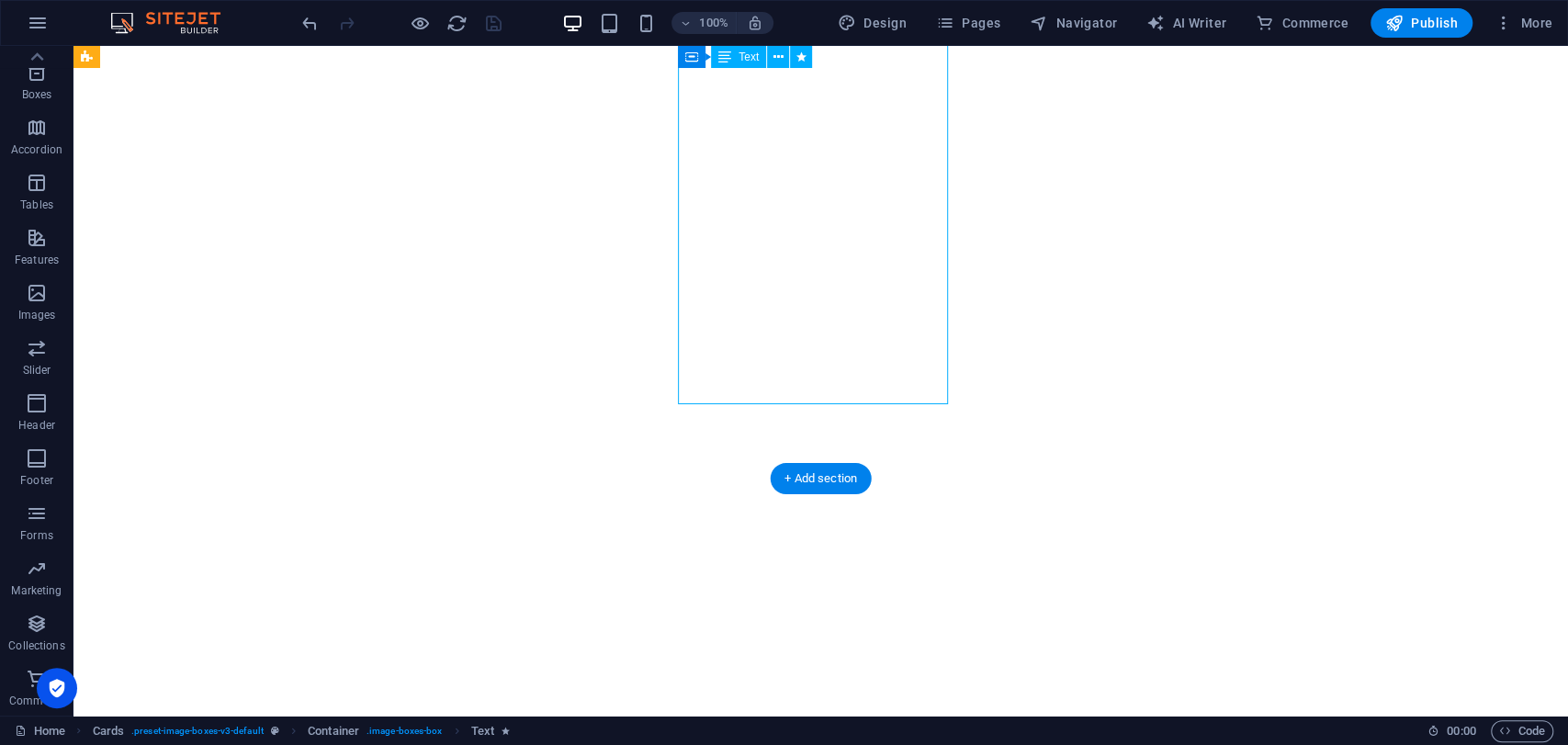 click on "[PERSON_NAME] is the Co-Founder and COO of Manias Technology, leading product execution and team operations. With a background in Electronics & Communication Engineering and expertise in AI, IoT, and full-stack development, he manages project workflows, mentorship, quality assurance, and R&D for optimal engineering solutions. Phn no :-  [MEDICAL_ID]" at bounding box center (222, 7499) 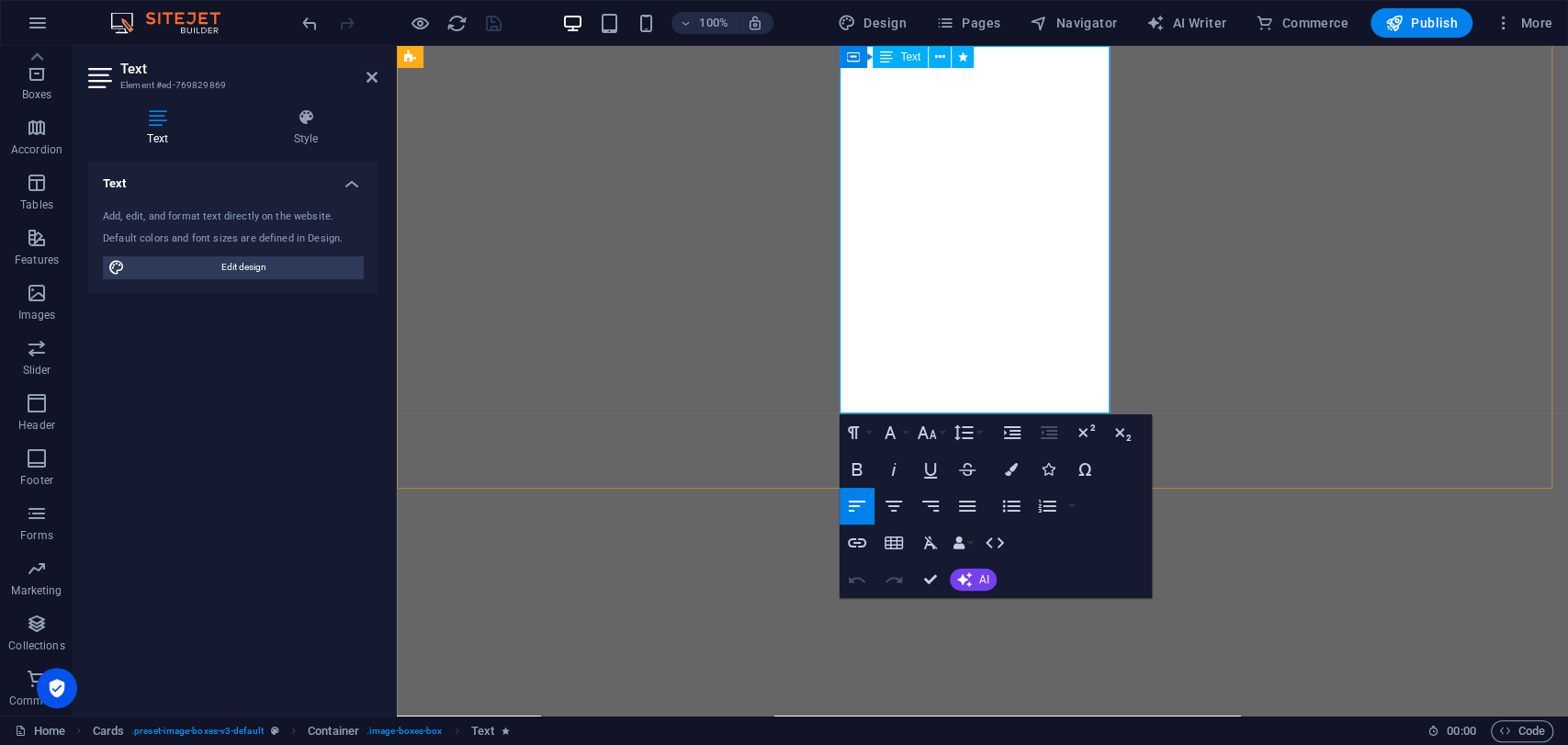 click on "[PERSON_NAME] is the Co-Founder and COO of Manias Technology, leading product execution and team operations. With a background in Electronics & Communication Engineering and expertise in AI, IoT, and full-stack development, he manages project workflows, mentorship, quality assurance, and R&D for optimal engineering solutions. Phn no :-  [MEDICAL_ID]" at bounding box center (546, 7513) 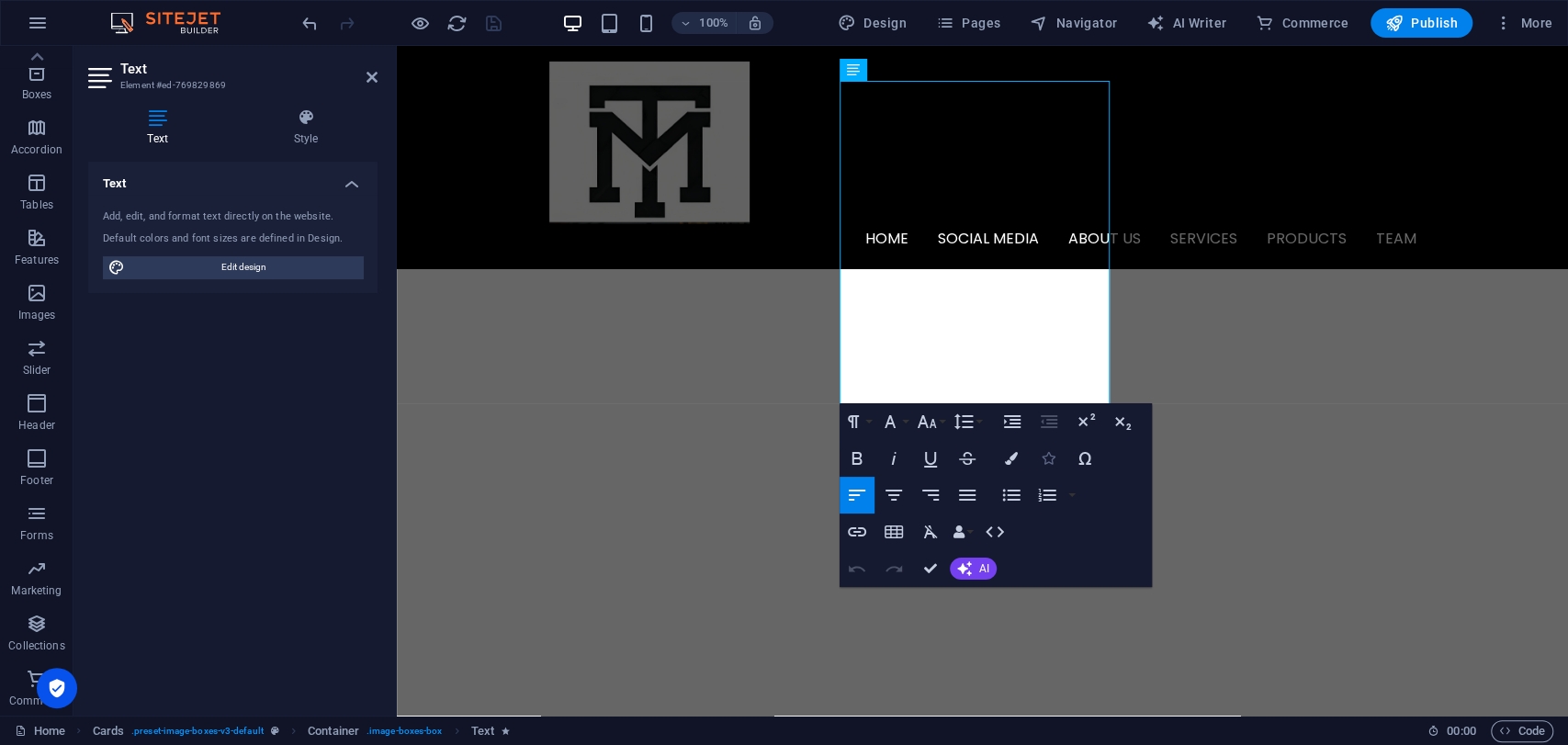 scroll, scrollTop: 5909, scrollLeft: 0, axis: vertical 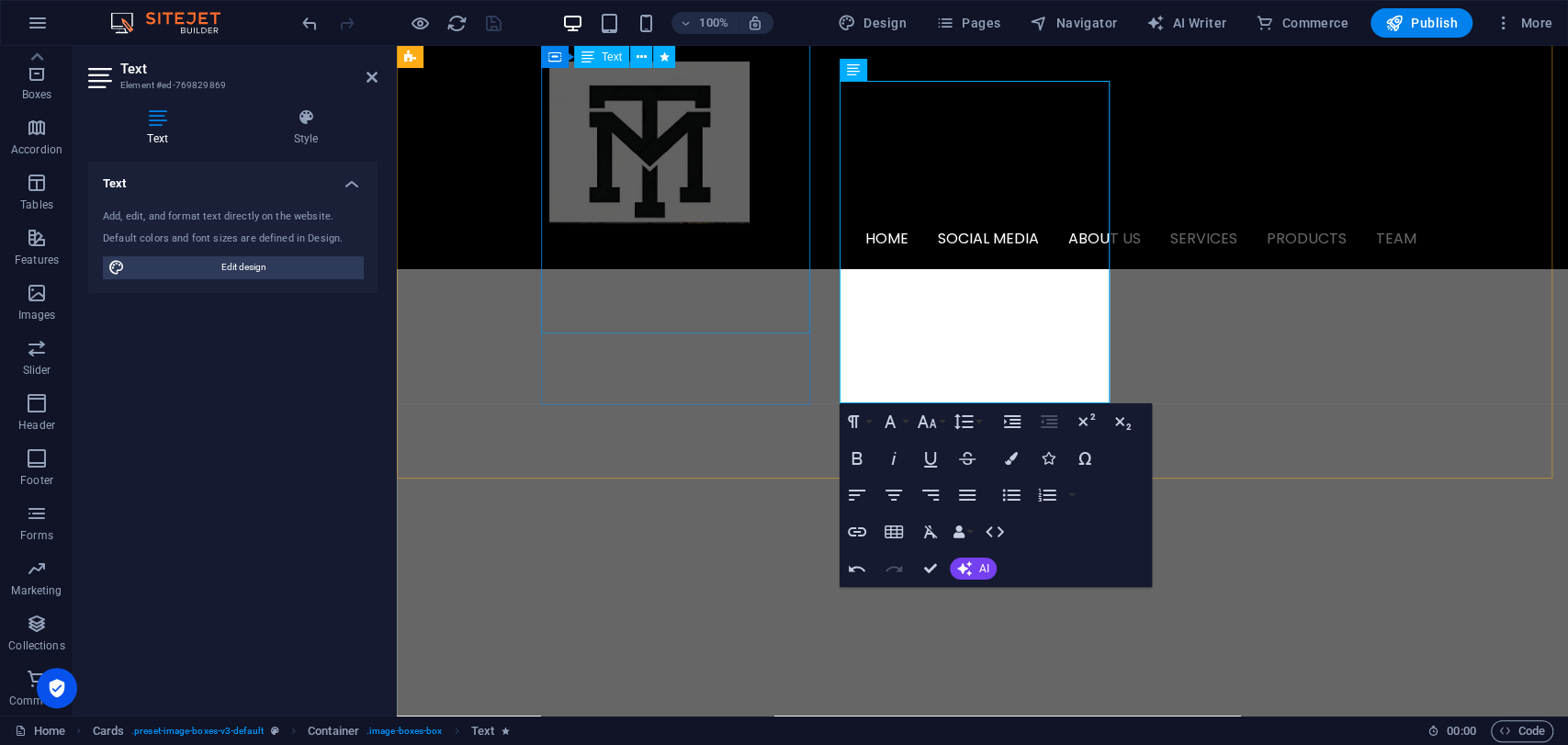 click on "9739664810" at bounding box center [542, 6805] 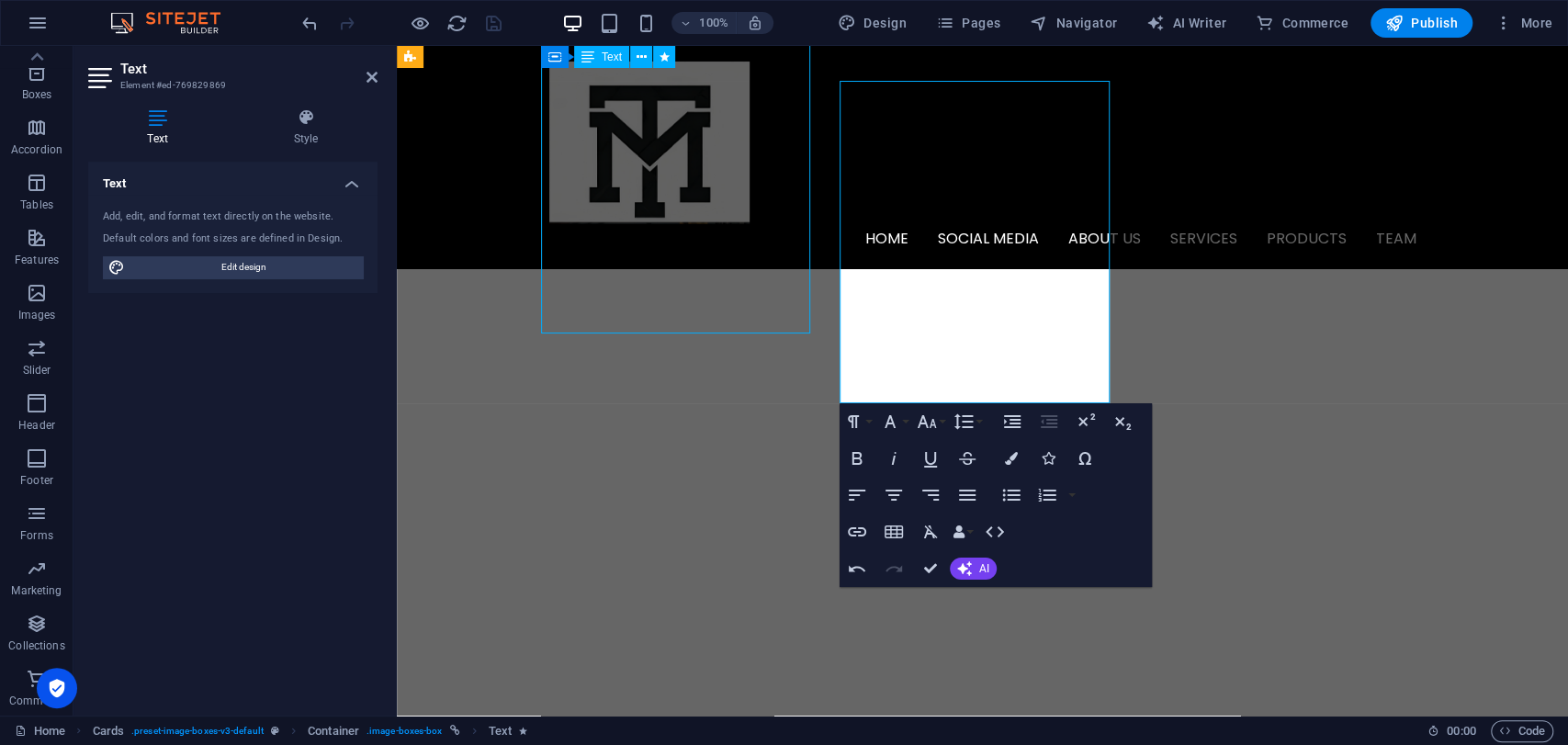 click on "9739664810" at bounding box center (542, 6805) 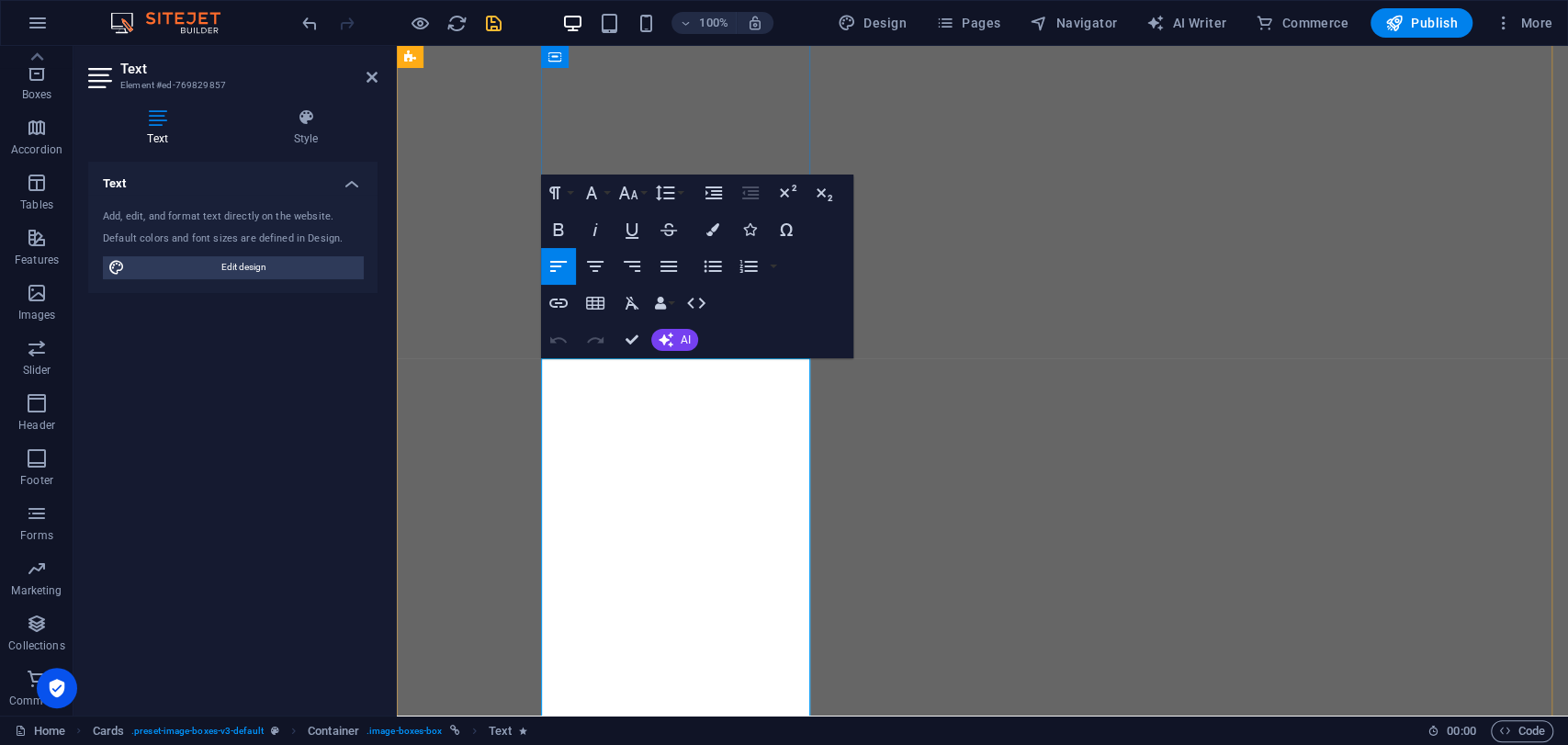 scroll, scrollTop: 5880, scrollLeft: 0, axis: vertical 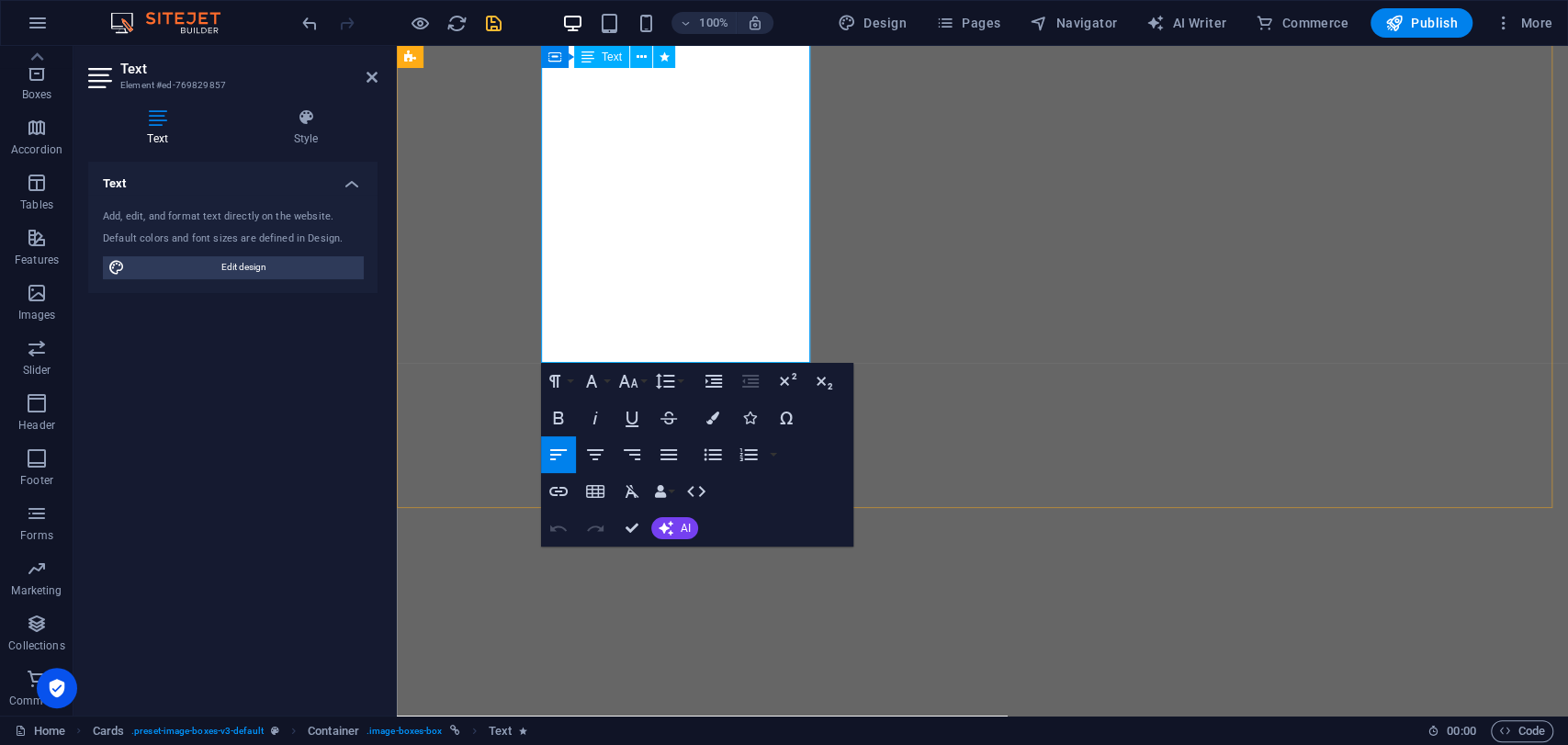 click on "Madhu D is the Founder & CEO of Manias Technology, a Bangalore startup that empowers students and developers through real-world projects in AI, IoT, automation, and embedded systems. With over 300 engineering projects delivered, he bridges the gap between classroom learning and practical innovation, mentoring the next generation of tech creators in [GEOGRAPHIC_DATA]. Phn no :- [MEDICAL_ID]" at bounding box center [546, 6695] 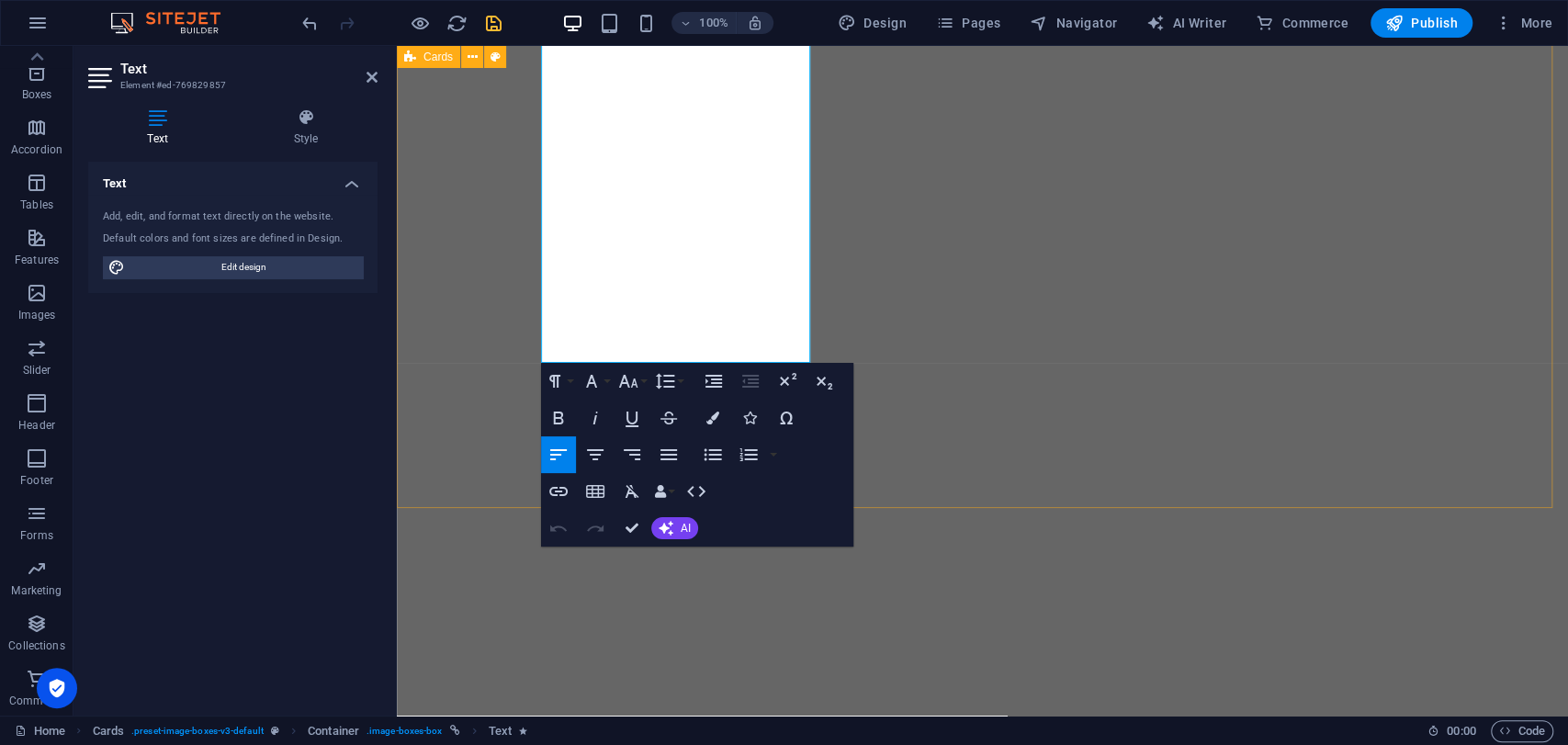 drag, startPoint x: 730, startPoint y: 322, endPoint x: 520, endPoint y: 337, distance: 210.53503 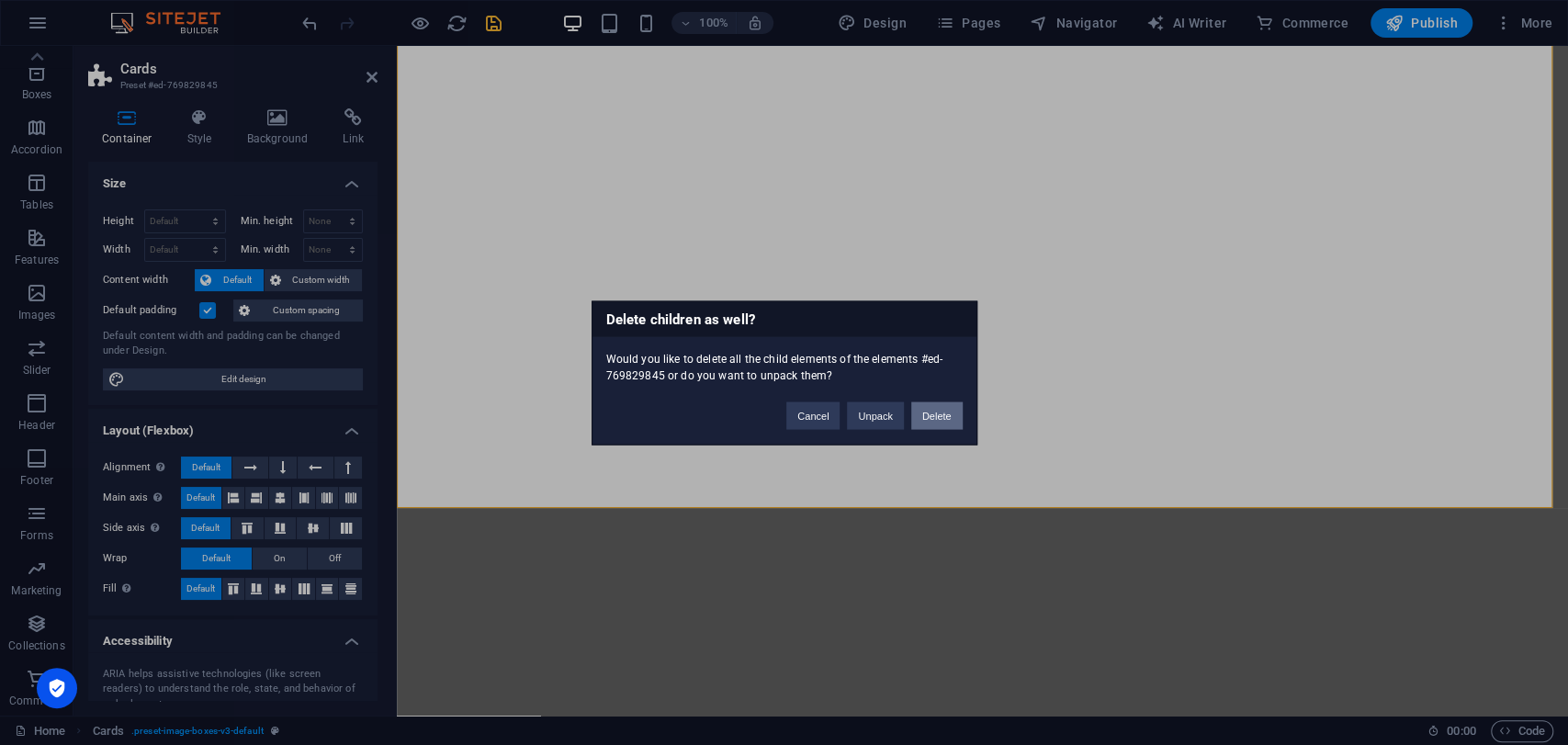 type 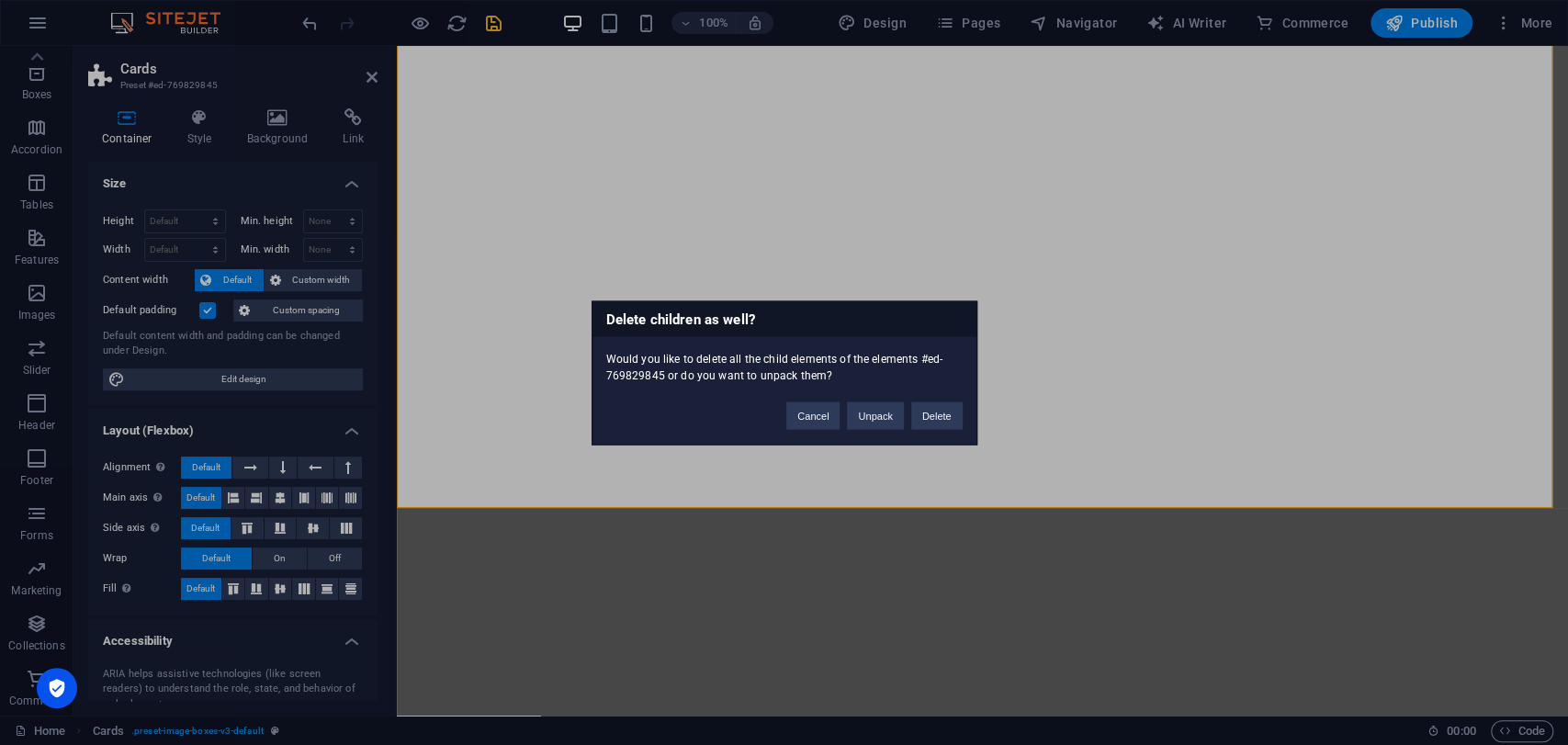 click on "Delete children as well? Would you like to delete all the child elements of the elements #ed-769829845 or do you want to unpack them? Cancel Unpack Delete" at bounding box center (784, 372) 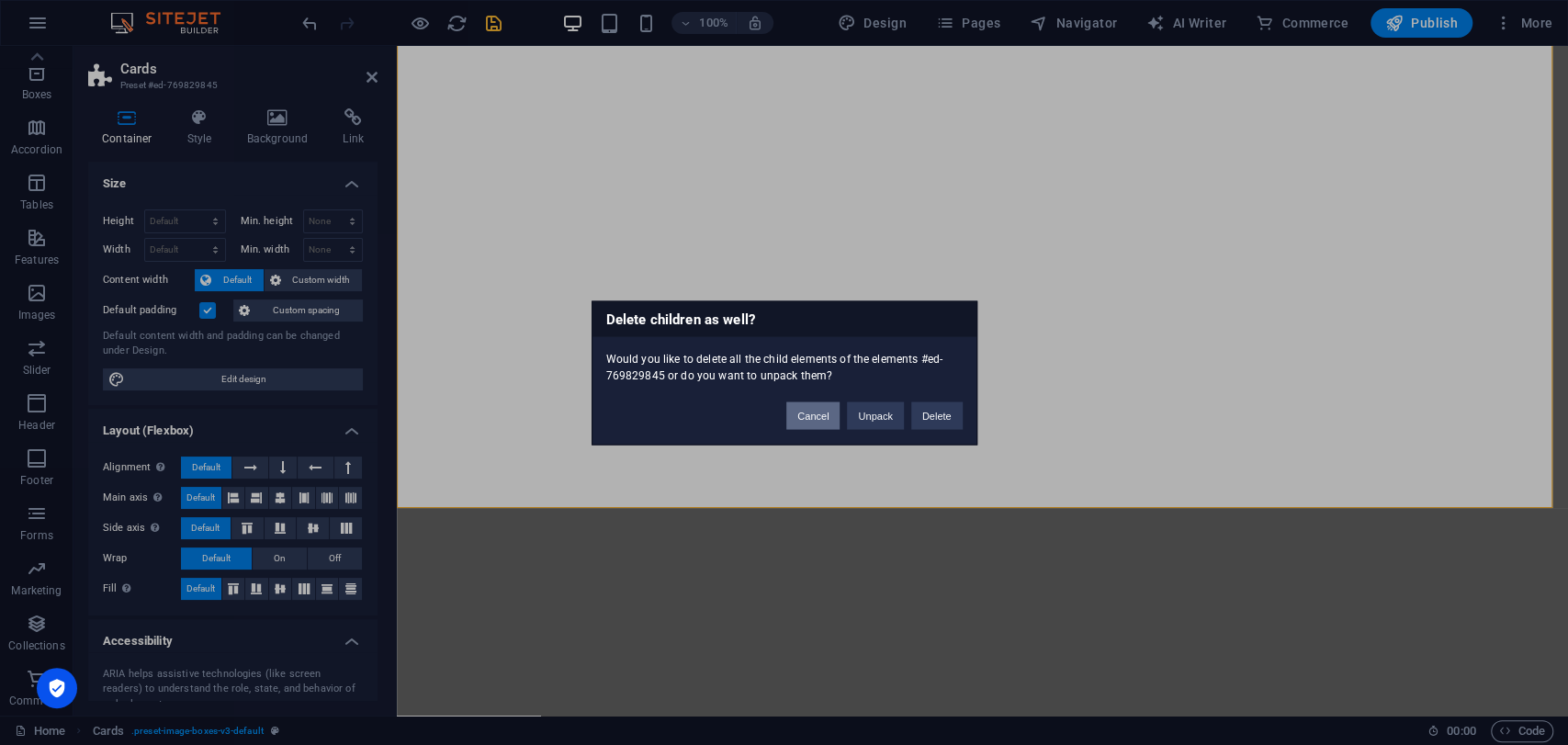 drag, startPoint x: 823, startPoint y: 414, endPoint x: 389, endPoint y: 339, distance: 440.4327 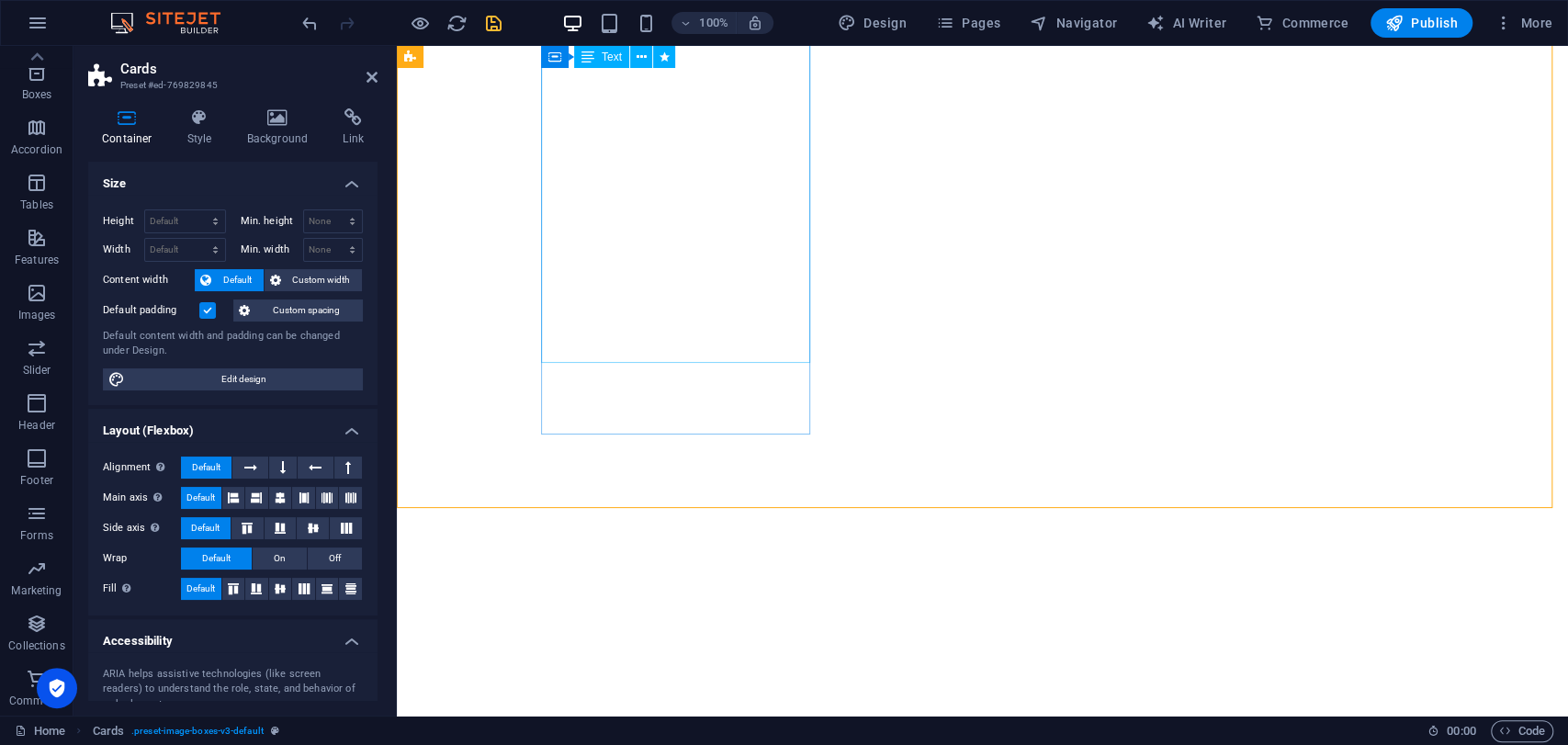 click on "9739664810" at bounding box center [542, 6864] 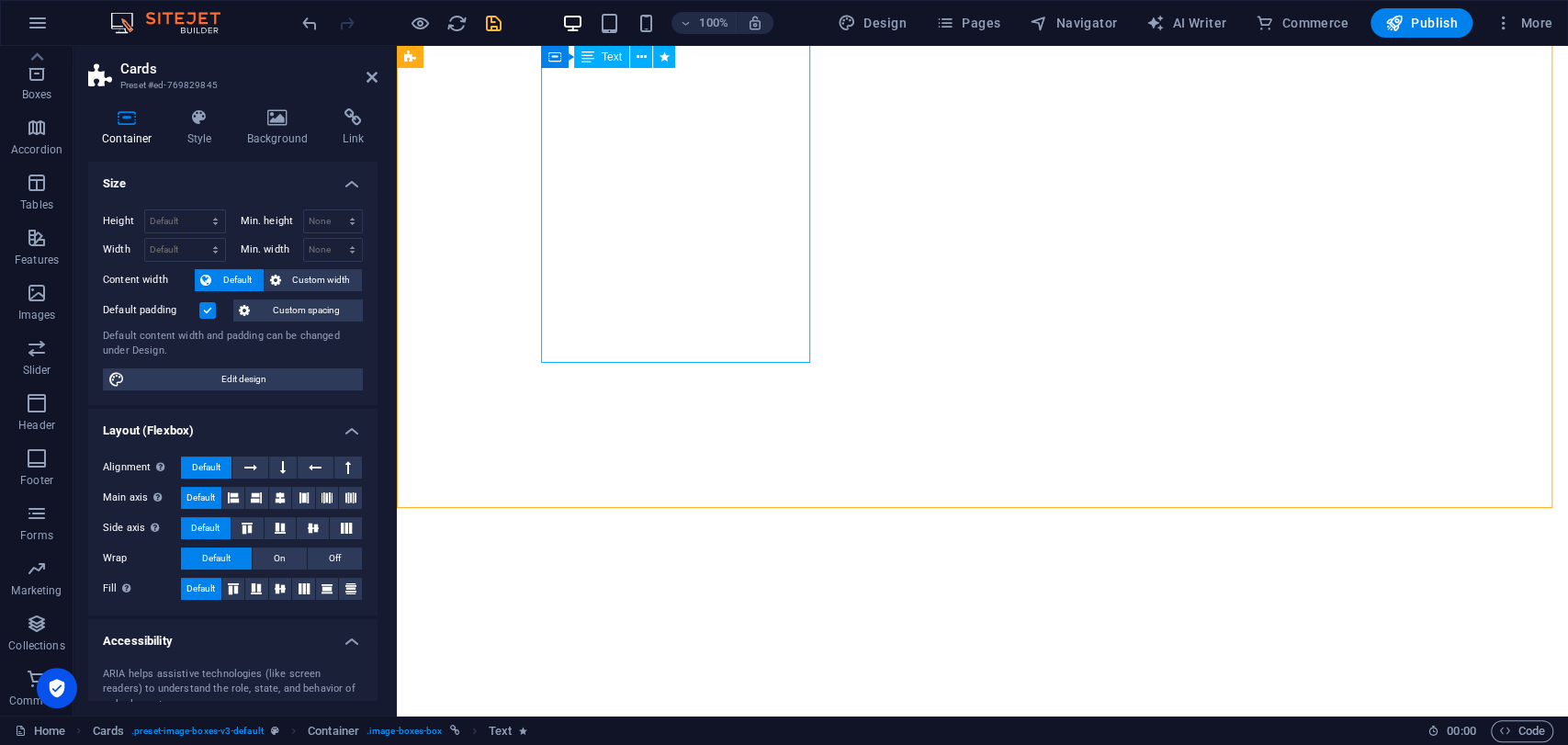 click on "Madhu D is the Founder & CEO of Manias Technology, a Bangalore startup that empowers students and developers through real-world projects in AI, IoT, automation, and embedded systems. With over 300 engineering projects delivered, he bridges the gap between classroom learning and practical innovation, mentoring the next generation of tech creators in [GEOGRAPHIC_DATA]. Phn no :- [MEDICAL_ID]" at bounding box center [546, 6710] 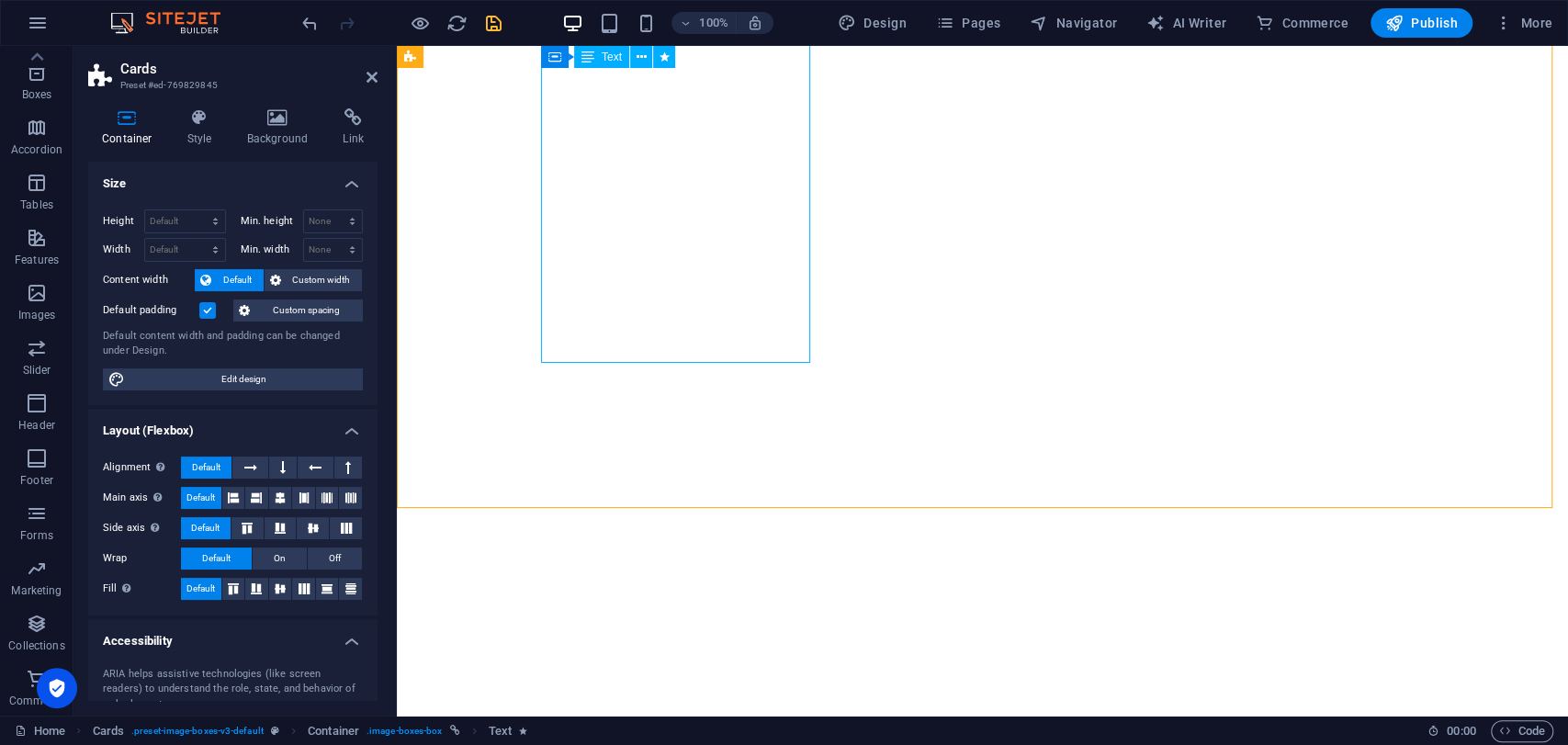 click on "9739664810" at bounding box center [542, 6864] 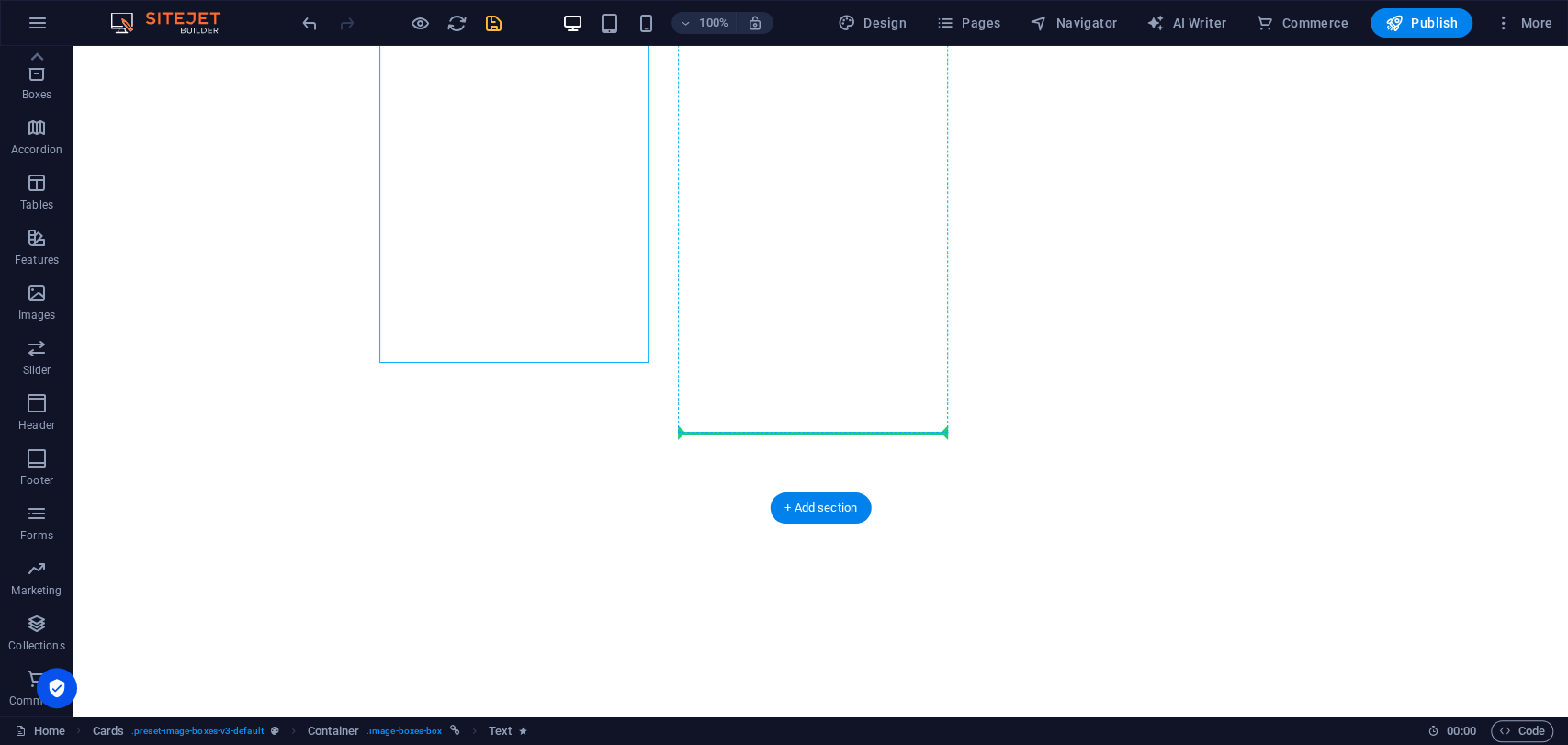scroll, scrollTop: 6063, scrollLeft: 0, axis: vertical 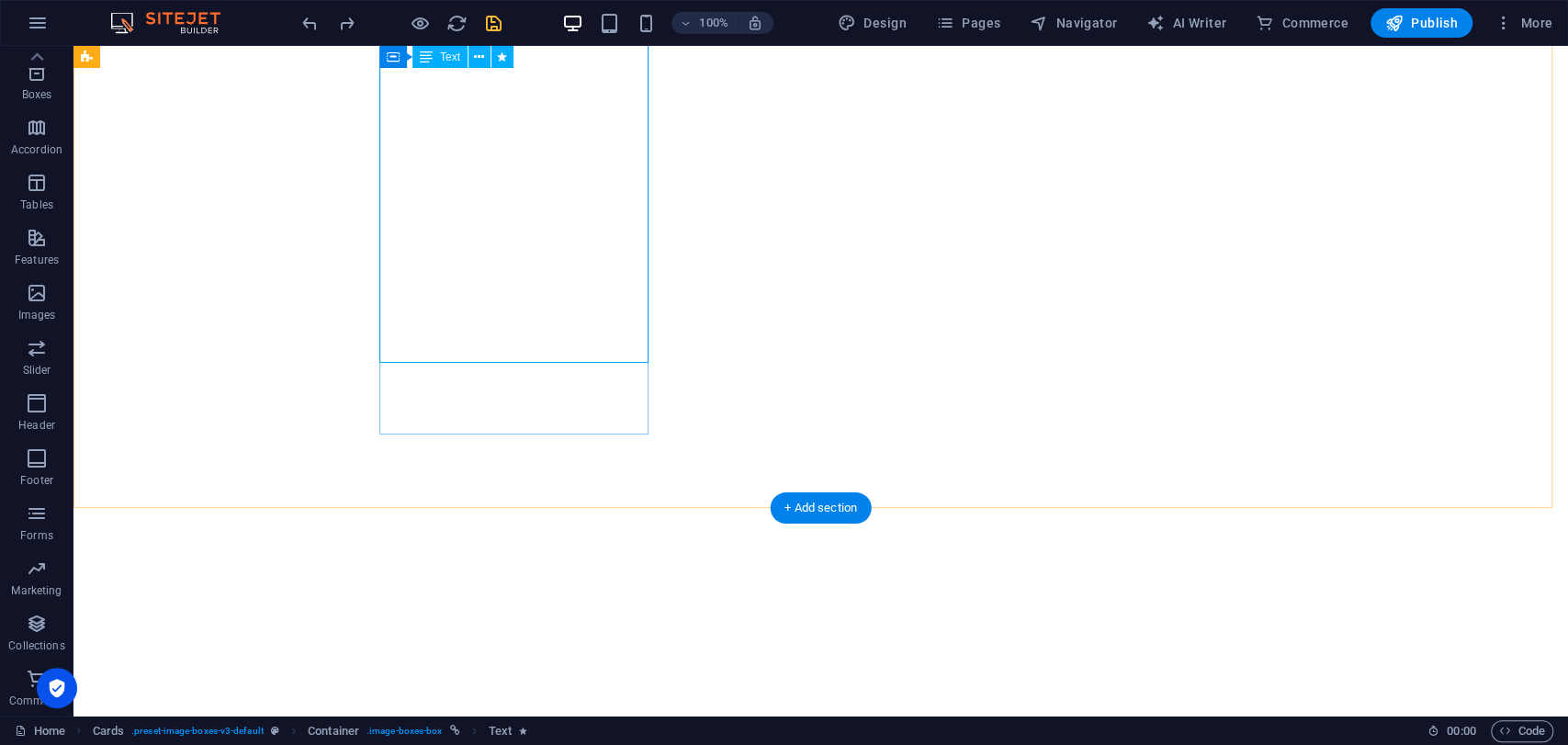 drag, startPoint x: 558, startPoint y: 321, endPoint x: 543, endPoint y: 297, distance: 28.30194 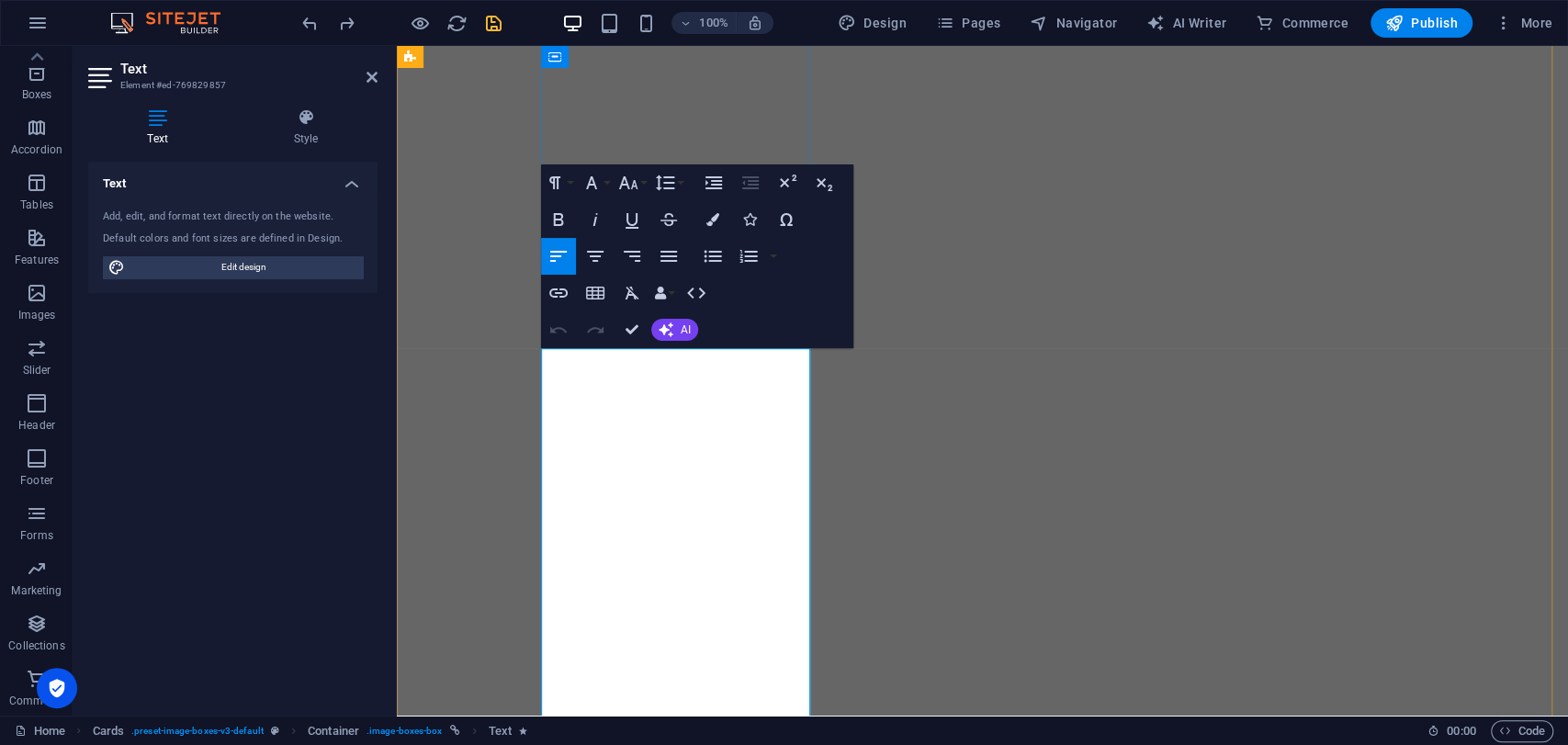scroll, scrollTop: 5909, scrollLeft: 0, axis: vertical 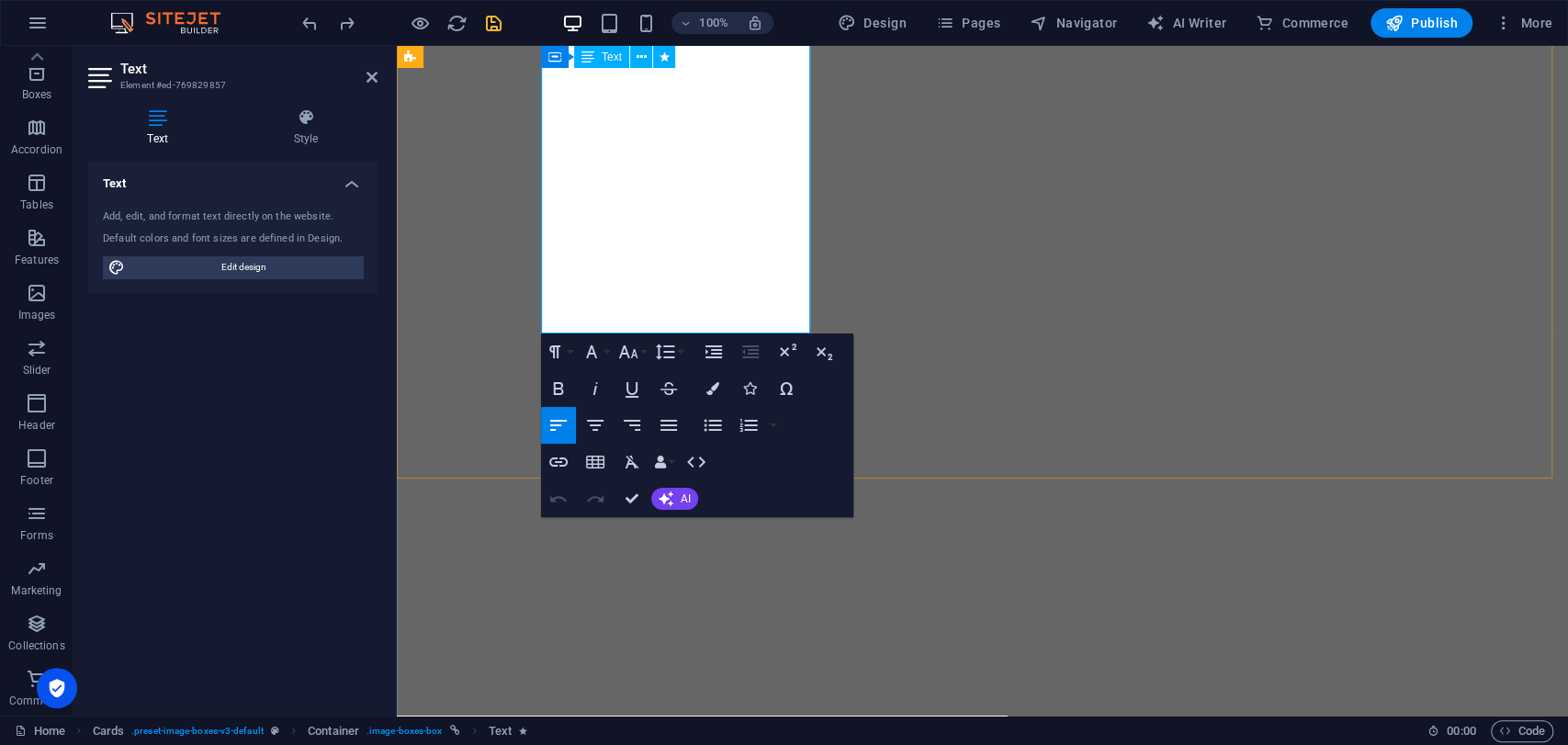 click on "Madhu D is the Founder & CEO of Manias Technology, a Bangalore startup that empowers students and developers through real-world projects in AI, IoT, automation, and embedded systems. With over 300 engineering projects delivered, he bridges the gap between classroom learning and practical innovation, mentoring the next generation of tech creators in [GEOGRAPHIC_DATA]. Phn no :- [MEDICAL_ID]" at bounding box center [546, 6665] 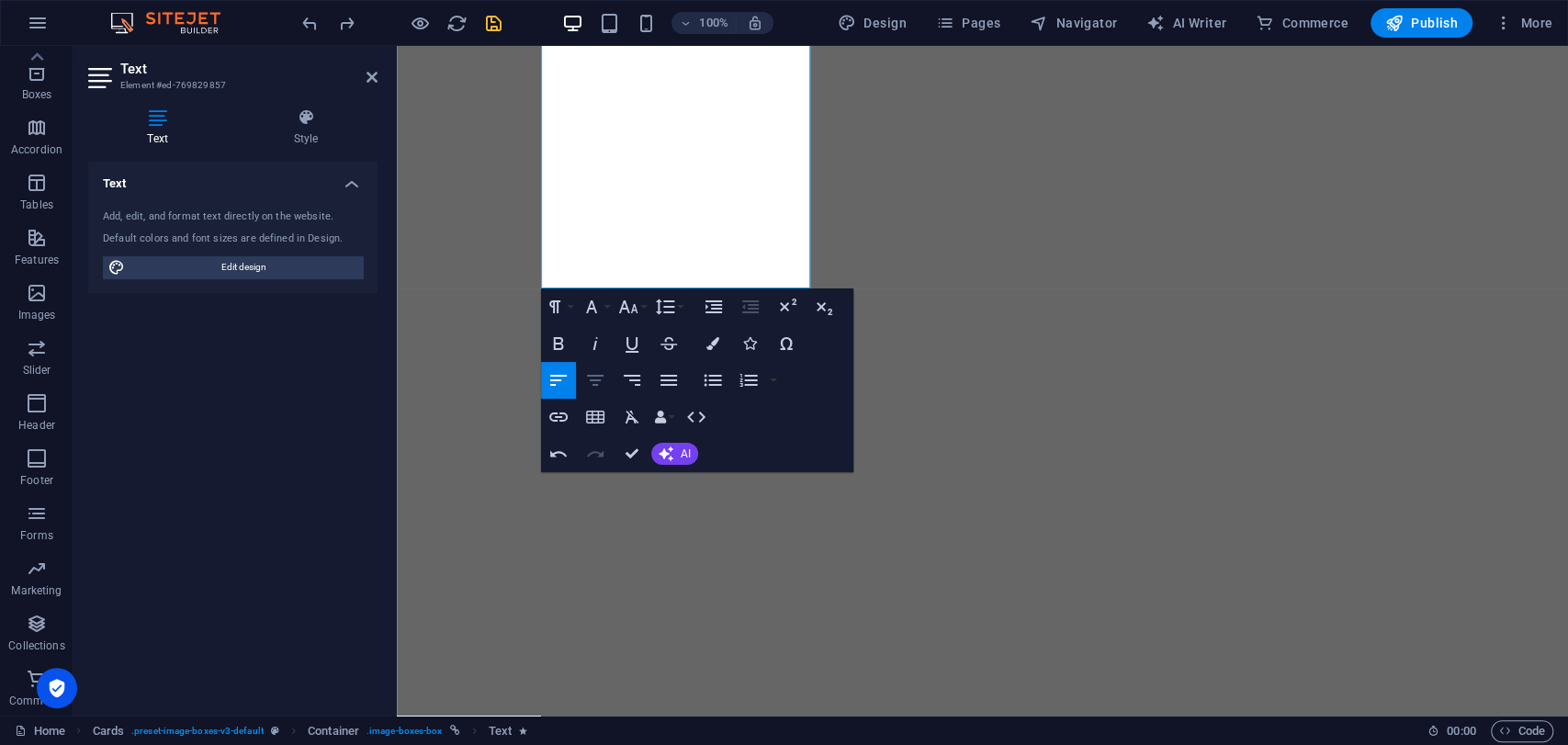click 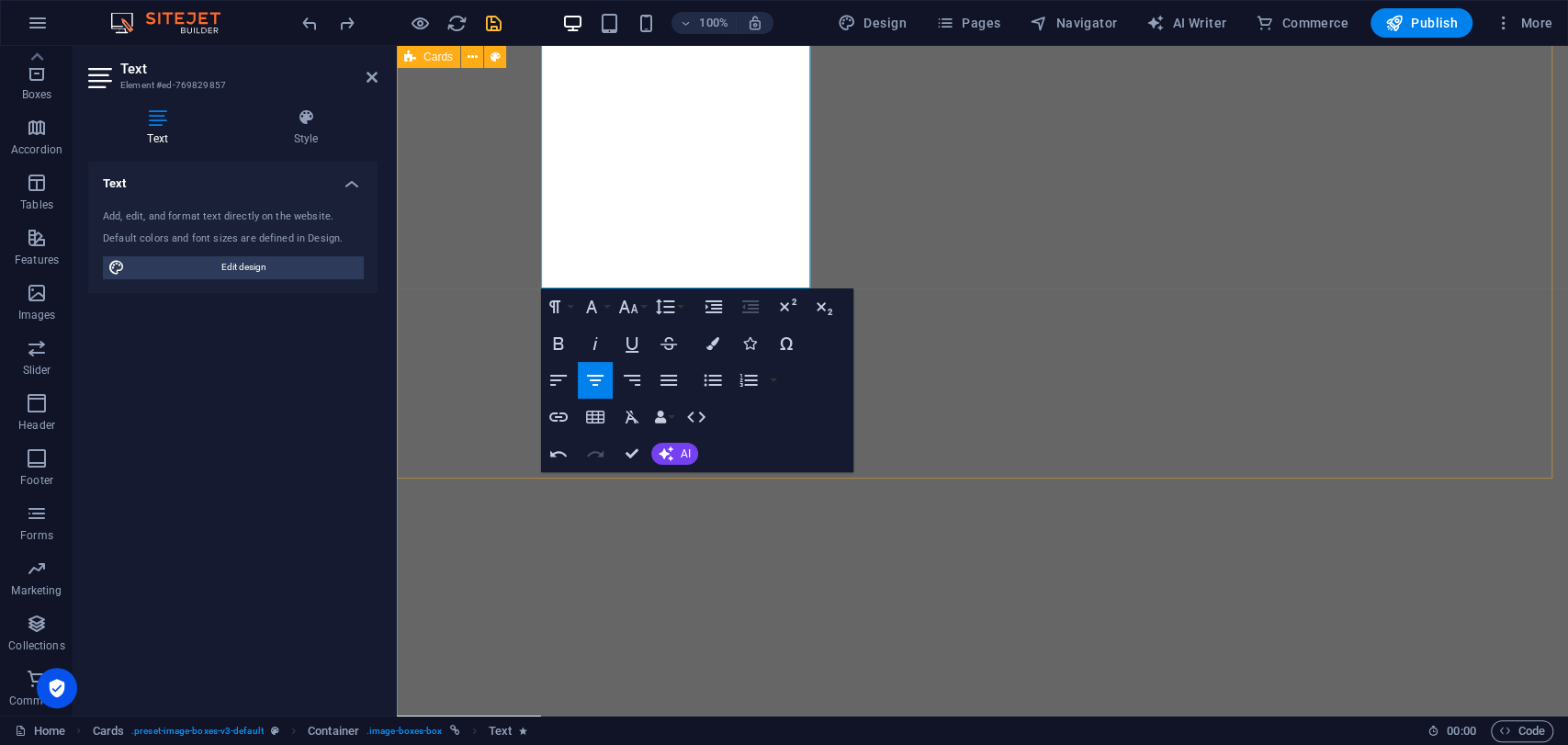 click on "Founder & CEO Madhu D is the Founder & CEO of Manias Technology, a Bangalore startup that empowers students and developers through real-world projects in AI, IoT, automation, and embedded systems. With over 300 engineering projects delivered, he bridges the gap between classroom learning and practical innovation, mentoring the next generation of tech creators in [GEOGRAPHIC_DATA]. Co-Founder & Chief Operating Officer [PERSON_NAME] is the Co-Founder and COO of Manias Technology, leading product execution and team operations. With a background in Electronics & Communication Engineering and expertise in AI, IoT, and full-stack development, he manages project workflows, mentorship, quality assurance, and R&D for optimal engineering solutions. Chief Technology Officer [PERSON_NAME] is the CTO at [GEOGRAPHIC_DATA], driving innovation in AI, IoT, and automation. He oversees R&D, mentors staff, and implements future-proof tech stacks, ensuring Manias stays at the forefront of technology." at bounding box center (982, 7221) 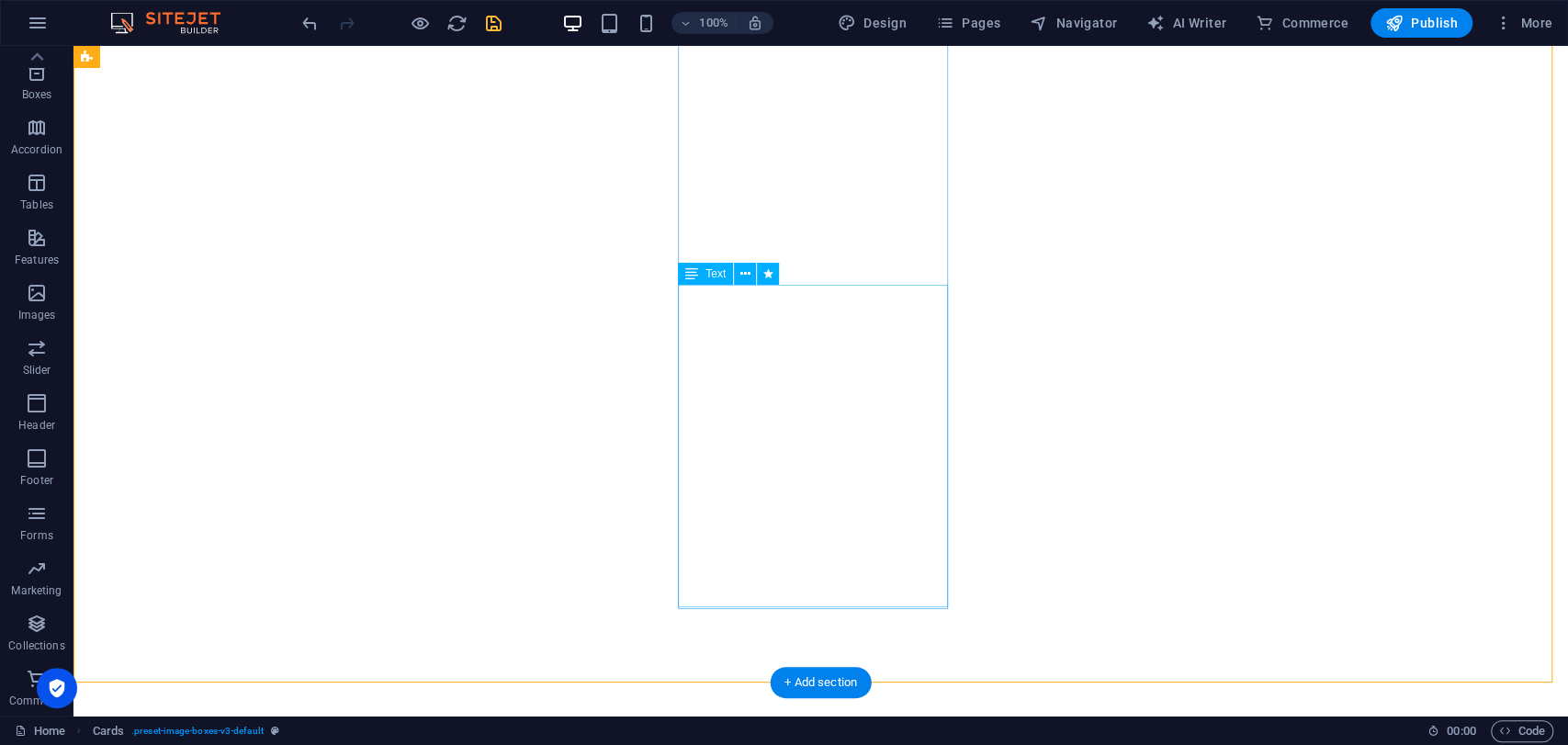 click on "[PERSON_NAME] is the Co-Founder and COO of Manias Technology, leading product execution and team operations. With a background in Electronics & Communication Engineering and expertise in AI, IoT, and full-stack development, he manages project workflows, mentorship, quality assurance, and R&D for optimal engineering solutions." at bounding box center [222, 7680] 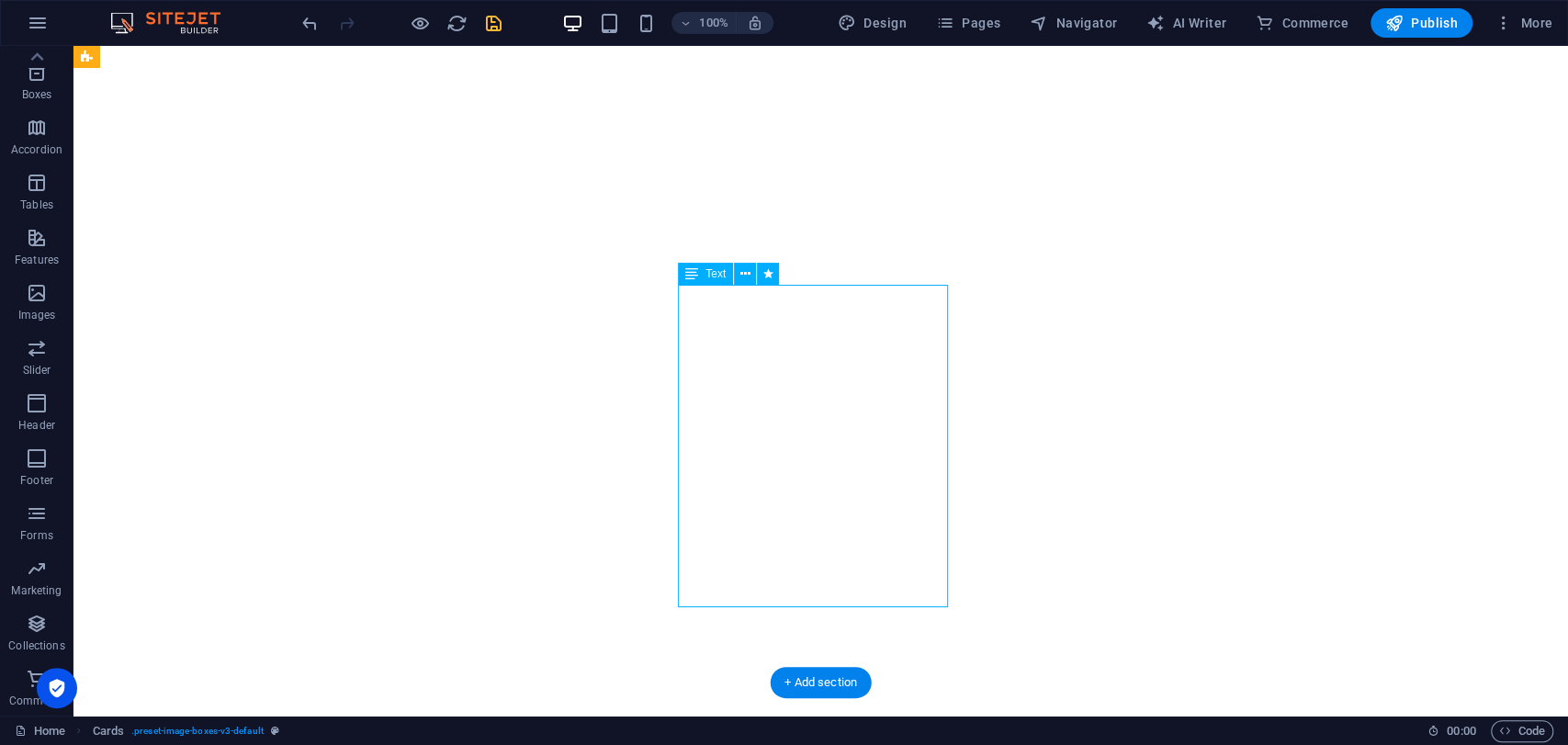 click on "[PERSON_NAME] is the Co-Founder and COO of Manias Technology, leading product execution and team operations. With a background in Electronics & Communication Engineering and expertise in AI, IoT, and full-stack development, he manages project workflows, mentorship, quality assurance, and R&D for optimal engineering solutions." at bounding box center [222, 7680] 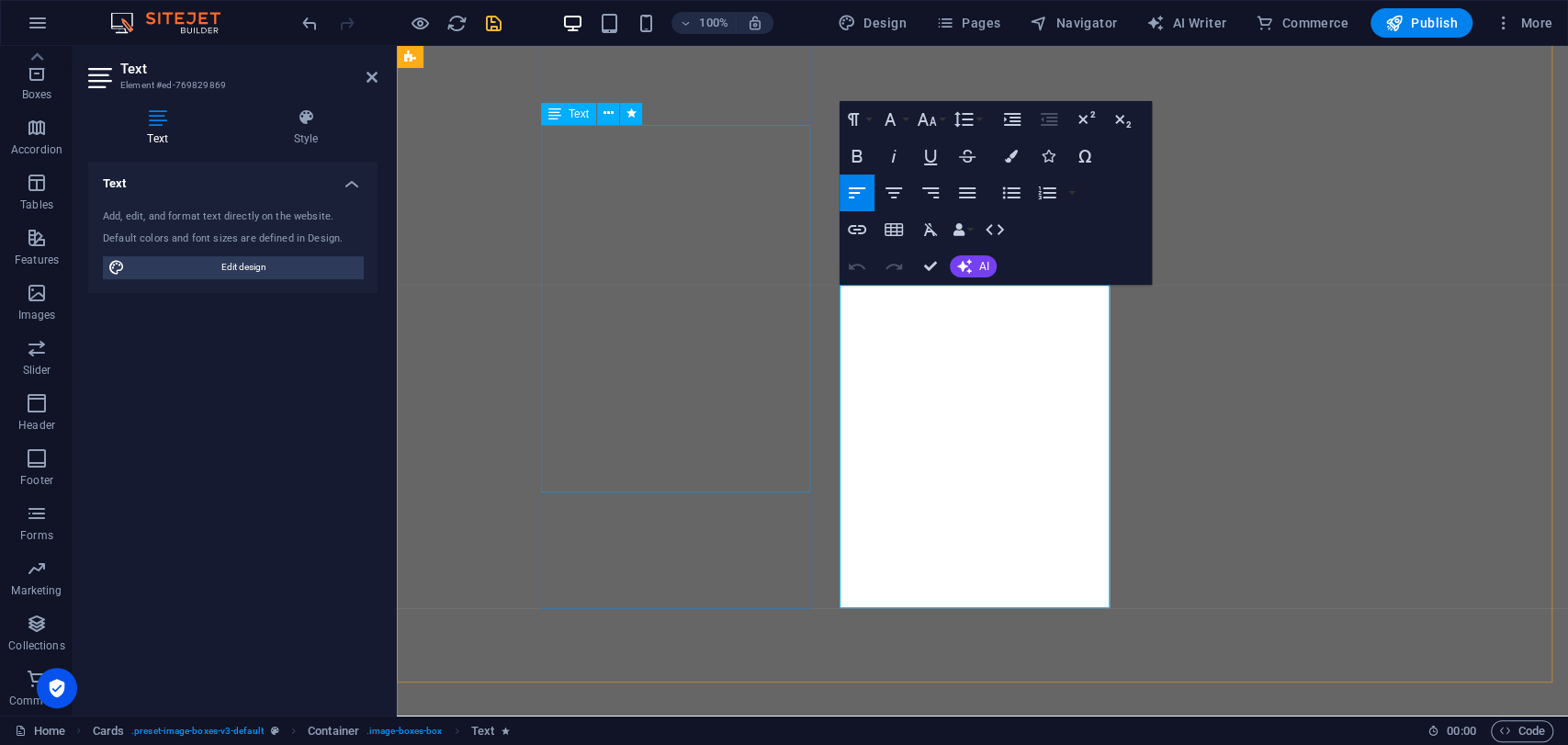 scroll, scrollTop: 5706, scrollLeft: 0, axis: vertical 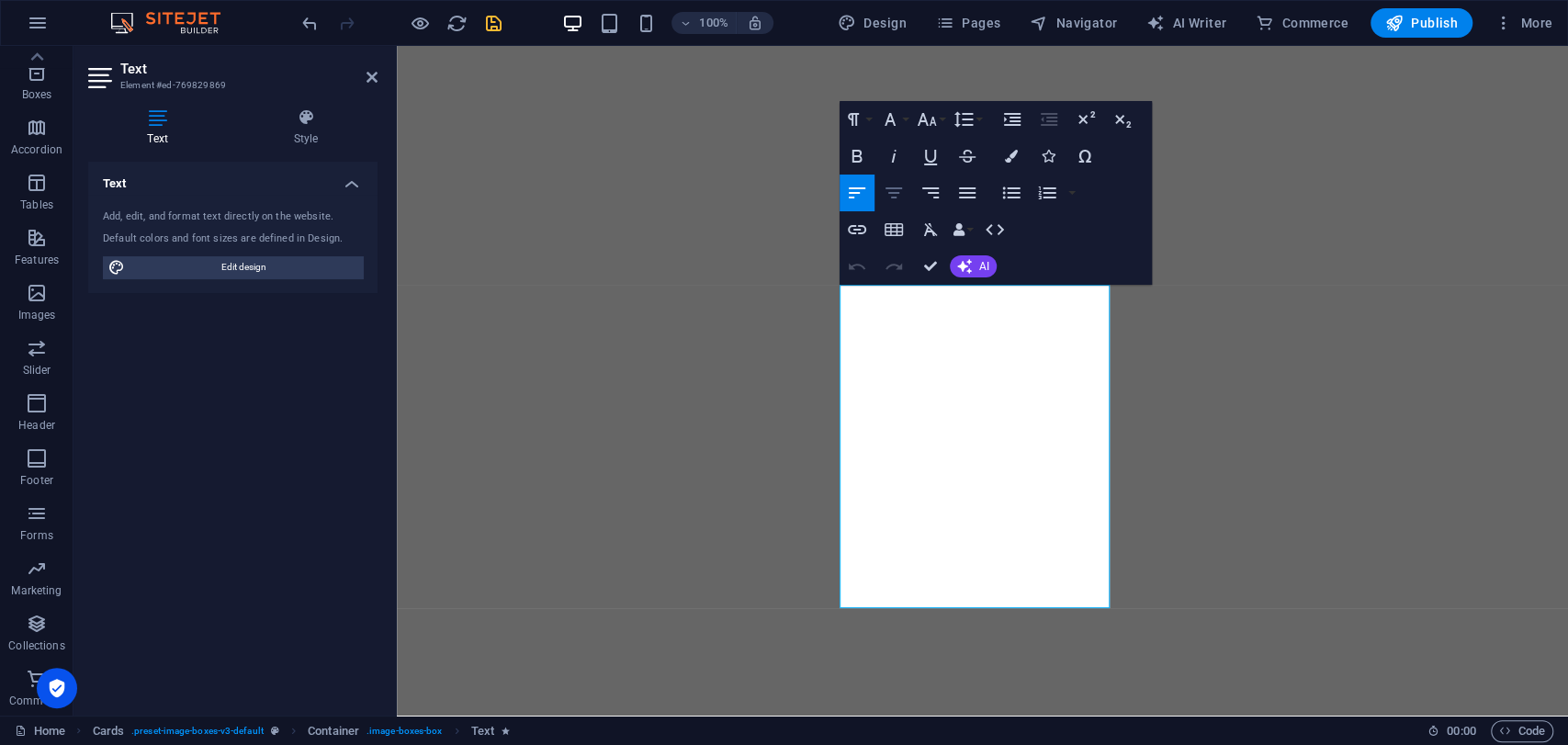 click 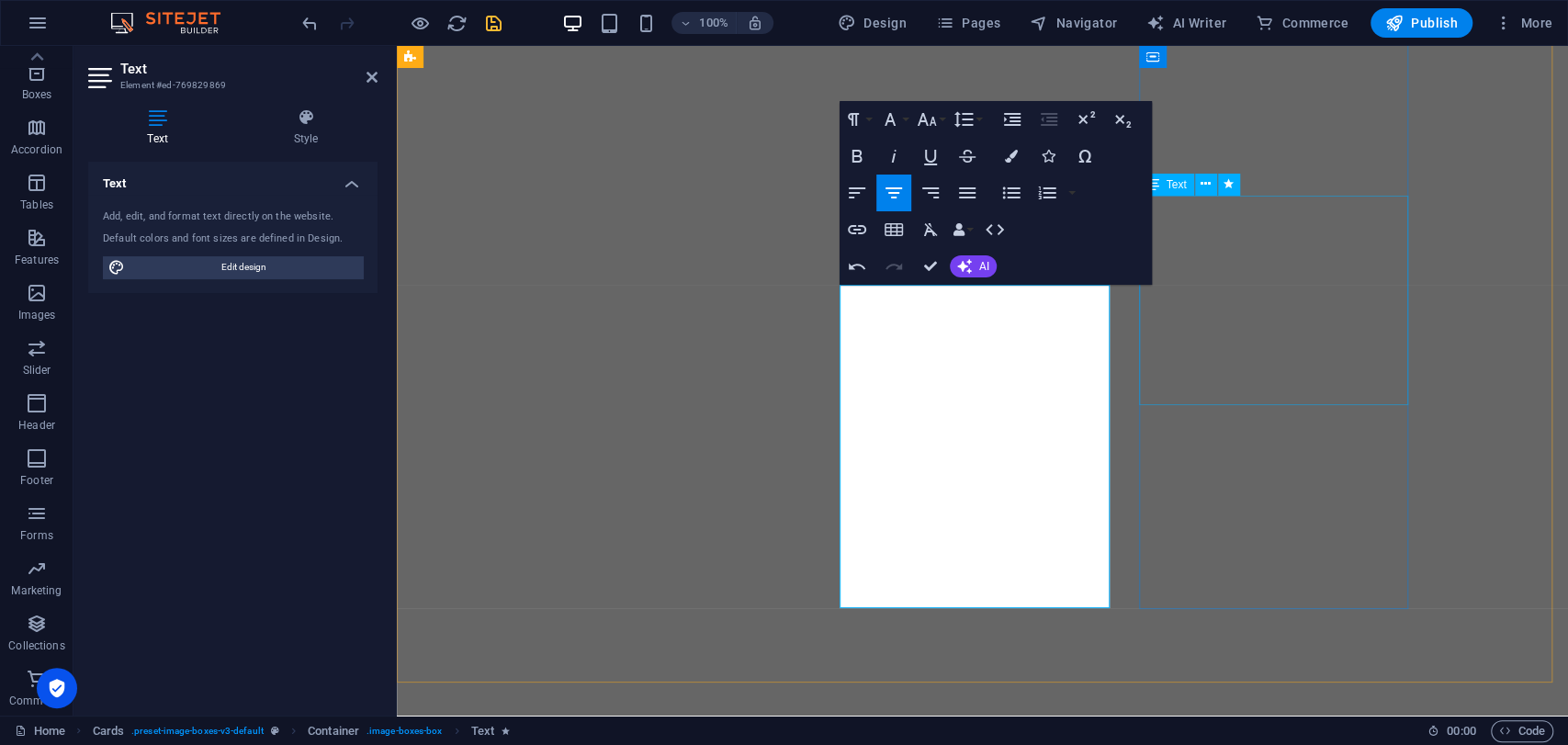 click on "[PERSON_NAME] V is the CTO at [GEOGRAPHIC_DATA], driving innovation in AI, IoT, and automation. He oversees R&D, mentors staff, and implements future-proof tech stacks, ensuring Manias stays at the forefront of technology." at bounding box center (546, 8381) 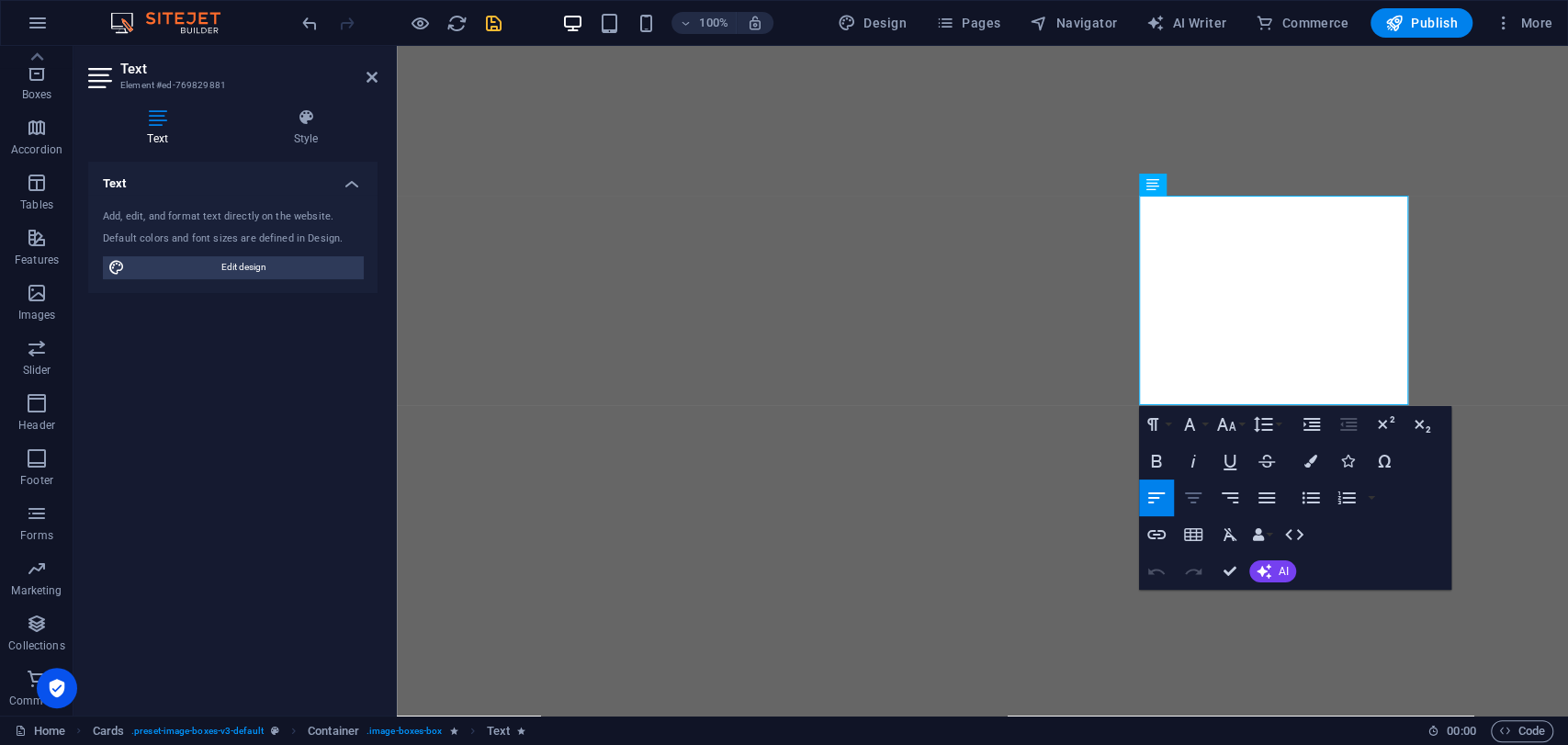 click 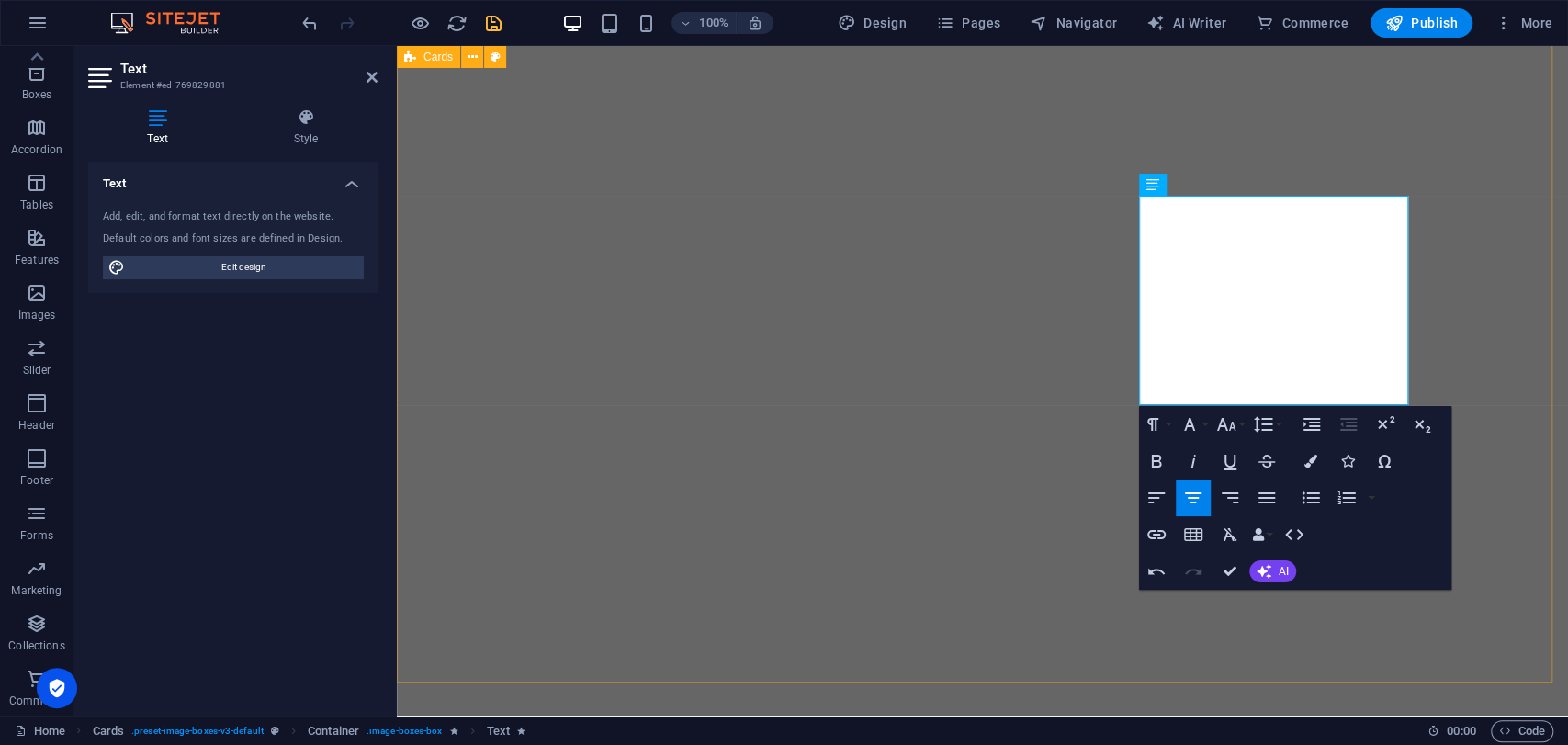 click on "Founder & CEO Madhu D is the Founder & CEO of Manias Technology, a Bangalore startup that empowers students and developers through real-world projects in AI, IoT, automation, and embedded systems. With over 300 engineering projects delivered, he bridges the gap between classroom learning and practical innovation, mentoring the next generation of tech creators in [GEOGRAPHIC_DATA]. Co-Founder & Chief Operating Officer [PERSON_NAME] is the Co-Founder and COO of Manias Technology, leading product execution and team operations. With a background in Electronics & Communication Engineering and expertise in AI, IoT, and full-stack development, he manages project workflows, mentorship, quality assurance, and R&D for optimal engineering solutions. Chief Technology Officer [PERSON_NAME] is the CTO at [GEOGRAPHIC_DATA], driving innovation in AI, IoT, and automation. He oversees R&D, mentors staff, and implements future-proof tech stacks, ensuring Manias stays at the forefront of technology." at bounding box center (982, 7425) 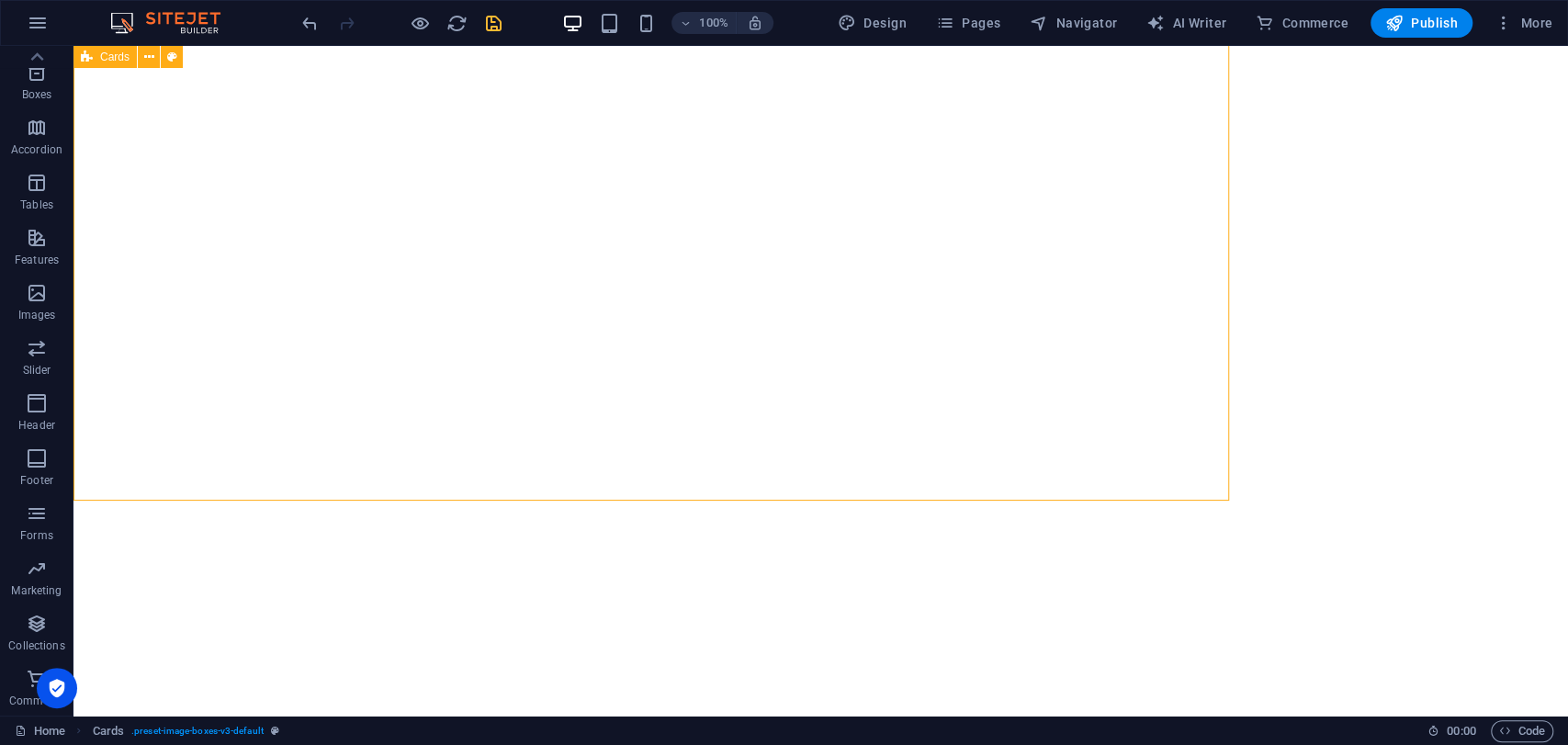 scroll, scrollTop: 5887, scrollLeft: 0, axis: vertical 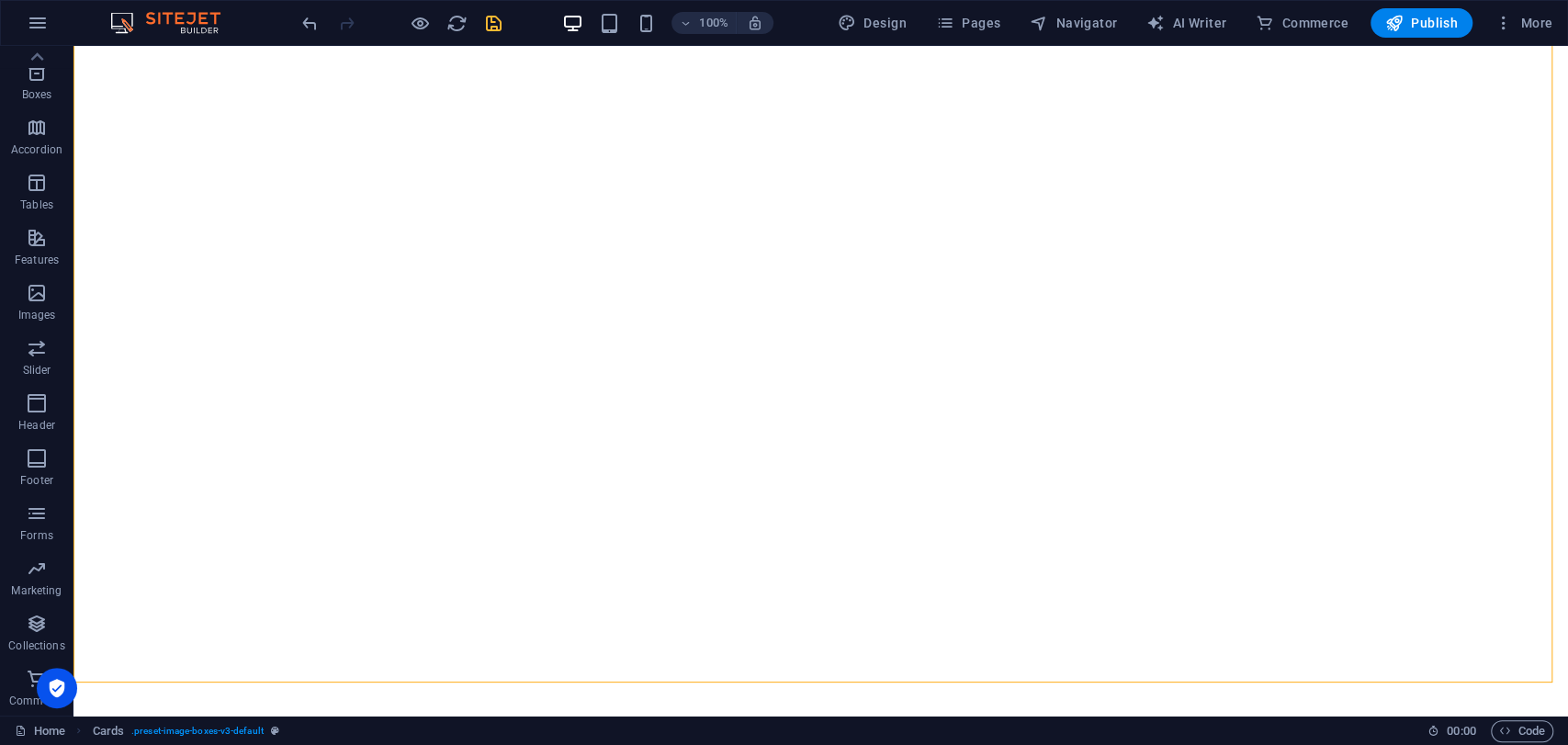 click at bounding box center (493, 23) 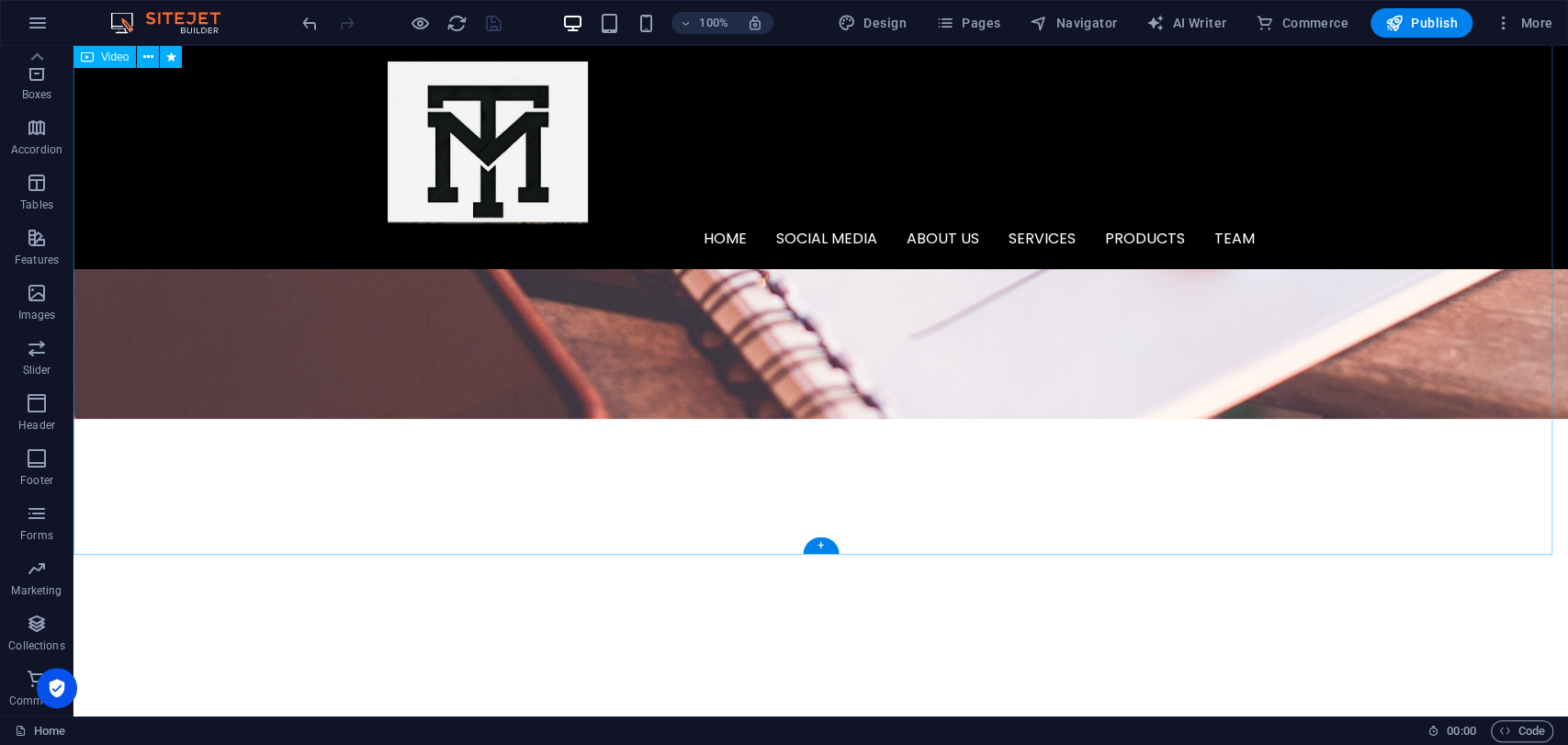 scroll, scrollTop: 4459, scrollLeft: 0, axis: vertical 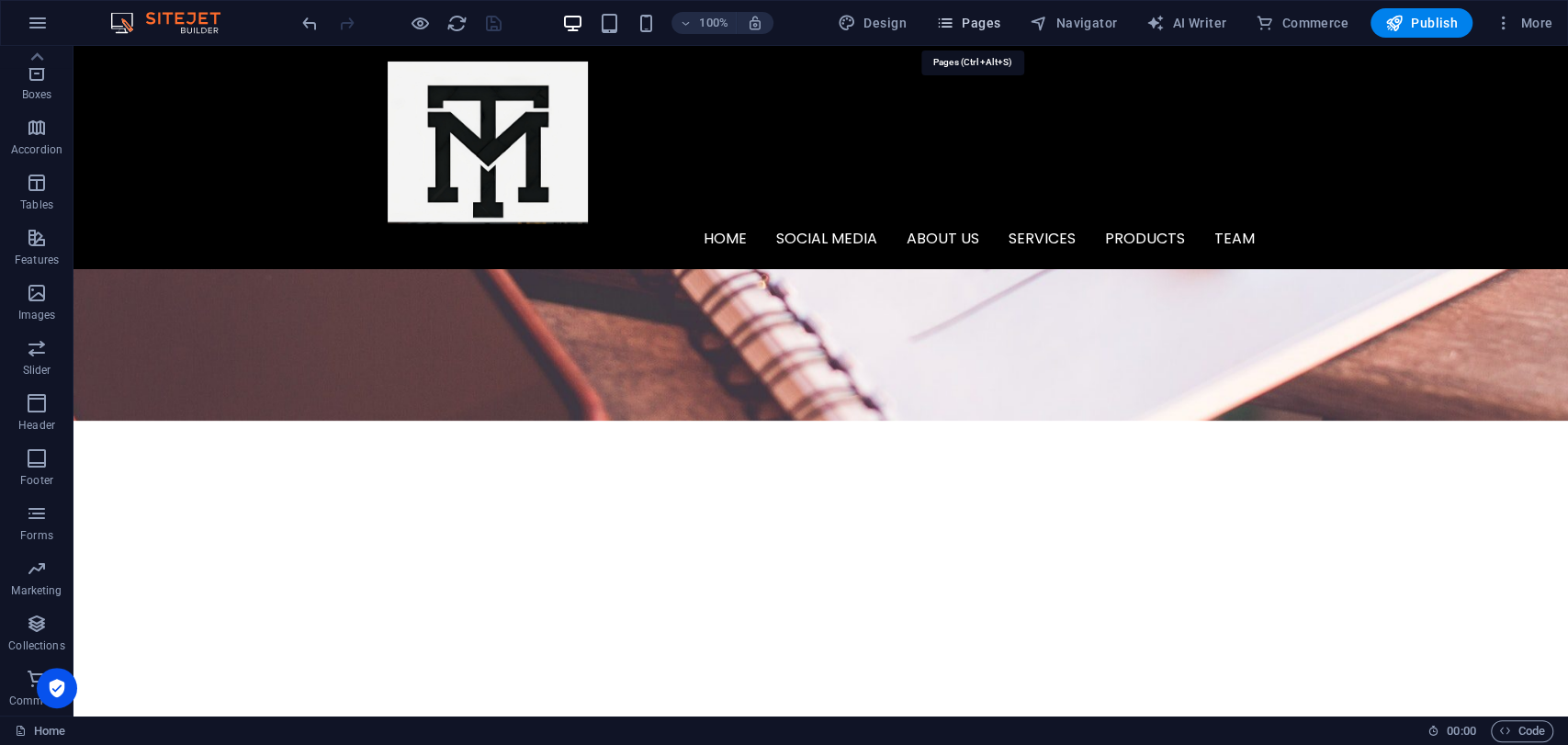 click on "Pages" at bounding box center (968, 23) 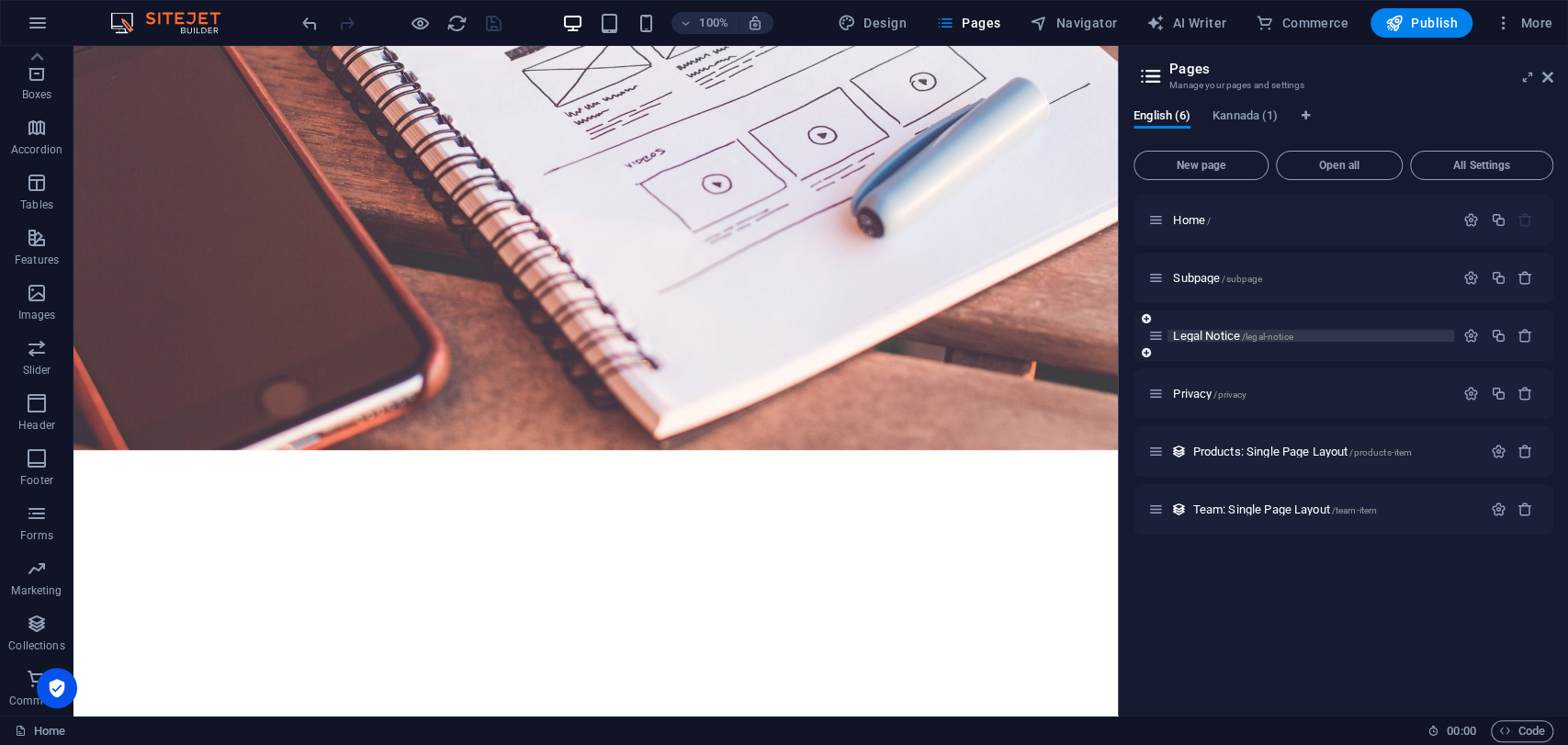 click on "/legal-notice" at bounding box center [1268, 336] 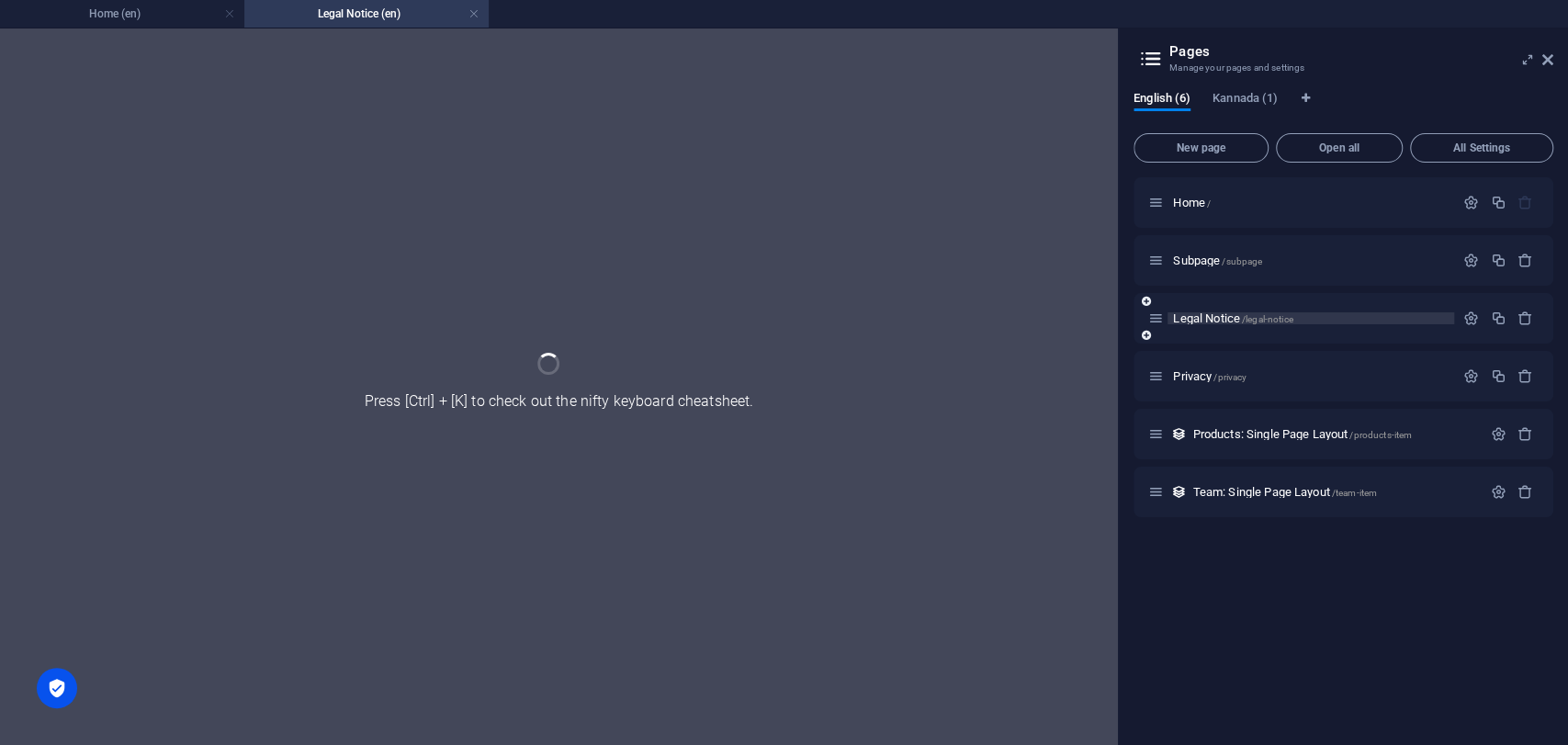 scroll, scrollTop: 0, scrollLeft: 0, axis: both 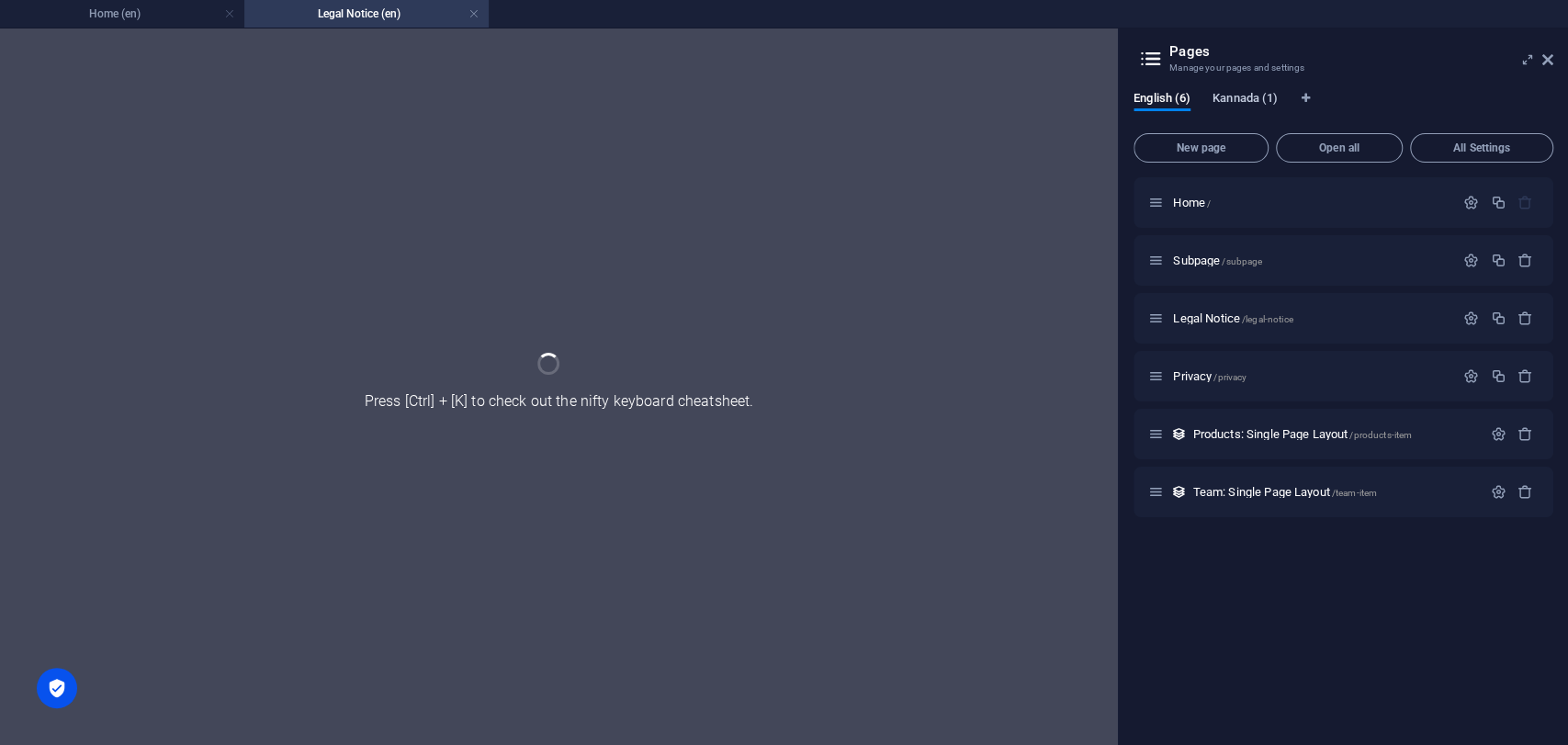 click on "Kannada (1)" at bounding box center [1245, 100] 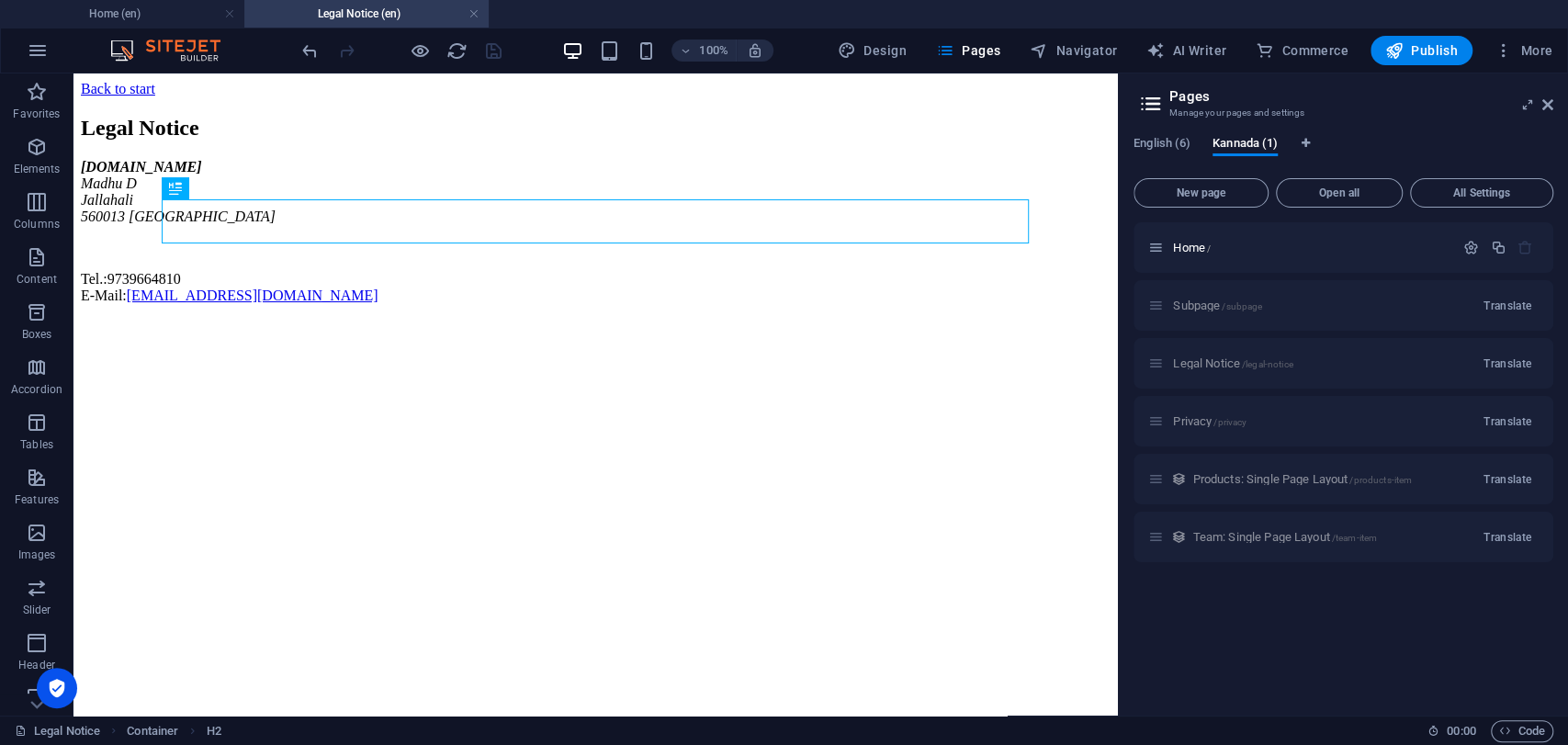 scroll, scrollTop: 0, scrollLeft: 0, axis: both 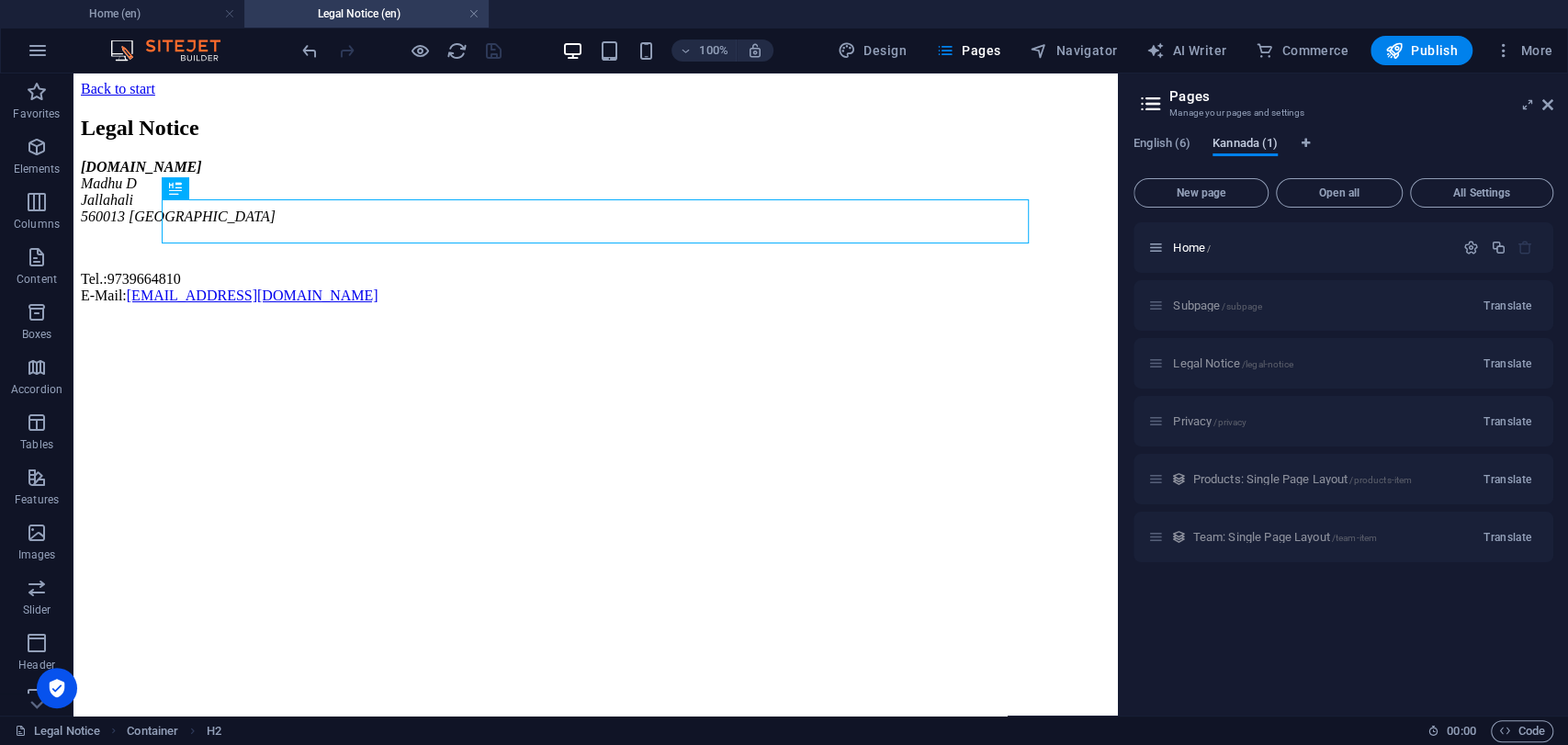 click on "Kannada (1)" at bounding box center (1245, 145) 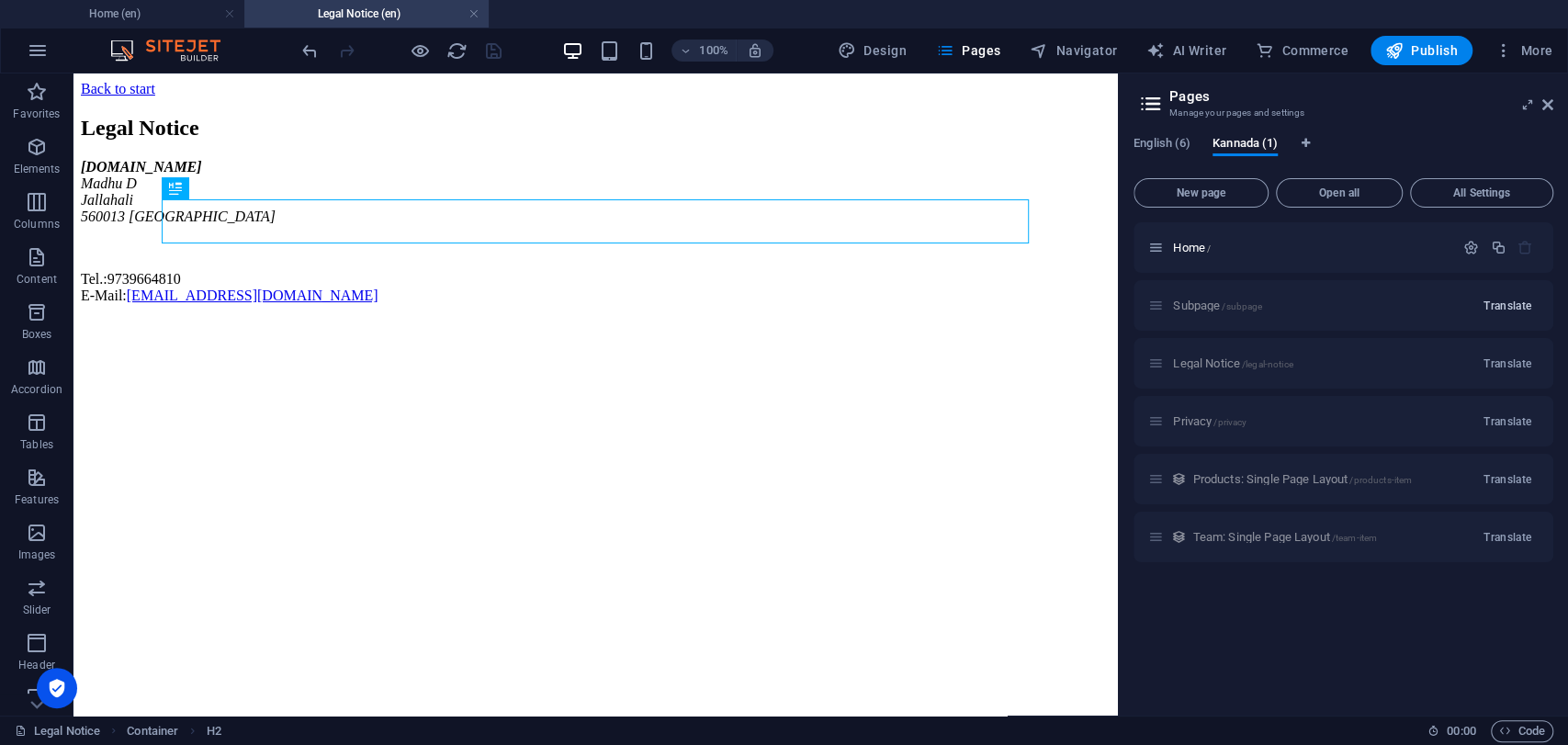 click on "Translate" at bounding box center [1507, 306] 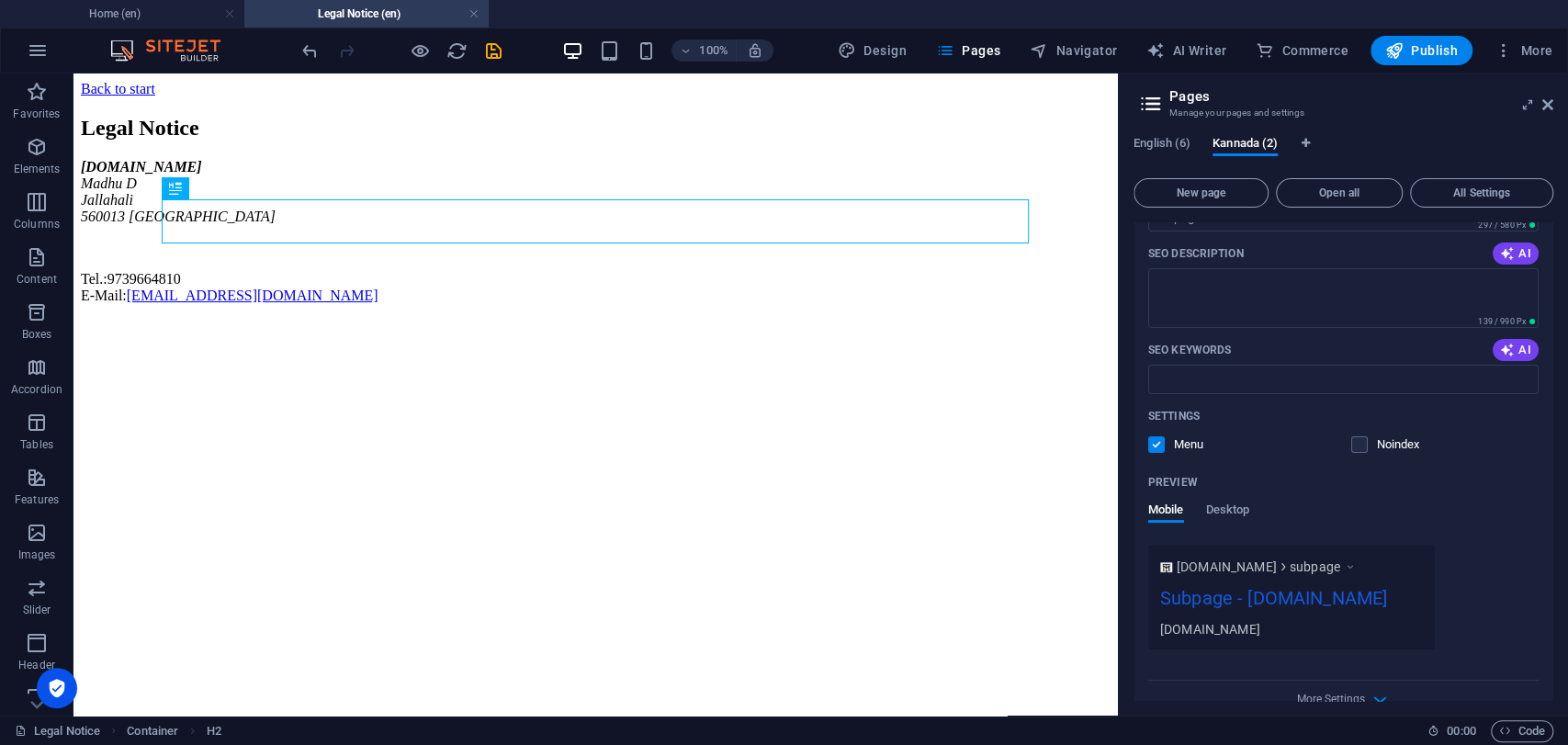 scroll, scrollTop: 0, scrollLeft: 0, axis: both 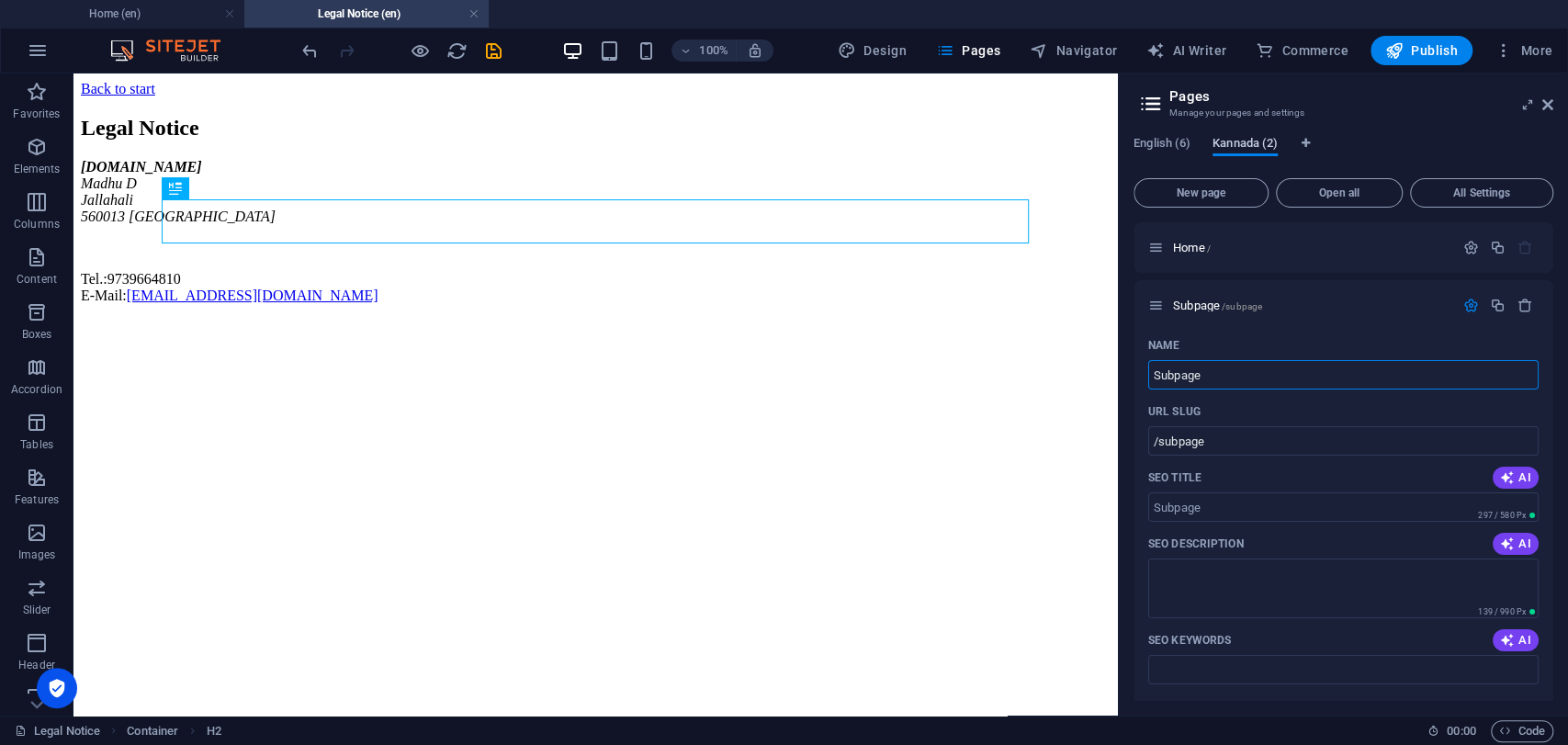 click on "Kannada (2)" at bounding box center (1245, 145) 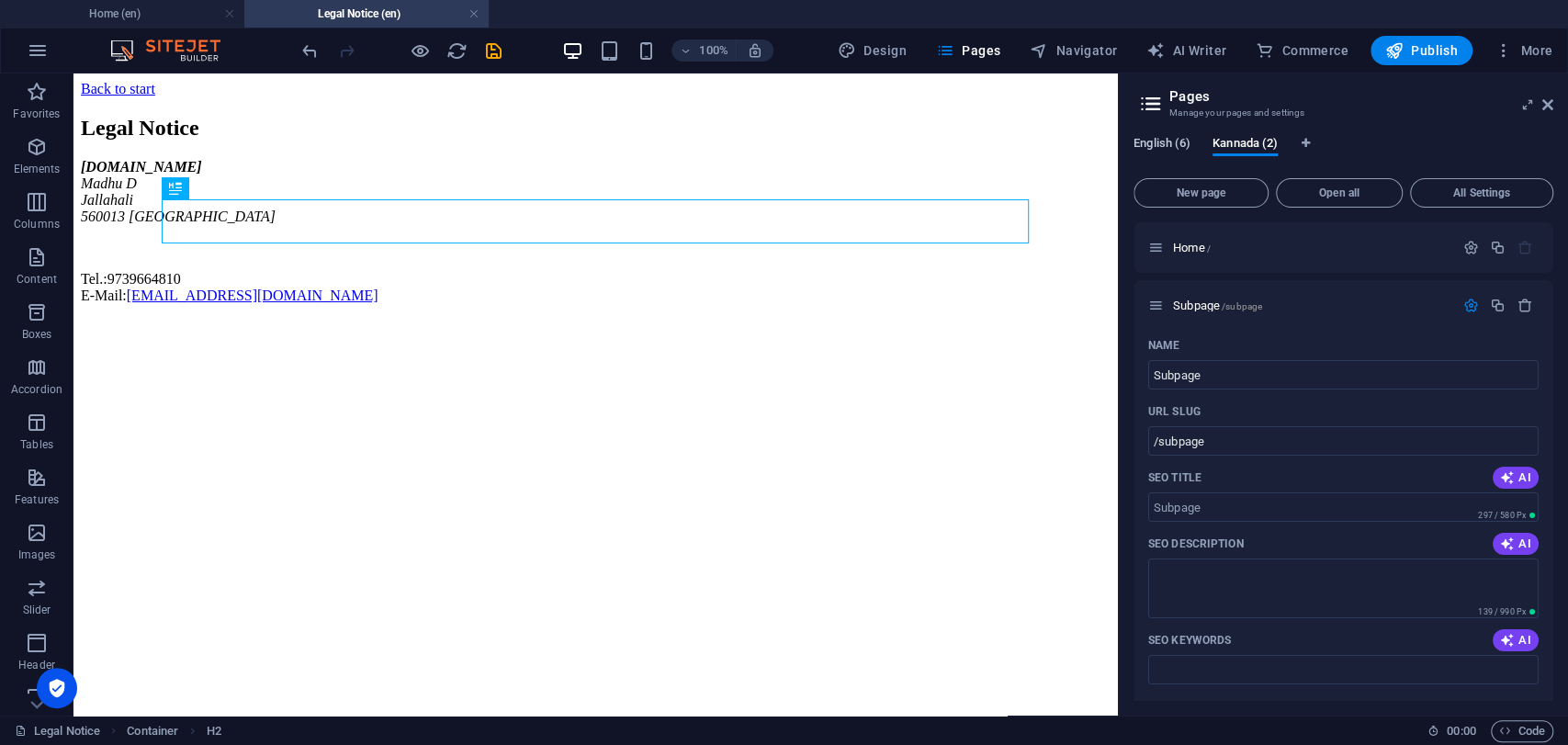 click on "English (6)" at bounding box center [1162, 145] 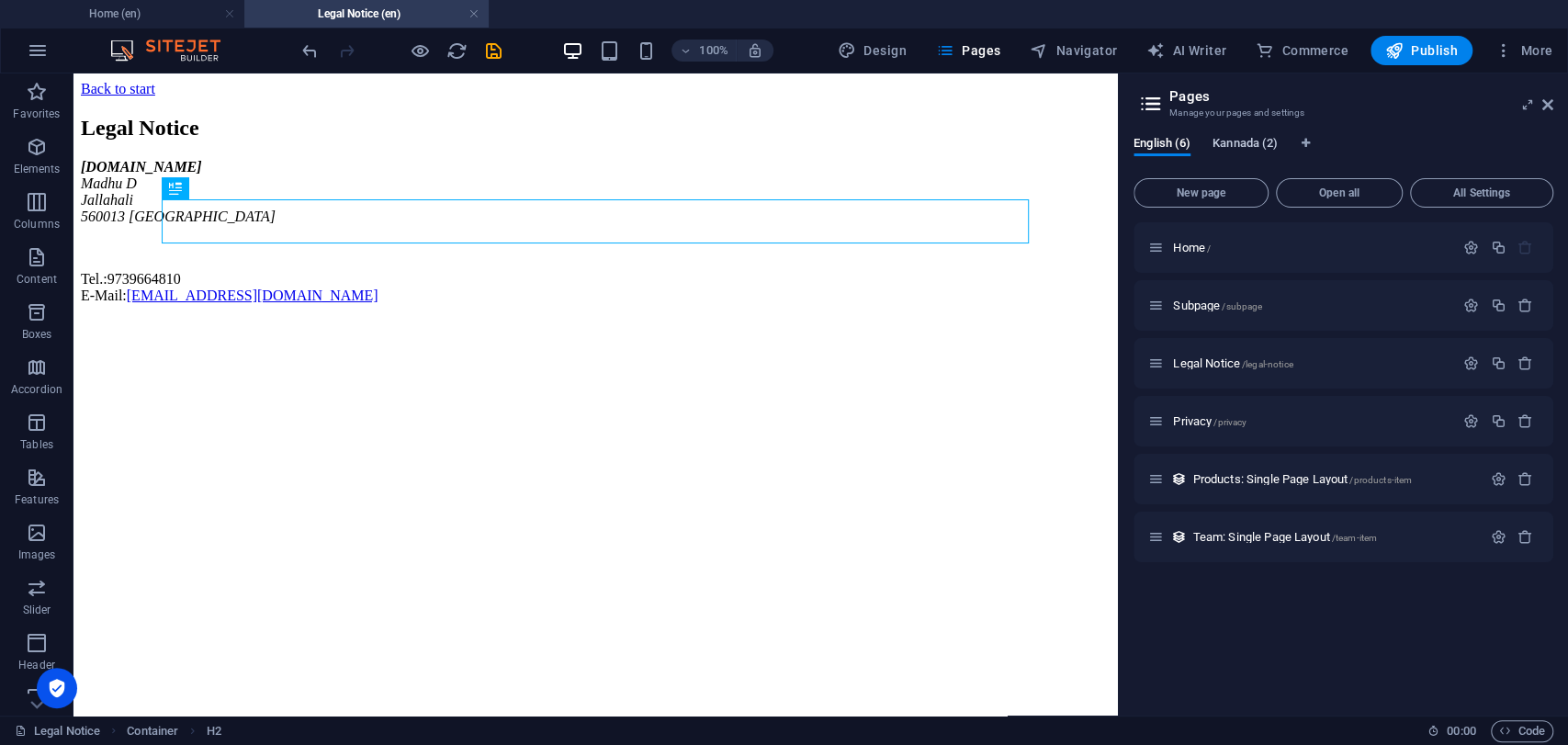 click on "Kannada (2)" at bounding box center (1245, 145) 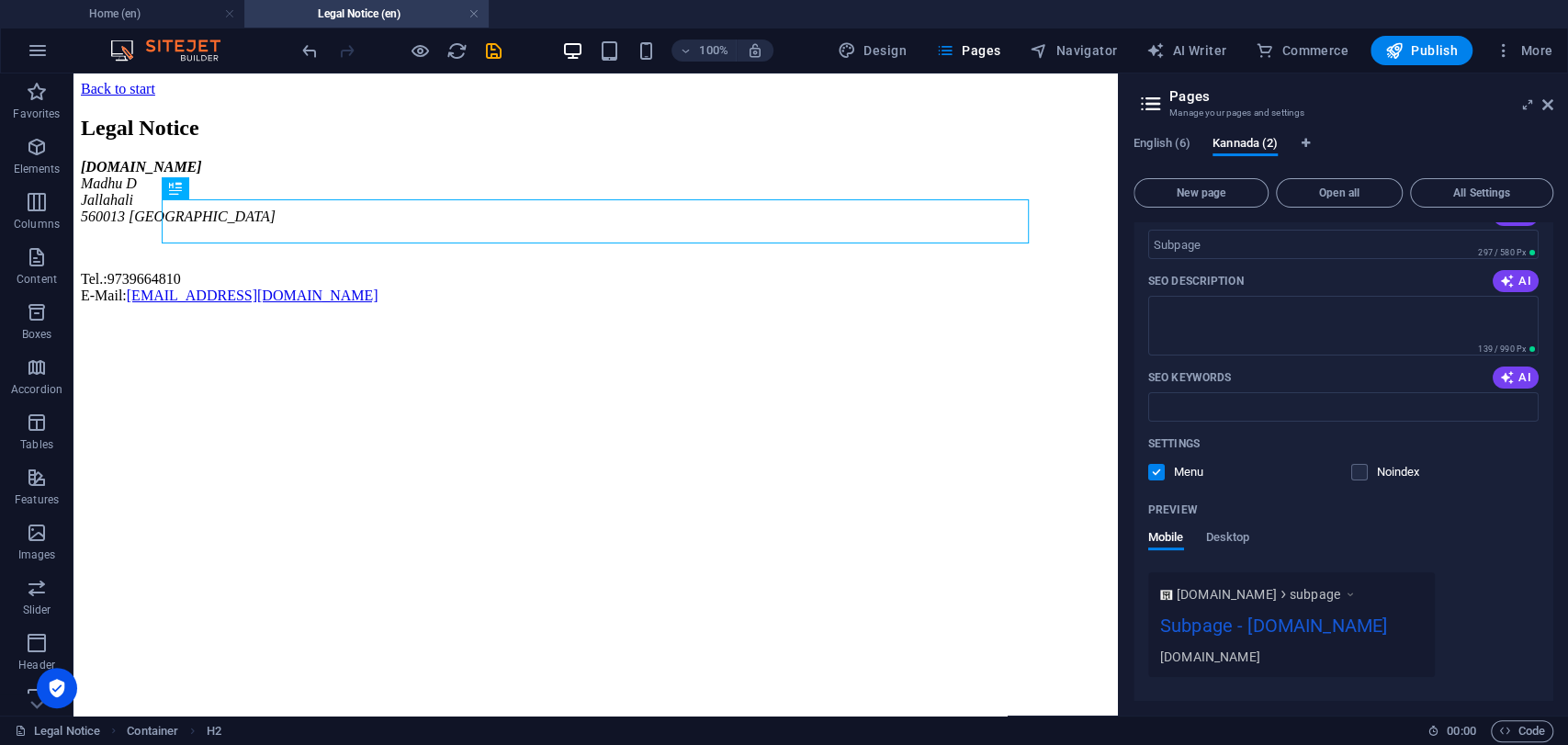 scroll, scrollTop: 0, scrollLeft: 0, axis: both 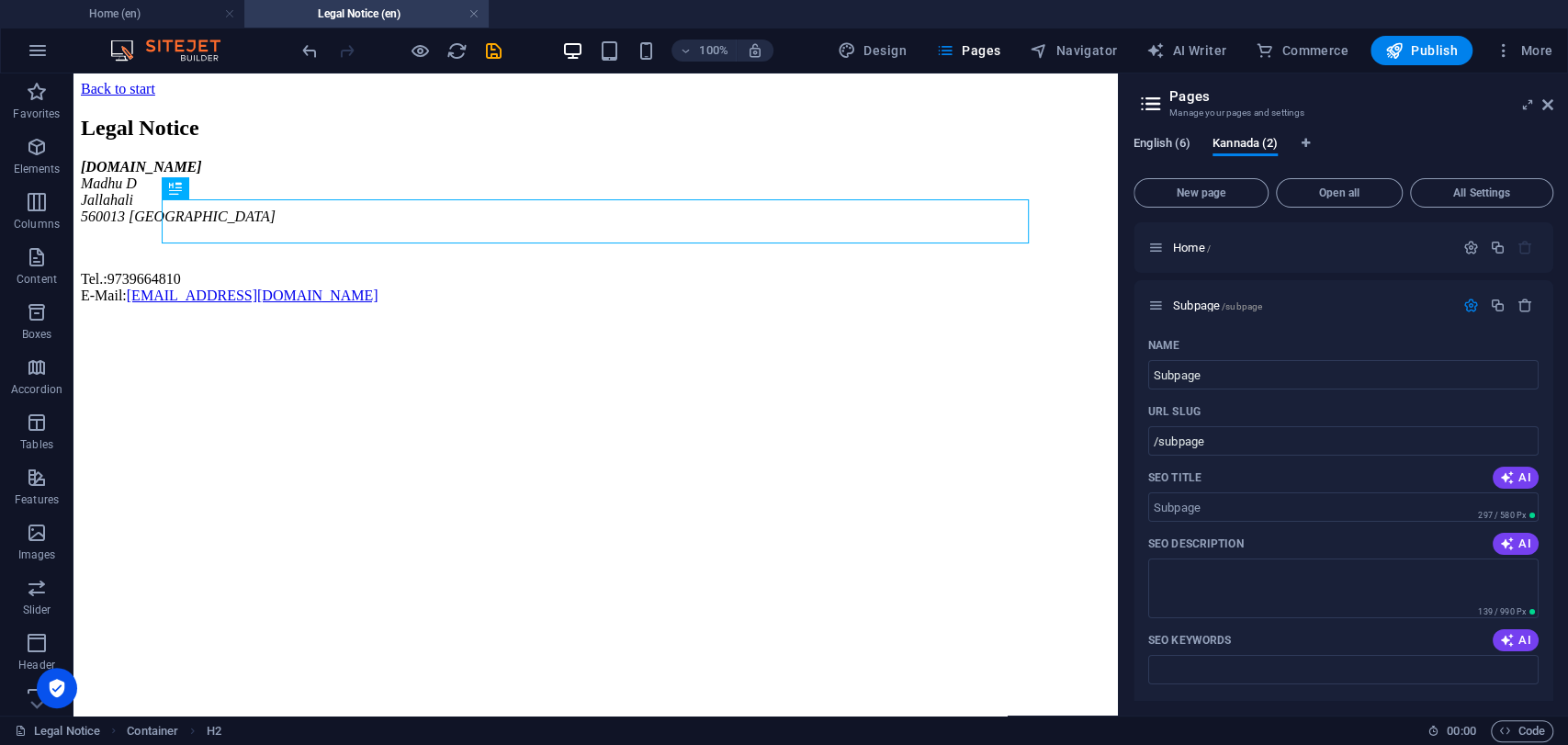 click on "English (6)" at bounding box center [1162, 145] 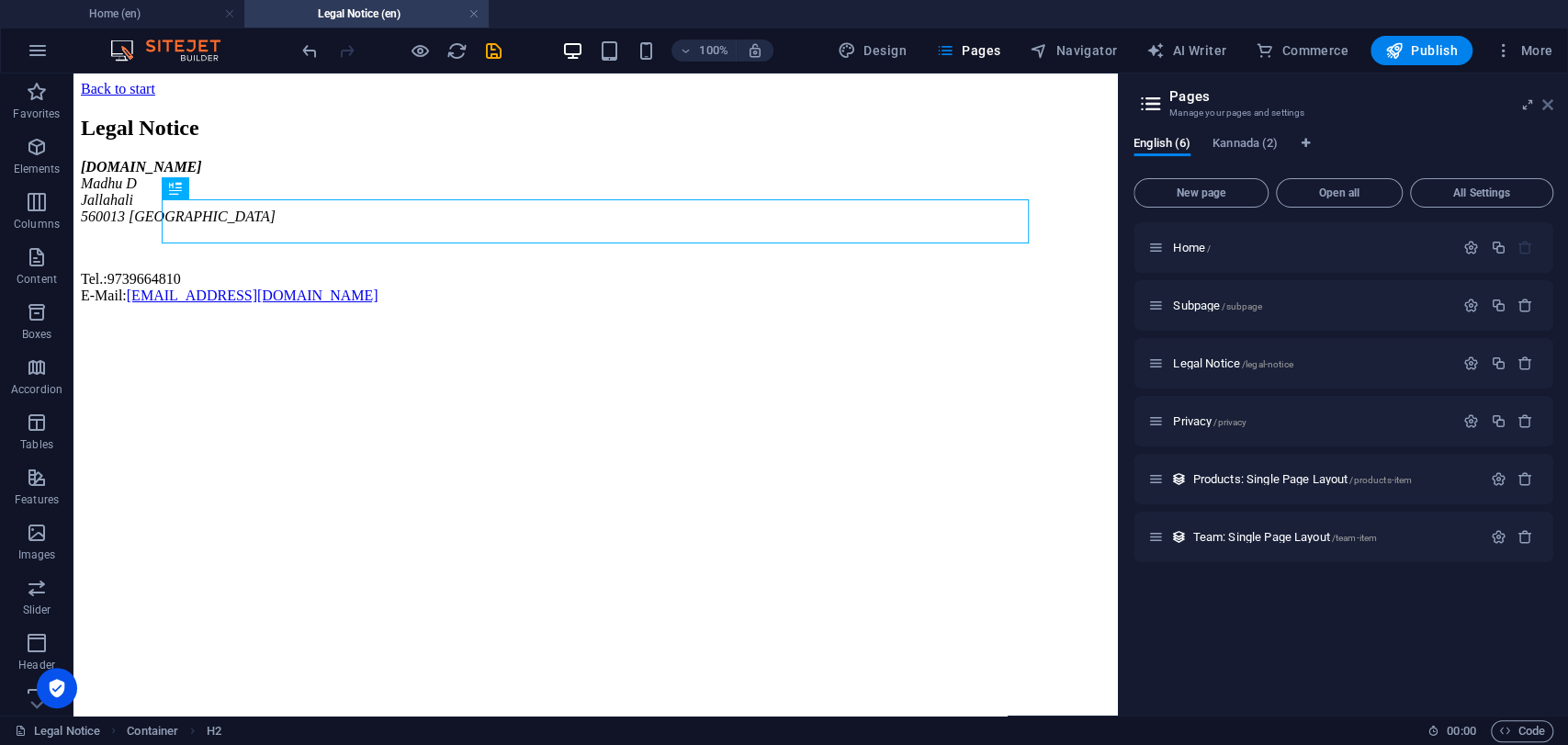 click at bounding box center [1548, 105] 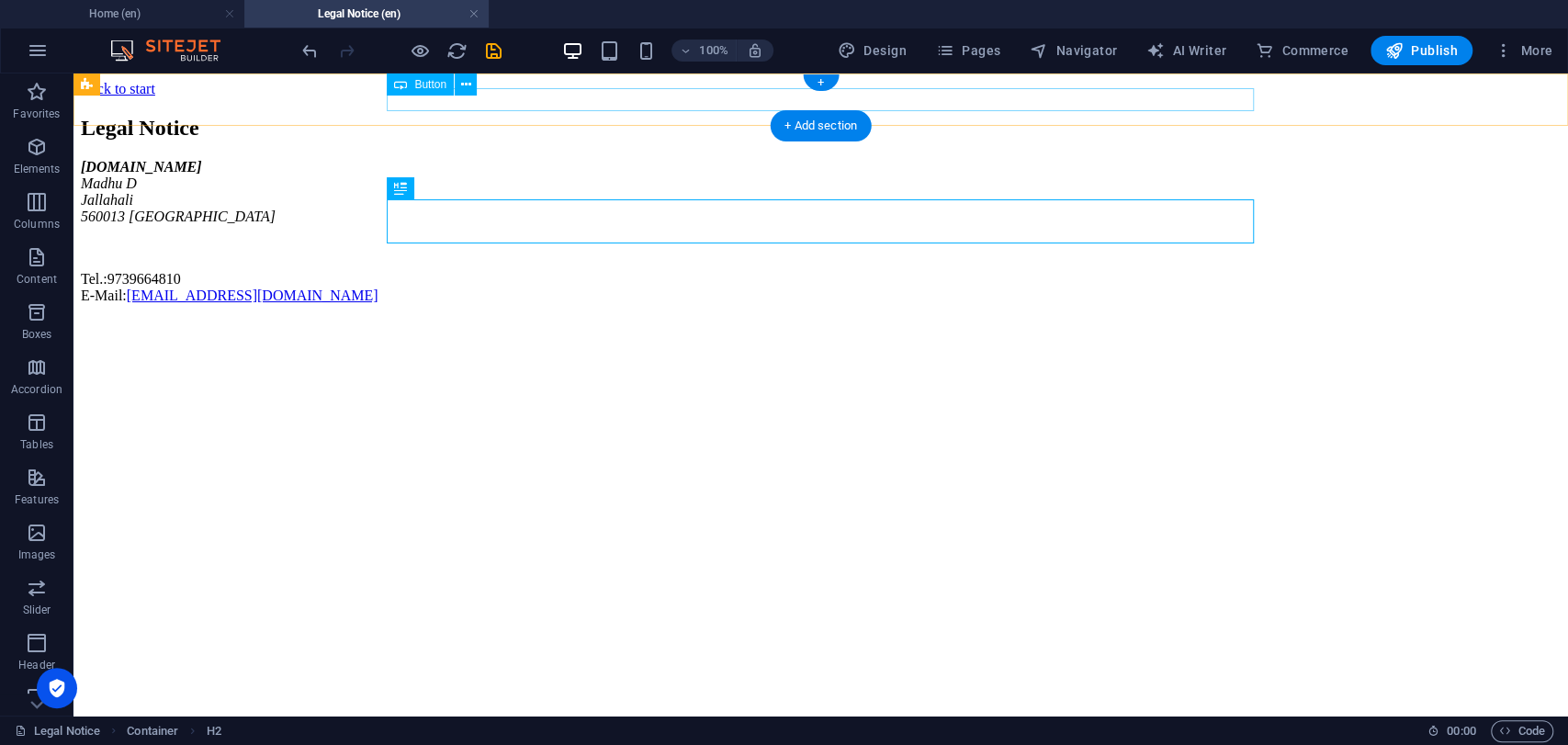 click on "Back to start" at bounding box center [820, 89] 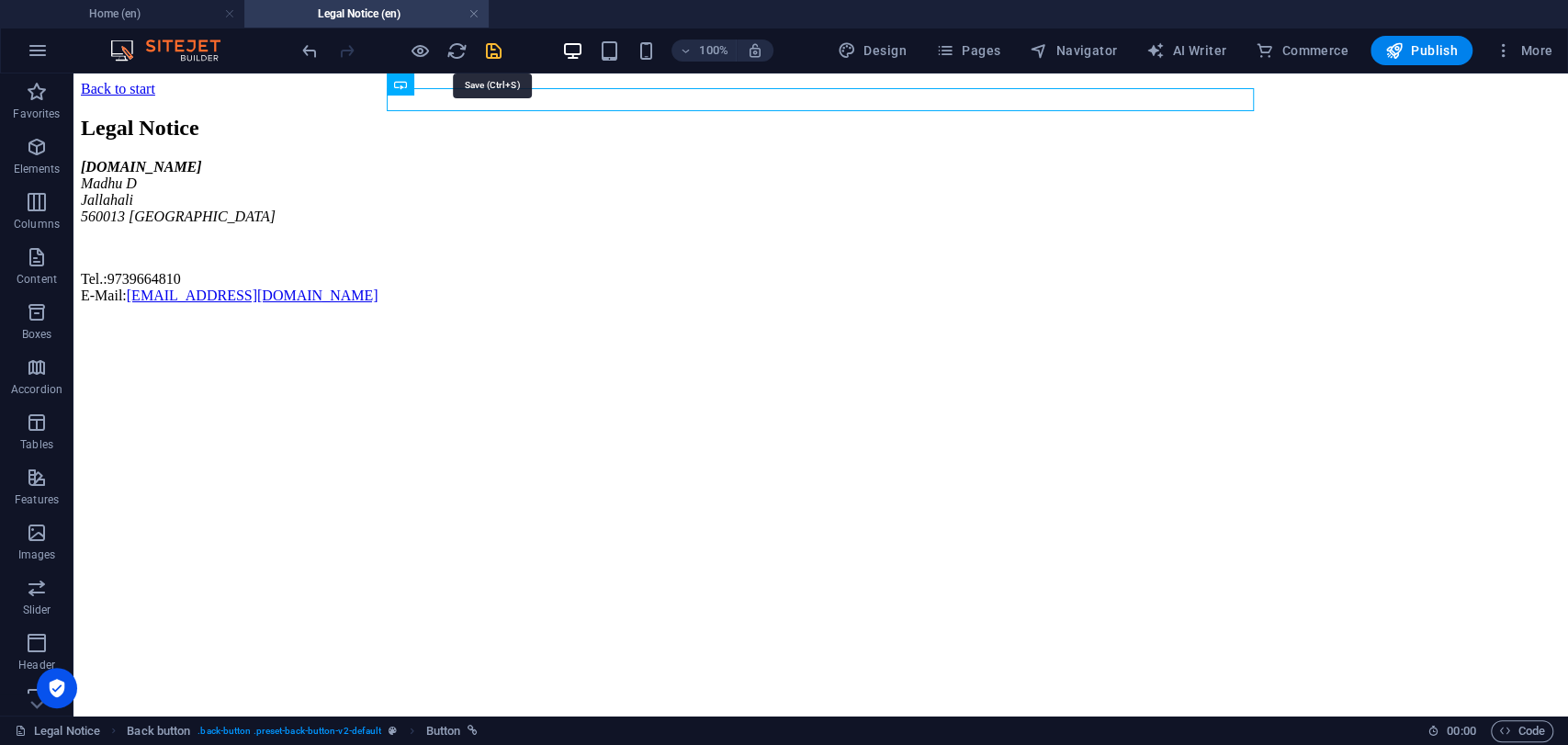click at bounding box center (493, 51) 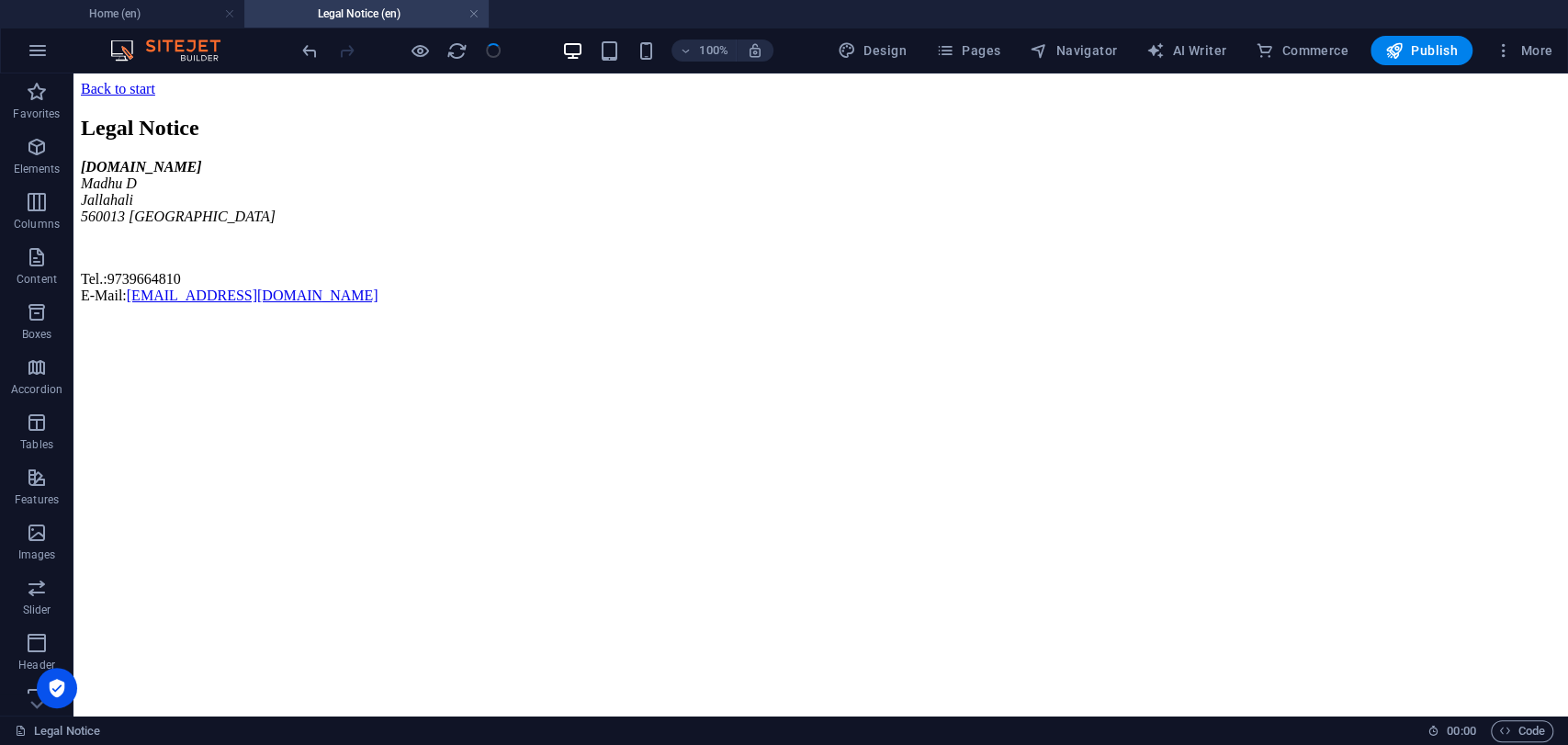 click on "Legal Notice (en)" at bounding box center [367, 14] 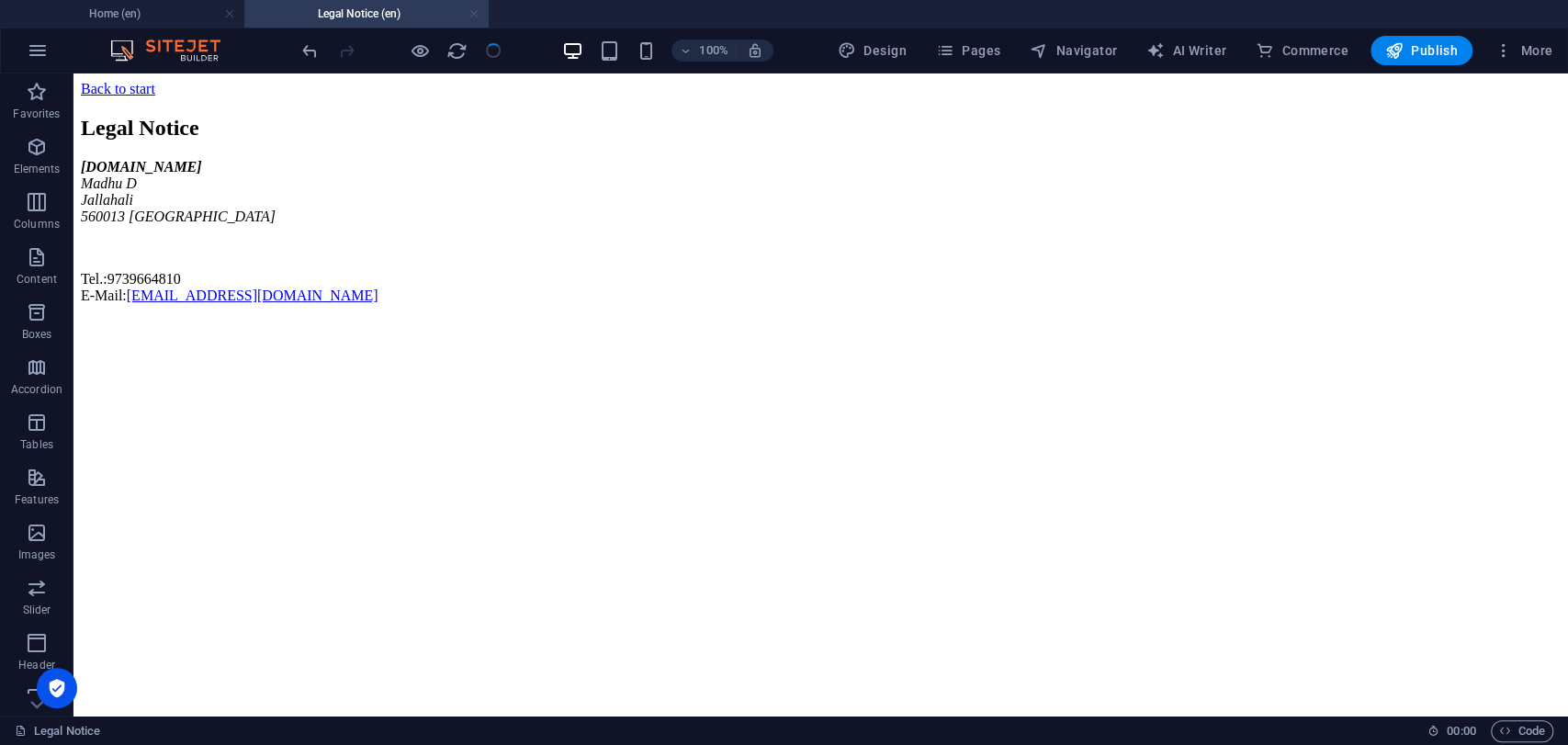 click at bounding box center [474, 14] 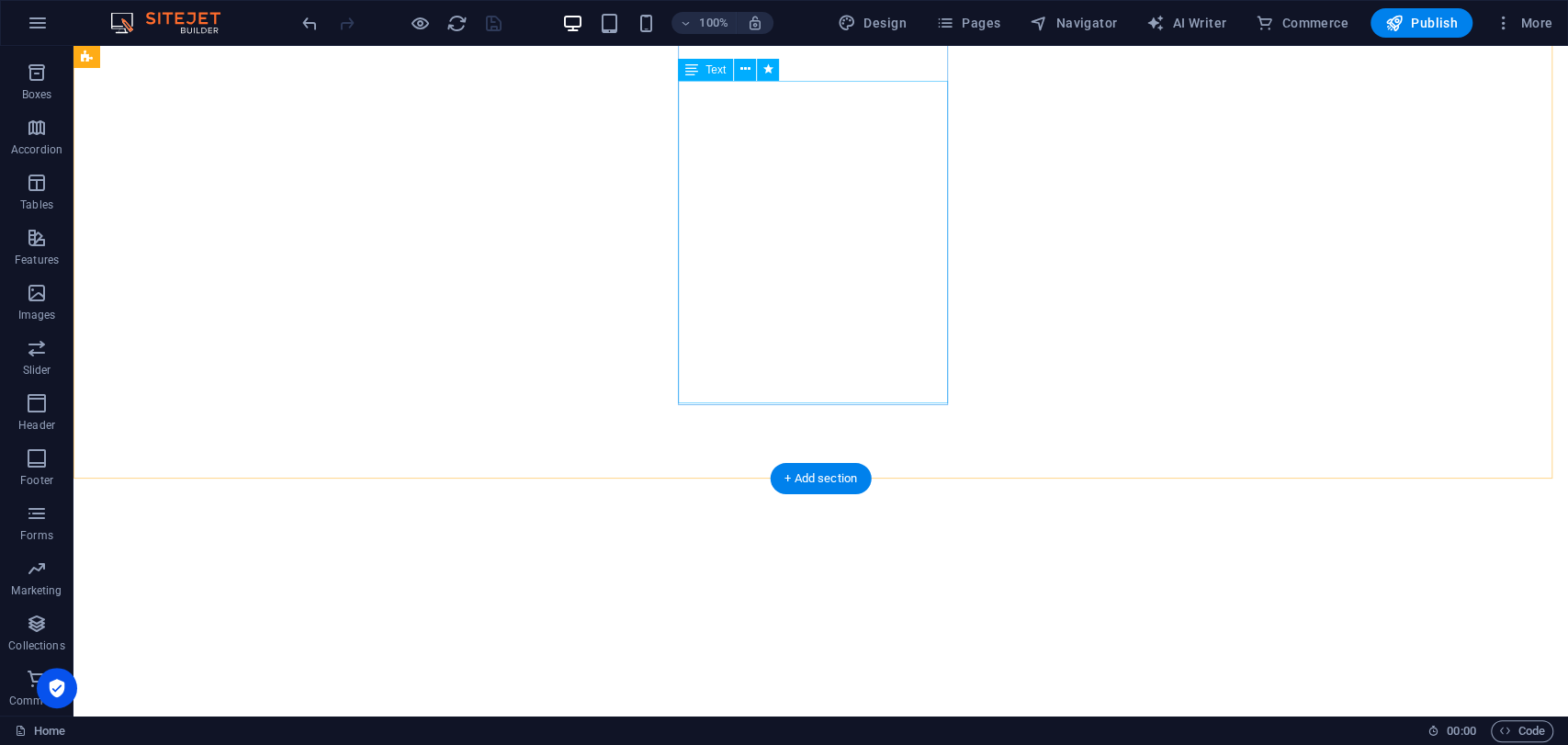 scroll, scrollTop: 6092, scrollLeft: 0, axis: vertical 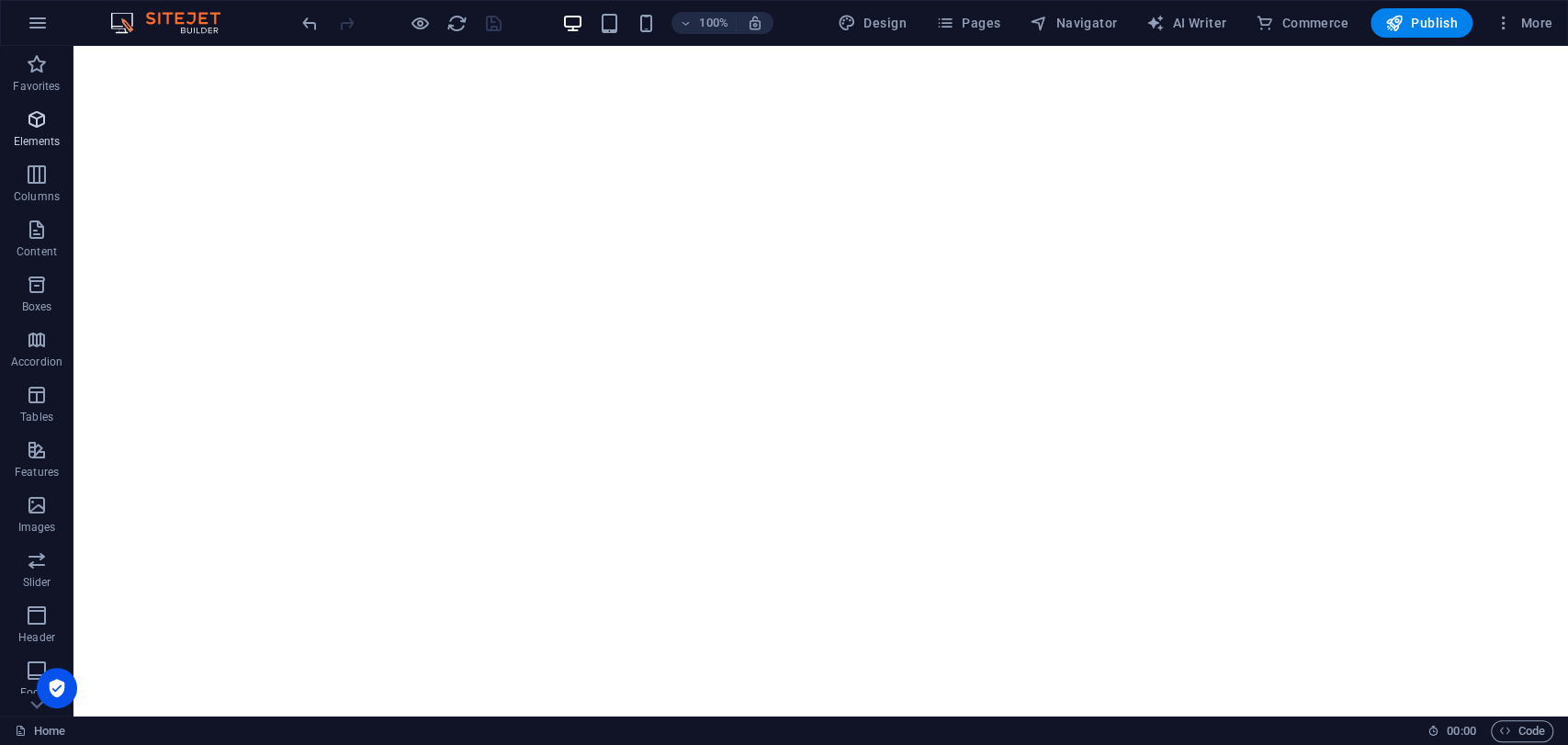 click on "Elements" at bounding box center [37, 141] 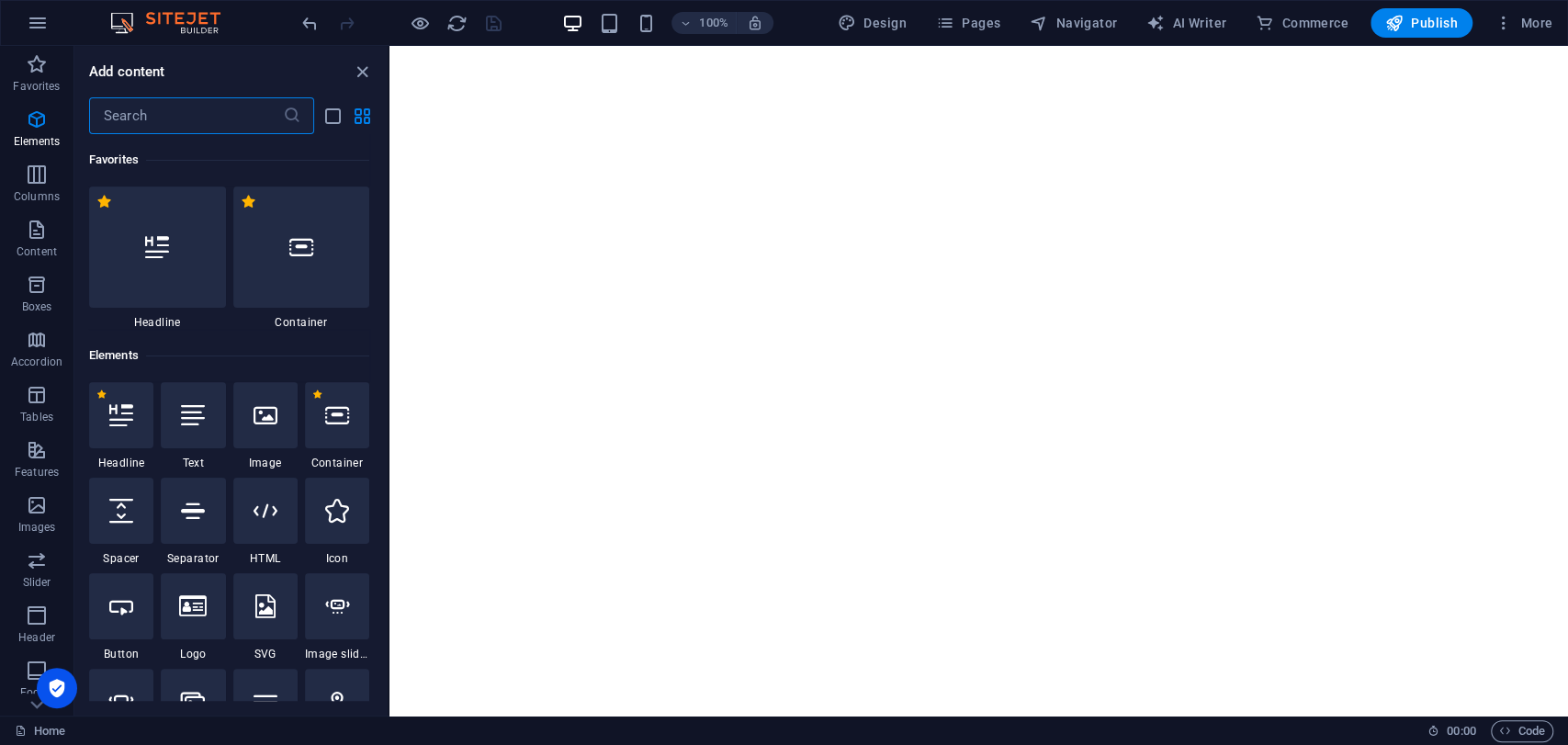 scroll, scrollTop: 5914, scrollLeft: 0, axis: vertical 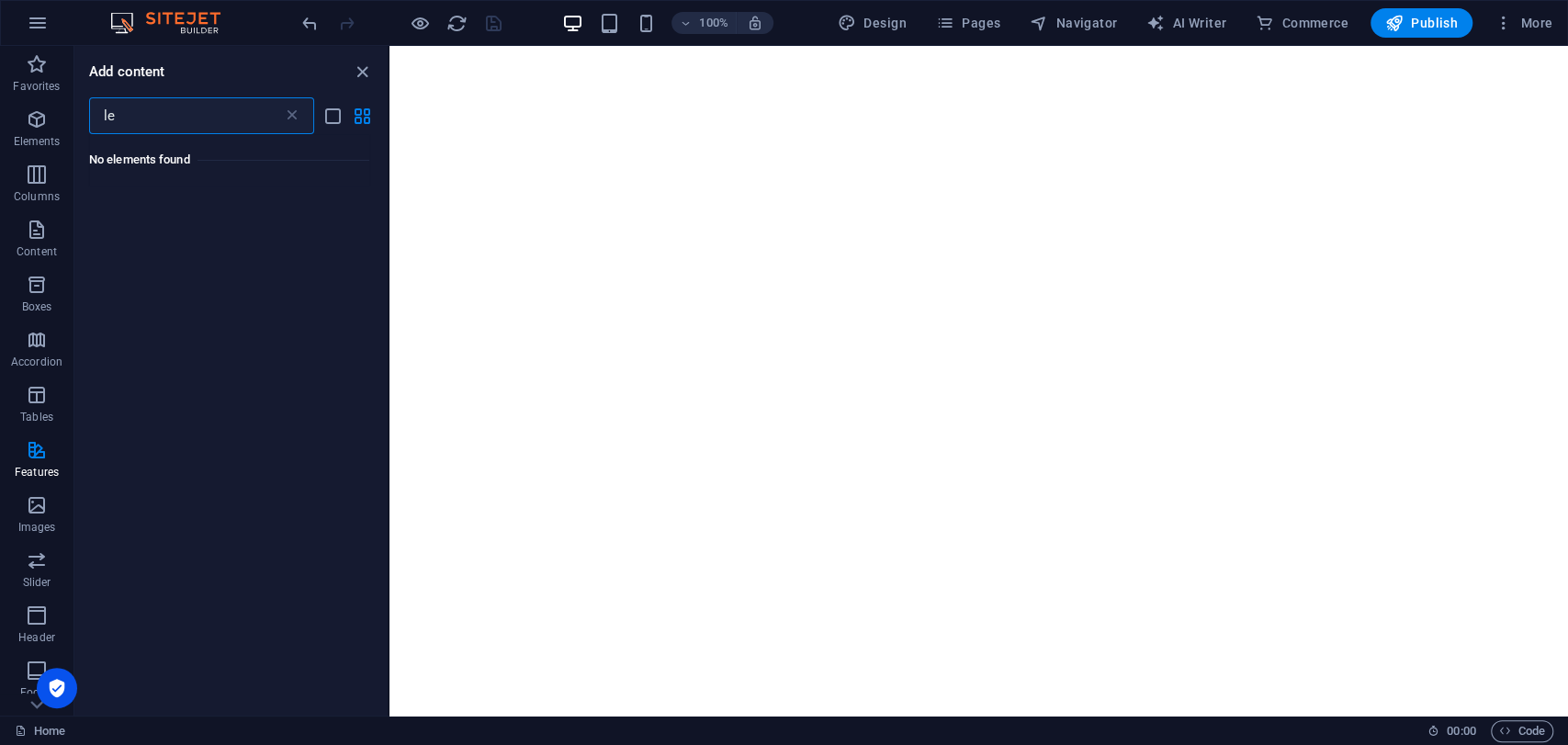 type on "l" 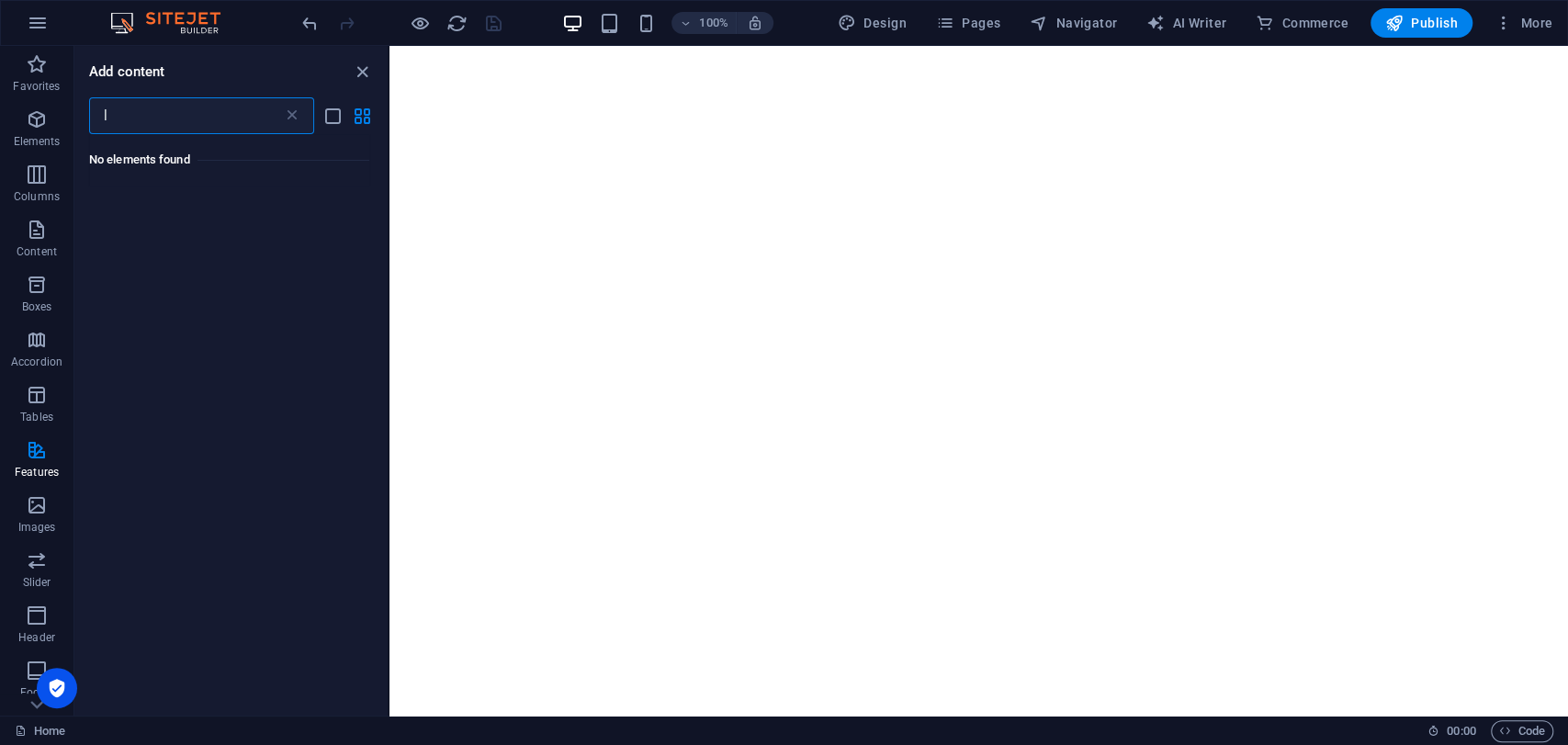 type 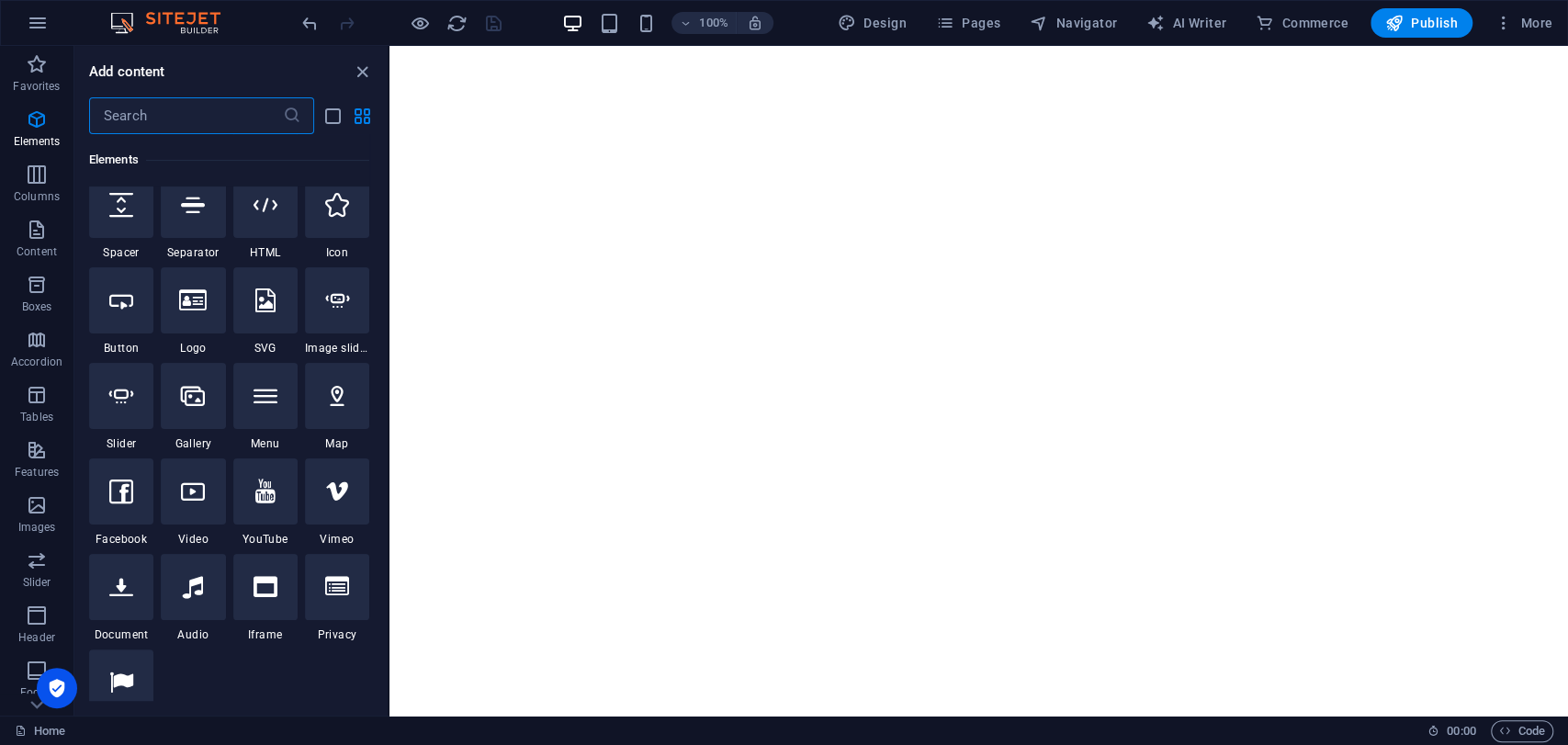 scroll, scrollTop: 408, scrollLeft: 0, axis: vertical 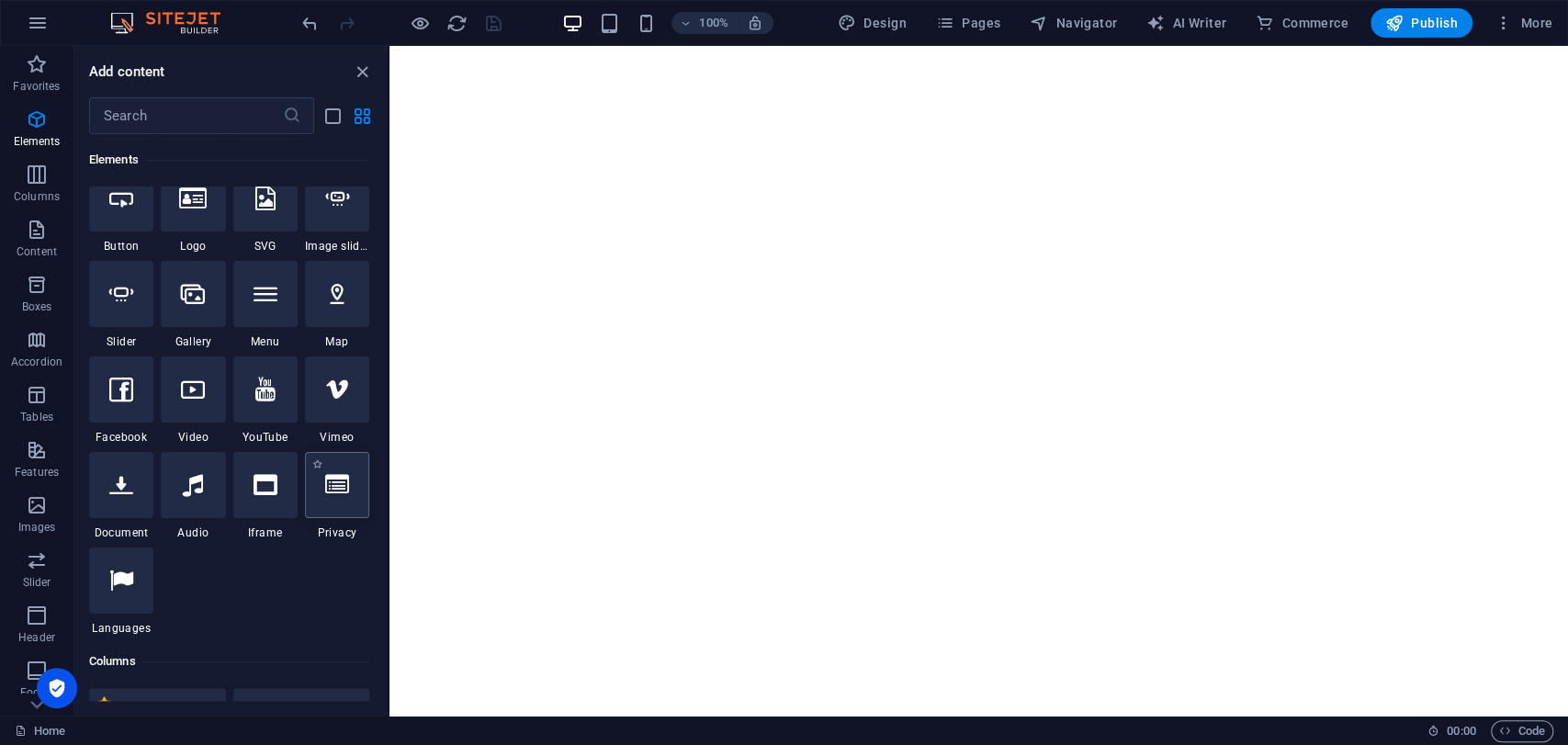 click at bounding box center [337, 485] 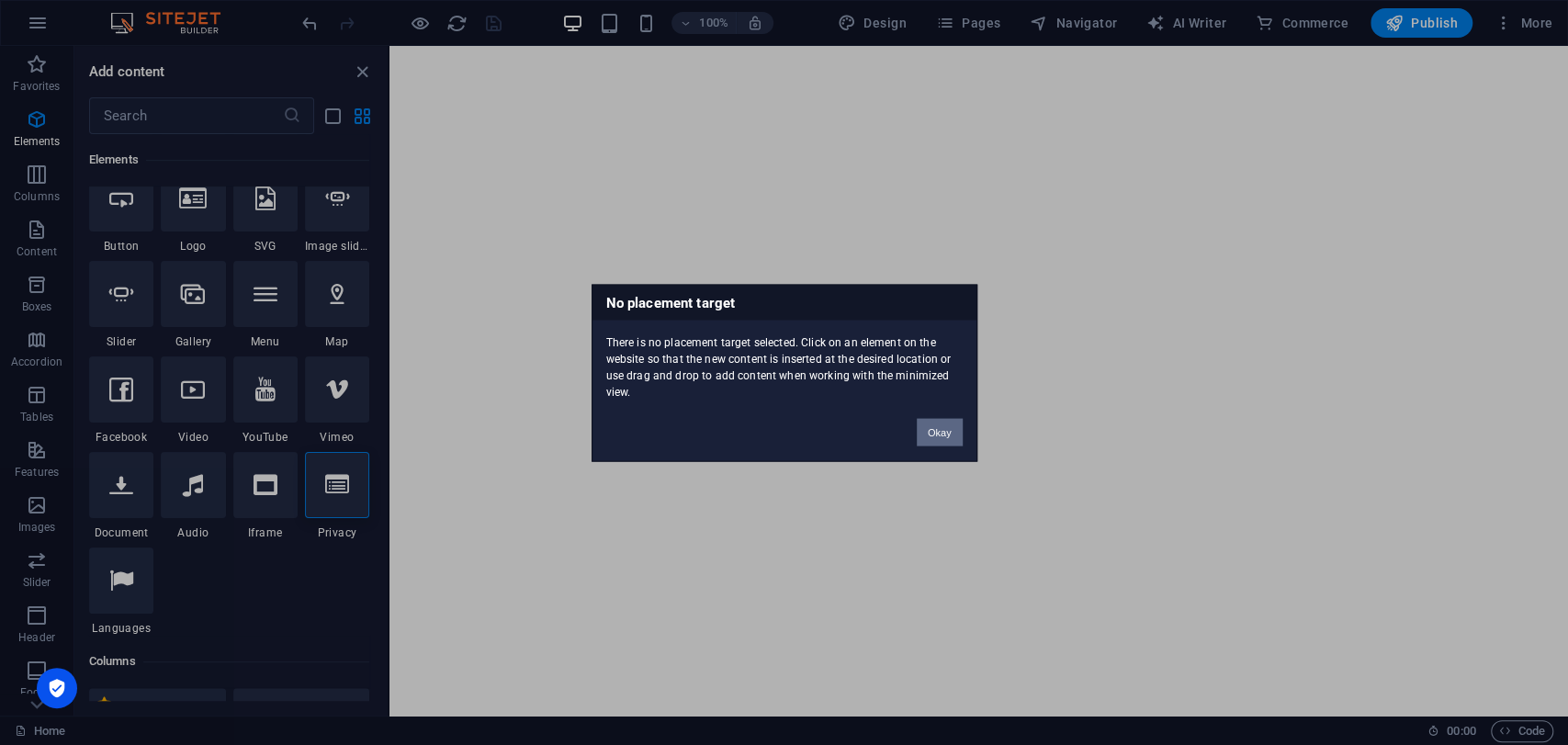 click on "Okay" at bounding box center (940, 432) 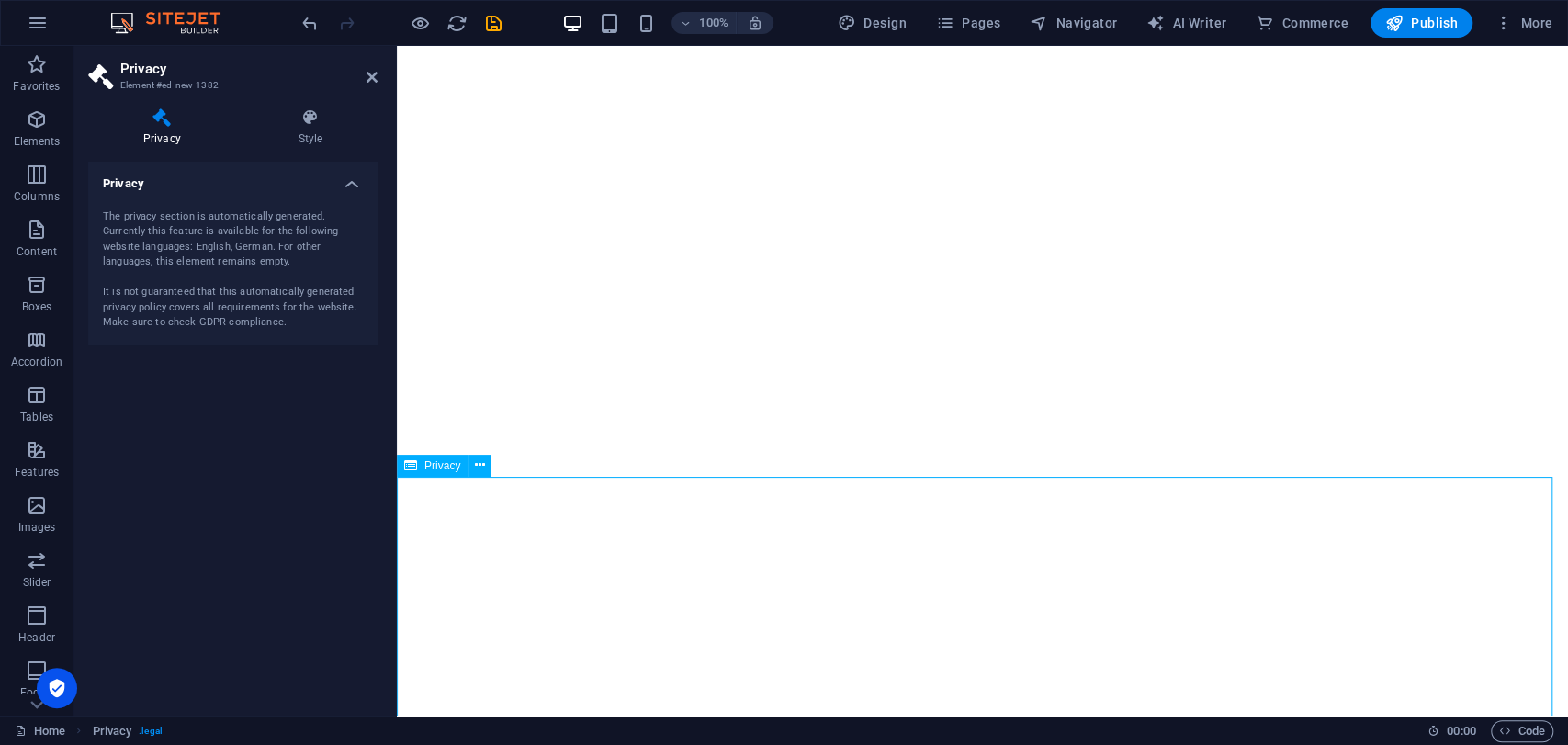 scroll, scrollTop: 6235, scrollLeft: 0, axis: vertical 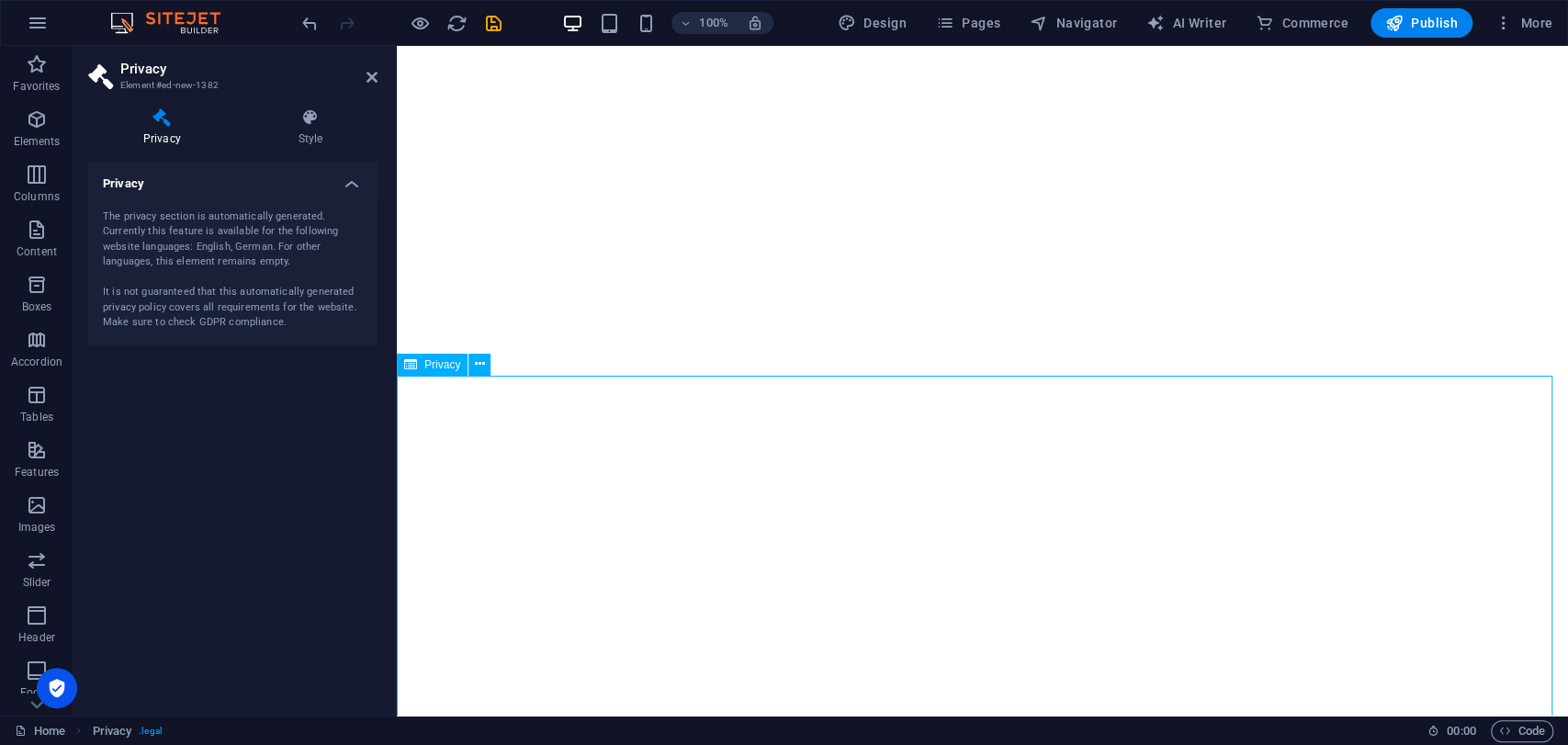 click on "Privacy Policy
An overview of data protection
General
The following gives a simple overview of what kind of personal information we collect, why we collect them and how we handle your data when you are visiting or using our website. Personal information is any data with which you could be personally identified. Detailed information on the subject of data protection can be found in our privacy policy found below.
Data collection on our website
Who is responsible for the data collection on this website?
The data collected on this website are processed by the website operator. The operator's contact details can be found in the website's required legal notice.
How do we collect your data?
Some data are collected when you provide them to us. This could, for example, be data you enter in a contact form.
What do we use your data for?
Part of the data is collected to ensure the proper functioning of the website. Other data can be used to analyze how visitors use the site." at bounding box center (982, 10729) 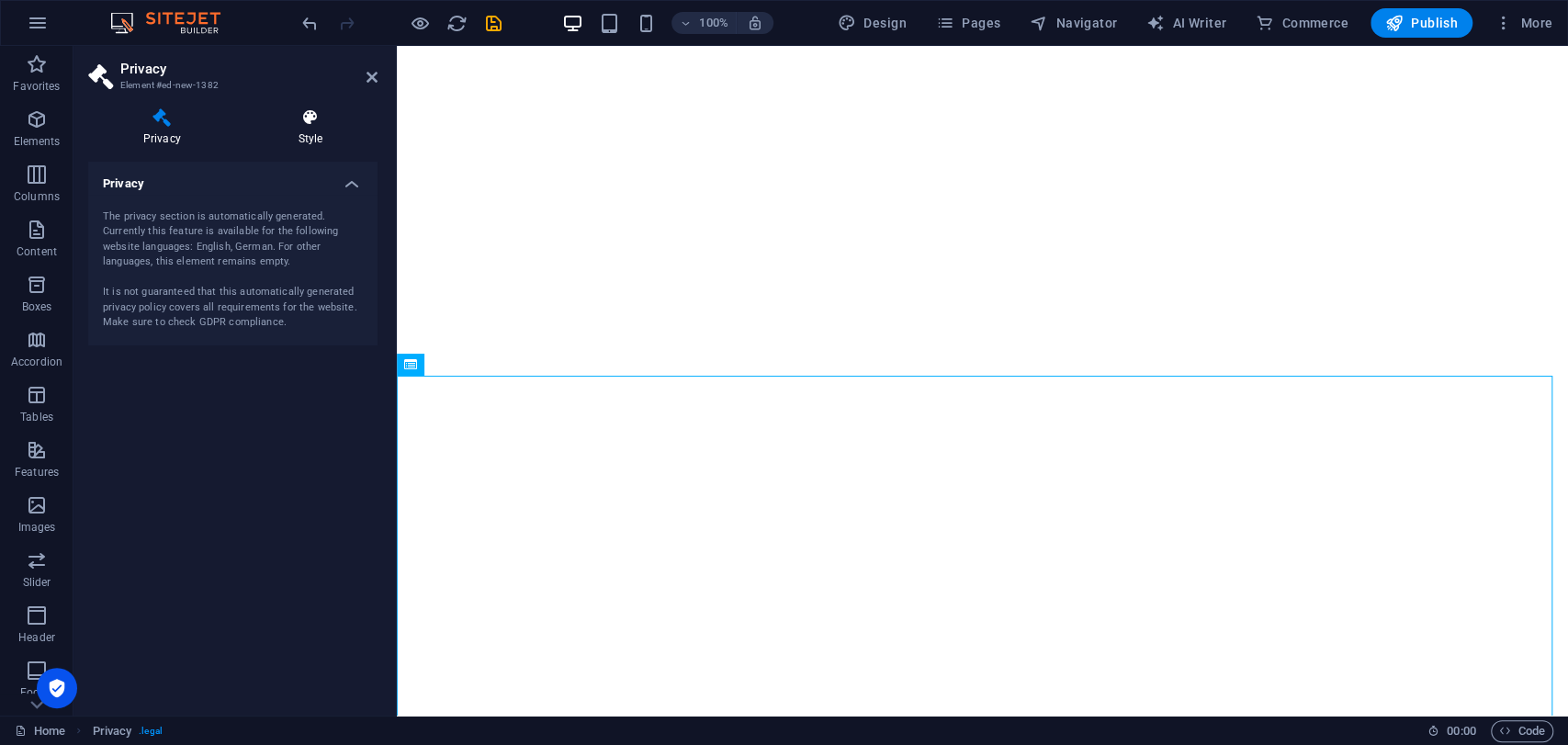 click at bounding box center [310, 118] 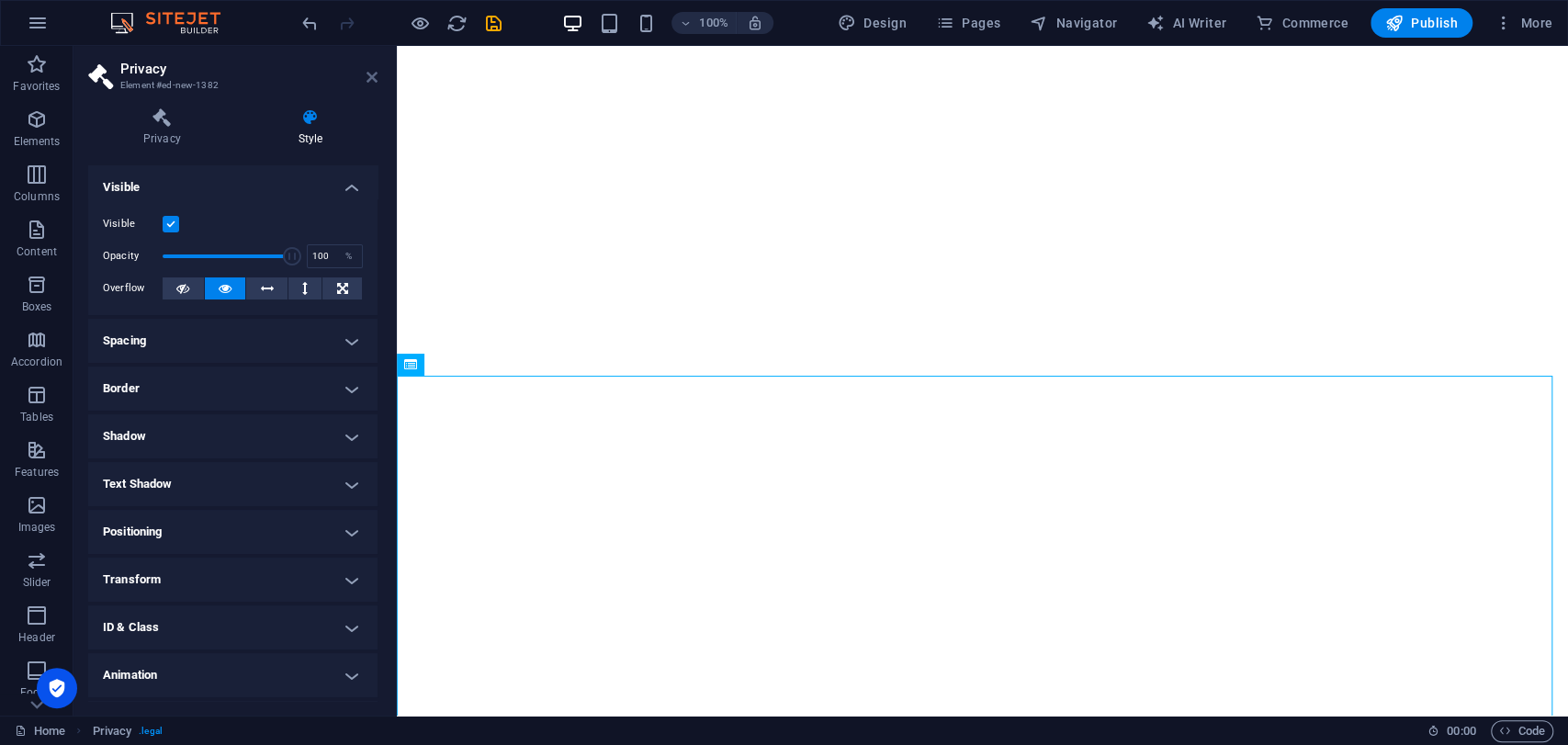 click at bounding box center [372, 77] 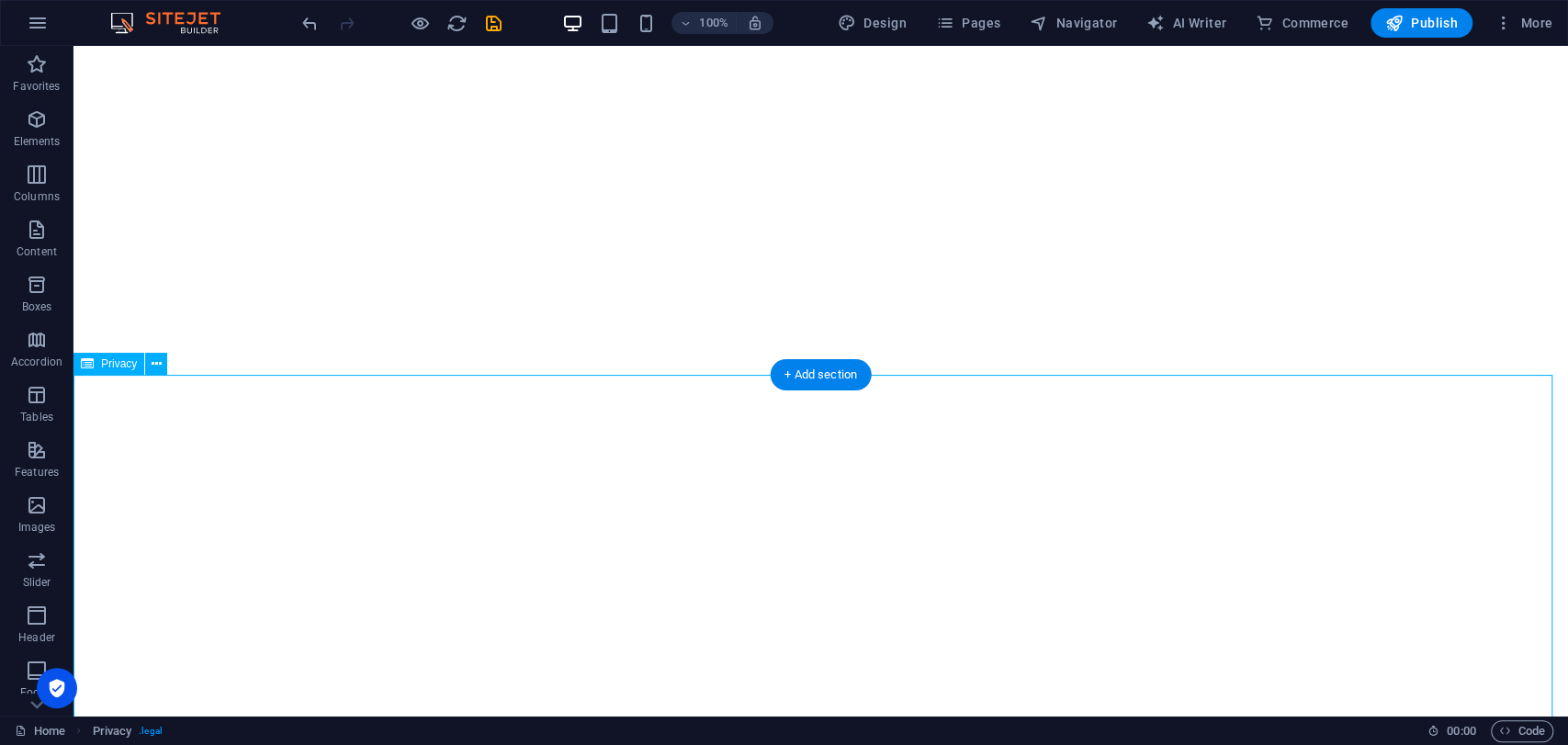 scroll, scrollTop: 7029, scrollLeft: 0, axis: vertical 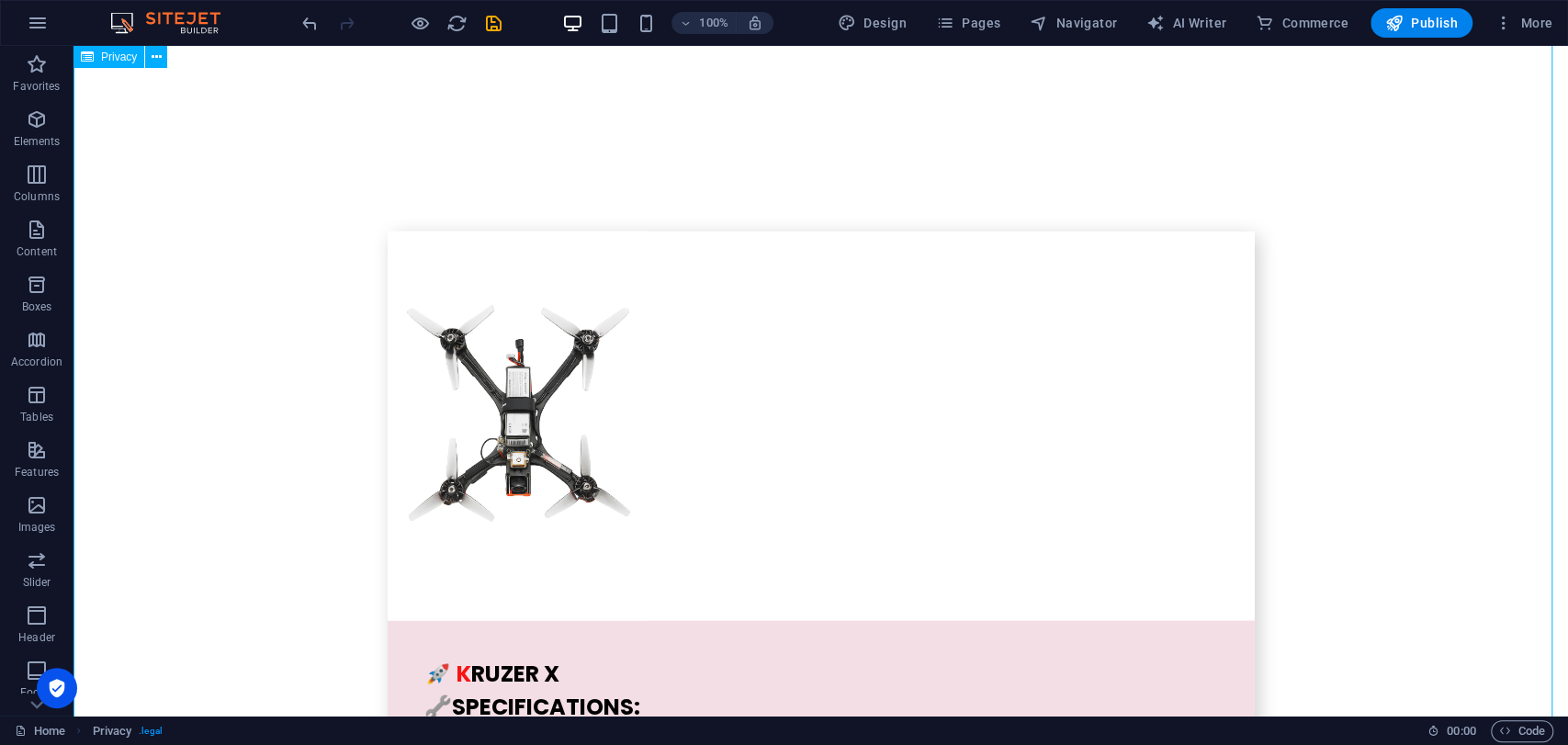 click on "Privacy Policy
An overview of data protection
General
The following gives a simple overview of what kind of personal information we collect, why we collect them and how we handle your data when you are visiting or using our website. Personal information is any data with which you could be personally identified. Detailed information on the subject of data protection can be found in our privacy policy found below.
Data collection on our website
Who is responsible for the data collection on this website?
The data collected on this website are processed by the website operator. The operator's contact details can be found in the website's required legal notice.
How do we collect your data?
Some data are collected when you provide them to us. This could, for example, be data you enter in a contact form.
What do we use your data for?
Part of the data is collected to ensure the proper functioning of the website. Other data can be used to analyze how visitors use the site." at bounding box center [820, 9950] 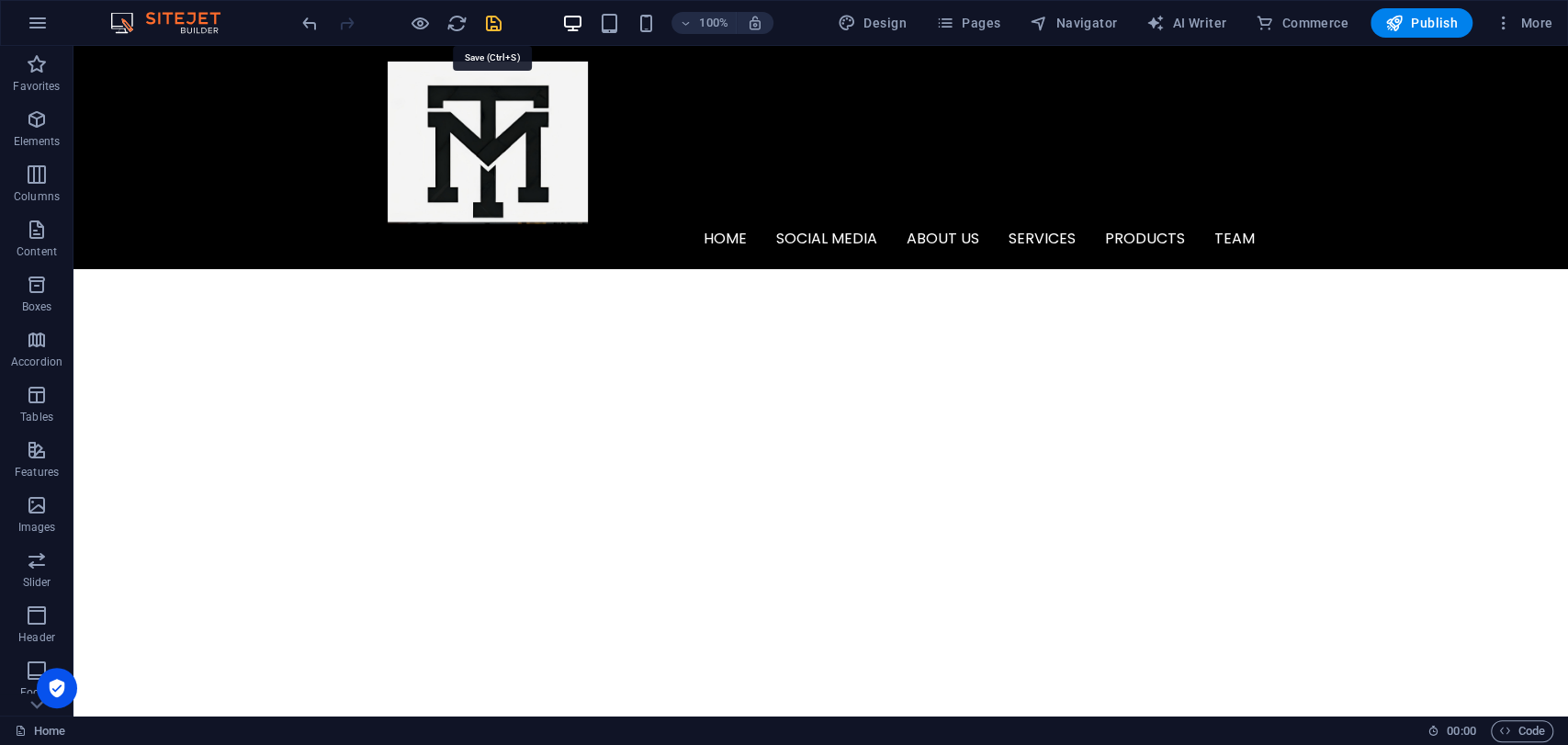 click at bounding box center (493, 23) 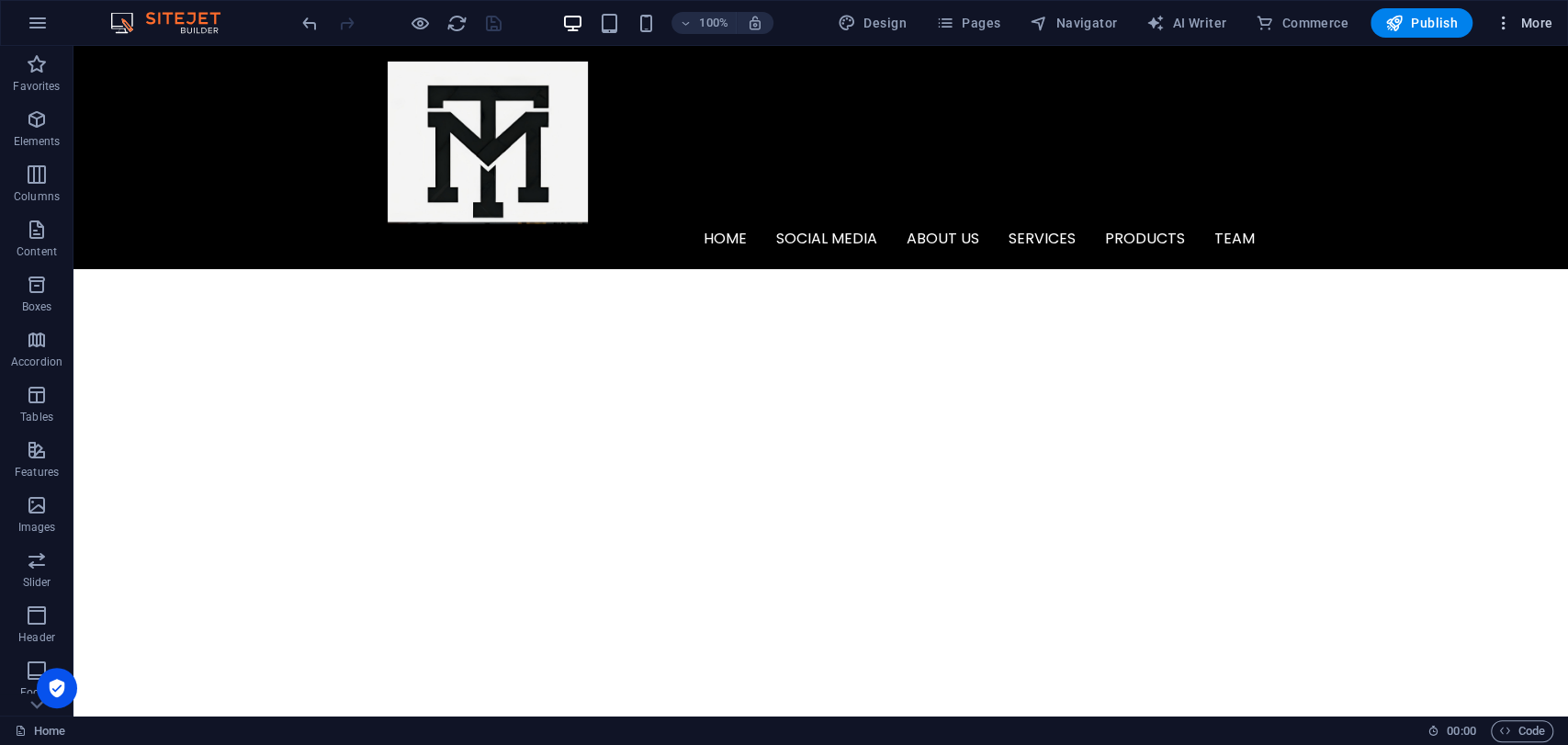 click on "More" at bounding box center (1523, 23) 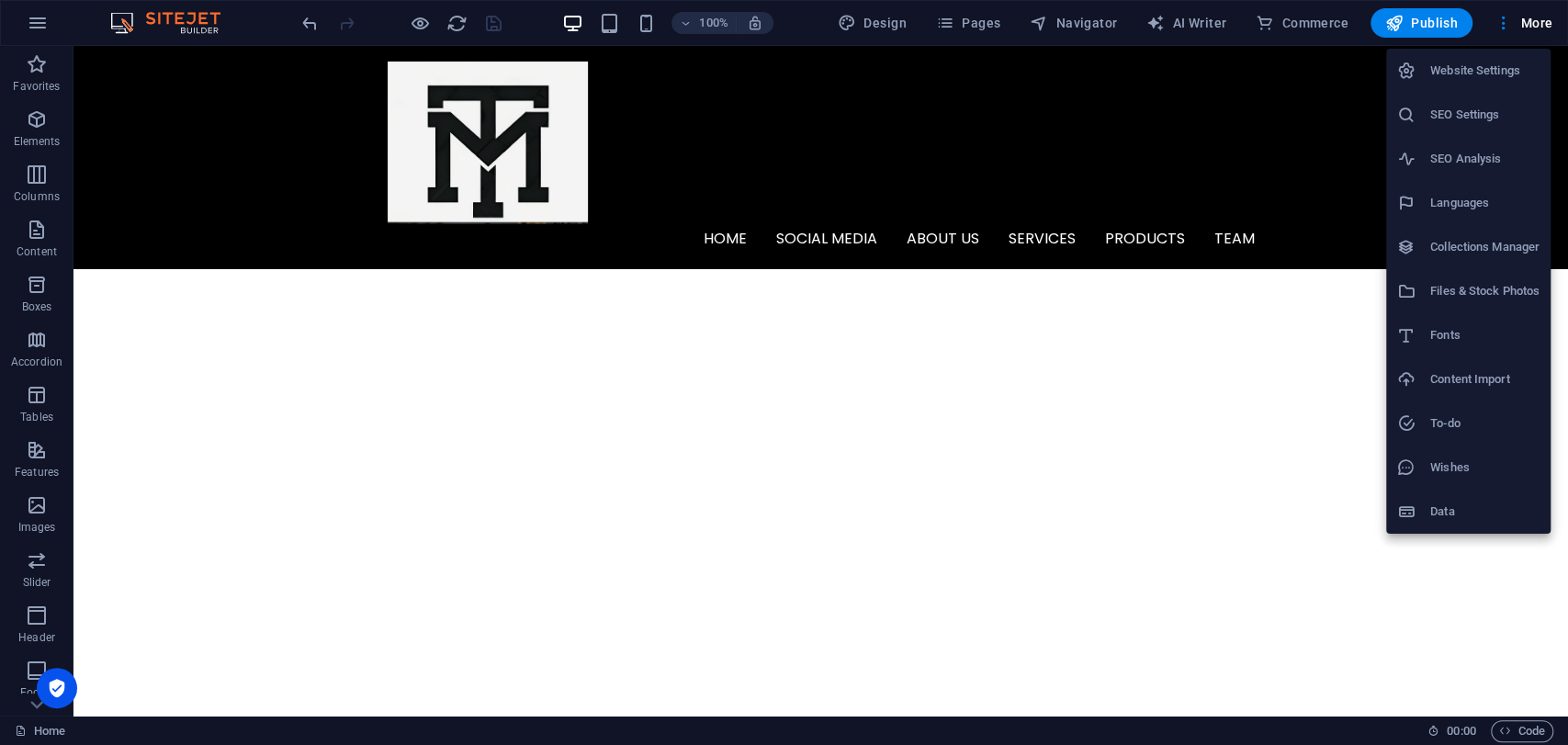 click on "Wishes" at bounding box center [1484, 468] 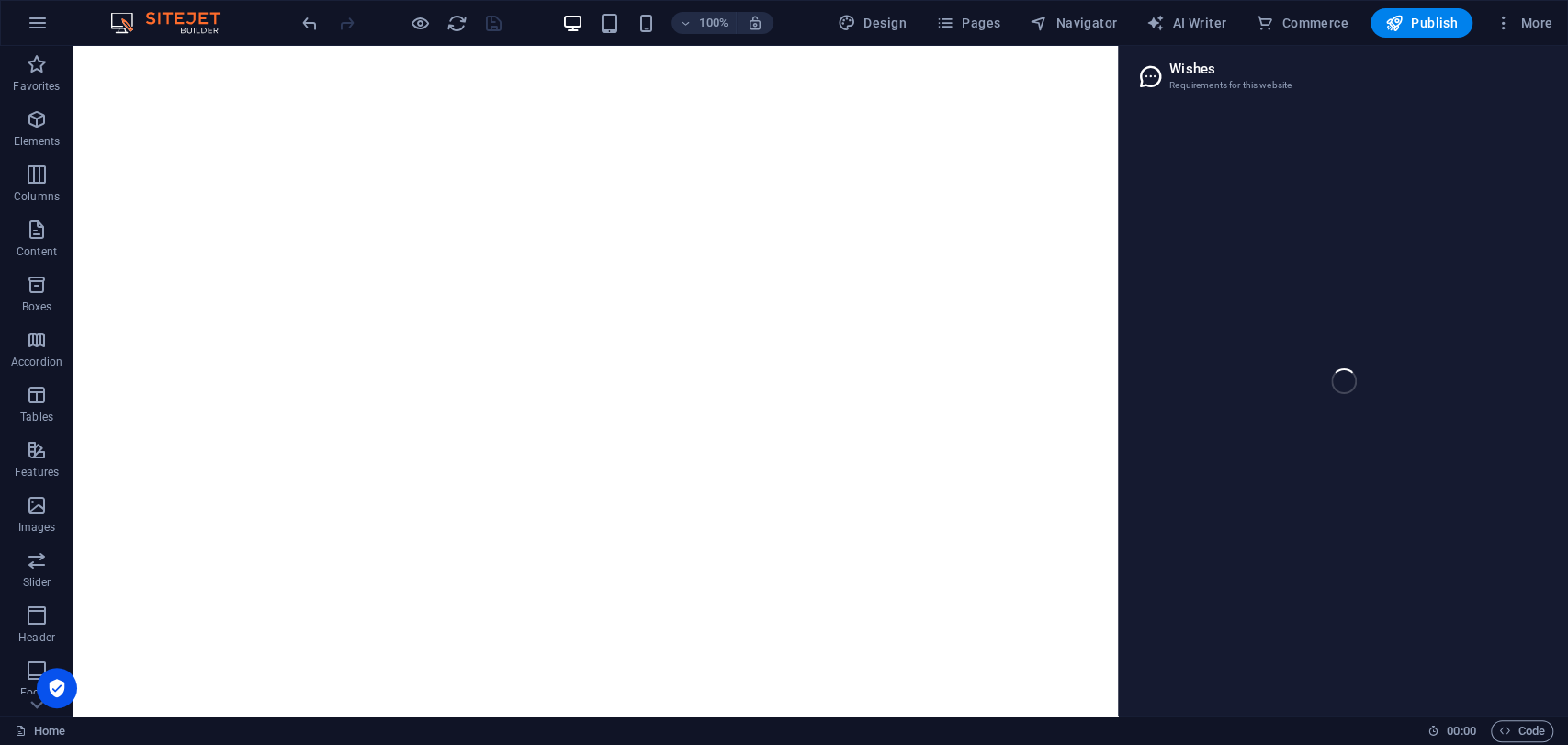 scroll, scrollTop: 5839, scrollLeft: 0, axis: vertical 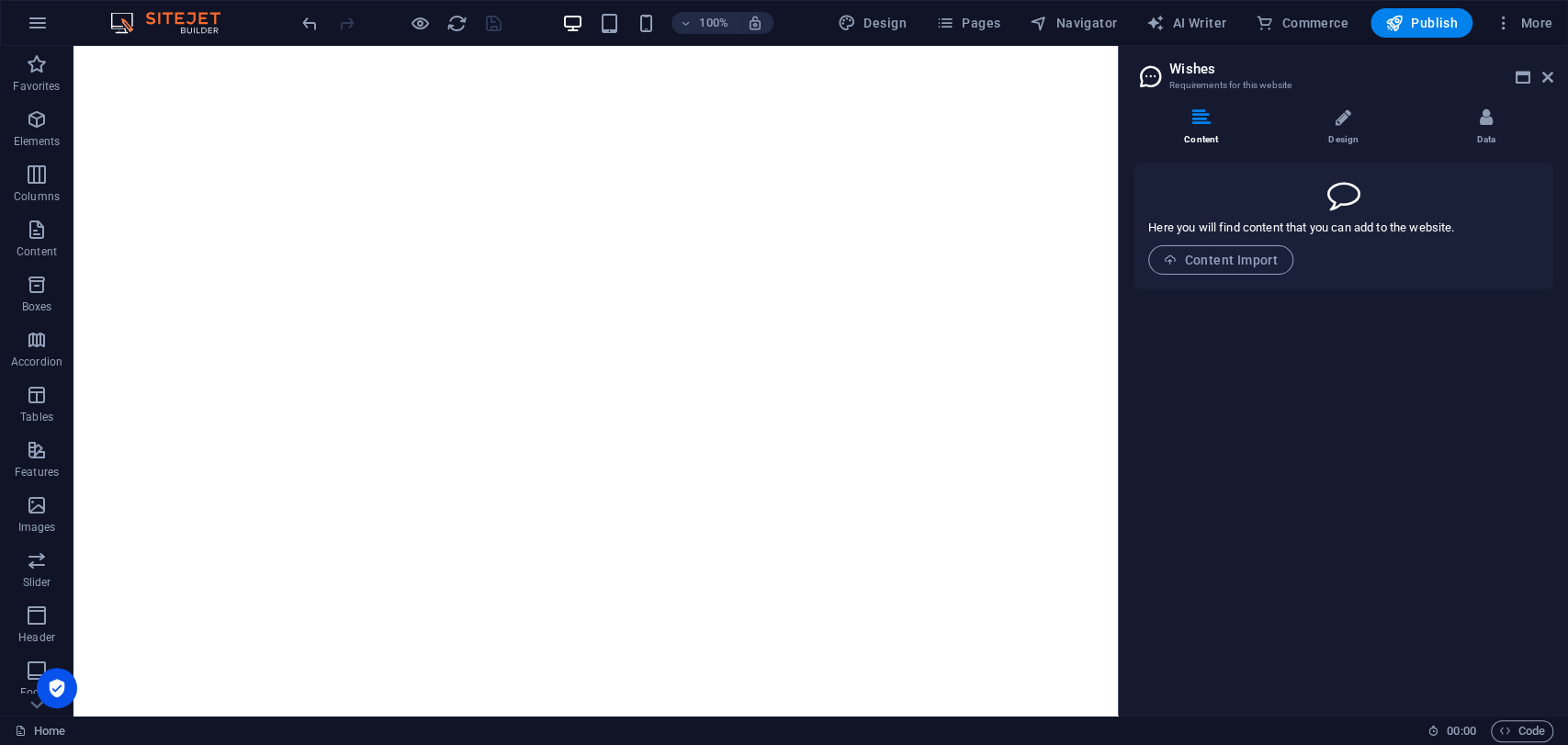 click on "Wishes Requirements for this website Content Design Data Here you will find content that you can add to the website. Content Import Inspiration No information provided Layout One-Pager Logo No information provided Colors No information provided Contact Company : [DOMAIN_NAME] First name : [PERSON_NAME] Last name : D City : [GEOGRAPHIC_DATA] ZIP code : 560013 Email : [EMAIL_ADDRESS][DOMAIN_NAME] Phone : [PHONE_NUMBER] Street : [GEOGRAPHIC_DATA] Opening hours No information provided Social media No information provided Legal notice No information provided Privacy policy No information provided" at bounding box center [1343, 380] 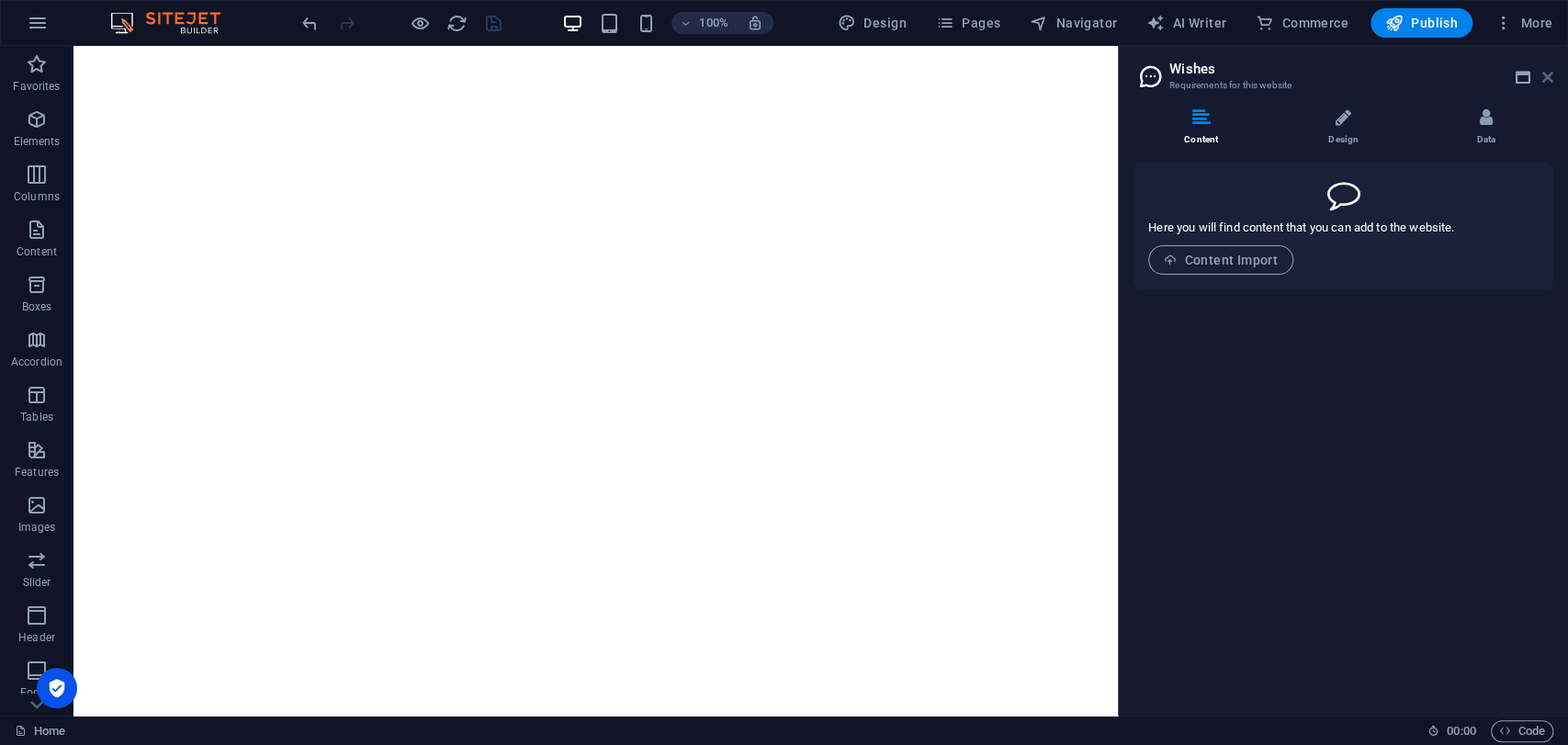 drag, startPoint x: 1546, startPoint y: 76, endPoint x: 1466, endPoint y: 7, distance: 105.645634 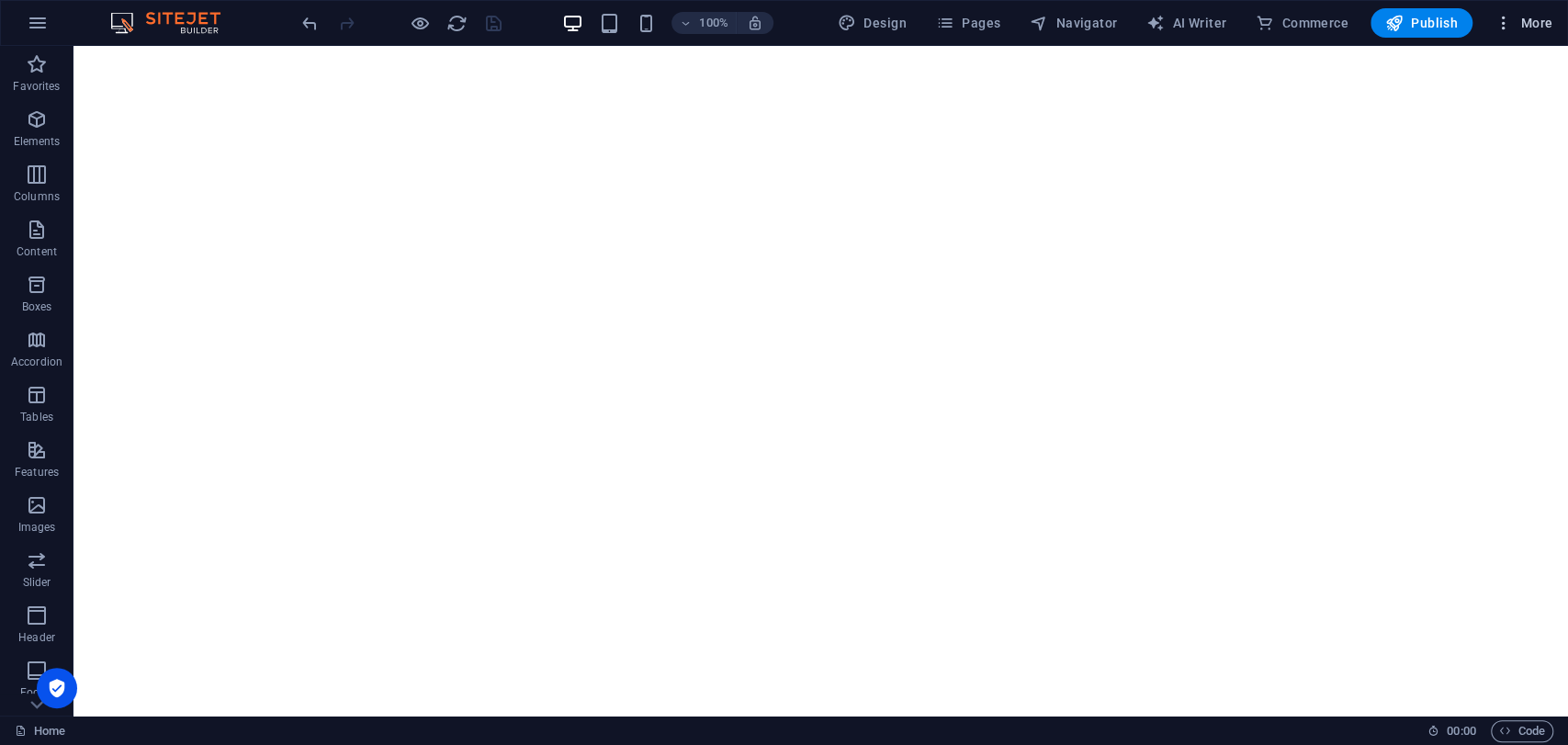 click on "More" at bounding box center [1523, 23] 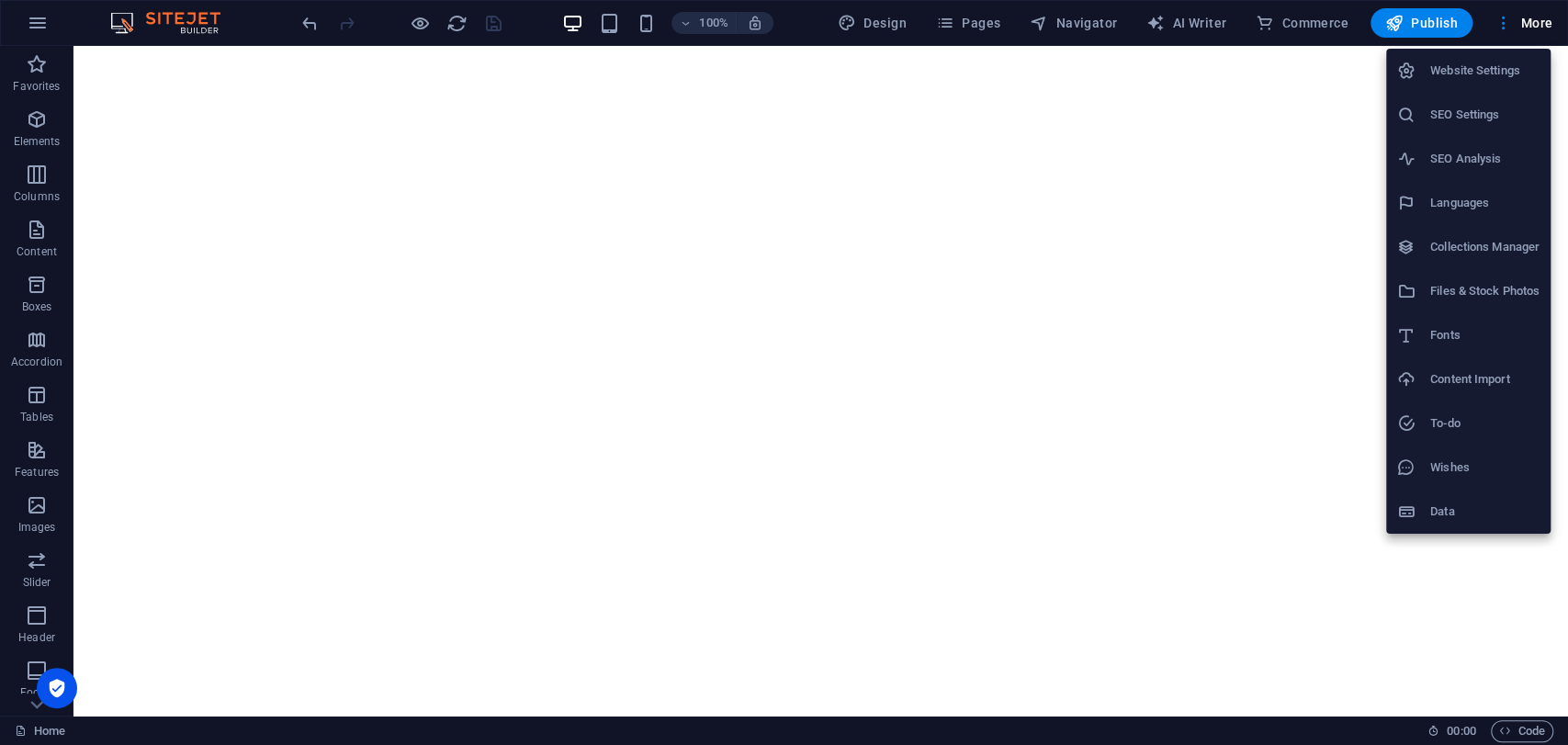 click on "Fonts" at bounding box center [1484, 335] 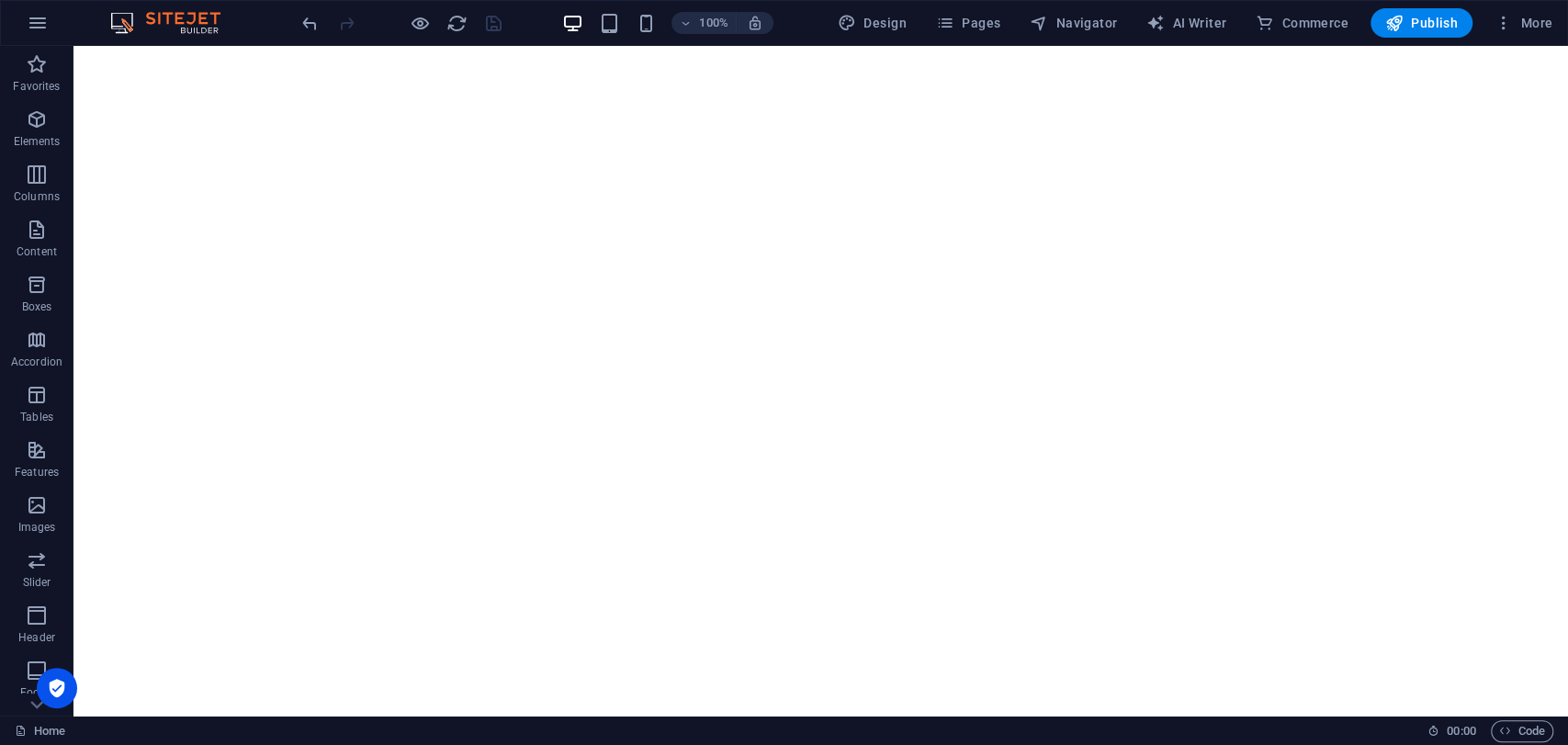 select on "popularity" 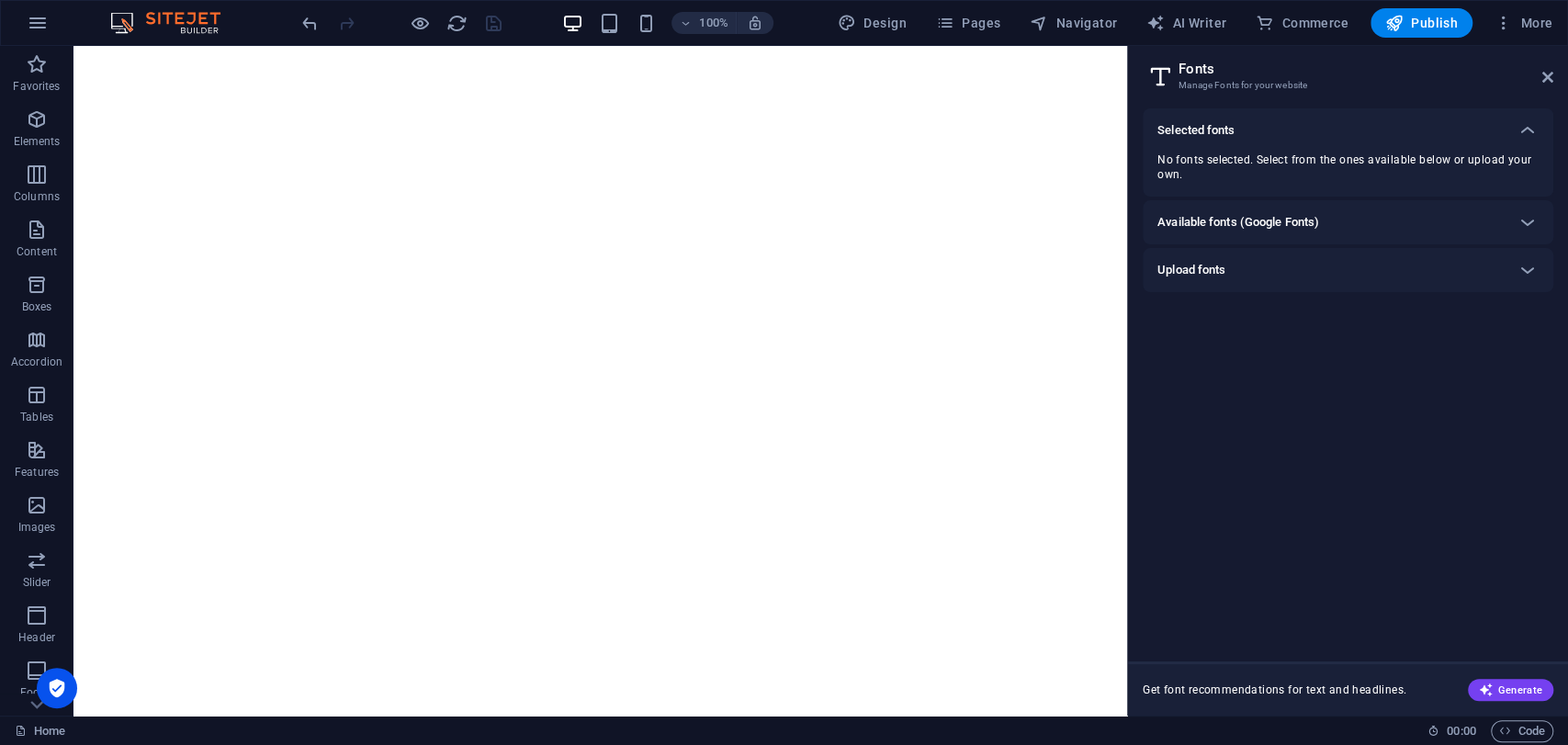 scroll, scrollTop: 5843, scrollLeft: 0, axis: vertical 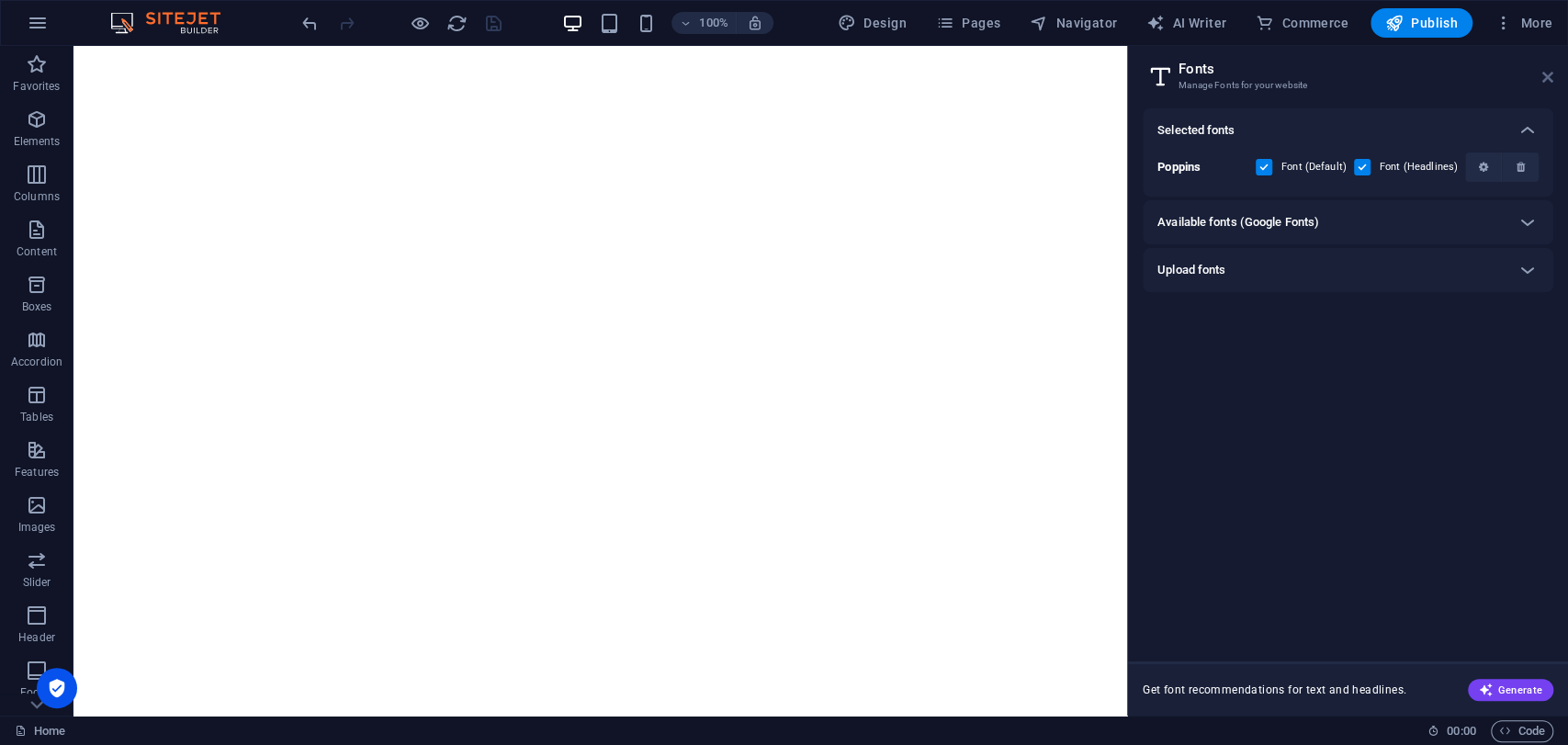 click at bounding box center [1548, 77] 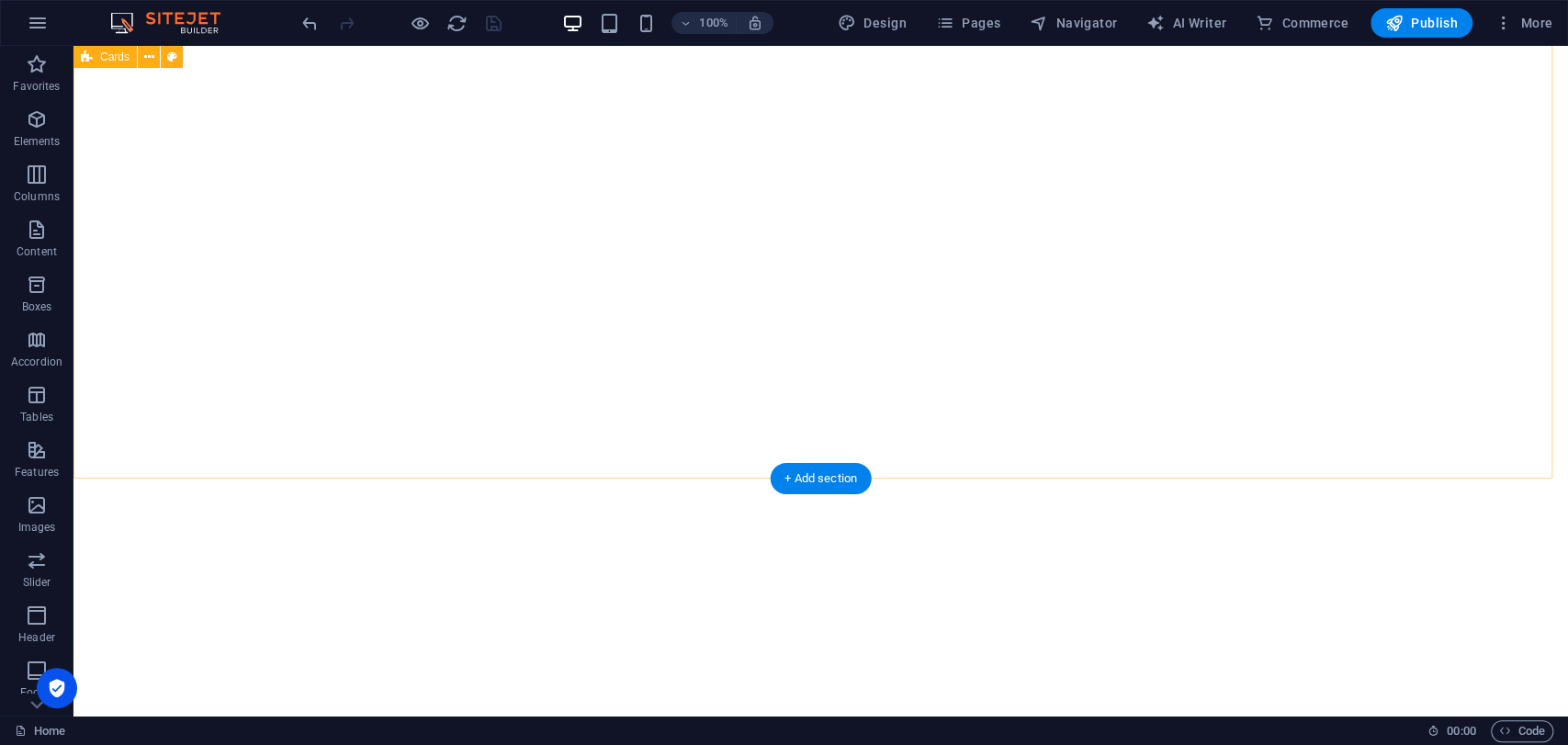 scroll, scrollTop: 6092, scrollLeft: 0, axis: vertical 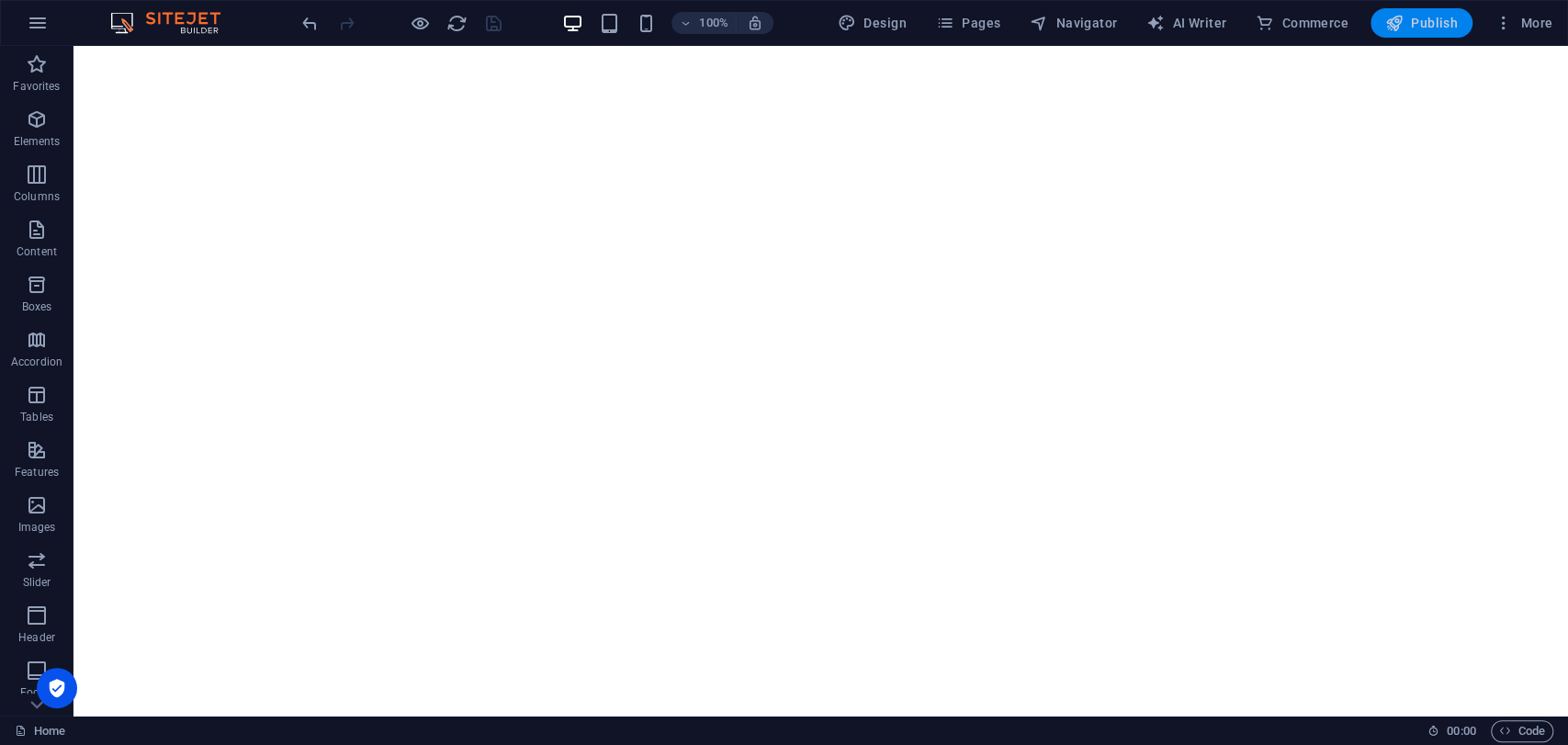 click on "Publish" at bounding box center (1421, 23) 